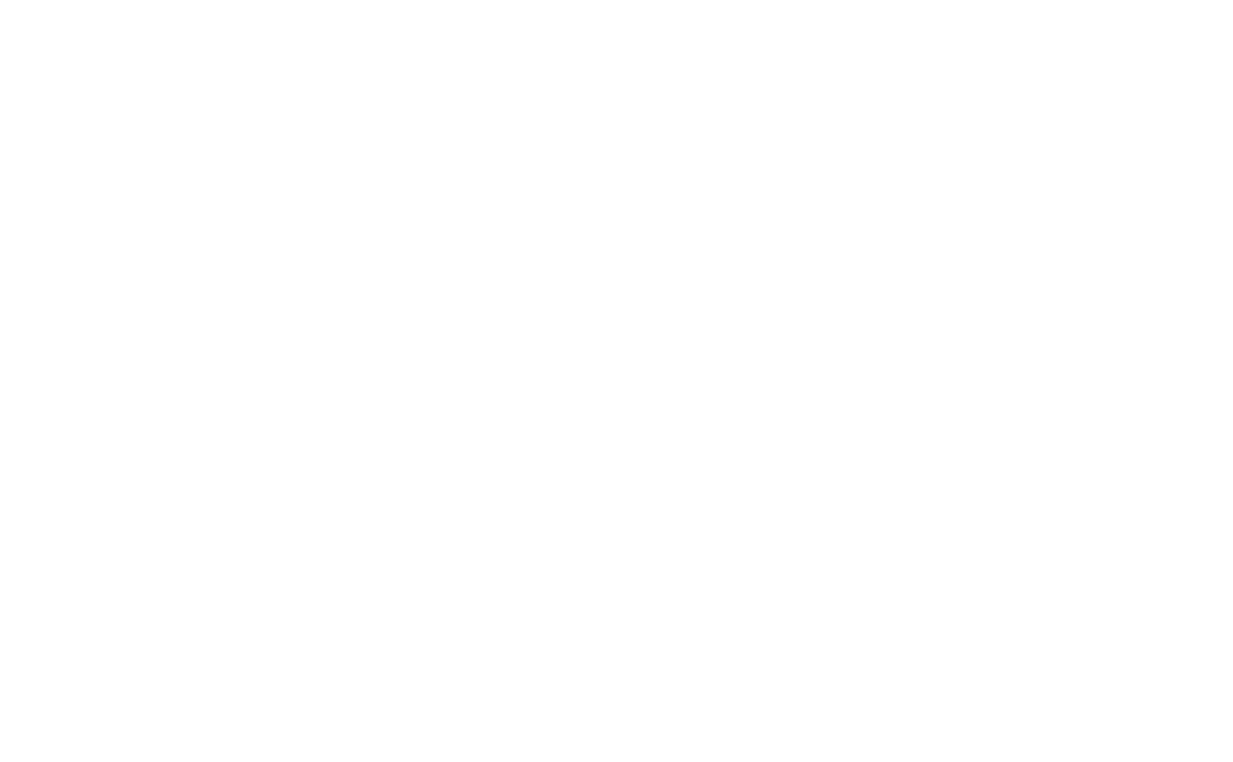 scroll, scrollTop: 0, scrollLeft: 0, axis: both 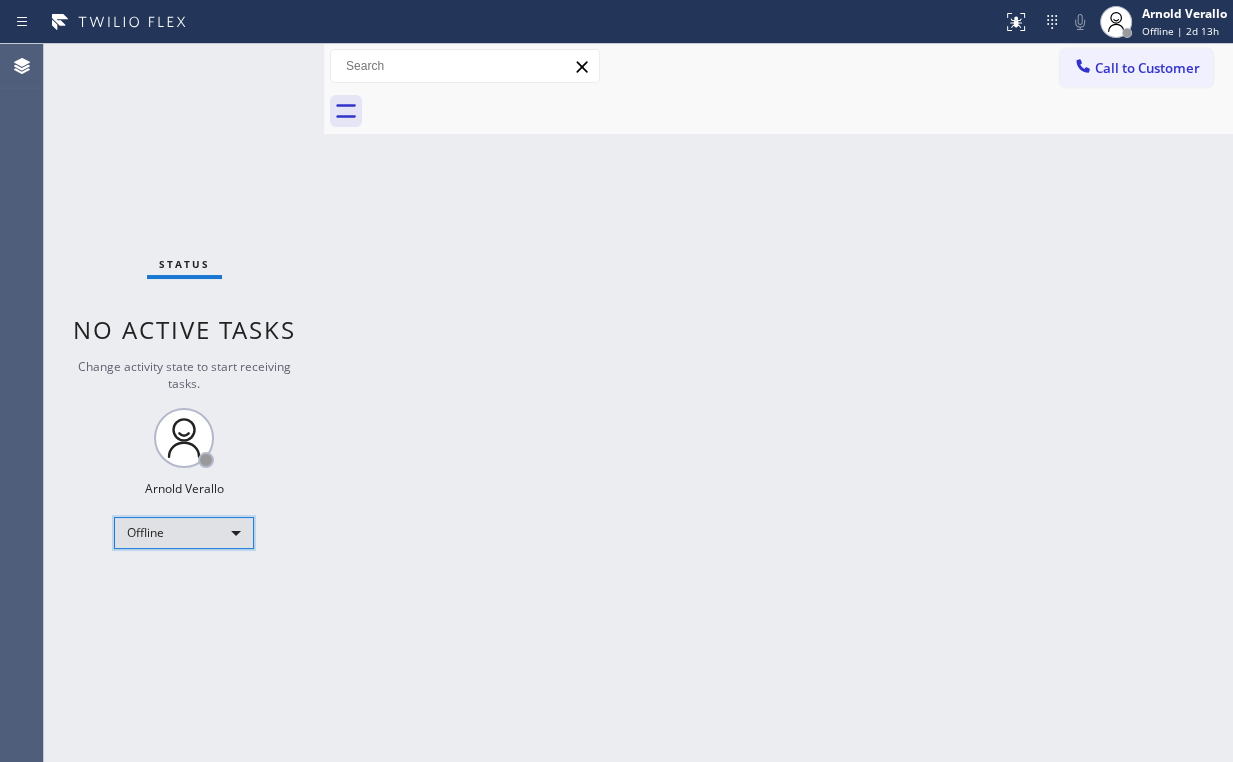 click on "Offline" at bounding box center (184, 533) 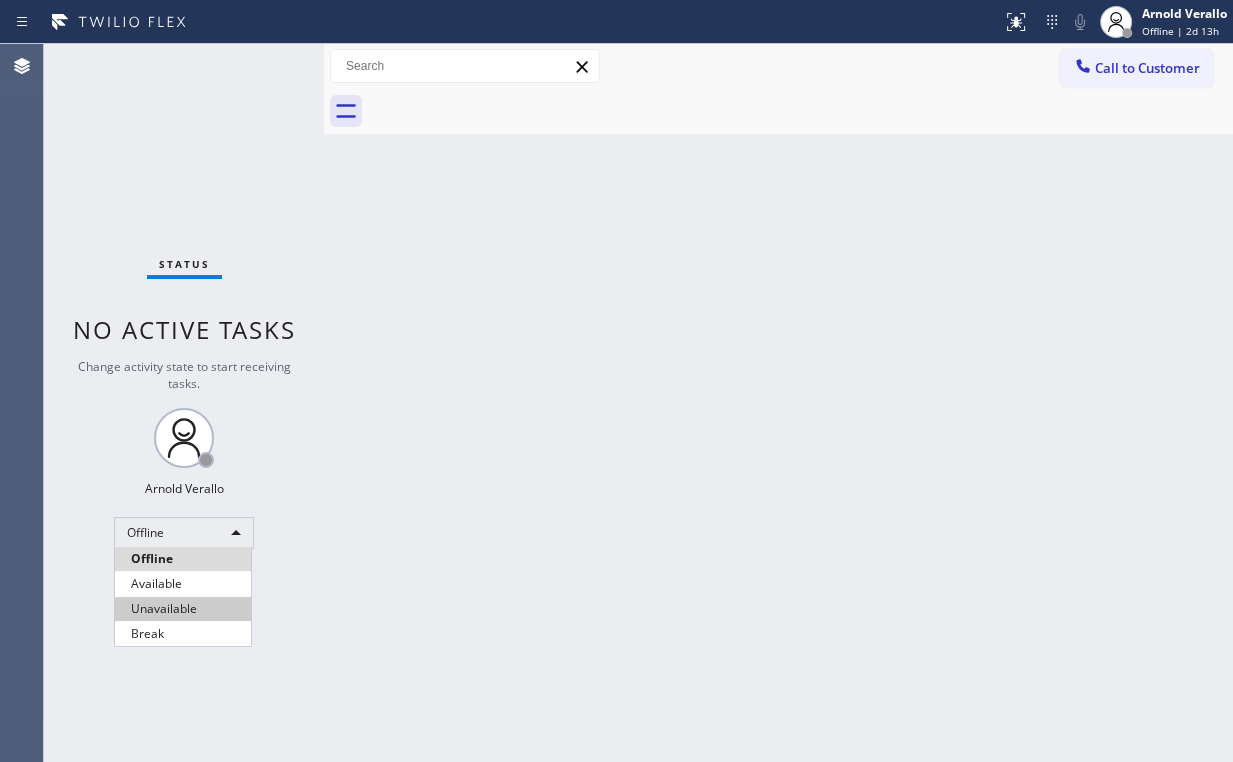 click on "Unavailable" at bounding box center (183, 609) 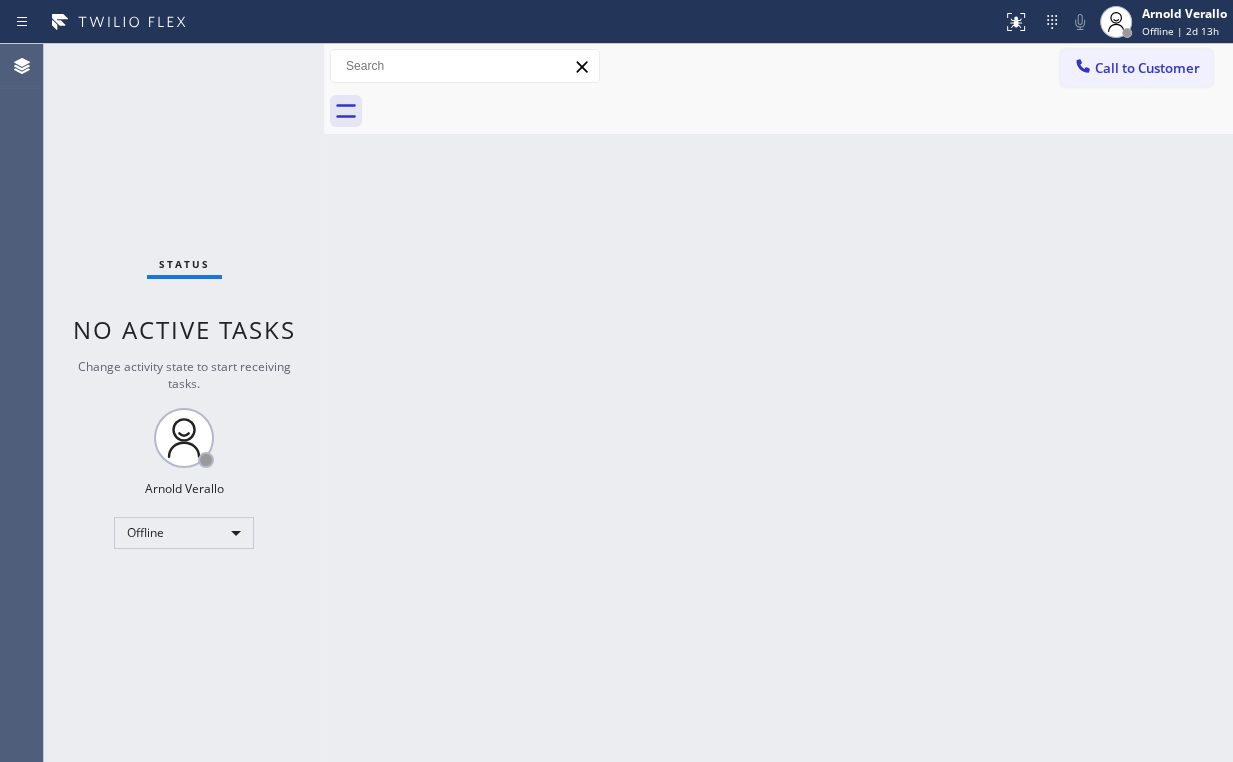 click on "Back to Dashboard Change Sender ID Customers Technicians Select a contact Outbound call Technician Search Technician Your caller id phone number Your caller id phone number Call Technician info Name   Phone none Address none Change Sender ID HVAC +18559994417 5 Star Appliance +18557314952 Appliance Repair +18554611149 Plumbing +18889090120 Air Duct Cleaning +18006865038  Electricians +18005688664 Cancel Change Check personal SMS Reset Change No tabs Call to Customer Outbound call Location Search location Your caller id phone number Customer number Call Outbound call Technician Search Technician Your caller id phone number Your caller id phone number Call" at bounding box center (778, 403) 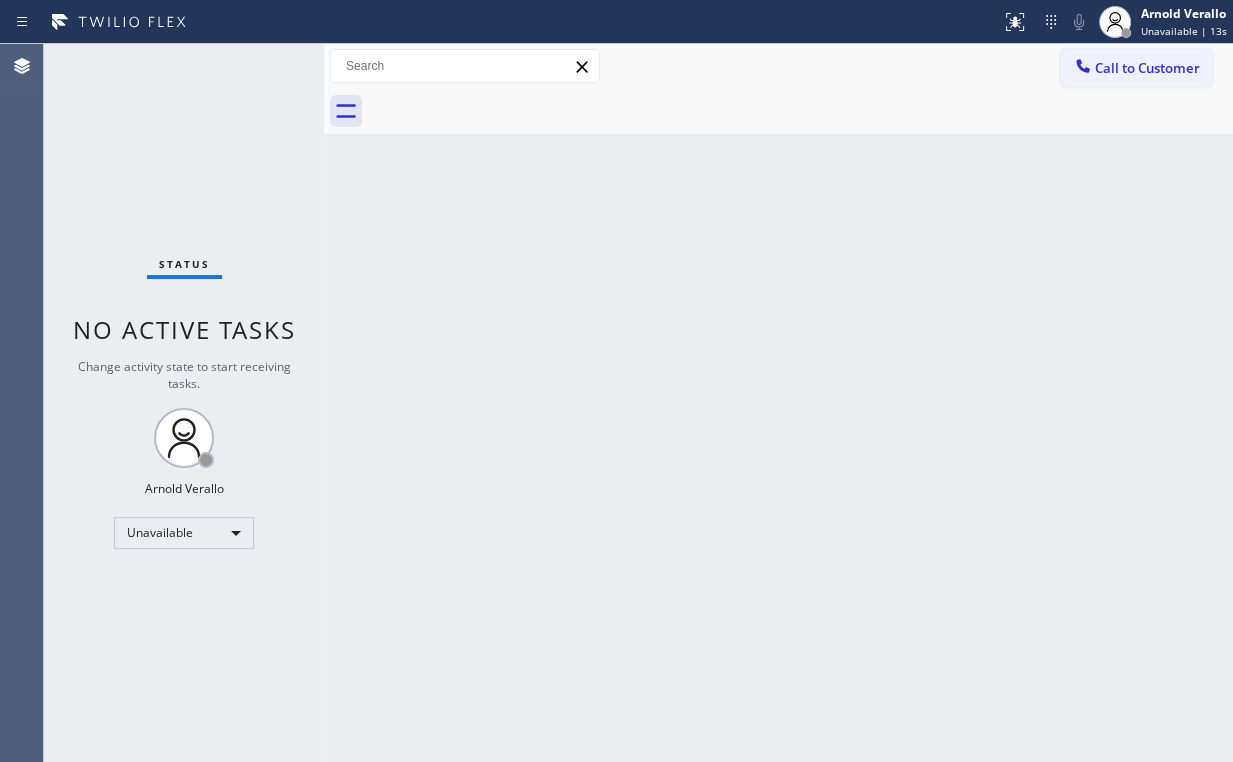click on "Status report No issues detected If you experience an issue, please download the report and send it to your support team. Download report [FIRST] [LAST] Unavailable | 13s Set your status Offline Available Unavailable Break Log out" at bounding box center (616, 22) 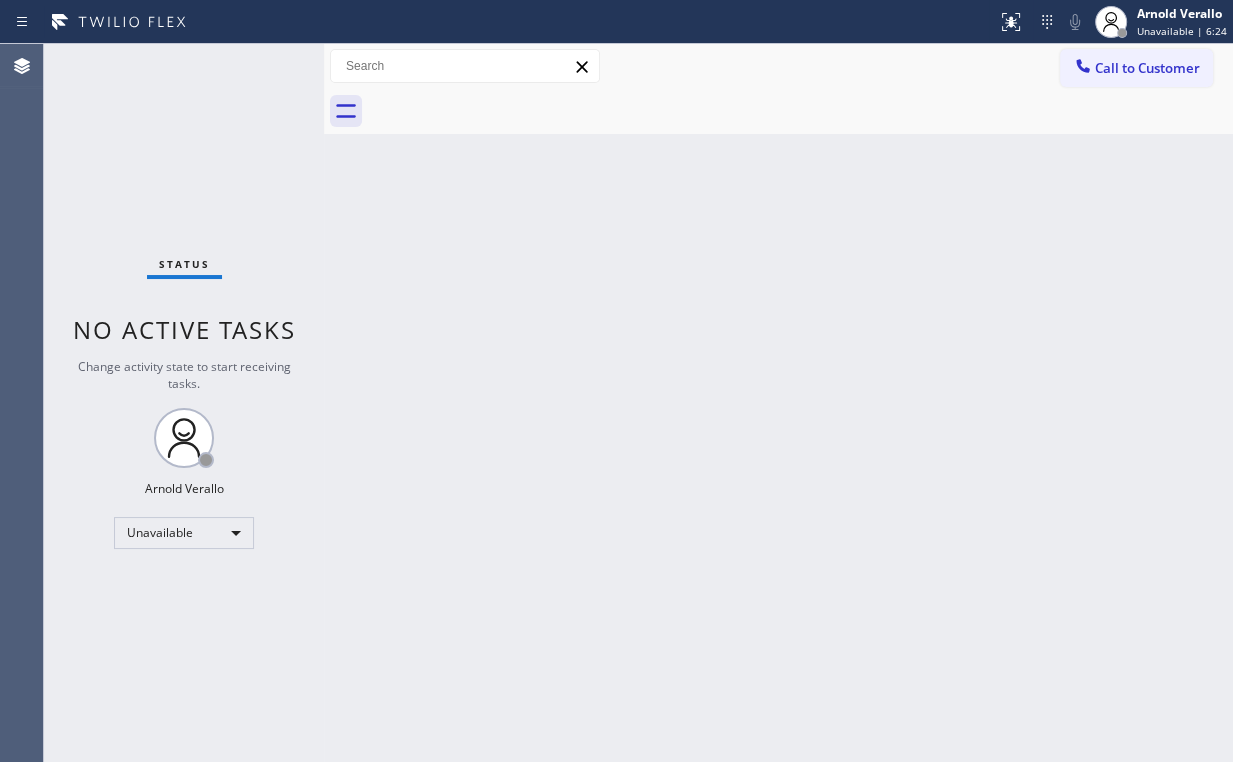 click on "Status No active tasks Change activity state to start receiving tasks. [FIRST] [LAST] Unavailable" at bounding box center (184, 403) 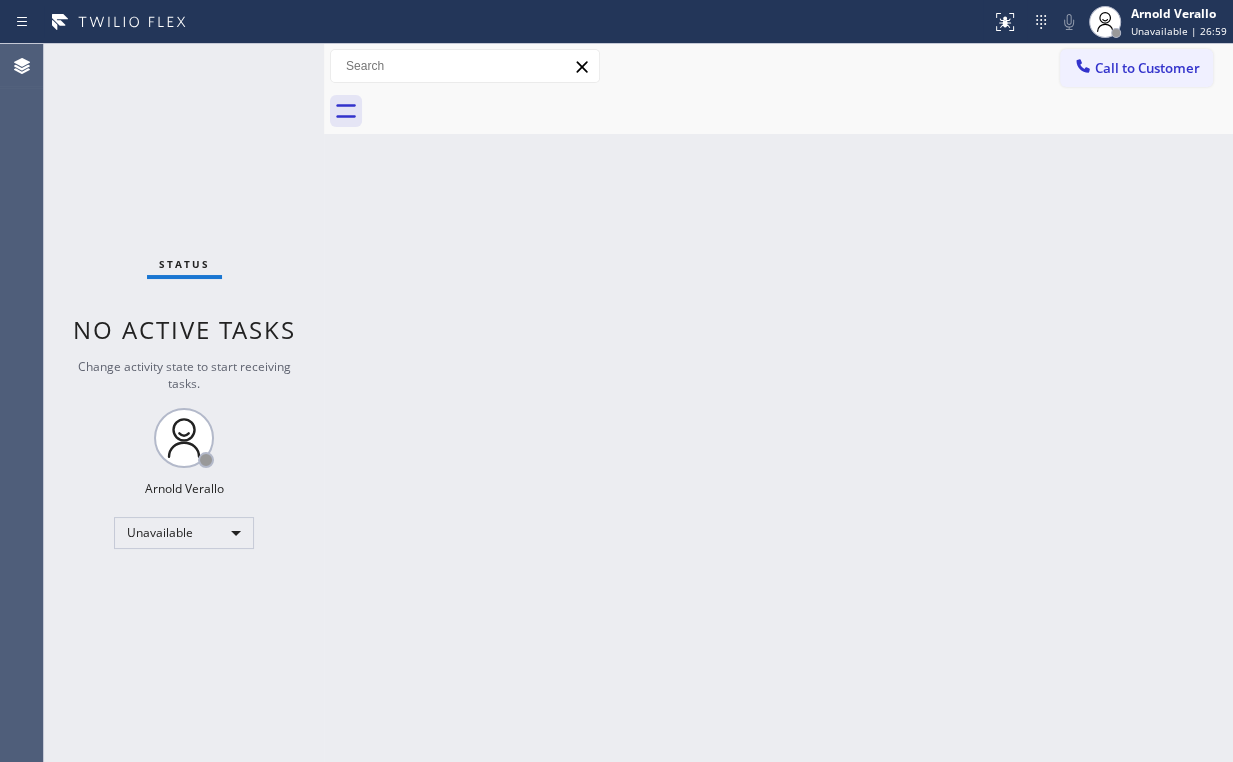 click on "Back to Dashboard Change Sender ID Customers Technicians Select a contact Outbound call Technician Search Technician Your caller id phone number Your caller id phone number Call Technician info Name   Phone none Address none Change Sender ID HVAC +18559994417 5 Star Appliance +18557314952 Appliance Repair +18554611149 Plumbing +18889090120 Air Duct Cleaning +18006865038  Electricians +18005688664 Cancel Change Check personal SMS Reset Change No tabs Call to Customer Outbound call Location Search location Your caller id phone number Customer number Call Outbound call Technician Search Technician Your caller id phone number Your caller id phone number Call" at bounding box center (778, 403) 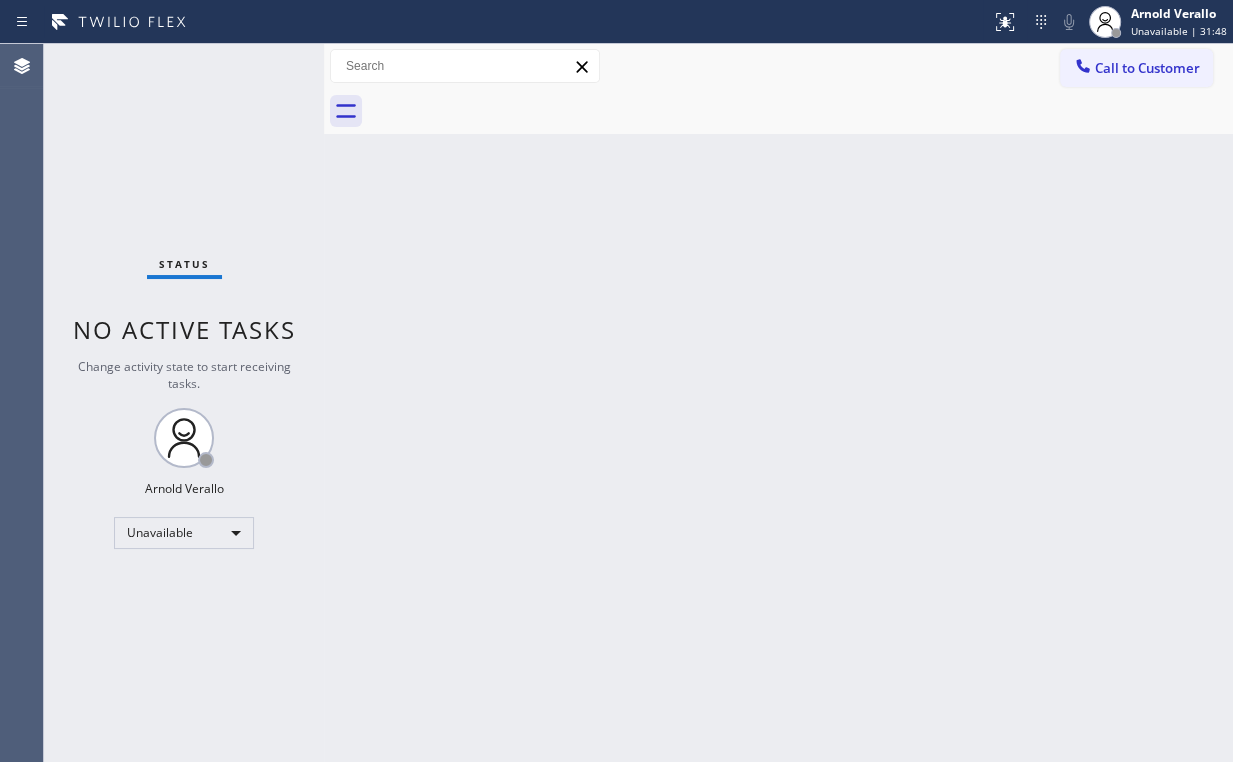 click on "Call to Customer" at bounding box center (1147, 68) 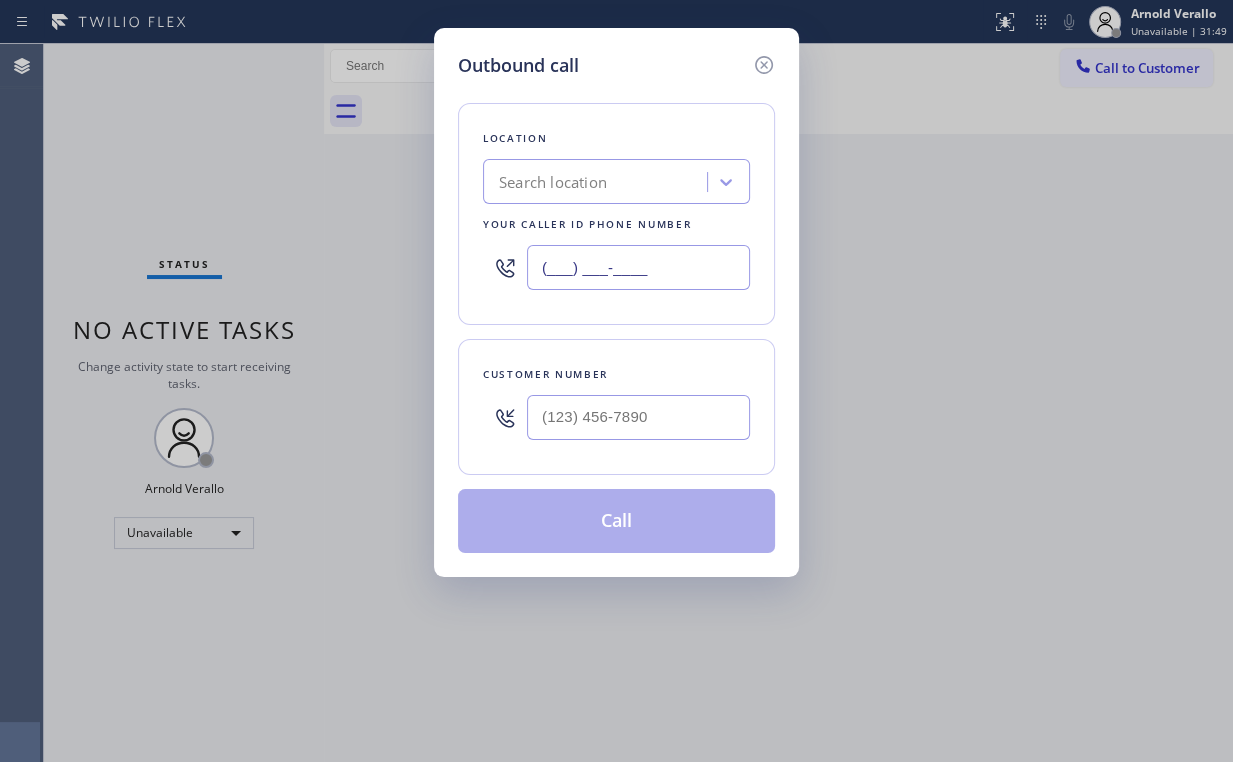 drag, startPoint x: 555, startPoint y: 266, endPoint x: 270, endPoint y: 183, distance: 296.84003 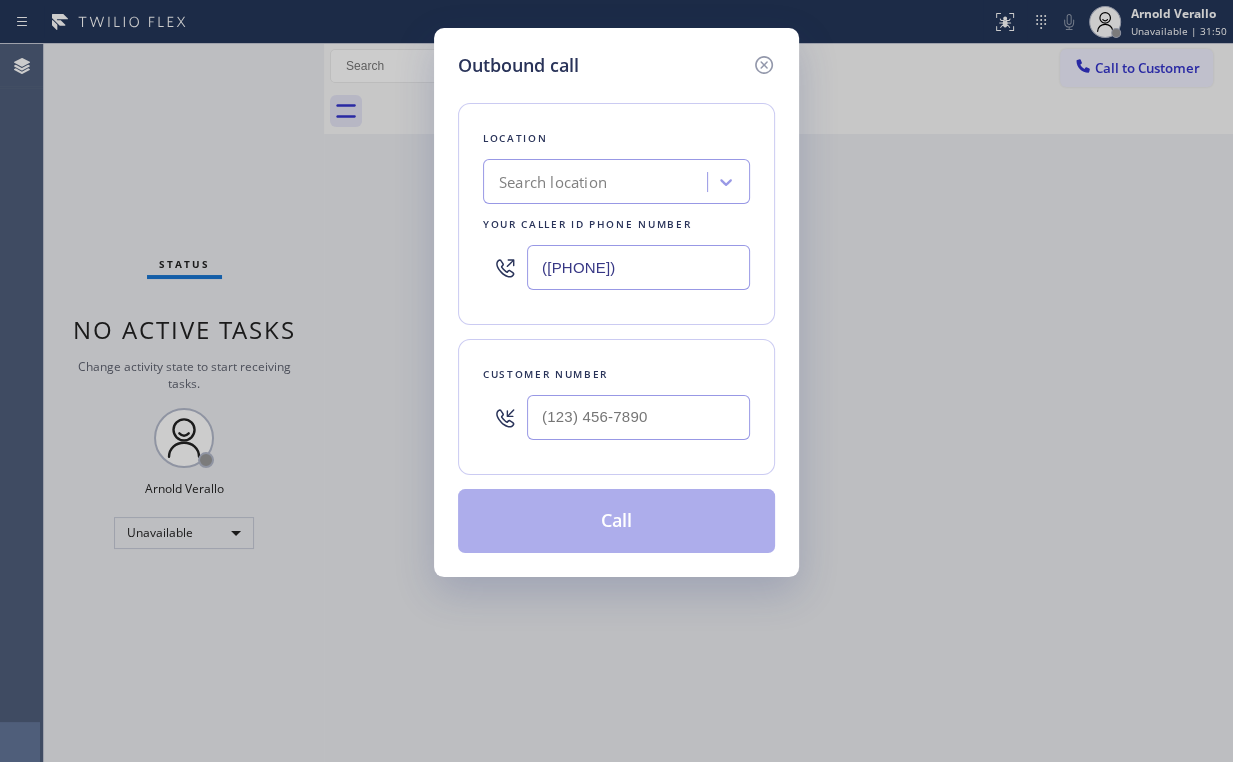 type on "([PHONE])" 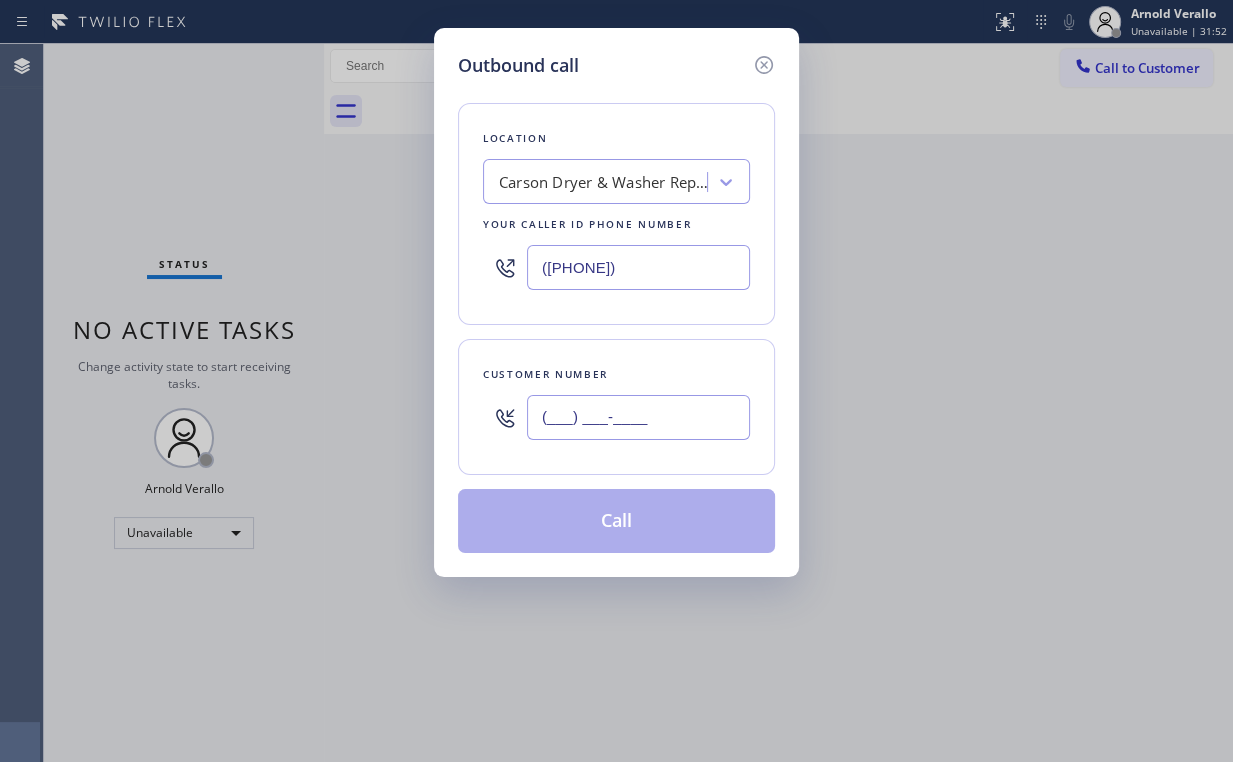 click on "(___) ___-____" at bounding box center (638, 417) 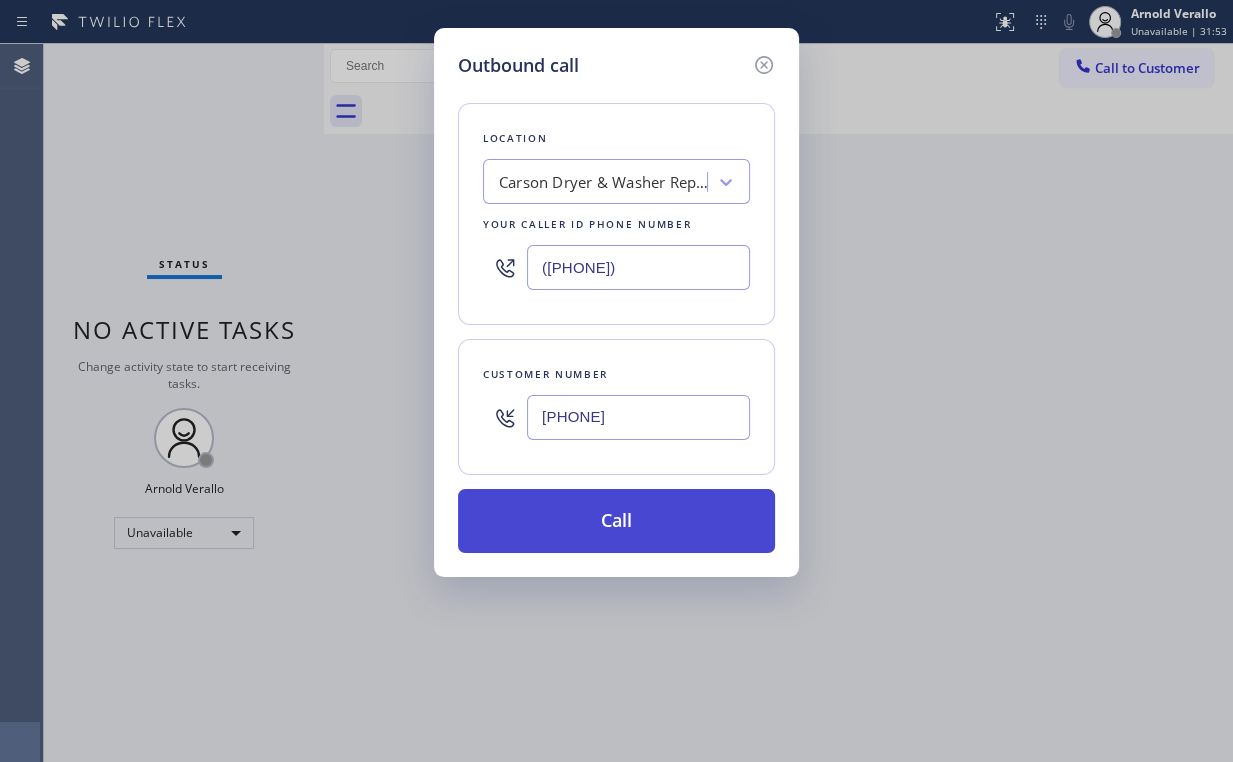 type on "[PHONE]" 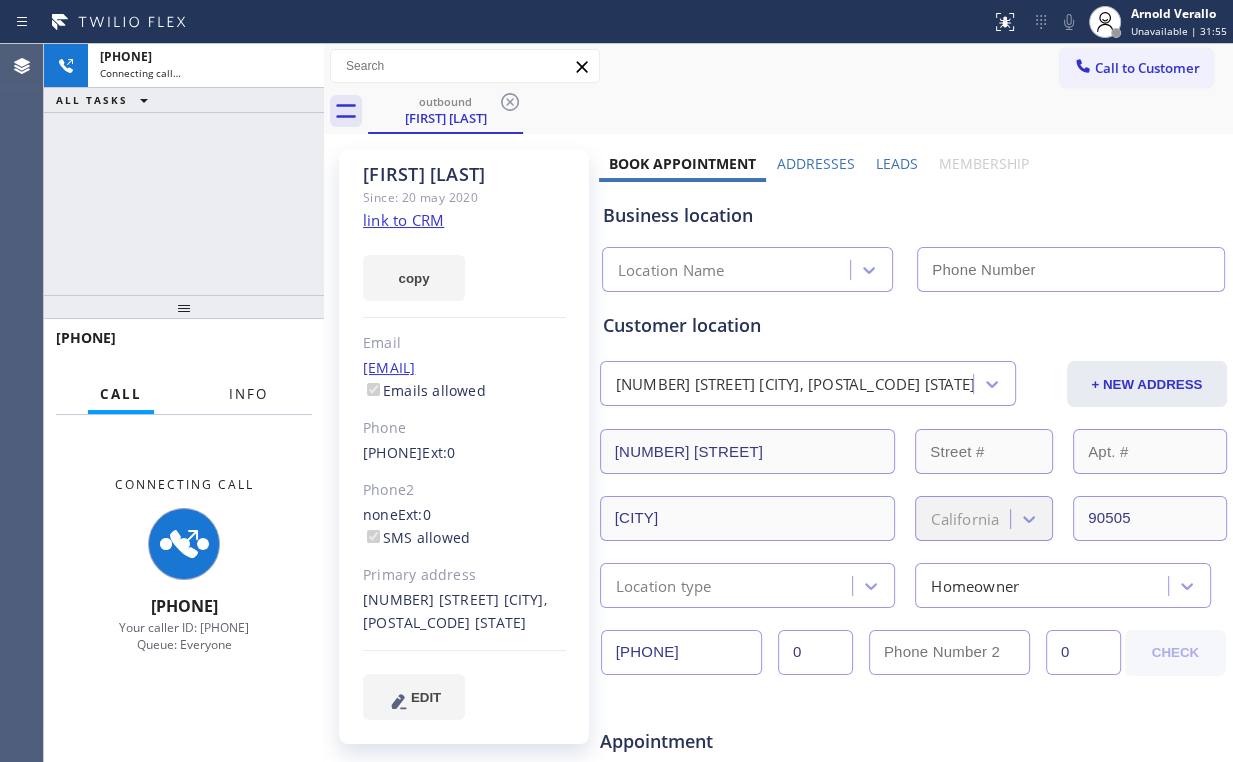 click on "Info" at bounding box center (248, 394) 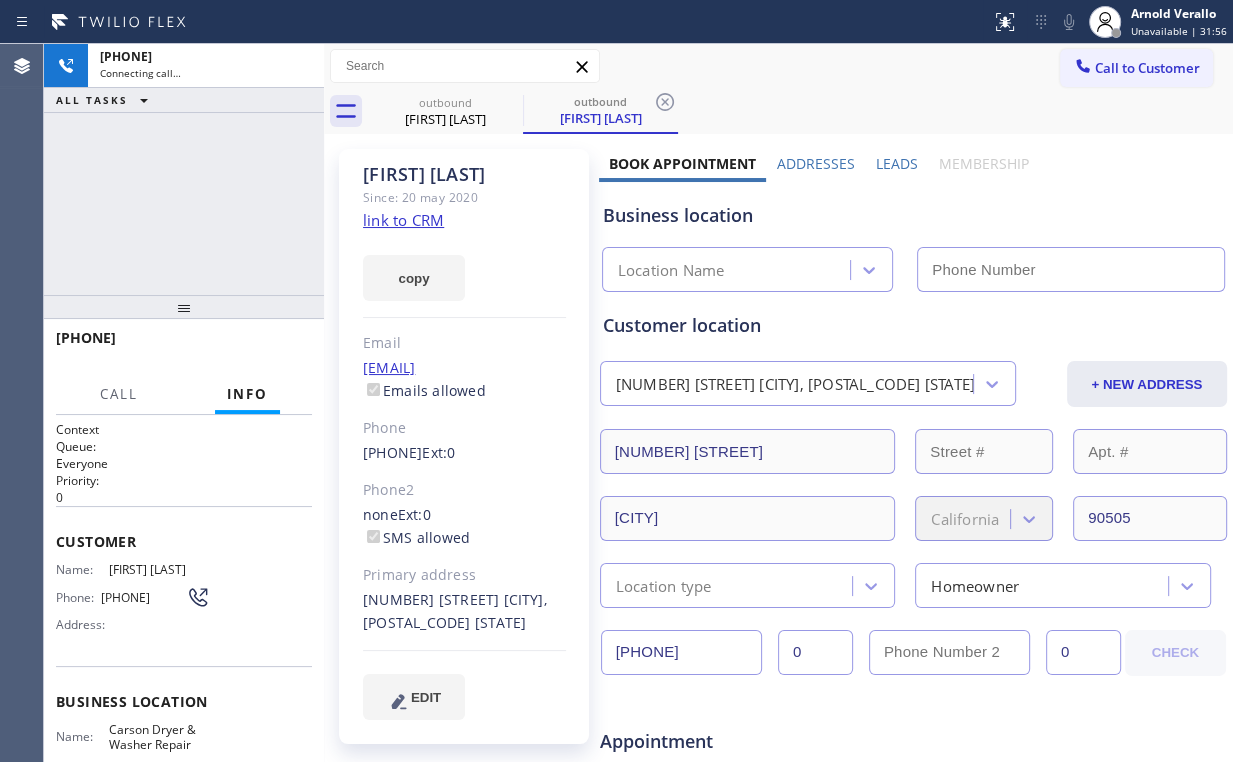 drag, startPoint x: 216, startPoint y: 168, endPoint x: 414, endPoint y: 190, distance: 199.21848 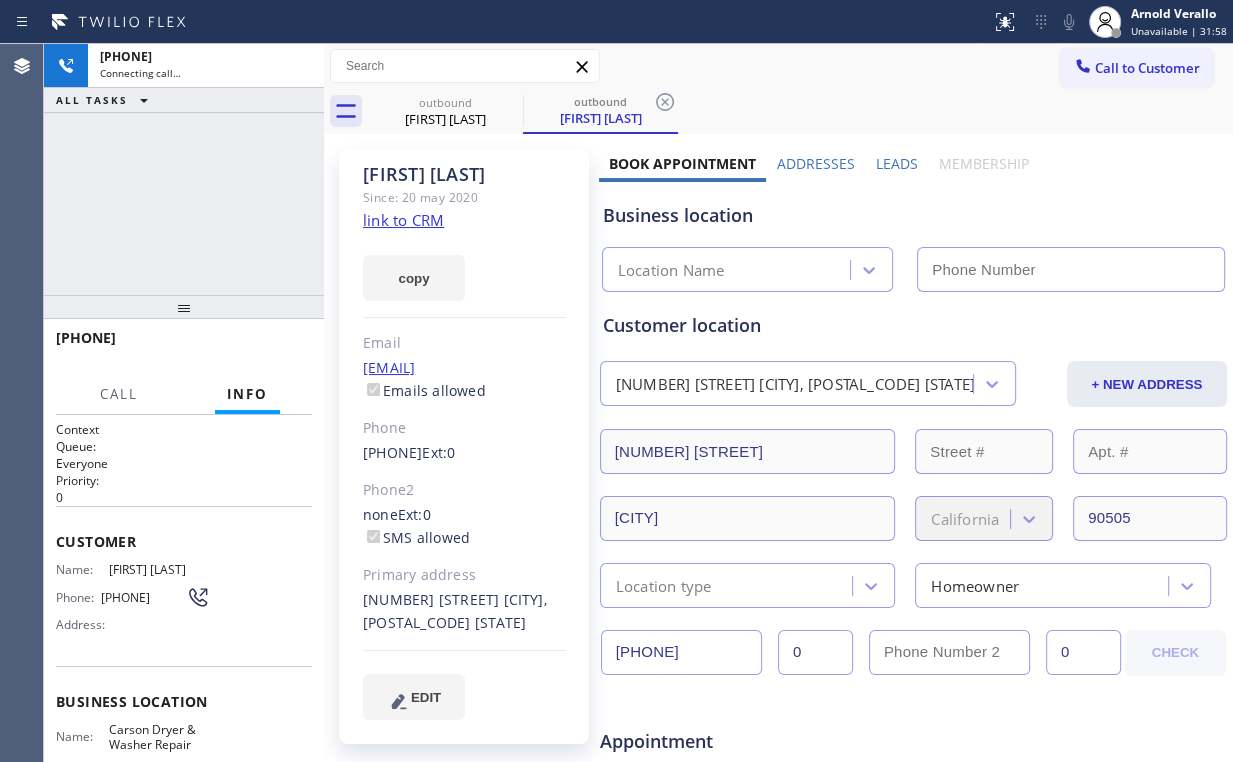 type on "([PHONE])" 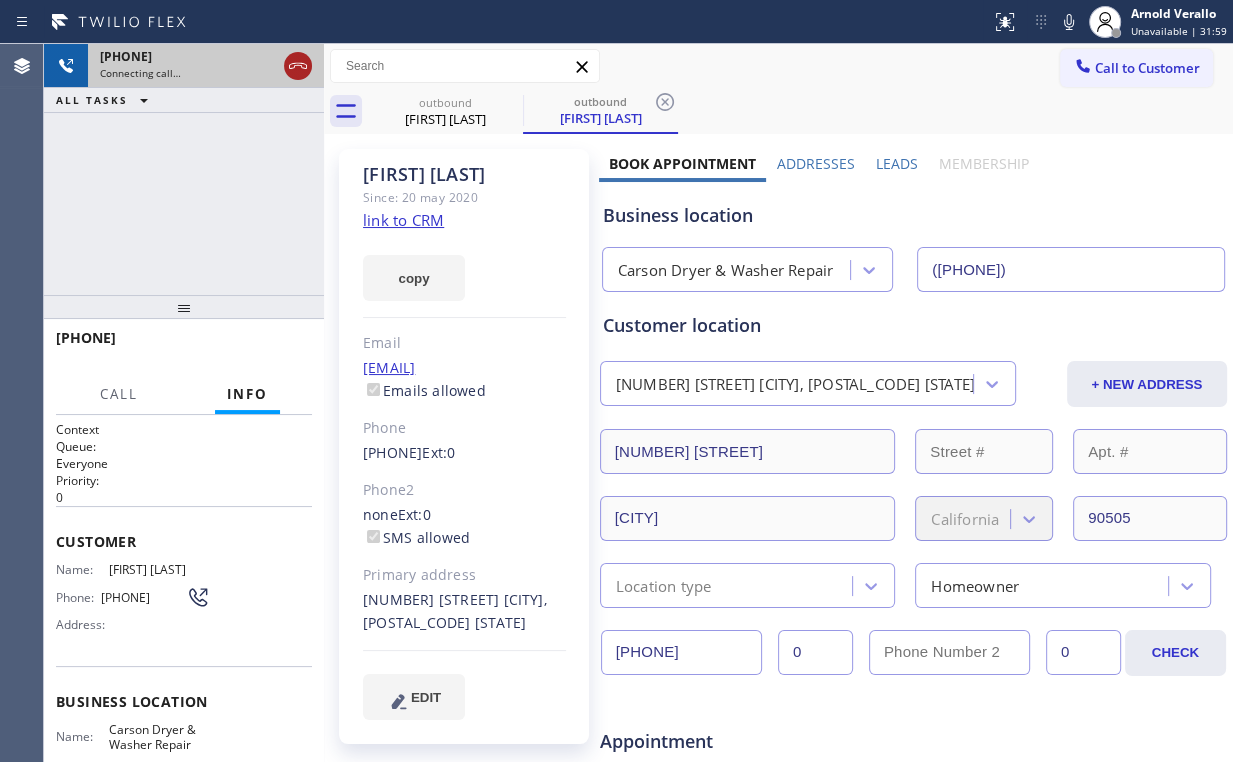 click 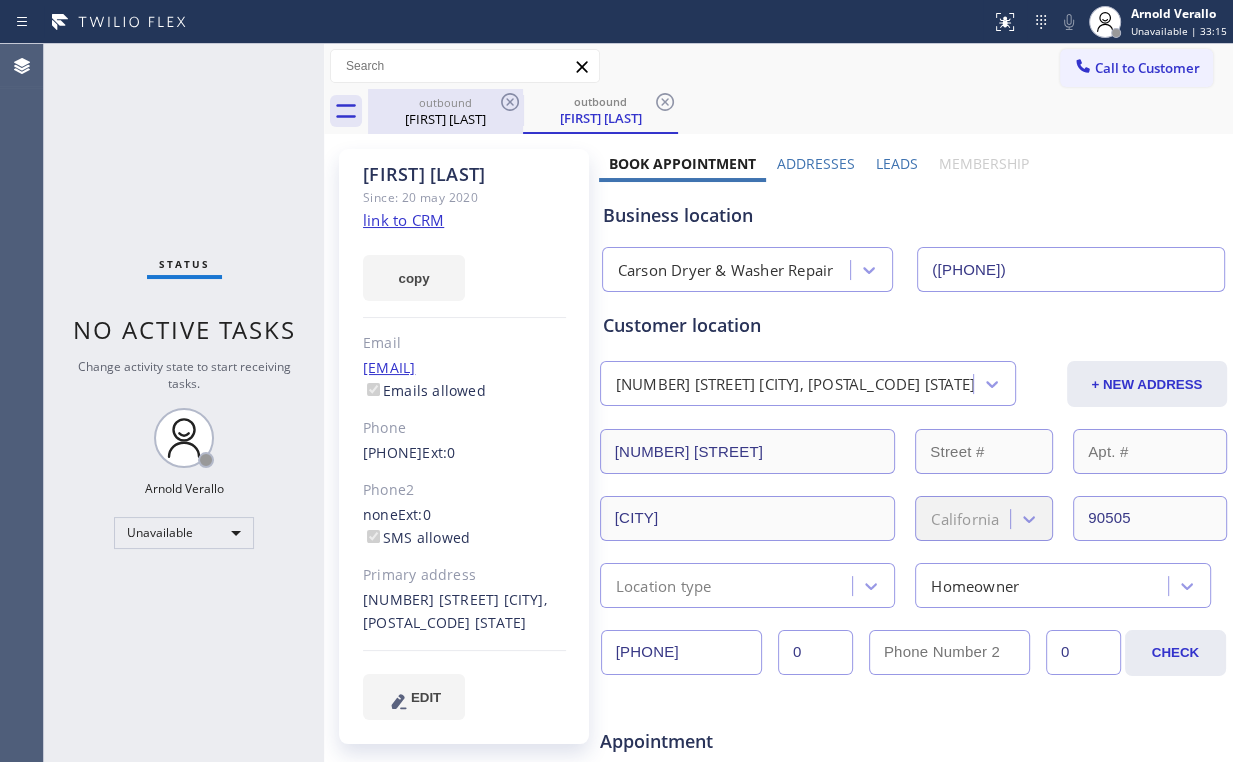 click on "[FIRST] [LAST]" at bounding box center (445, 119) 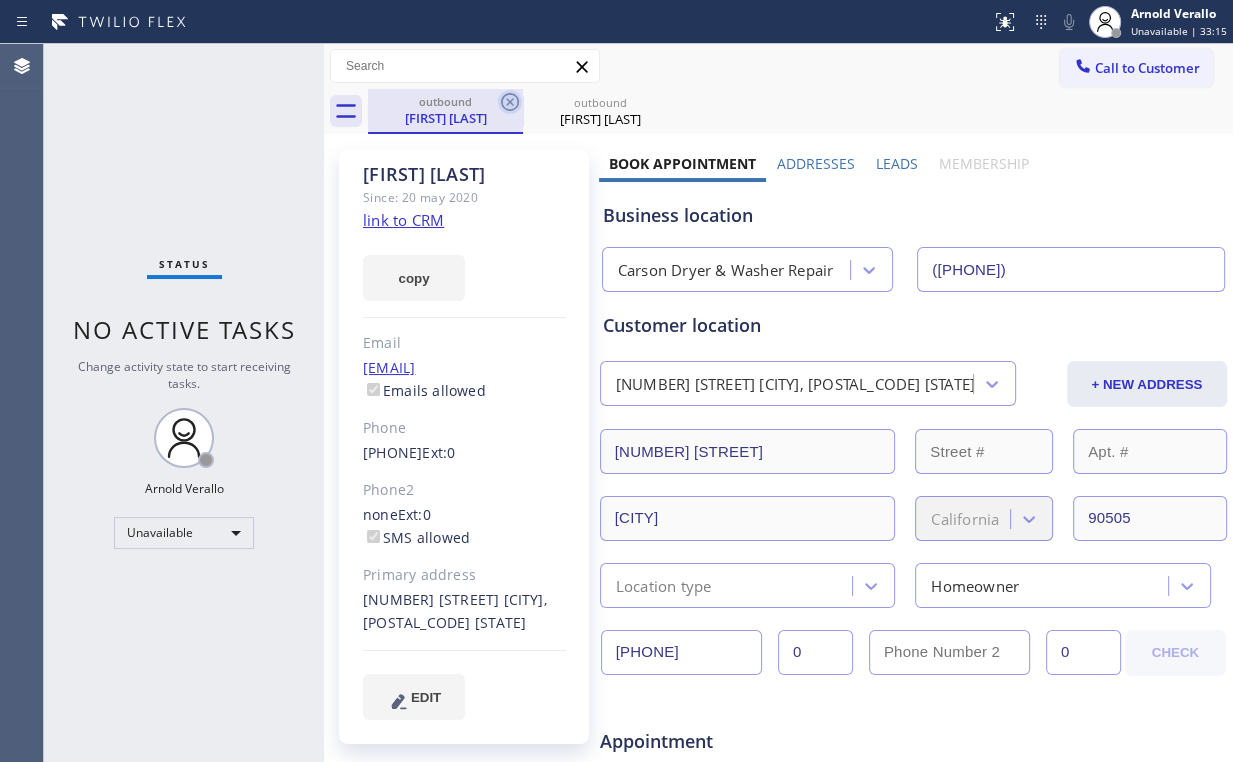 click 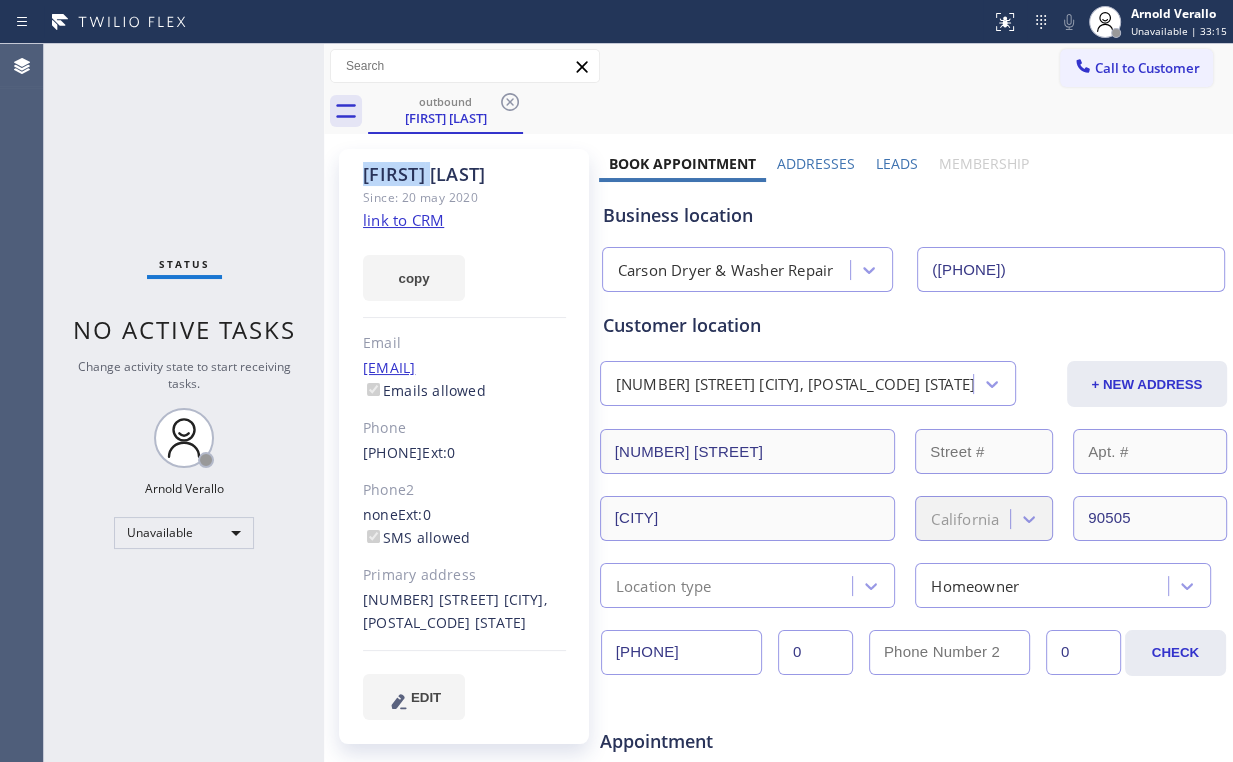 drag, startPoint x: 508, startPoint y: 98, endPoint x: 1003, endPoint y: 107, distance: 495.08182 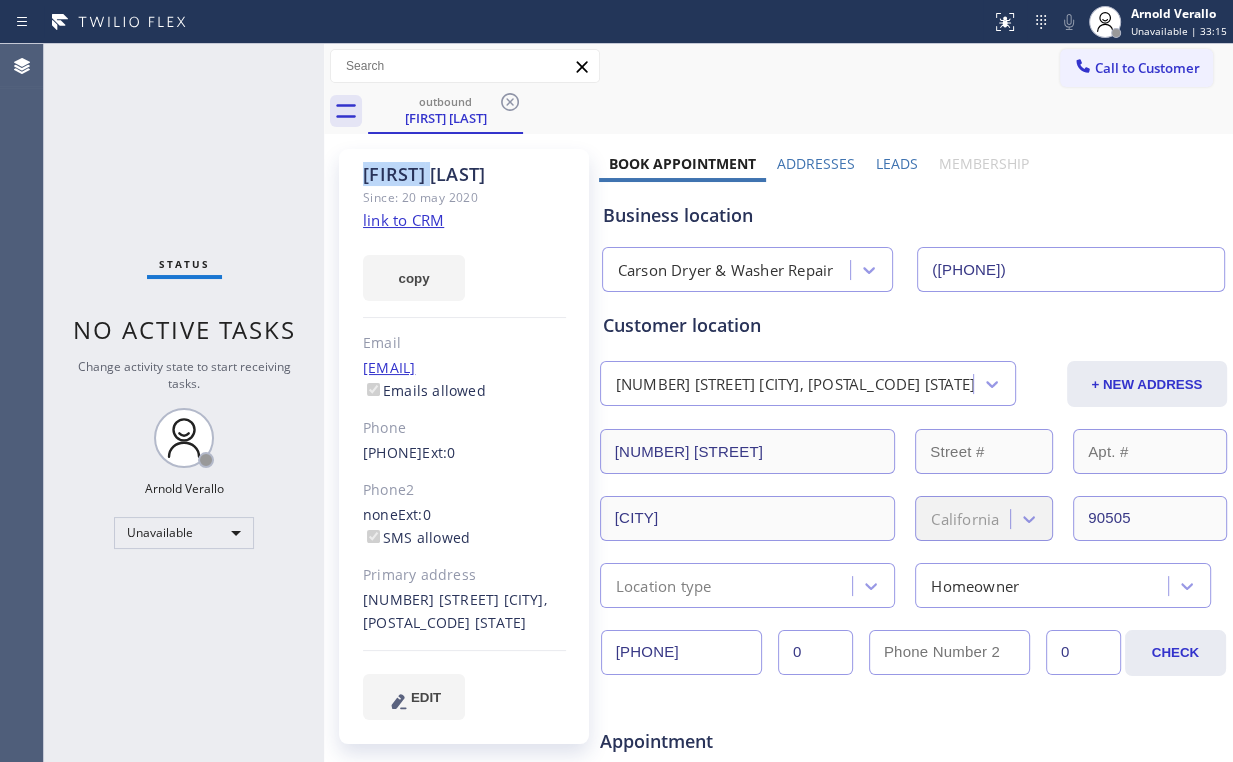 click 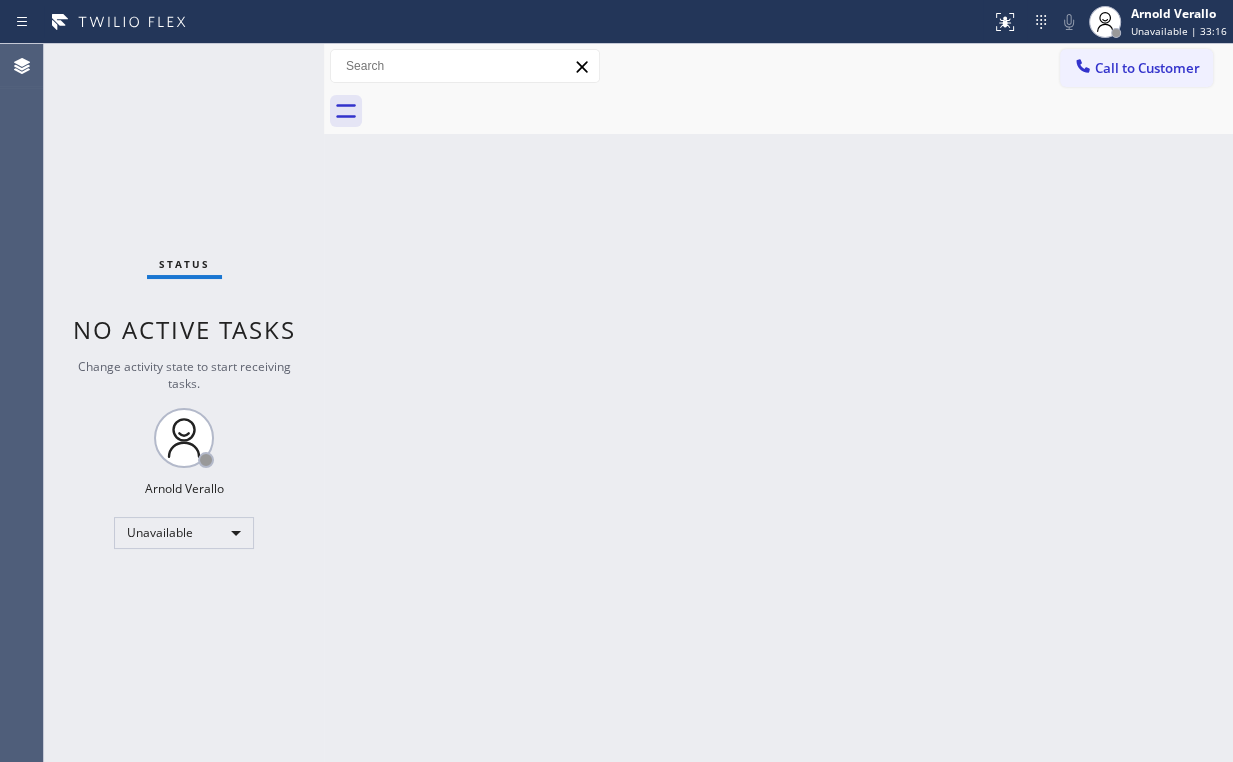 drag, startPoint x: 1133, startPoint y: 57, endPoint x: 776, endPoint y: 185, distance: 379.2532 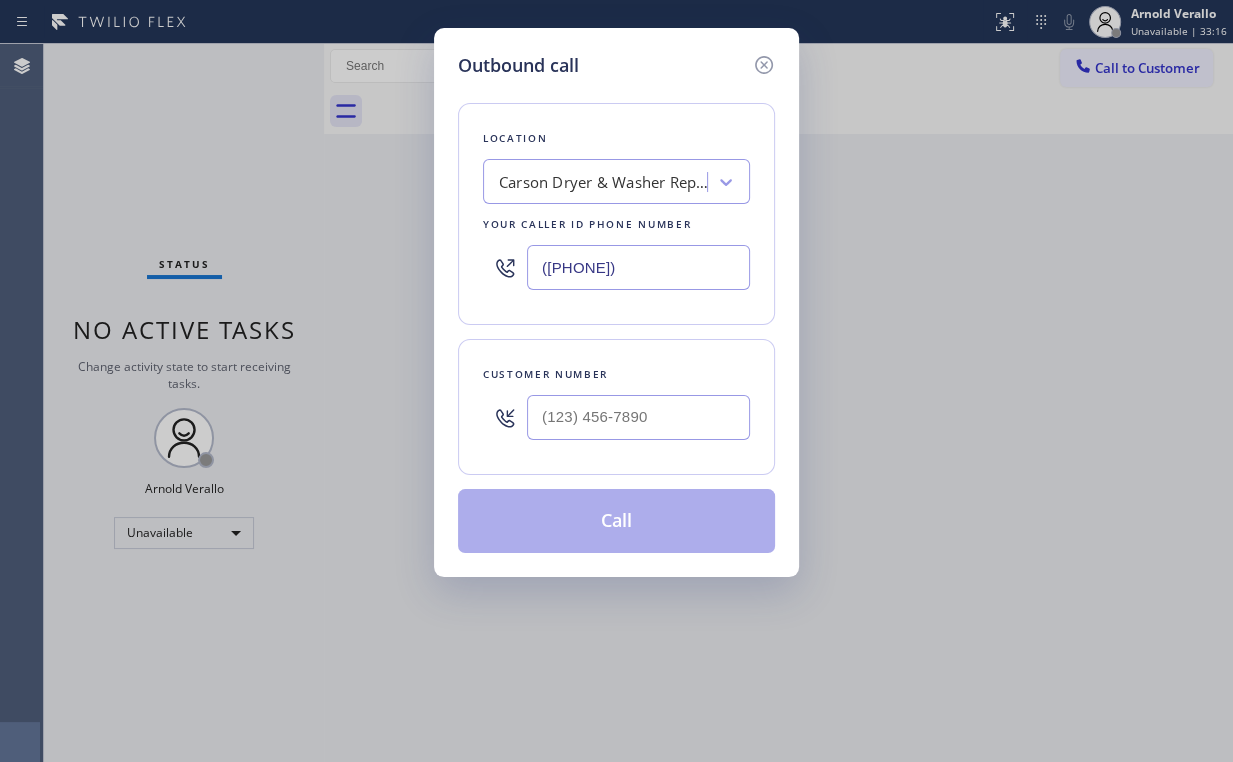 drag, startPoint x: 688, startPoint y: 263, endPoint x: 177, endPoint y: 253, distance: 511.09784 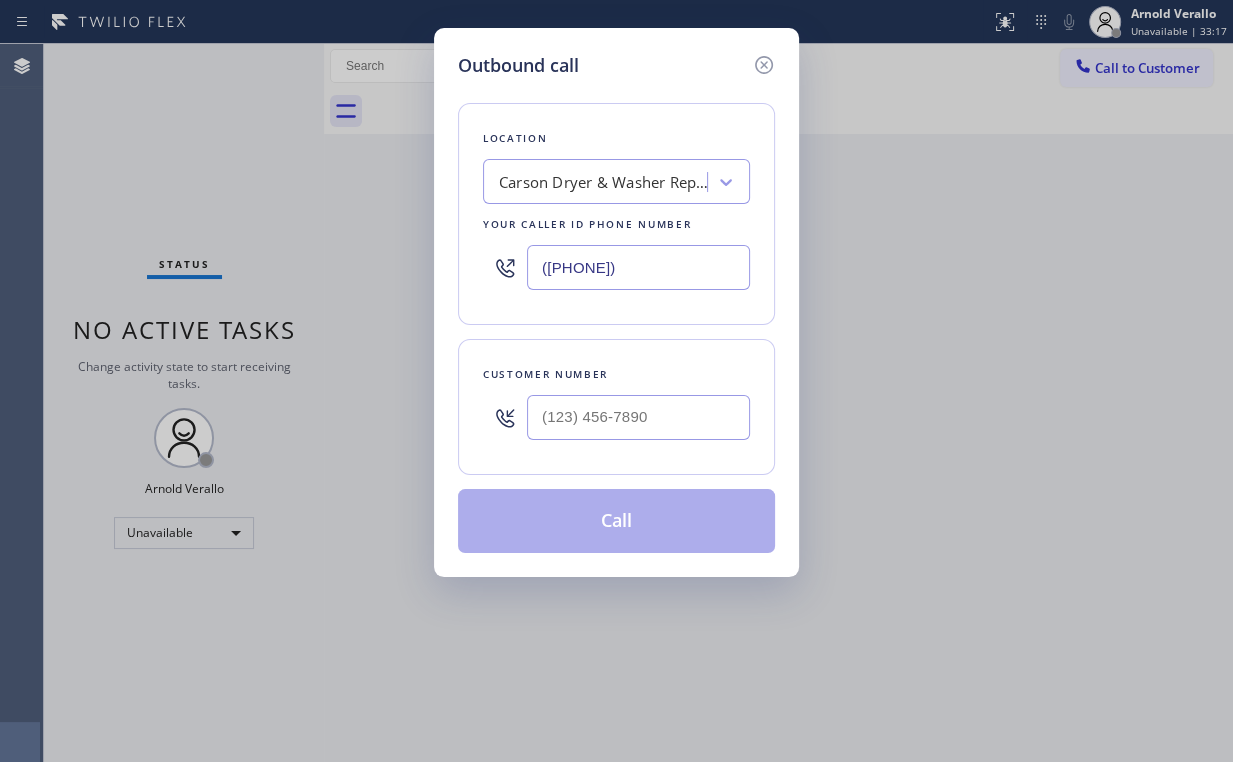 type on "([PHONE])" 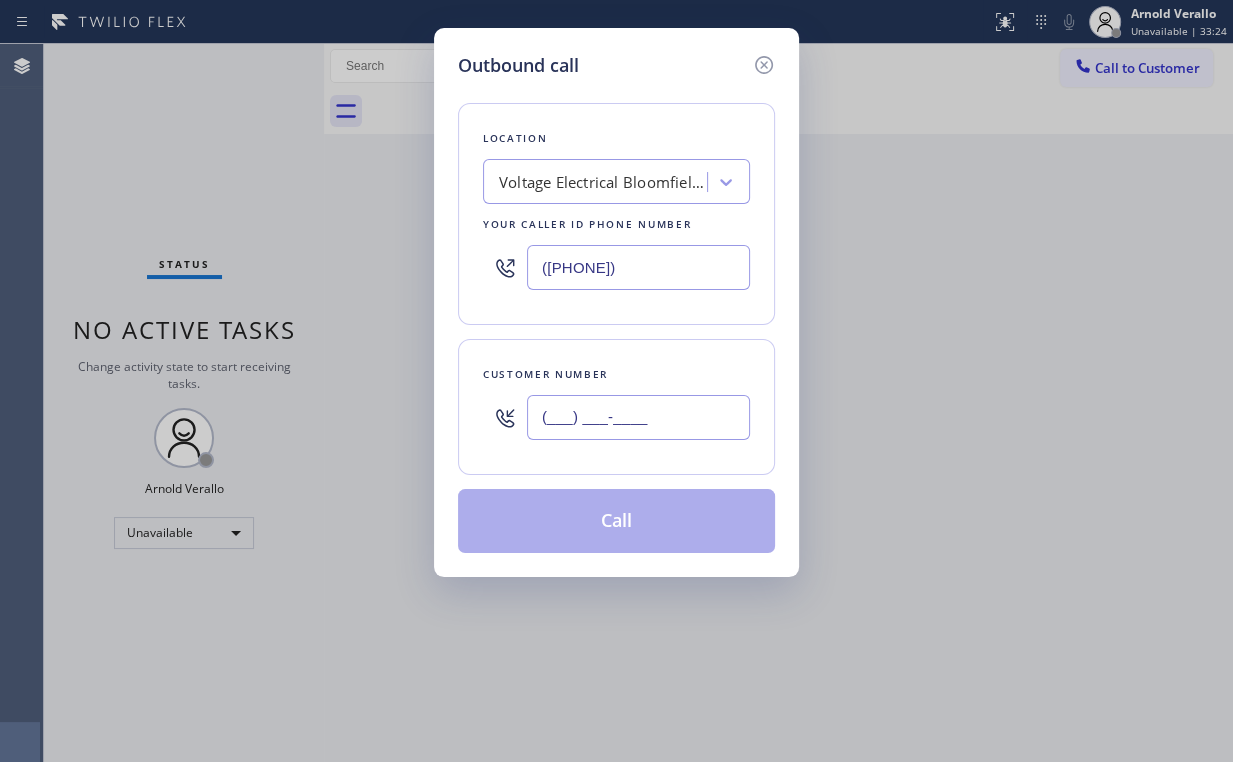 click on "(___) ___-____" at bounding box center [638, 417] 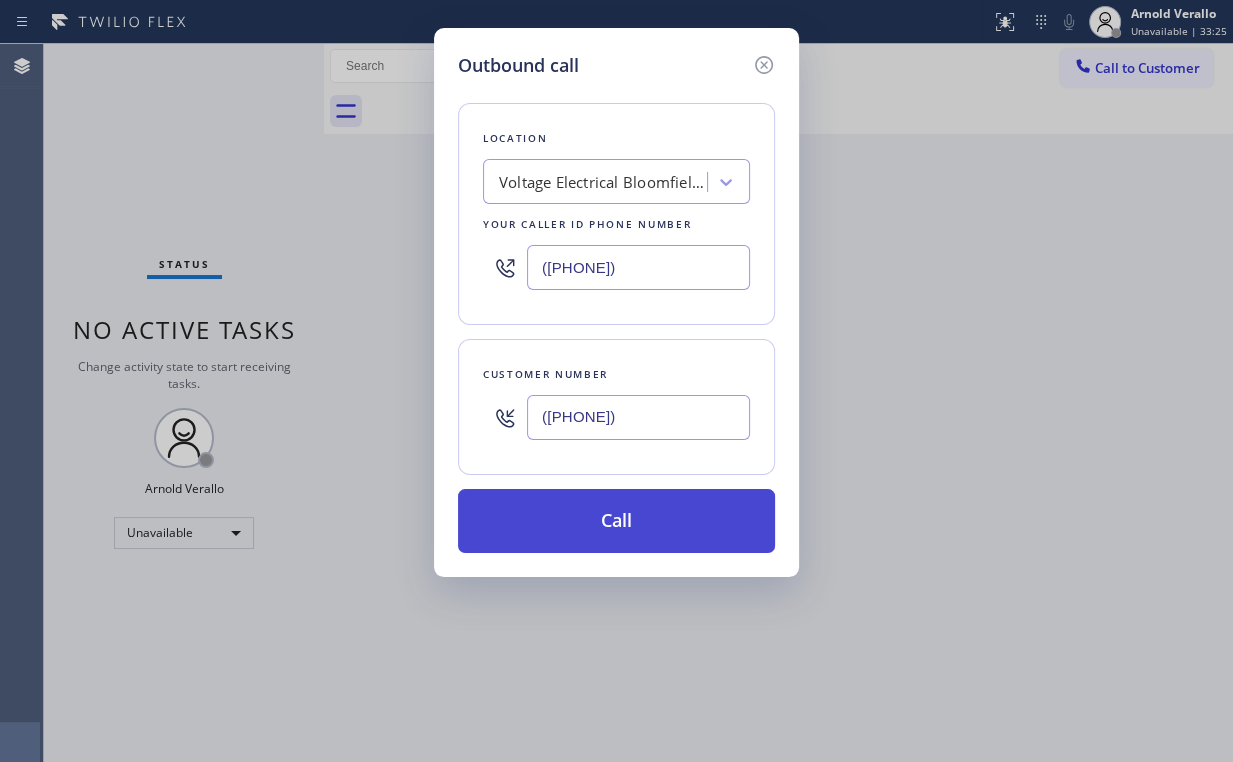 type on "([PHONE])" 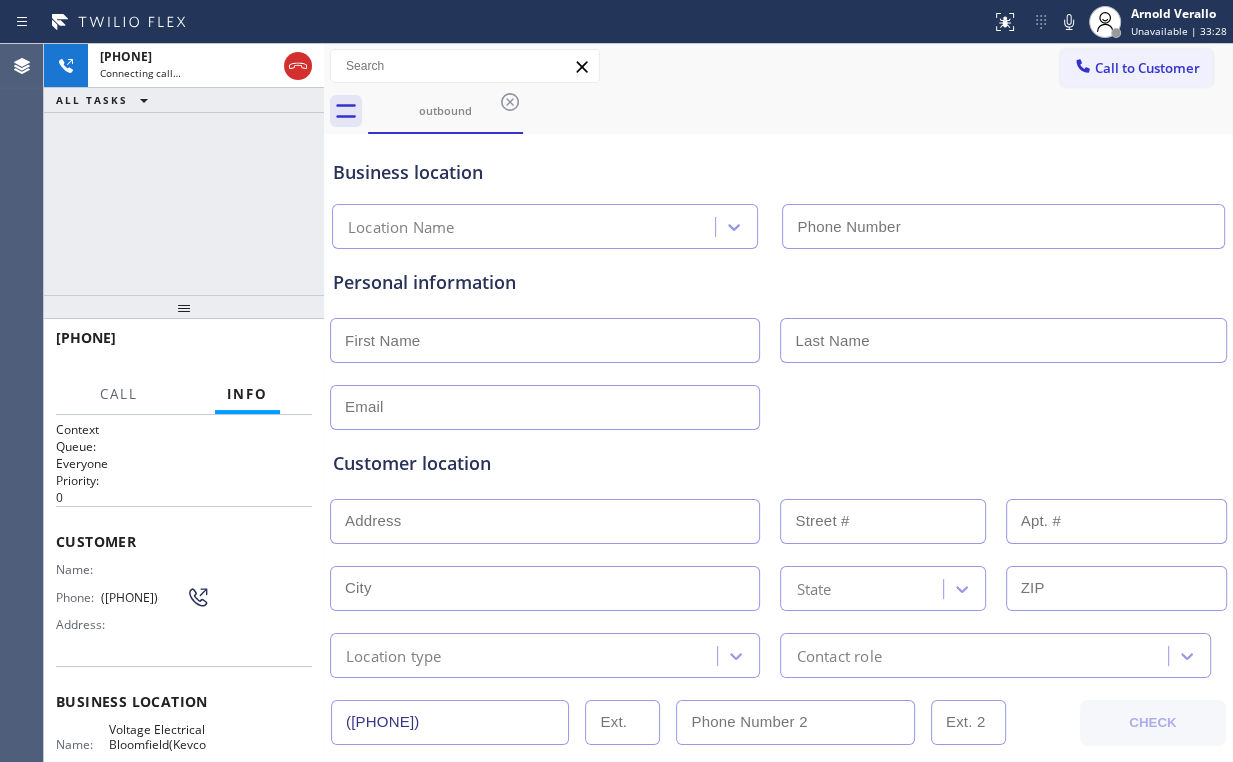 drag, startPoint x: 116, startPoint y: 190, endPoint x: 204, endPoint y: 39, distance: 174.77129 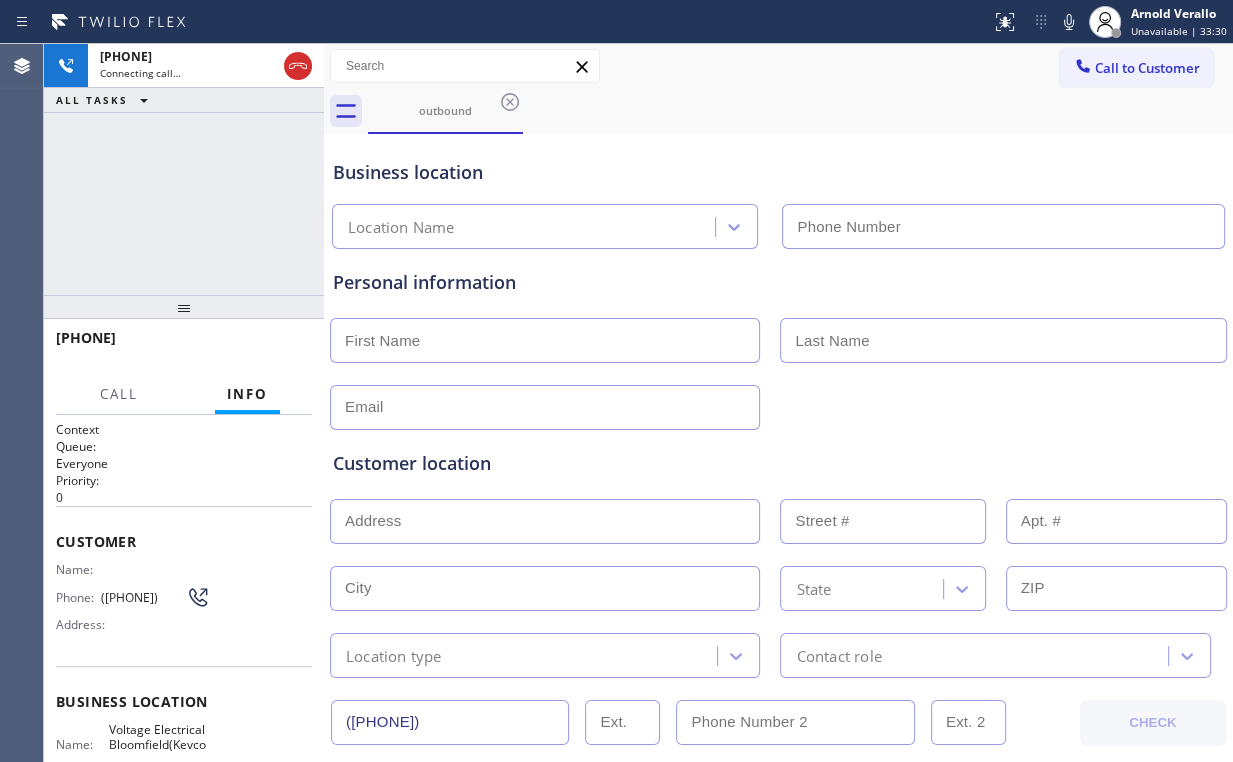 type on "([PHONE])" 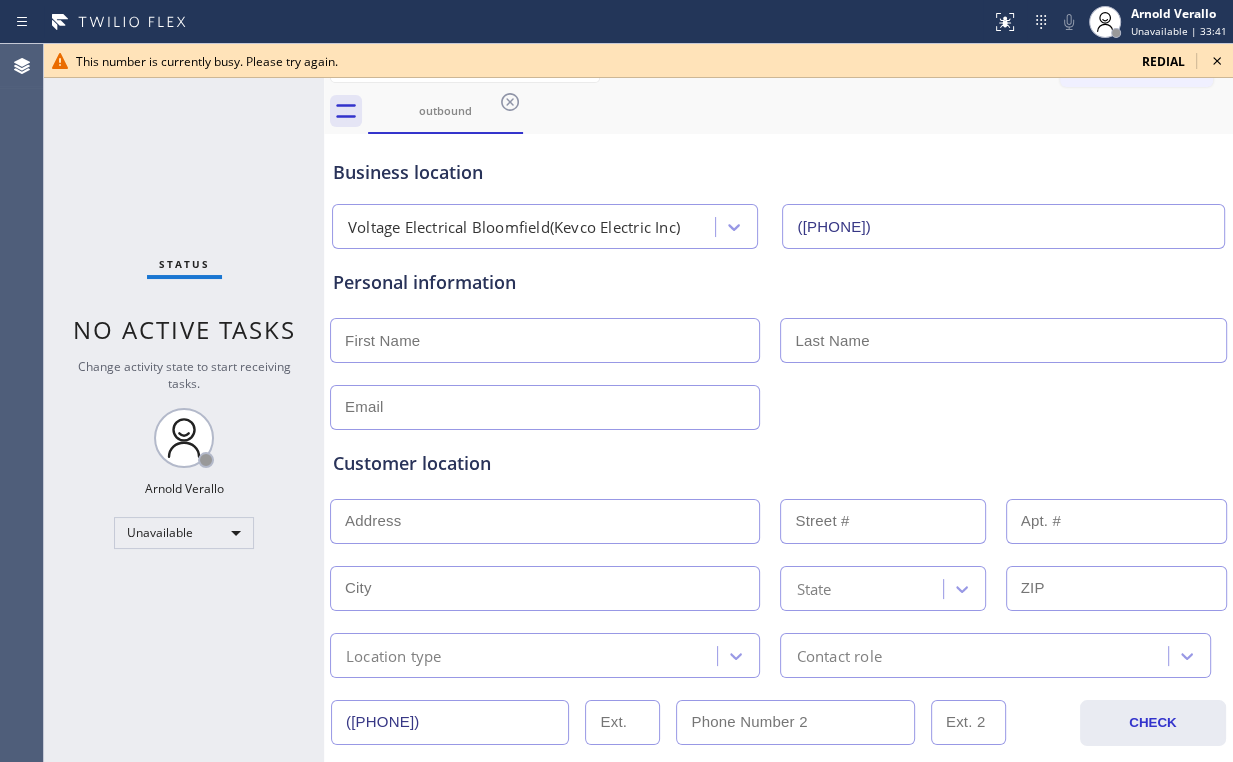 drag, startPoint x: 510, startPoint y: 101, endPoint x: 633, endPoint y: 109, distance: 123.25989 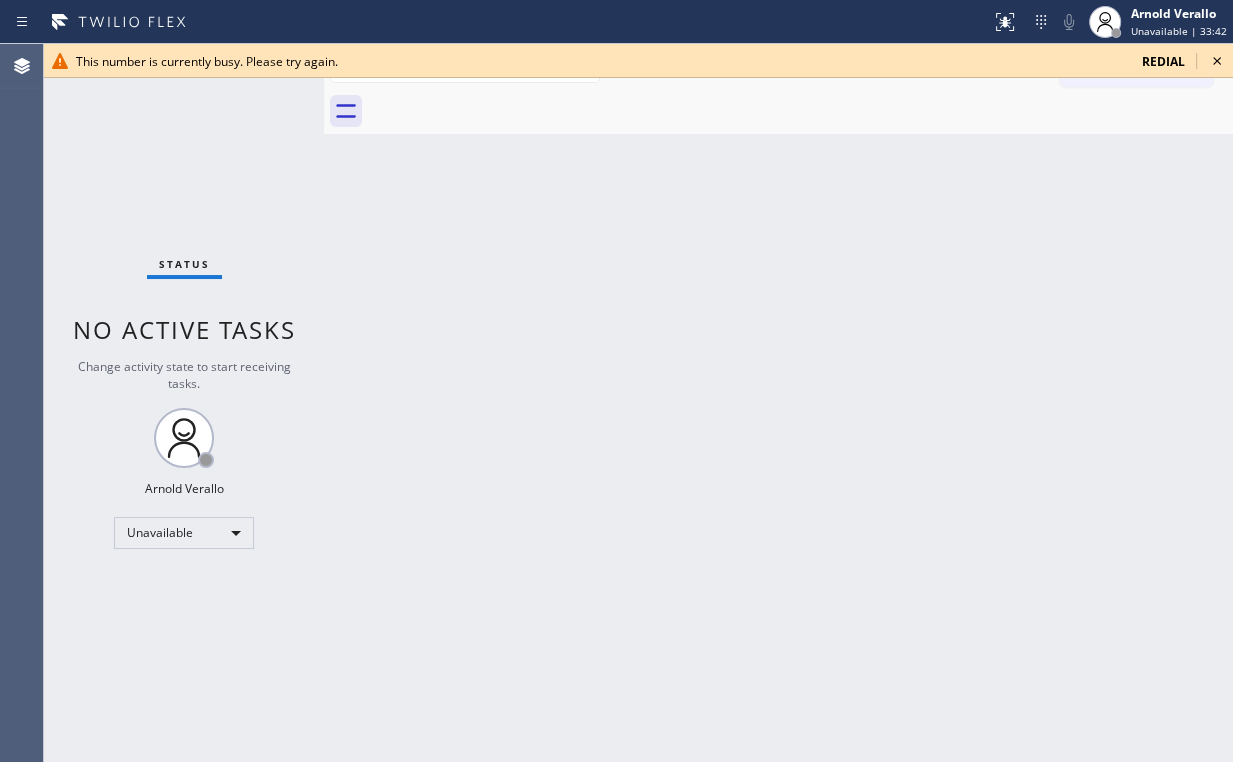 click 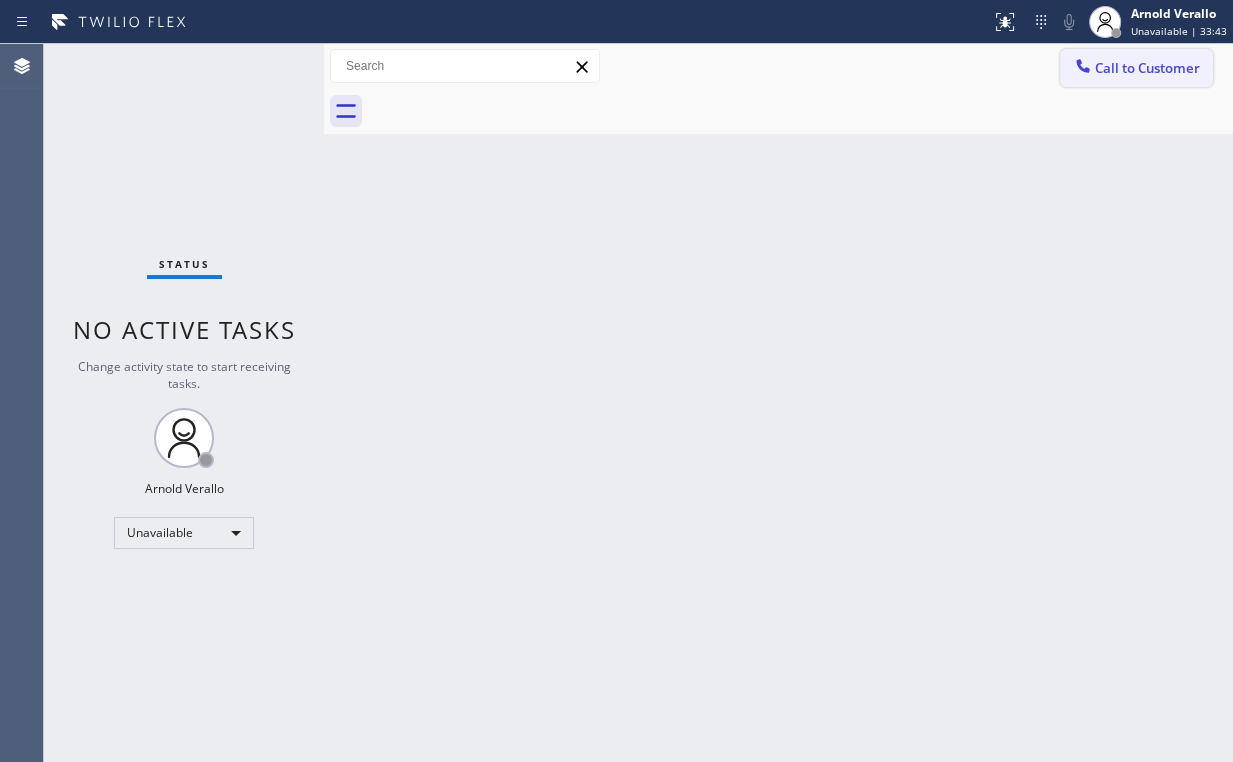 click on "Call to Customer" at bounding box center [1147, 68] 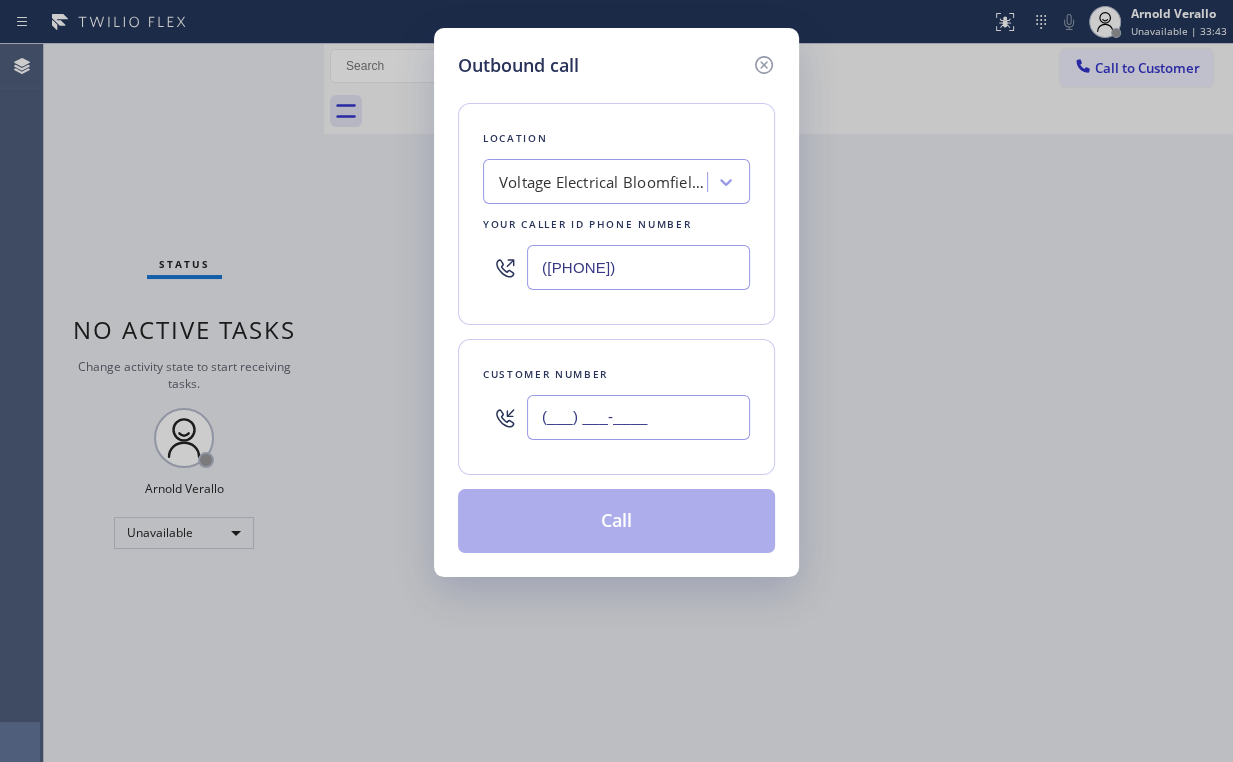 click on "(___) ___-____" at bounding box center (638, 417) 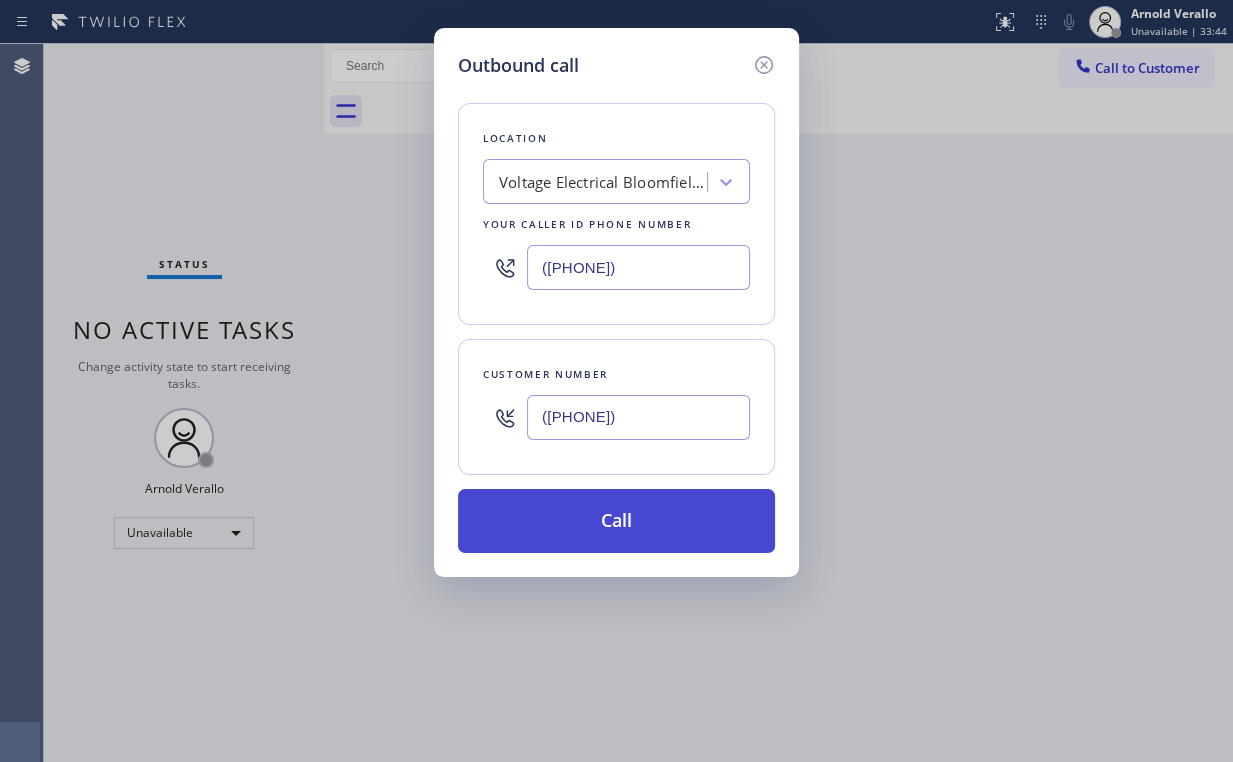 type on "([PHONE])" 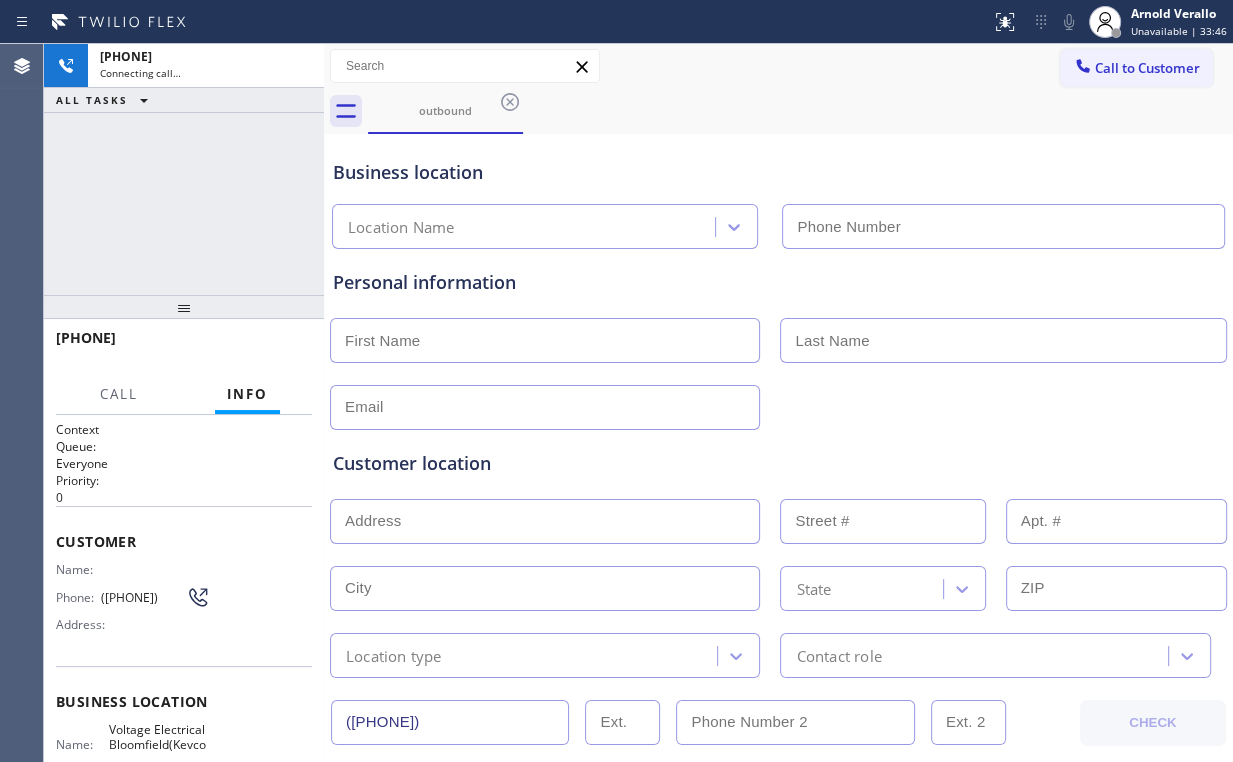 type on "([PHONE])" 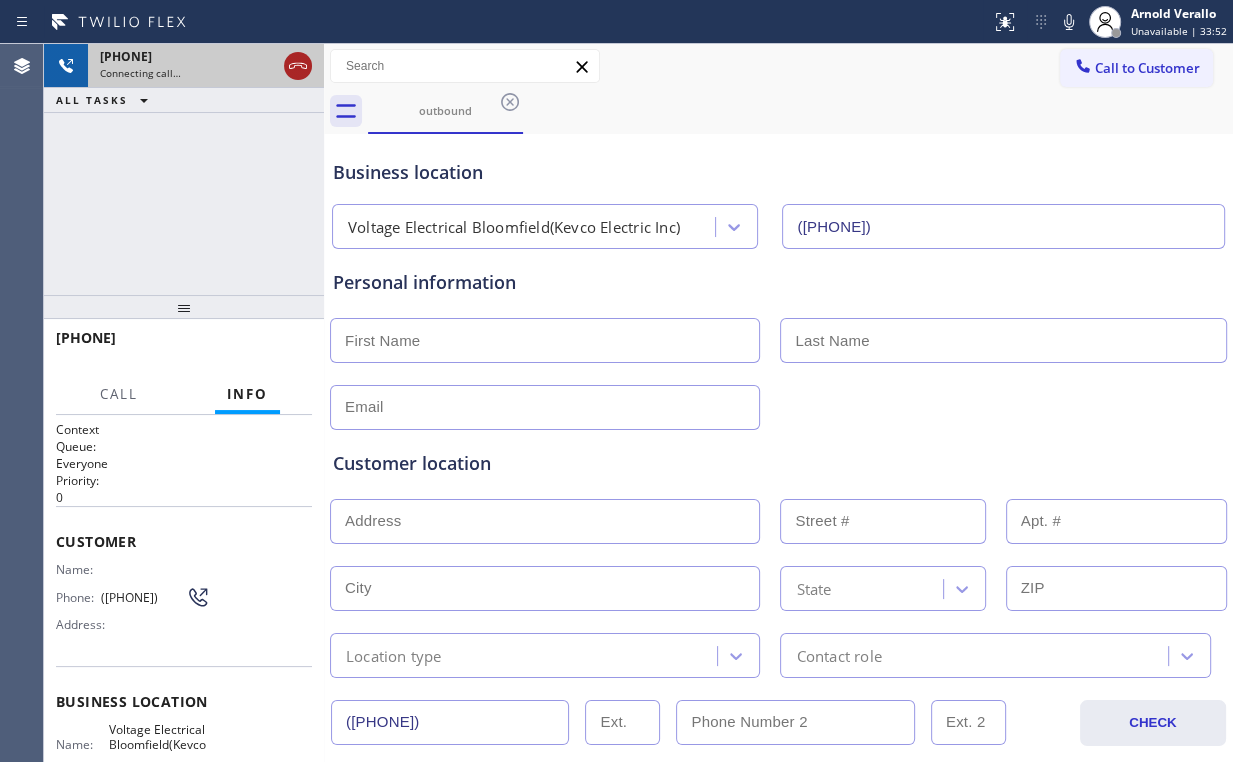 click 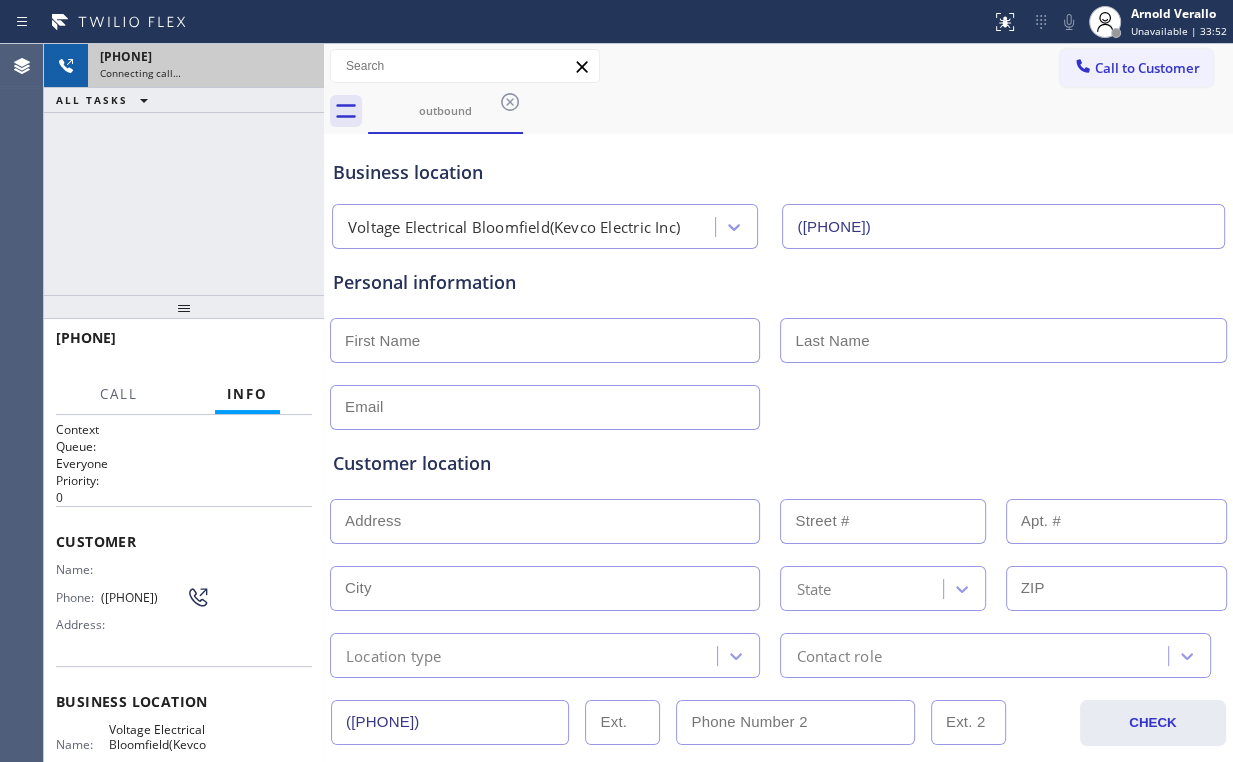drag, startPoint x: 1144, startPoint y: 72, endPoint x: 686, endPoint y: 298, distance: 510.72498 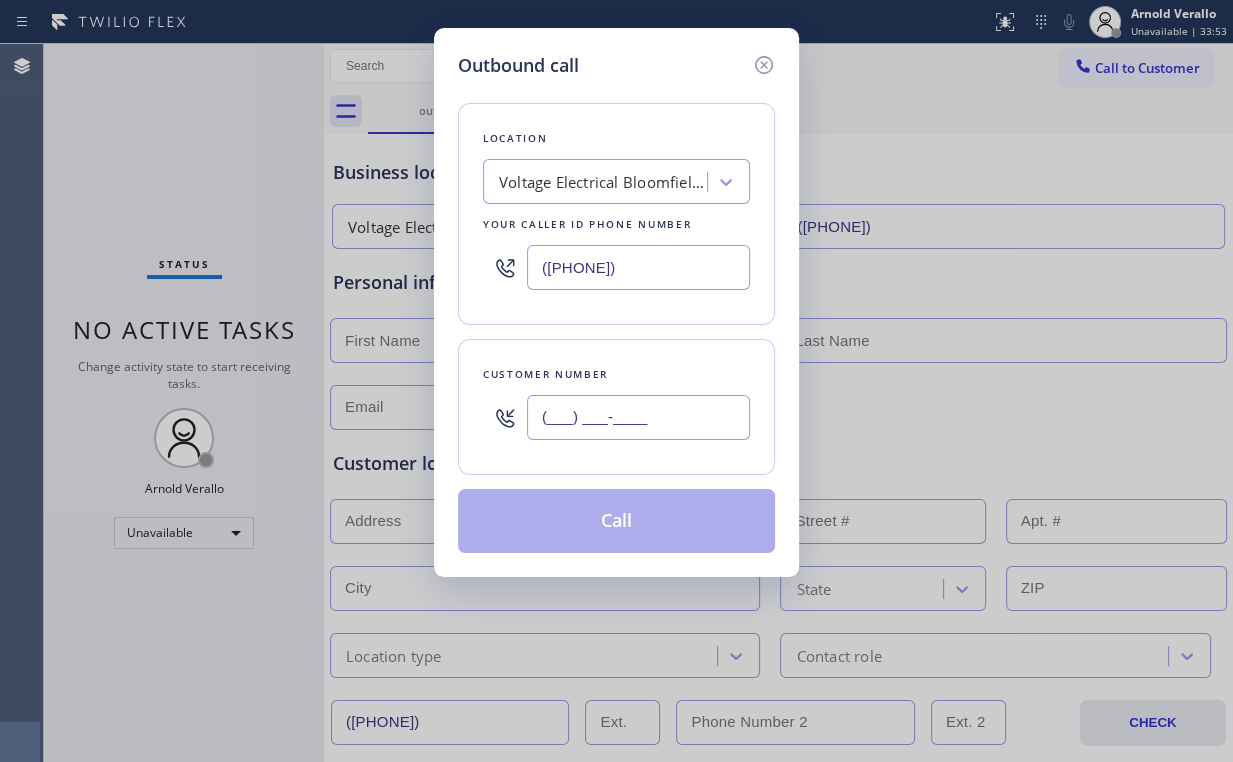 drag, startPoint x: 644, startPoint y: 410, endPoint x: 677, endPoint y: 399, distance: 34.785053 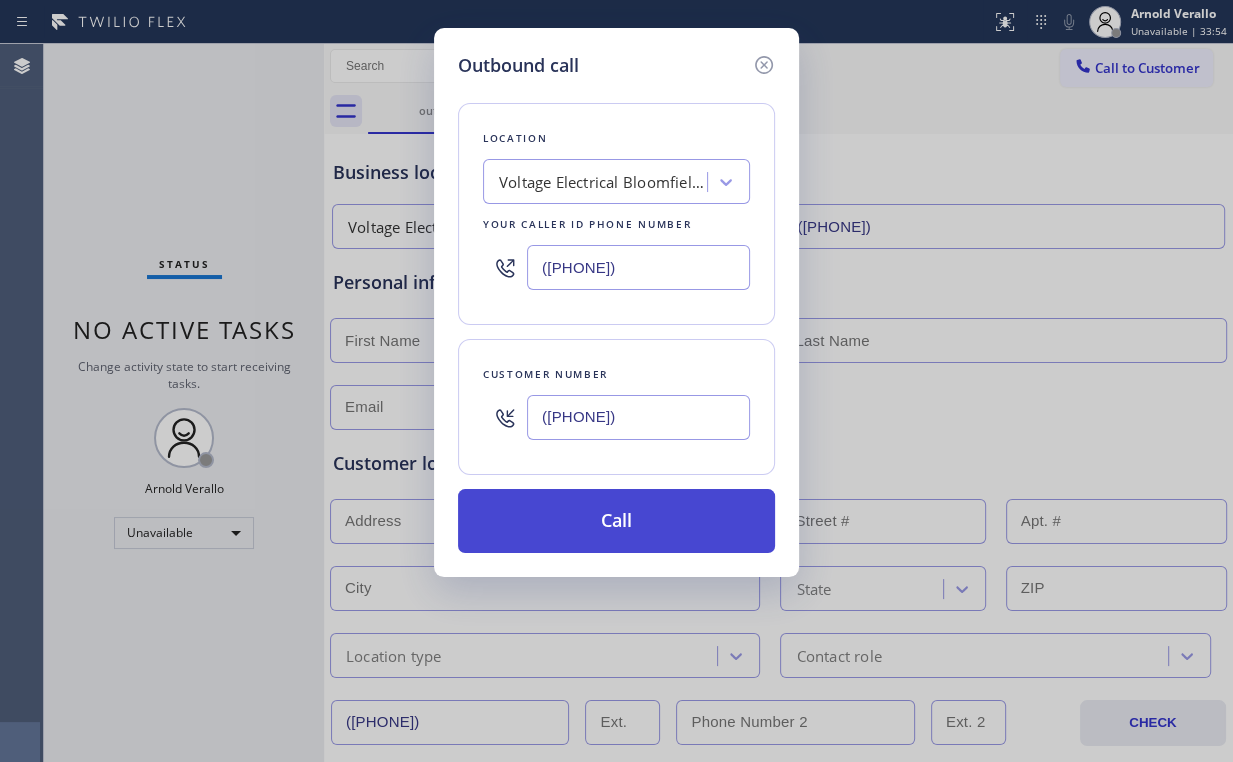 type on "([PHONE])" 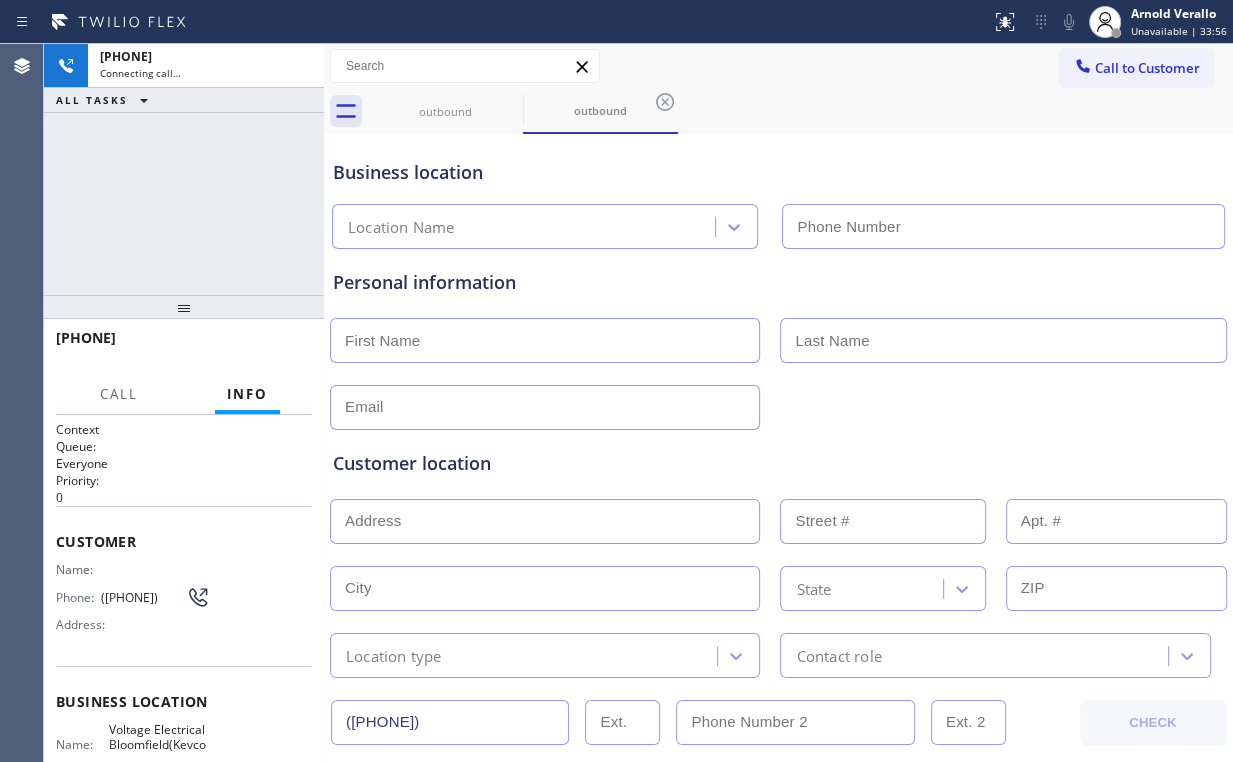 type on "([PHONE])" 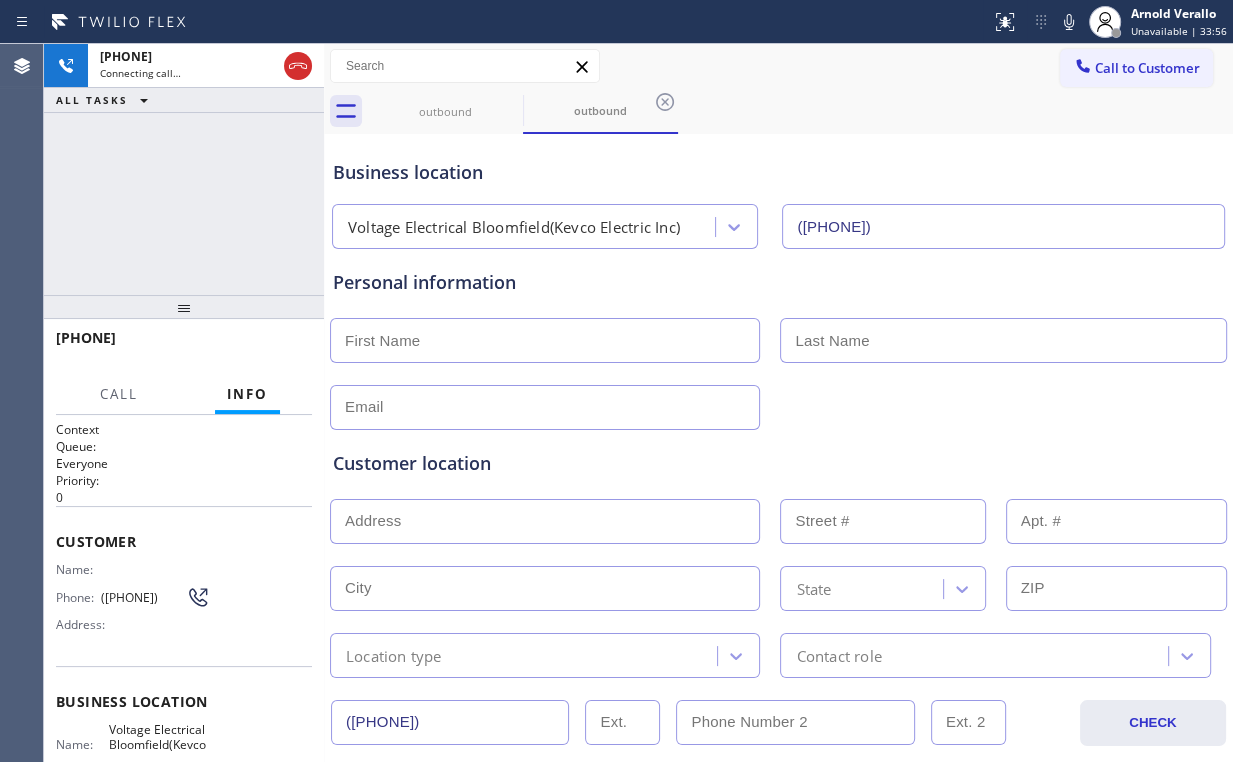 click on "Business location Voltage Electrical Bloomfield(Kevco Electric Inc) ([PHONE])" at bounding box center (778, 194) 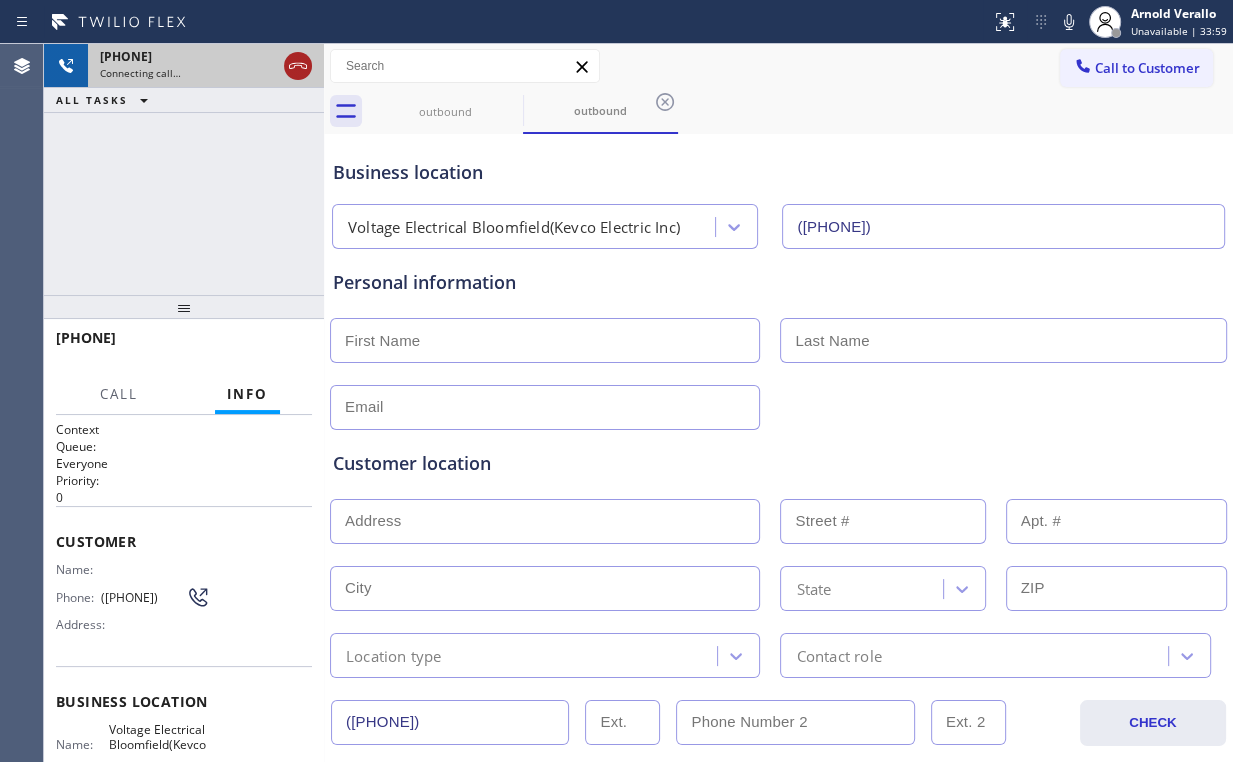 click 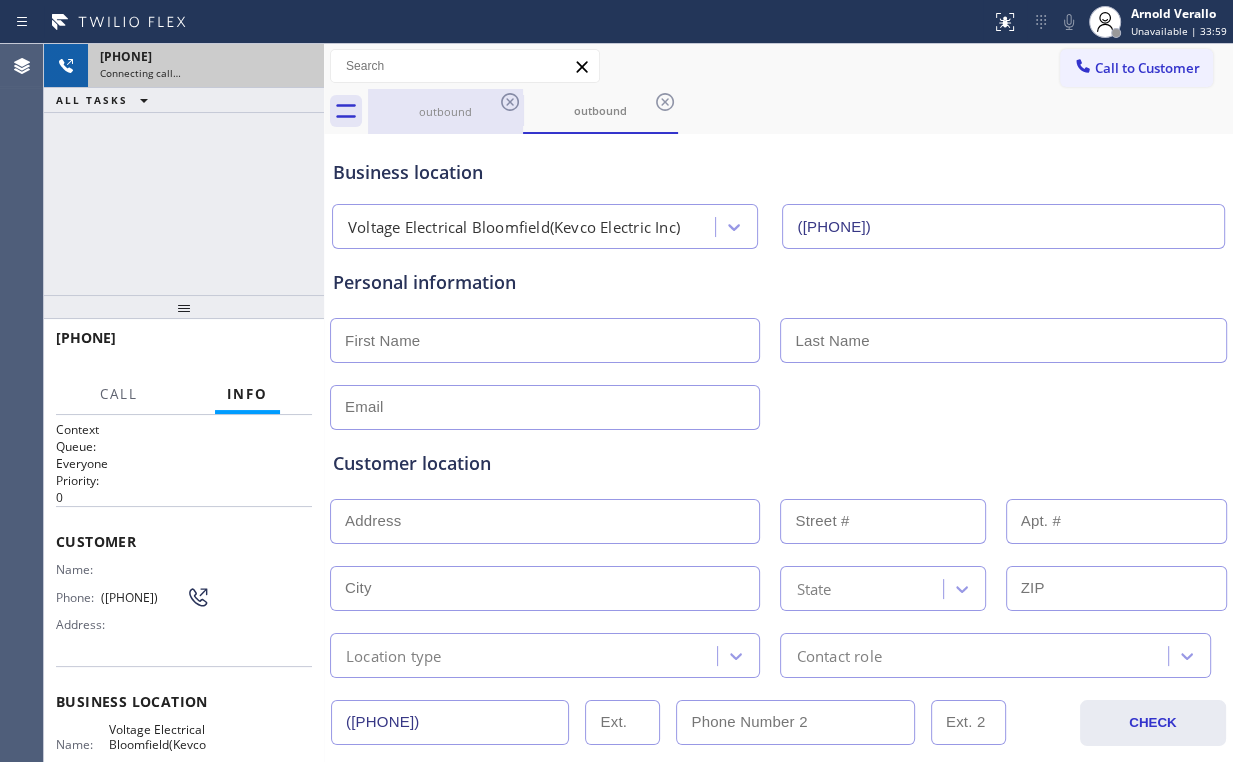 drag, startPoint x: 420, startPoint y: 95, endPoint x: 496, endPoint y: 101, distance: 76.23647 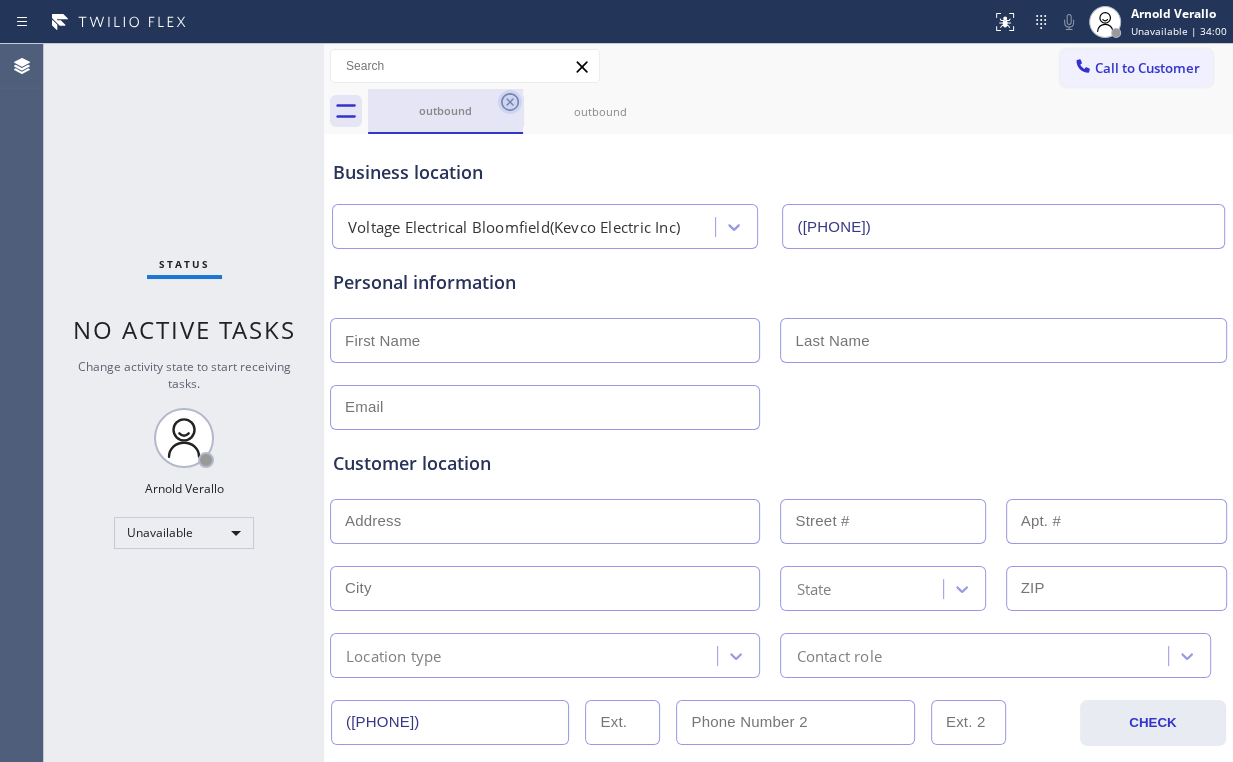 click at bounding box center [523, 112] 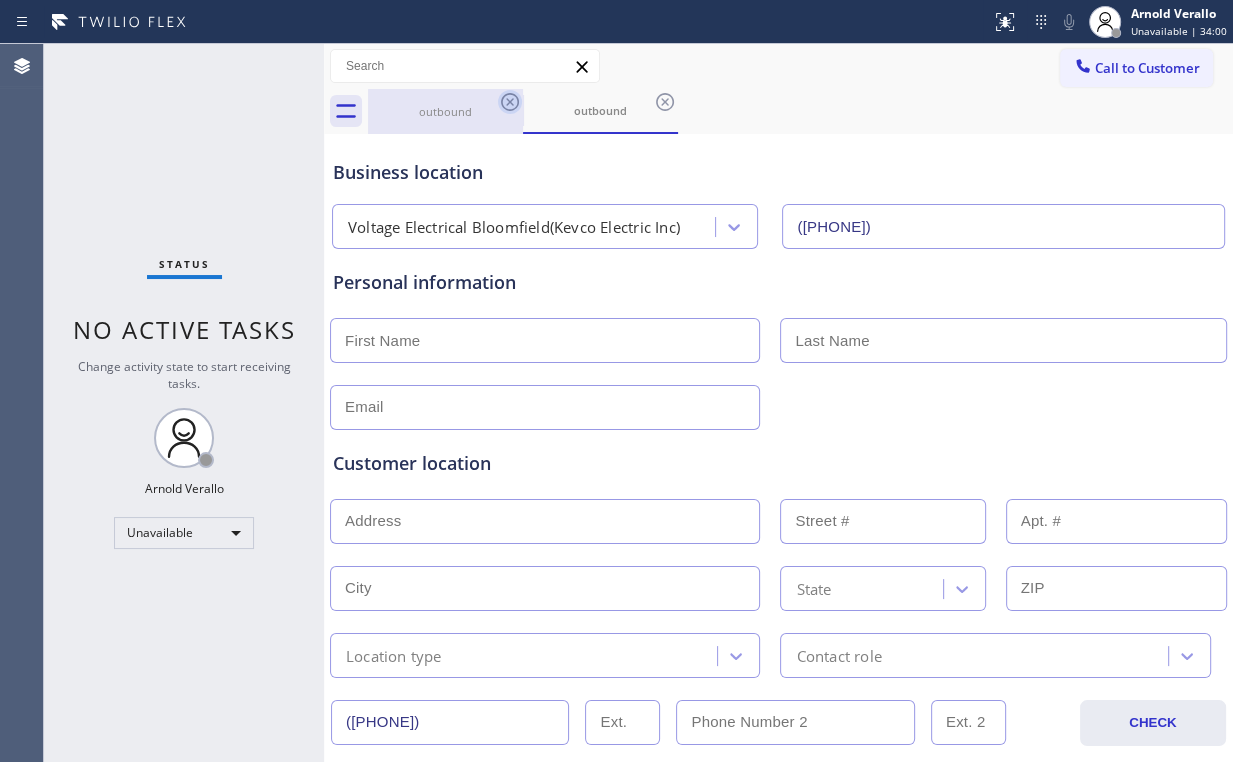 click 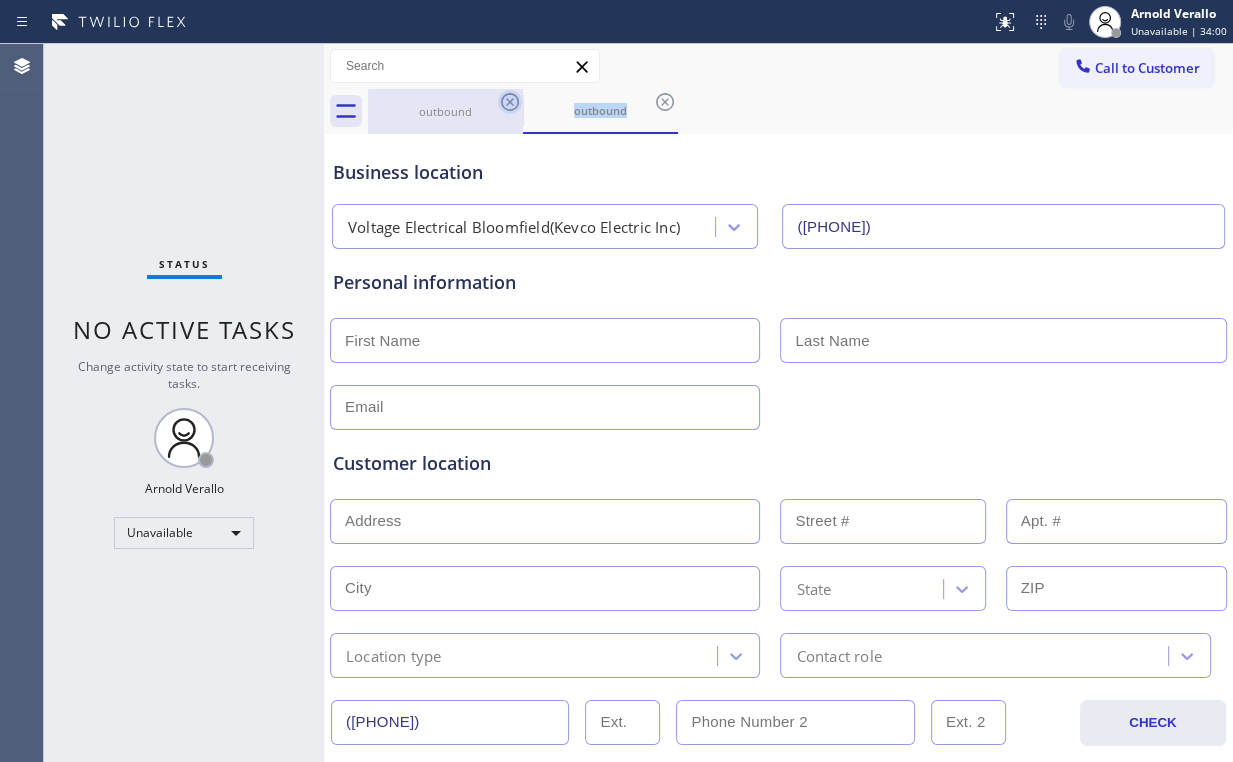 click 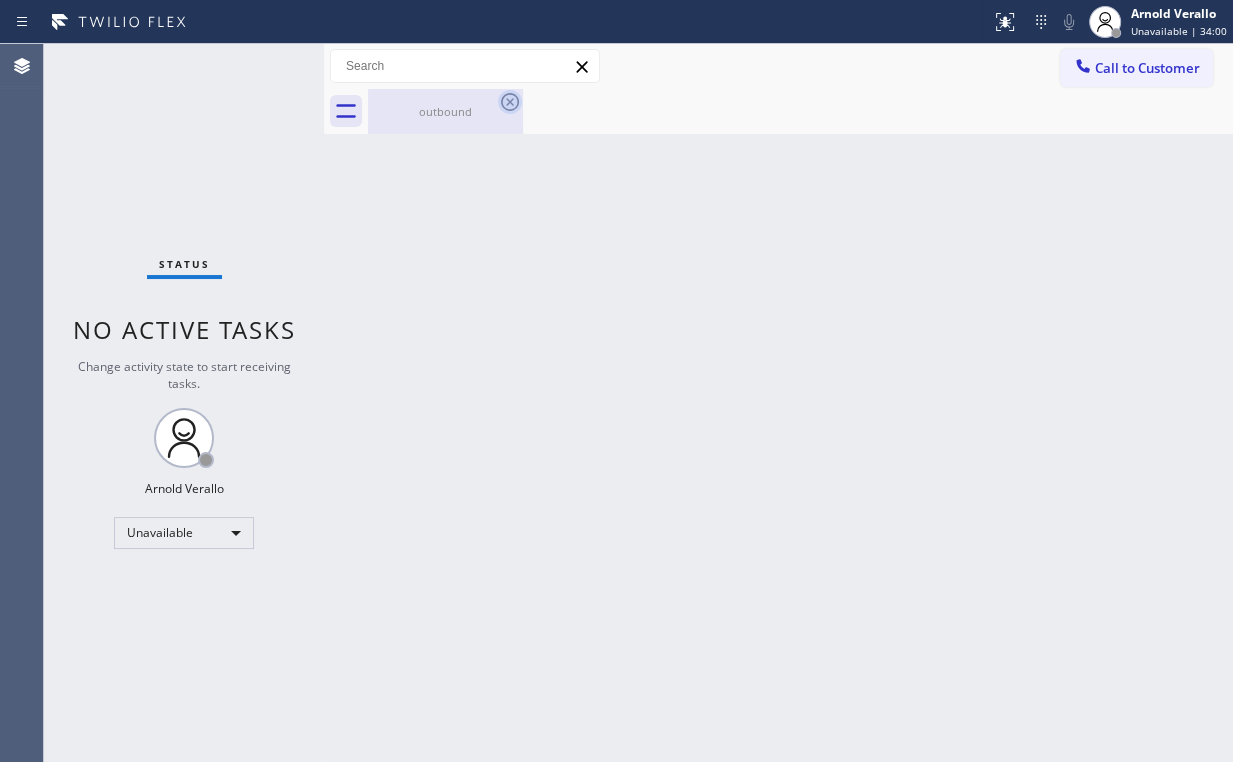 drag, startPoint x: 516, startPoint y: 98, endPoint x: 576, endPoint y: 139, distance: 72.67049 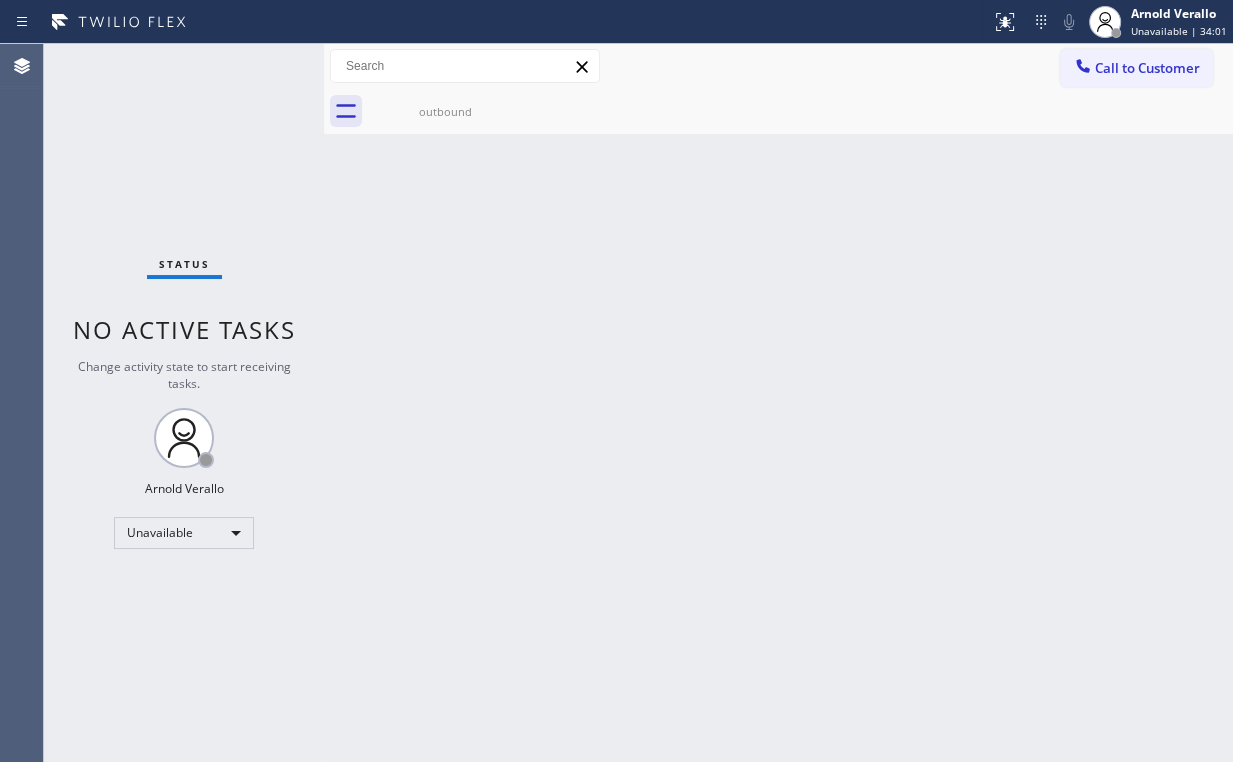 click on "Back to Dashboard Change Sender ID Customers Technicians Select a contact Outbound call Location Search location Your caller id phone number Customer number Call Customer info Name   Phone none Address none Change Sender ID HVAC [PHONE] 5 Star Appliance [PHONE] Appliance Repair [PHONE] Plumbing [PHONE] Air Duct Cleaning [PHONE]  Electricians [PHONE] Cancel Change Check personal SMS Reset Change outbound Call to Customer Outbound call Location Voltage Electrical [CITY](Kevco Electric Inc) Your caller id phone number [PHONE] Customer number Call Outbound call Technician Search Technician Your caller id phone number Your caller id phone number Call outbound" at bounding box center (778, 403) 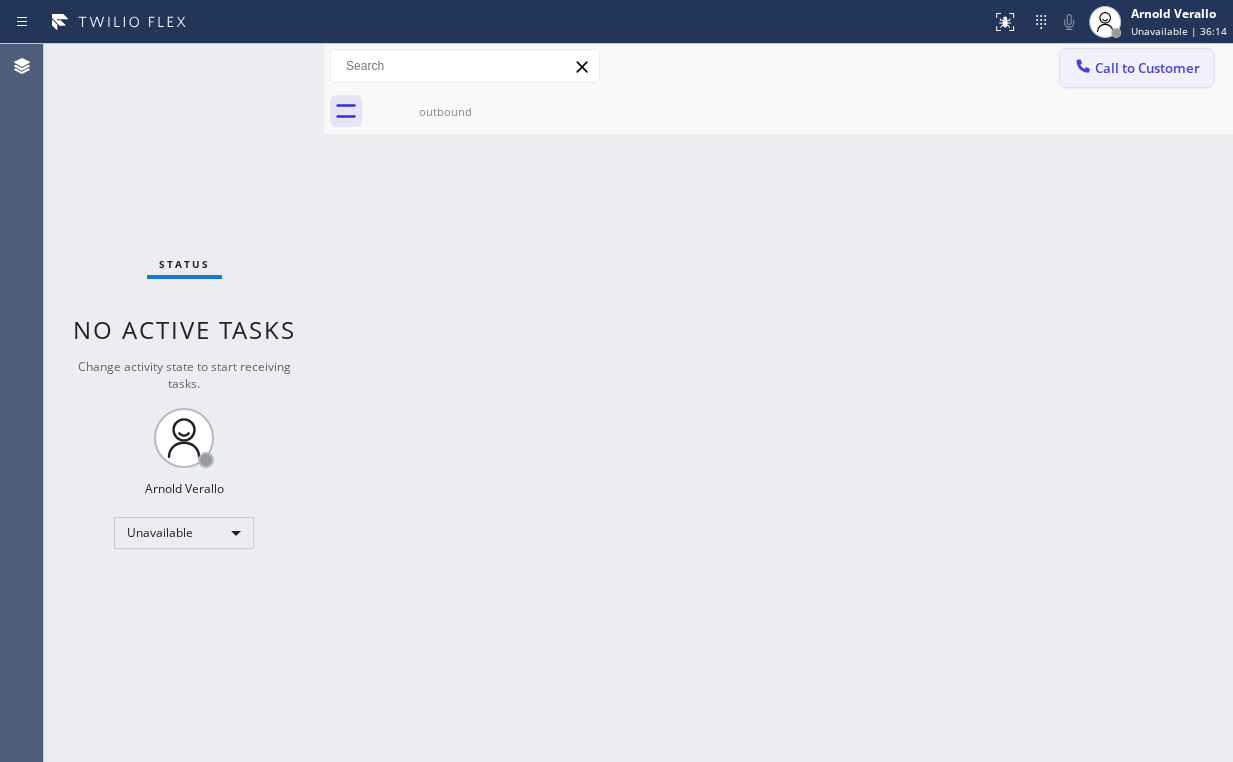 click at bounding box center (1083, 68) 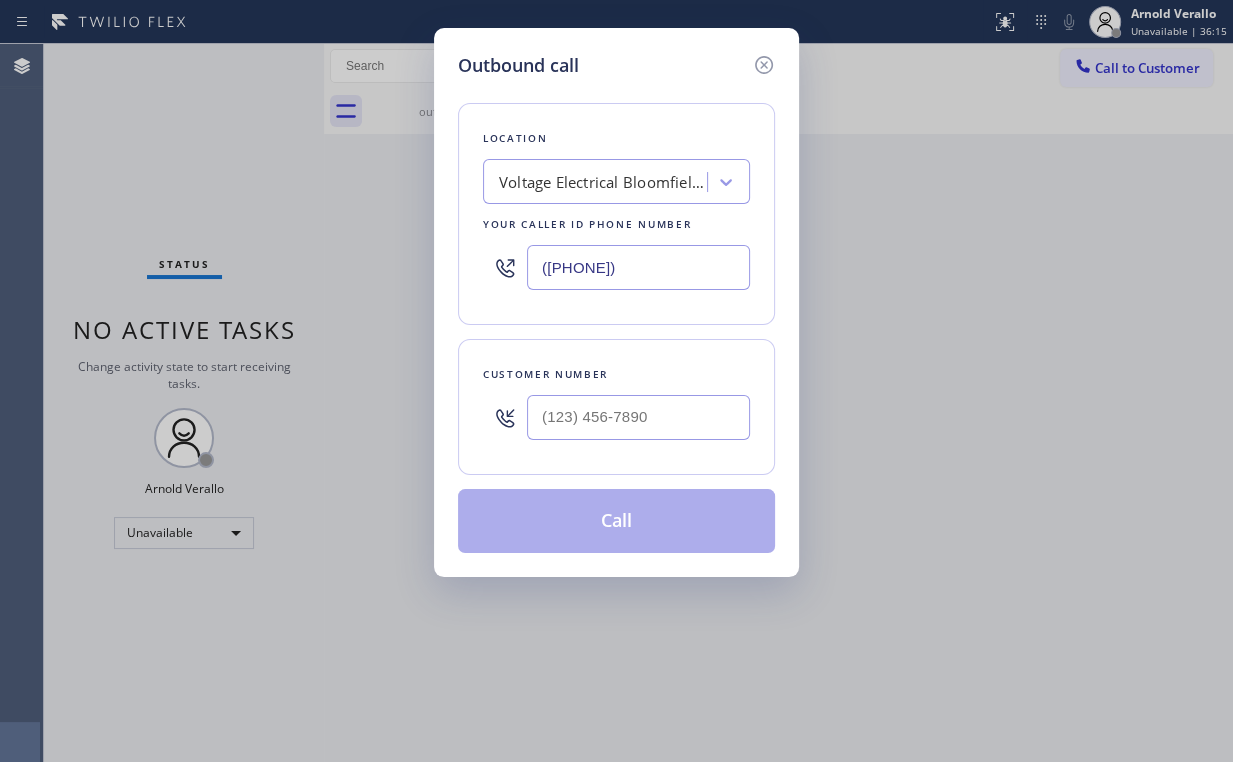drag, startPoint x: 683, startPoint y: 278, endPoint x: 225, endPoint y: 210, distance: 463.0205 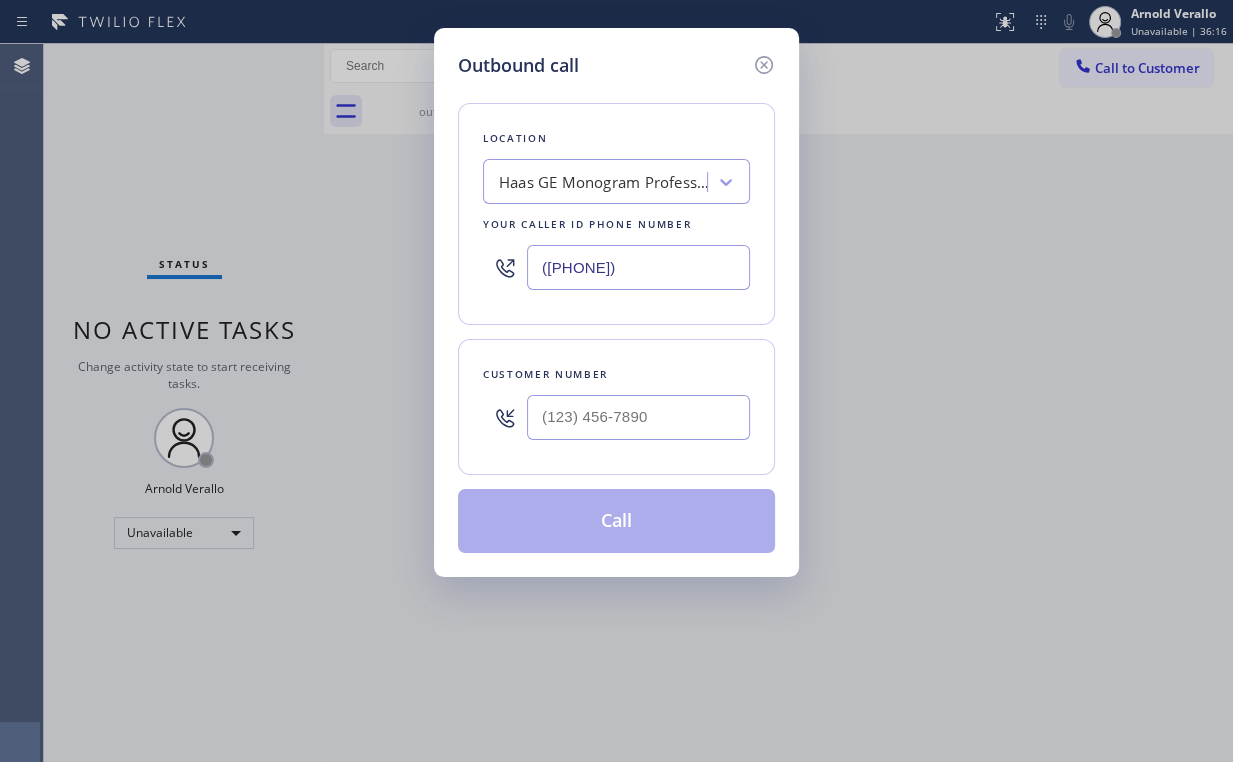 type on "([PHONE])" 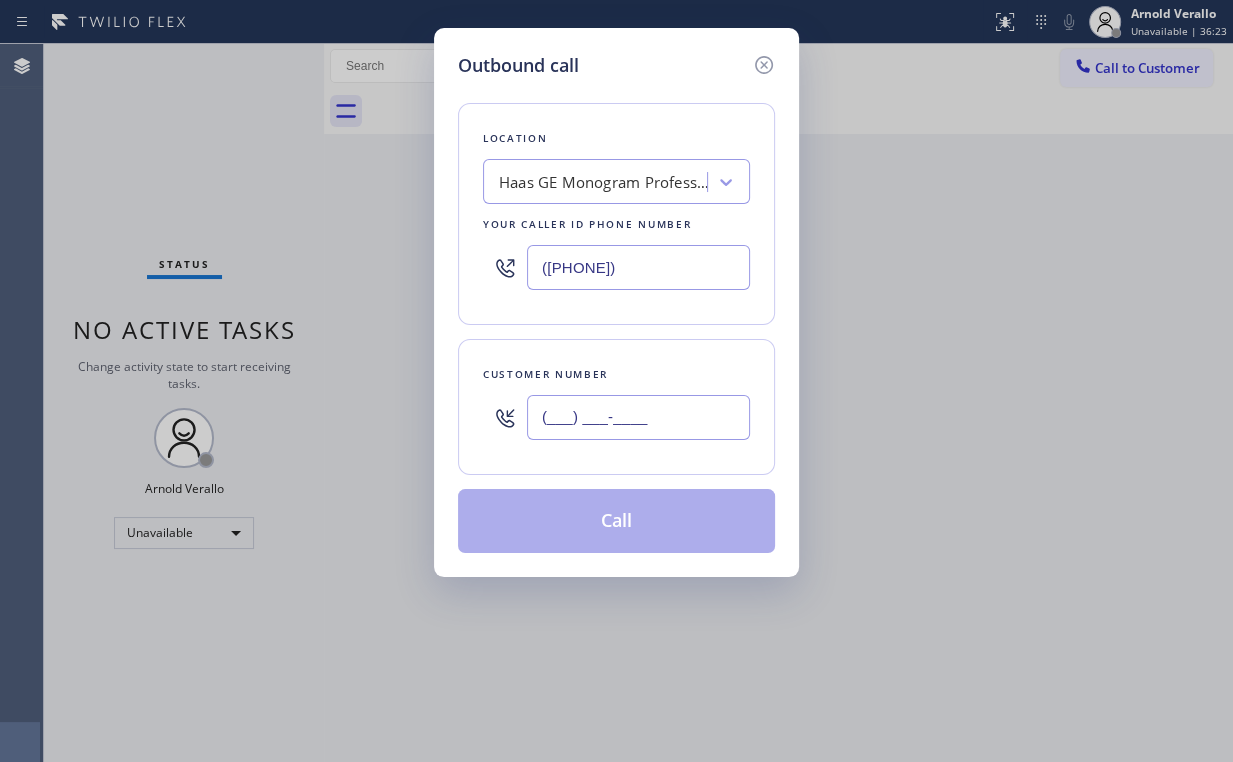 click on "(___) ___-____" at bounding box center (638, 417) 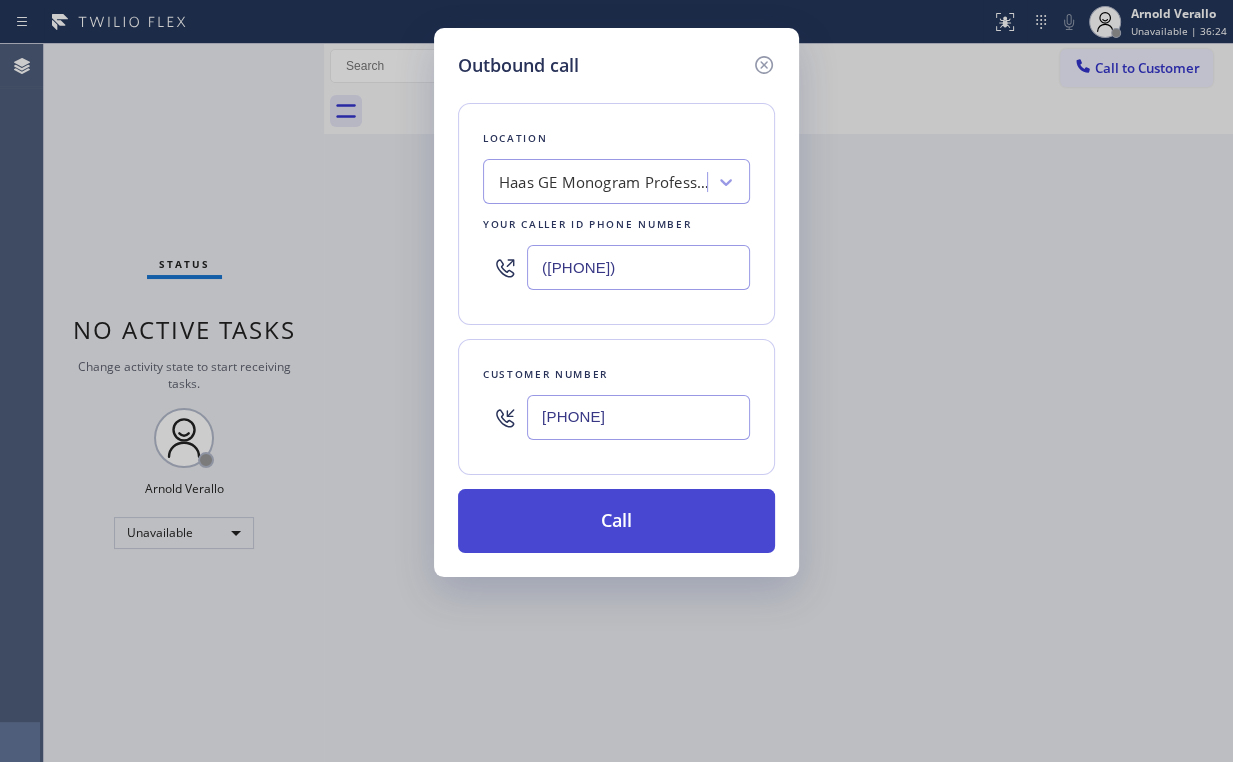 type on "[PHONE]" 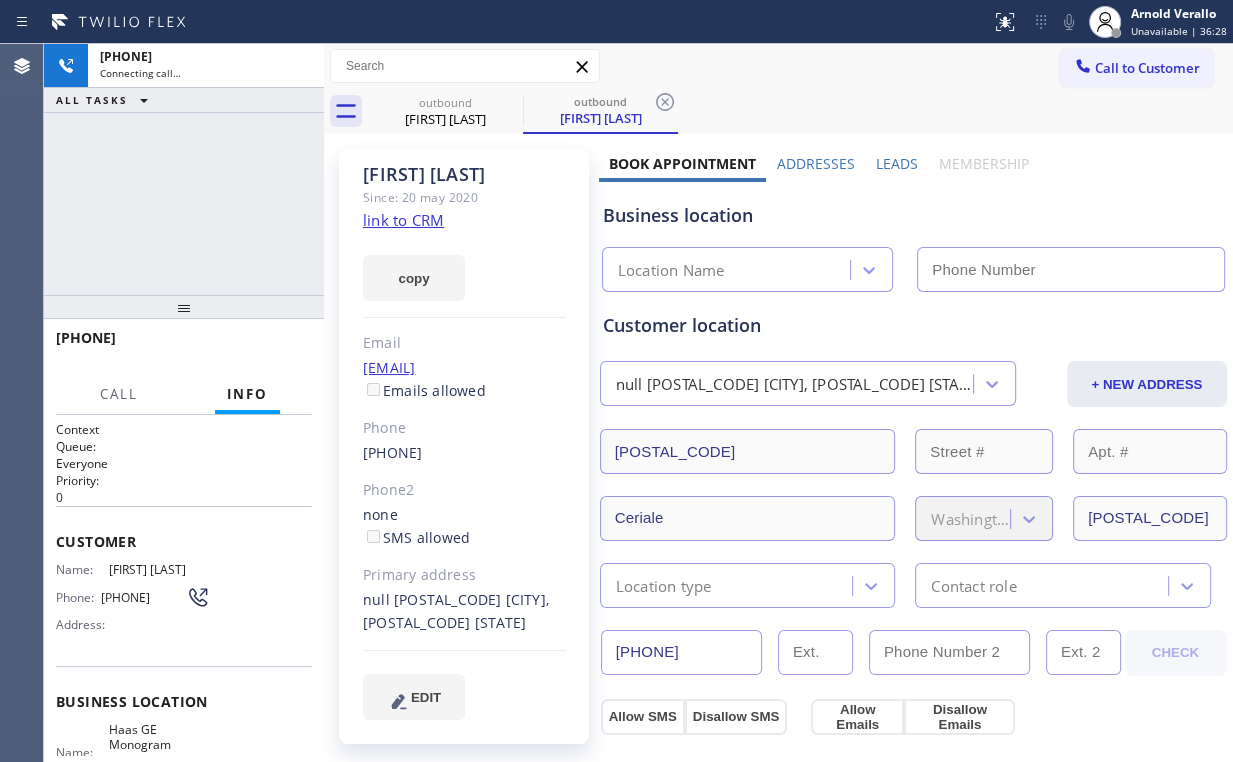 type on "([PHONE])" 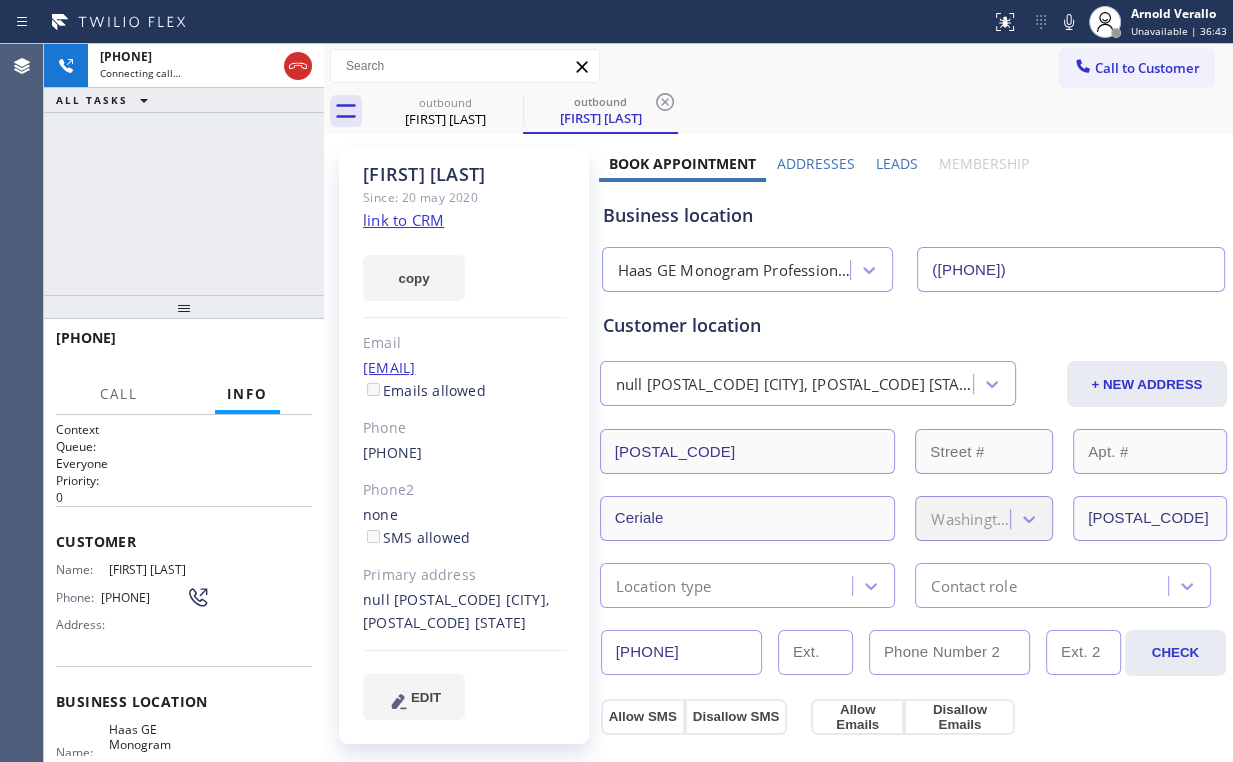 click on "+1[PHONE] Connecting call… ALL TASKS ALL TASKS ACTIVE TASKS TASKS IN WRAP UP" at bounding box center (184, 169) 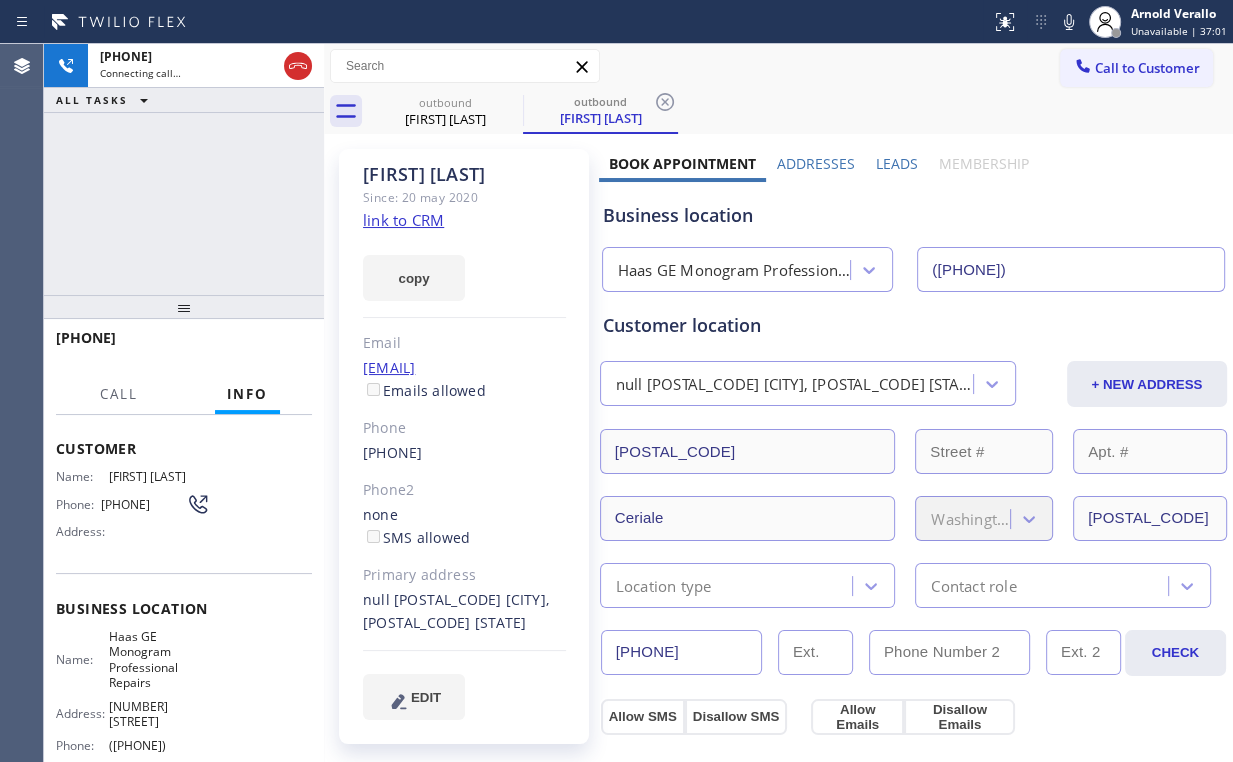 scroll, scrollTop: 80, scrollLeft: 0, axis: vertical 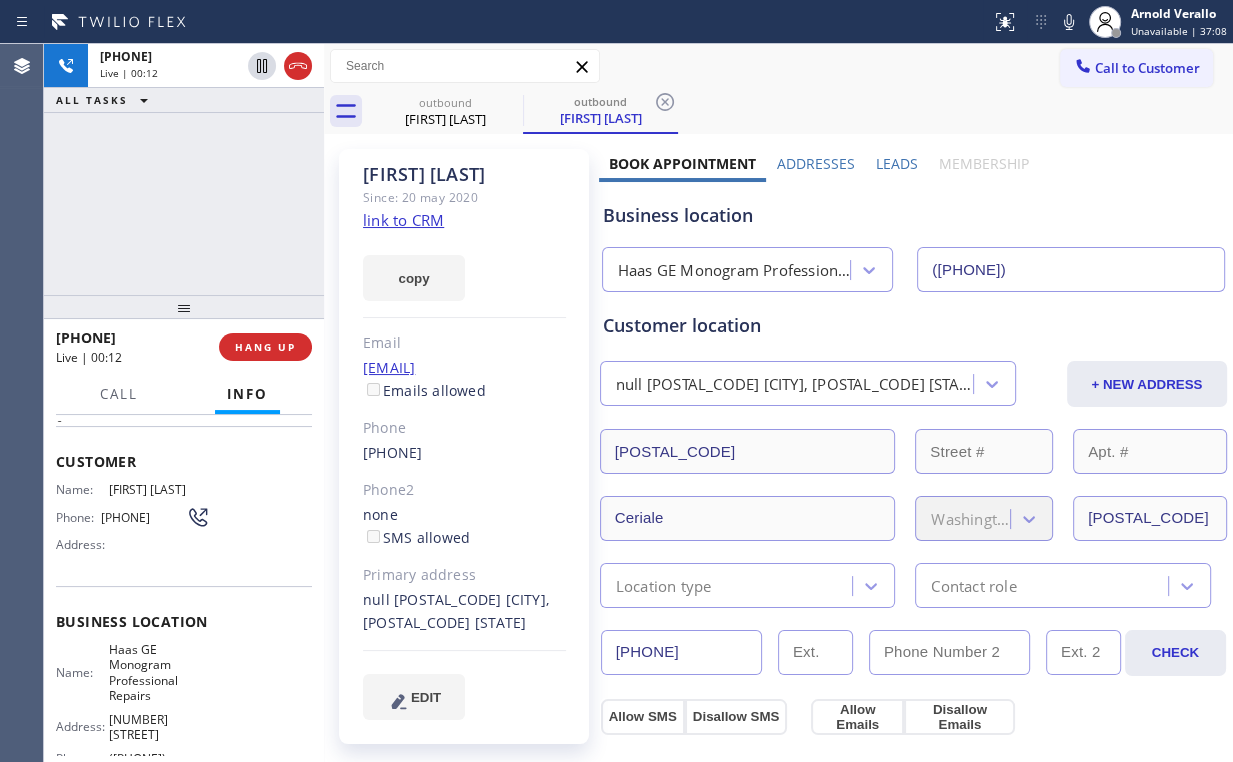drag, startPoint x: 356, startPoint y: 451, endPoint x: 464, endPoint y: 459, distance: 108.29589 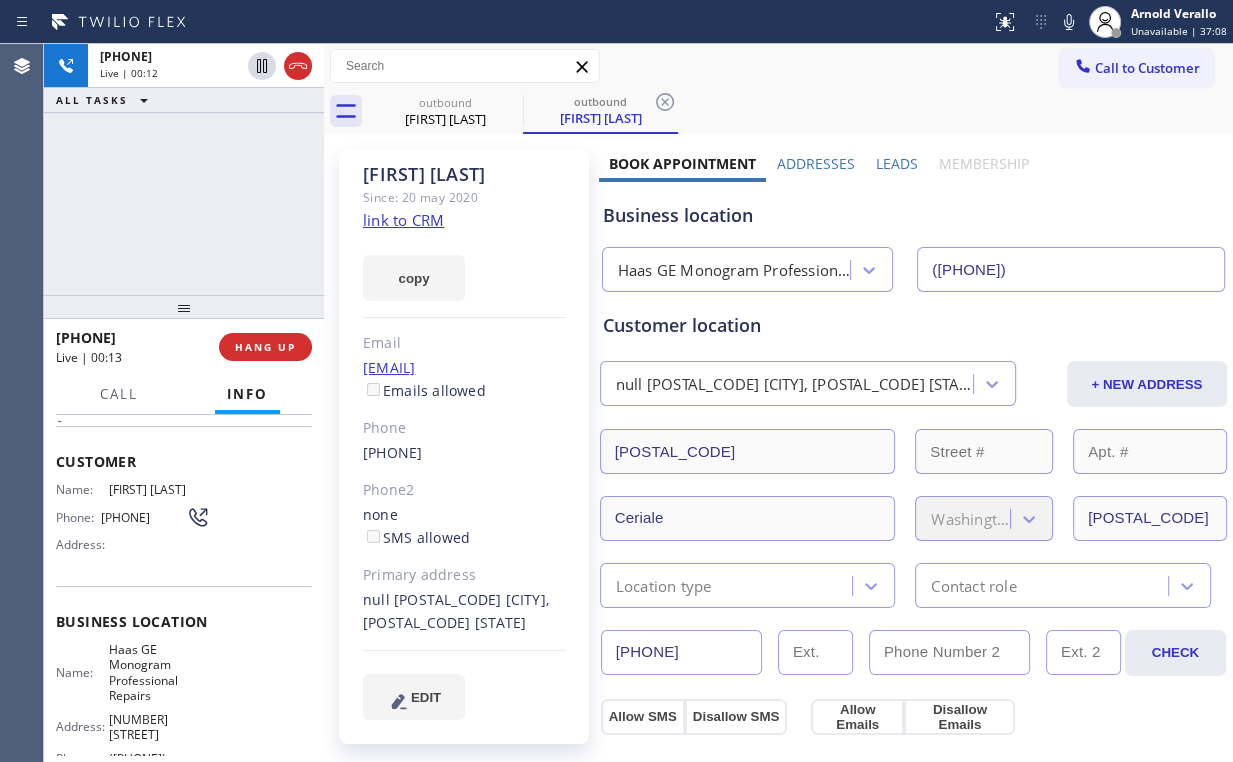 copy on "[PHONE]" 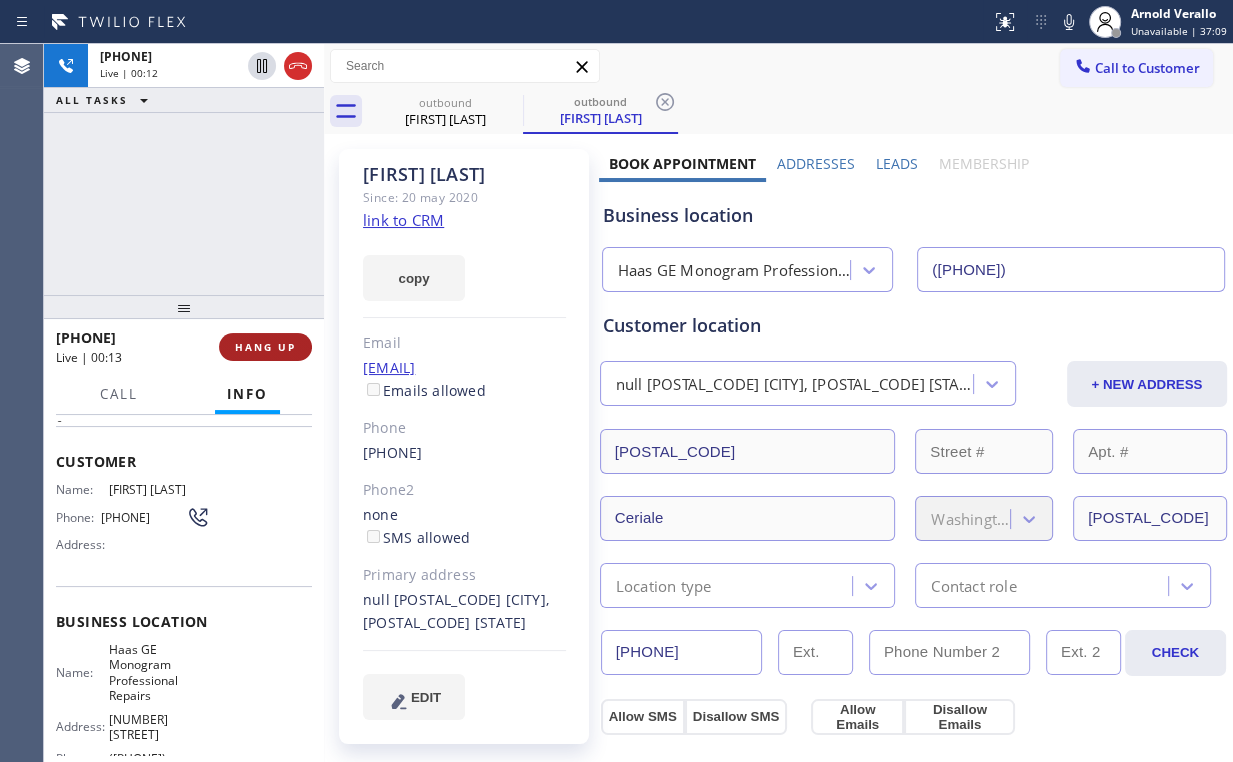 click on "HANG UP" at bounding box center [265, 347] 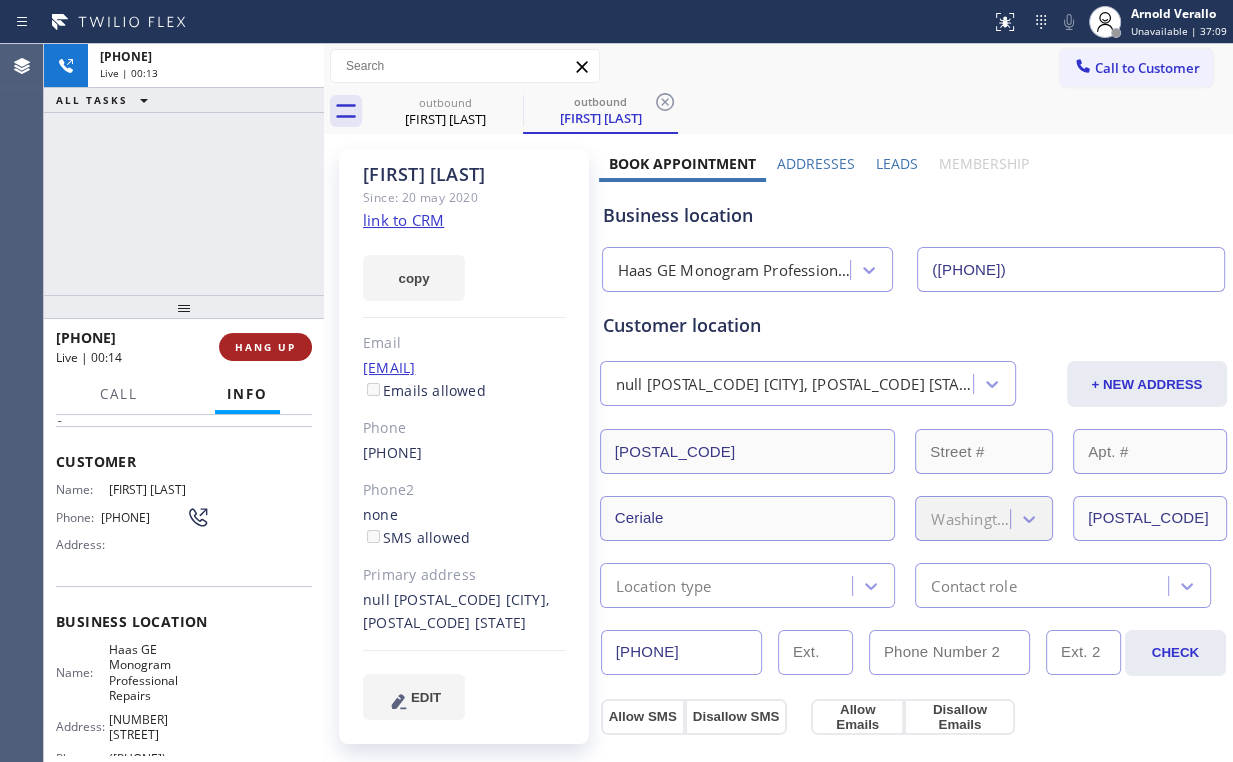 click on "HANG UP" at bounding box center (265, 347) 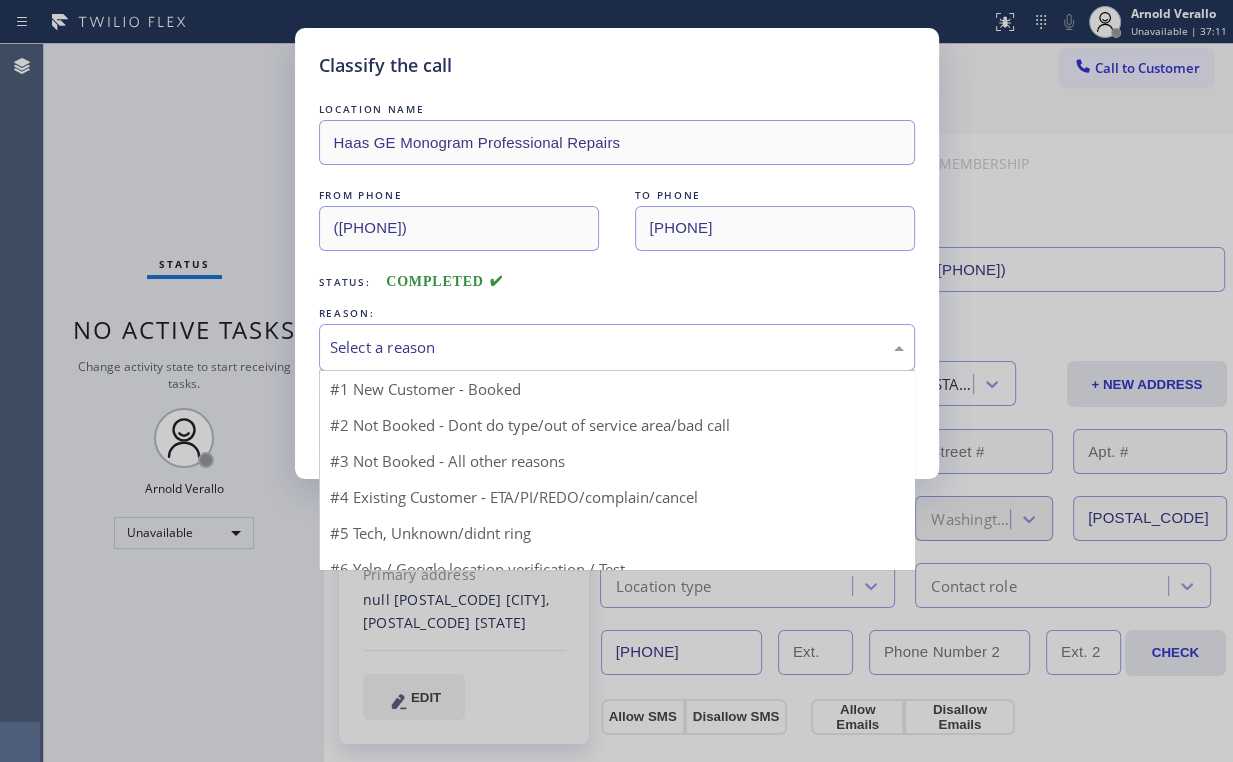 click on "Select a reason" at bounding box center [617, 347] 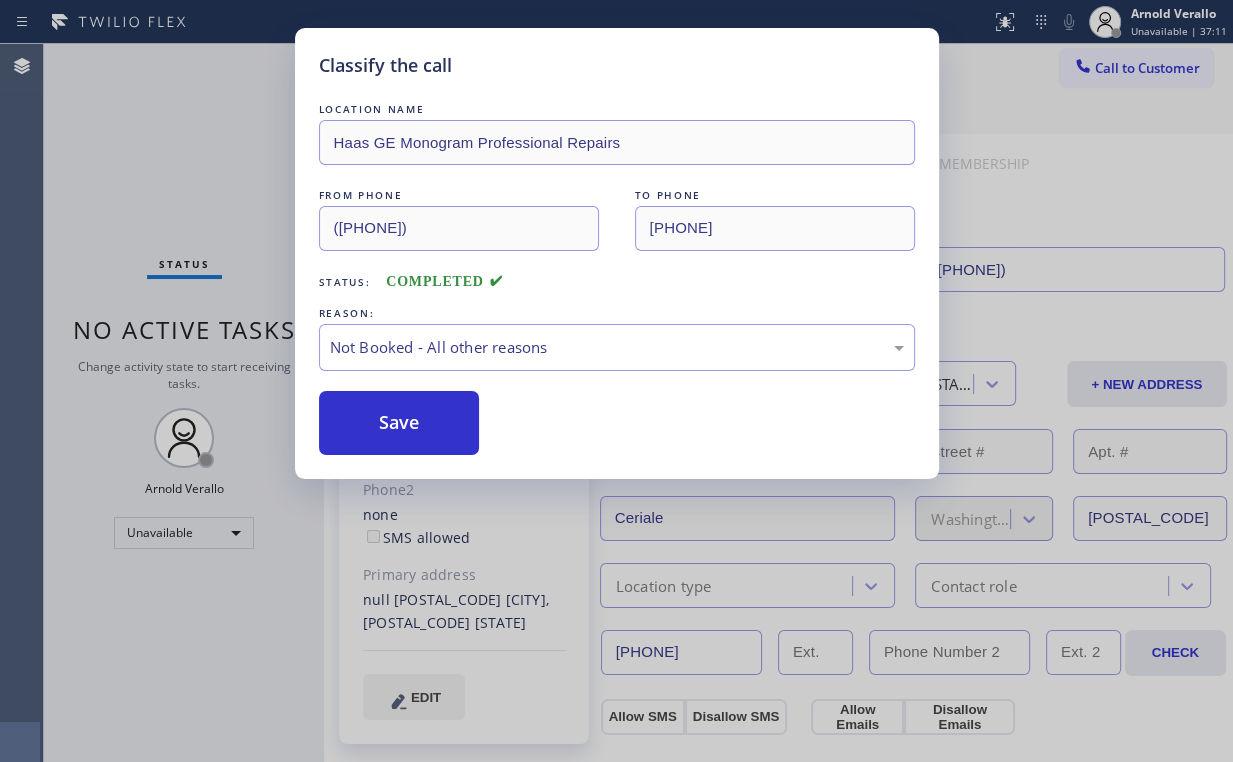 drag, startPoint x: 441, startPoint y: 419, endPoint x: 292, endPoint y: 269, distance: 211.42612 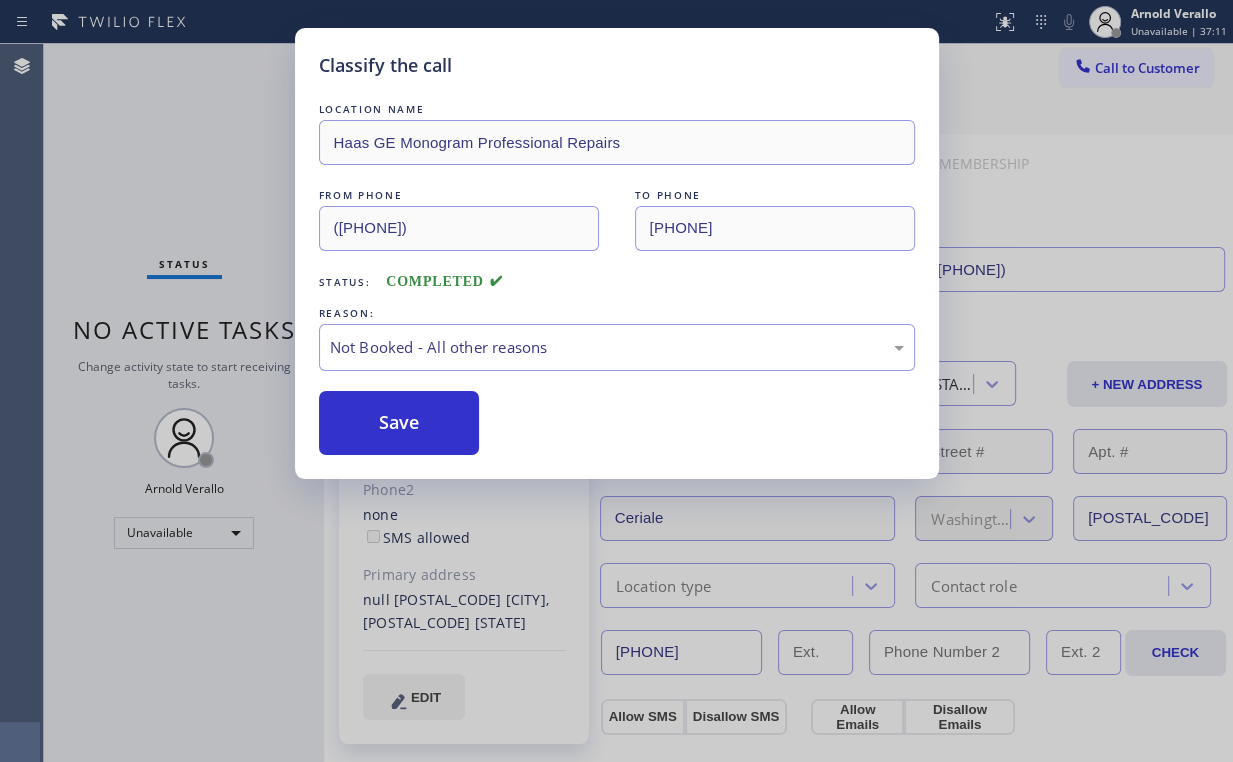 click on "Save" at bounding box center (399, 423) 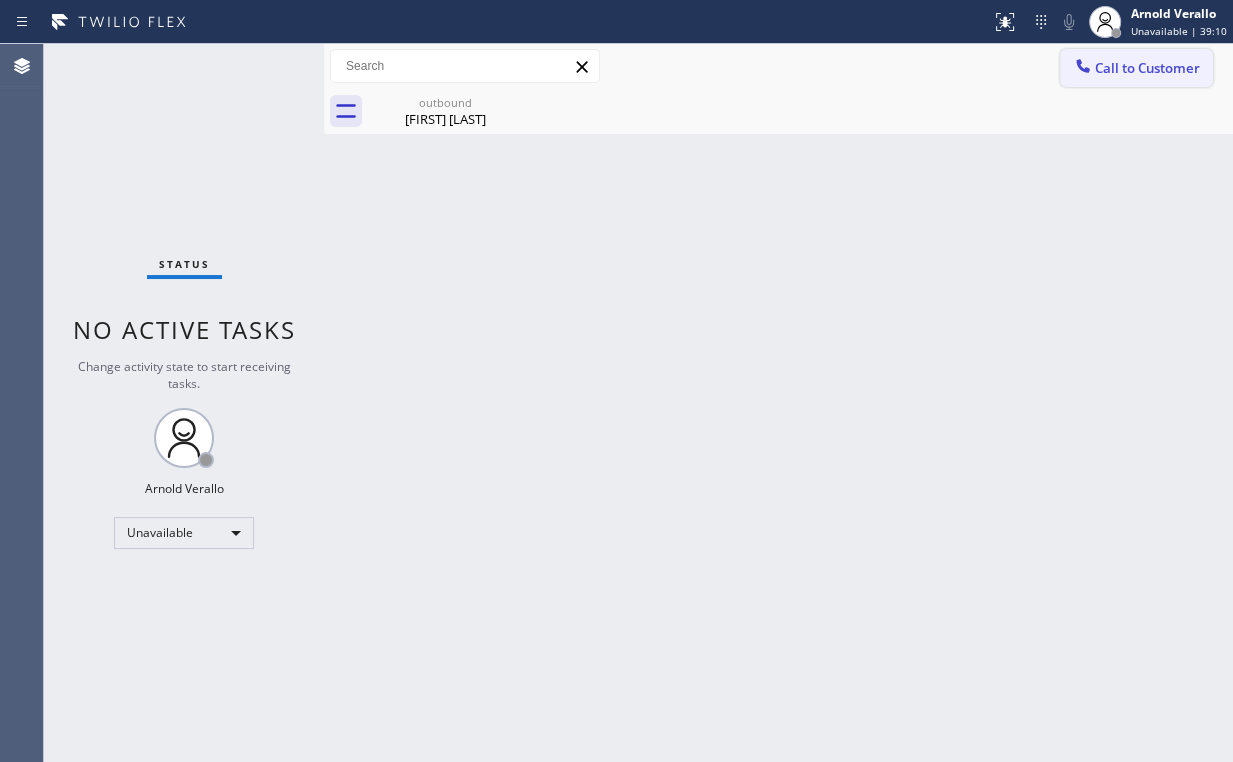 click on "Call to Customer" at bounding box center (1147, 68) 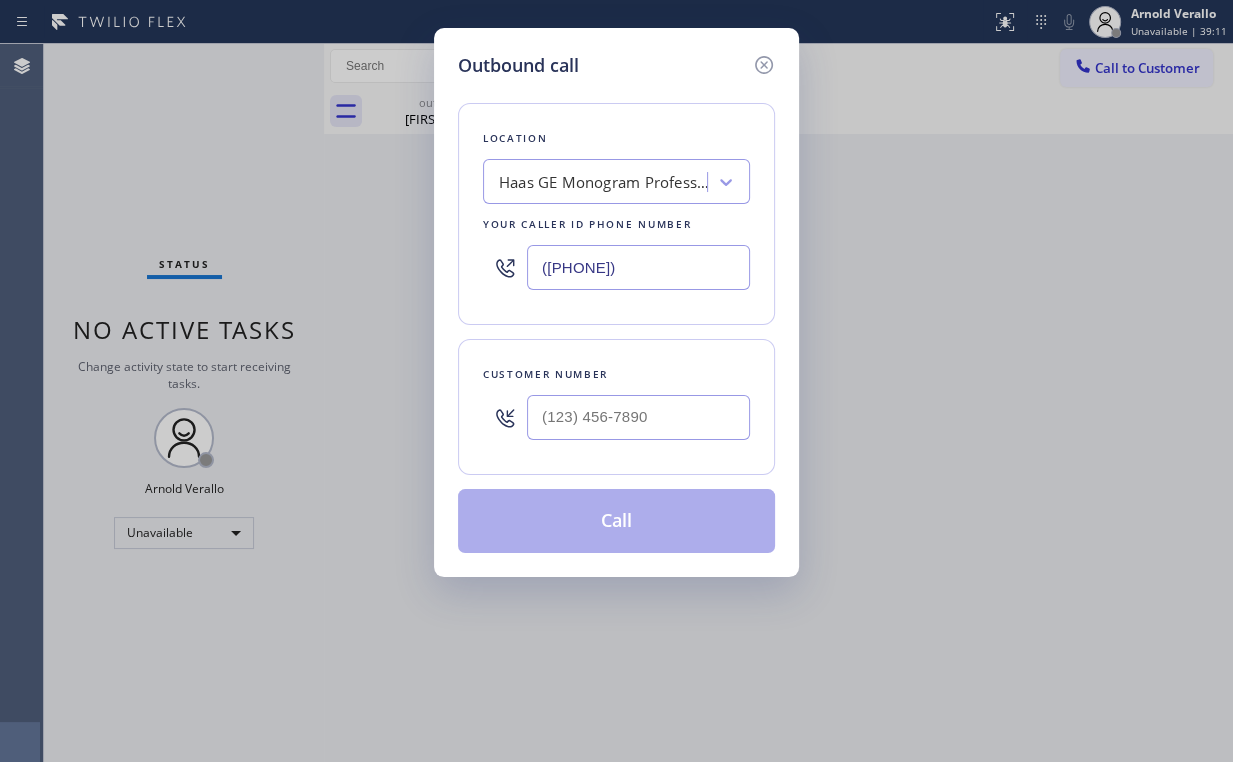 drag, startPoint x: 665, startPoint y: 266, endPoint x: 123, endPoint y: 265, distance: 542.0009 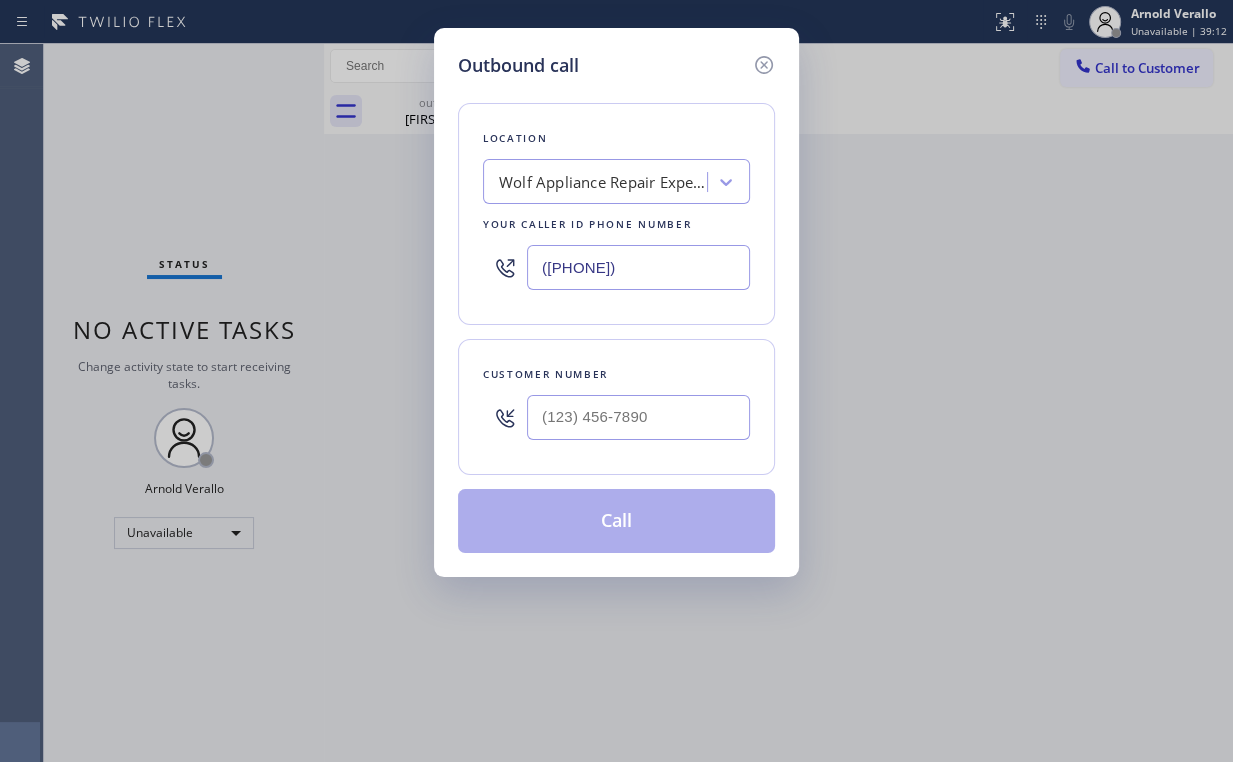 type on "([PHONE])" 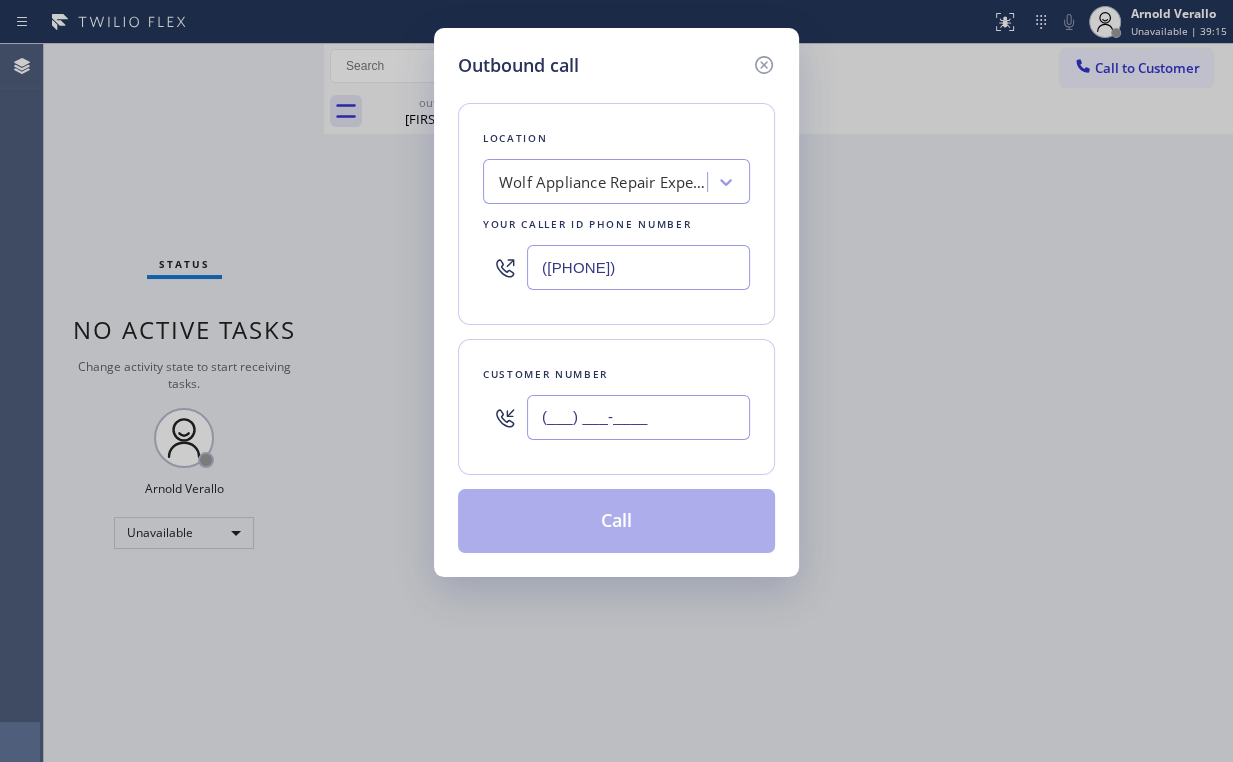click on "(___) ___-____" at bounding box center (638, 417) 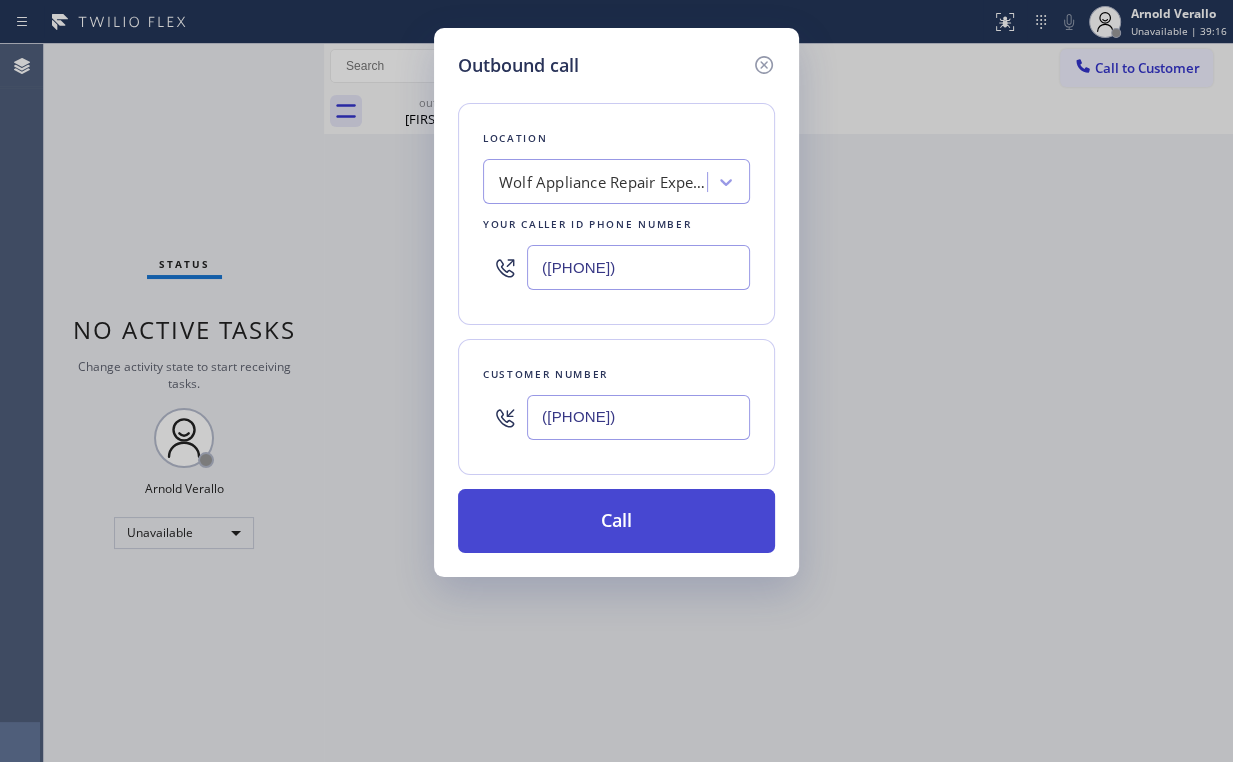 type on "([PHONE])" 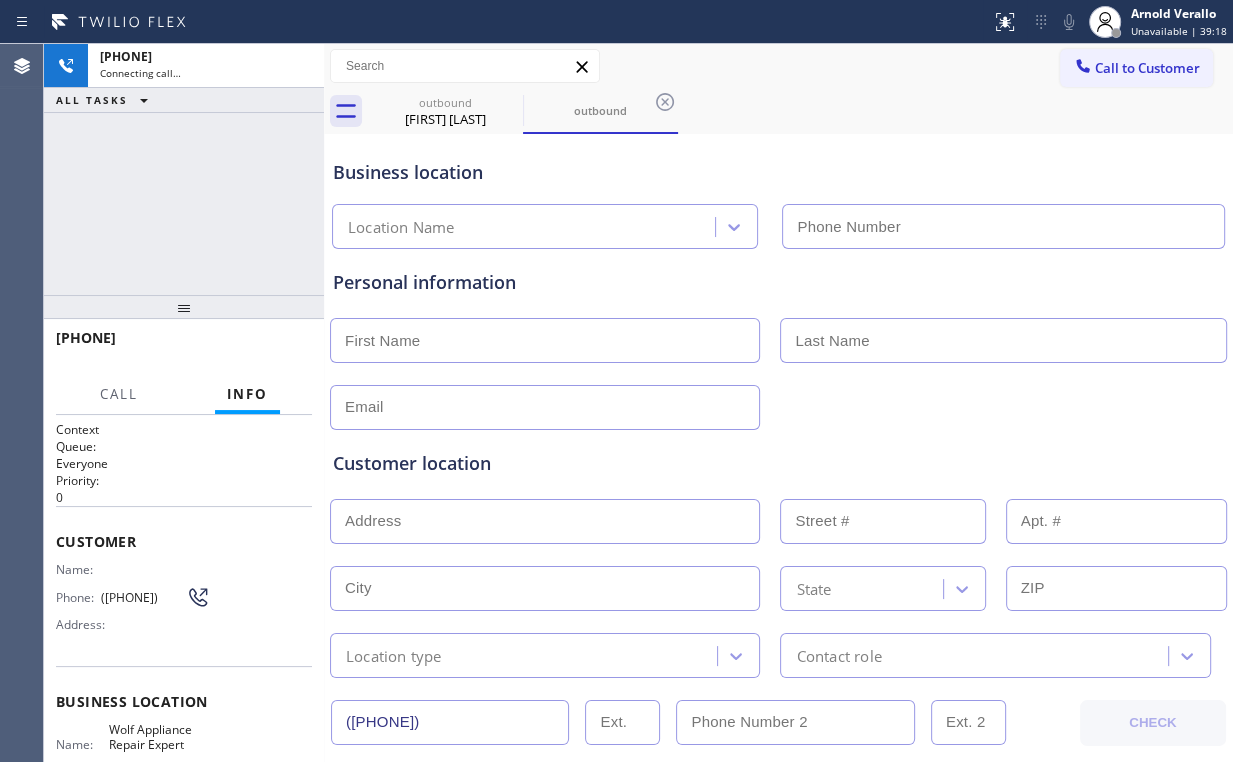 drag, startPoint x: 172, startPoint y: 187, endPoint x: 444, endPoint y: 116, distance: 281.11386 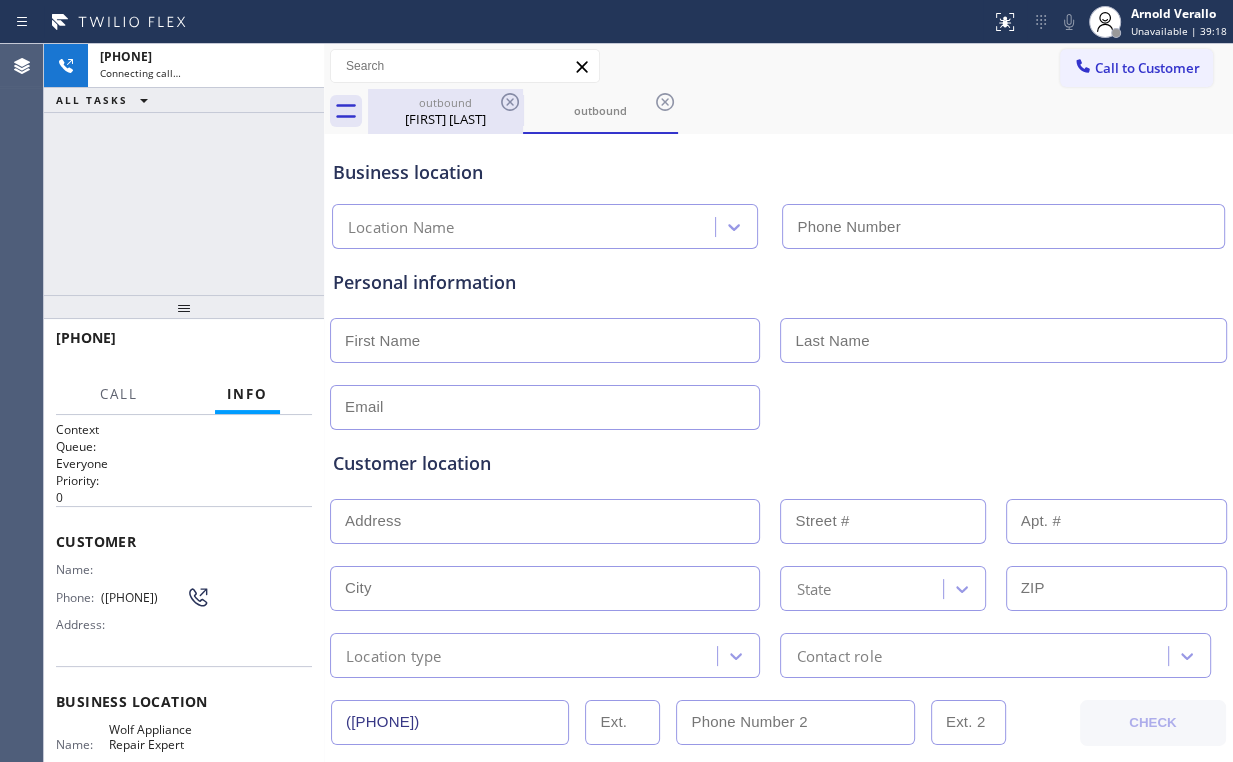 type on "([PHONE])" 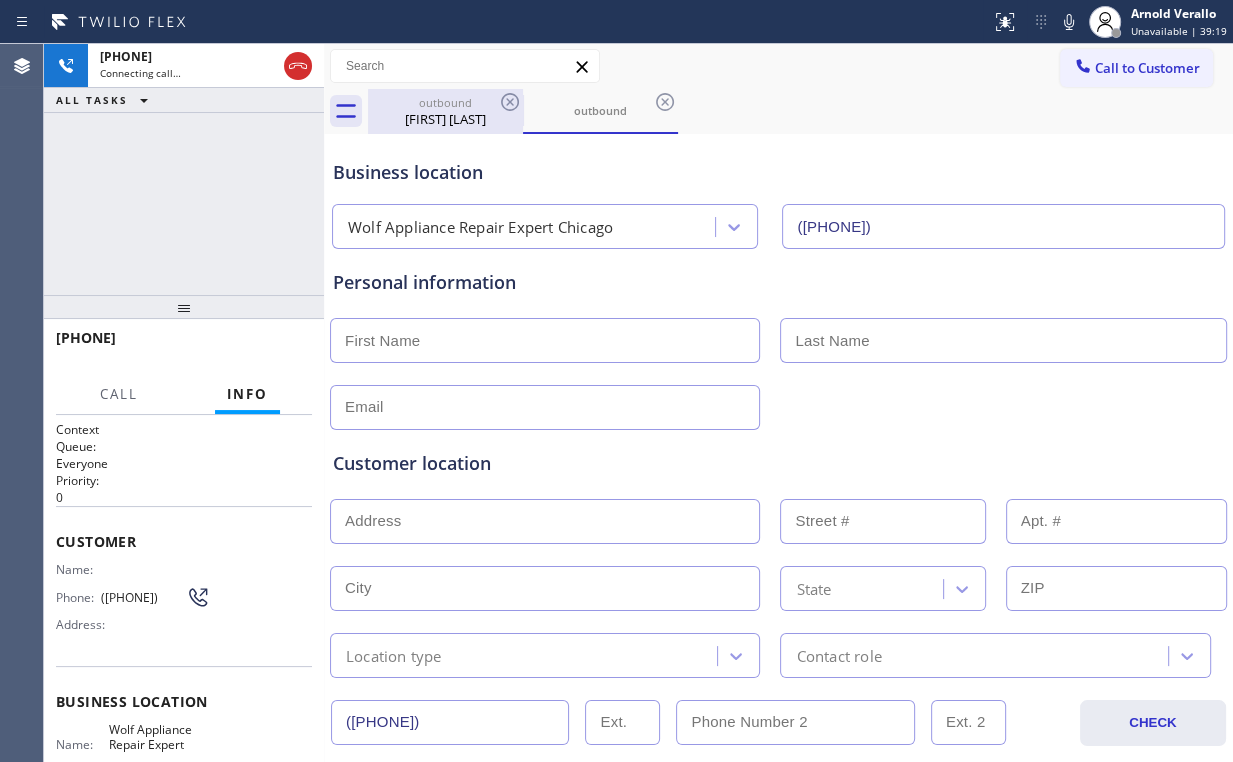 click on "[FIRST] [LAST]" at bounding box center [445, 119] 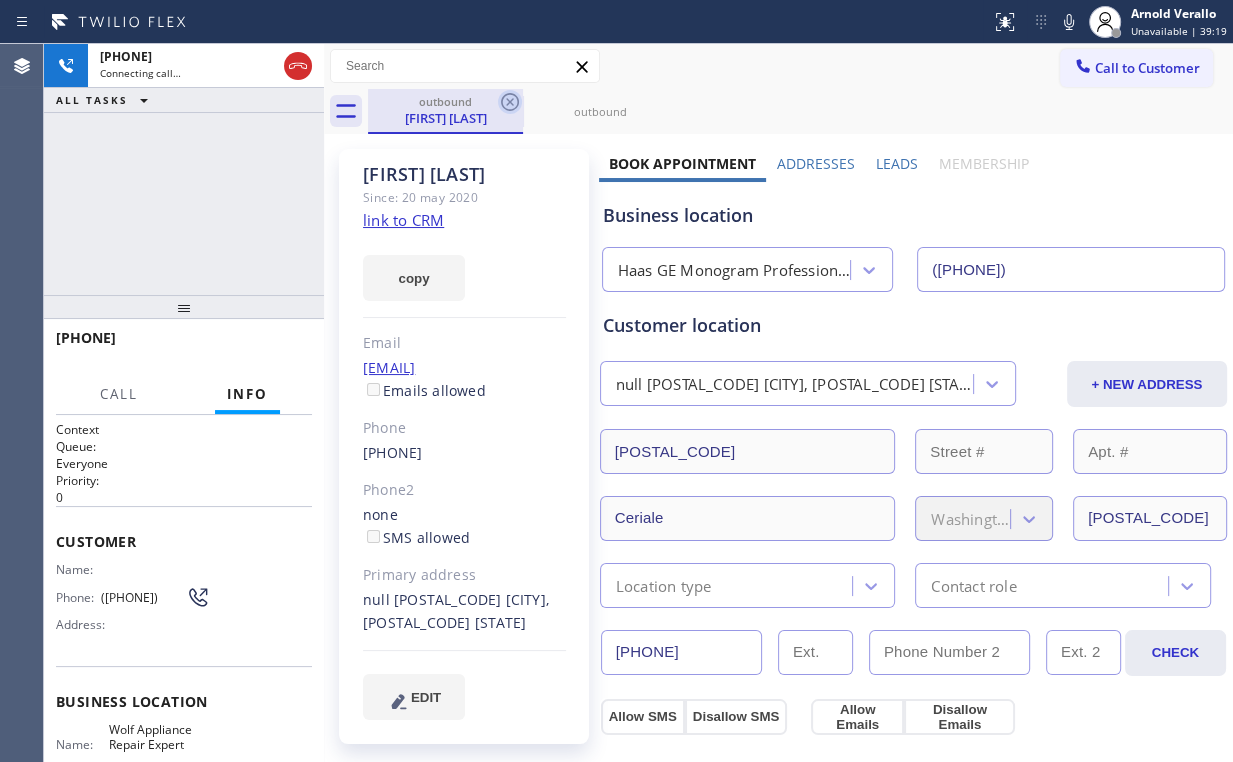 click 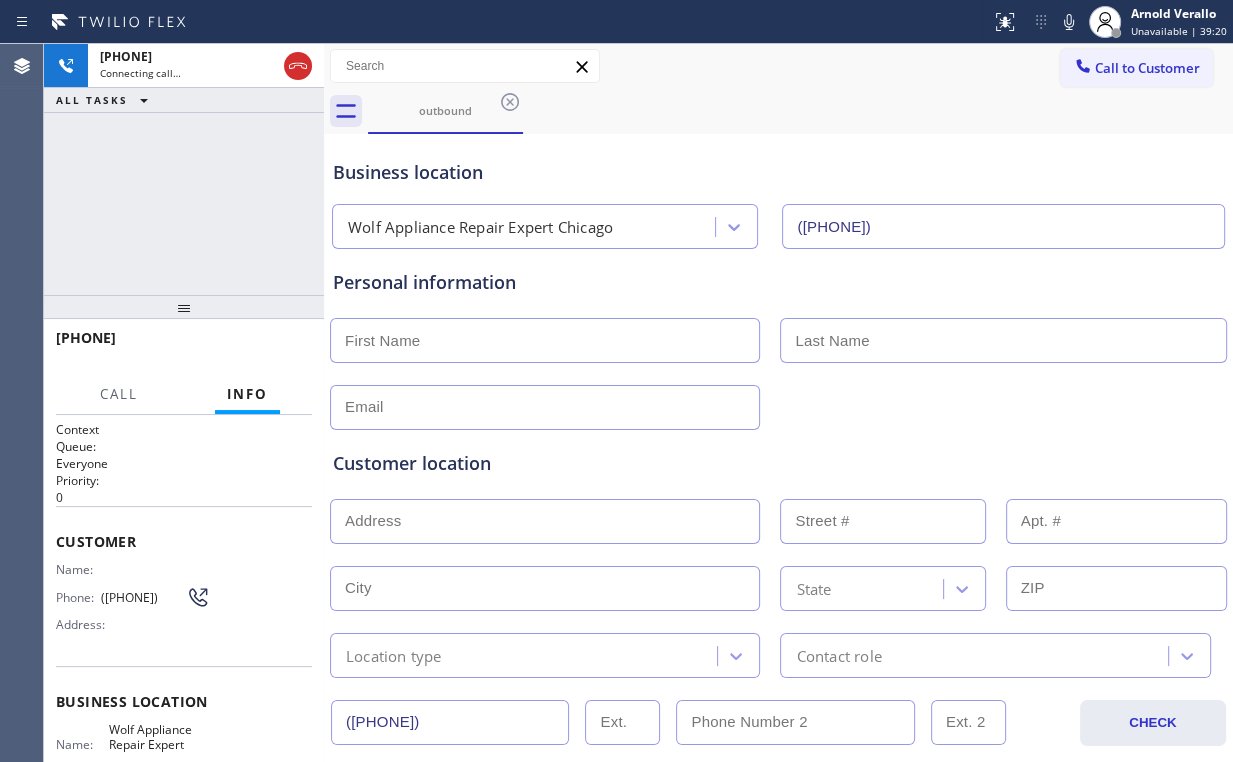 click on "[PHONE] Connecting call… ALL TASKS ALL TASKS ACTIVE TASKS TASKS IN WRAP UP" at bounding box center (184, 169) 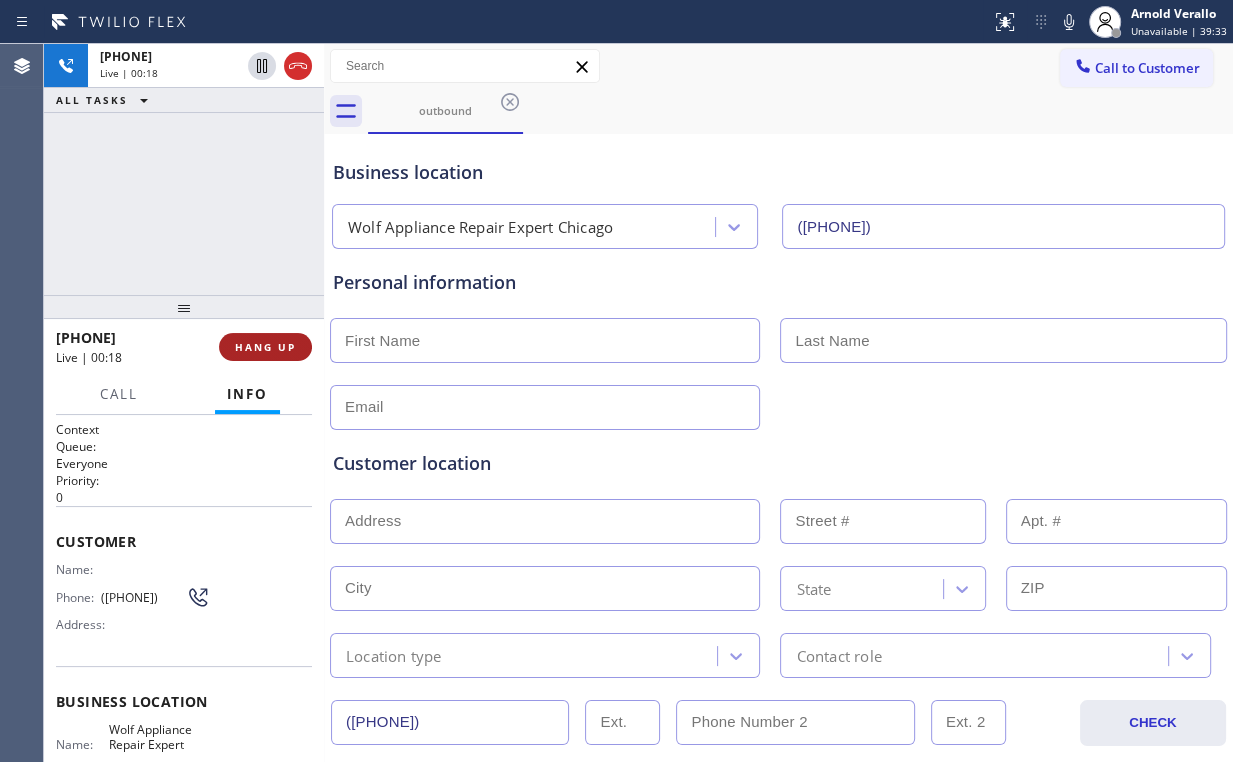 click on "HANG UP" at bounding box center [265, 347] 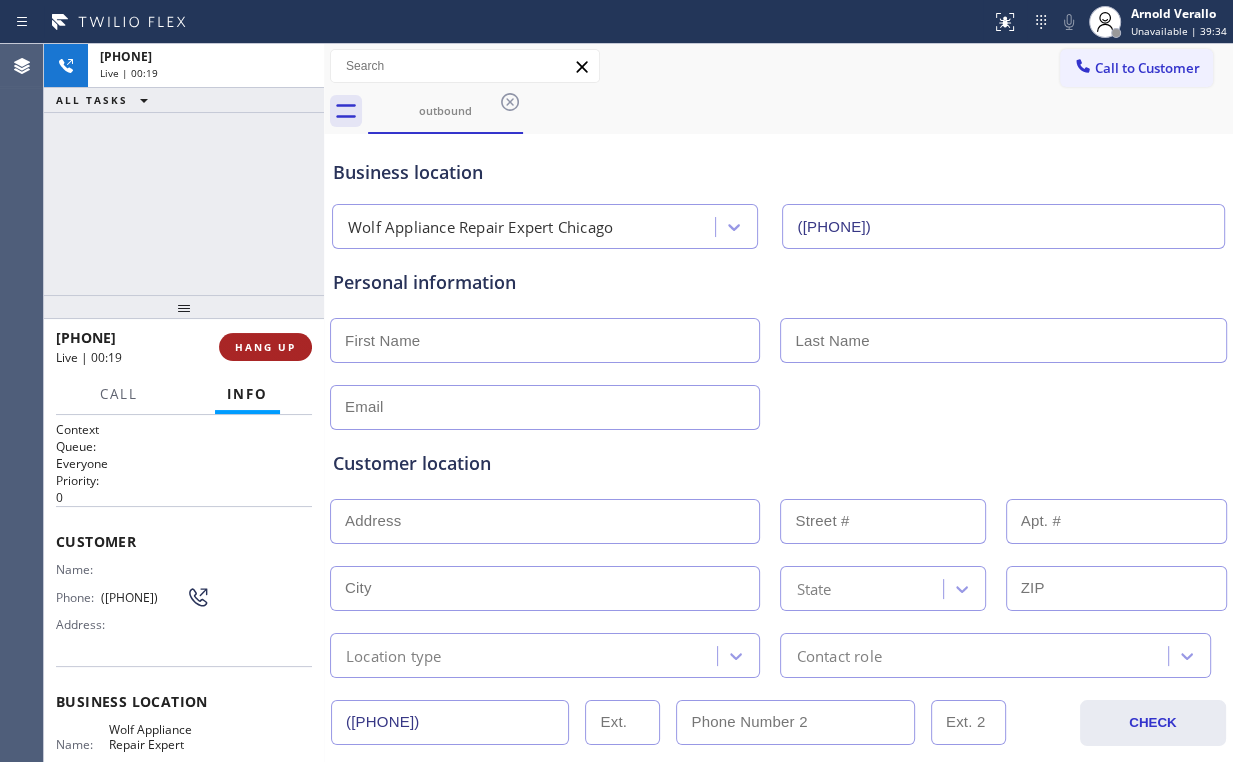 click on "HANG UP" at bounding box center (265, 347) 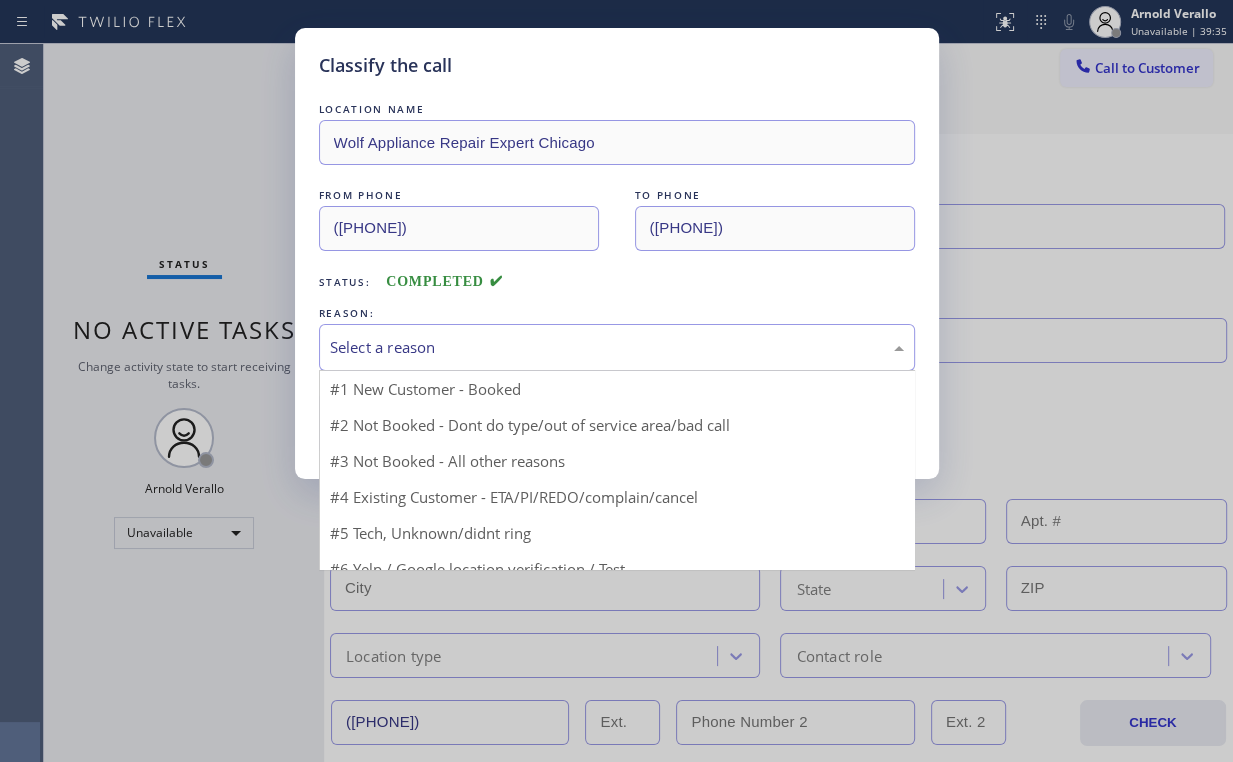 click on "Select a reason" at bounding box center [617, 347] 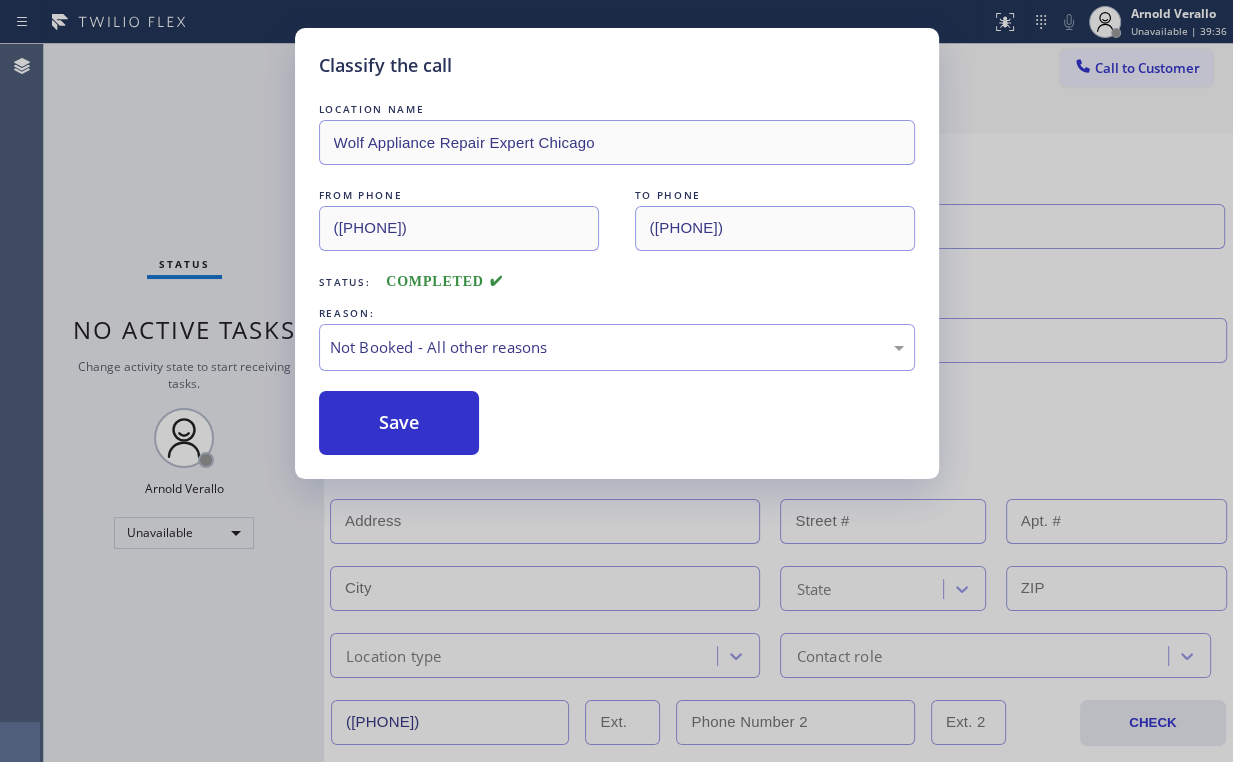 drag, startPoint x: 454, startPoint y: 417, endPoint x: 341, endPoint y: 308, distance: 157.00319 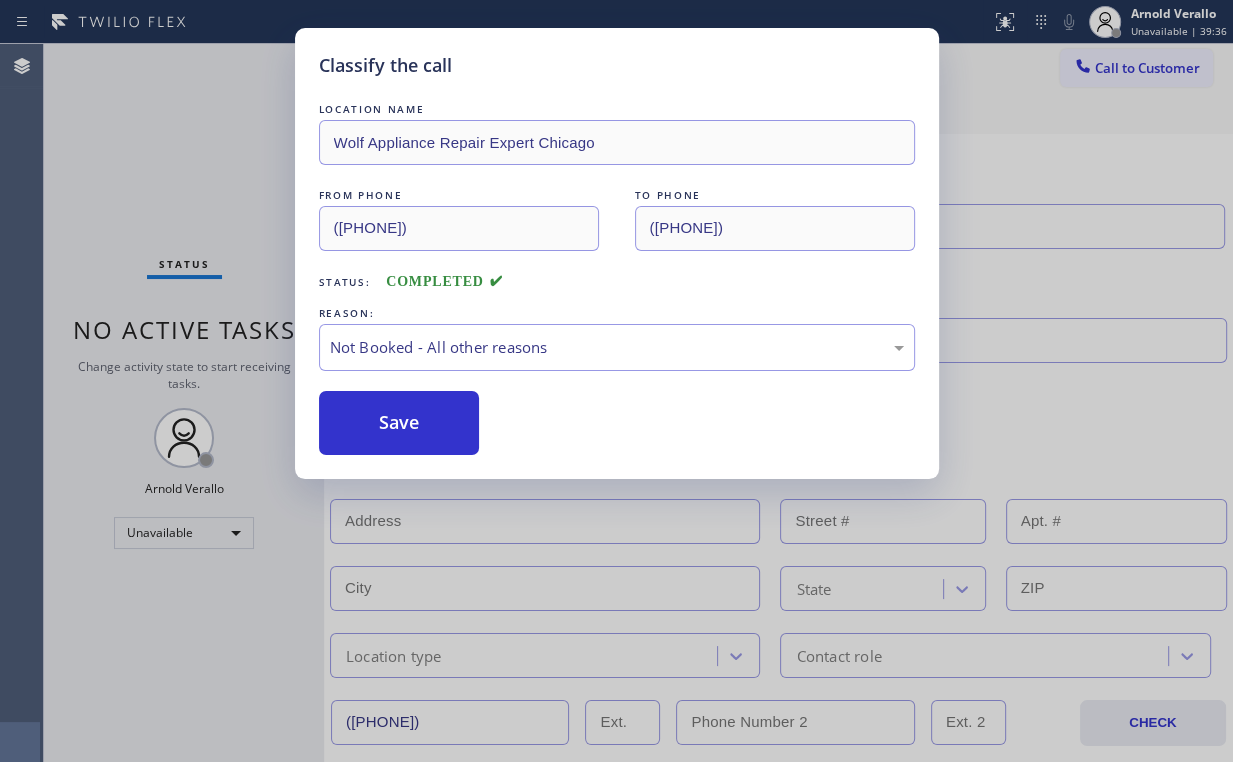 click on "Save" at bounding box center (399, 423) 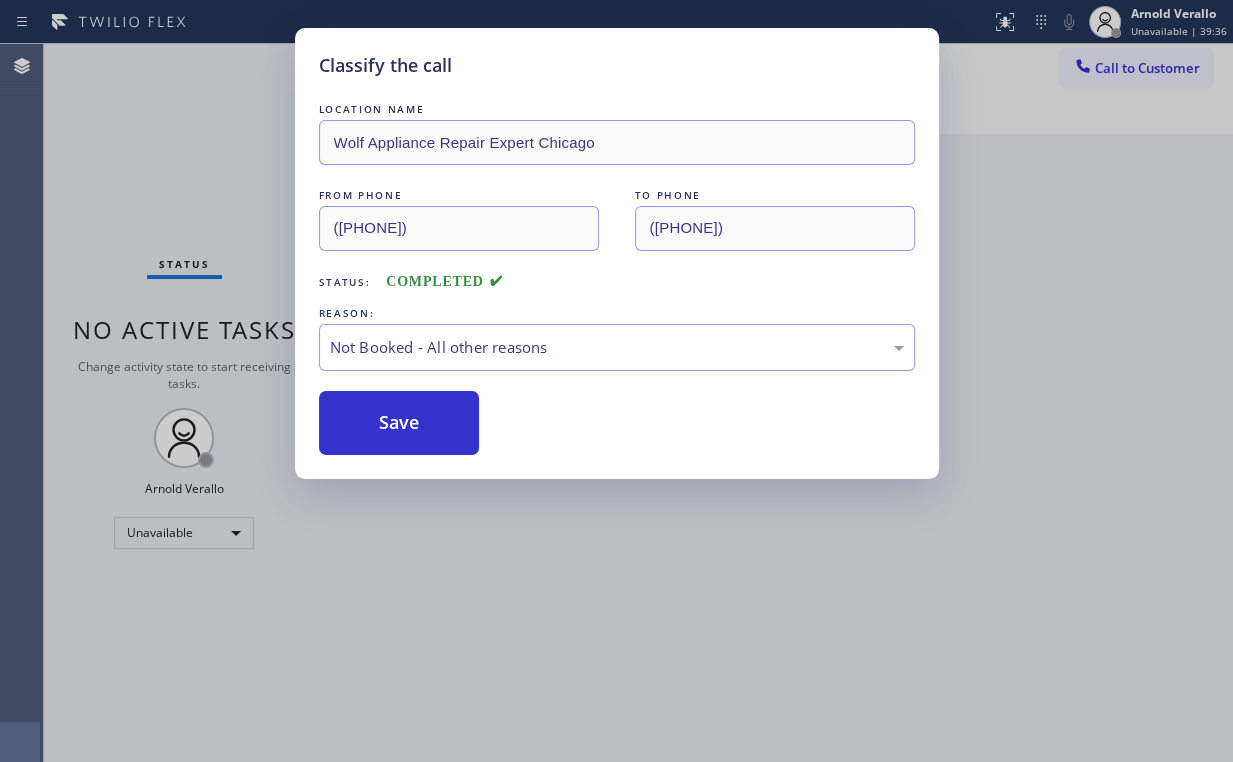 click on "Classify the call LOCATION NAME Wolf Appliance Repair Expert Chicago FROM PHONE ([PHONE]) TO PHONE ([PHONE]) Status: COMPLETED REASON: Not Booked - All other reasons Save" at bounding box center [616, 381] 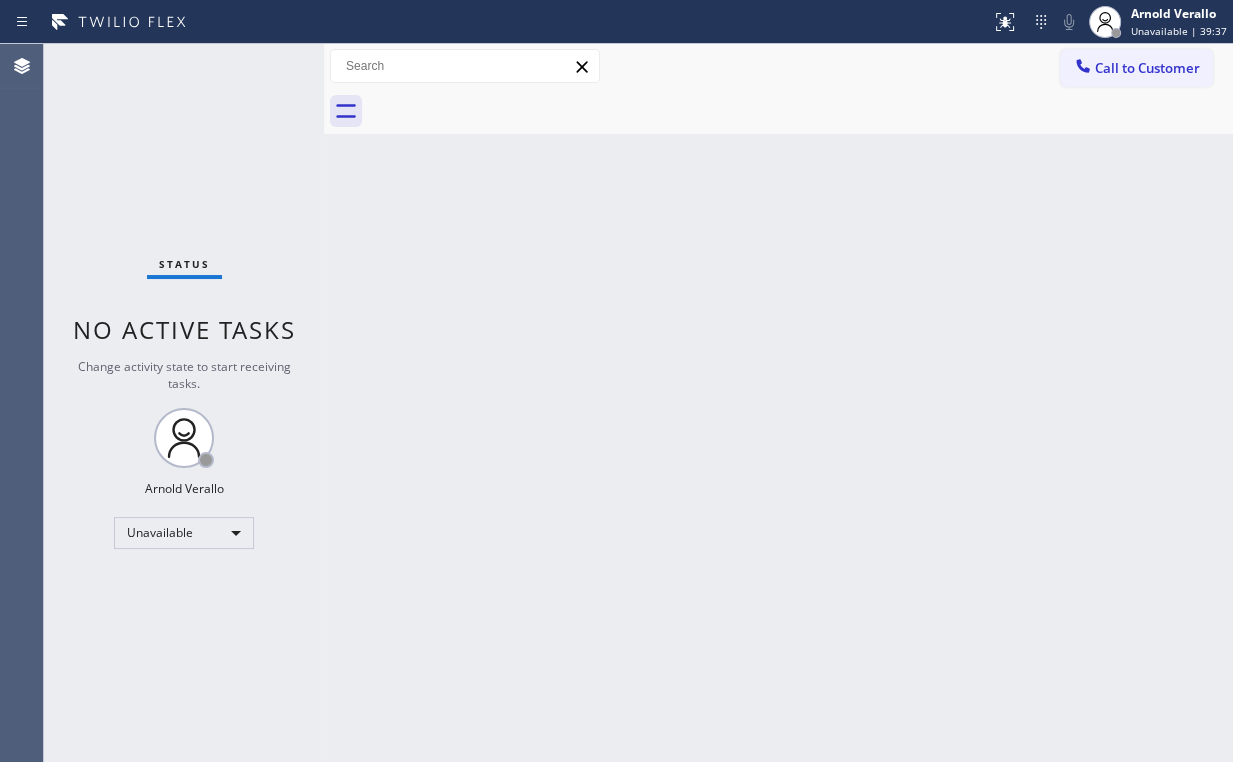 click on "Back to Dashboard Change Sender ID Customers Technicians Select a contact Outbound call Location Search location Your caller id phone number Customer number Call Customer info Name   Phone none Address none Change Sender ID HVAC +1[PHONE] 5 Star Appliance +1[PHONE] Appliance Repair +1[PHONE] Plumbing +1[PHONE] Air Duct Cleaning +1[PHONE]  Electricians +1[PHONE] Cancel Change Check personal SMS Reset Change No tabs Call to Customer Outbound call Location Wolf Appliance Repair Expert Chicago Your caller id phone number ([PHONE]) Customer number Call Outbound call Technician Search Technician Your caller id phone number Your caller id phone number Call" at bounding box center [778, 403] 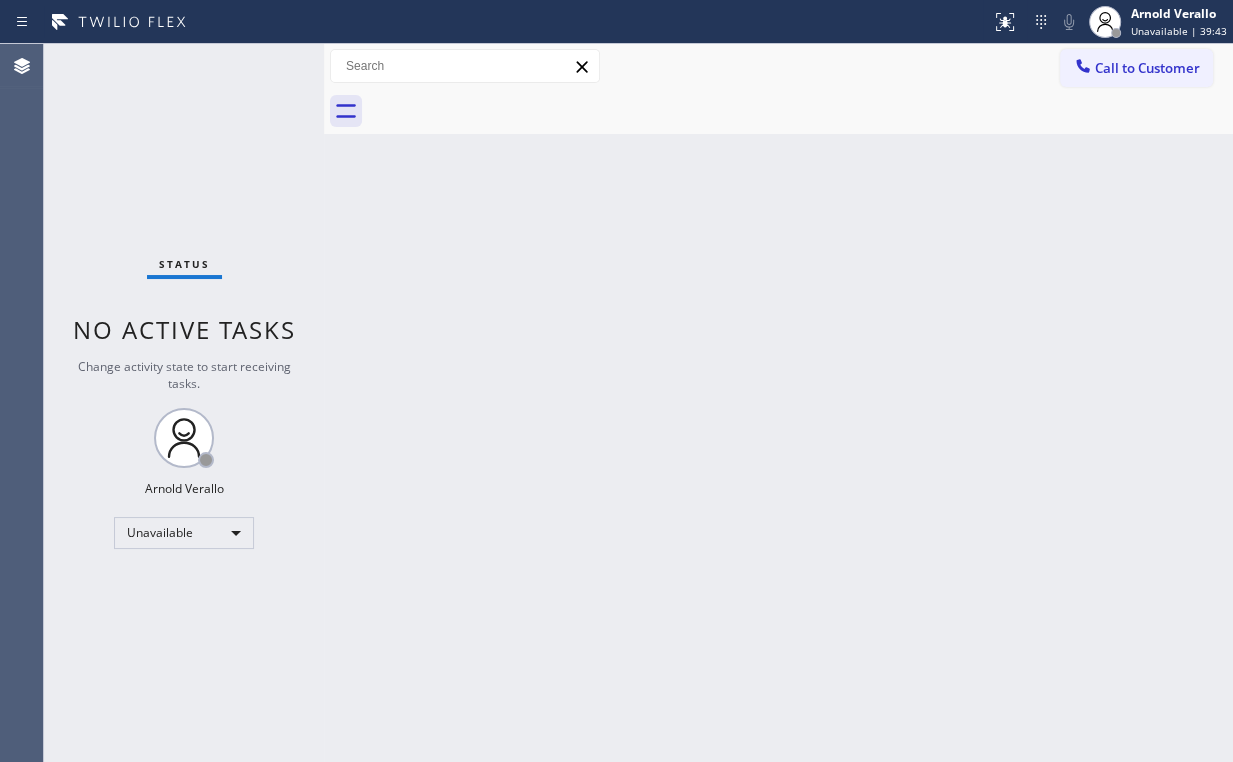 click on "Back to Dashboard Change Sender ID Customers Technicians Select a contact Outbound call Location Search location Your caller id phone number Customer number Call Customer info Name   Phone none Address none Change Sender ID HVAC +1[PHONE] 5 Star Appliance +1[PHONE] Appliance Repair +1[PHONE] Plumbing +1[PHONE] Air Duct Cleaning +1[PHONE]  Electricians +1[PHONE] Cancel Change Check personal SMS Reset Change No tabs Call to Customer Outbound call Location Wolf Appliance Repair Expert Chicago Your caller id phone number ([PHONE]) Customer number Call Outbound call Technician Search Technician Your caller id phone number Your caller id phone number Call" at bounding box center [778, 403] 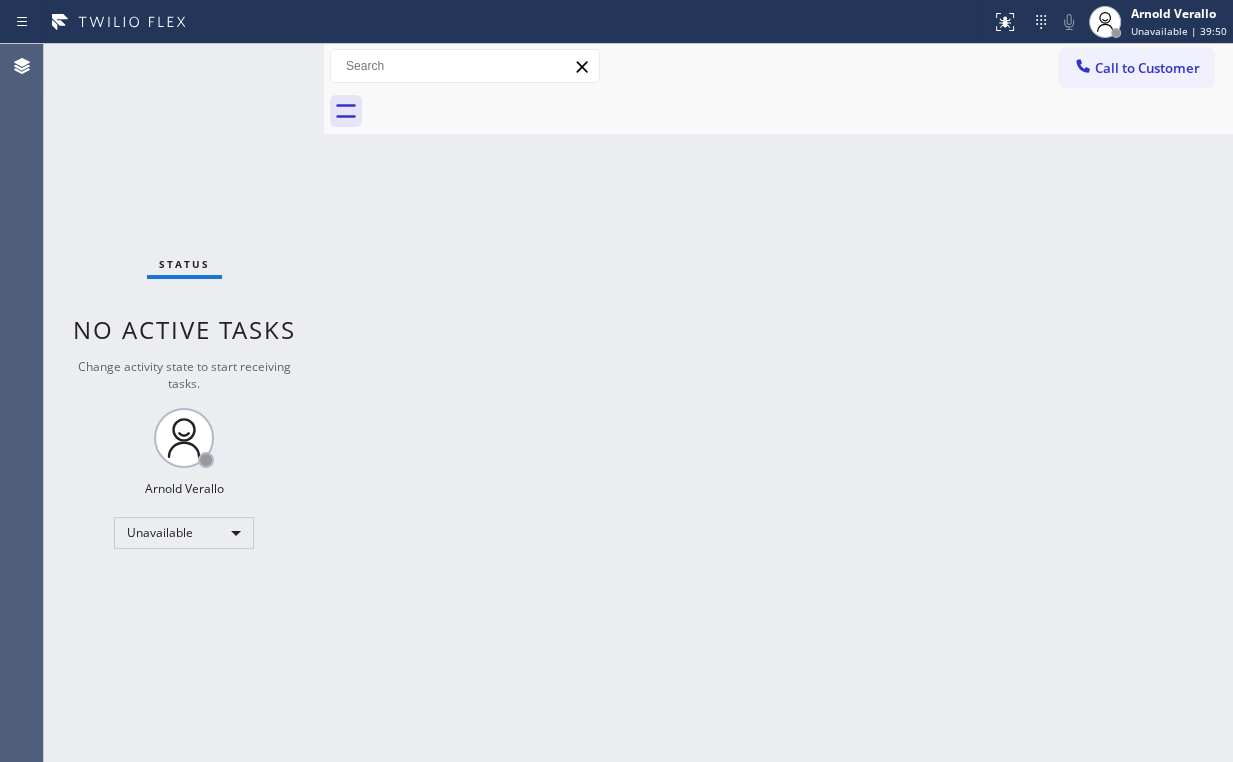 click on "Back to Dashboard Change Sender ID Customers Technicians Select a contact Outbound call Location Search location Your caller id phone number Customer number Call Customer info Name   Phone none Address none Change Sender ID HVAC +1[PHONE] 5 Star Appliance +1[PHONE] Appliance Repair +1[PHONE] Plumbing +1[PHONE] Air Duct Cleaning +1[PHONE]  Electricians +1[PHONE] Cancel Change Check personal SMS Reset Change No tabs Call to Customer Outbound call Location Wolf Appliance Repair Expert Chicago Your caller id phone number ([PHONE]) Customer number Call Outbound call Technician Search Technician Your caller id phone number Your caller id phone number Call" at bounding box center [778, 403] 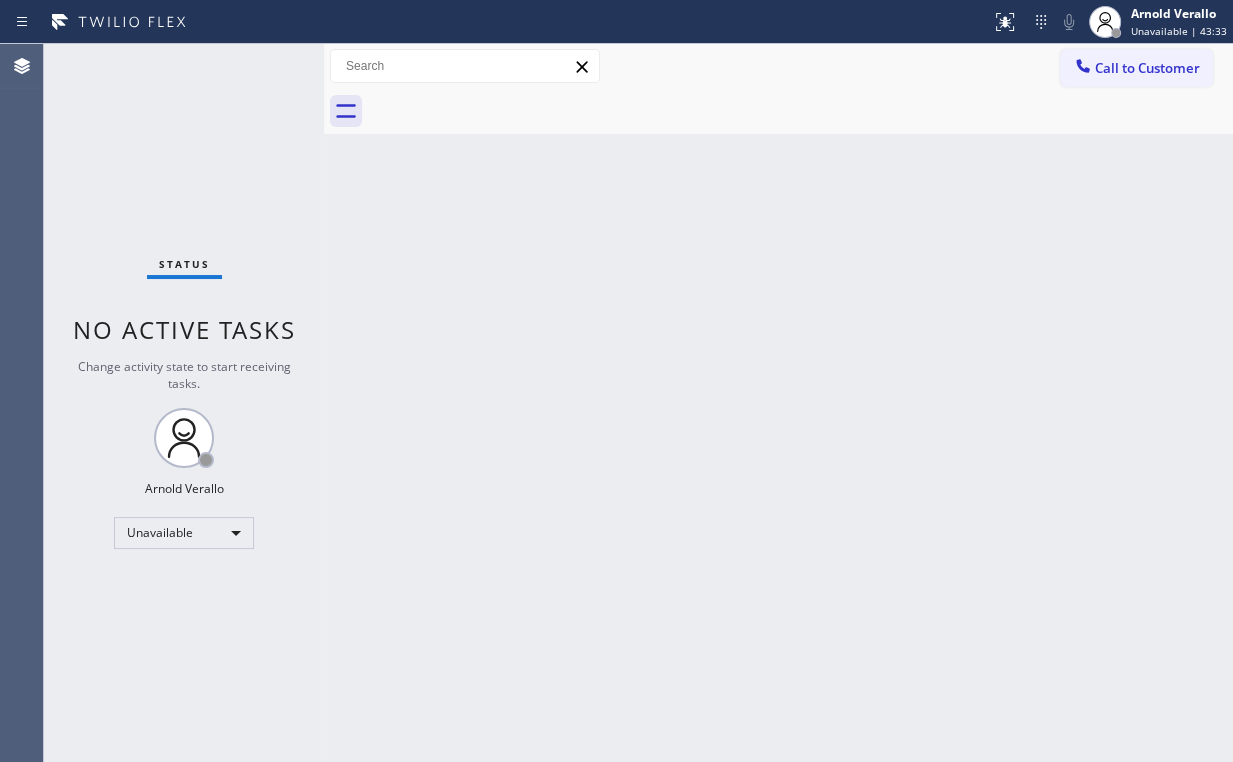 click on "Call to Customer" at bounding box center [1147, 68] 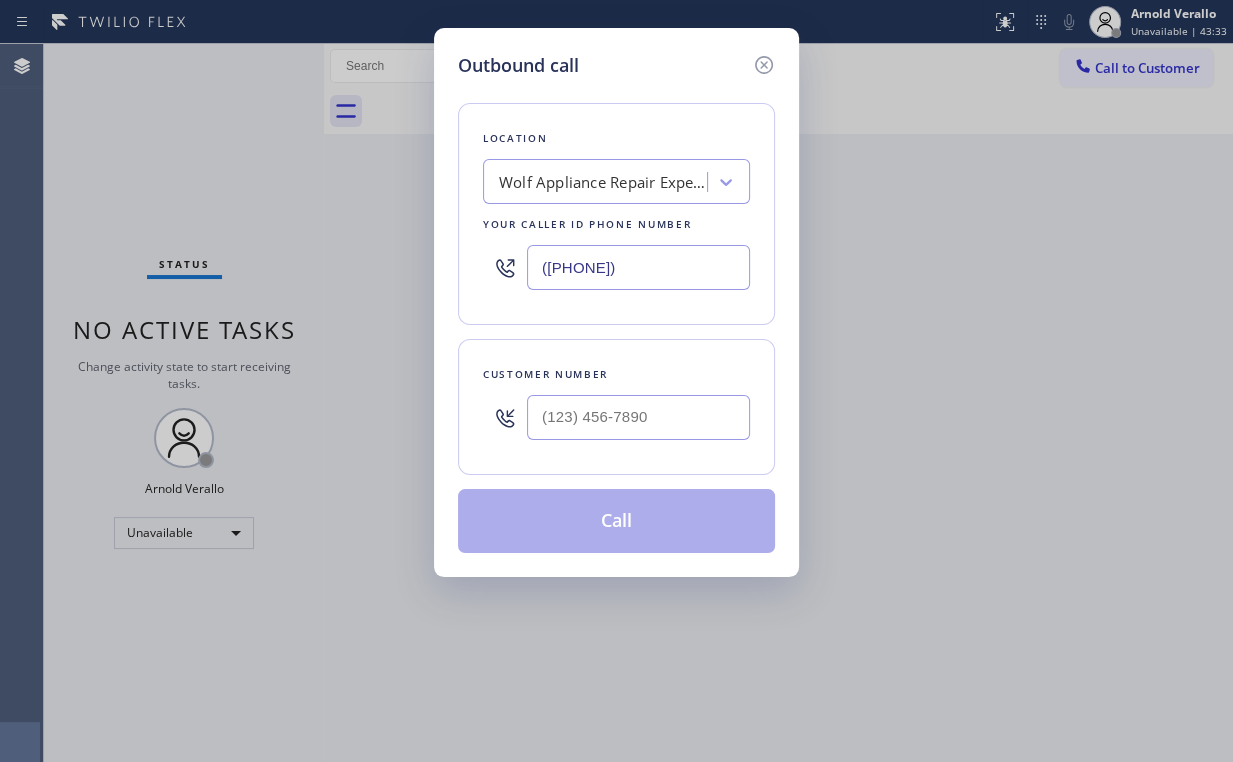 drag, startPoint x: 588, startPoint y: 260, endPoint x: 409, endPoint y: 159, distance: 205.52858 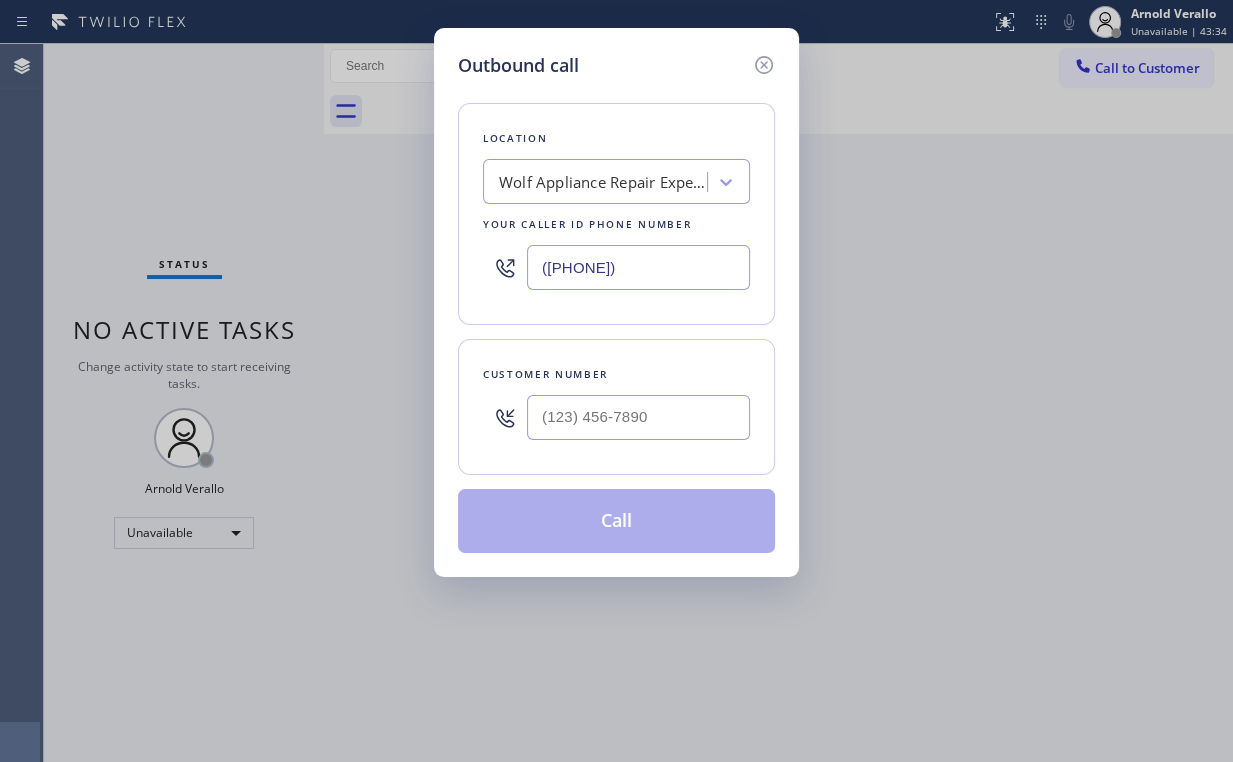 type on "([PHONE])" 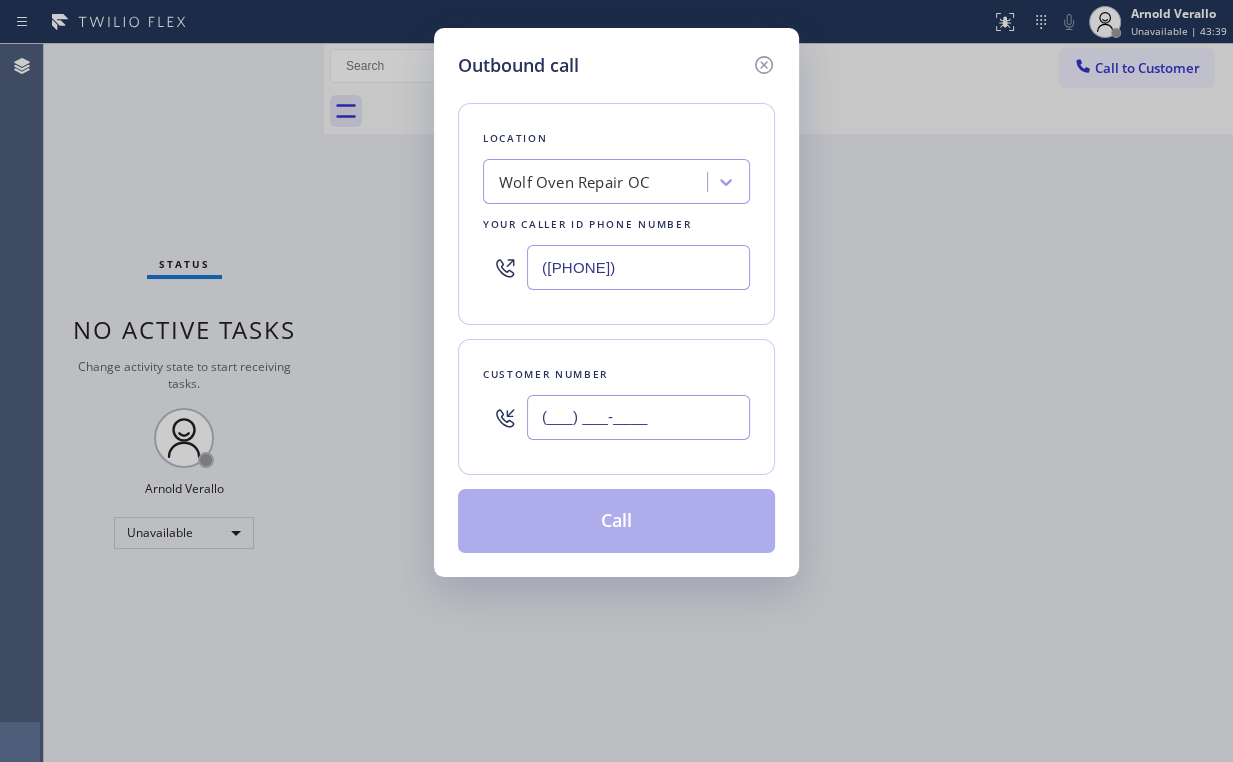 click on "(___) ___-____" at bounding box center [638, 417] 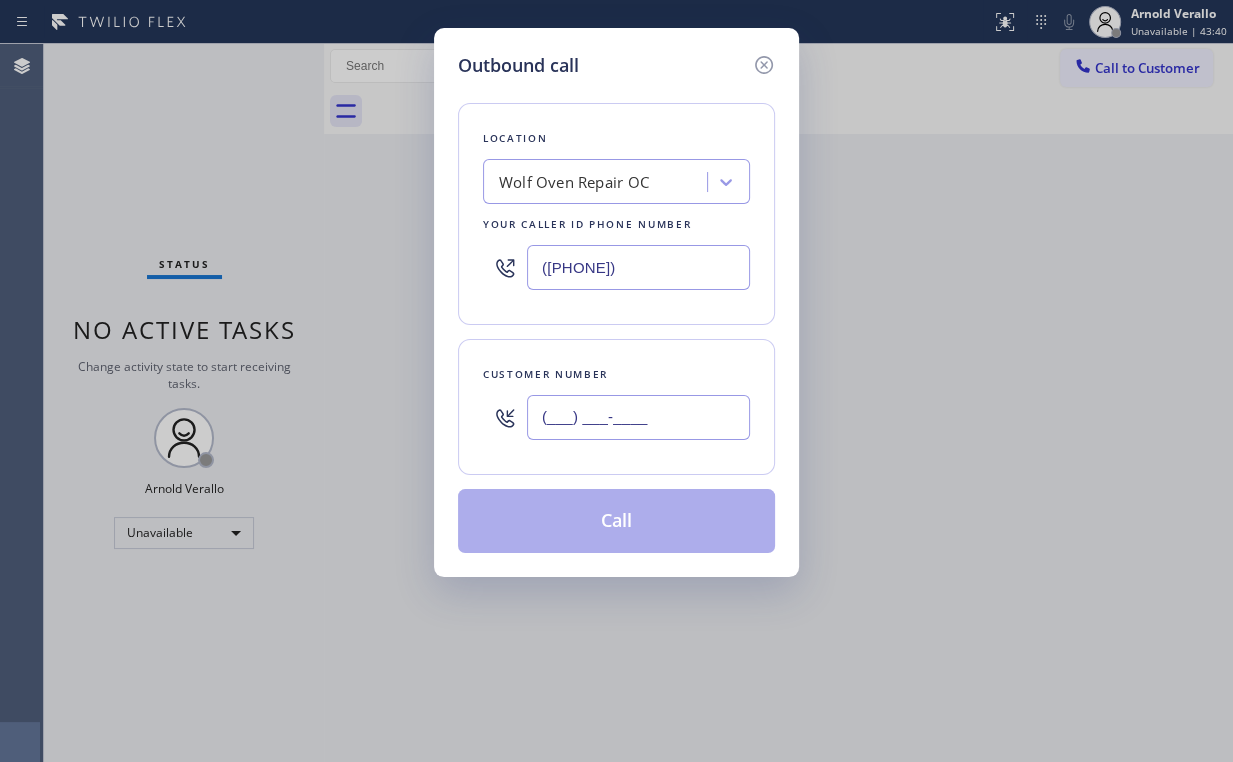 paste on "([PHONE])" 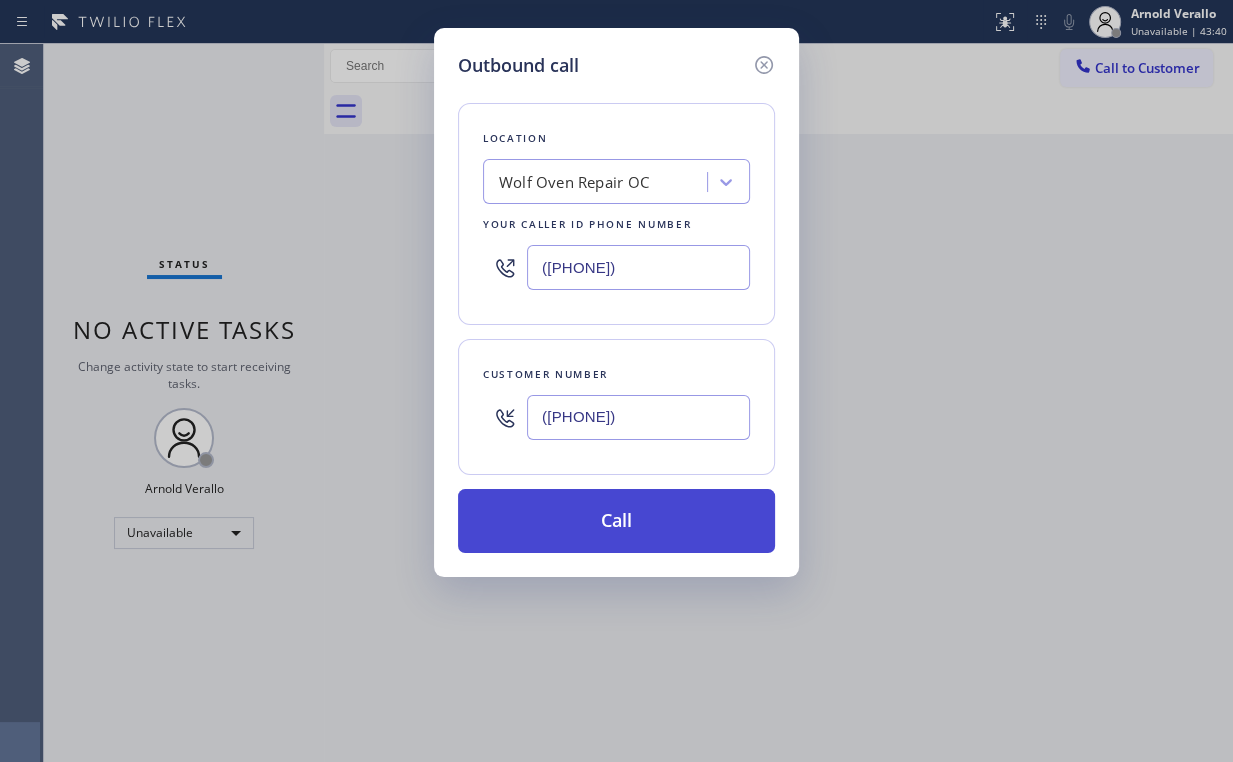 type on "([PHONE])" 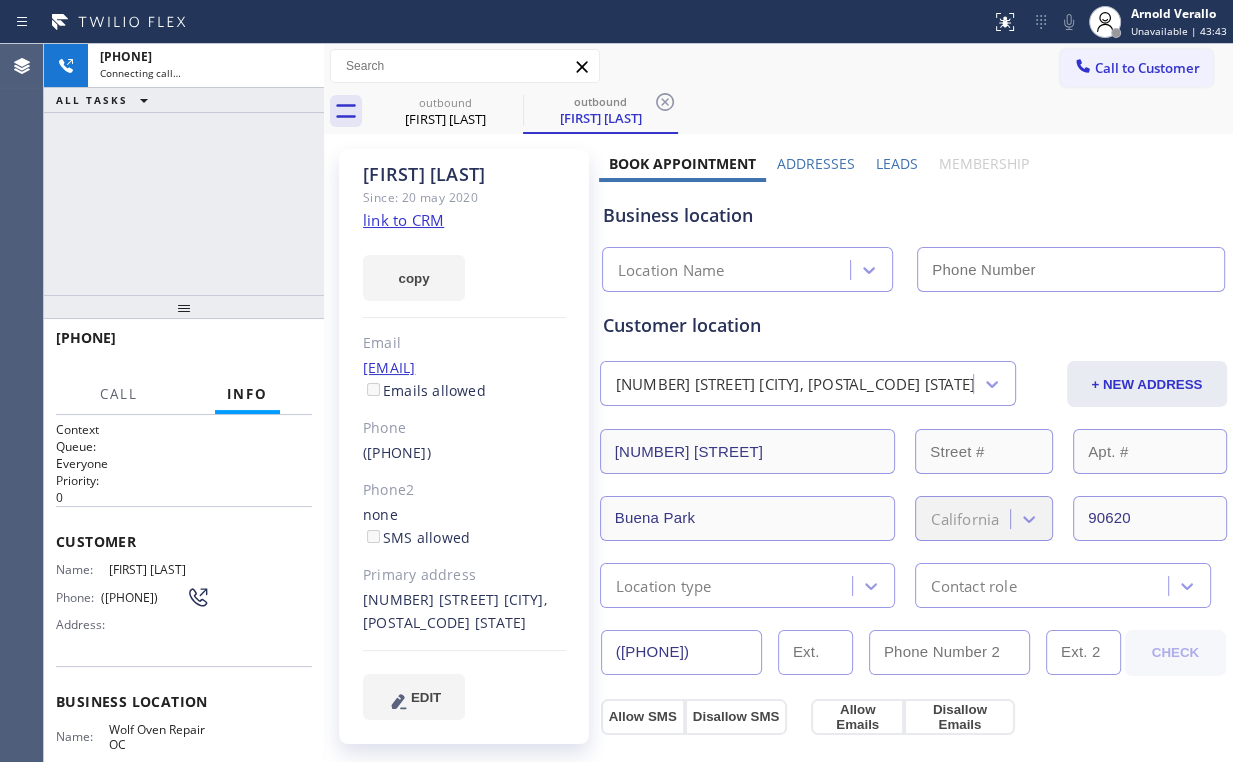 click on "+1[PHONE] Connecting call… ALL TASKS ALL TASKS ACTIVE TASKS TASKS IN WRAP UP" at bounding box center (184, 169) 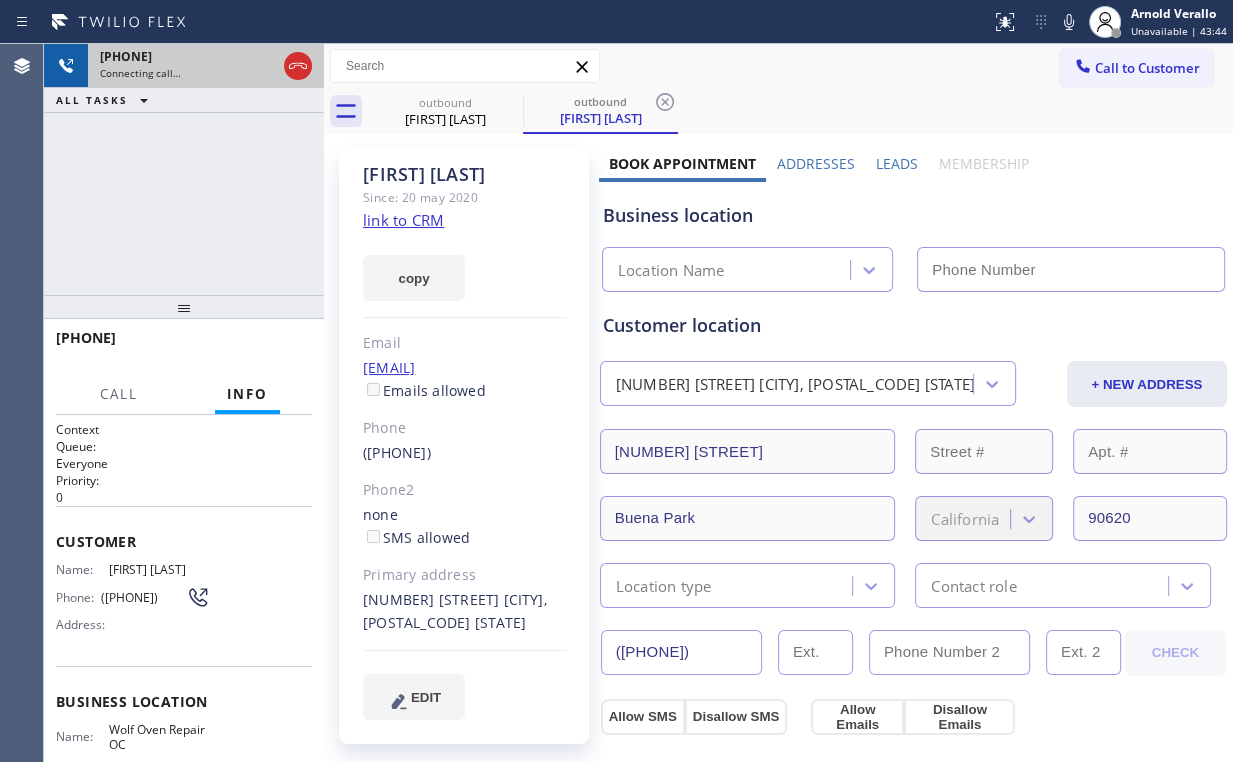 click at bounding box center (298, 66) 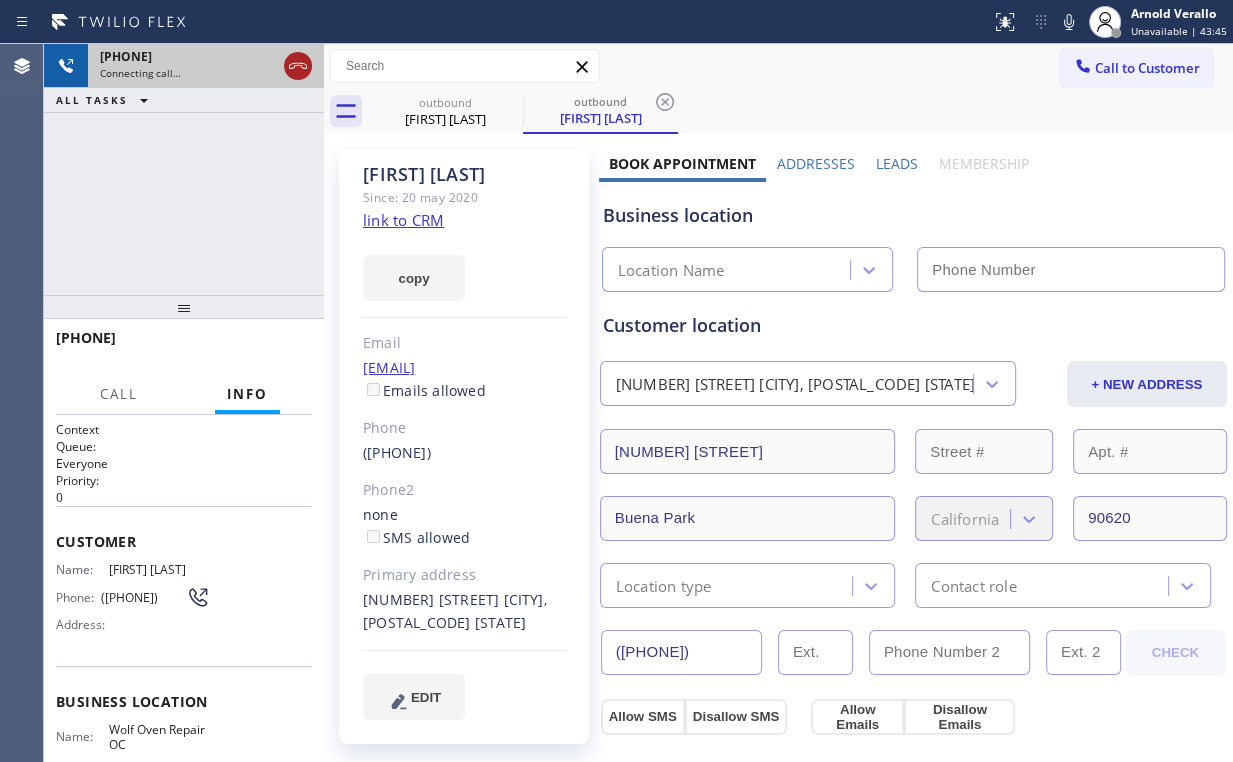 type on "([PHONE])" 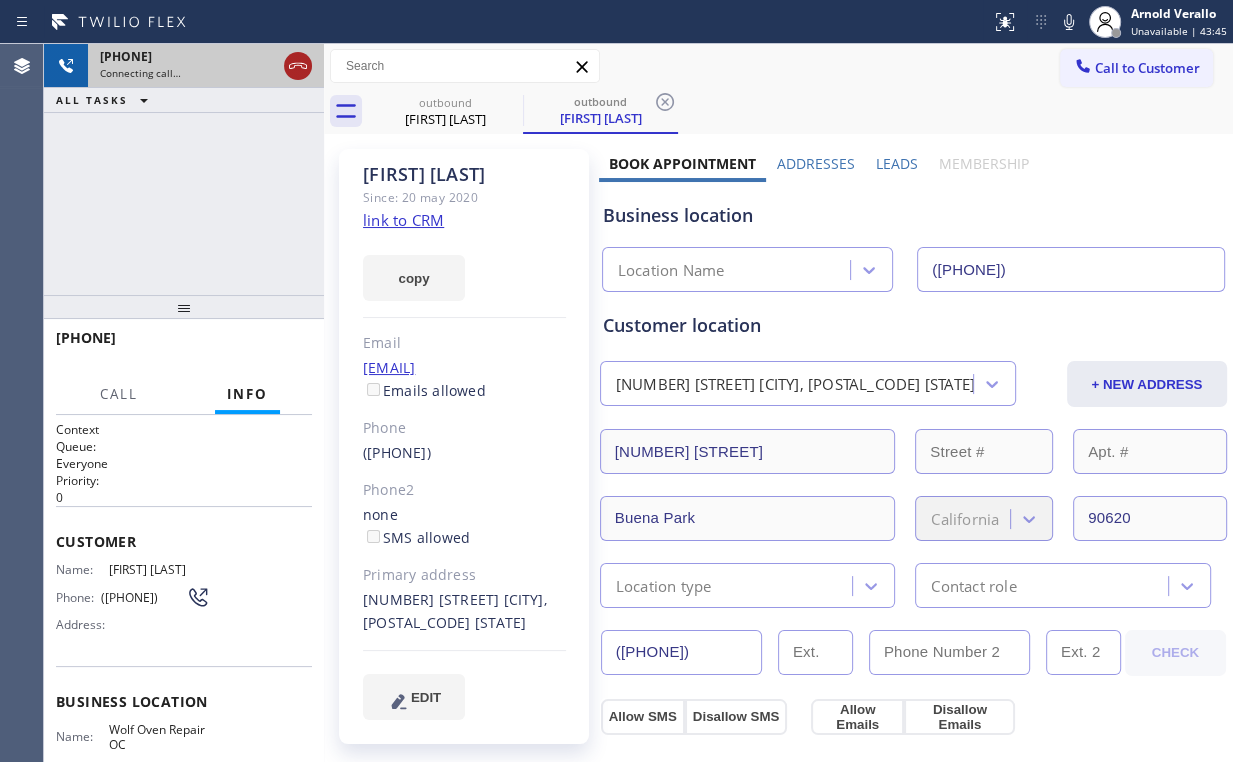 click 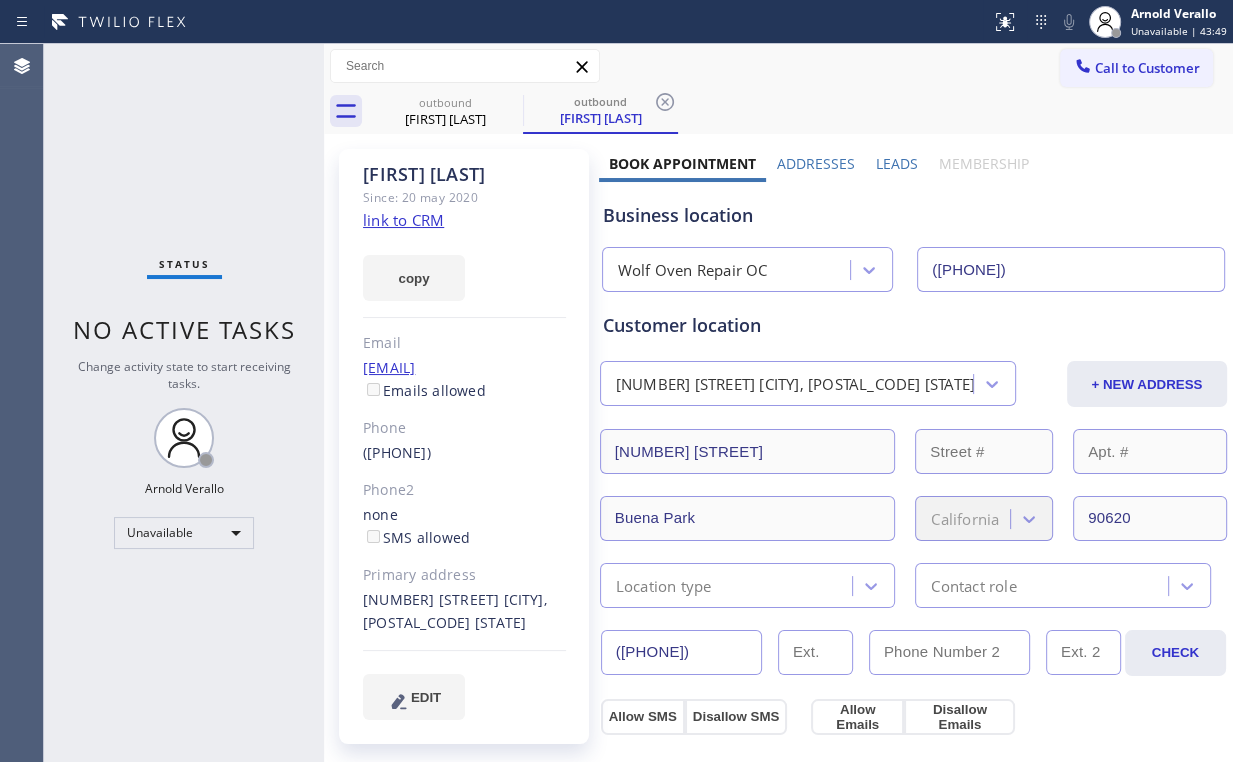 click on "link to CRM" 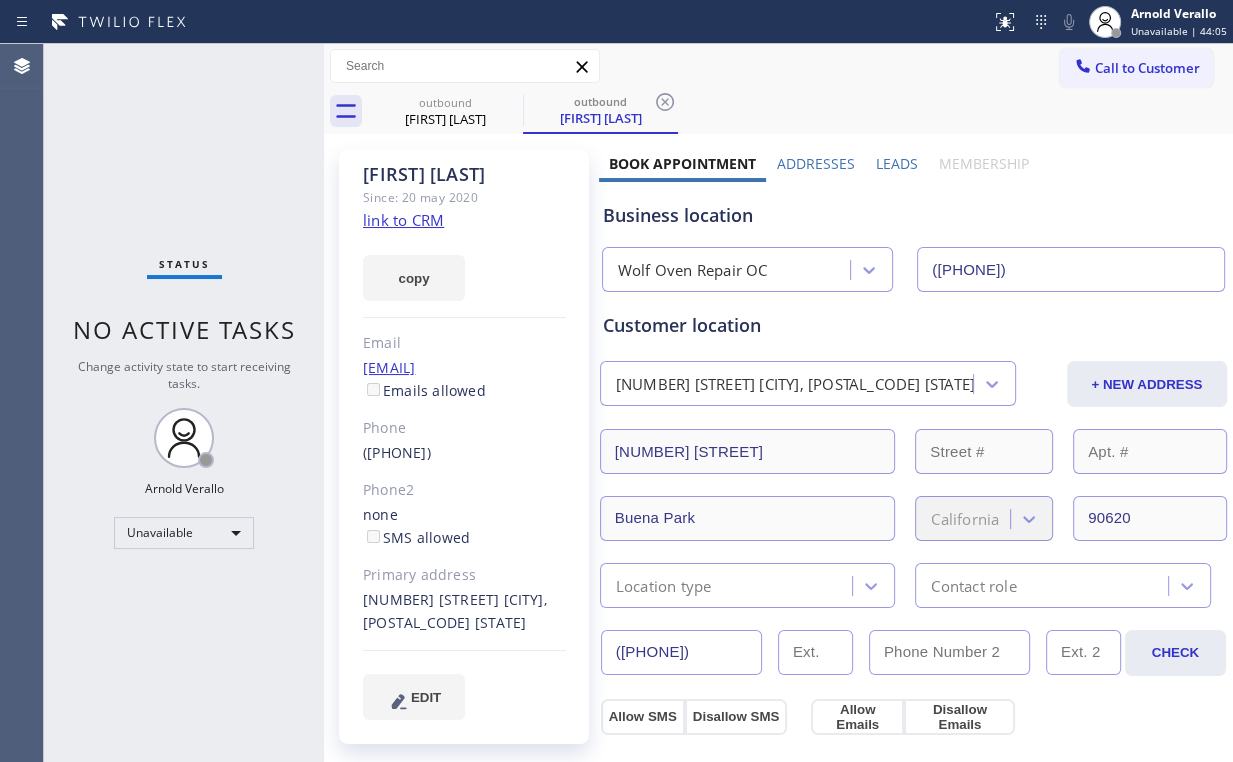 drag, startPoint x: 1140, startPoint y: 69, endPoint x: 1067, endPoint y: 96, distance: 77.83315 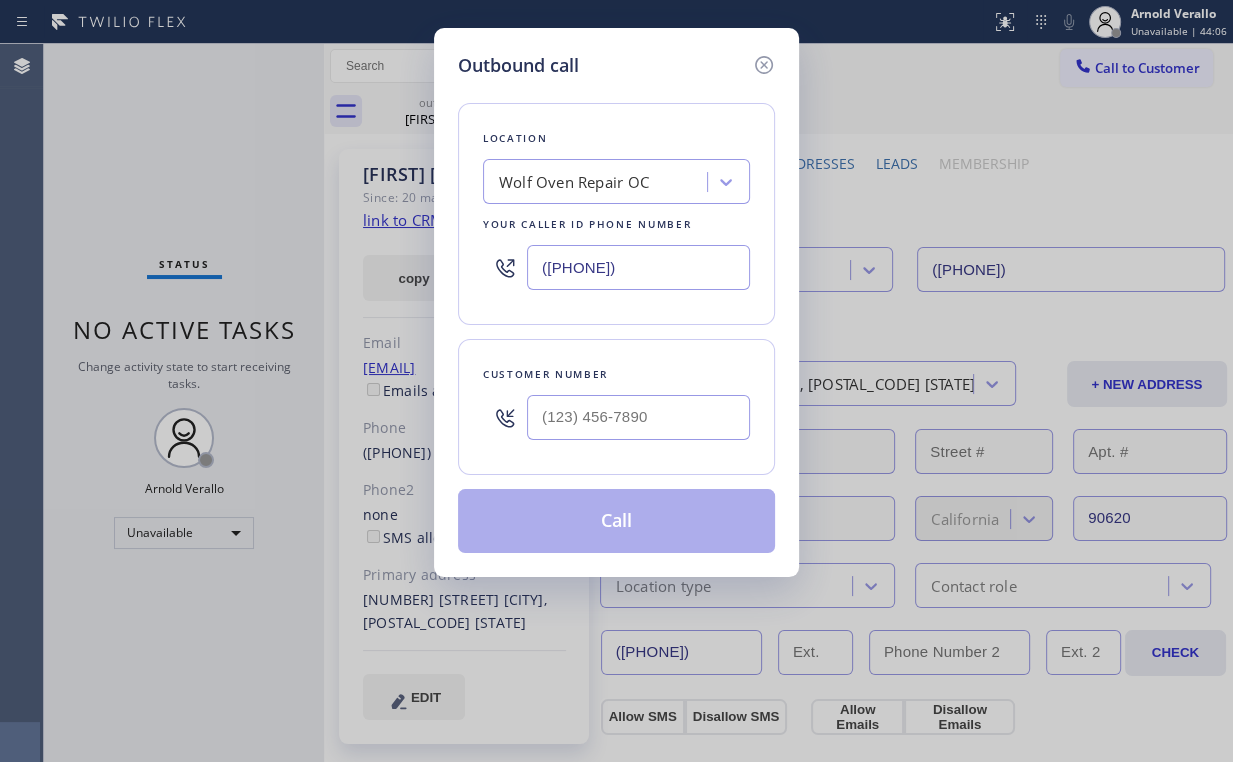 drag, startPoint x: 674, startPoint y: 270, endPoint x: 268, endPoint y: 250, distance: 406.4923 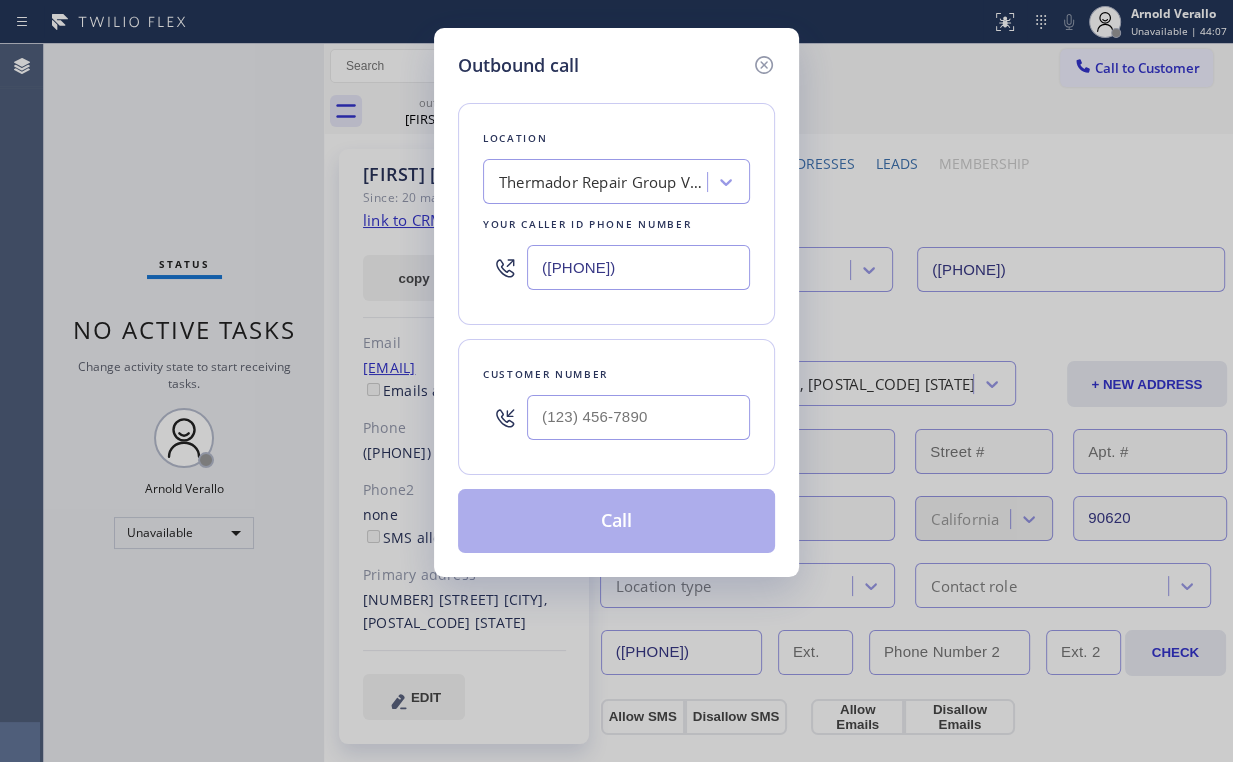 type on "([PHONE])" 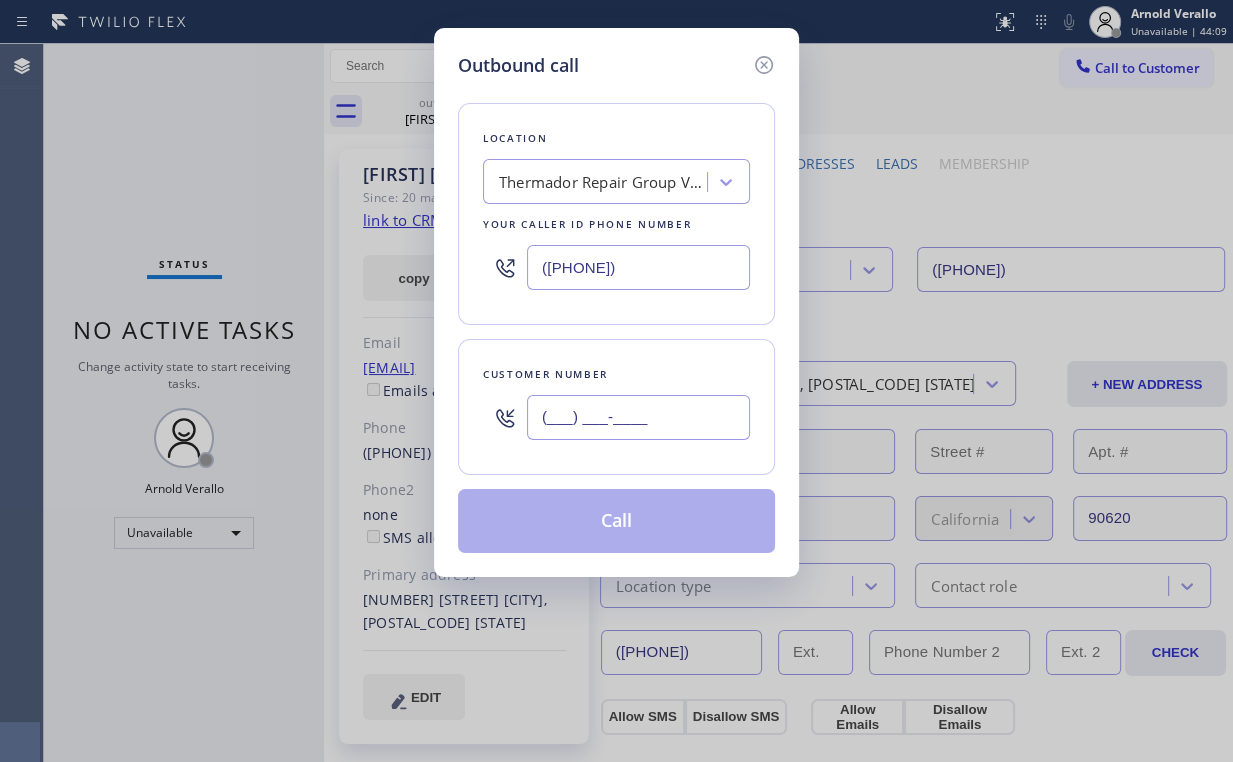 click on "(___) ___-____" at bounding box center (638, 417) 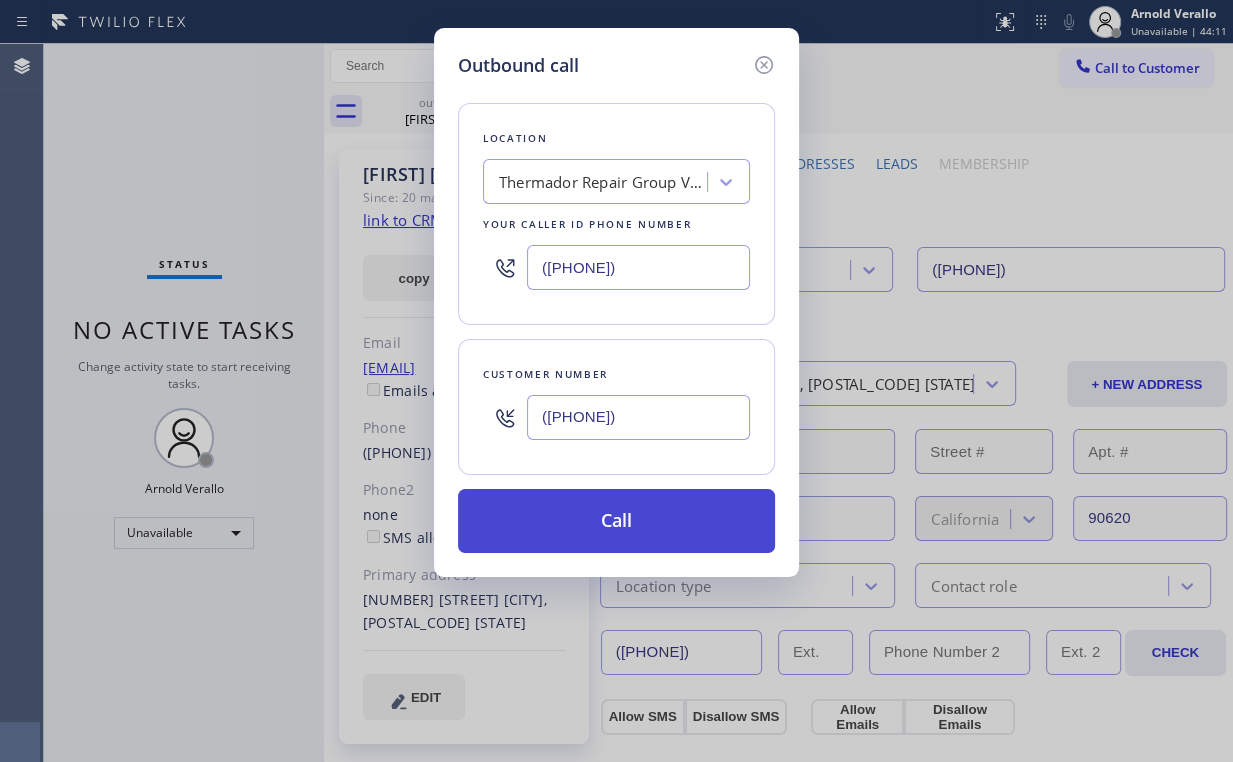 type on "([PHONE])" 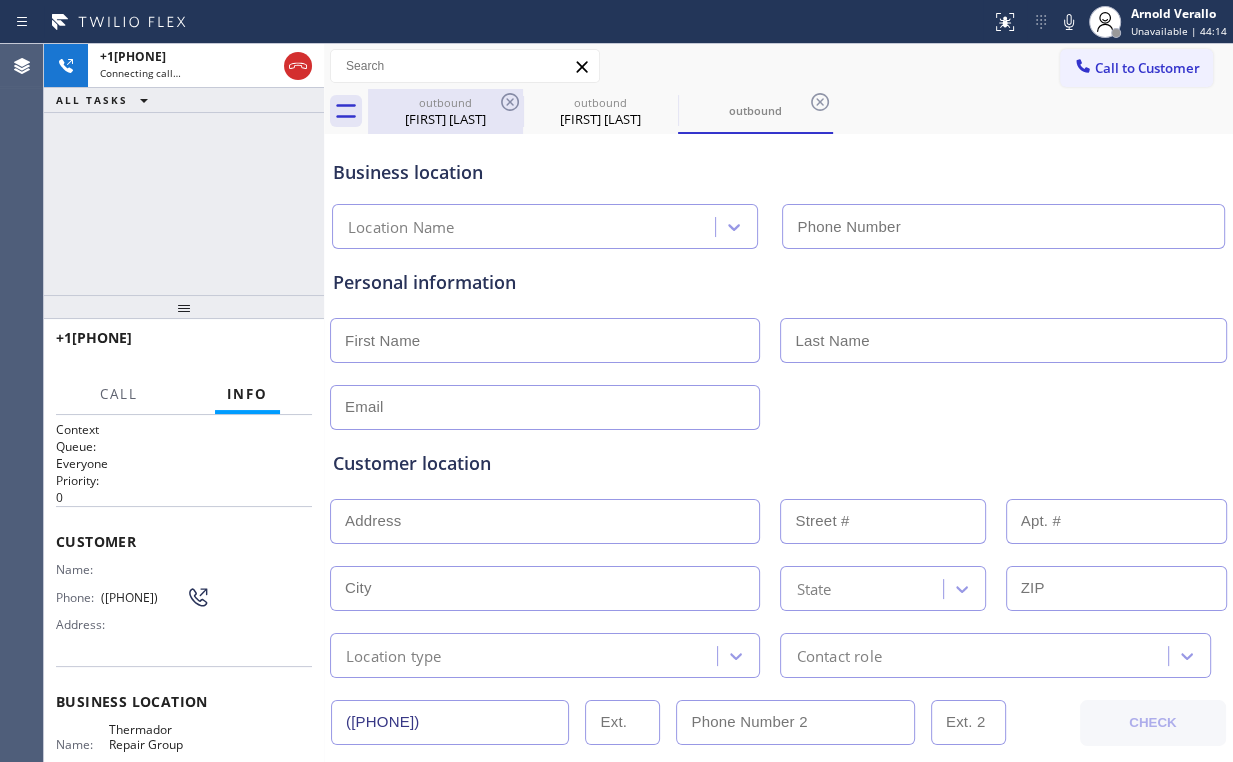 type on "([PHONE])" 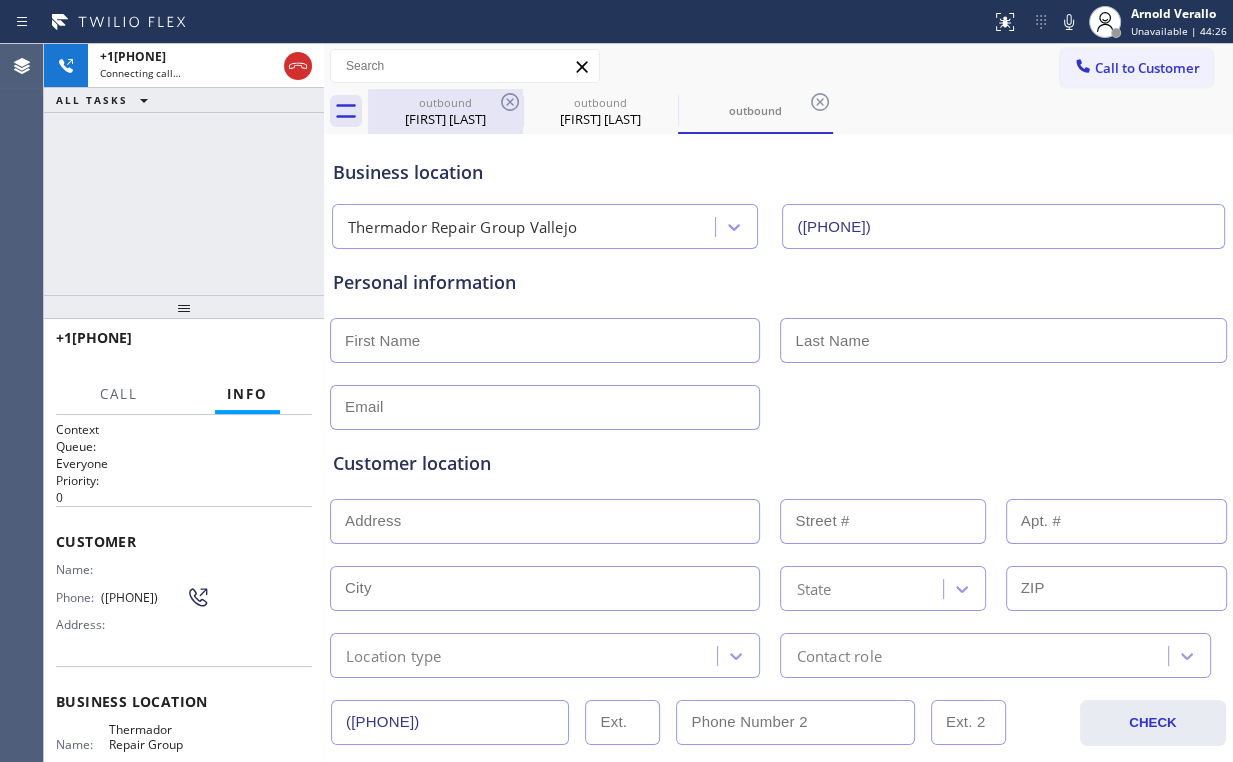 drag, startPoint x: 429, startPoint y: 120, endPoint x: 489, endPoint y: 106, distance: 61.611687 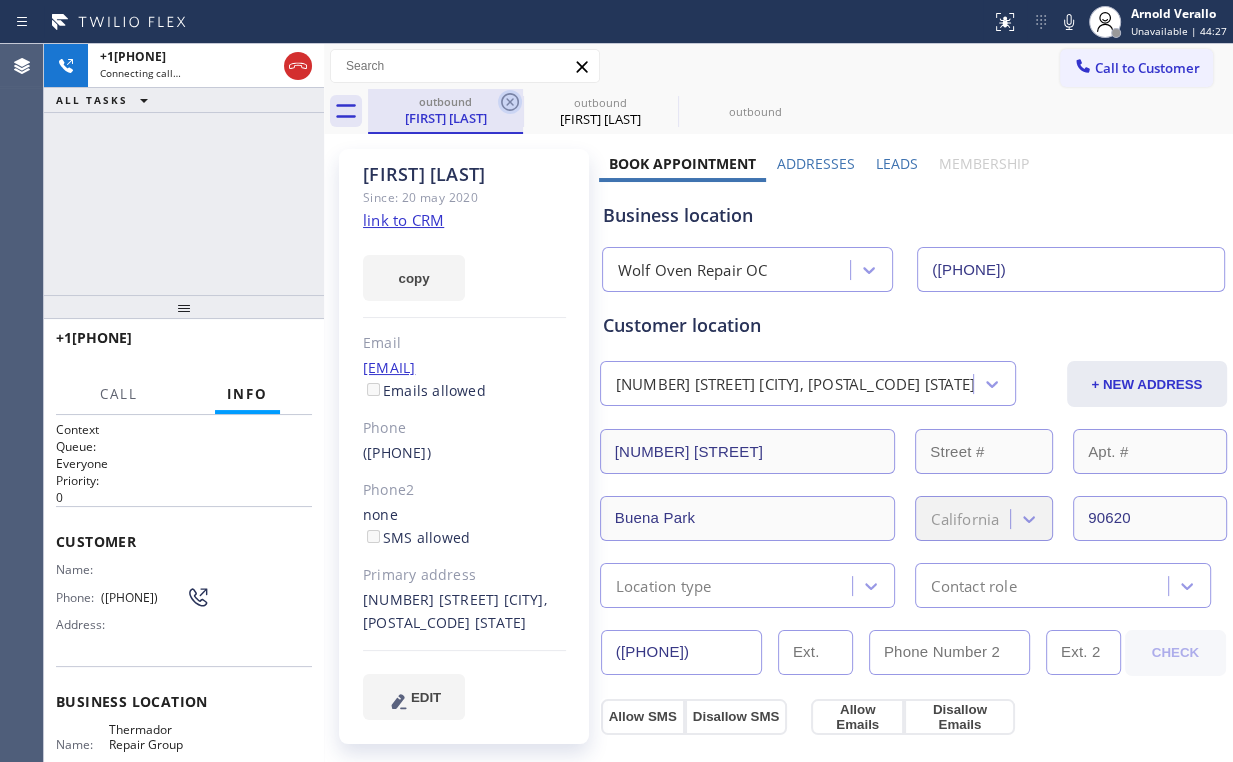click 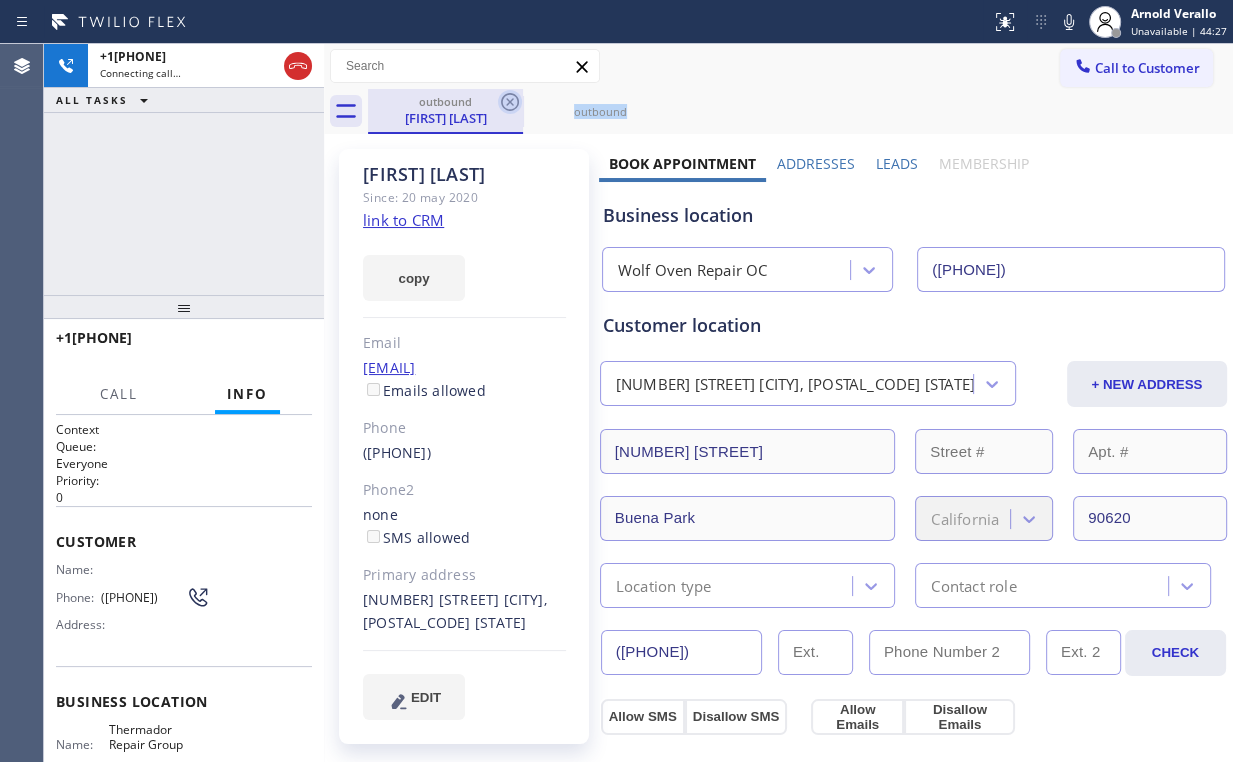 click 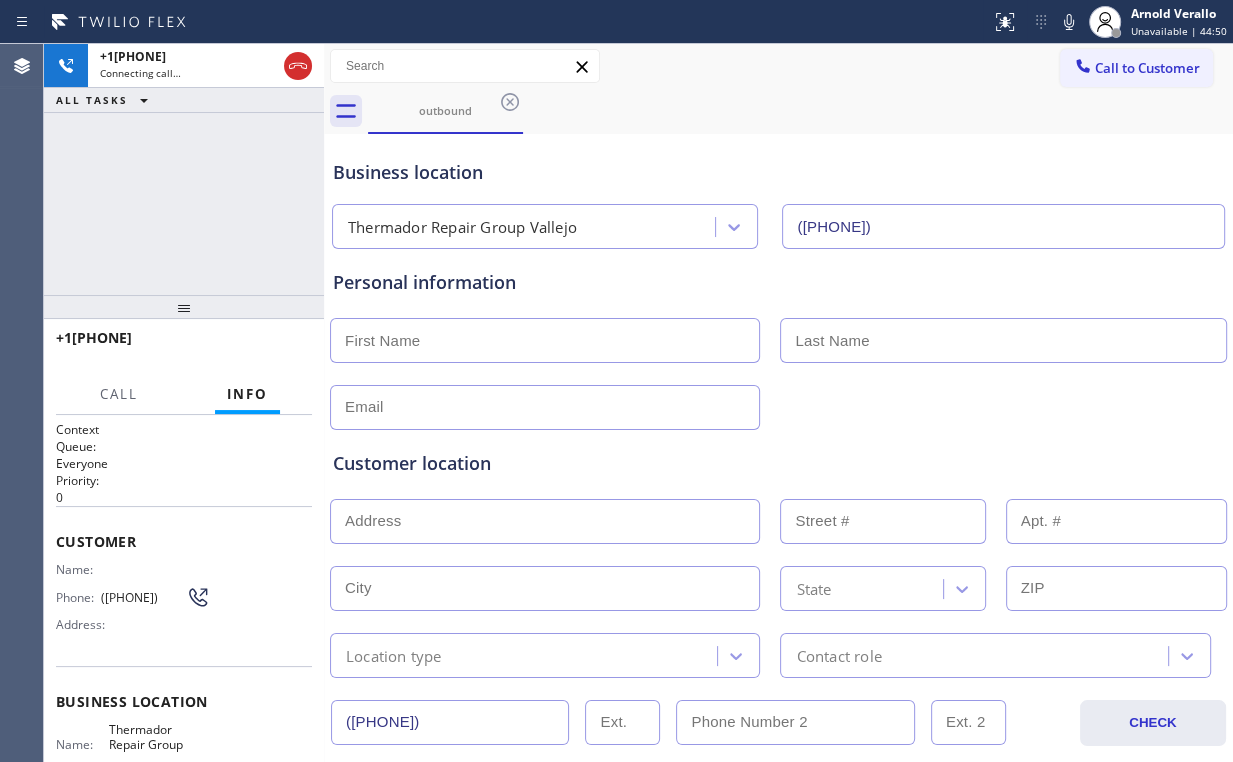 drag, startPoint x: 182, startPoint y: 191, endPoint x: 229, endPoint y: 191, distance: 47 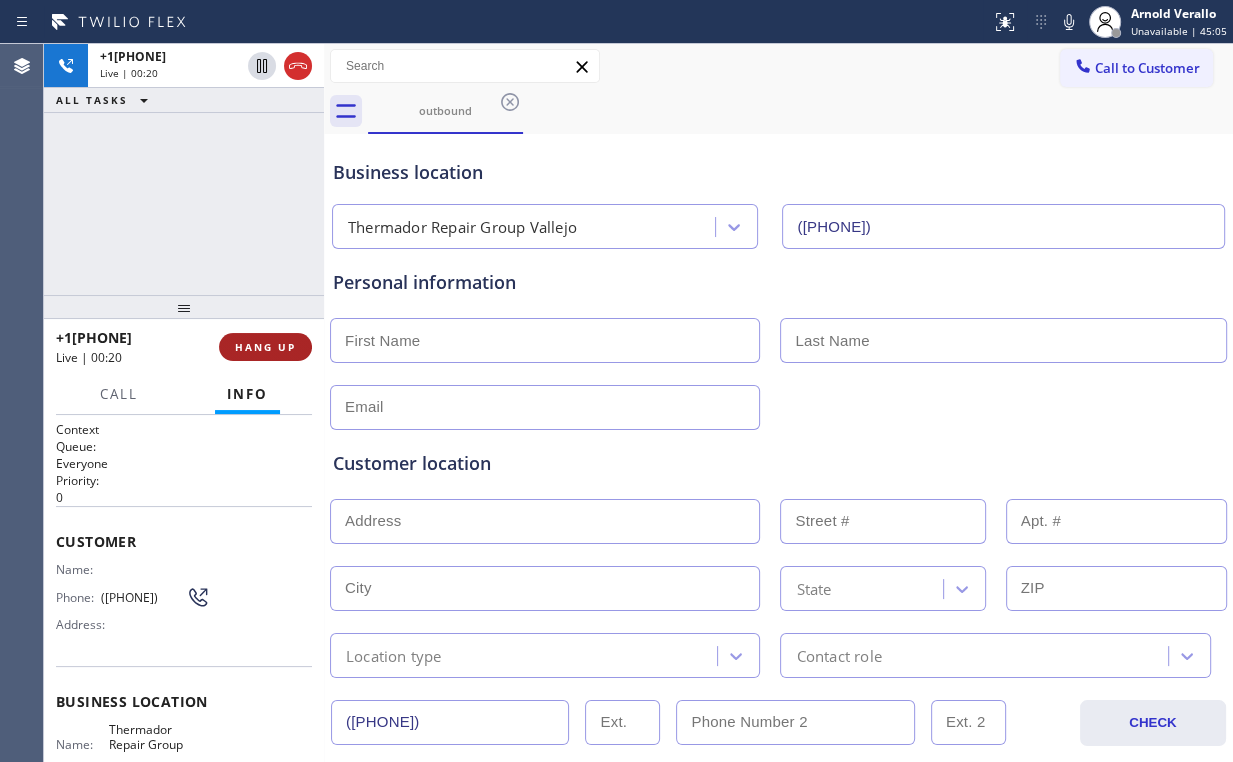 click on "HANG UP" at bounding box center [265, 347] 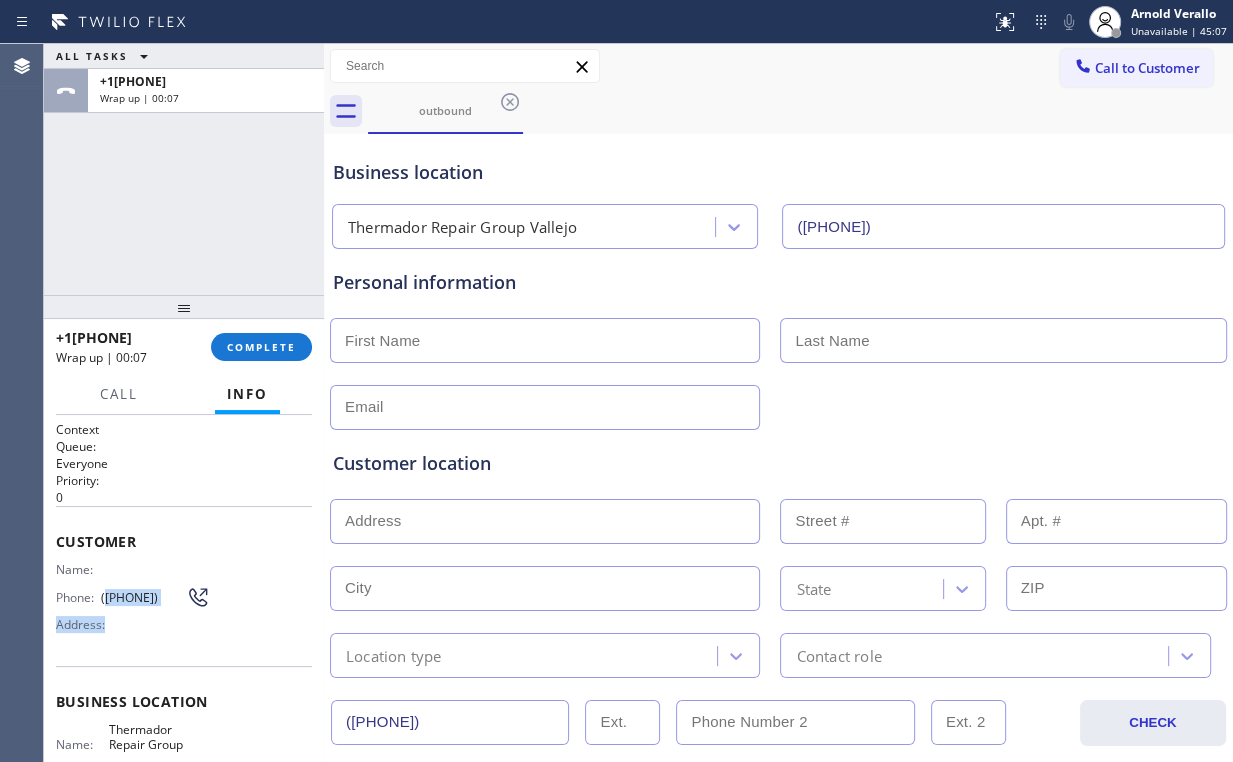 drag, startPoint x: 100, startPoint y: 586, endPoint x: 276, endPoint y: 478, distance: 206.49455 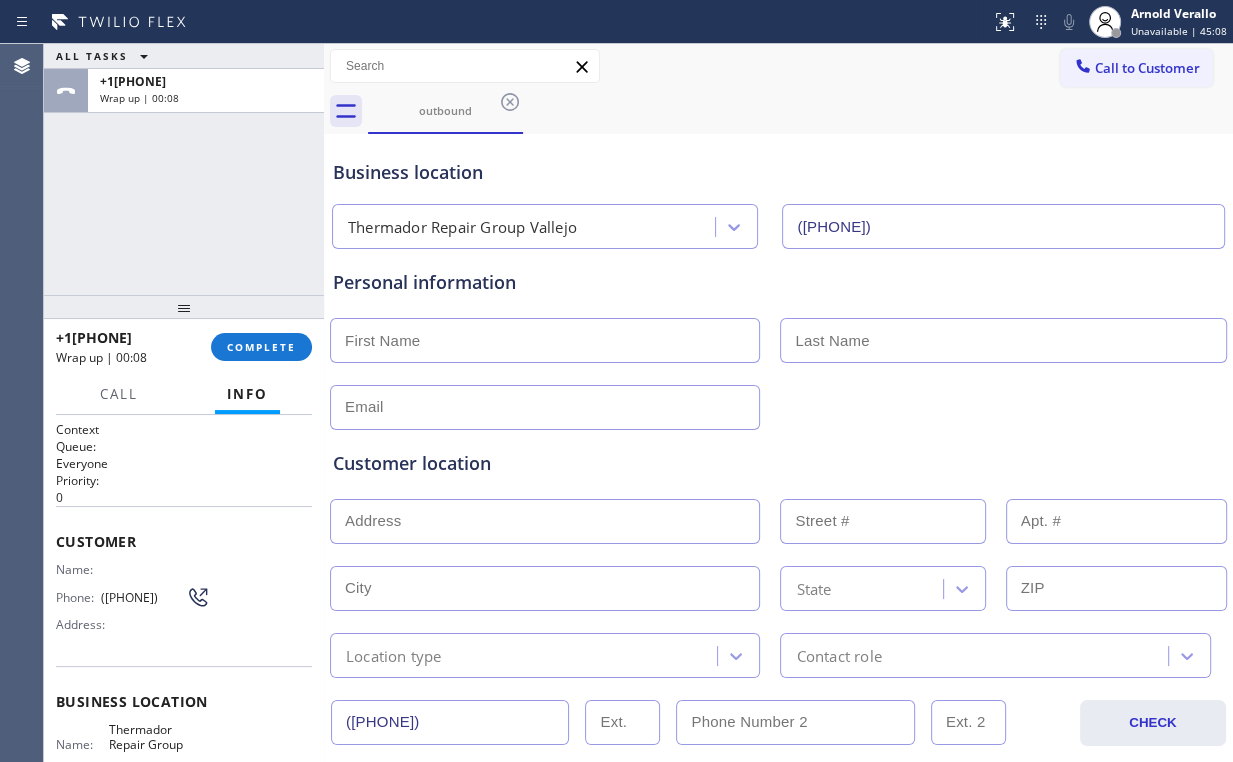 click on "Customer Name: Phone: ([PHONE]) Address:" at bounding box center [184, 586] 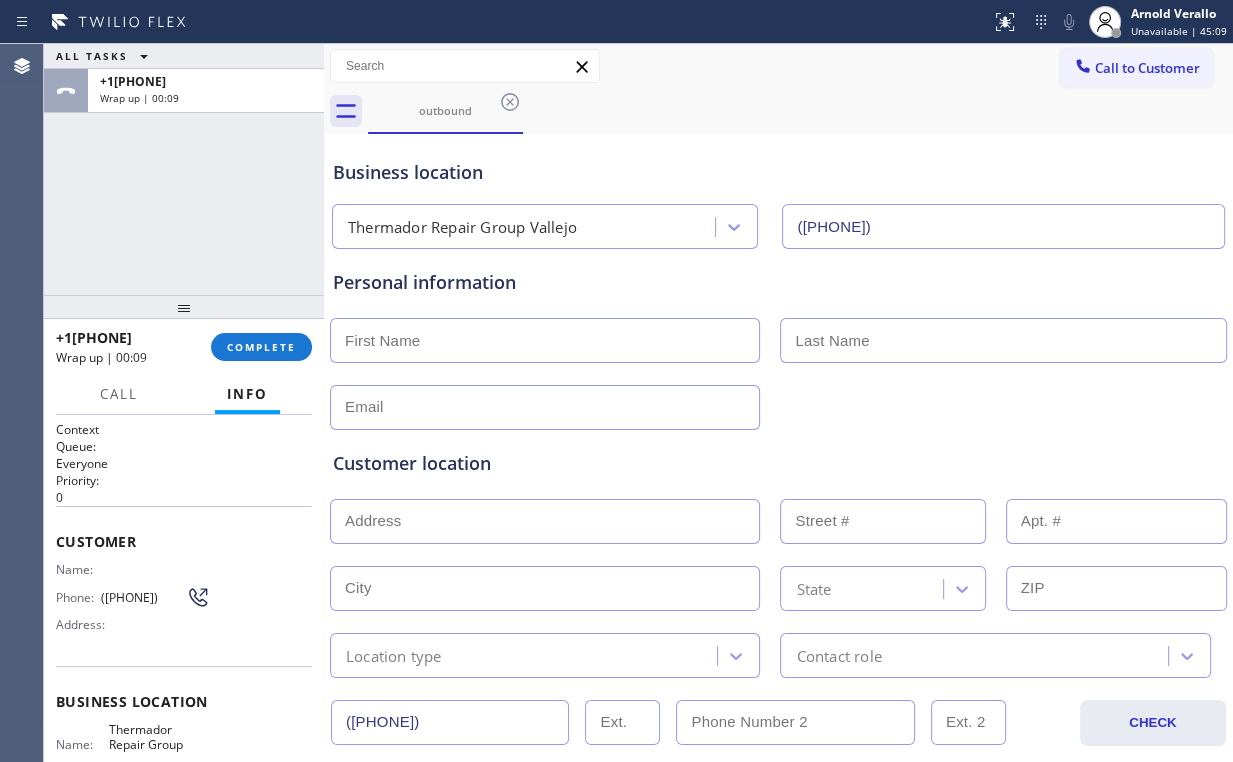 click on "([PHONE])" at bounding box center (143, 597) 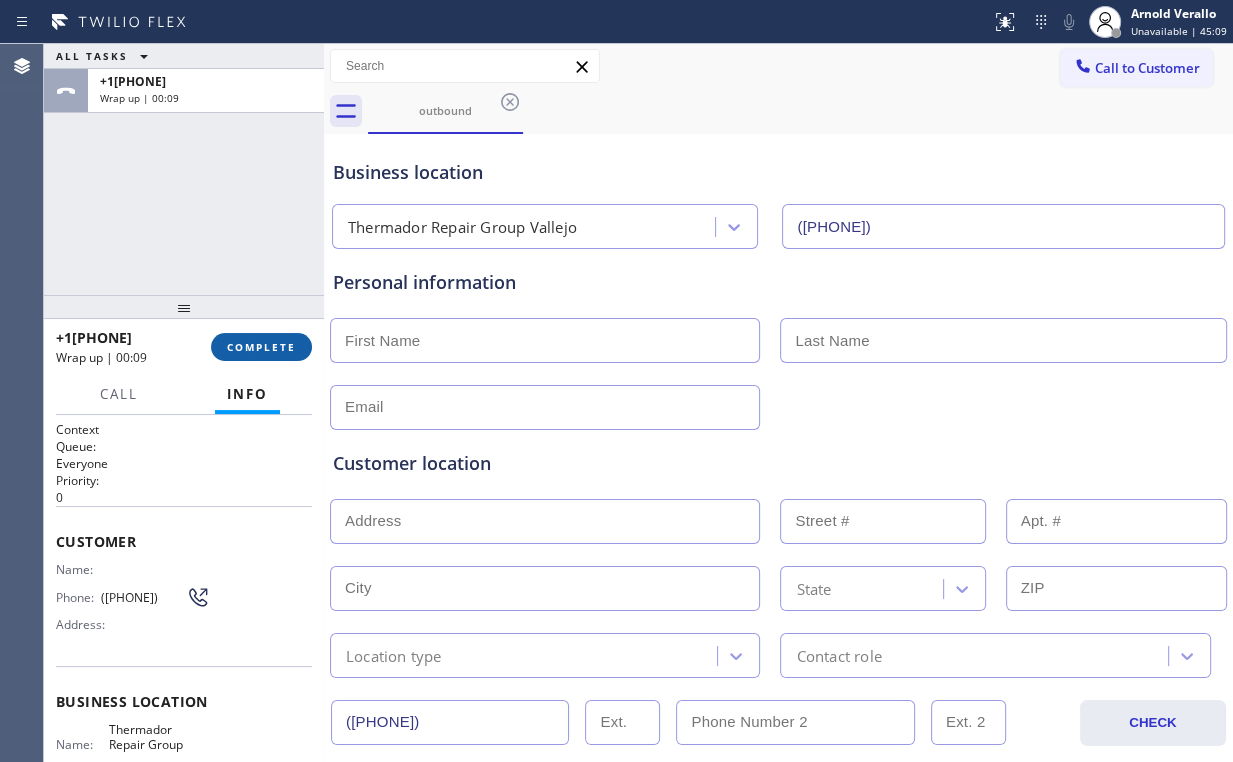 click on "COMPLETE" at bounding box center [261, 347] 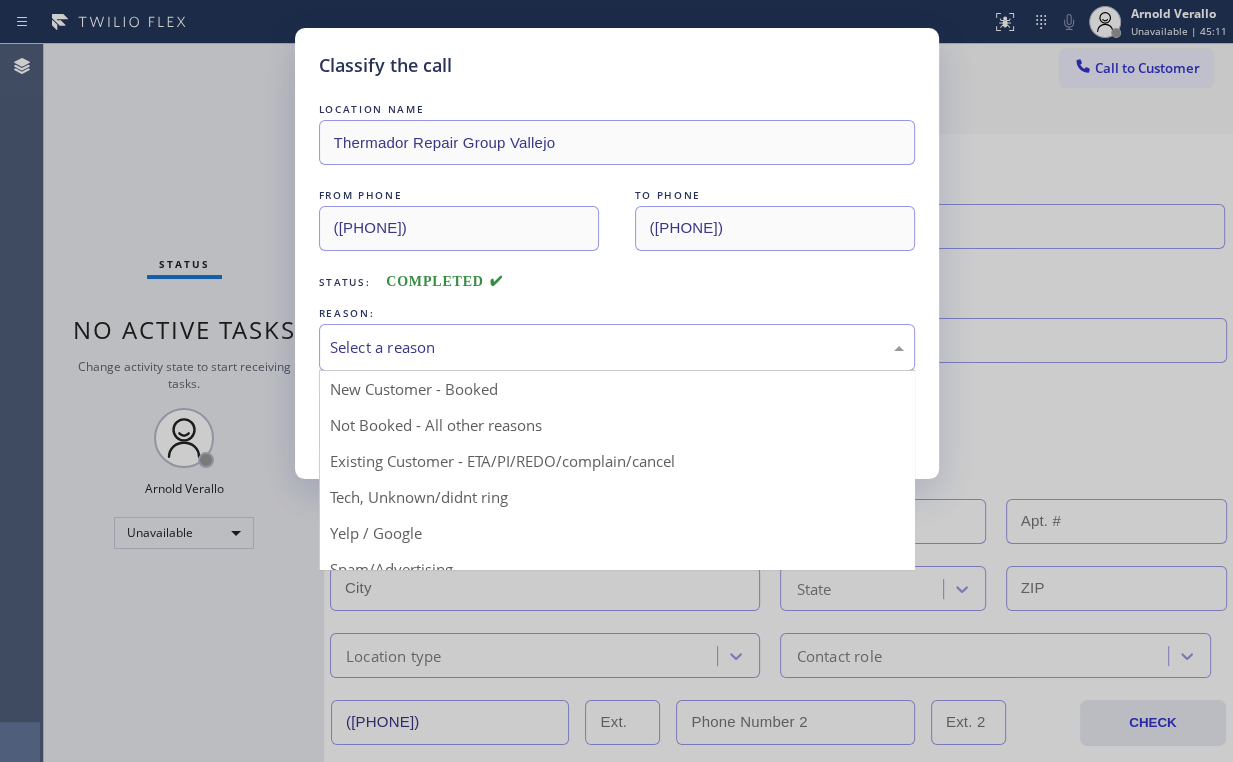 drag, startPoint x: 396, startPoint y: 351, endPoint x: 397, endPoint y: 408, distance: 57.00877 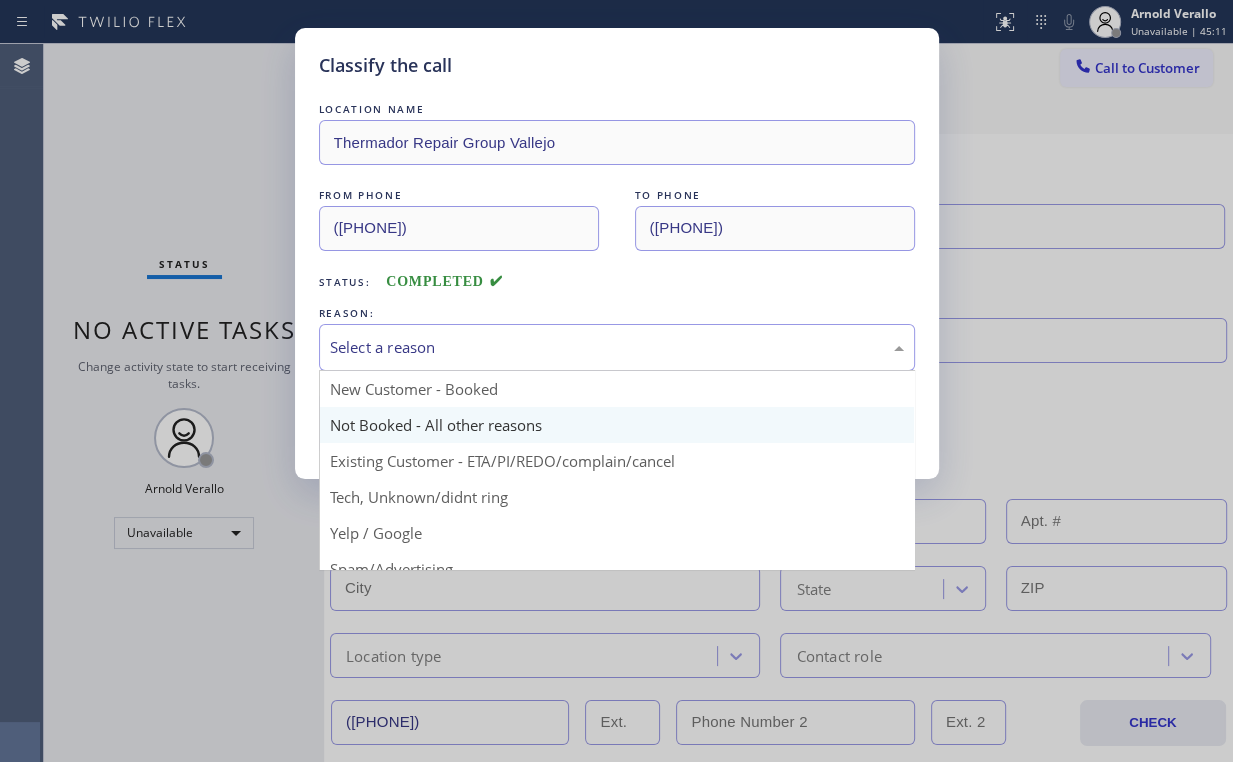 click on "Select a reason" at bounding box center [617, 347] 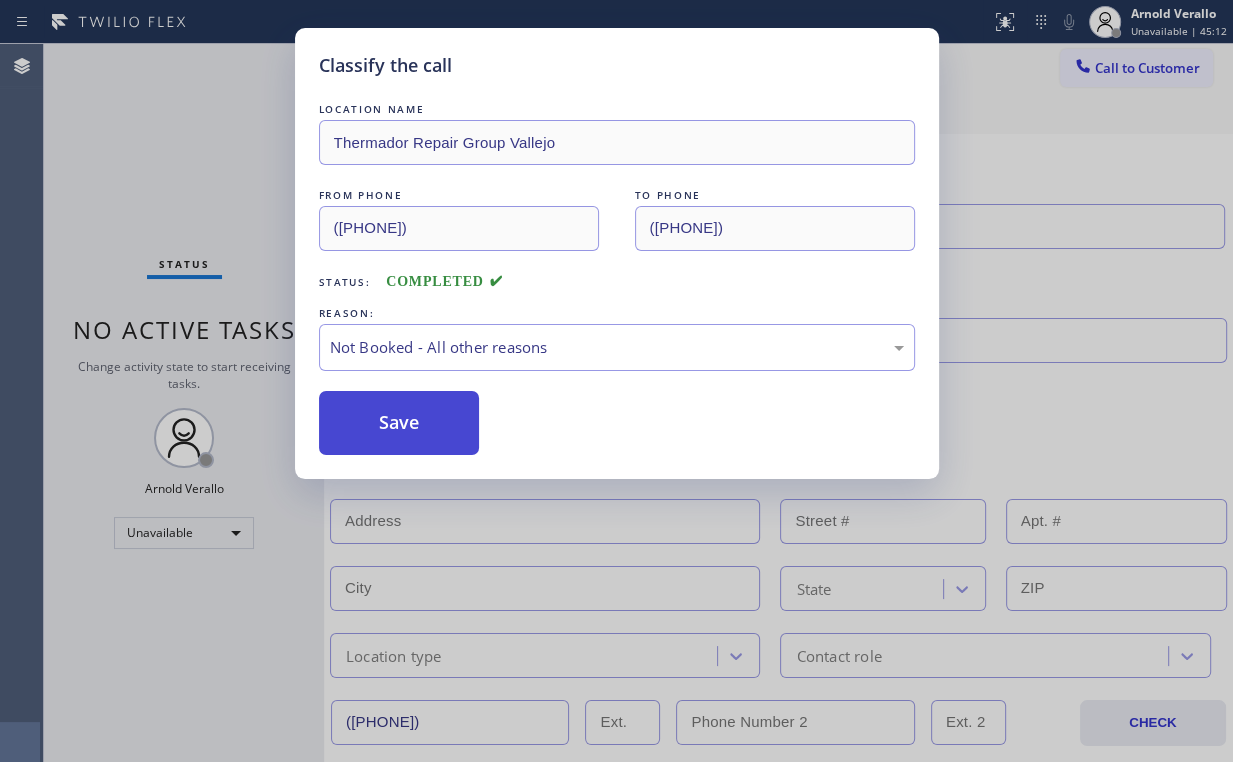 drag, startPoint x: 408, startPoint y: 437, endPoint x: 199, endPoint y: 220, distance: 301.2806 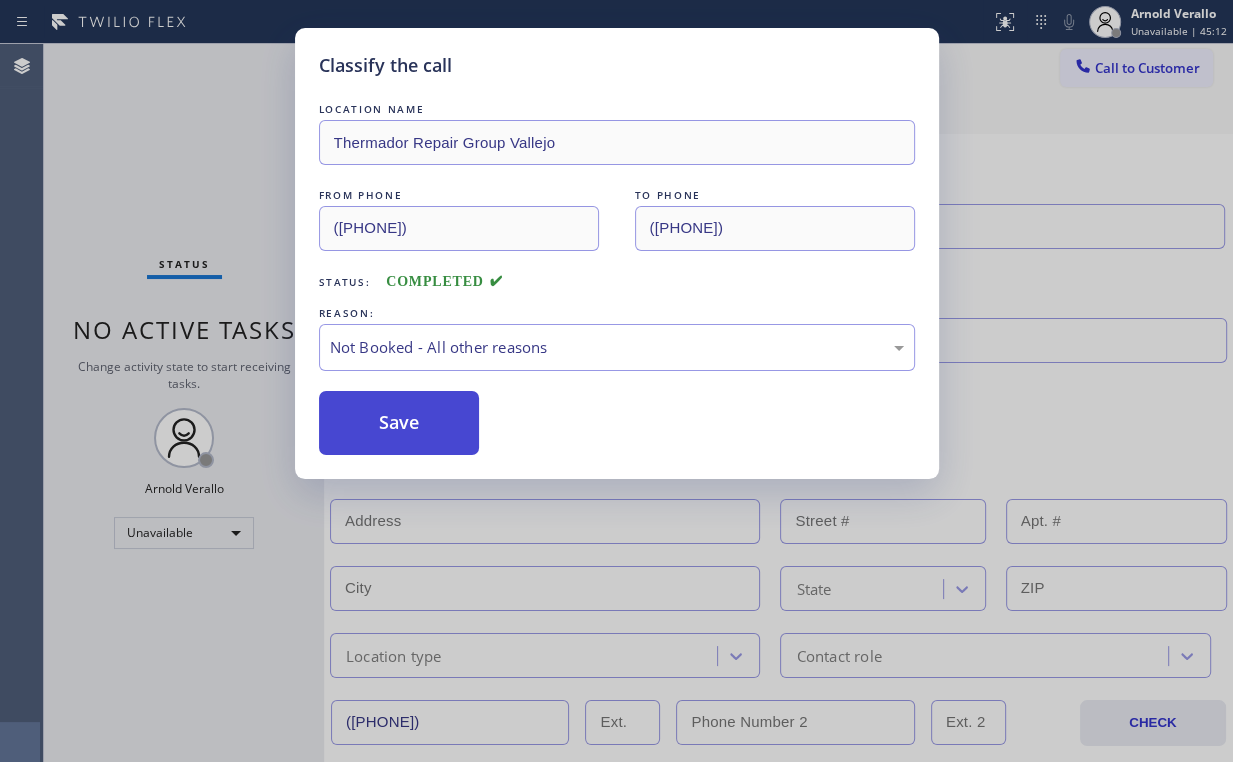 click on "Save" at bounding box center [399, 423] 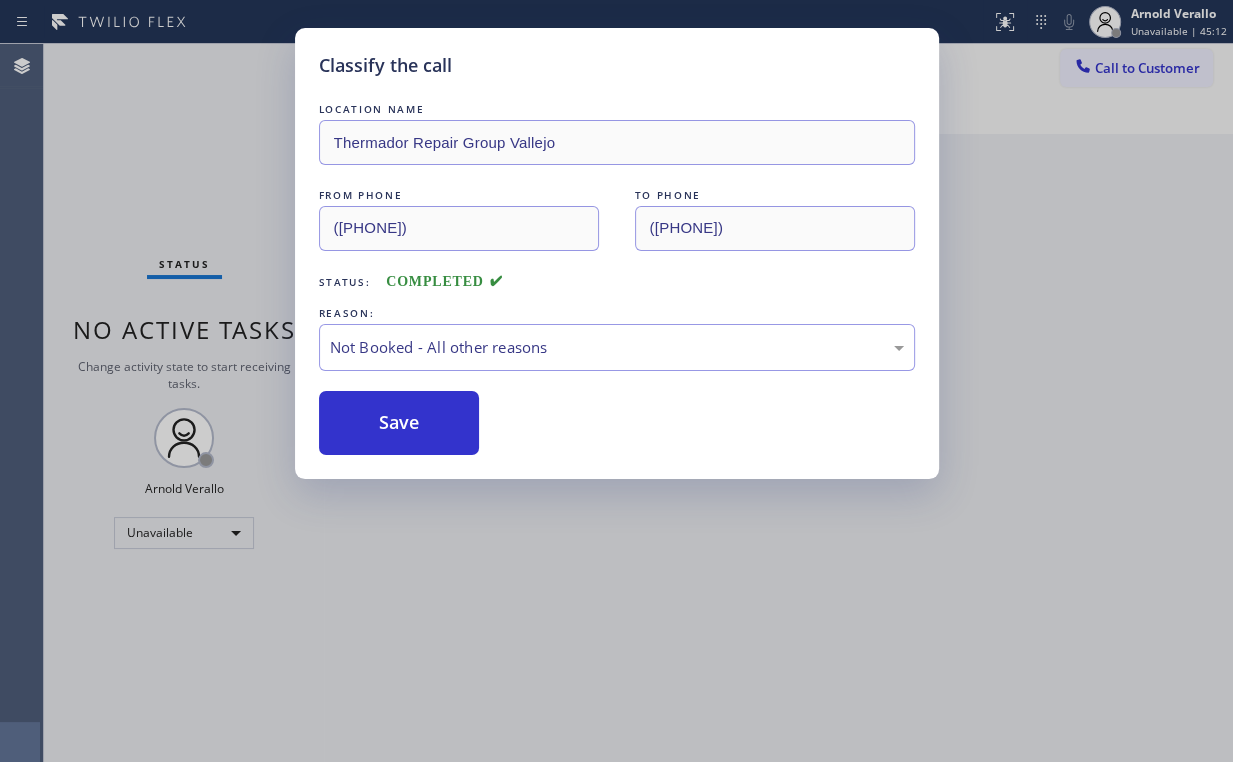 click on "Classify the call LOCATION NAME Thermador Repair Group [CITY] FROM PHONE [PHONE] TO PHONE [PHONE] Status: COMPLETED REASON: Not Booked - All other reasons Save" at bounding box center (616, 381) 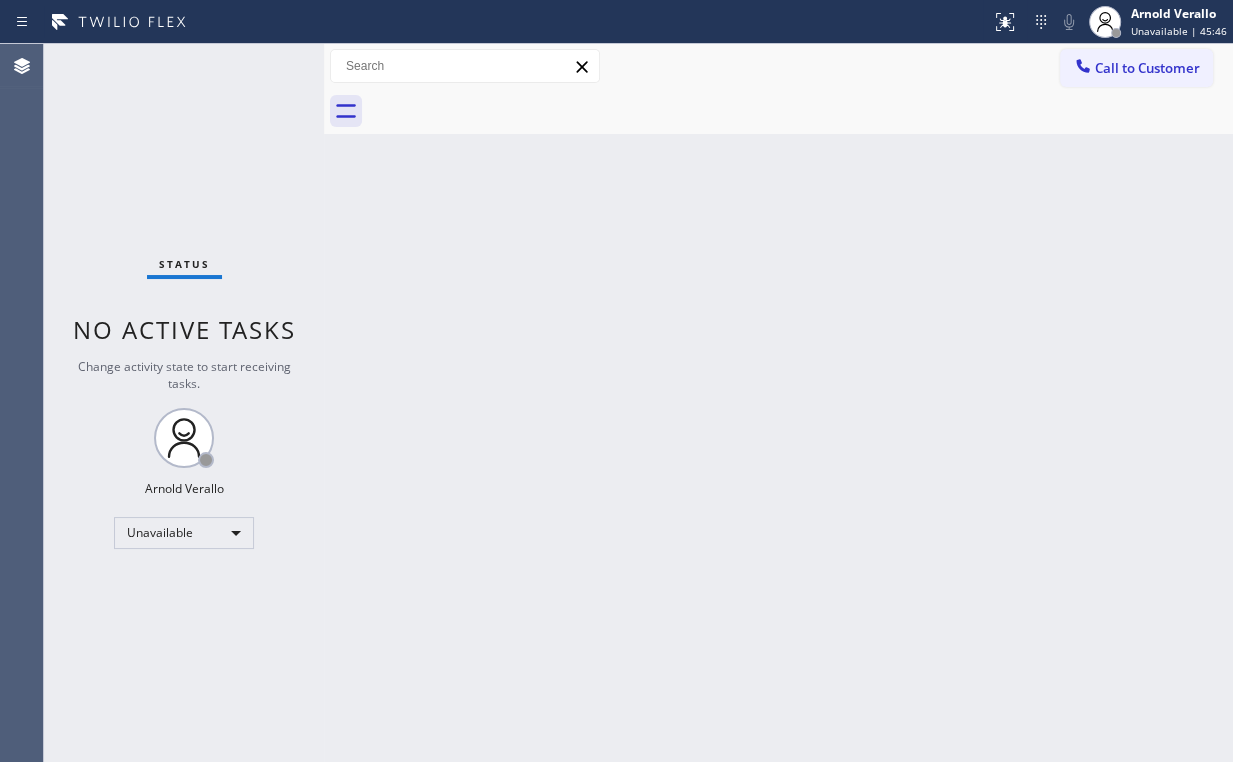 click on "Back to Dashboard Change Sender ID Customers Technicians Select a contact Outbound call Location Search location Your caller id phone number Customer number Call Customer info Name   Phone none Address none Change Sender ID HVAC +1[PHONE] 5 Star Appliance +1[PHONE] Appliance Repair +1[PHONE] Plumbing +1[PHONE] Air Duct Cleaning +1[PHONE]  Electricians +1[PHONE] Cancel Change Check personal SMS Reset Change No tabs Call to Customer Outbound call Location Thermador Repair Group Vallejo Your caller id phone number ([PHONE]) Customer number Call Outbound call Technician Search Technician Your caller id phone number Your caller id phone number Call" at bounding box center [778, 403] 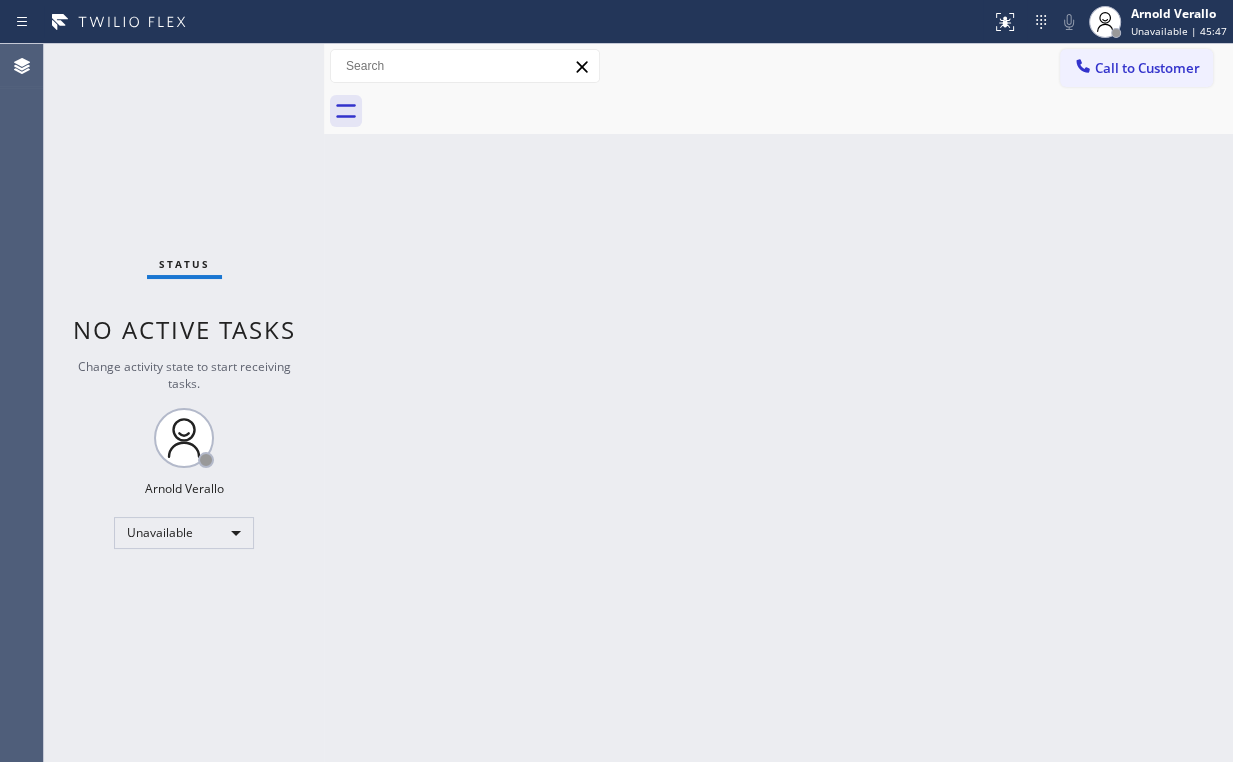 drag, startPoint x: 1208, startPoint y: 57, endPoint x: 1142, endPoint y: 81, distance: 70.2282 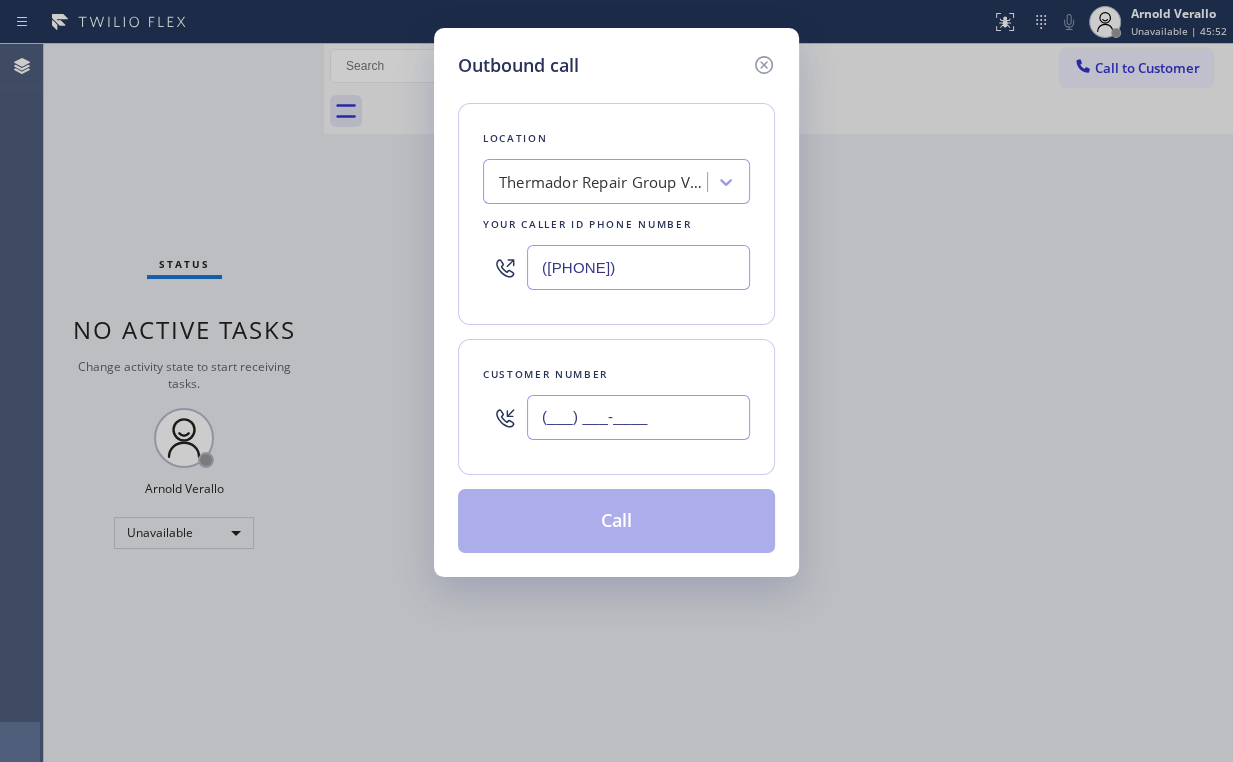 click on "(___) ___-____" at bounding box center (638, 417) 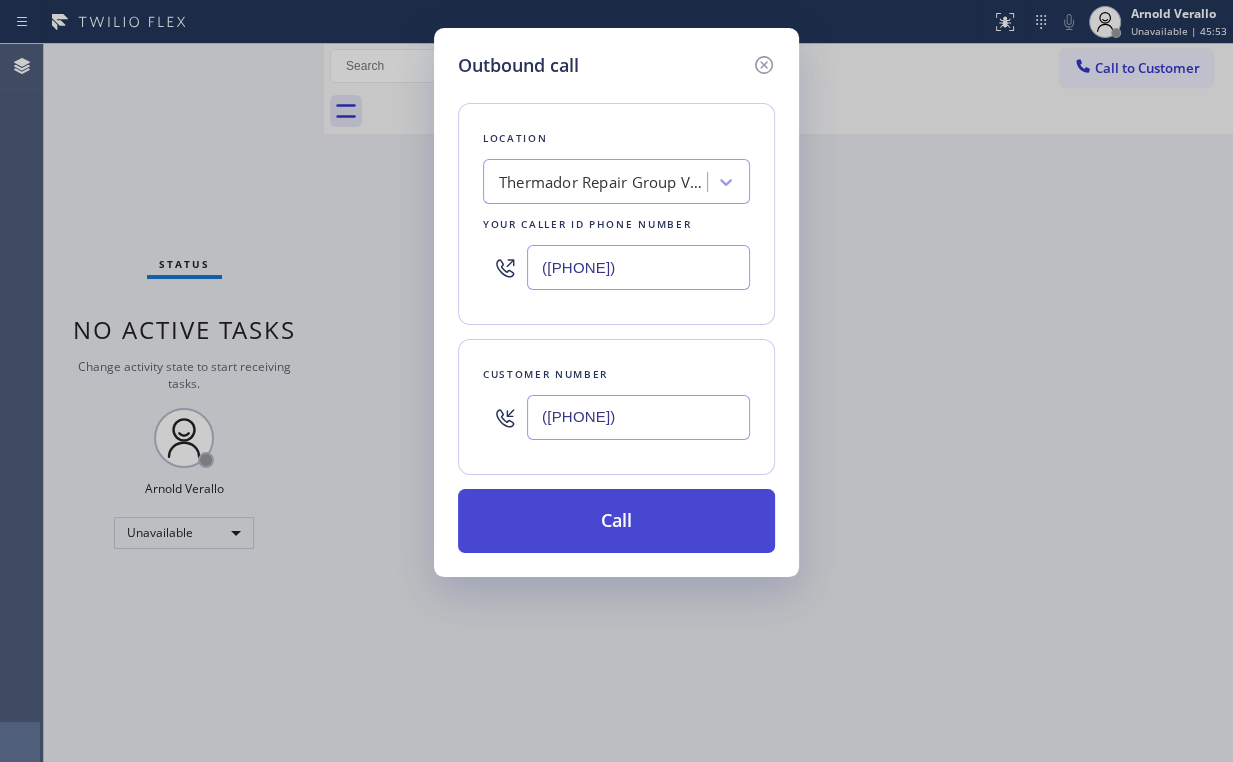 type on "([PHONE])" 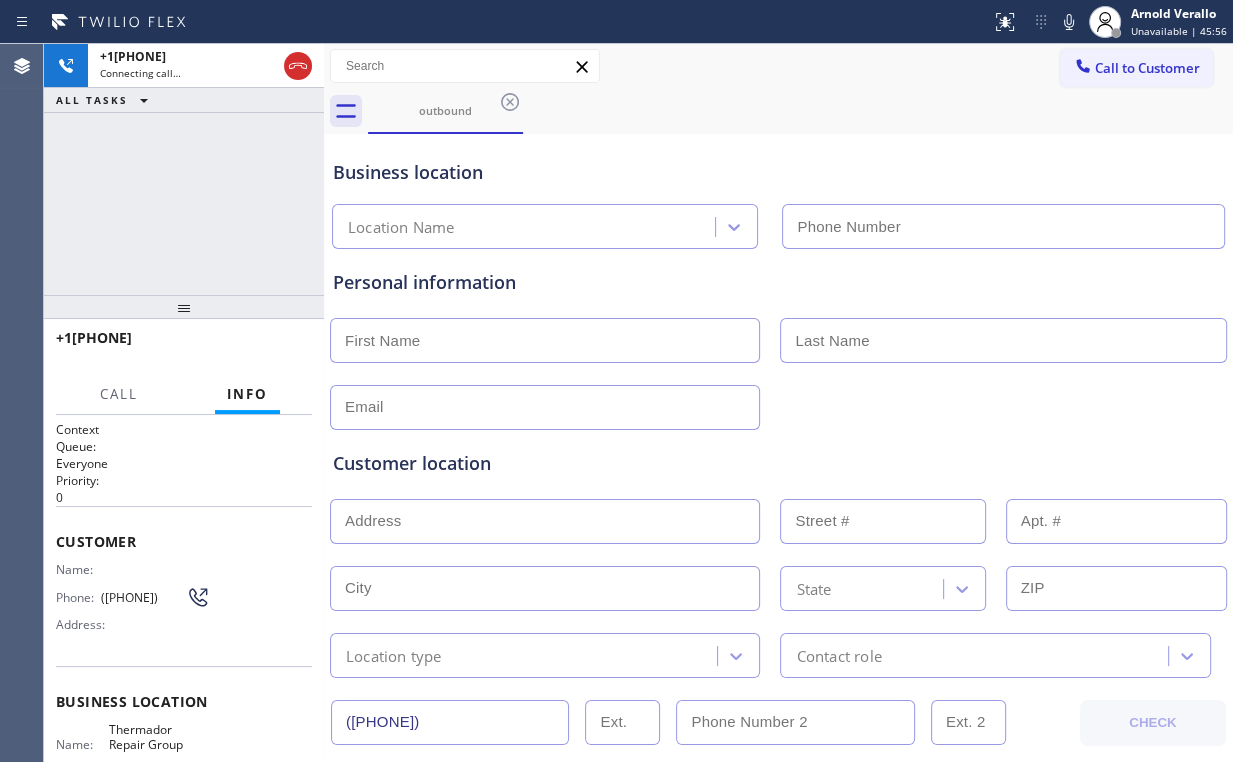 click on "+1[PHONE] Connecting call… ALL TASKS ALL TASKS ACTIVE TASKS TASKS IN WRAP UP" at bounding box center (184, 169) 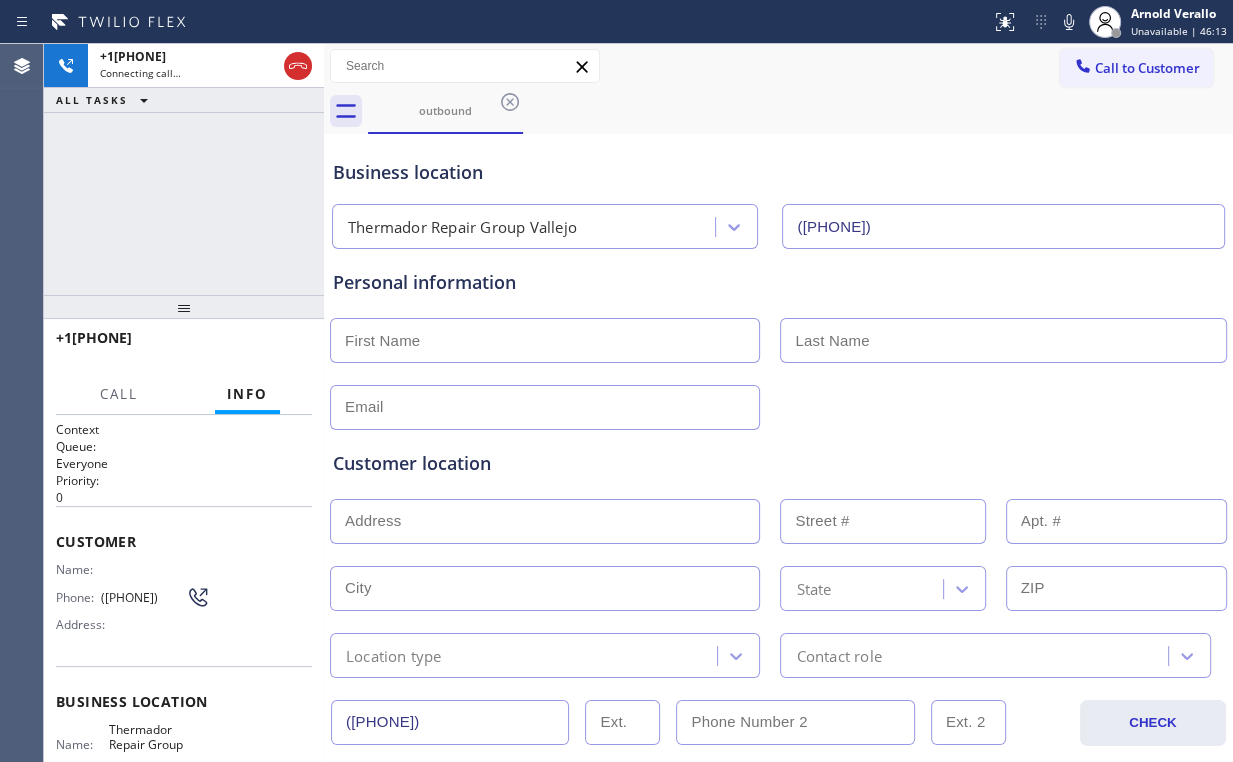click on "+1[PHONE] Connecting call… ALL TASKS ALL TASKS ACTIVE TASKS TASKS IN WRAP UP" at bounding box center (184, 169) 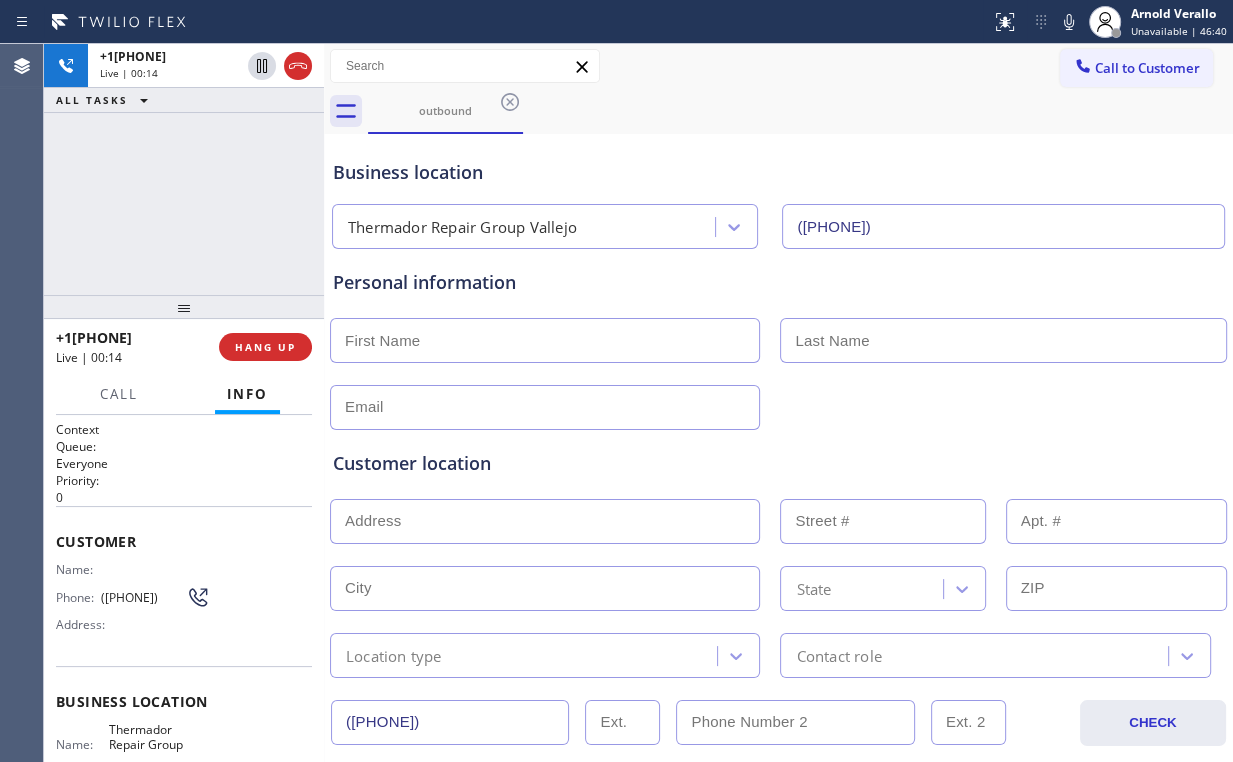 click on "+1[PHONE] Live | 00:14 ALL TASKS ALL TASKS ACTIVE TASKS TASKS IN WRAP UP" at bounding box center (184, 169) 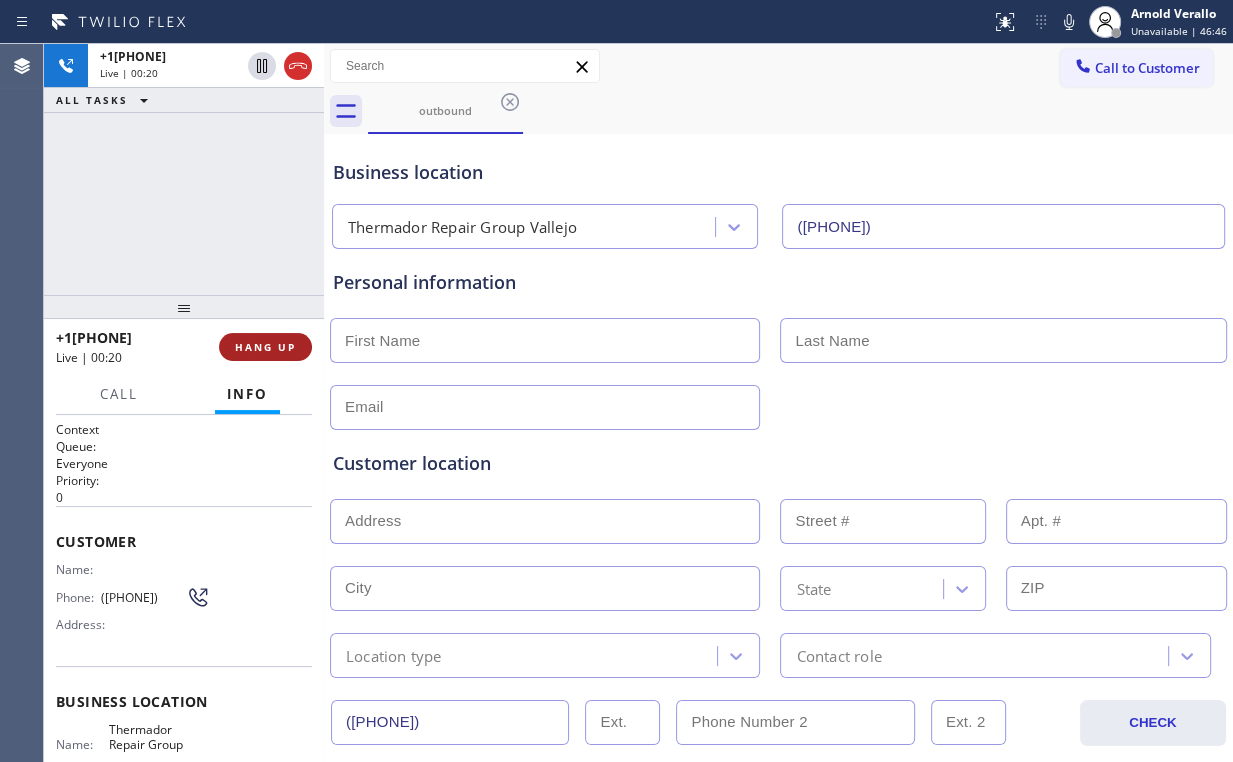 click on "HANG UP" at bounding box center [265, 347] 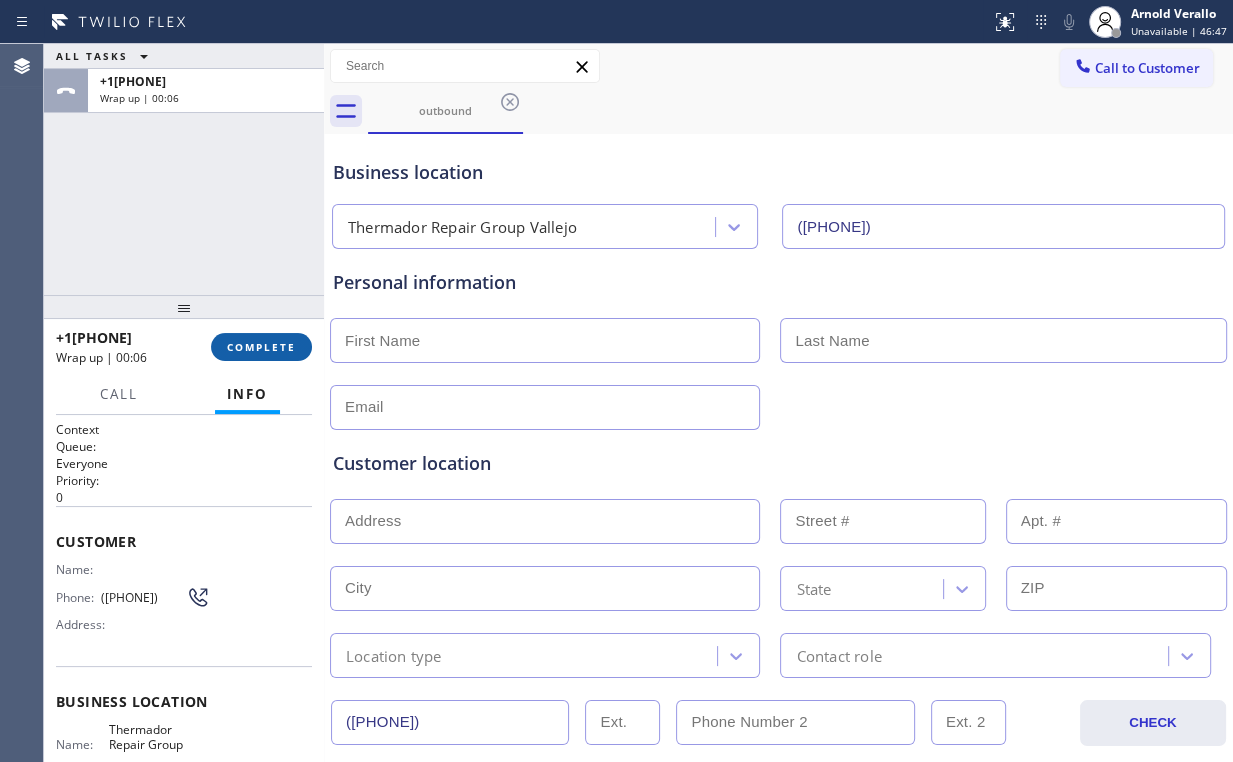 click on "COMPLETE" at bounding box center [261, 347] 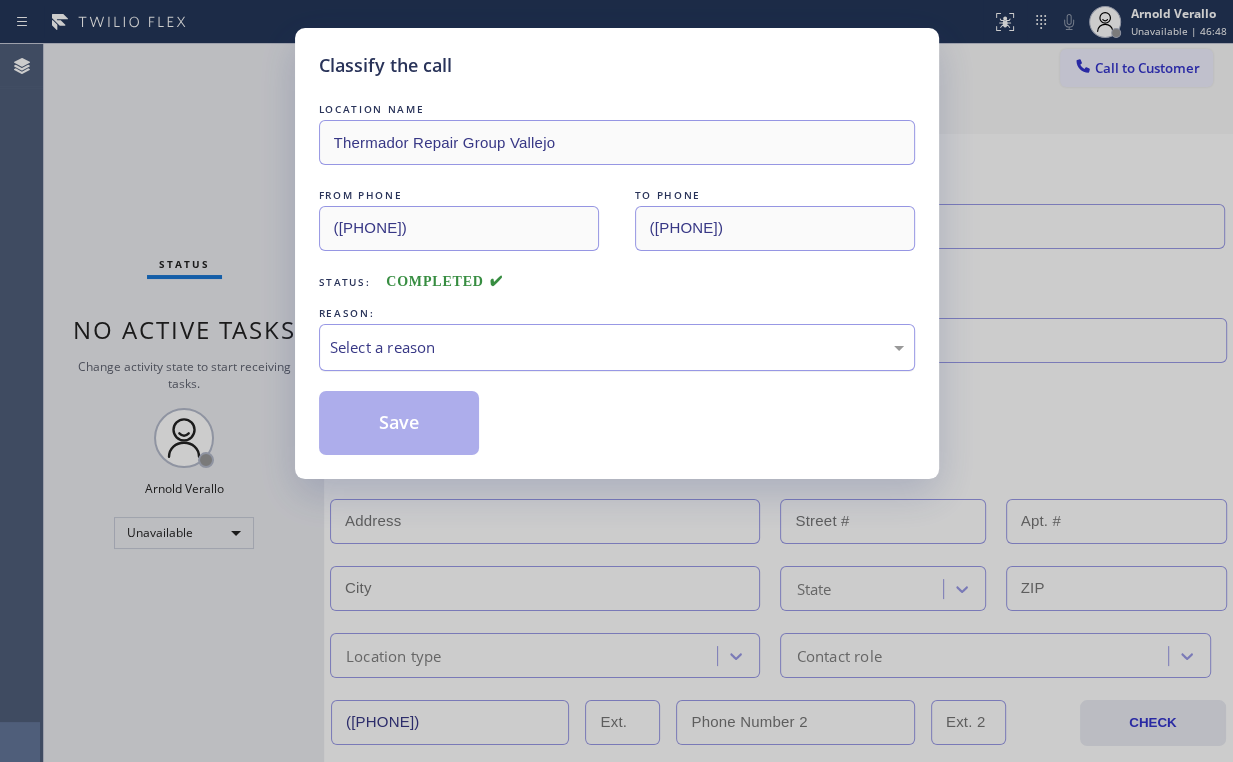 drag, startPoint x: 388, startPoint y: 344, endPoint x: 385, endPoint y: 368, distance: 24.186773 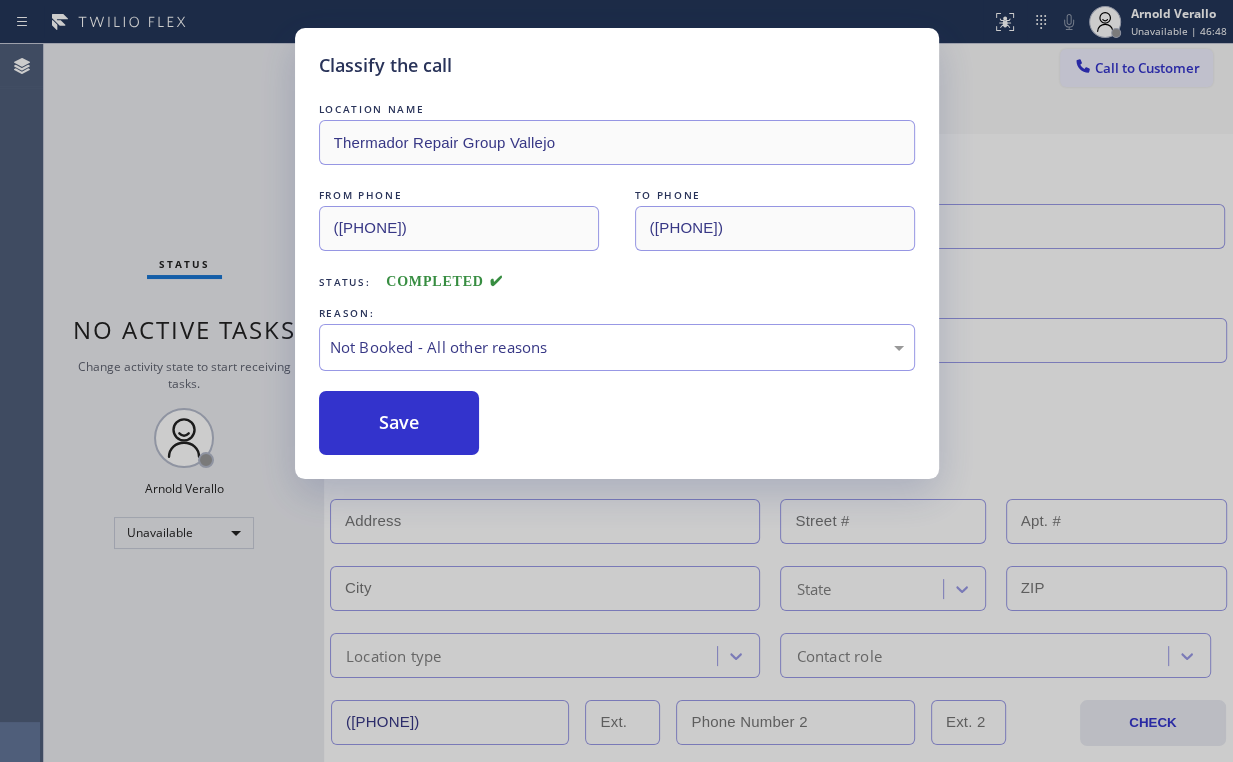 drag, startPoint x: 371, startPoint y: 429, endPoint x: 383, endPoint y: 431, distance: 12.165525 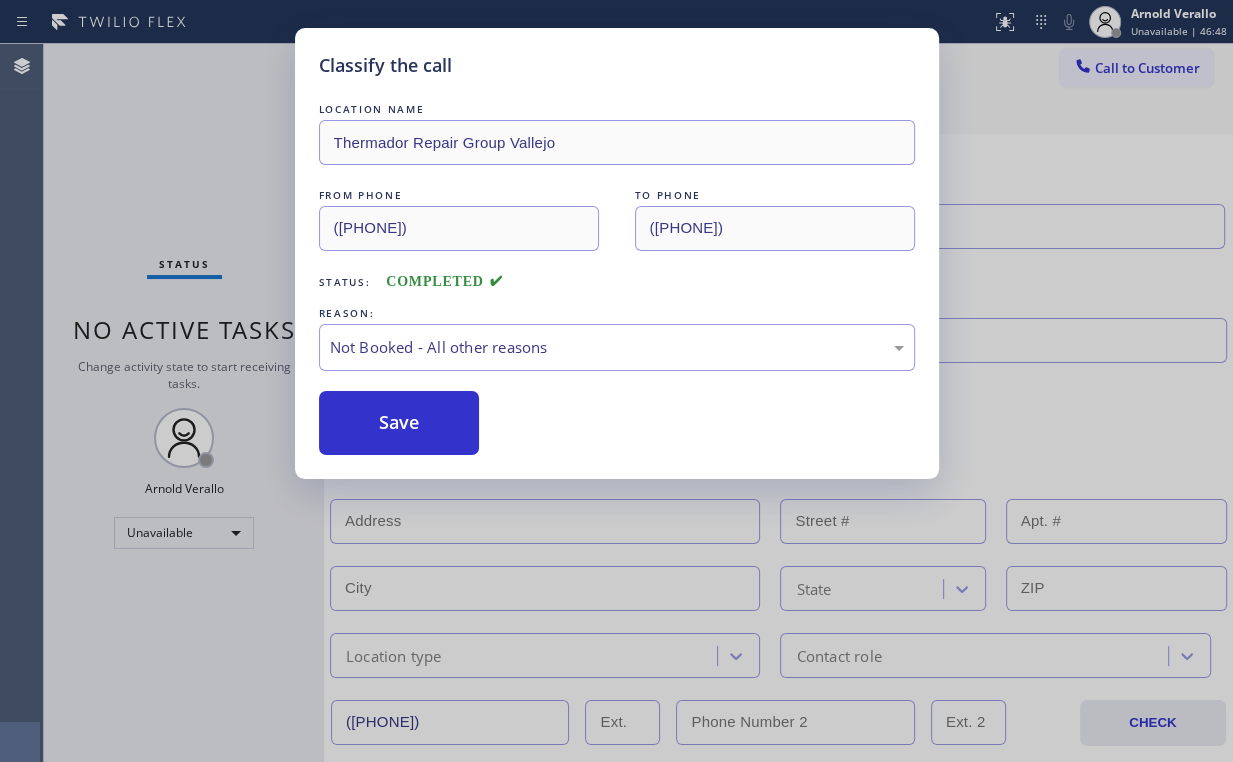 drag, startPoint x: 383, startPoint y: 431, endPoint x: 290, endPoint y: 293, distance: 166.41214 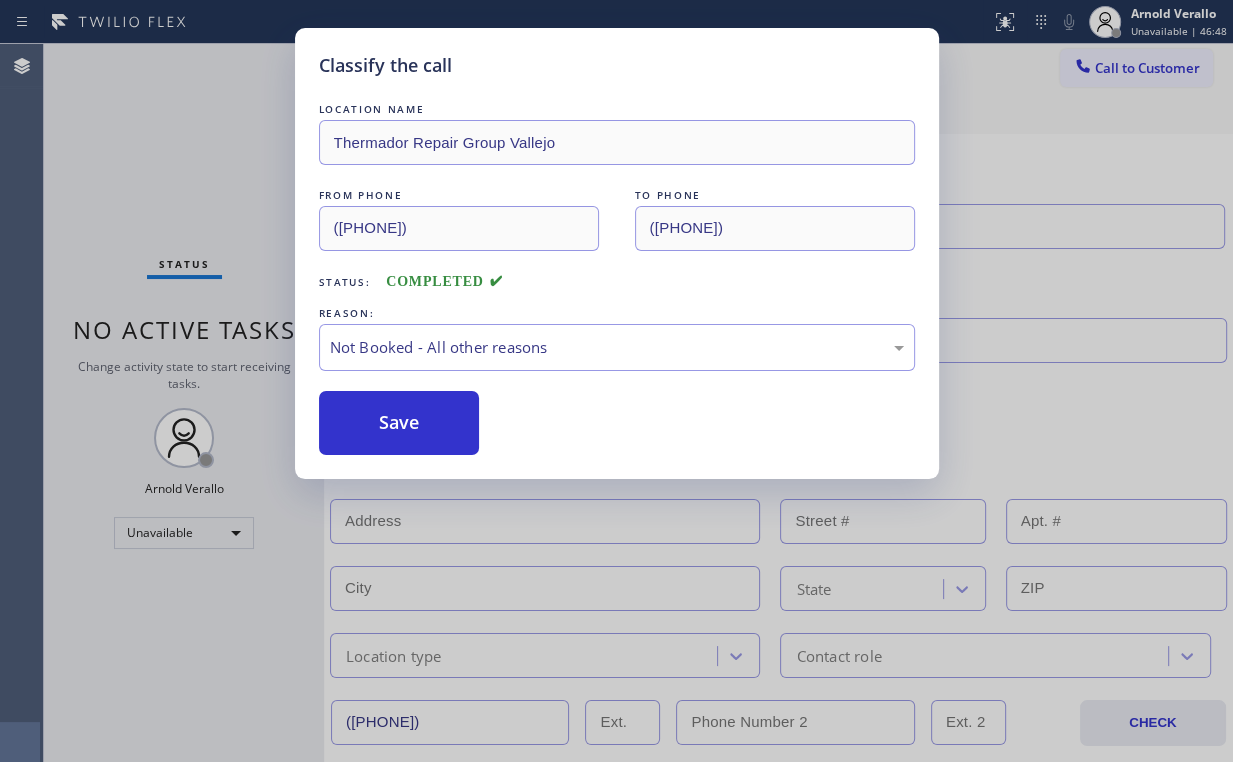 click on "Save" at bounding box center (399, 423) 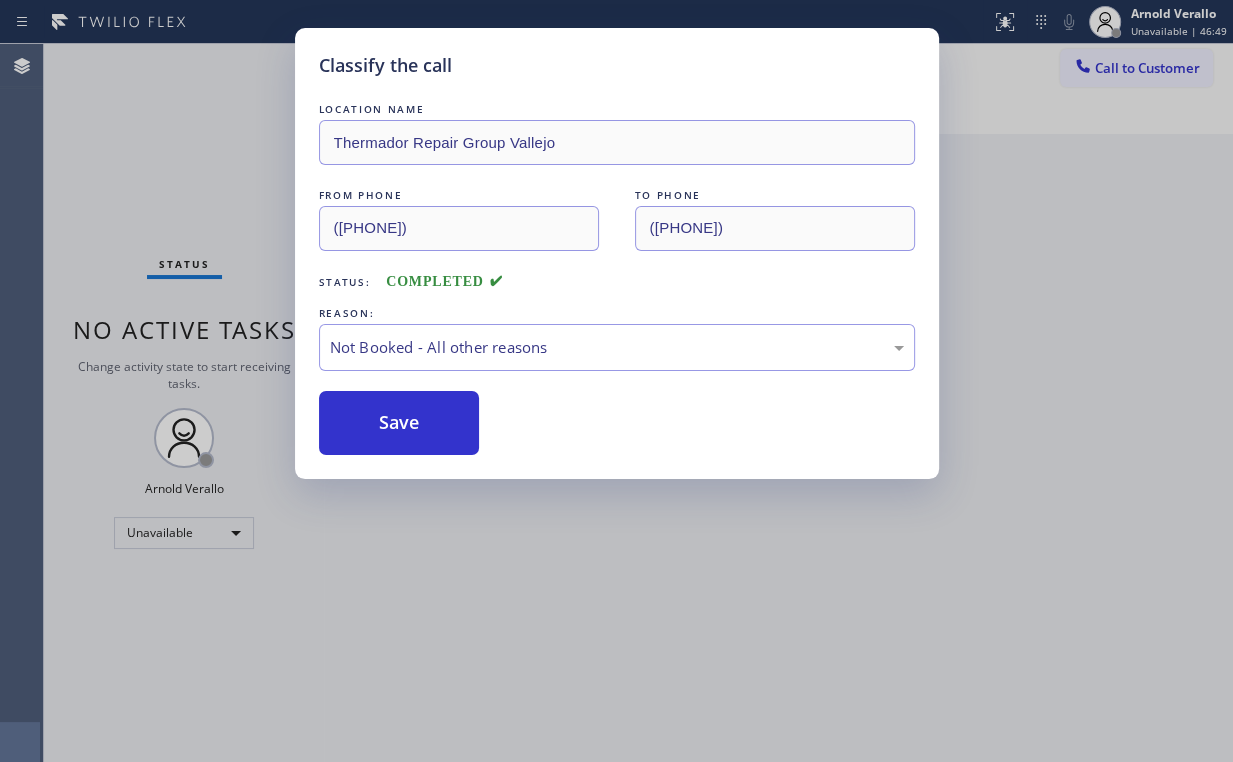 click on "Classify the call LOCATION NAME Thermador Repair Group [CITY] FROM PHONE [PHONE] TO PHONE [PHONE] Status: COMPLETED REASON: Not Booked - All other reasons Save" at bounding box center [616, 381] 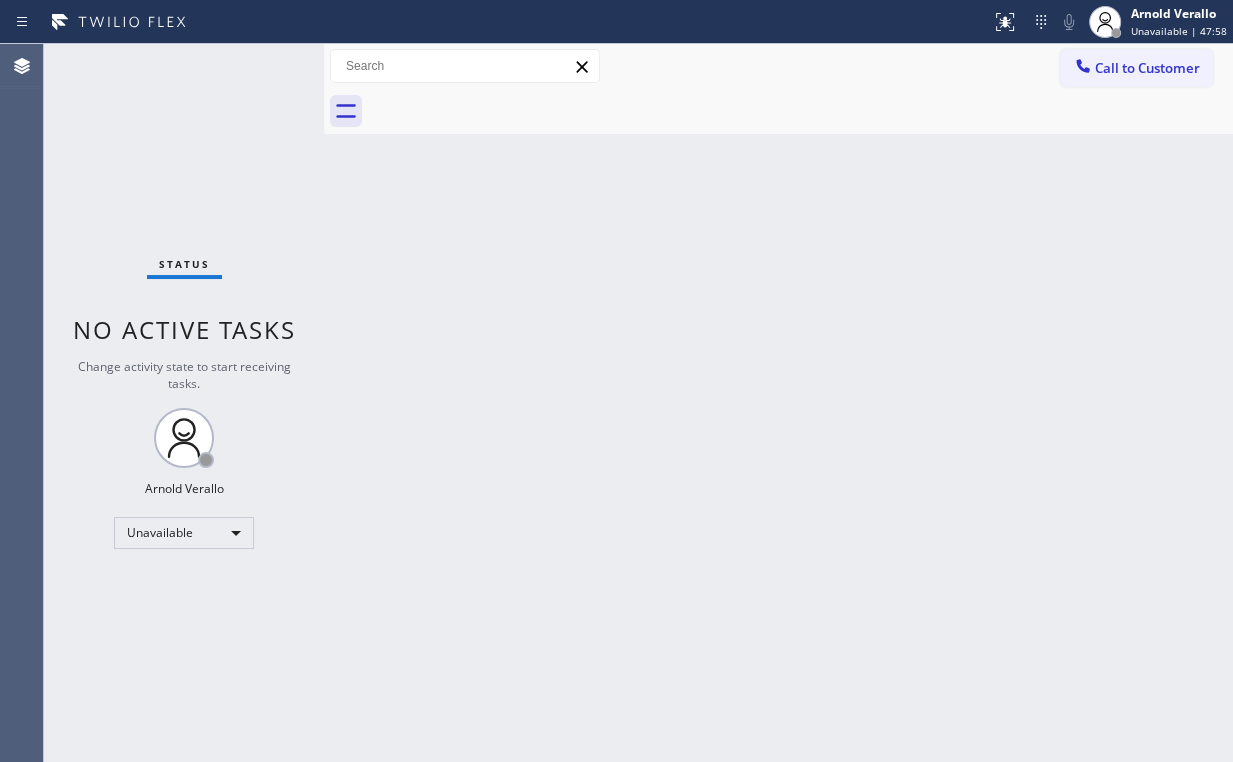 click on "Status No active tasks Change activity state to start receiving tasks. [FIRST] [LAST] Unavailable" at bounding box center [184, 403] 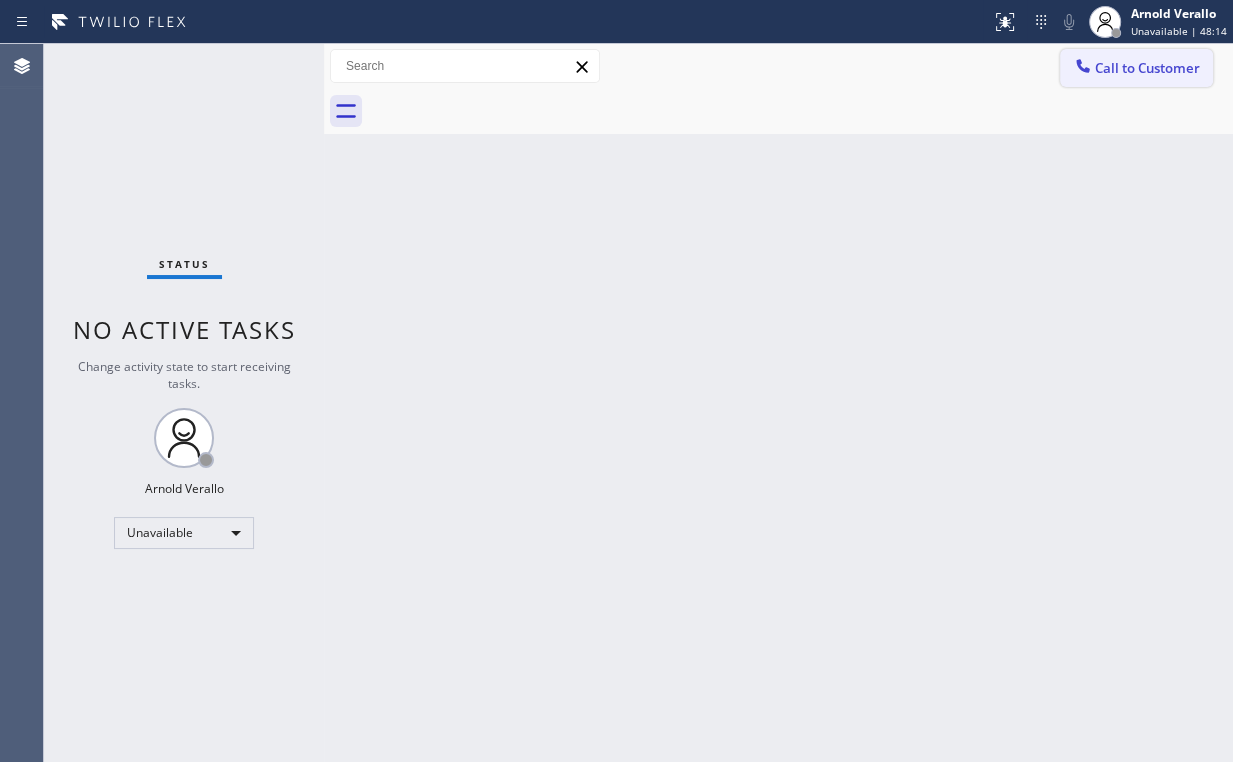 click on "Call to Customer" at bounding box center (1147, 68) 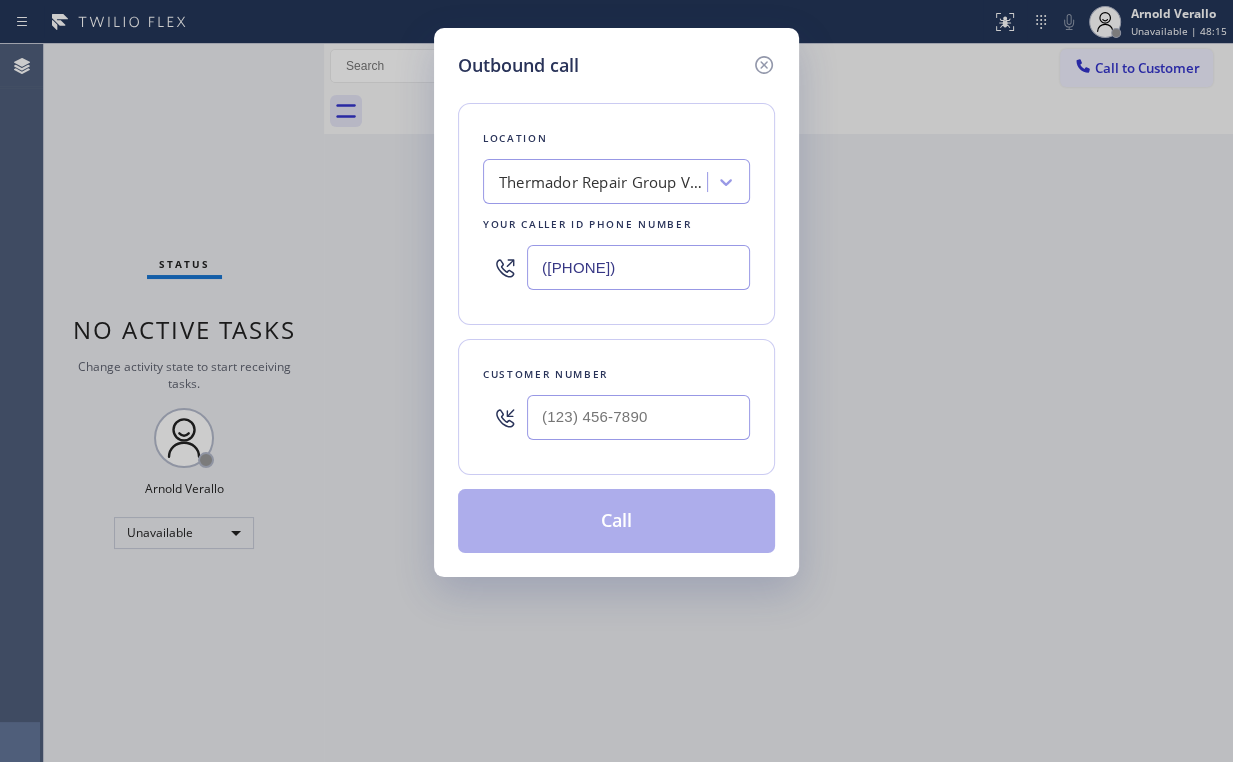 drag, startPoint x: 670, startPoint y: 280, endPoint x: 340, endPoint y: 259, distance: 330.6675 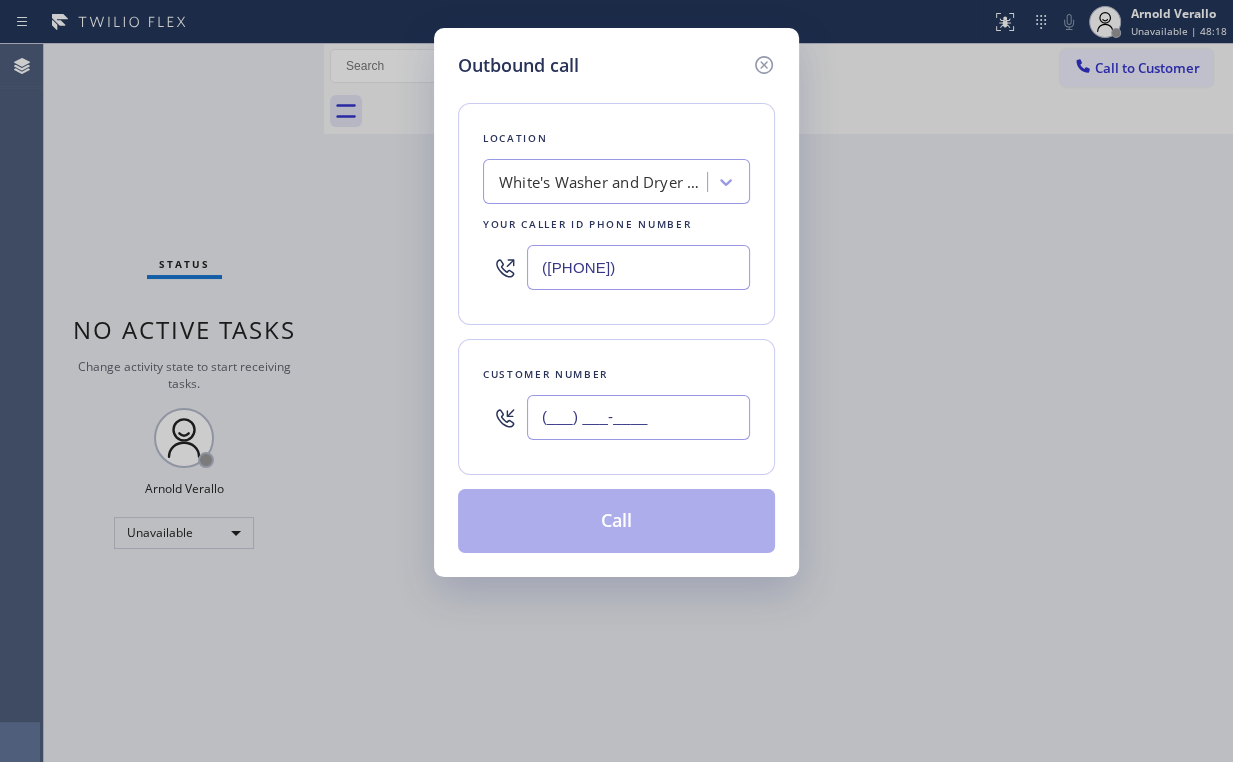 click on "(___) ___-____" at bounding box center [638, 417] 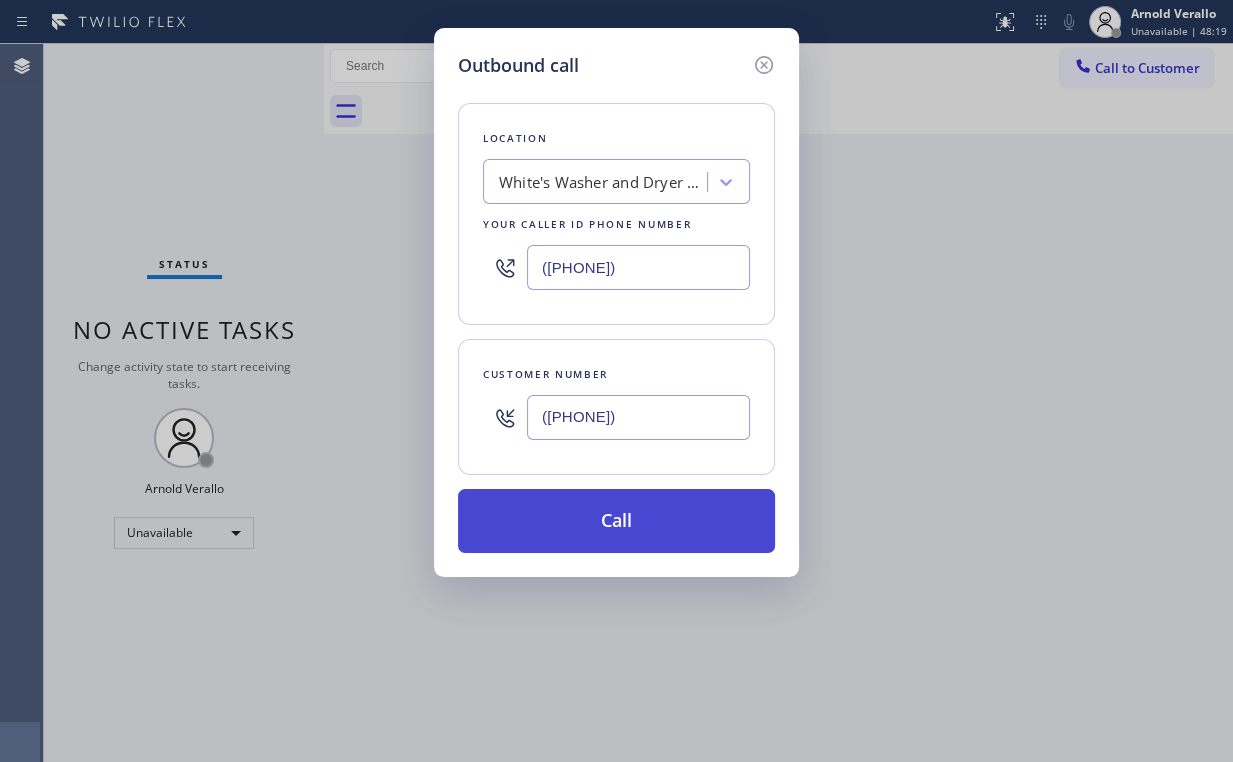 type on "([PHONE])" 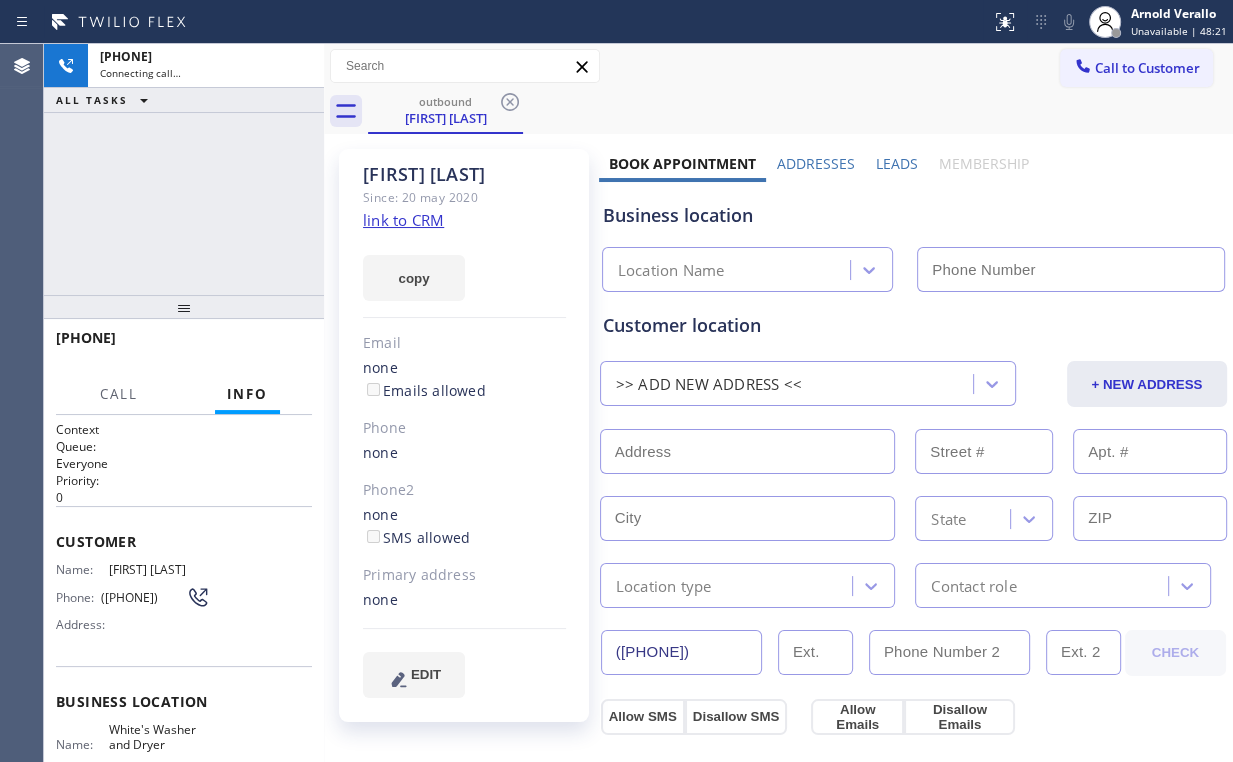 click on "+1[PHONE] Connecting call… ALL TASKS ALL TASKS ACTIVE TASKS TASKS IN WRAP UP" at bounding box center [184, 169] 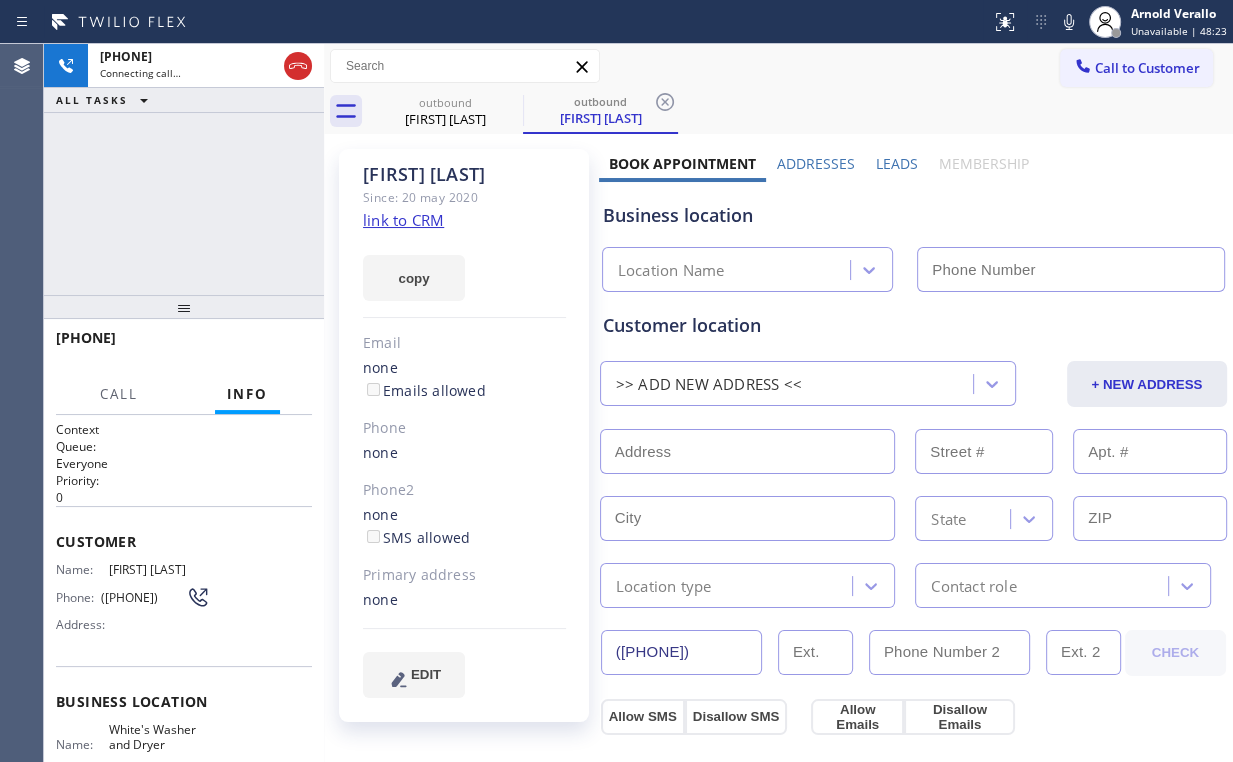 type on "([PHONE])" 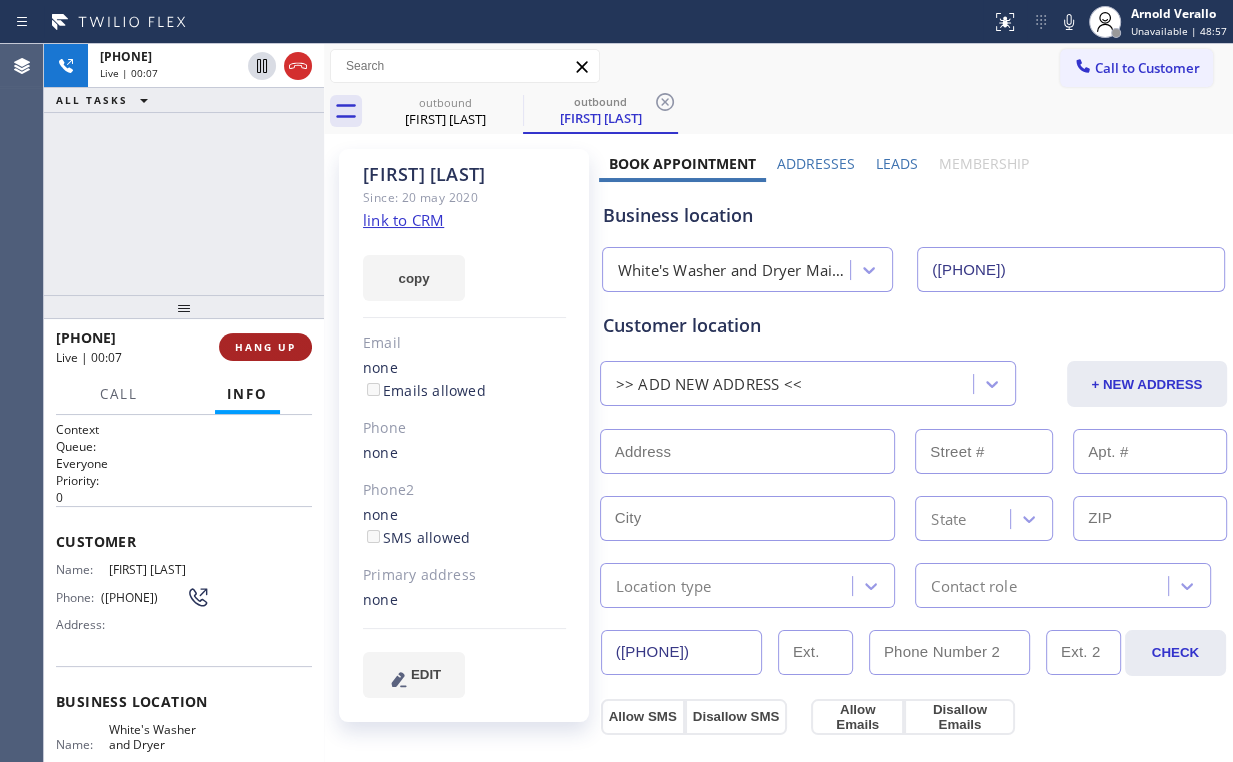 click on "HANG UP" at bounding box center (265, 347) 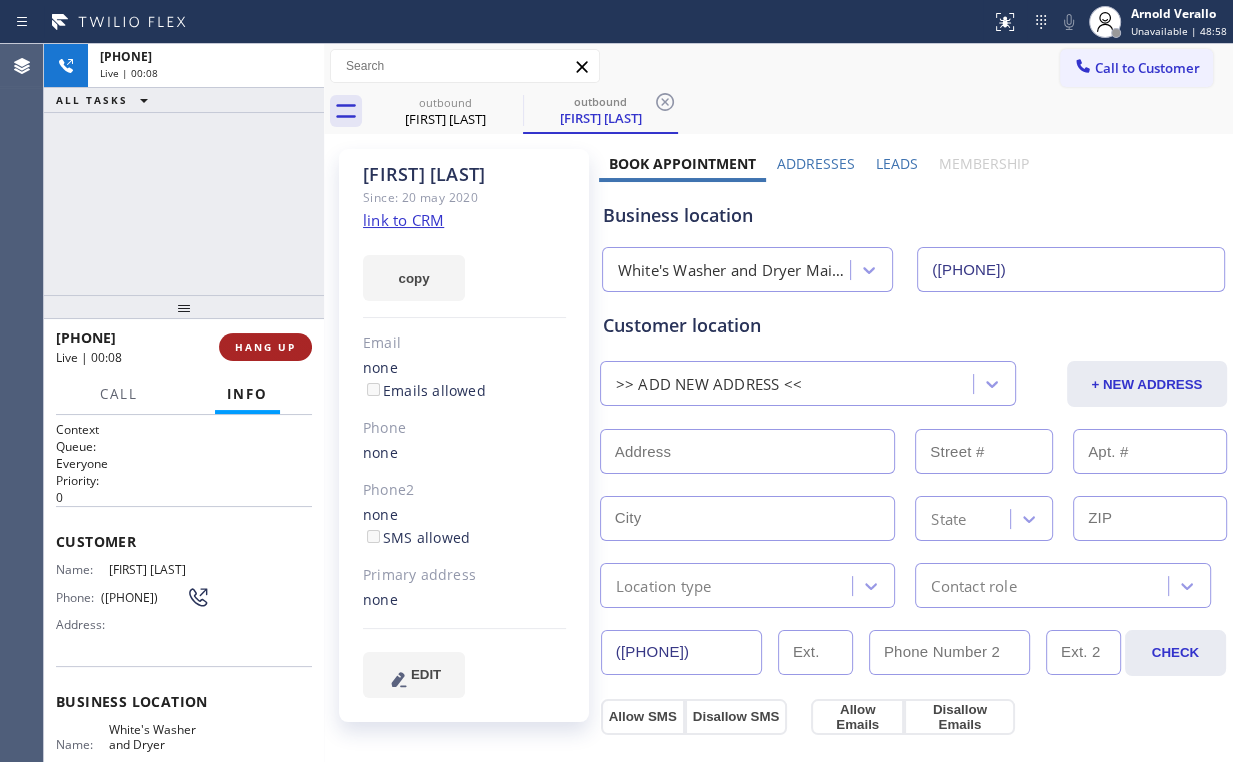 click on "HANG UP" at bounding box center (265, 347) 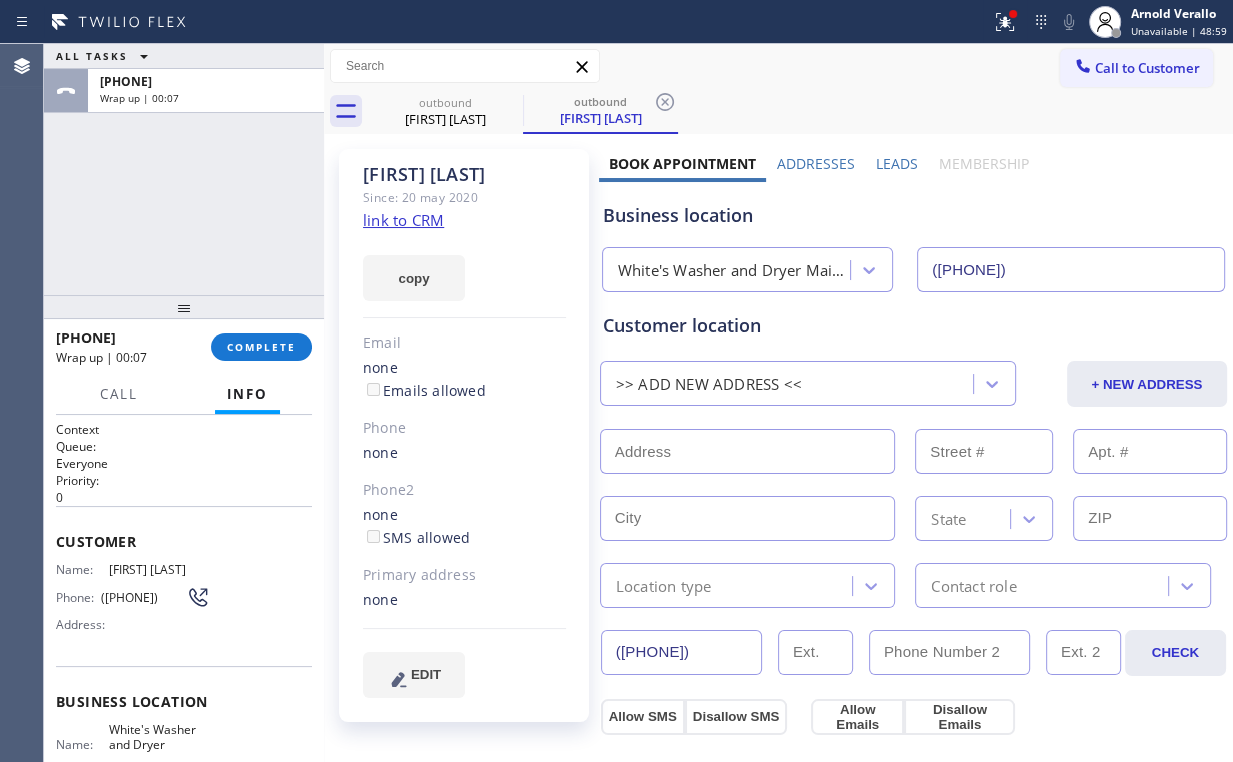 click on "Info" at bounding box center (247, 394) 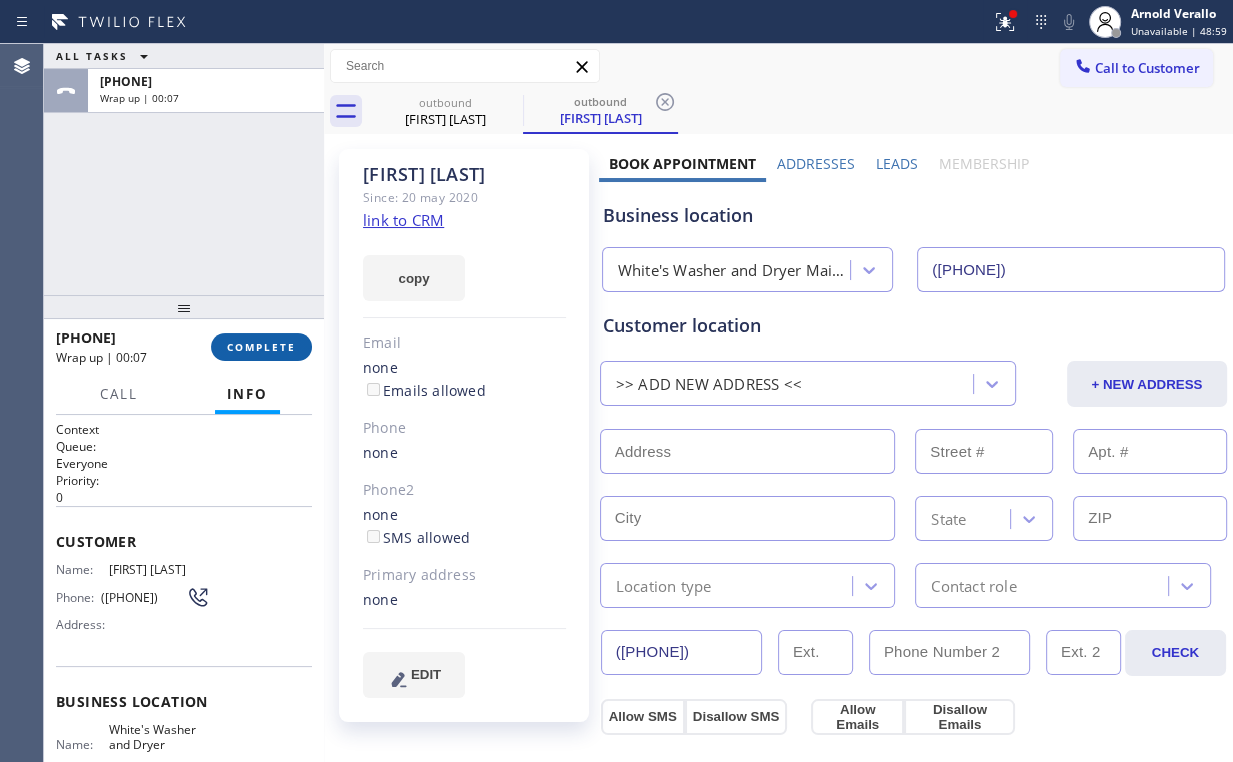 click on "COMPLETE" at bounding box center [261, 347] 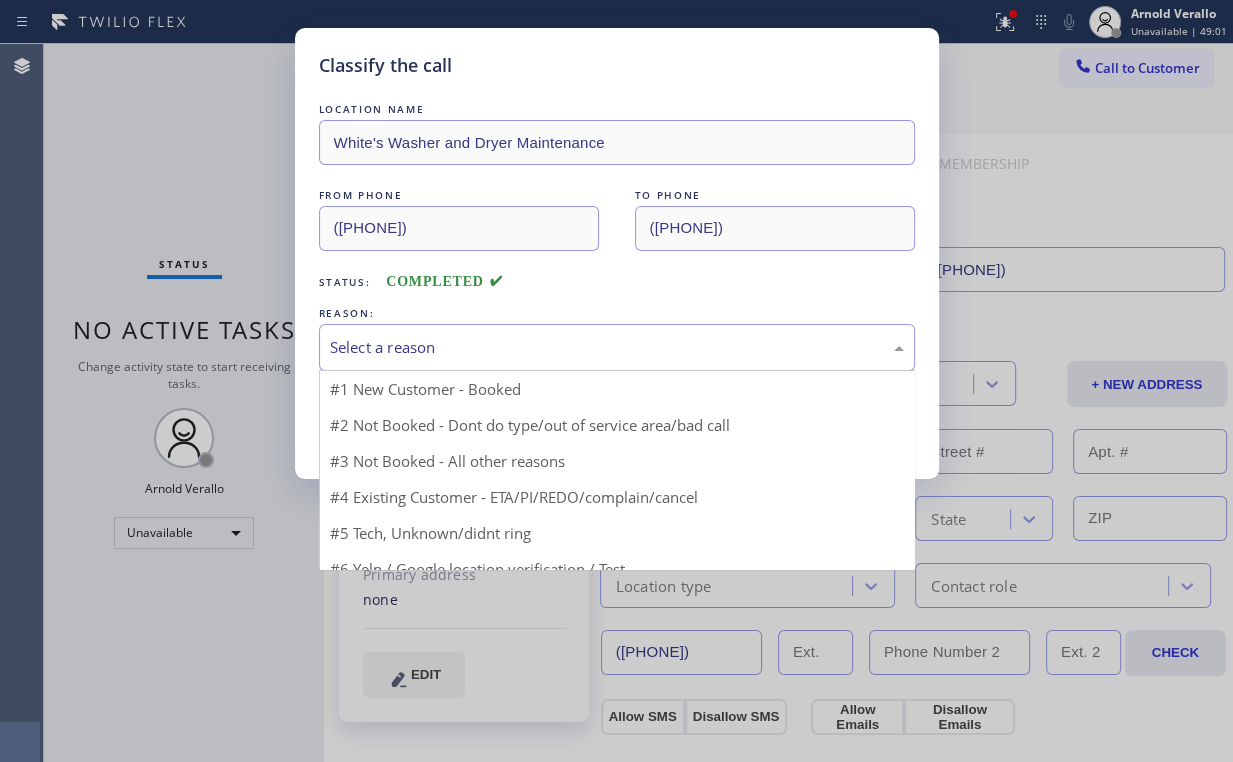 drag, startPoint x: 376, startPoint y: 342, endPoint x: 376, endPoint y: 363, distance: 21 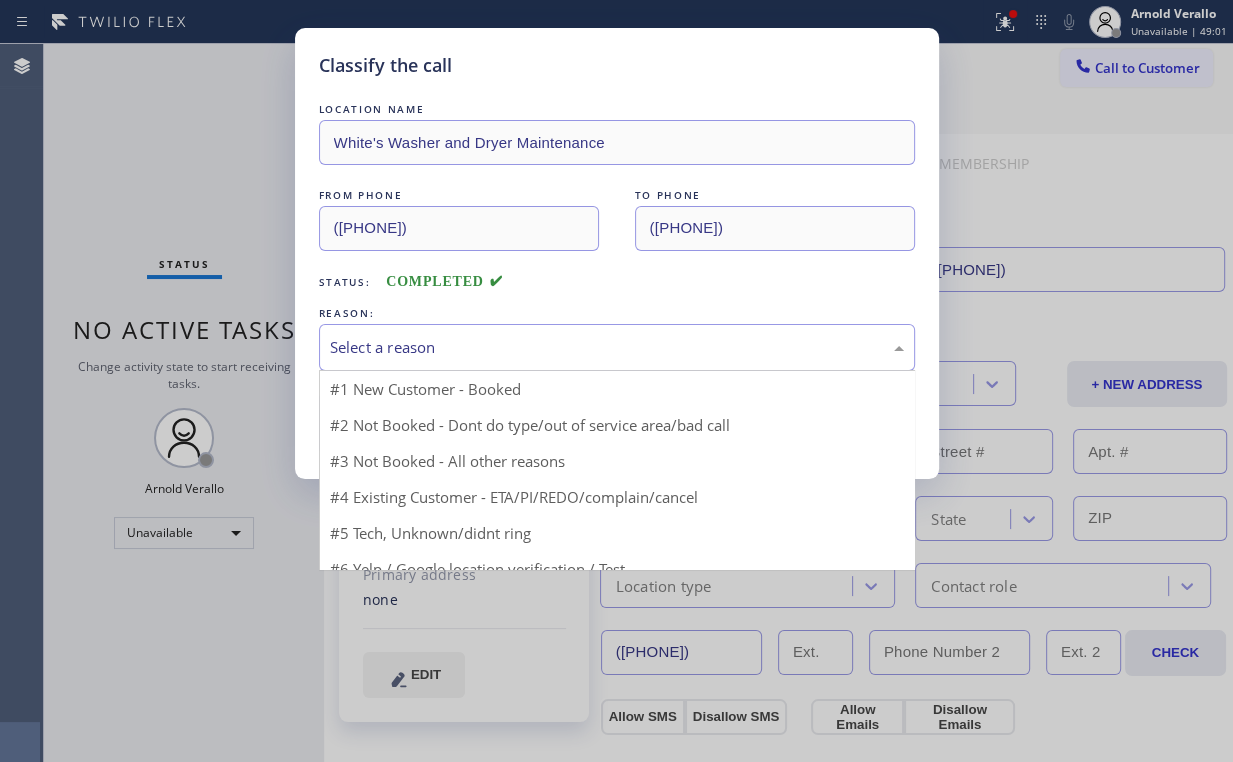 click on "Select a reason" at bounding box center (617, 347) 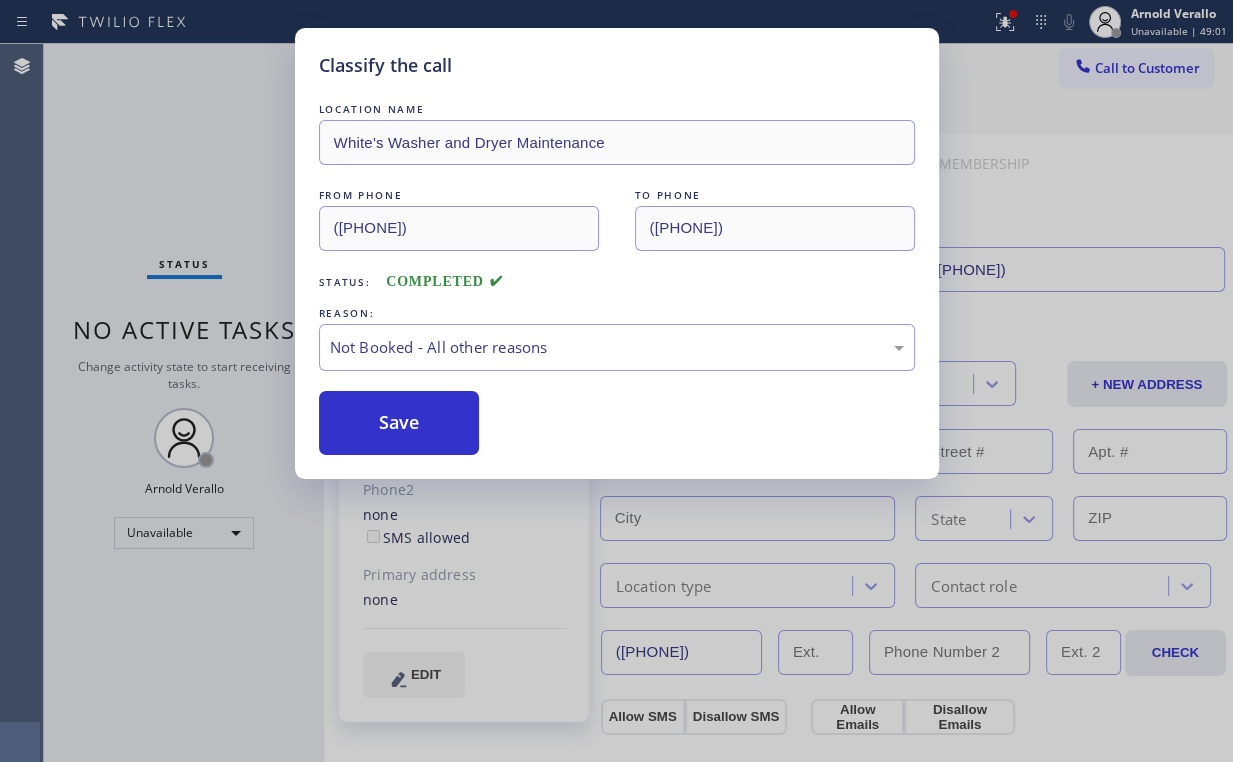 drag, startPoint x: 391, startPoint y: 422, endPoint x: 164, endPoint y: 161, distance: 345.9046 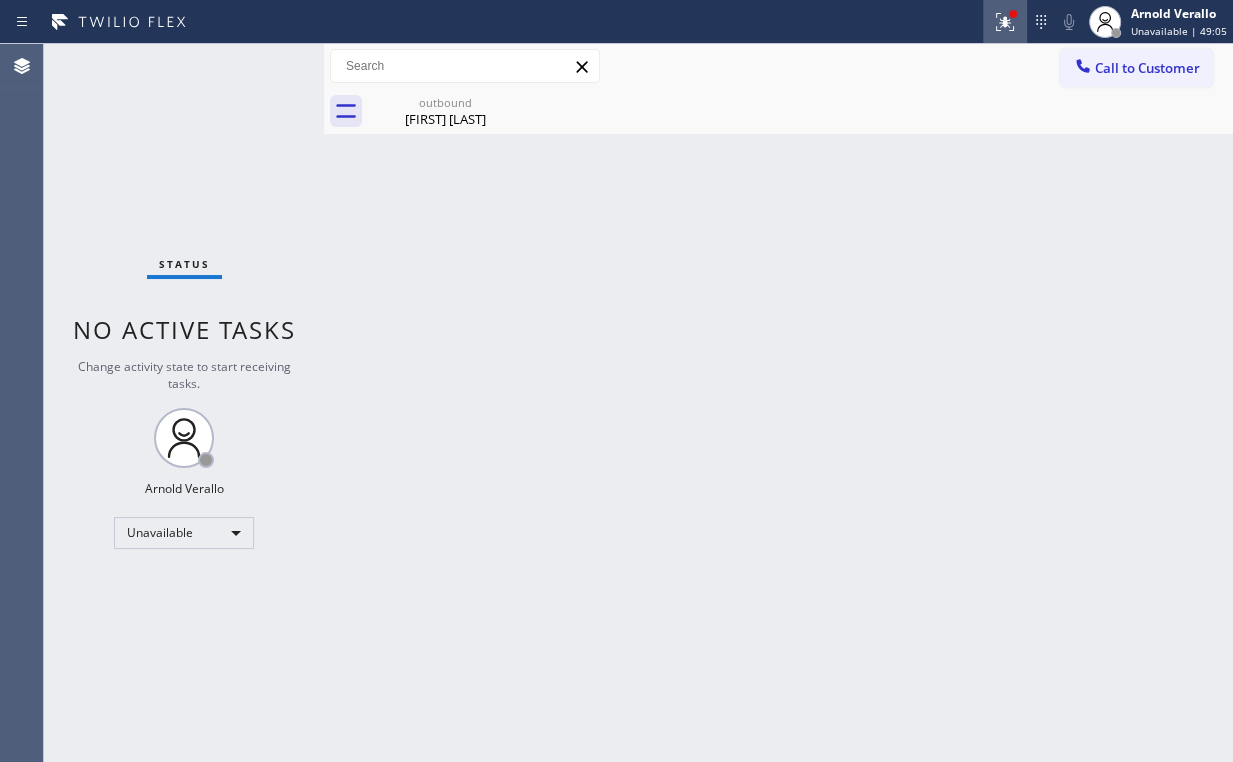 click 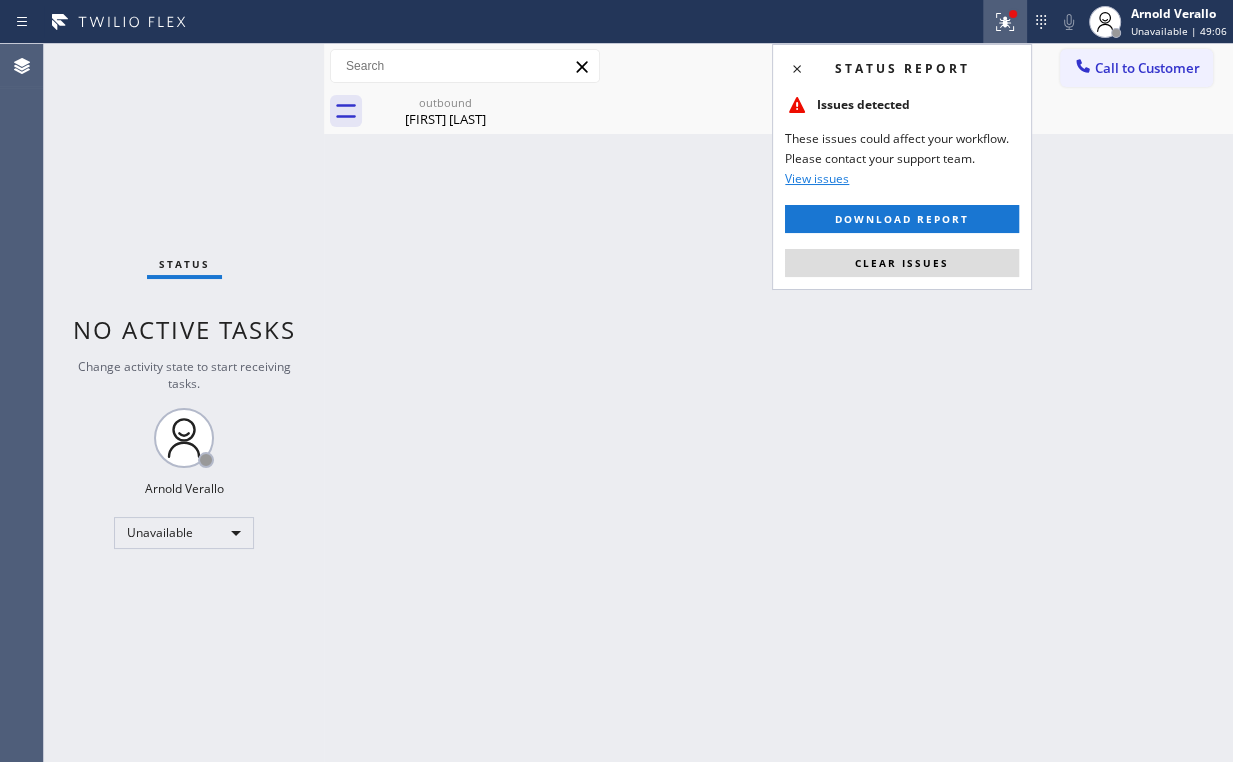 drag, startPoint x: 937, startPoint y: 267, endPoint x: 973, endPoint y: 264, distance: 36.124783 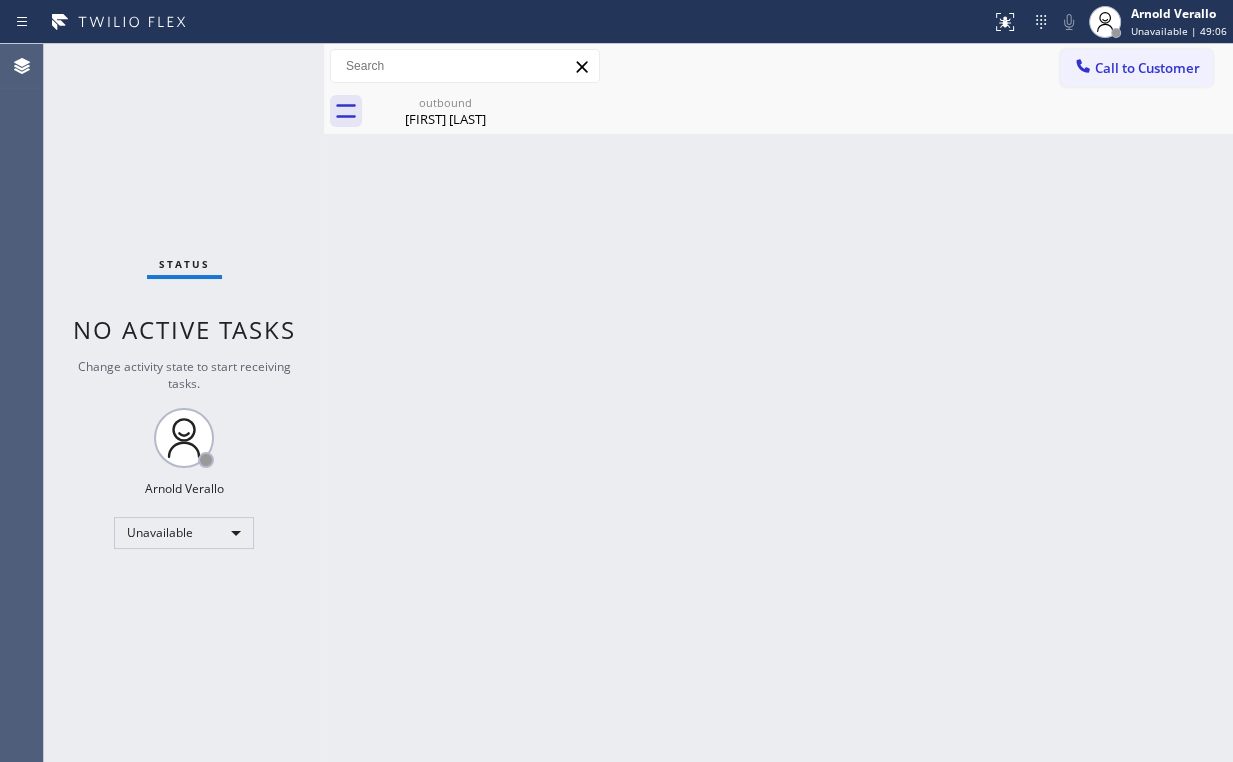 click on "Back to Dashboard Change Sender ID Customers Technicians Select a contact Outbound call Location Search location Your caller id phone number Customer number Call Customer info Name Phone none Address none Change Sender ID HVAC [PHONE] 5 Star Appliance [PHONE] Appliance Repair [PHONE] Plumbing [PHONE] Air Duct Cleaning [PHONE] Electricians [PHONE] Cancel Change Check personal SMS Reset Change outbound [FIRST] [LAST] Call to Customer Outbound call Location White's Washer and Dryer Maintenance Your caller id phone number ([PHONE]) Customer number Call Outbound call Technician Search Technician Your caller id phone number Your caller id phone number Call outbound [FIRST] [LAST] [FIRST] [LAST] Since: 20 may 2020 link to CRM copy Email none Emails allowed Phone none Phone2 none SMS allowed Primary address none EDIT Outbound call Location White's Washer and Dryer Maintenance Your caller id phone number ([PHONE]) Customer number Call Benefits Book Appointment Addresses Leads" at bounding box center [778, 403] 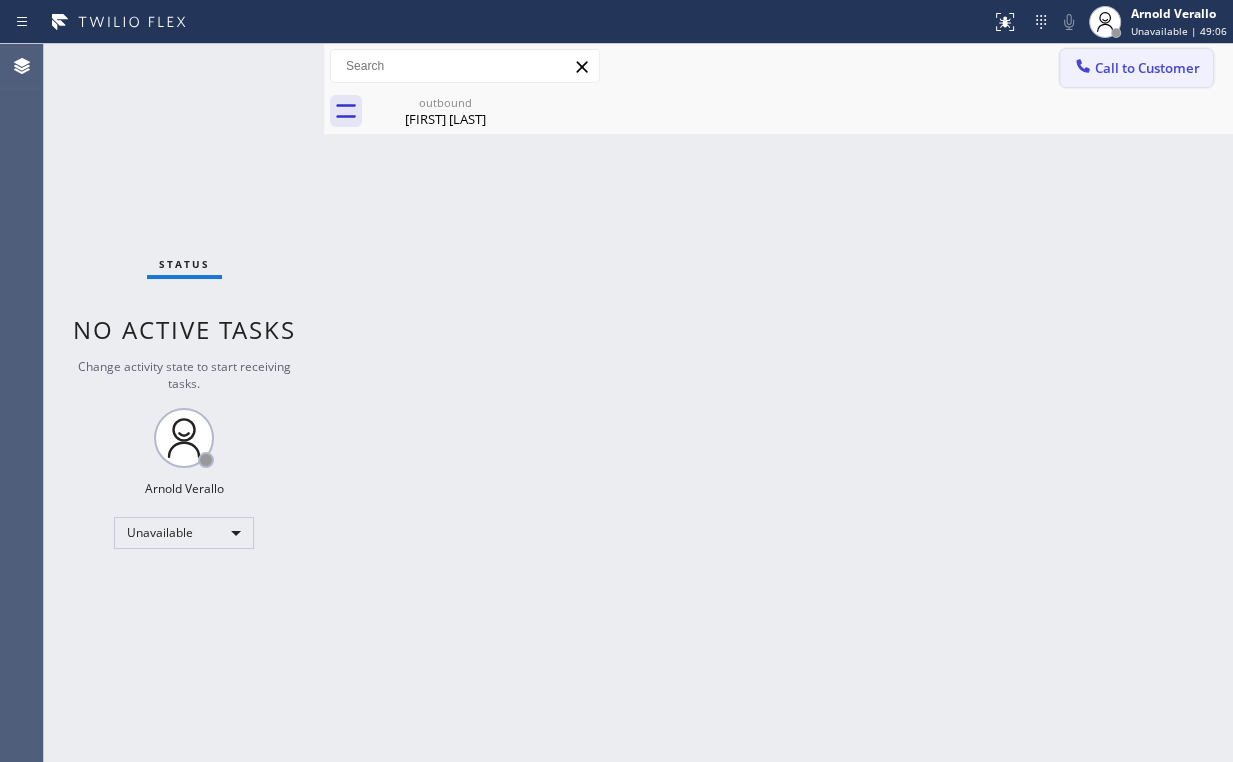click on "Call to Customer" at bounding box center [1136, 68] 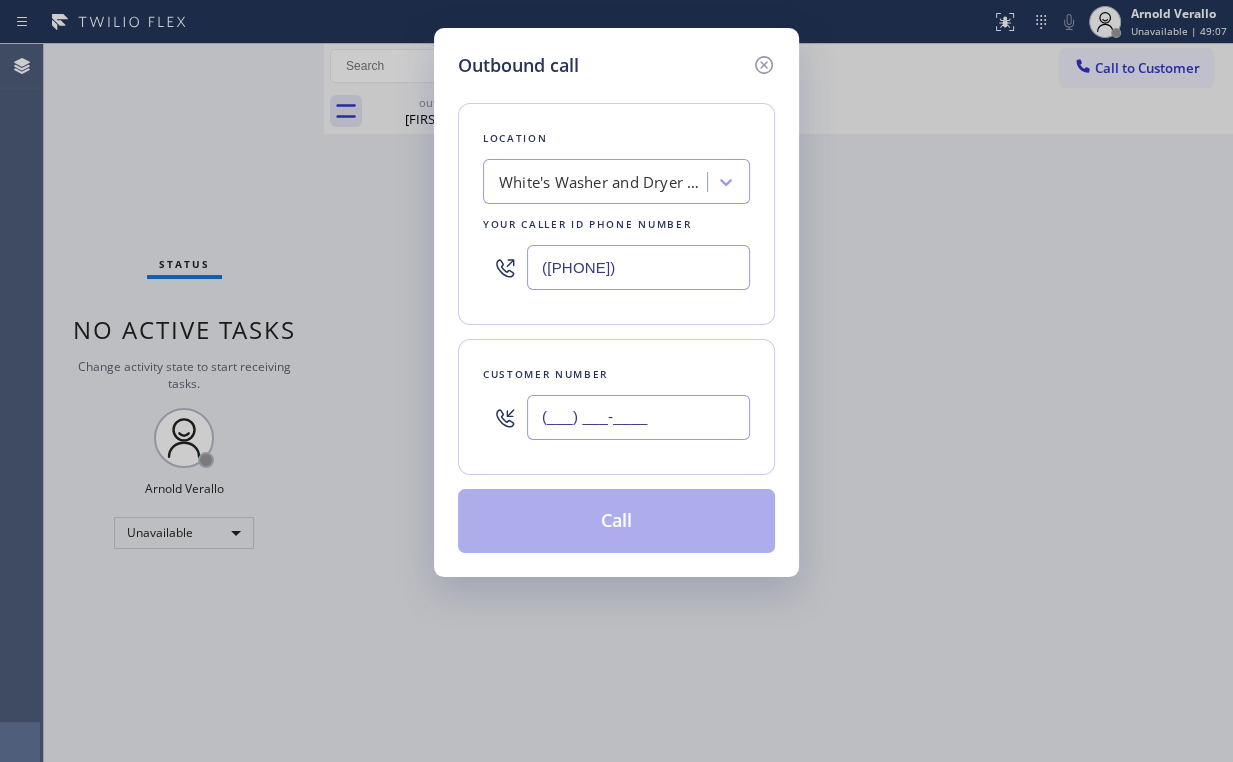 drag, startPoint x: 702, startPoint y: 417, endPoint x: 708, endPoint y: 408, distance: 10.816654 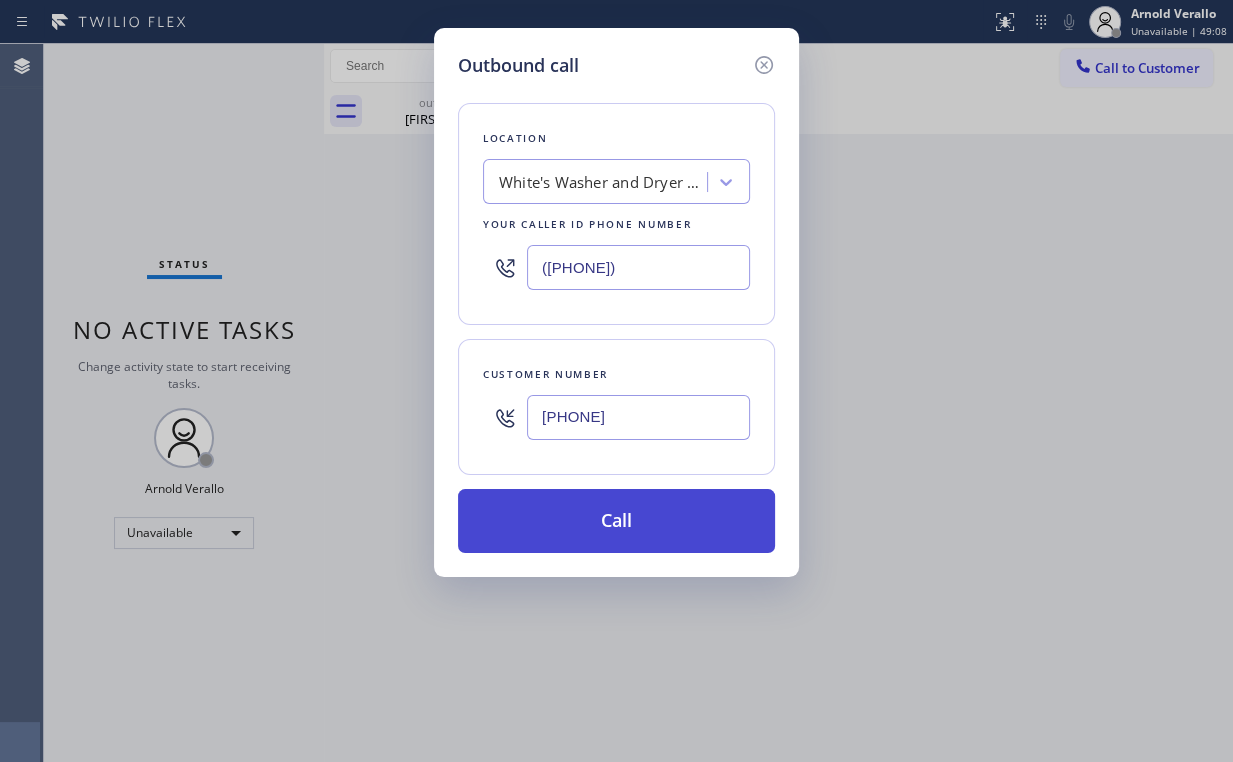 type on "[PHONE]" 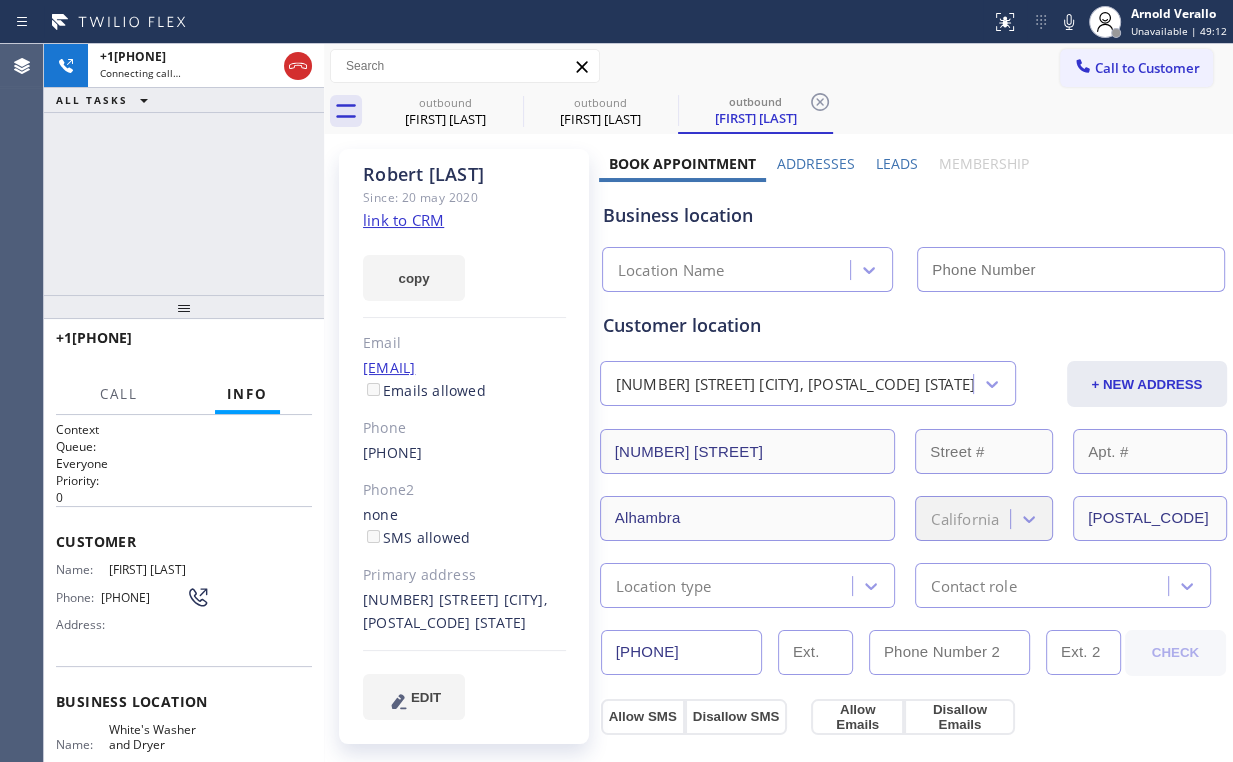 type on "([PHONE])" 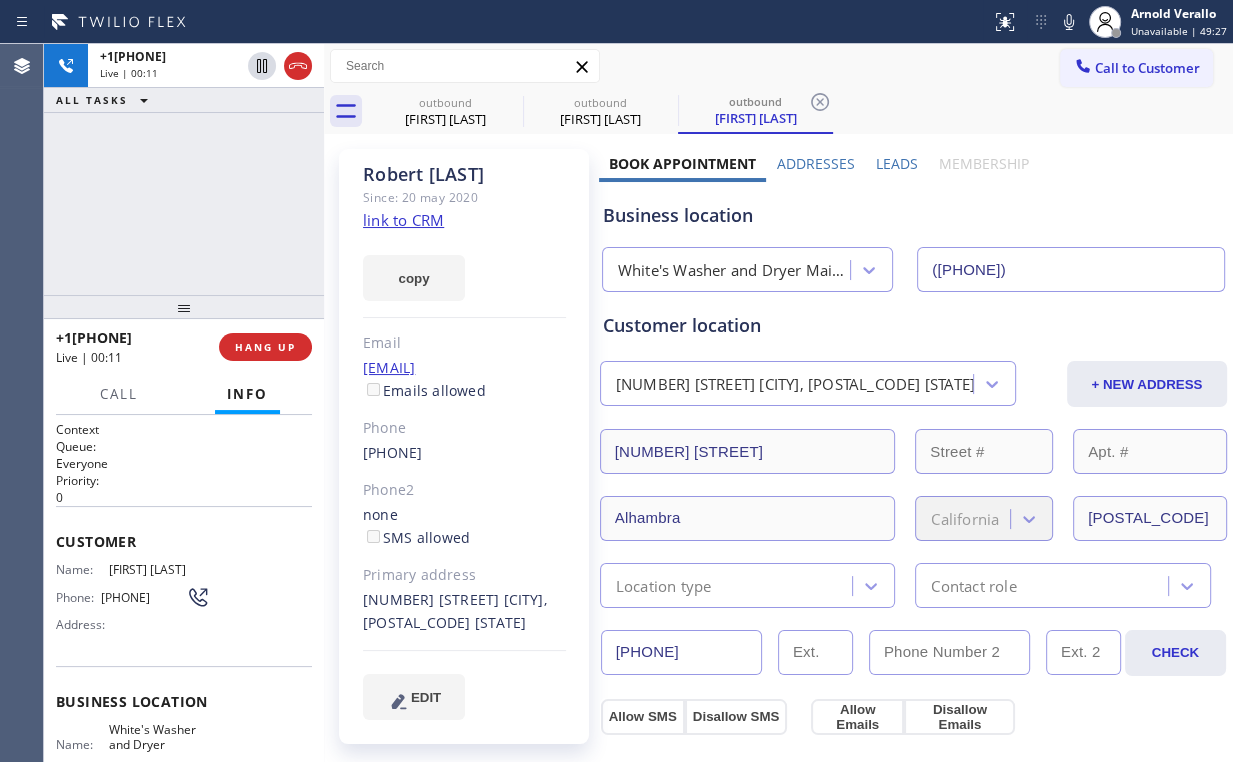 drag, startPoint x: 208, startPoint y: 172, endPoint x: 230, endPoint y: 200, distance: 35.608986 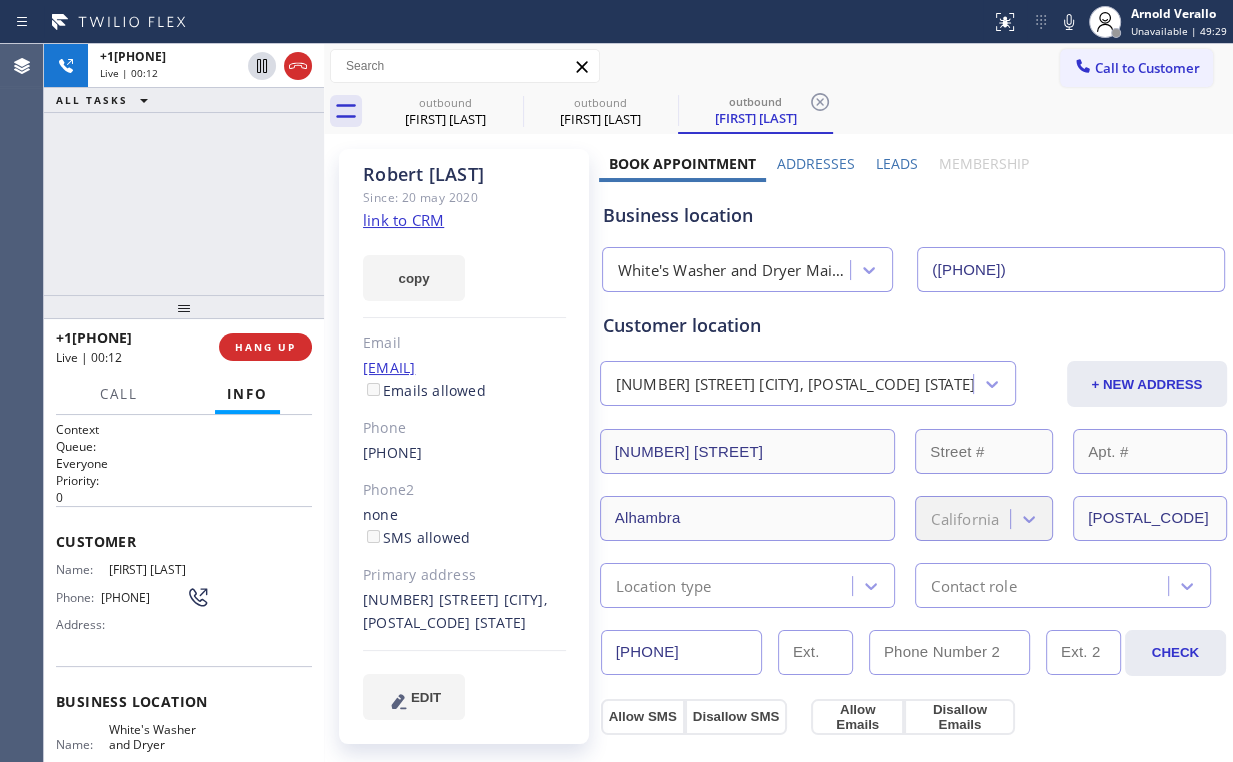 click on "White's Washer and Dryer Maintenance" at bounding box center (735, 270) 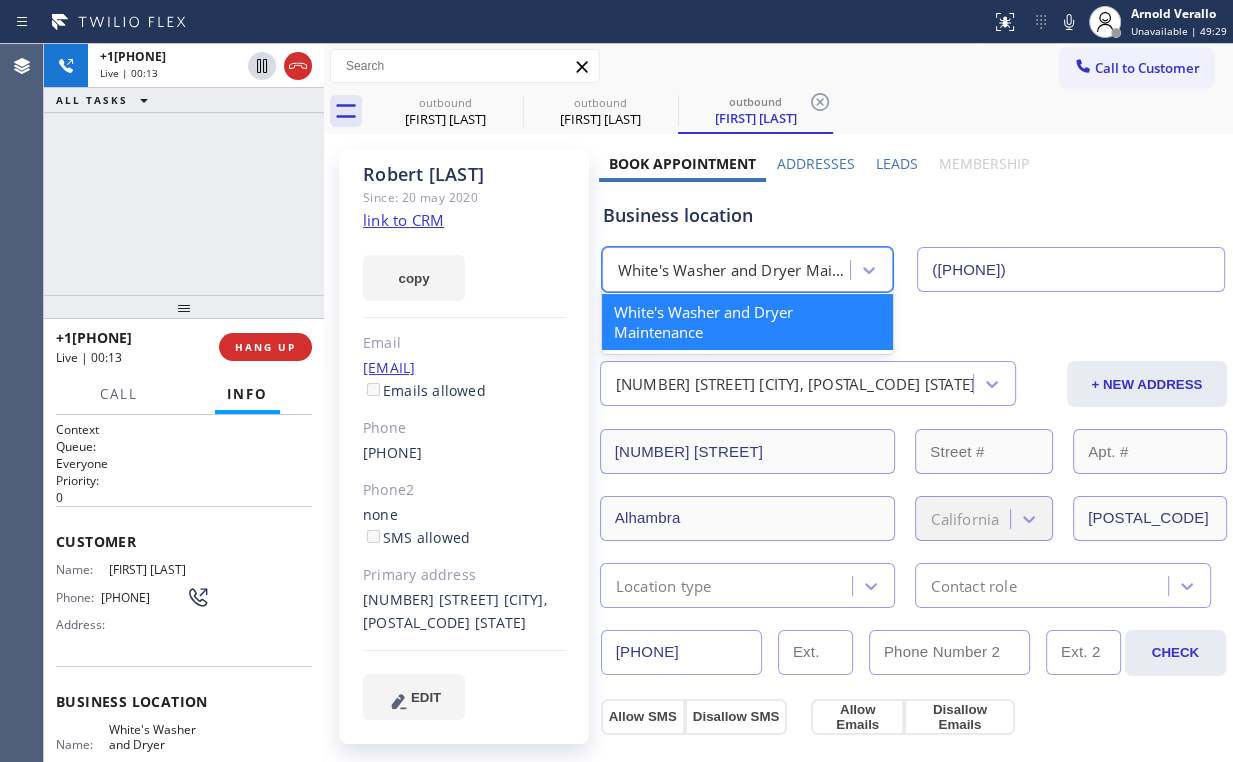 click on "Business location" at bounding box center (913, 215) 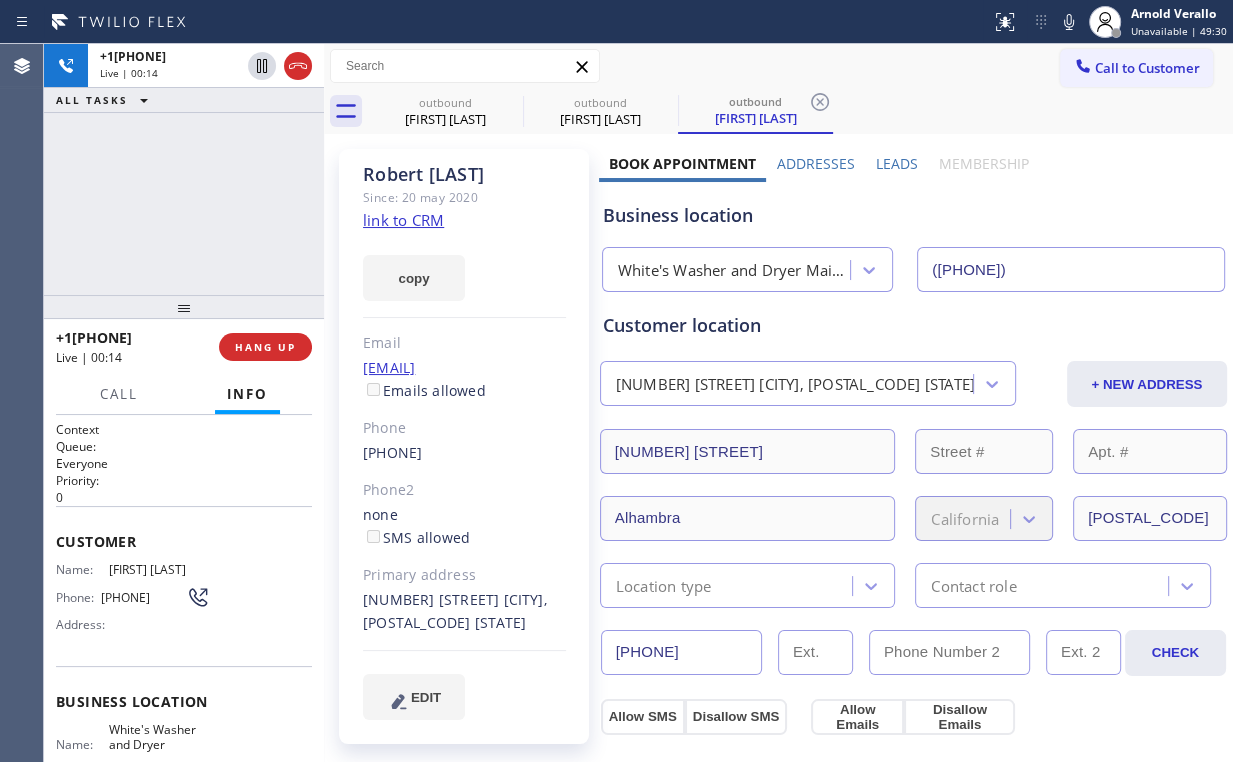 click on "White's Washer and Dryer Maintenance" at bounding box center [735, 270] 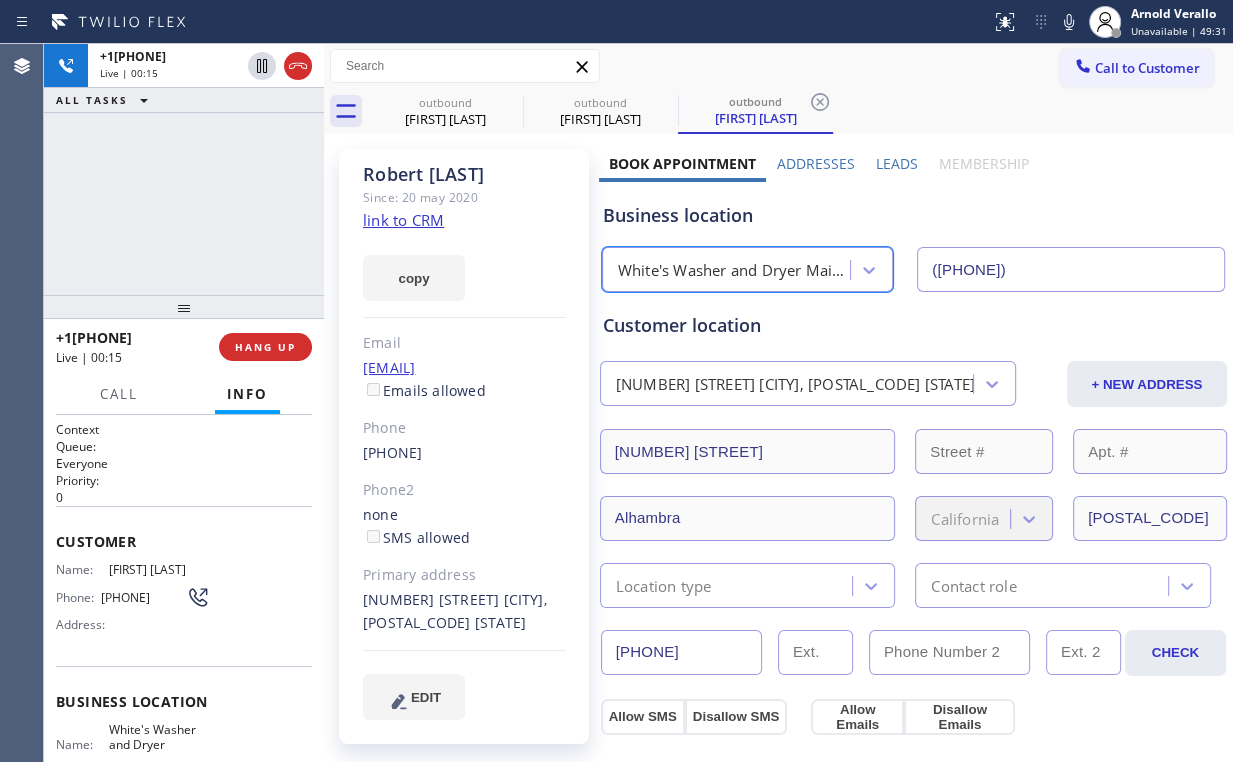 click on "White's Washer and Dryer Maintenance" at bounding box center [735, 270] 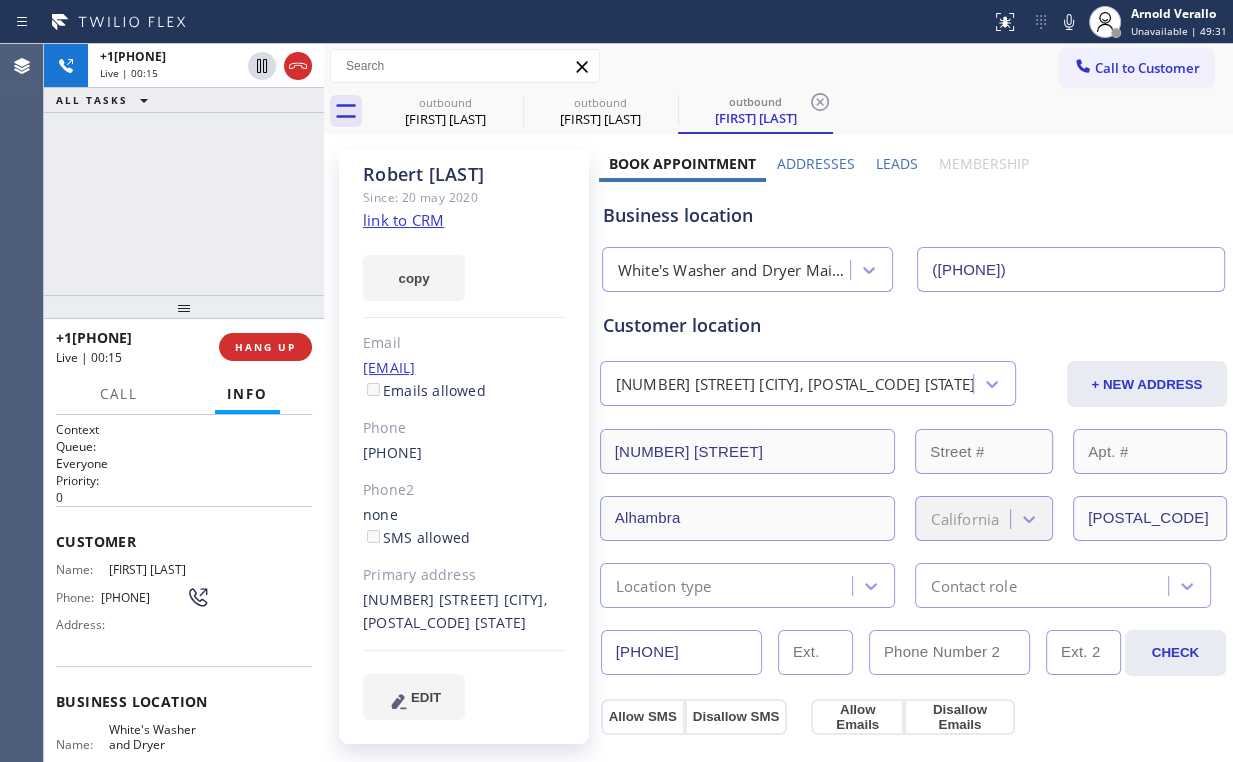 click on "Business location" at bounding box center (913, 215) 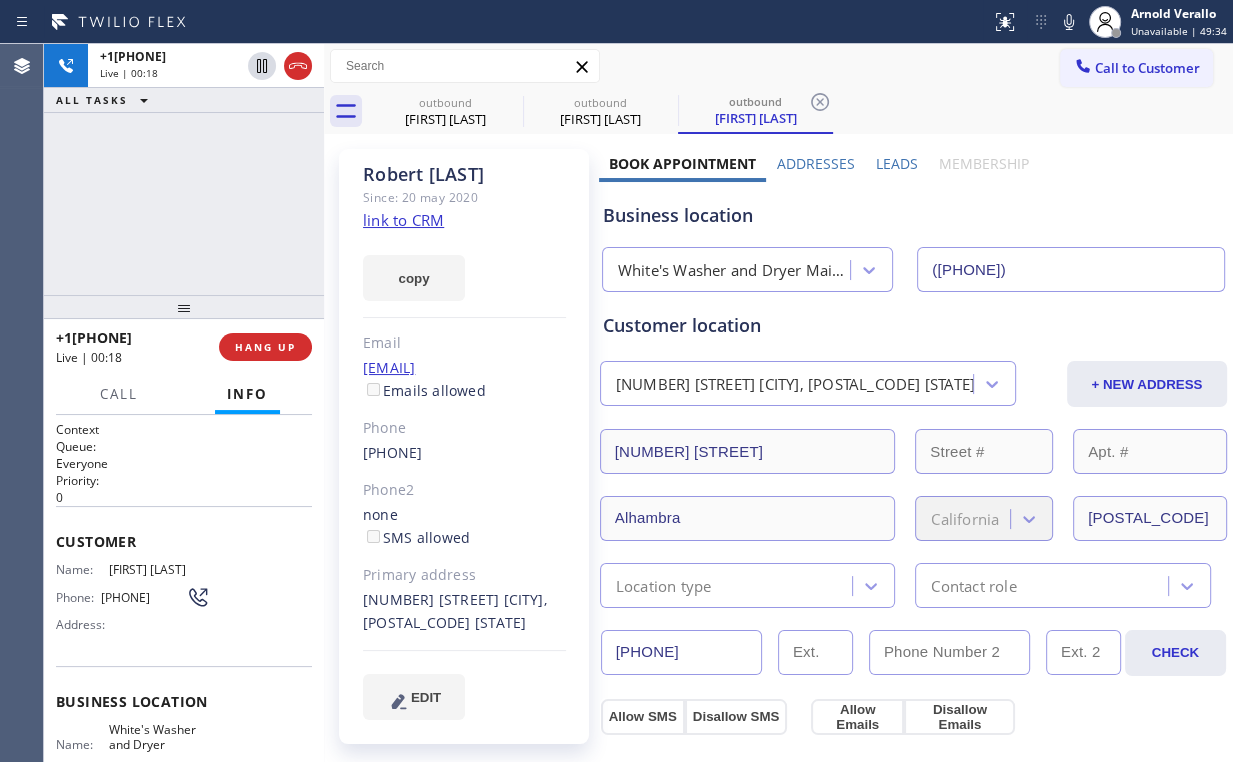 click on "+1[PHONE] Live | 00:18 ALL TASKS ALL TASKS ACTIVE TASKS TASKS IN WRAP UP" at bounding box center (184, 169) 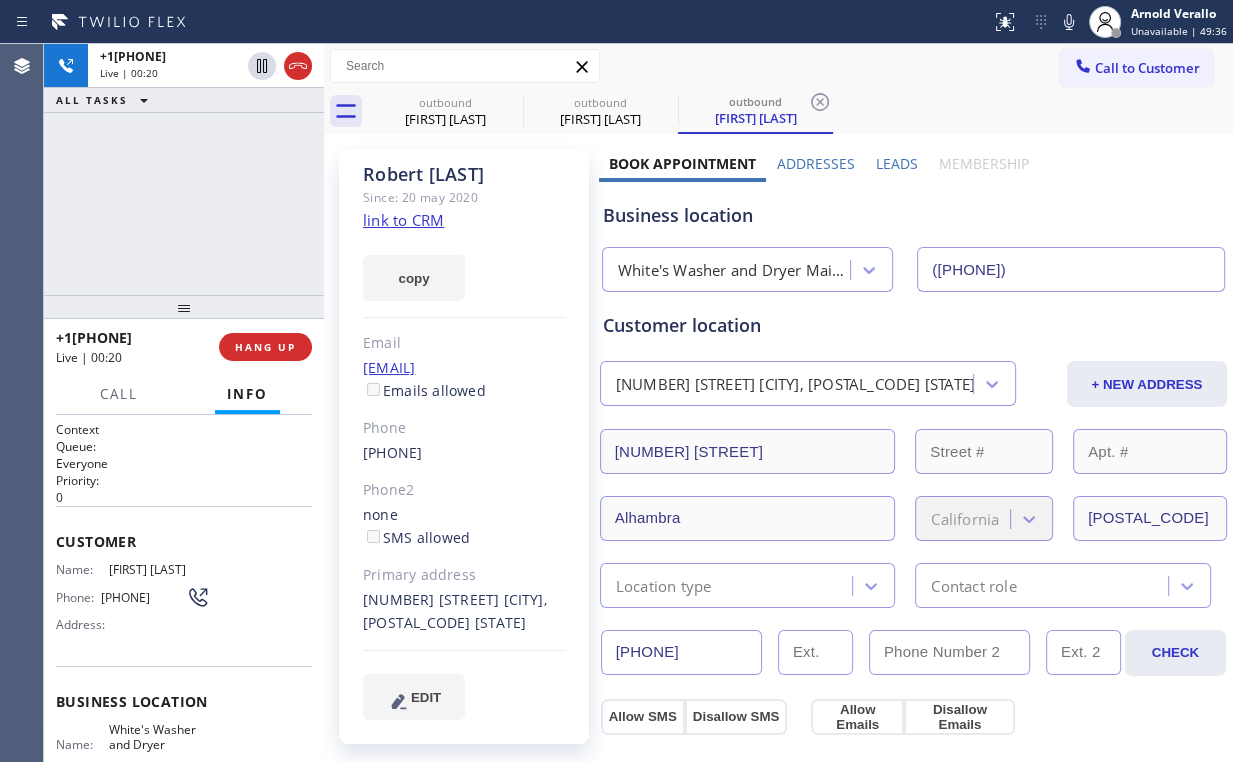 click on "[PHONE] Live | 00:20 ALL TASKS ALL TASKS ACTIVE TASKS TASKS IN WRAP UP" at bounding box center (184, 169) 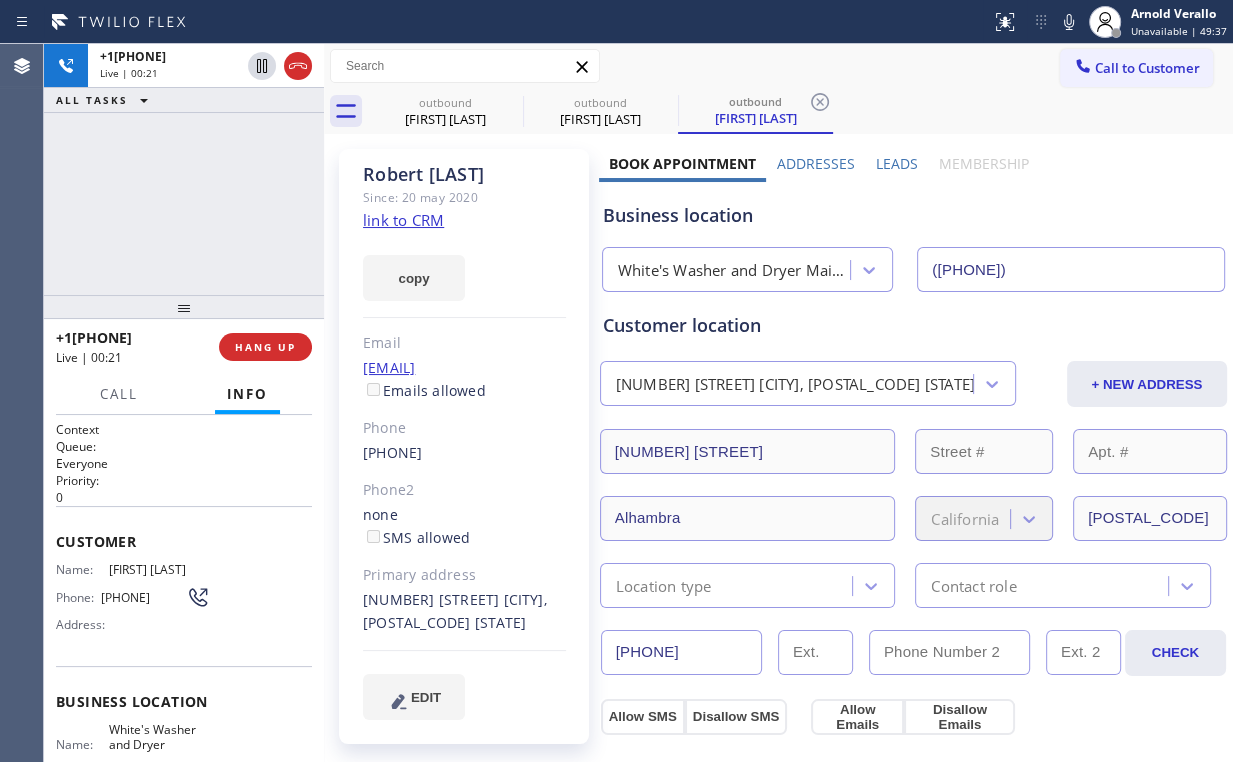 click on "[PHONE] Live | 00:21 ALL TASKS ALL TASKS ACTIVE TASKS TASKS IN WRAP UP" at bounding box center (184, 169) 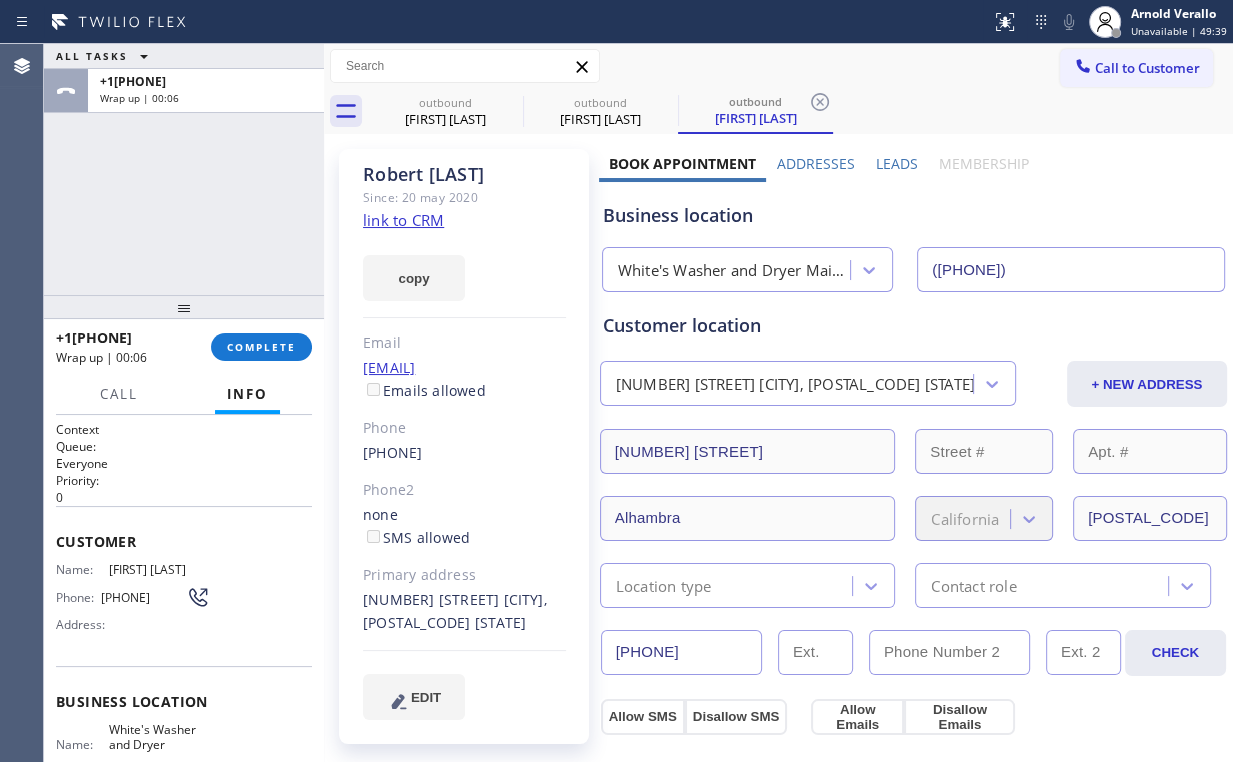 drag, startPoint x: 187, startPoint y: 196, endPoint x: 232, endPoint y: 372, distance: 181.66177 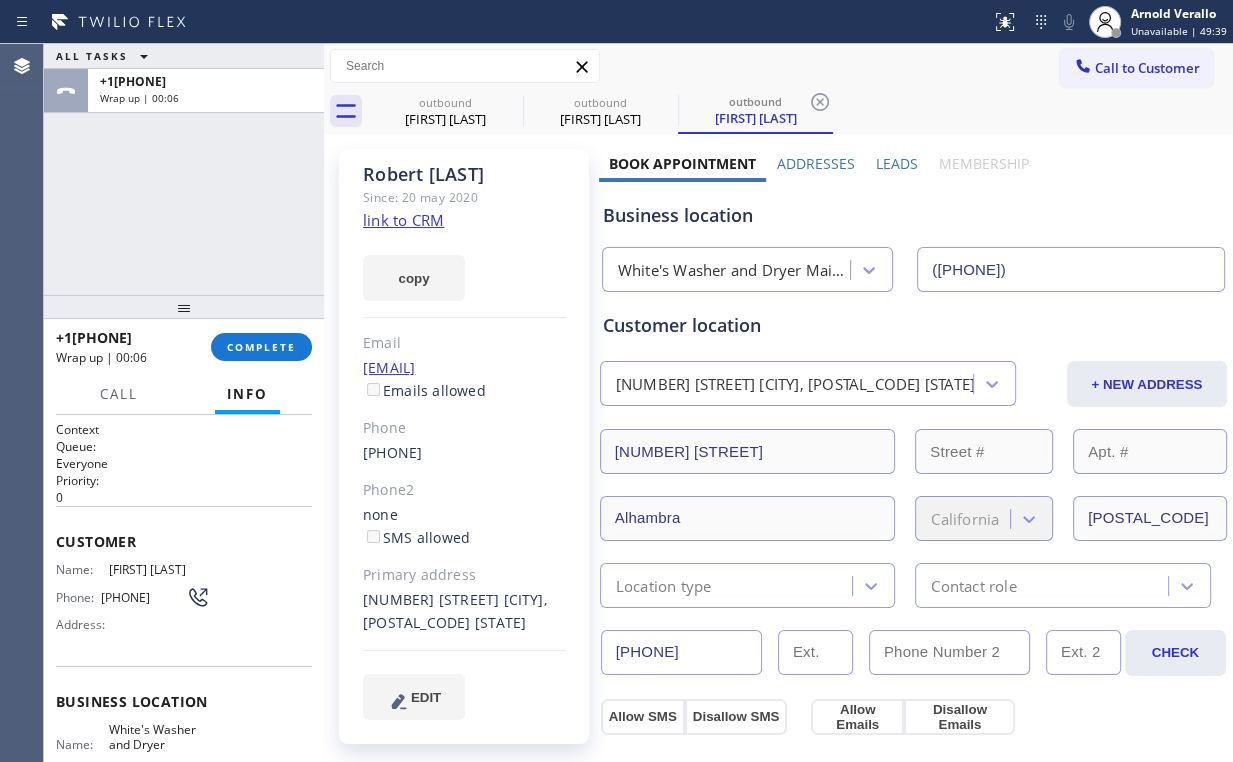 click on "ALL TASKS ALL TASKS ACTIVE TASKS TASKS IN WRAP UP [PHONE] Wrap up | 00:06" at bounding box center [184, 169] 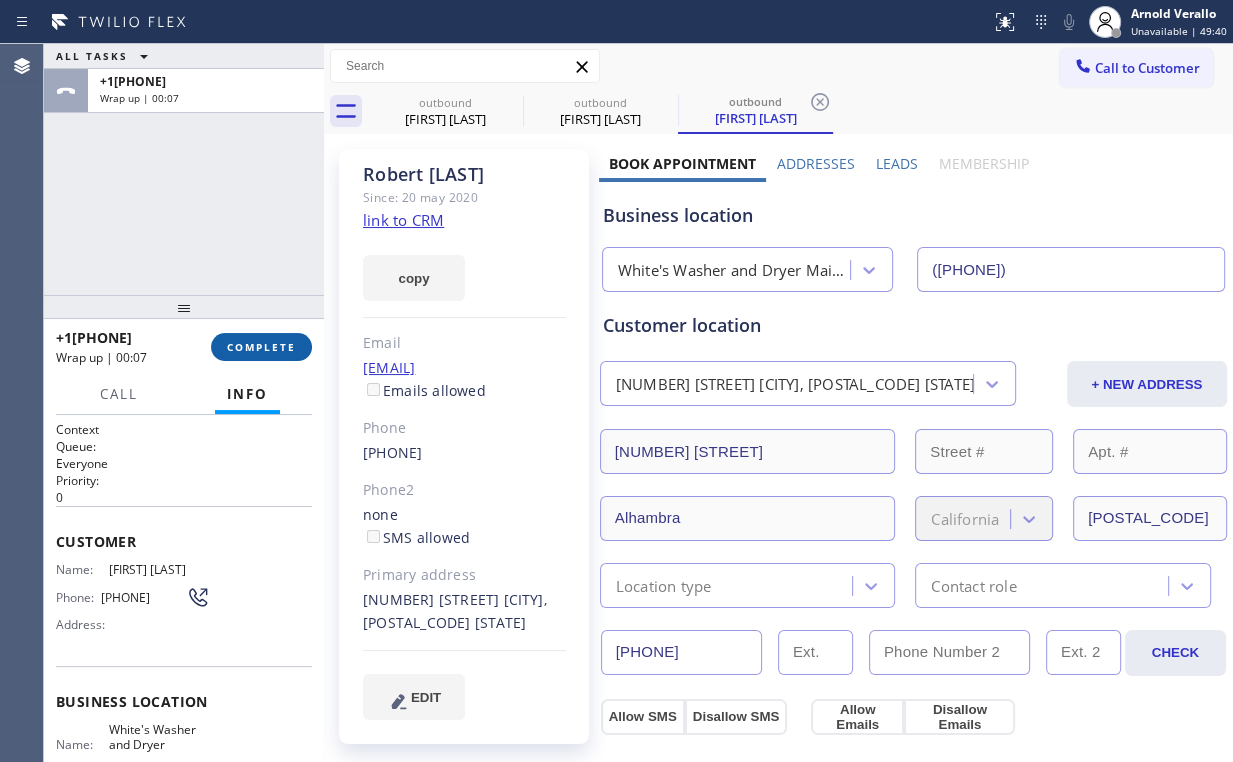 click on "COMPLETE" at bounding box center (261, 347) 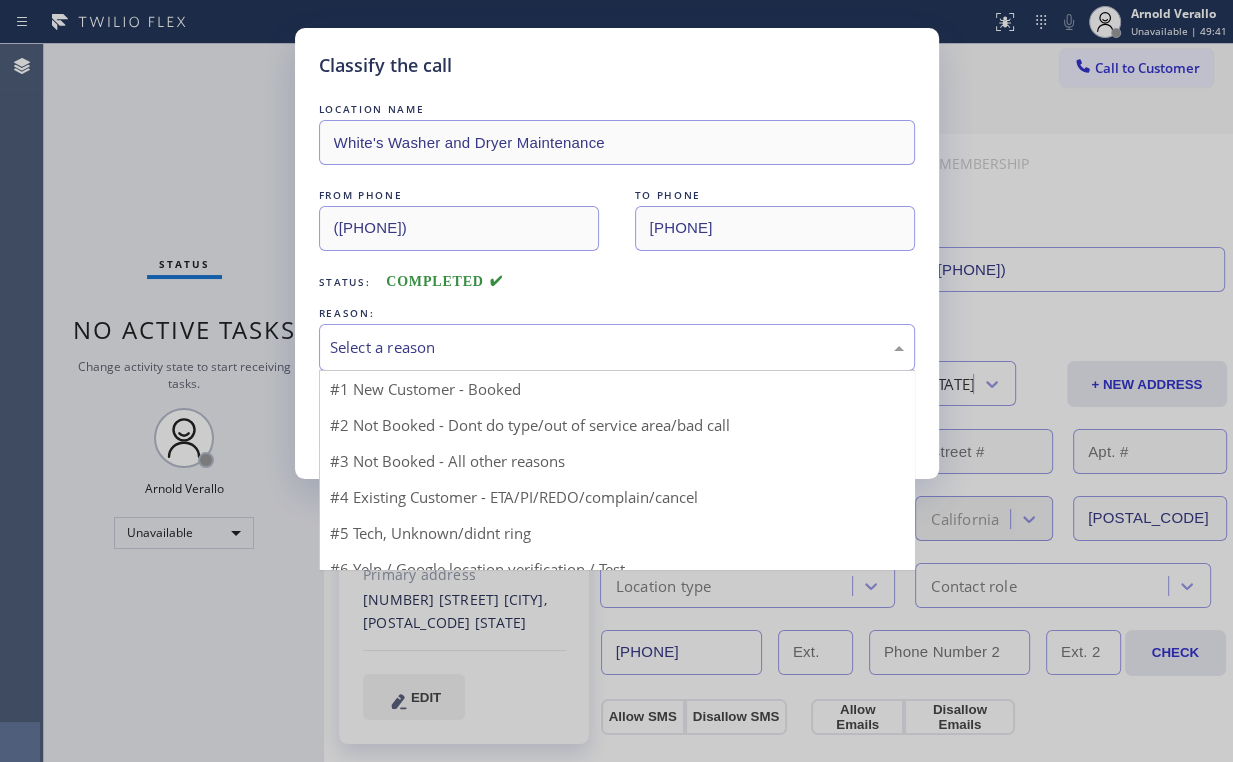 click on "Select a reason" at bounding box center [617, 347] 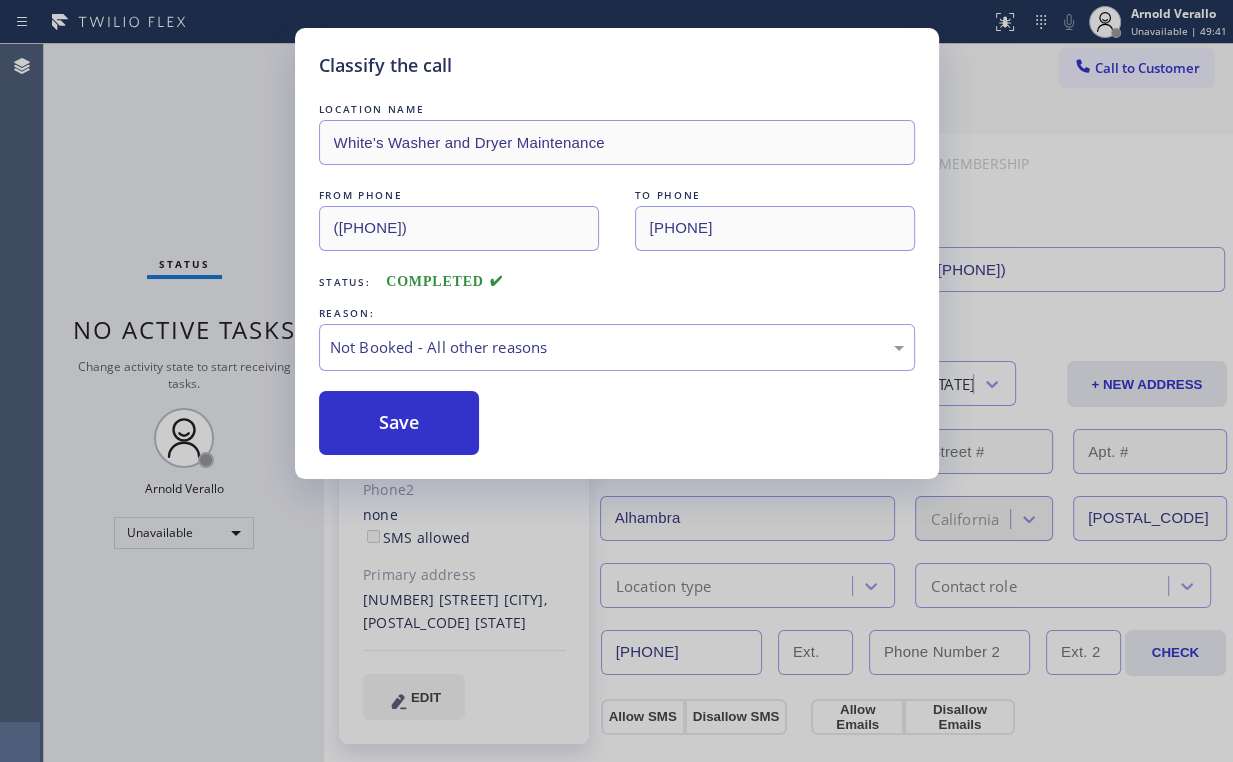 drag, startPoint x: 396, startPoint y: 428, endPoint x: 172, endPoint y: 187, distance: 329.02432 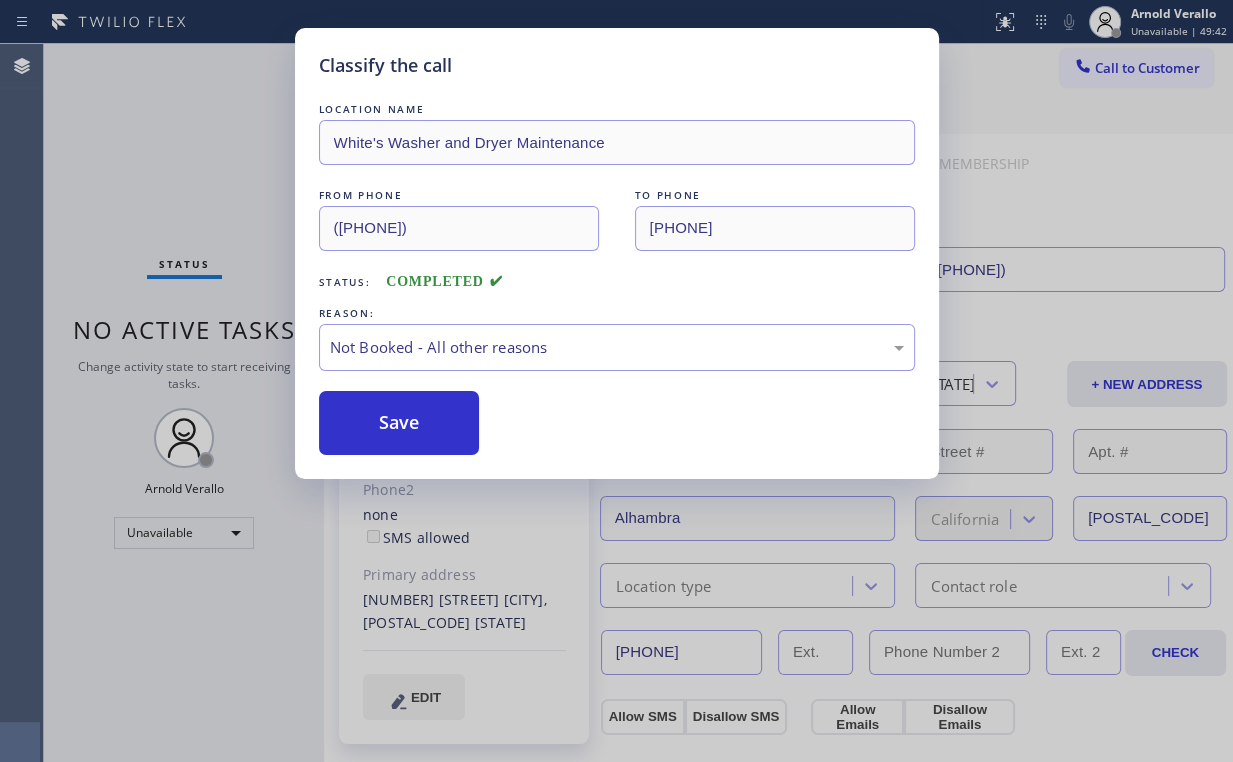 click on "Classify the call LOCATION NAME White's Washer and Dryer Maintenance FROM PHONE [PHONE] TO PHONE [PHONE] Status: COMPLETED REASON: Not Booked - All other reasons Save" at bounding box center (616, 381) 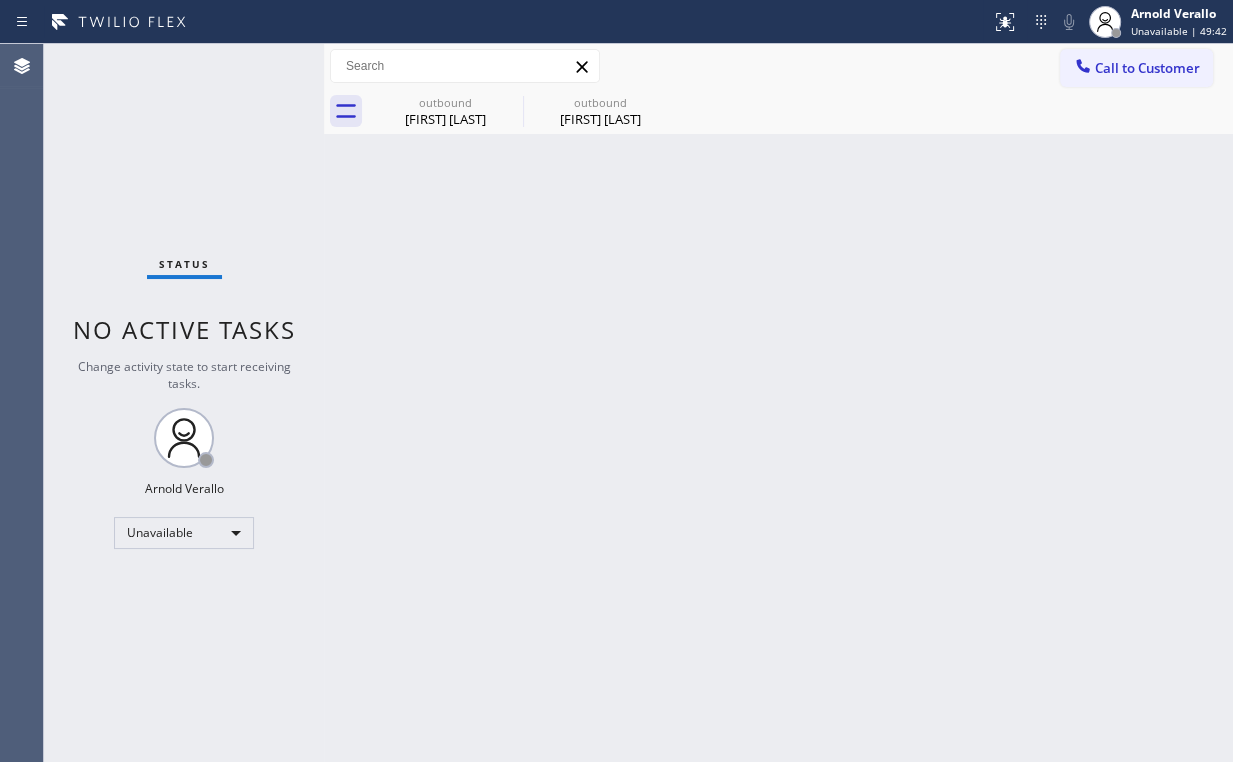 click on "Status No active tasks Change activity state to start receiving tasks. [FIRST] [LAST] Unavailable" at bounding box center [184, 403] 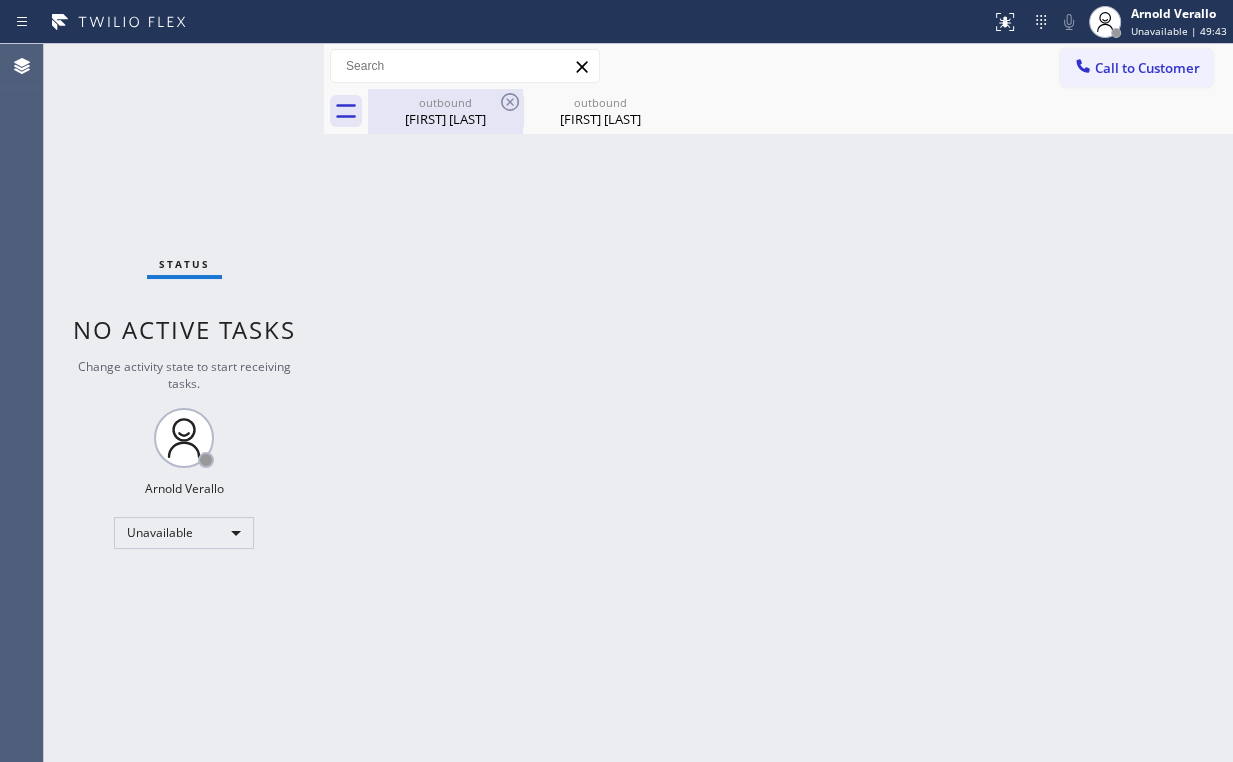 drag, startPoint x: 454, startPoint y: 119, endPoint x: 492, endPoint y: 108, distance: 39.56008 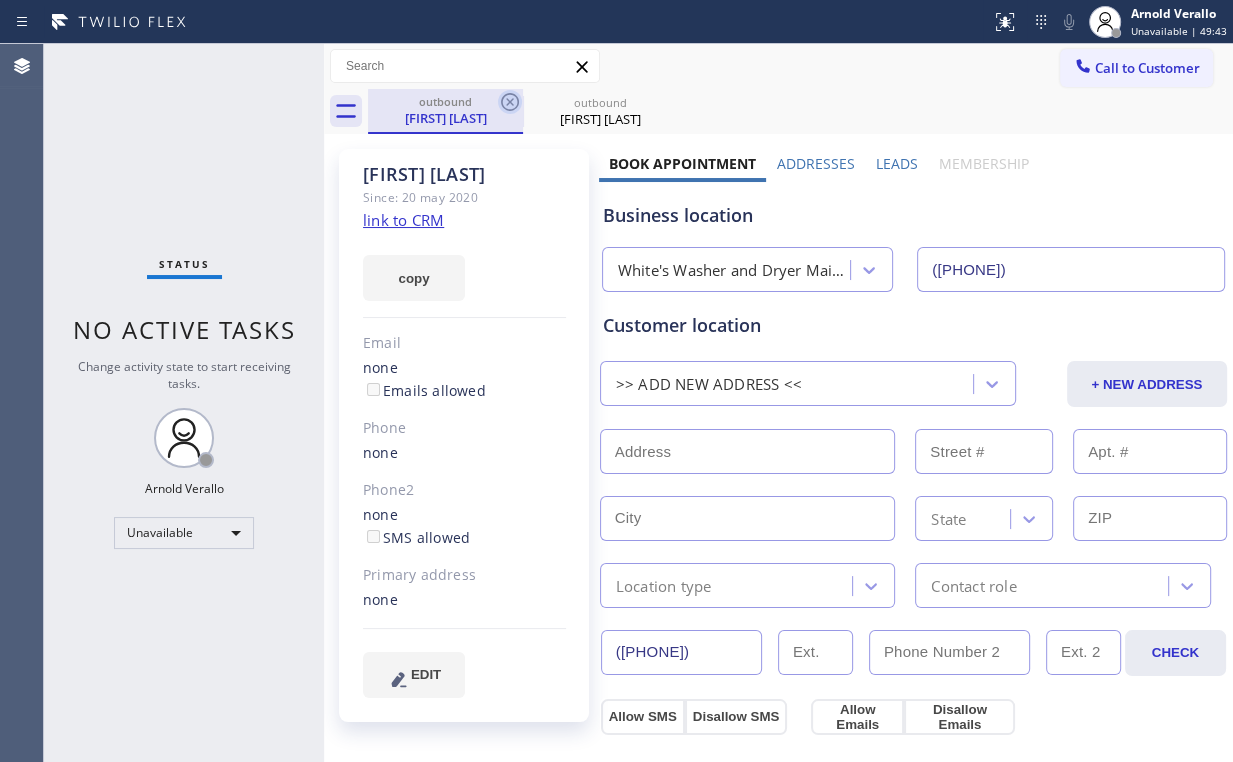 click 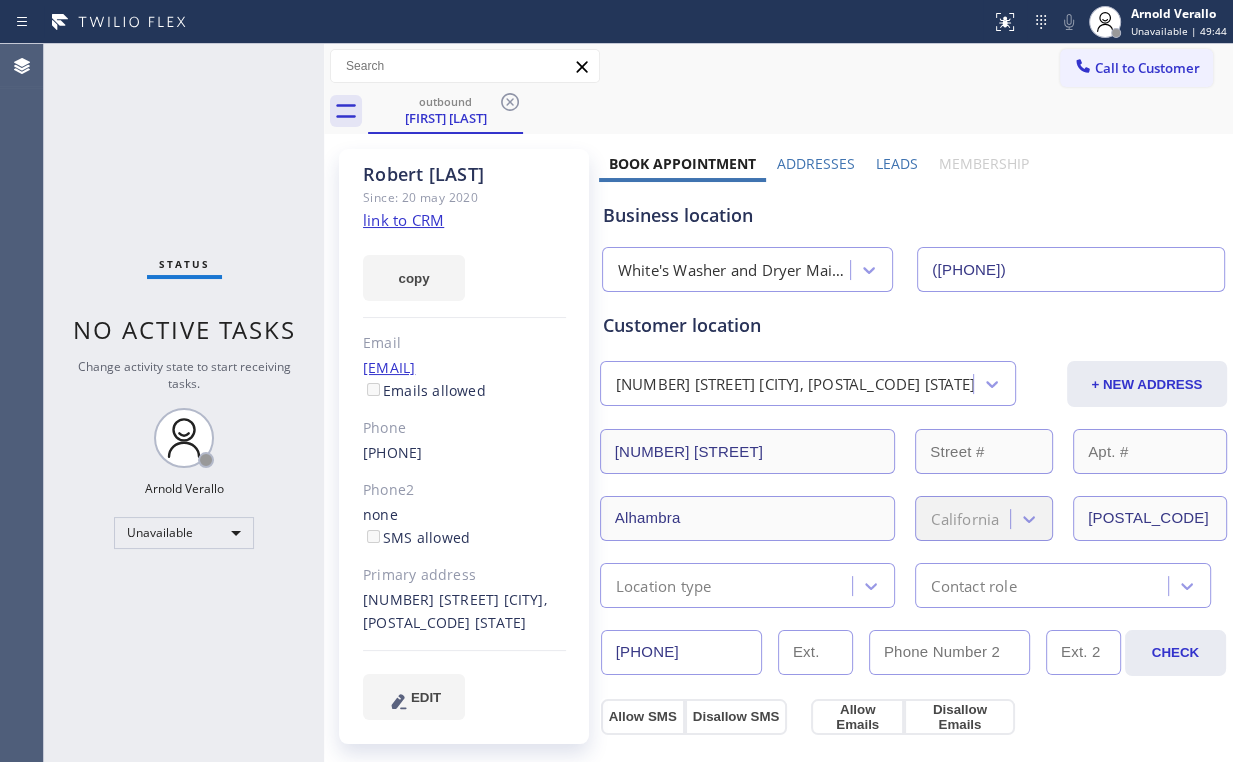 click 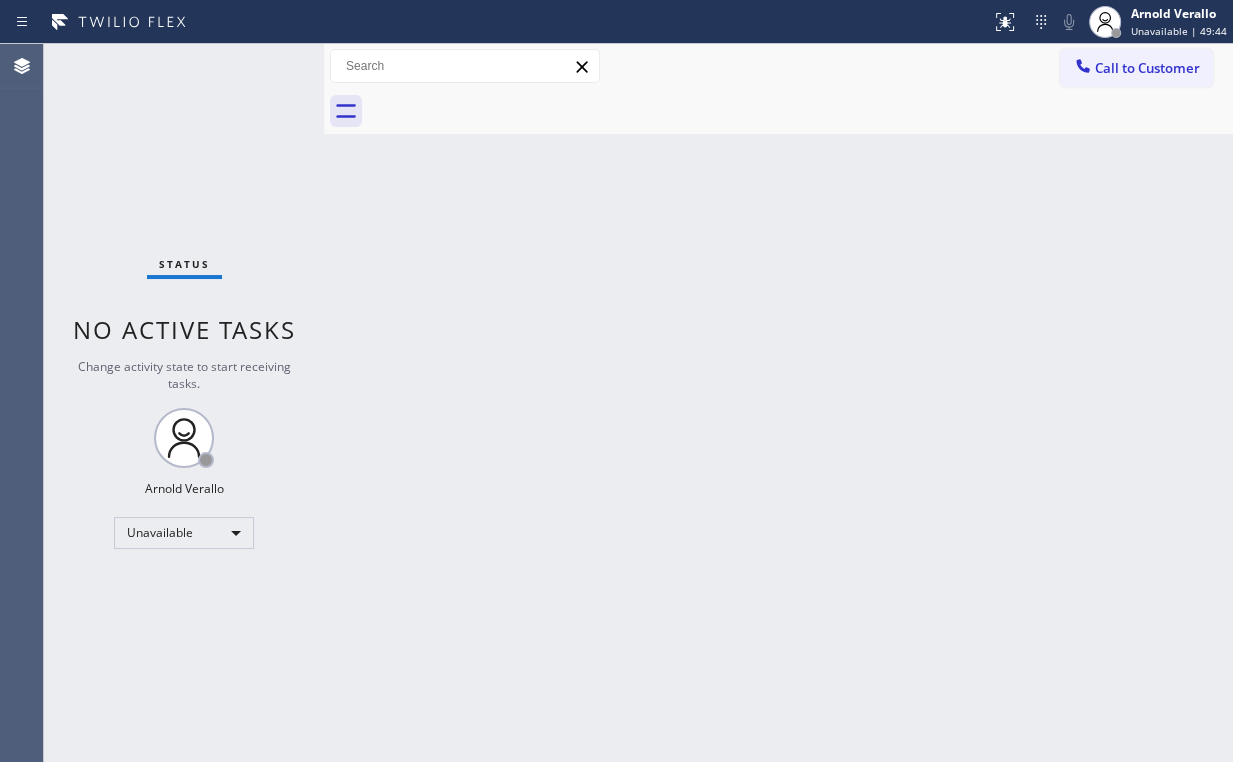 click on "Status No active tasks Change activity state to start receiving tasks. [FIRST] [LAST] Unavailable" at bounding box center (184, 403) 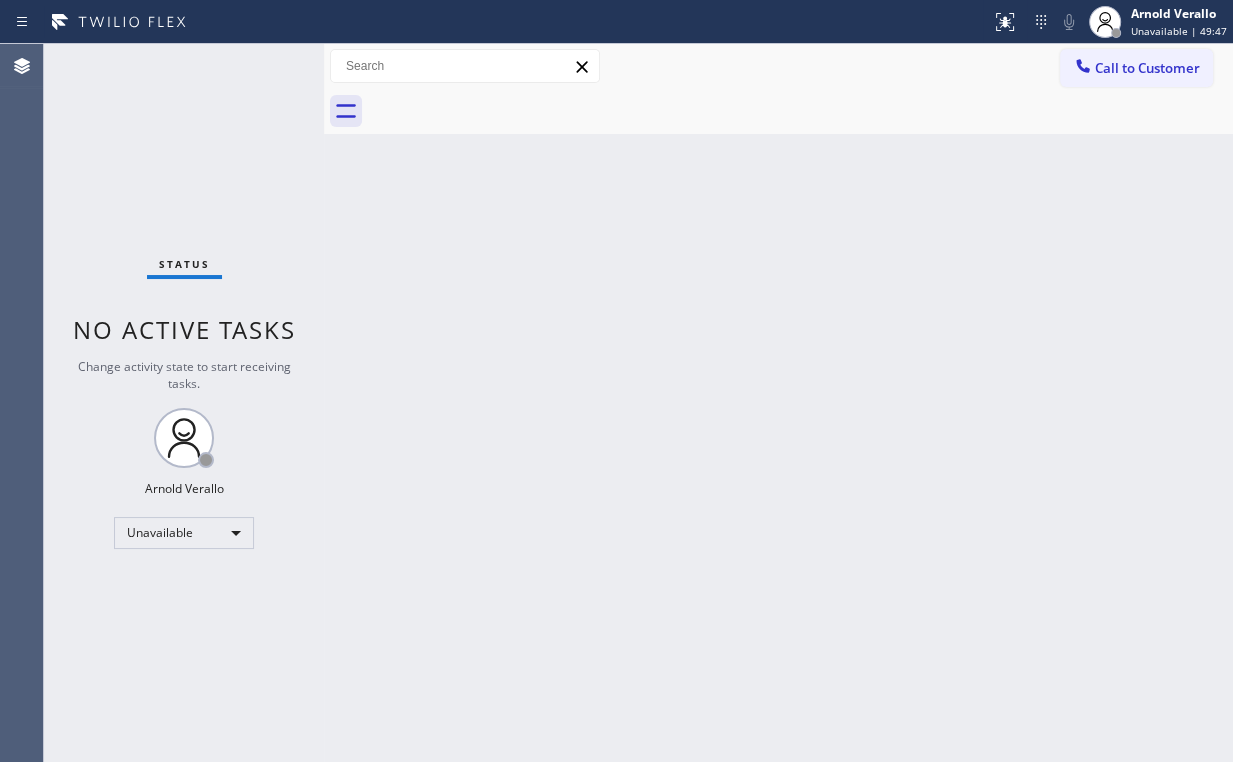click on "Call to Customer" at bounding box center (1147, 68) 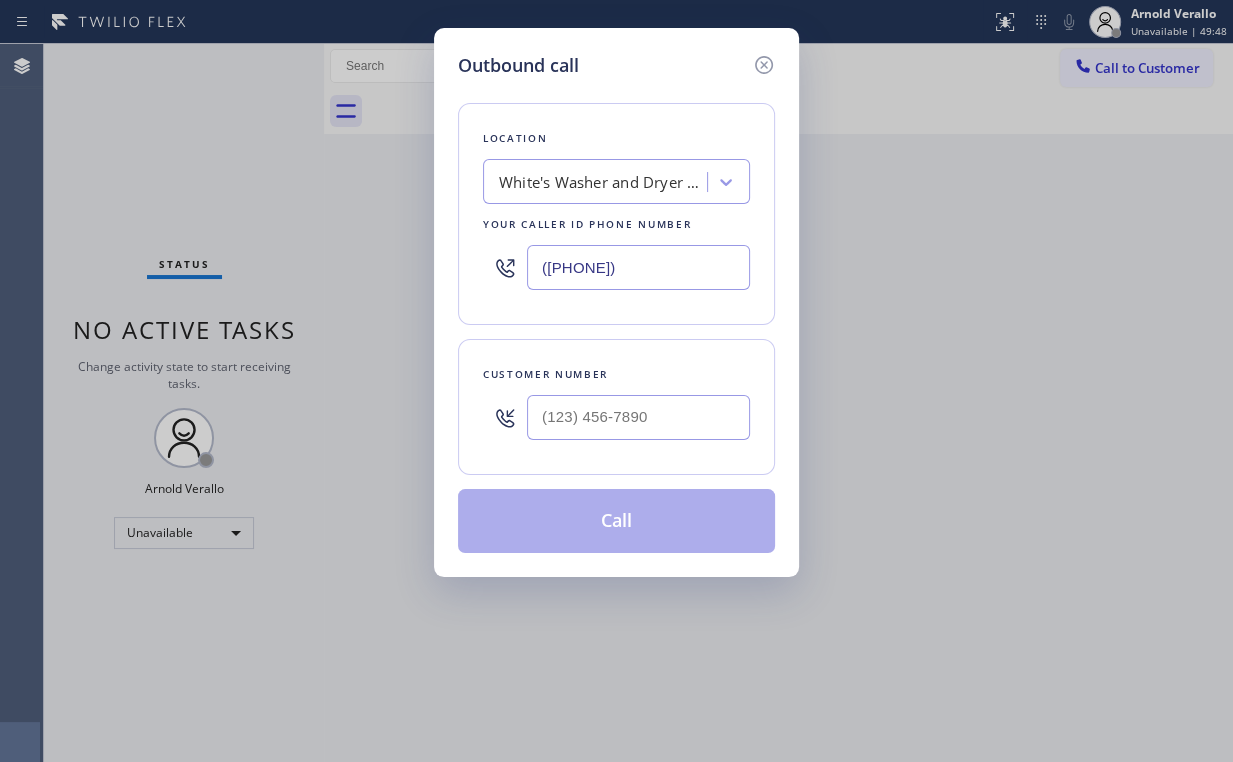 drag, startPoint x: 516, startPoint y: 258, endPoint x: 227, endPoint y: 222, distance: 291.23358 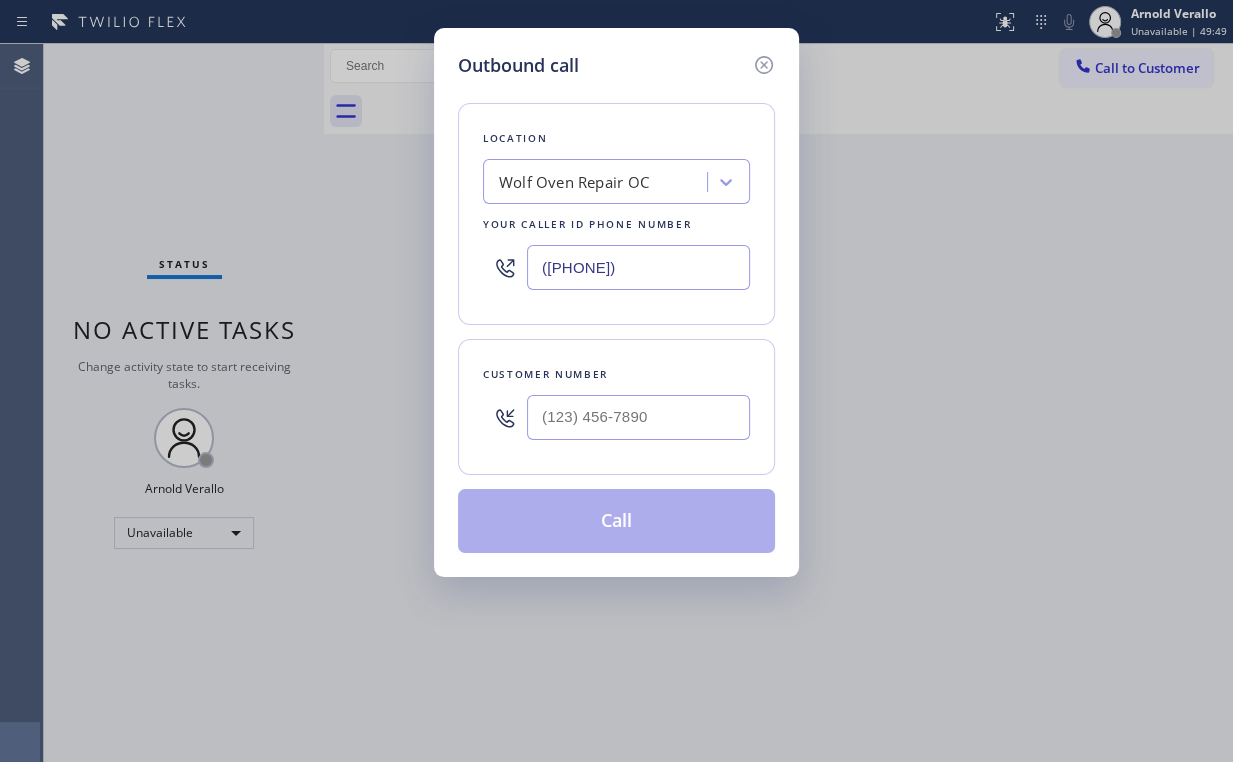 type on "([PHONE])" 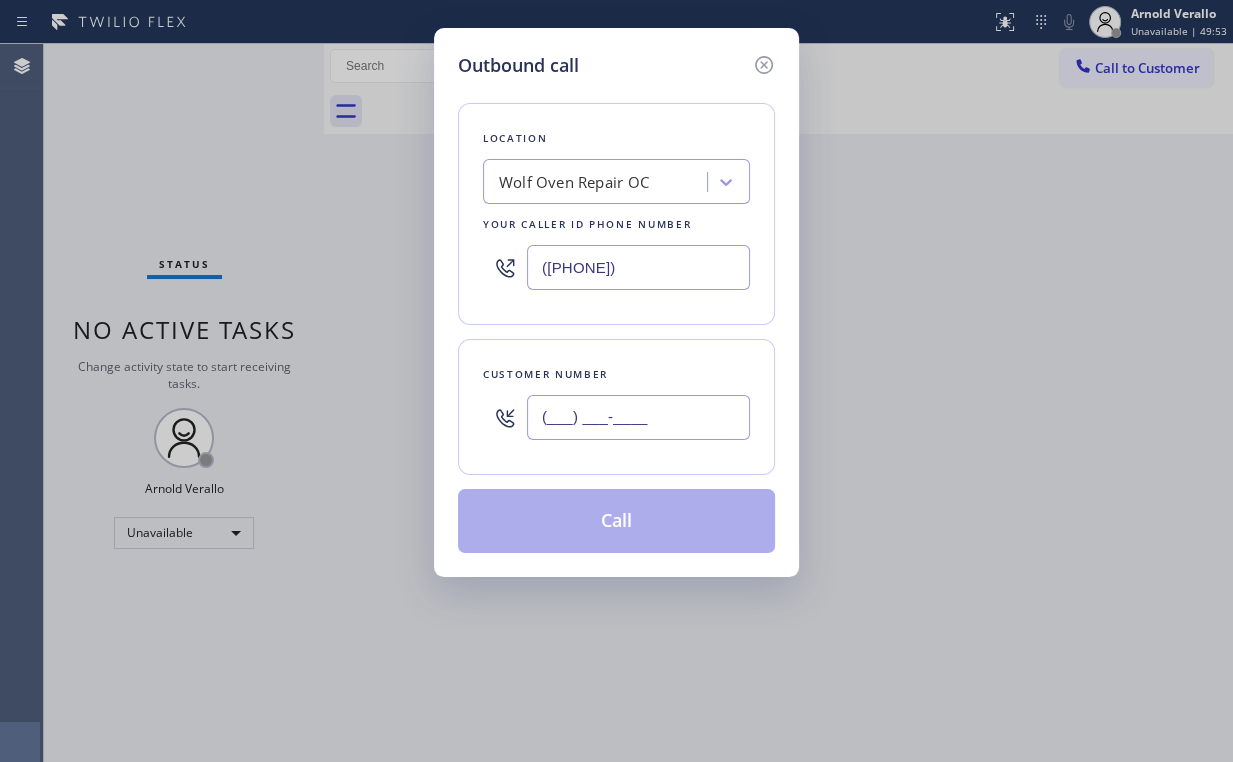 click on "(___) ___-____" at bounding box center (638, 417) 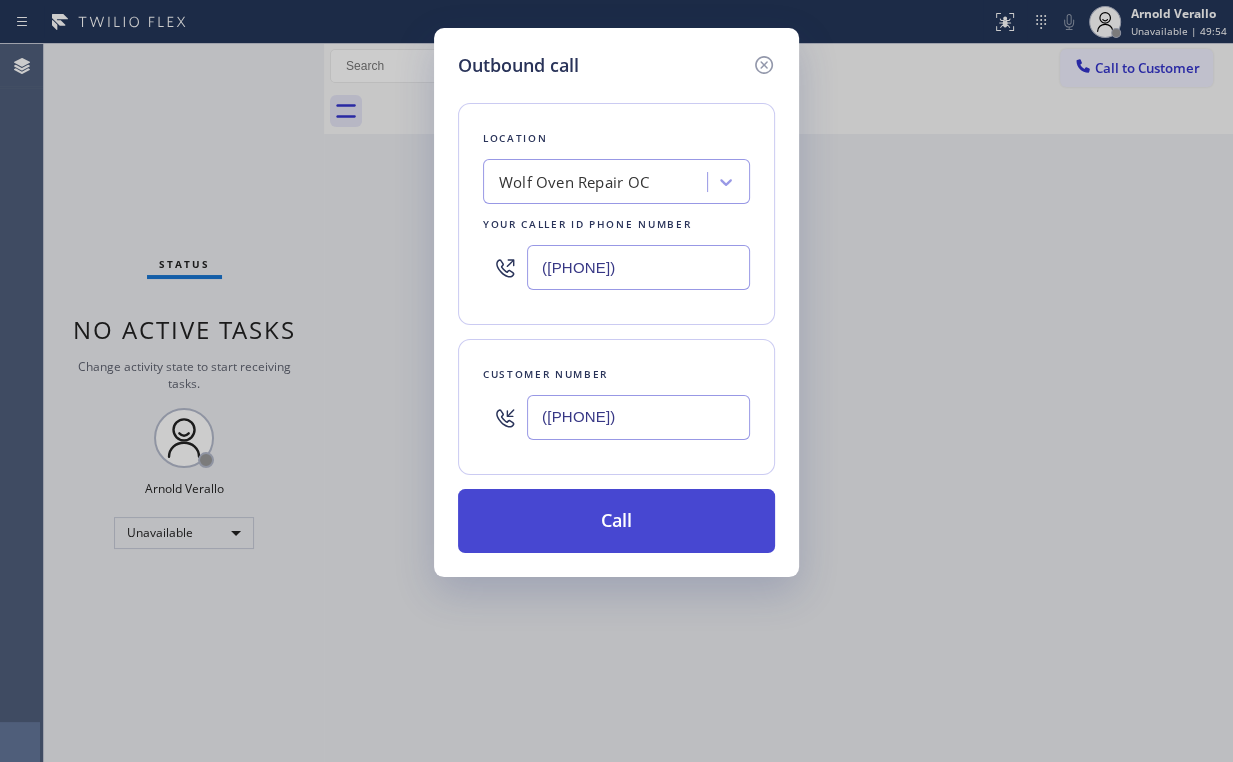 type on "([PHONE])" 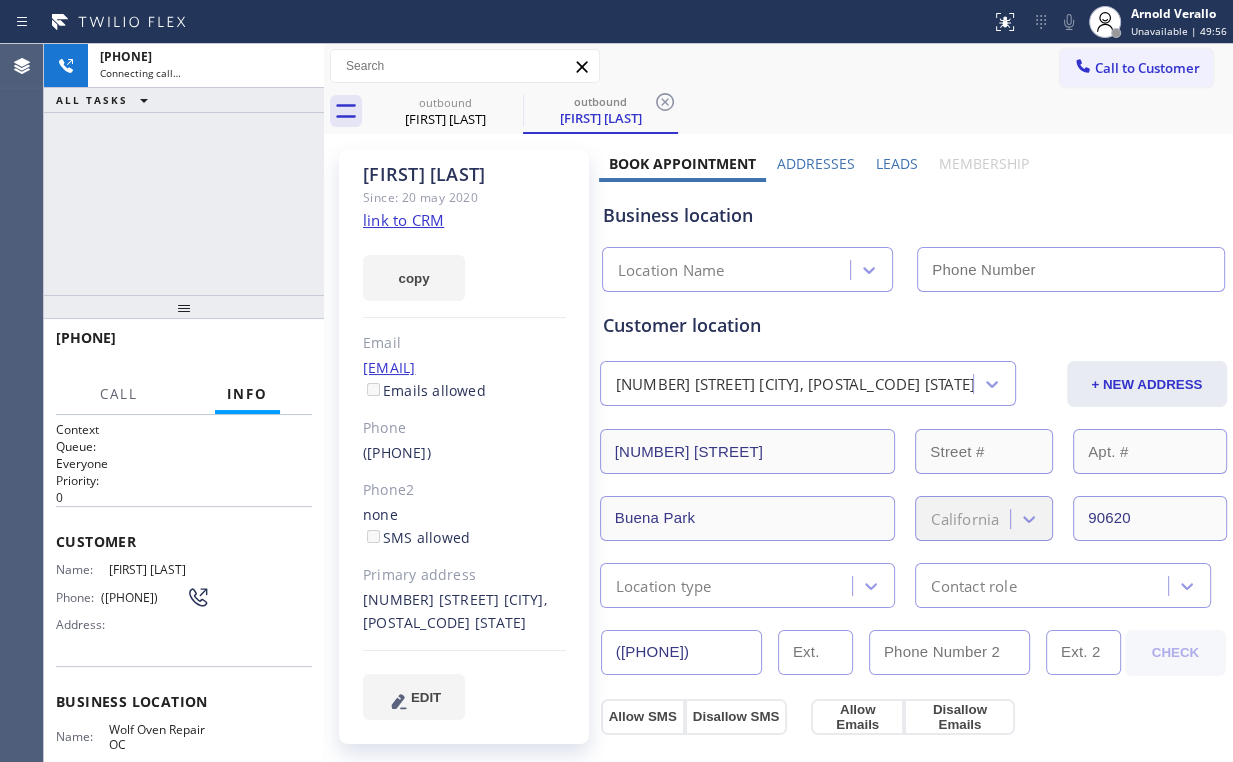 click on "+1[PHONE] Connecting call… ALL TASKS ALL TASKS ACTIVE TASKS TASKS IN WRAP UP" at bounding box center (184, 169) 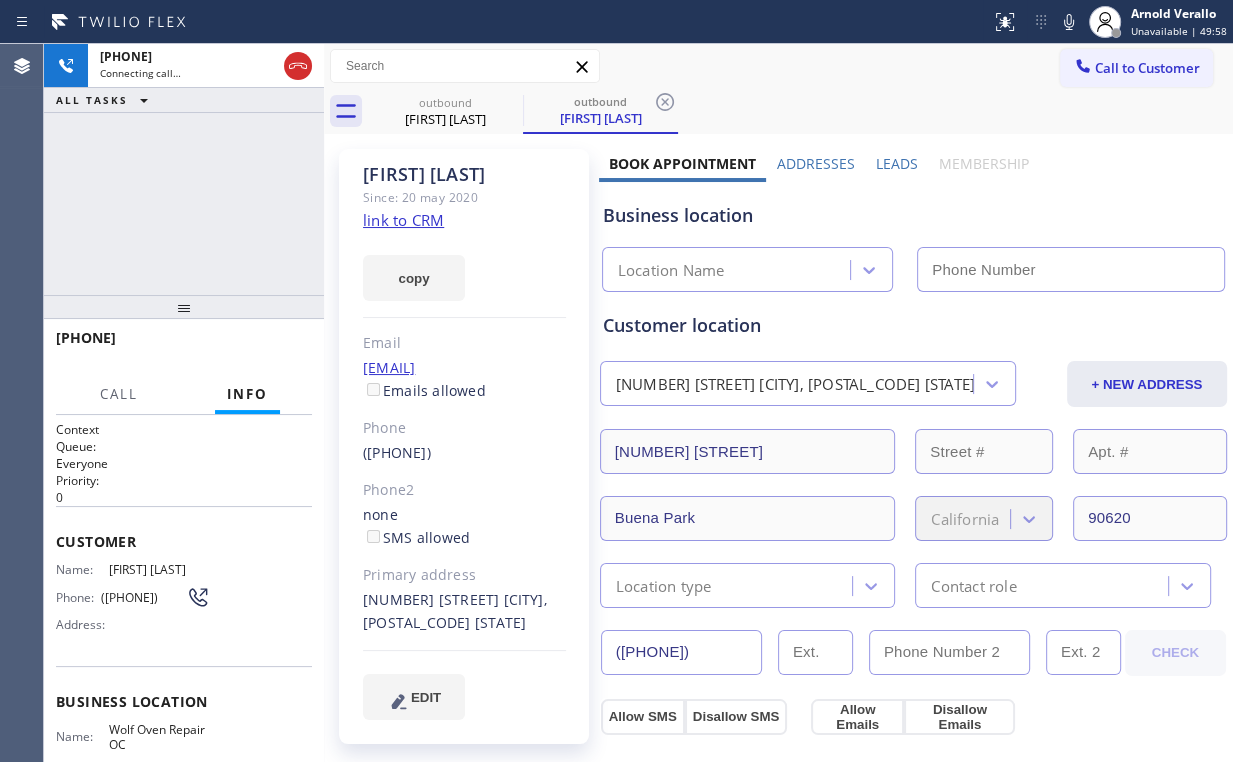 type on "([PHONE])" 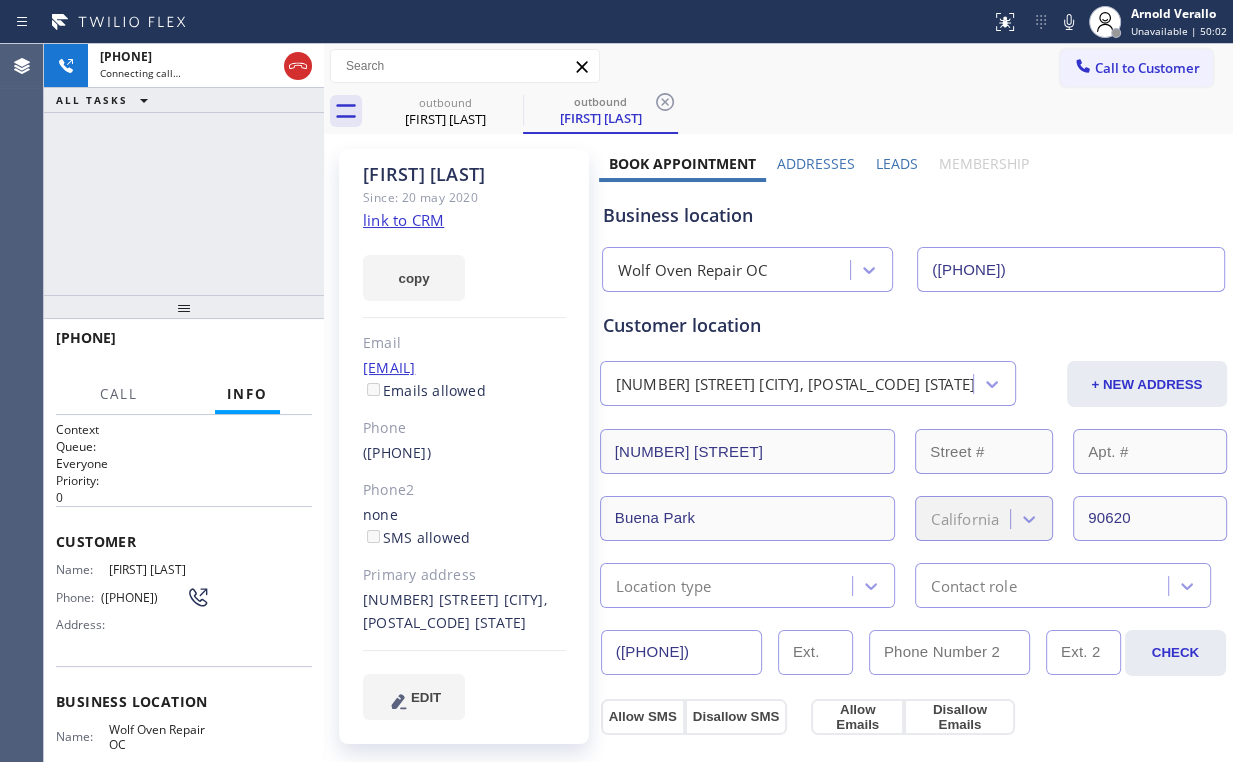 click on "+1[PHONE] Connecting call… ALL TASKS ALL TASKS ACTIVE TASKS TASKS IN WRAP UP" at bounding box center [184, 169] 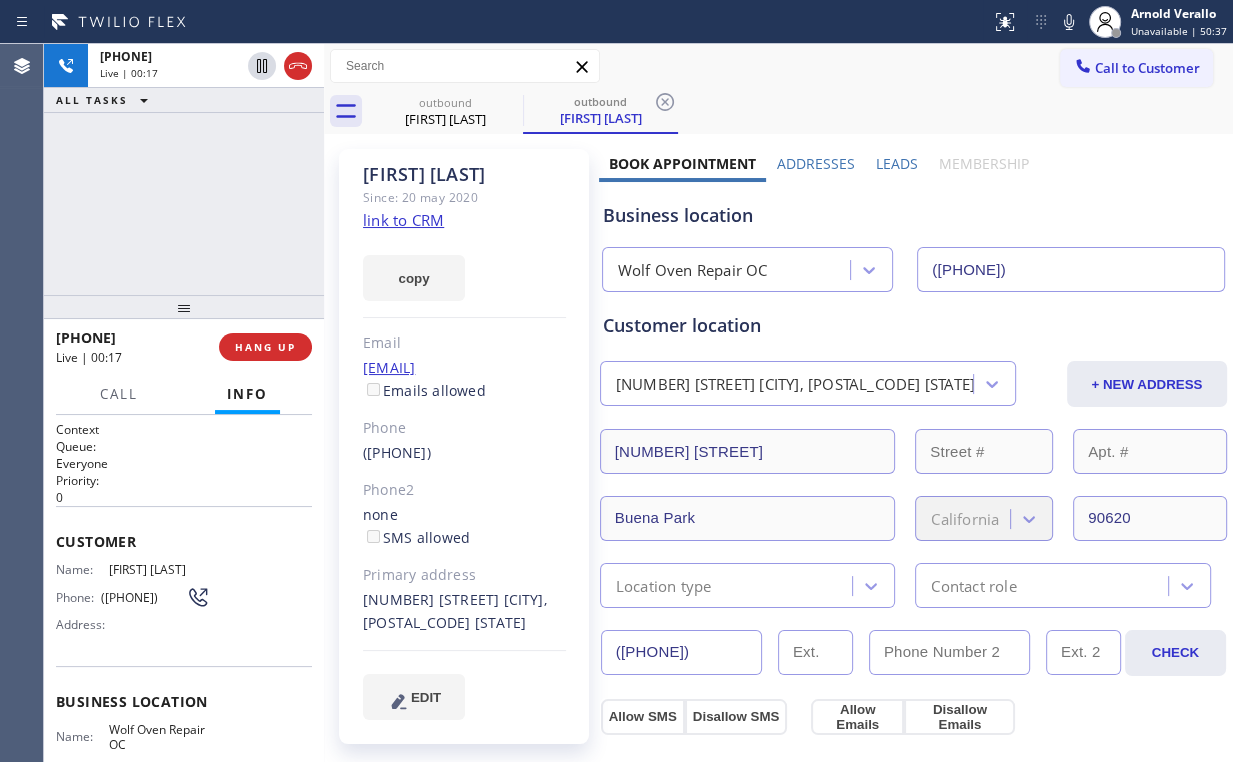 click on "Wolf Oven Repair OC" at bounding box center (693, 270) 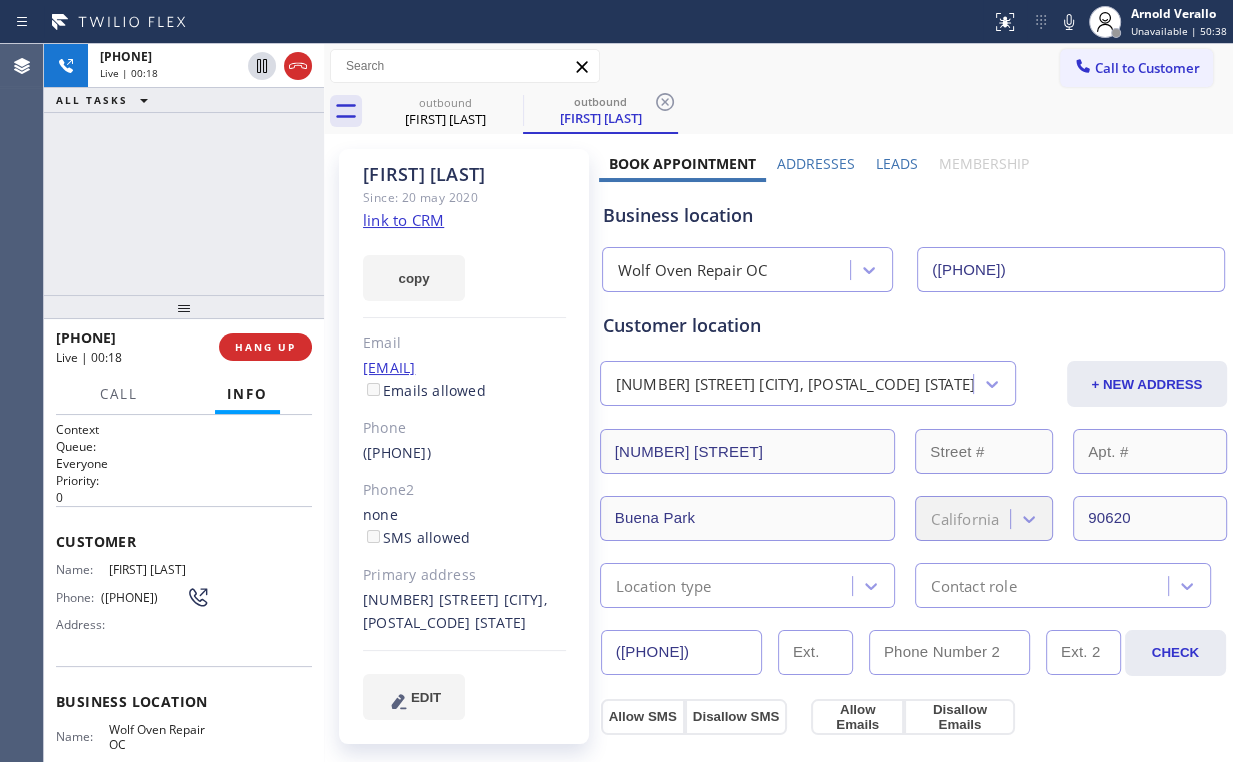click on "Business location" at bounding box center (913, 215) 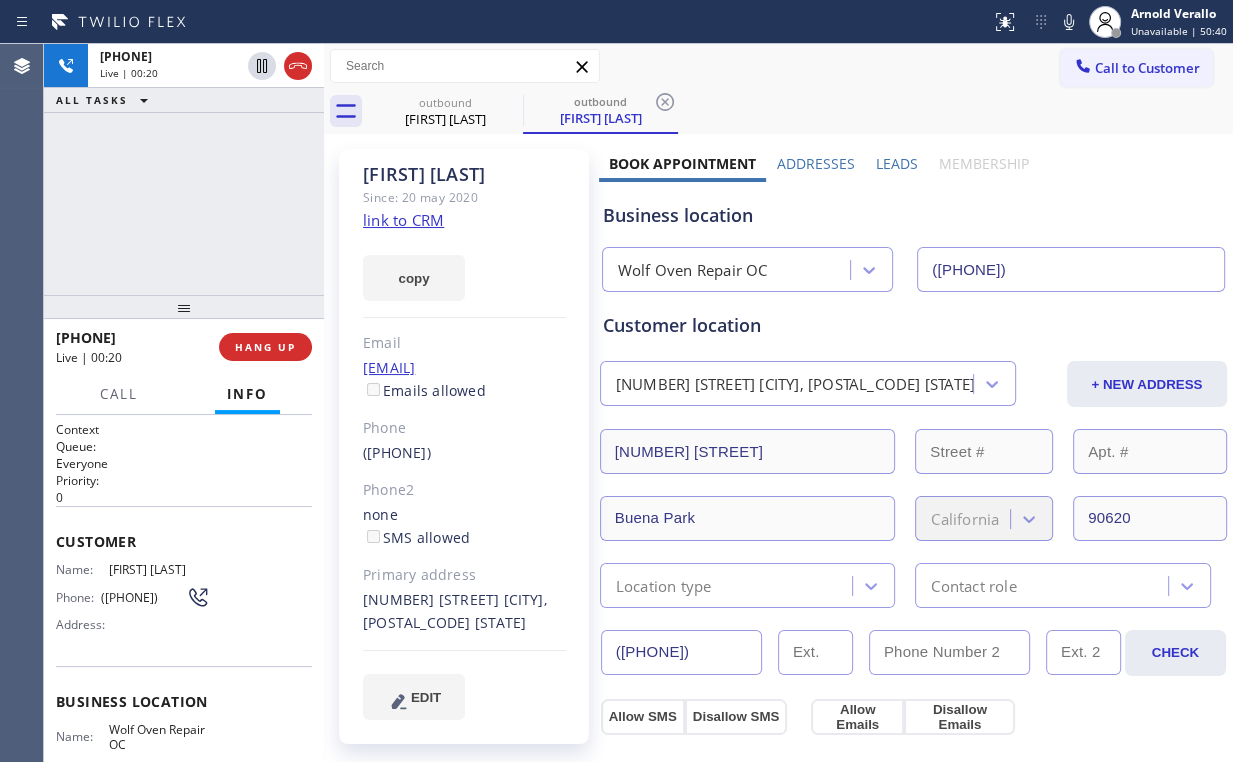 click on "+1[PHONE] Live | 00:20 ALL TASKS ALL TASKS ACTIVE TASKS TASKS IN WRAP UP" at bounding box center [184, 169] 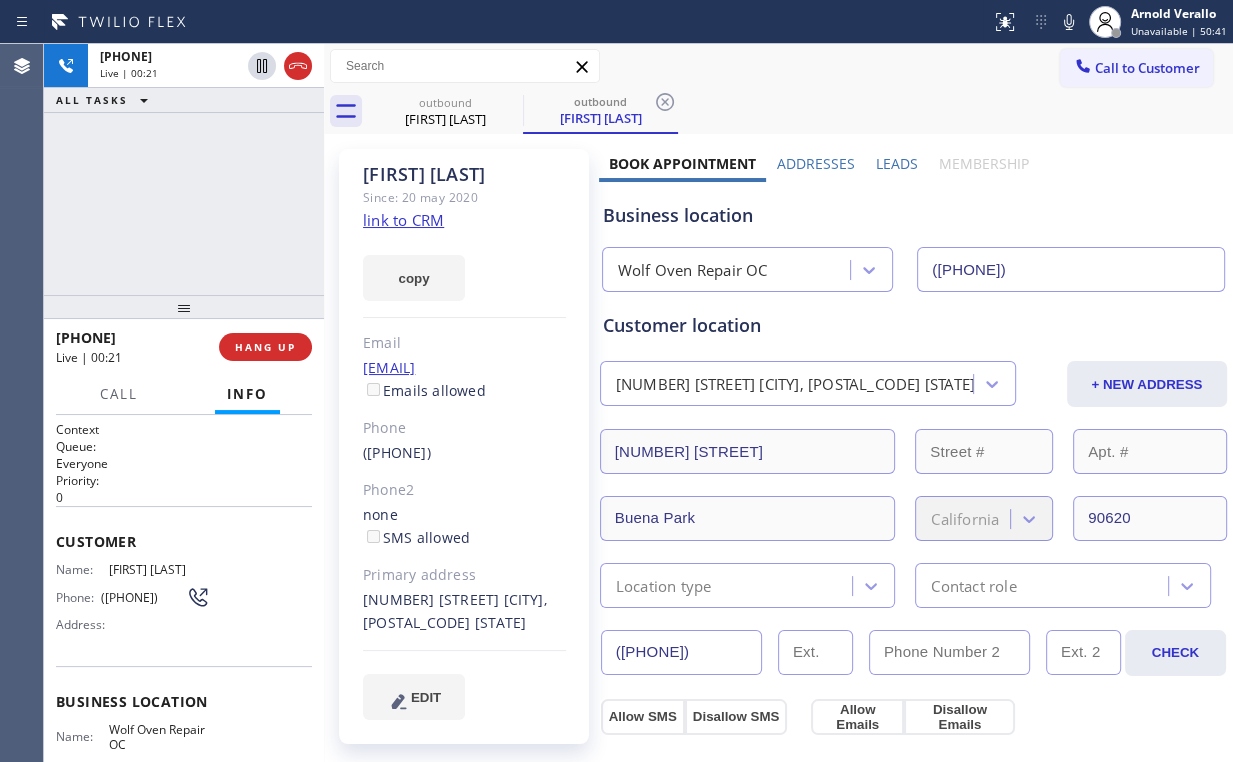 click on "[PHONE] Live | 00:21 ALL TASKS ALL TASKS ACTIVE TASKS TASKS IN WRAP UP" at bounding box center (184, 169) 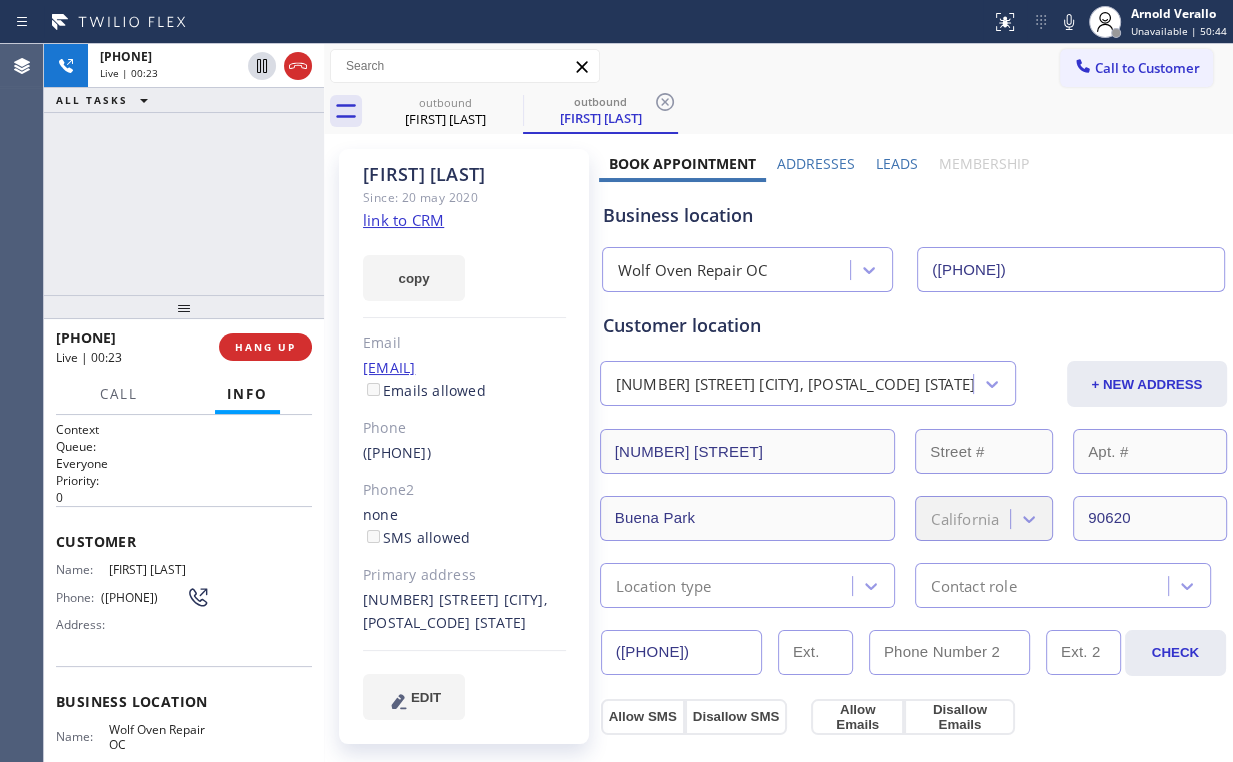 click on "[PHONE] Live | 00:23 ALL TASKS ALL TASKS ACTIVE TASKS TASKS IN WRAP UP" at bounding box center (184, 169) 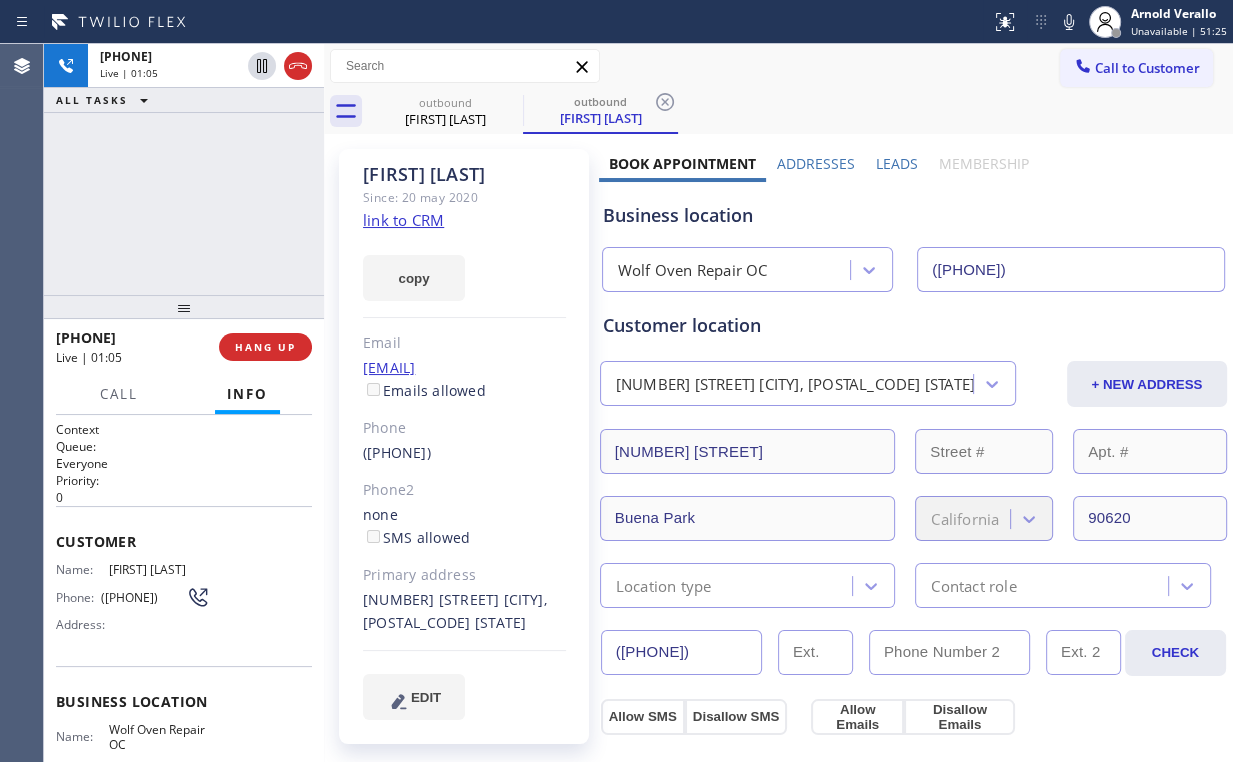 click on "[PHONE] Live | 01:05 ALL TASKS ALL TASKS ACTIVE TASKS TASKS IN WRAP UP" at bounding box center [184, 169] 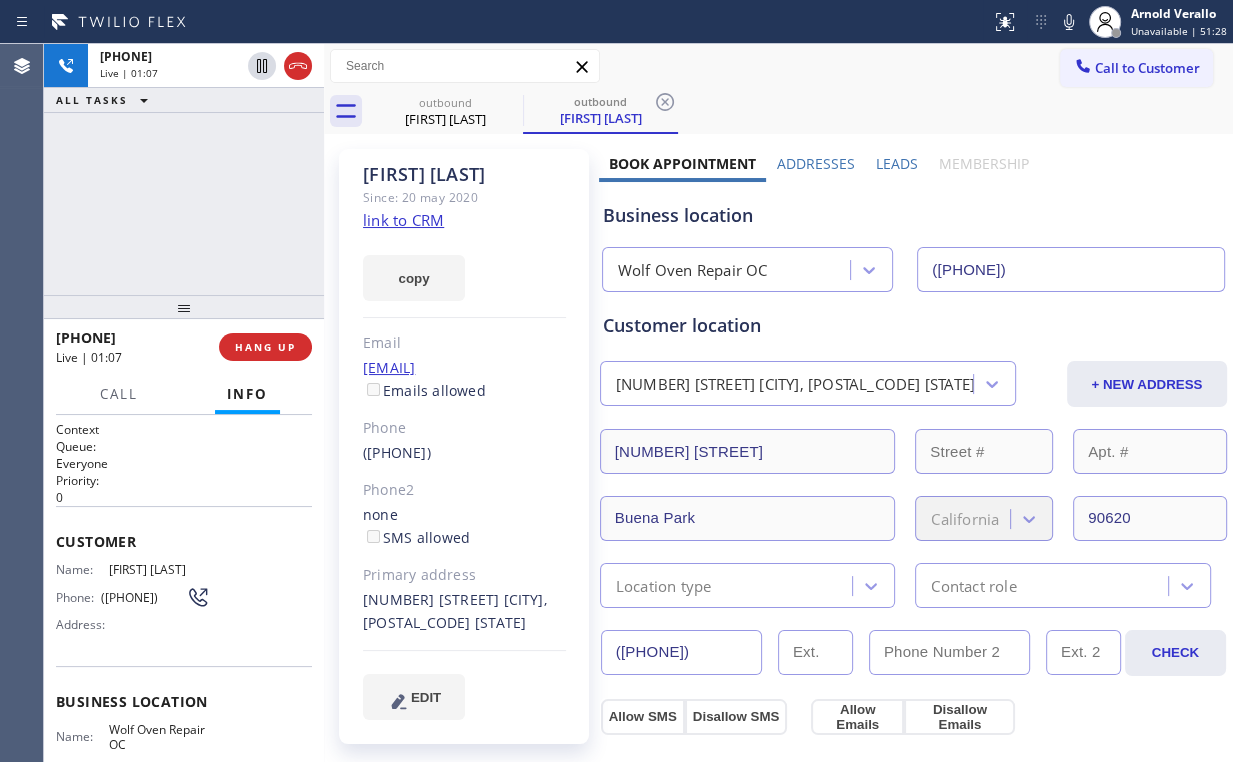 click on "+1[PHONE] Live | 01:07 ALL TASKS ALL TASKS ACTIVE TASKS TASKS IN WRAP UP" at bounding box center [184, 169] 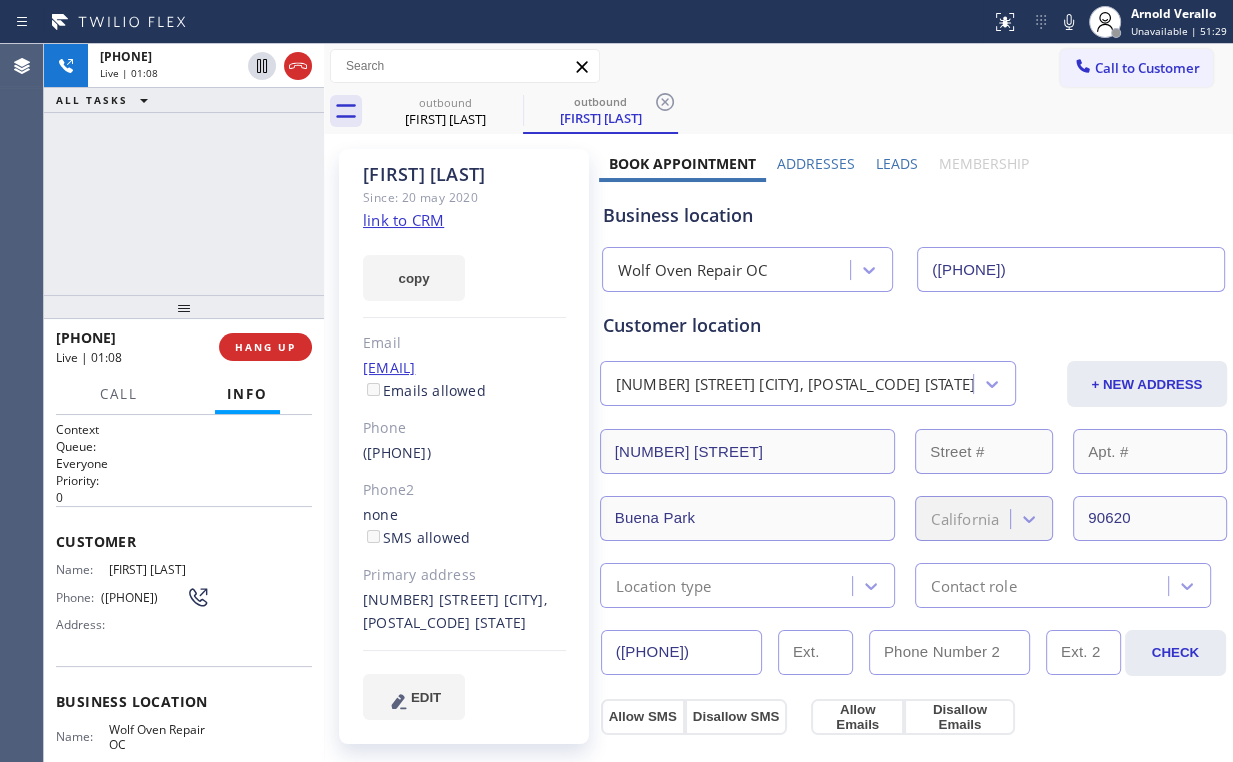 click on "+1[PHONE] Live | 01:08 ALL TASKS ALL TASKS ACTIVE TASKS TASKS IN WRAP UP" at bounding box center (184, 169) 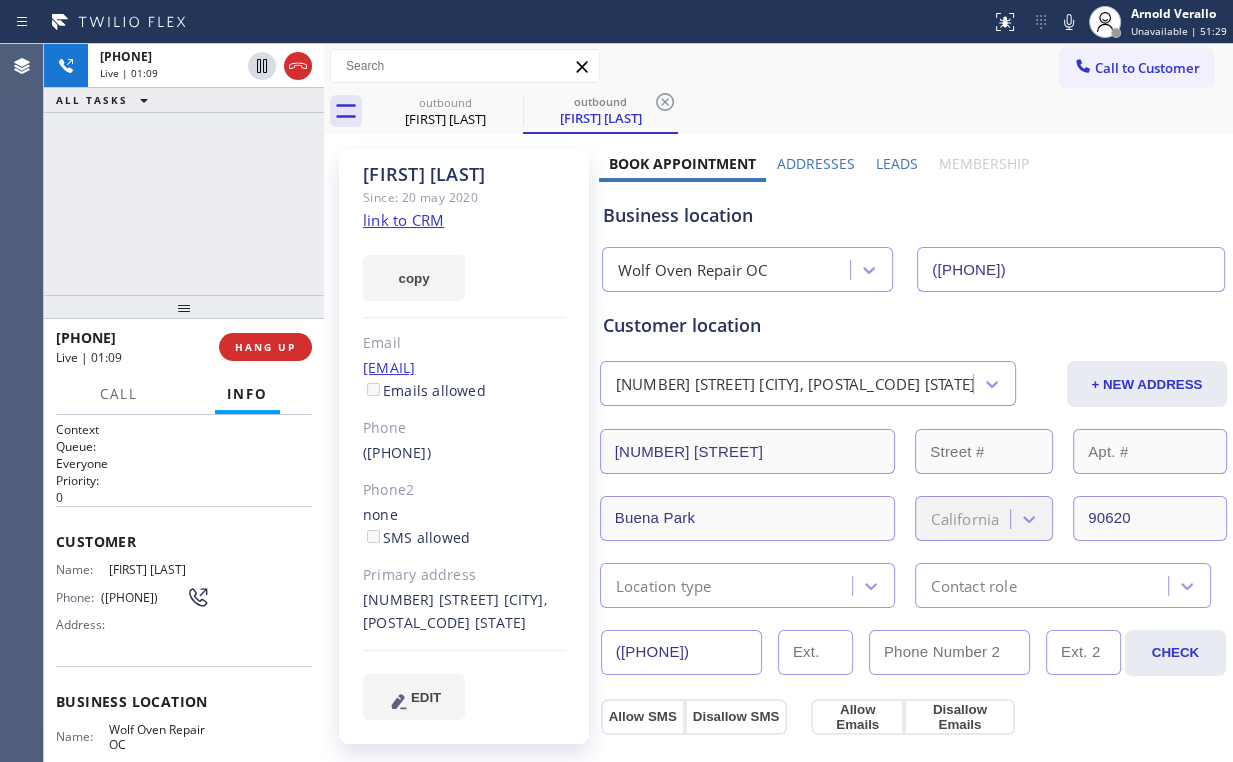 click on "+1[PHONE] Live | 01:09 ALL TASKS ALL TASKS ACTIVE TASKS TASKS IN WRAP UP" at bounding box center [184, 169] 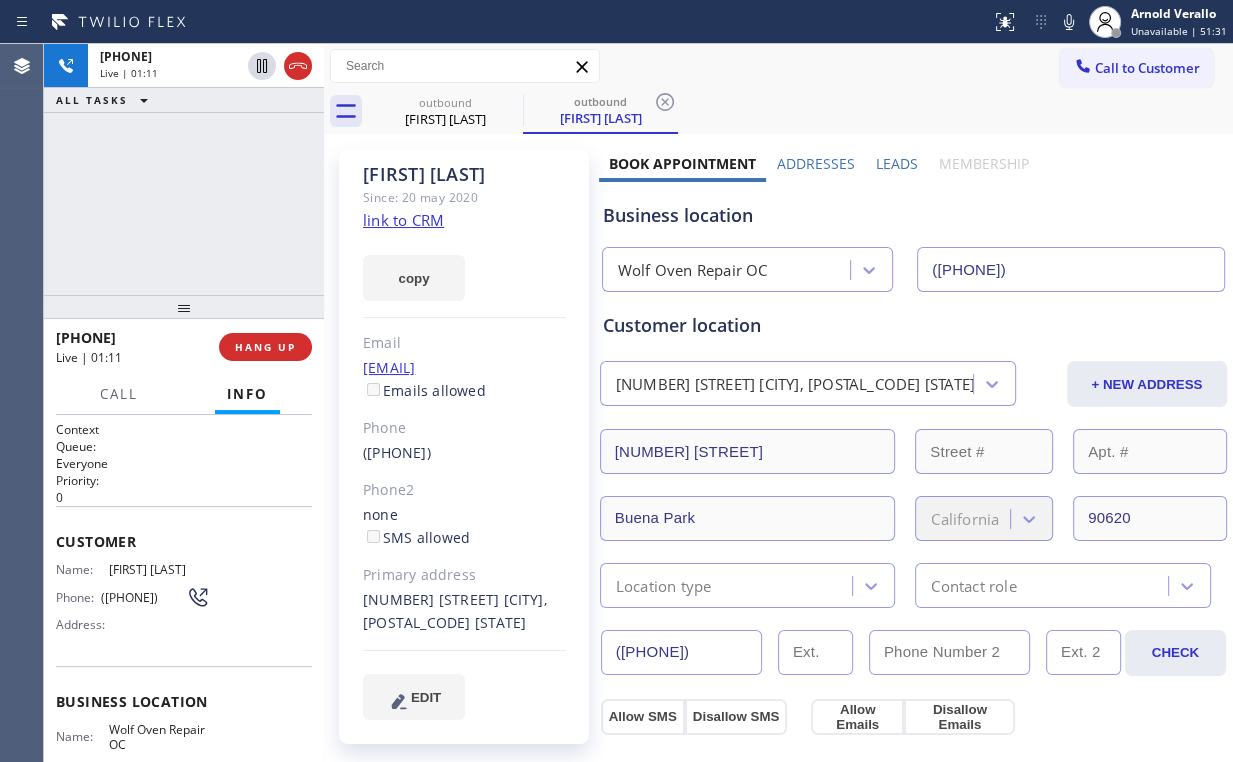 click on "[PHONE] Live | 01:11 ALL TASKS ALL TASKS ACTIVE TASKS TASKS IN WRAP UP" at bounding box center [184, 169] 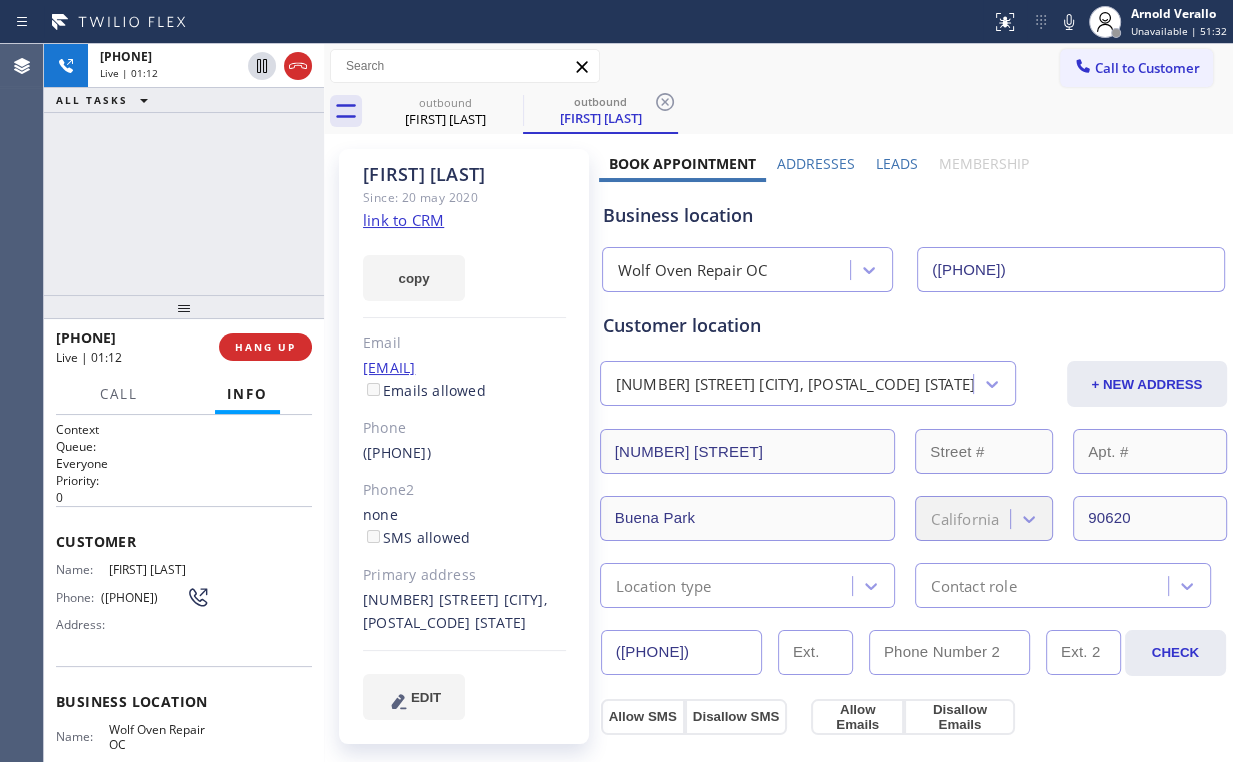 click on "[PHONE] Live | 01:12 ALL TASKS ALL TASKS ACTIVE TASKS TASKS IN WRAP UP" at bounding box center [184, 169] 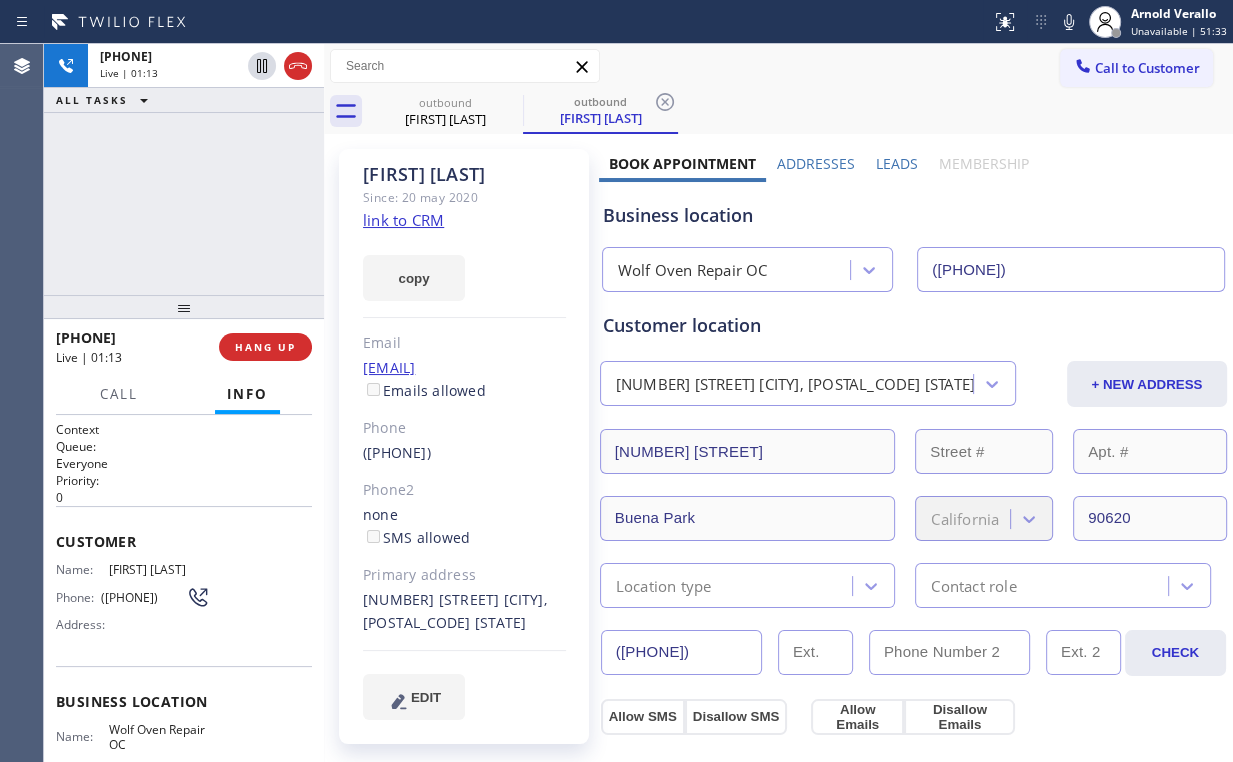 click on "+1[PHONE] Live | 01:13 ALL TASKS ALL TASKS ACTIVE TASKS TASKS IN WRAP UP" at bounding box center (184, 169) 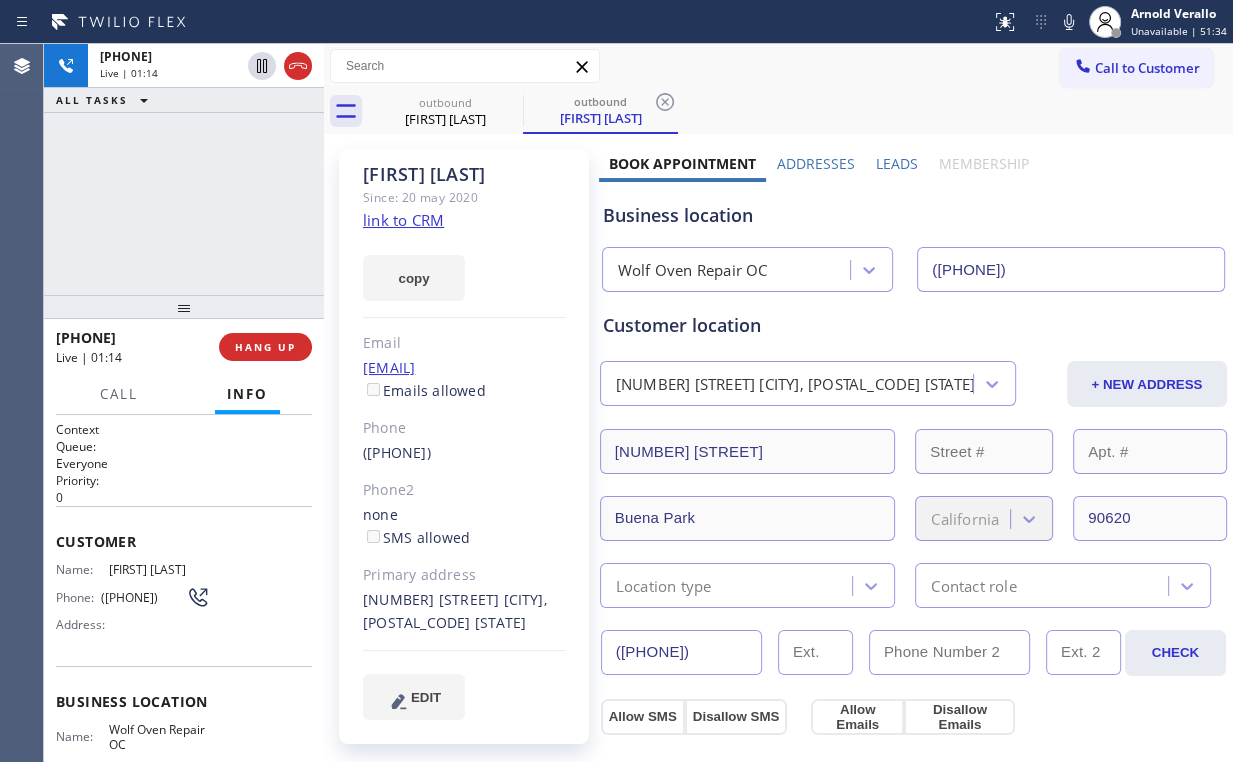click on "[PHONE] Live | 01:14 ALL TASKS ALL TASKS ACTIVE TASKS TASKS IN WRAP UP" at bounding box center [184, 169] 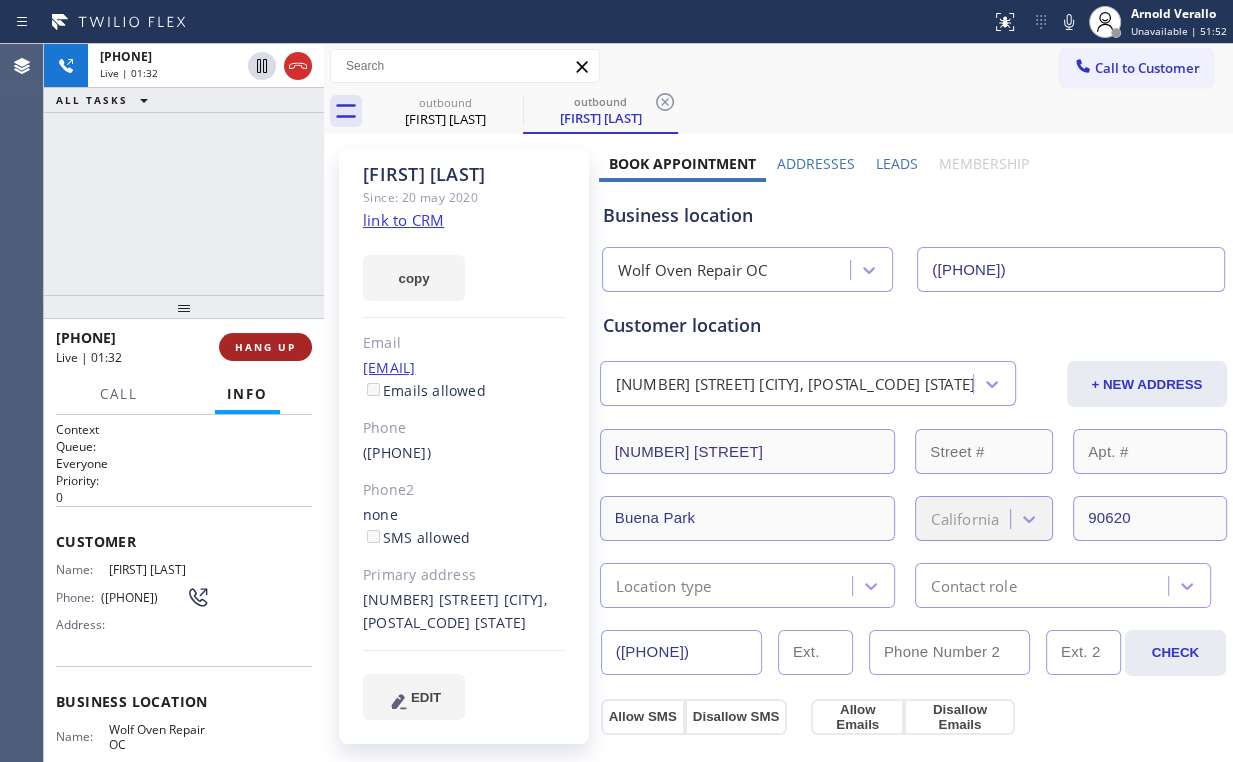 click on "HANG UP" at bounding box center [265, 347] 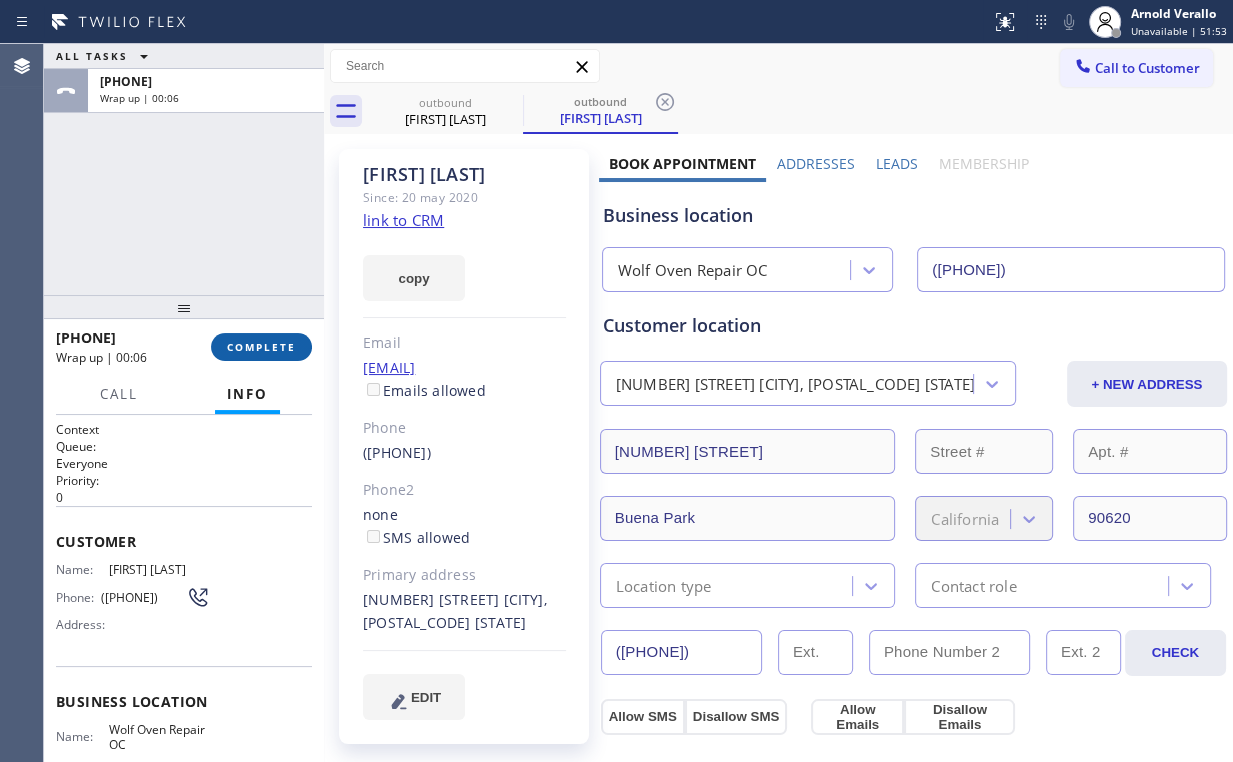 click on "COMPLETE" at bounding box center [261, 347] 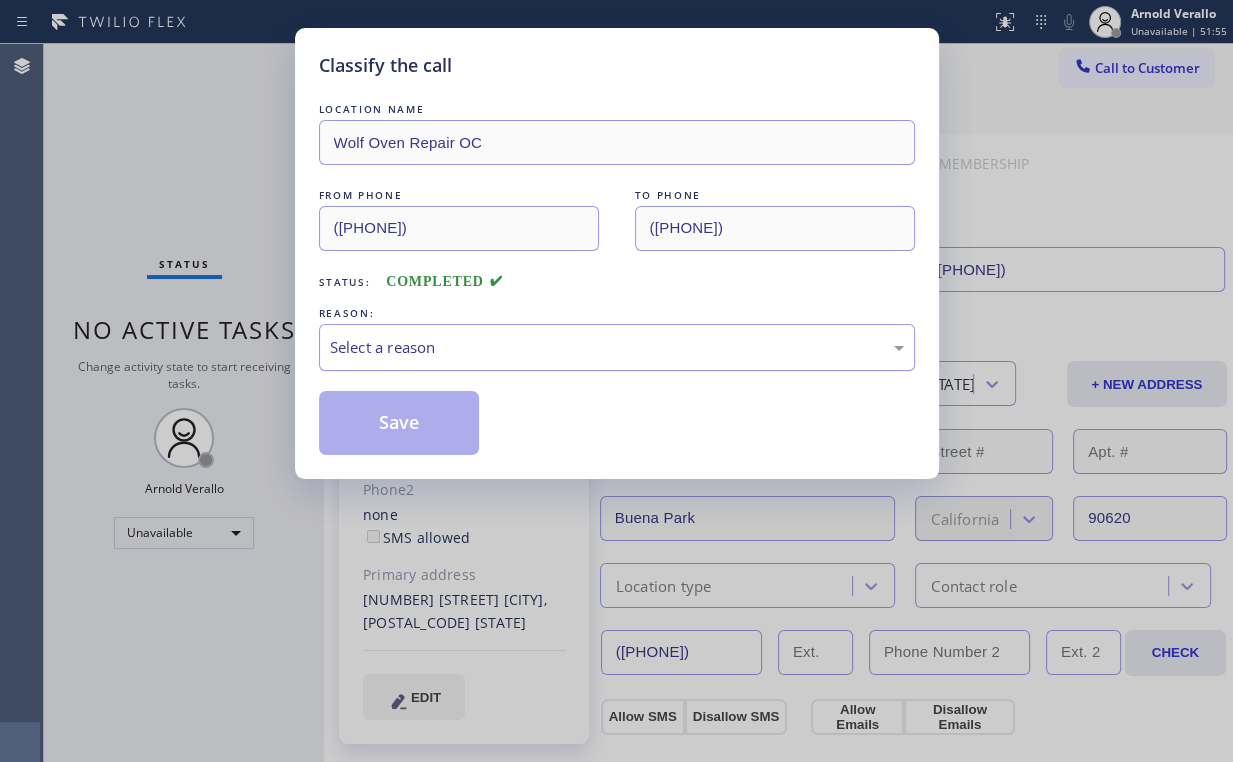 click on "Select a reason" at bounding box center [617, 347] 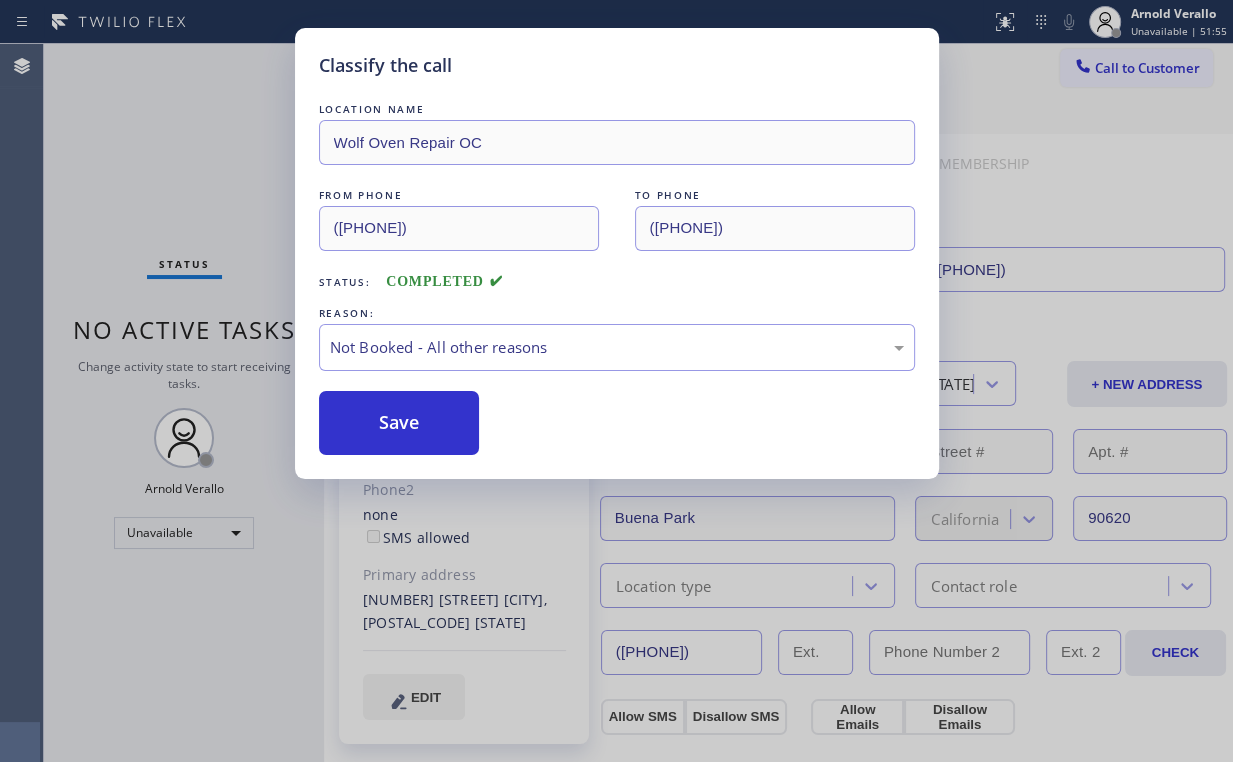 click on "Save" at bounding box center [399, 423] 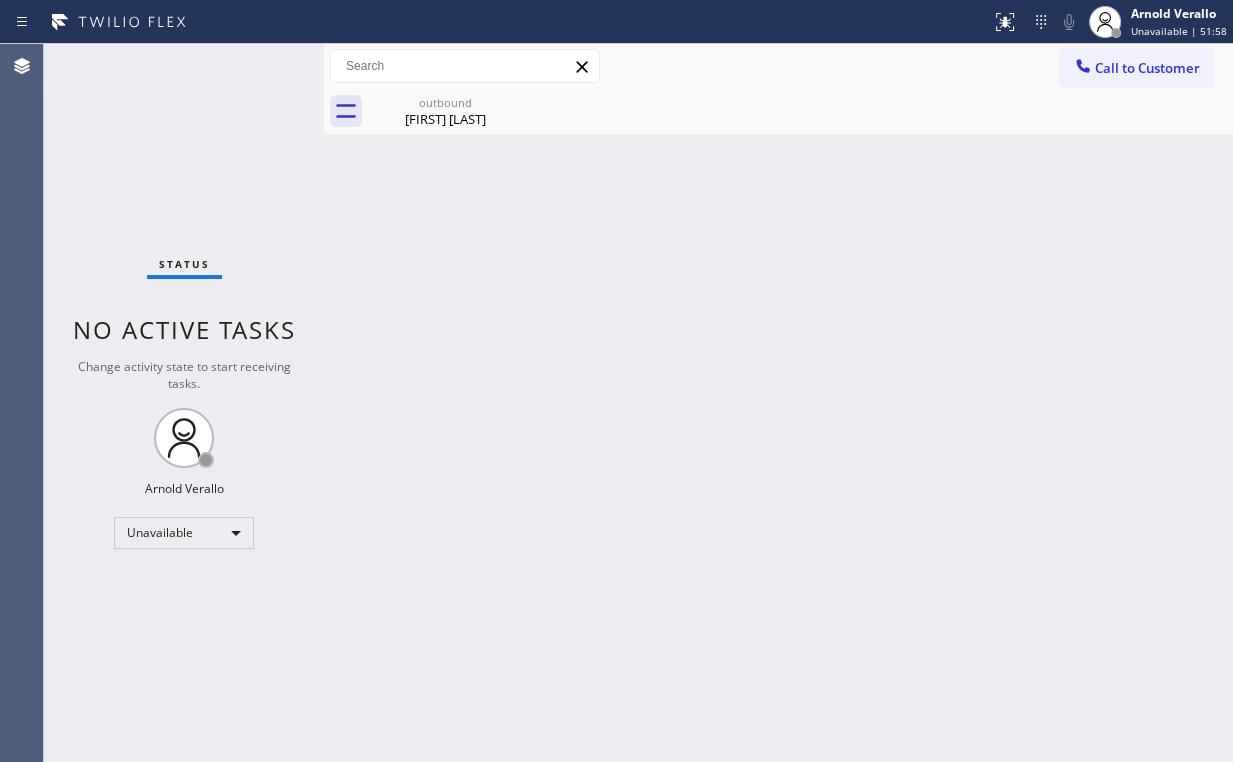 click on "Call to Customer" at bounding box center [1147, 68] 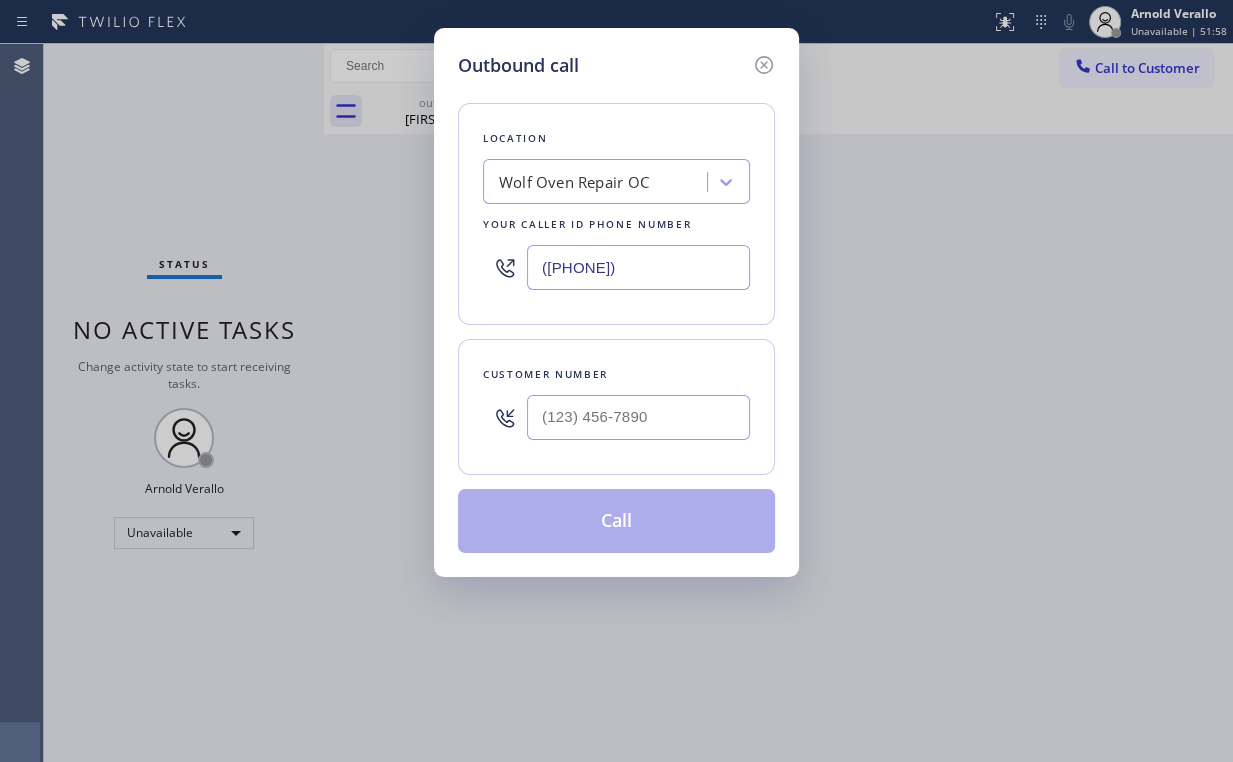 click on "Outbound call Location Wolf Oven Repair OC Your caller id phone number ([PHONE]) Customer number Call" at bounding box center (616, 302) 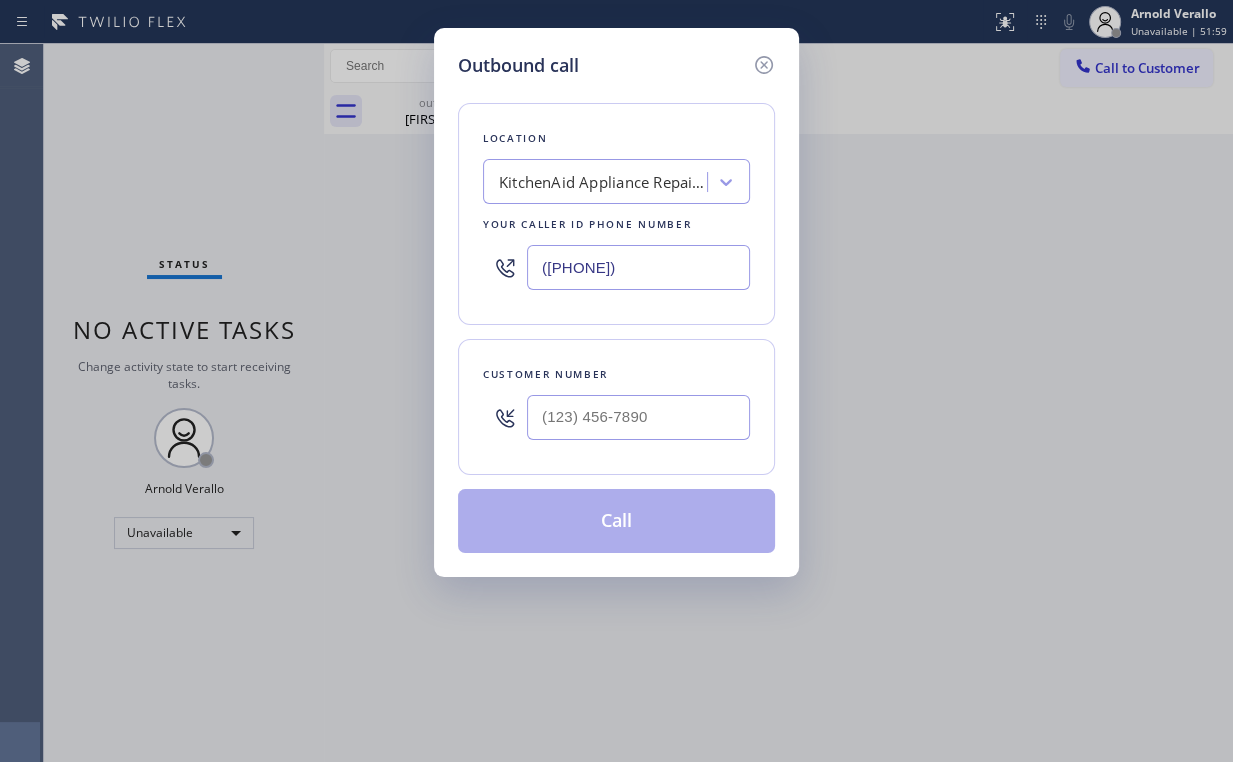 type on "([PHONE])" 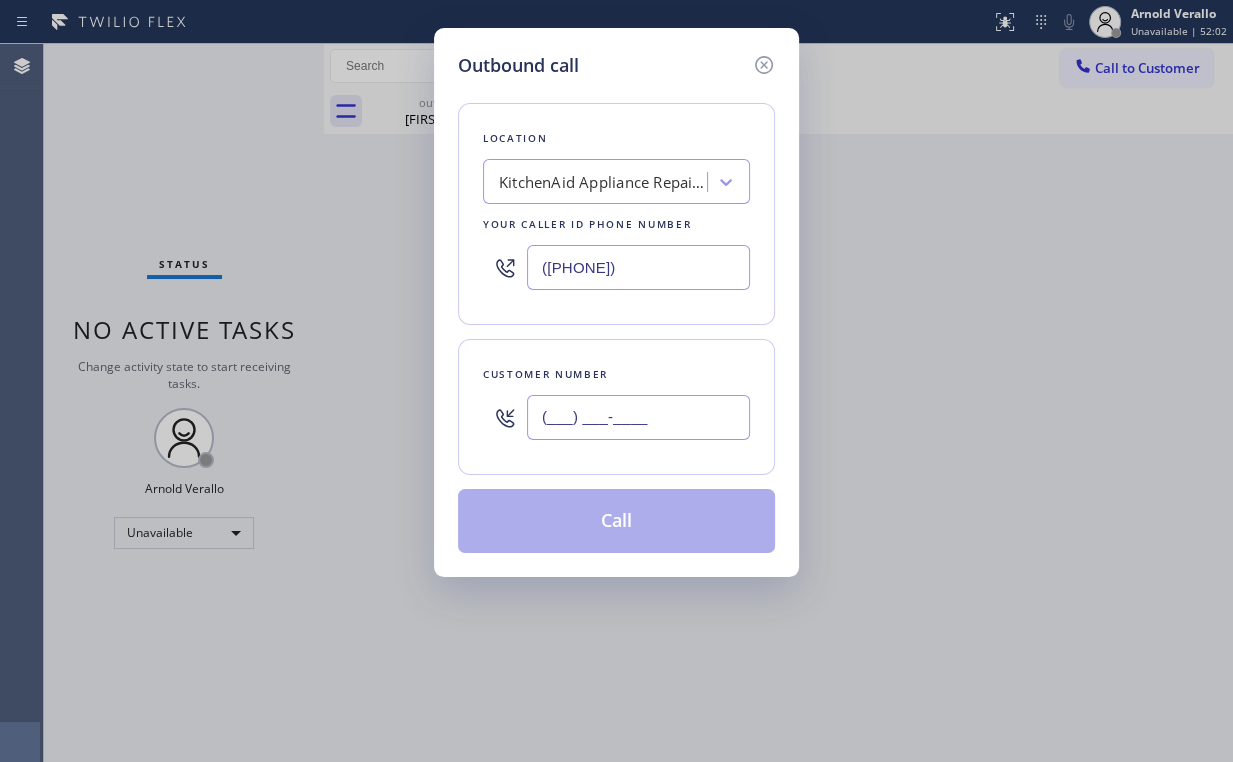 click on "(___) ___-____" at bounding box center (638, 417) 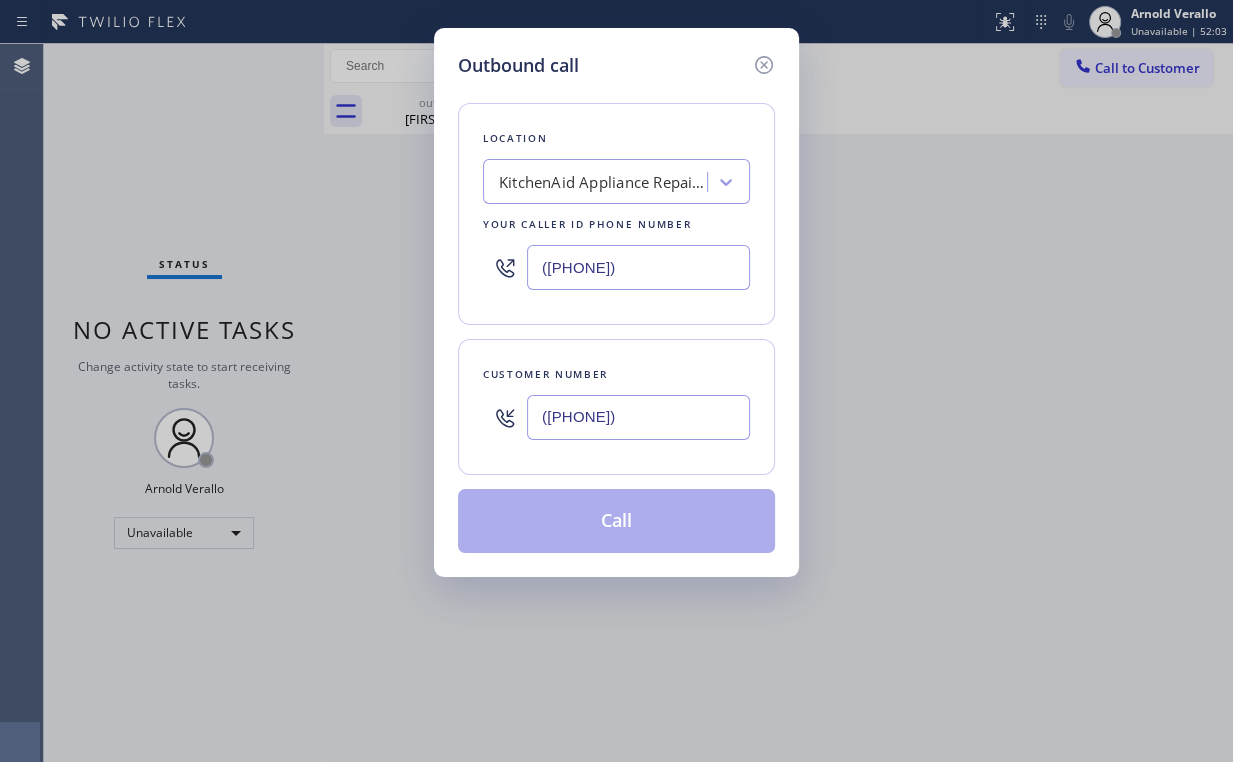 type on "([PHONE])" 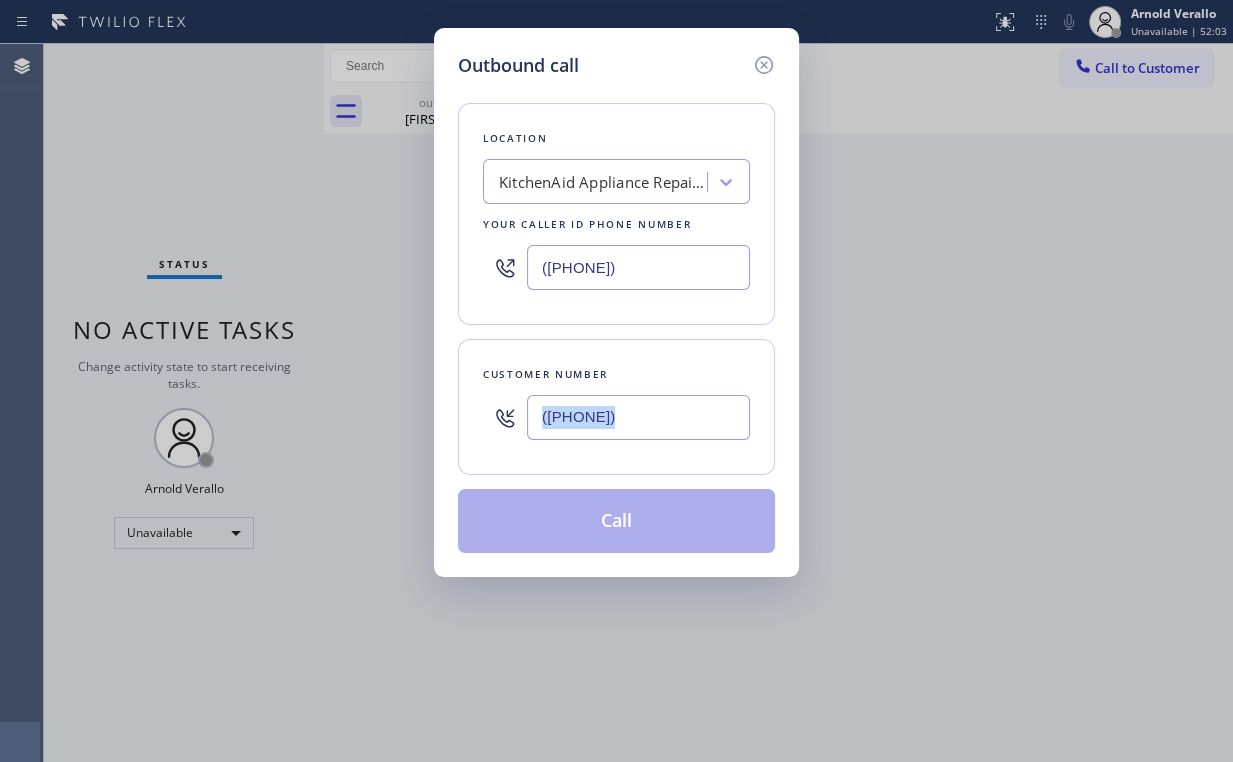 click on "Location KitchenAid Appliance Repair Pros - Your caller id phone number [PHONE] Customer number [PHONE] Call" at bounding box center (616, 316) 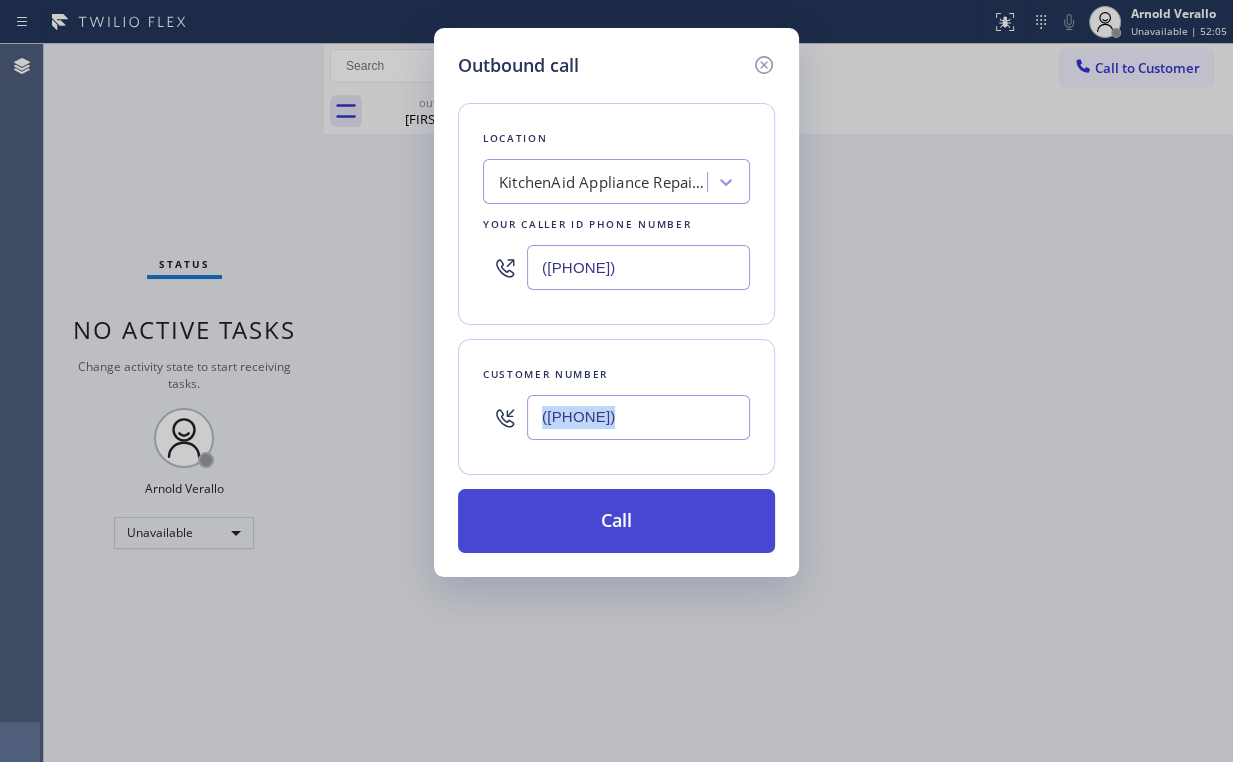 click on "Call" at bounding box center (616, 521) 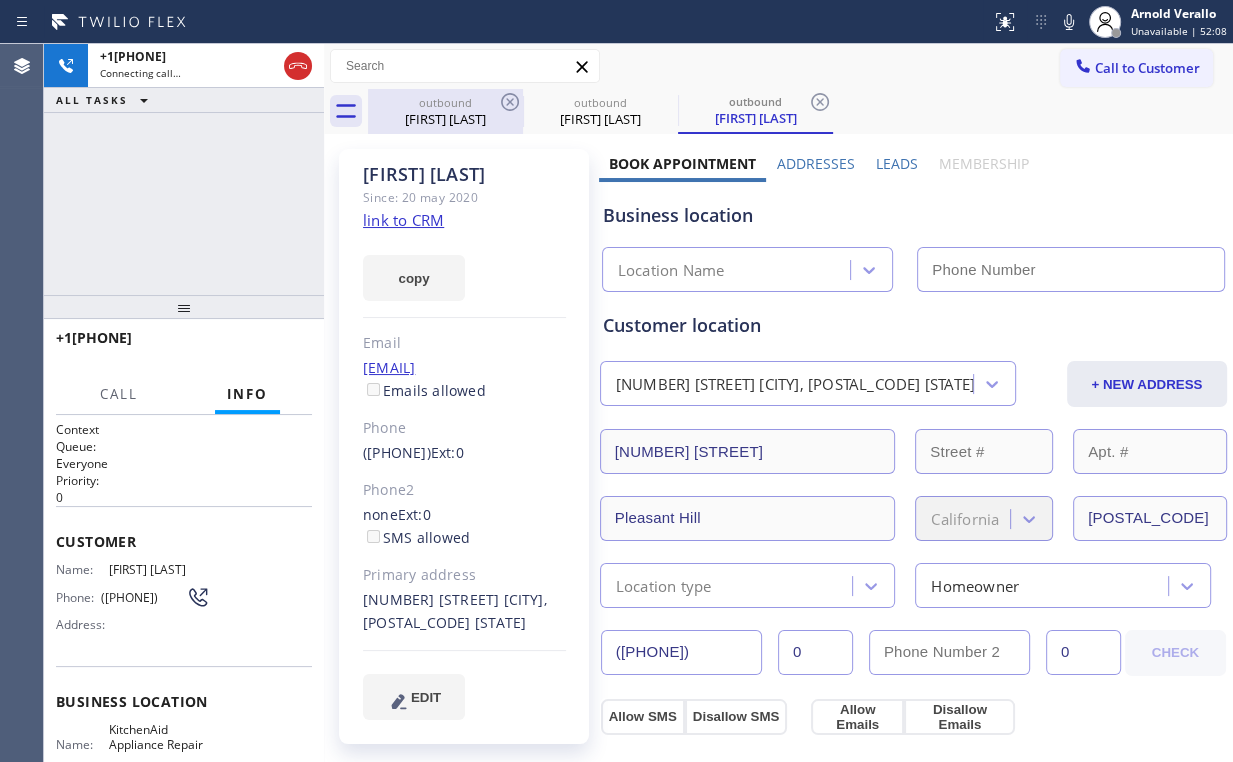 click on "[FIRST] [LAST]" at bounding box center [445, 119] 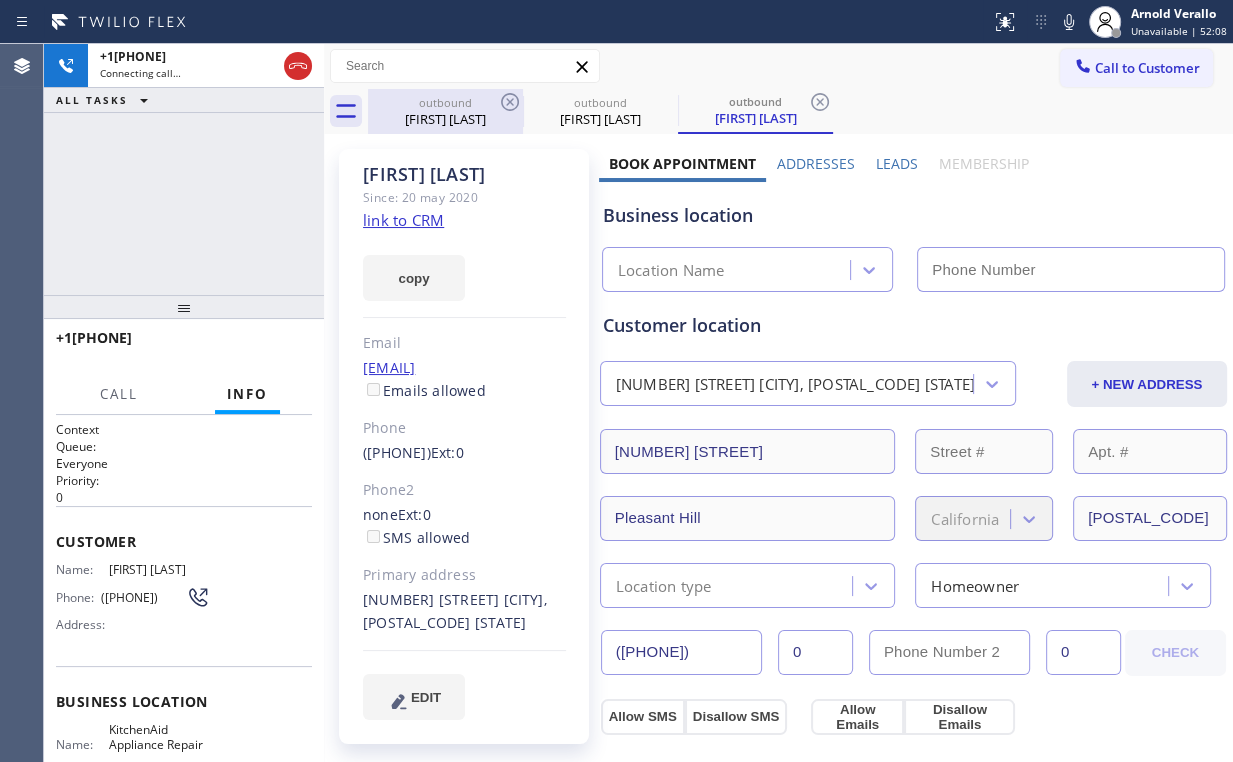type on "([PHONE])" 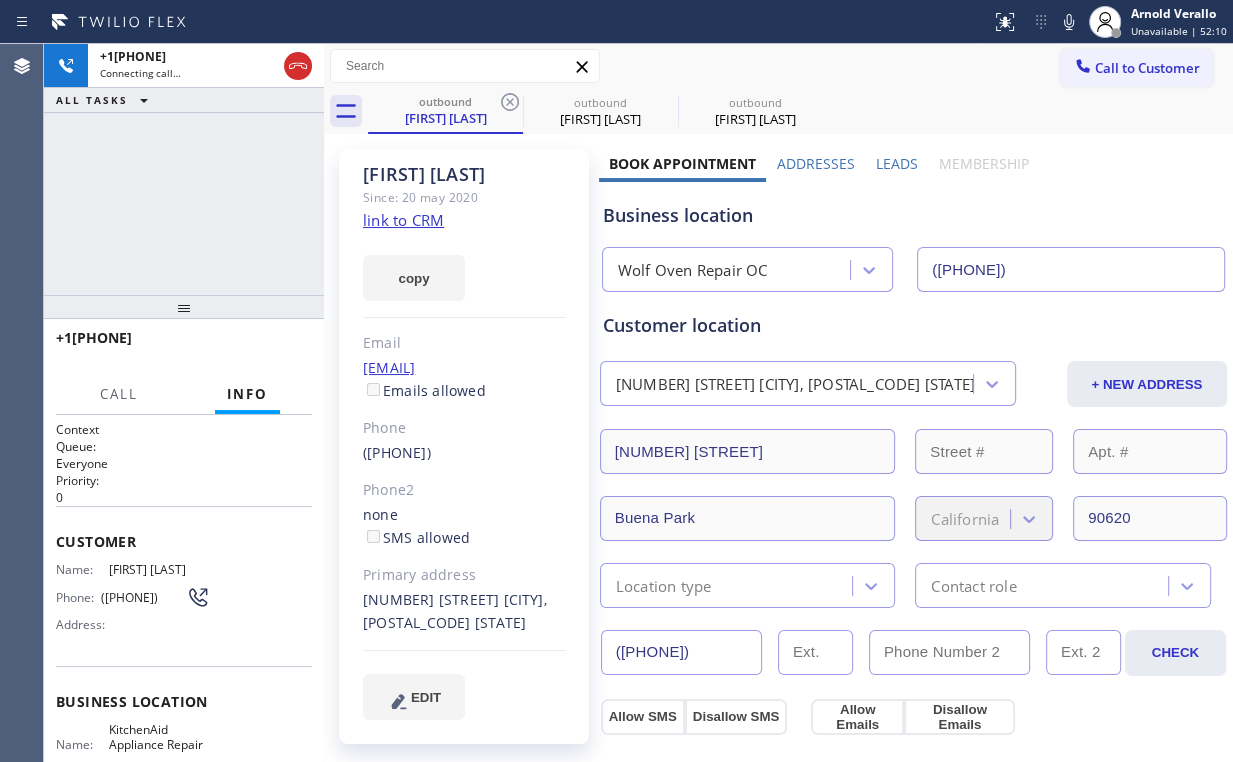 drag, startPoint x: 360, startPoint y: 456, endPoint x: 462, endPoint y: 460, distance: 102.0784 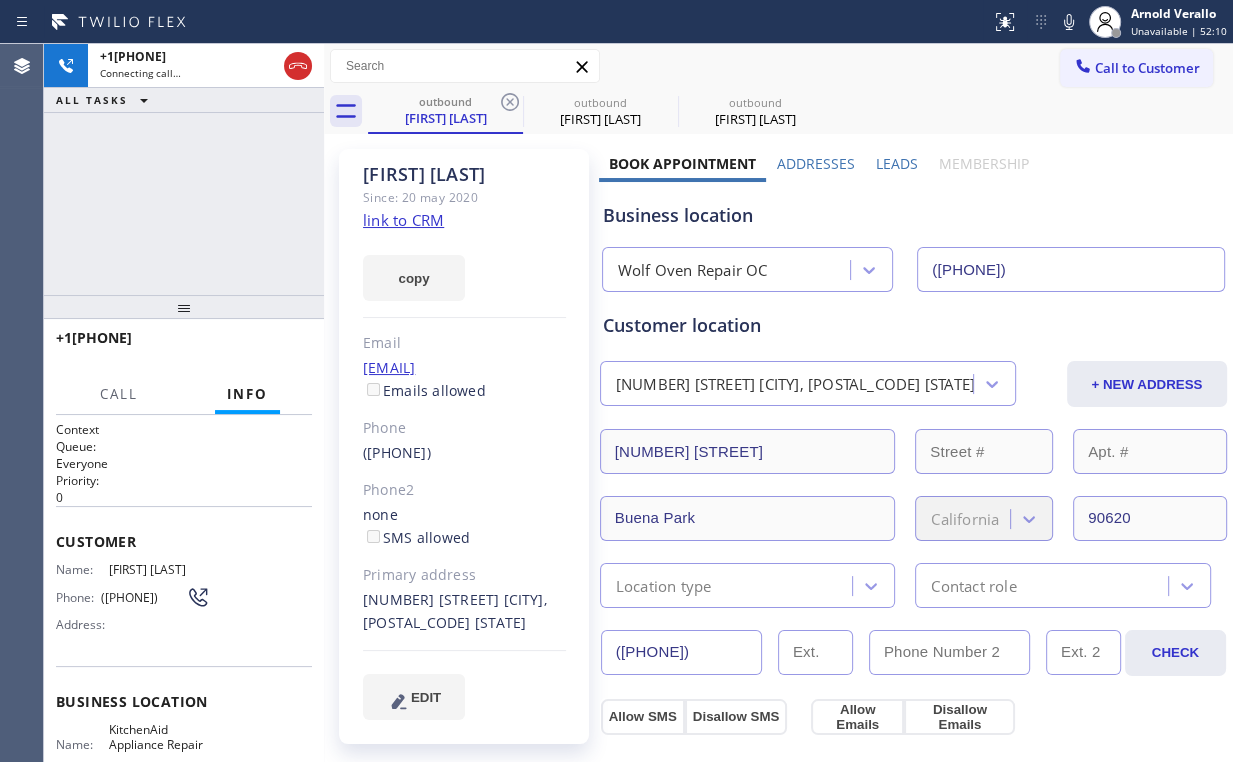 click on "[FIRST]   [LAST] Since: [DATE] link to CRM copy Email [EMAIL]   Emails allowed Phone ([PHONE]) Phone2 none  SMS allowed Primary address  [NUMBER] [STREET] [CITY], [POSTAL_CODE] [STATE] EDIT" at bounding box center (464, 446) 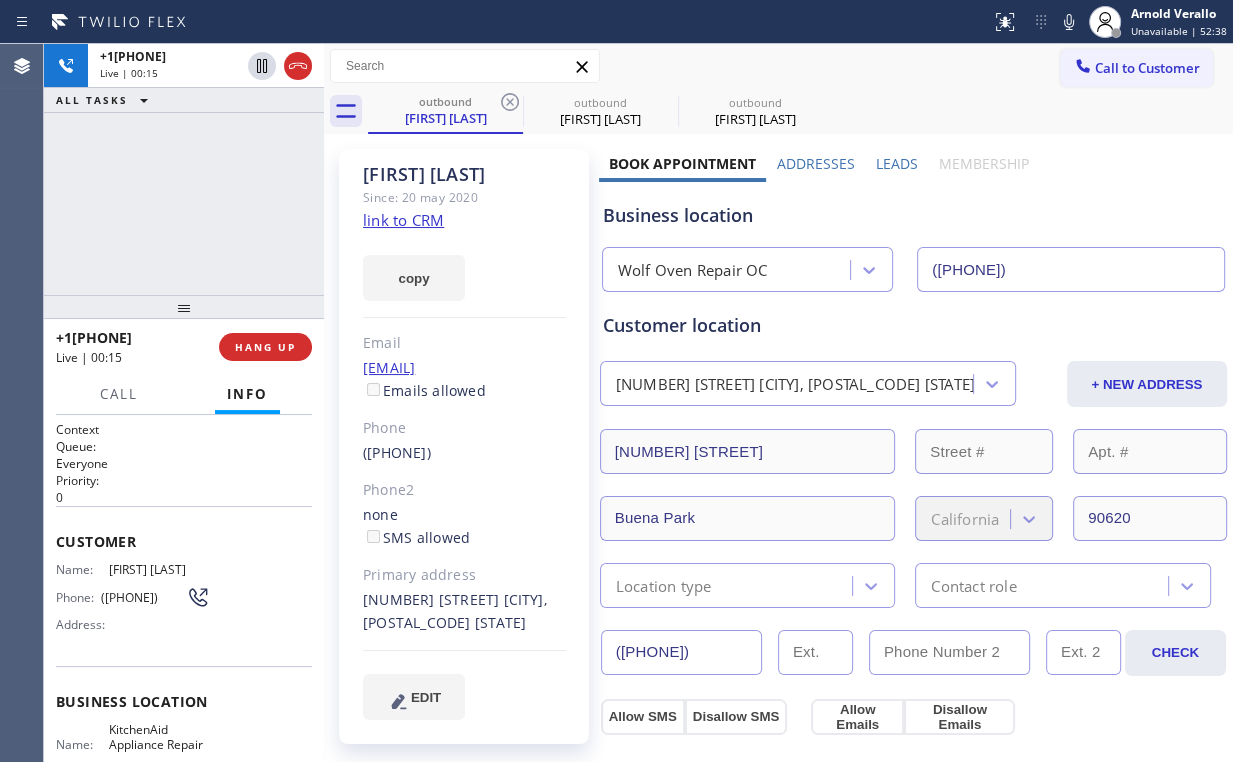 click on "[PHONE] Live | 00:15 ALL TASKS ALL TASKS ACTIVE TASKS TASKS IN WRAP UP" at bounding box center [184, 169] 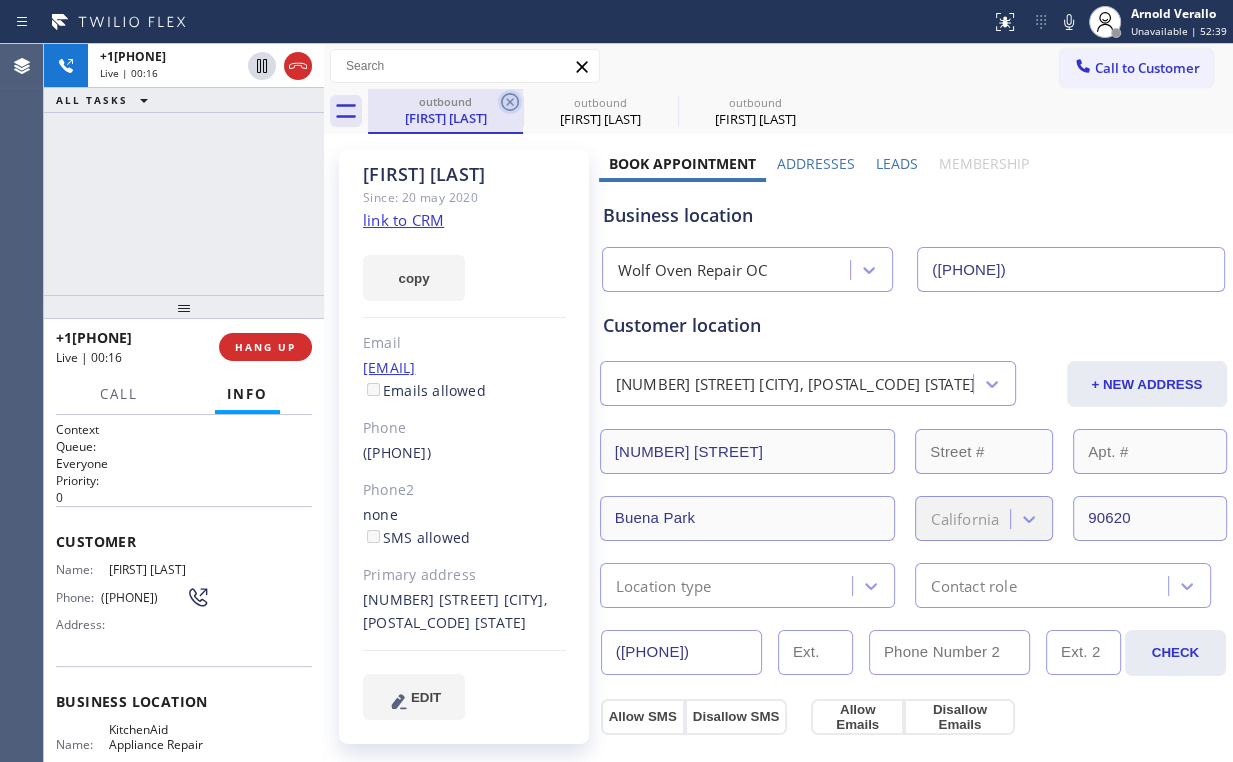 drag, startPoint x: 433, startPoint y: 106, endPoint x: 516, endPoint y: 100, distance: 83.21658 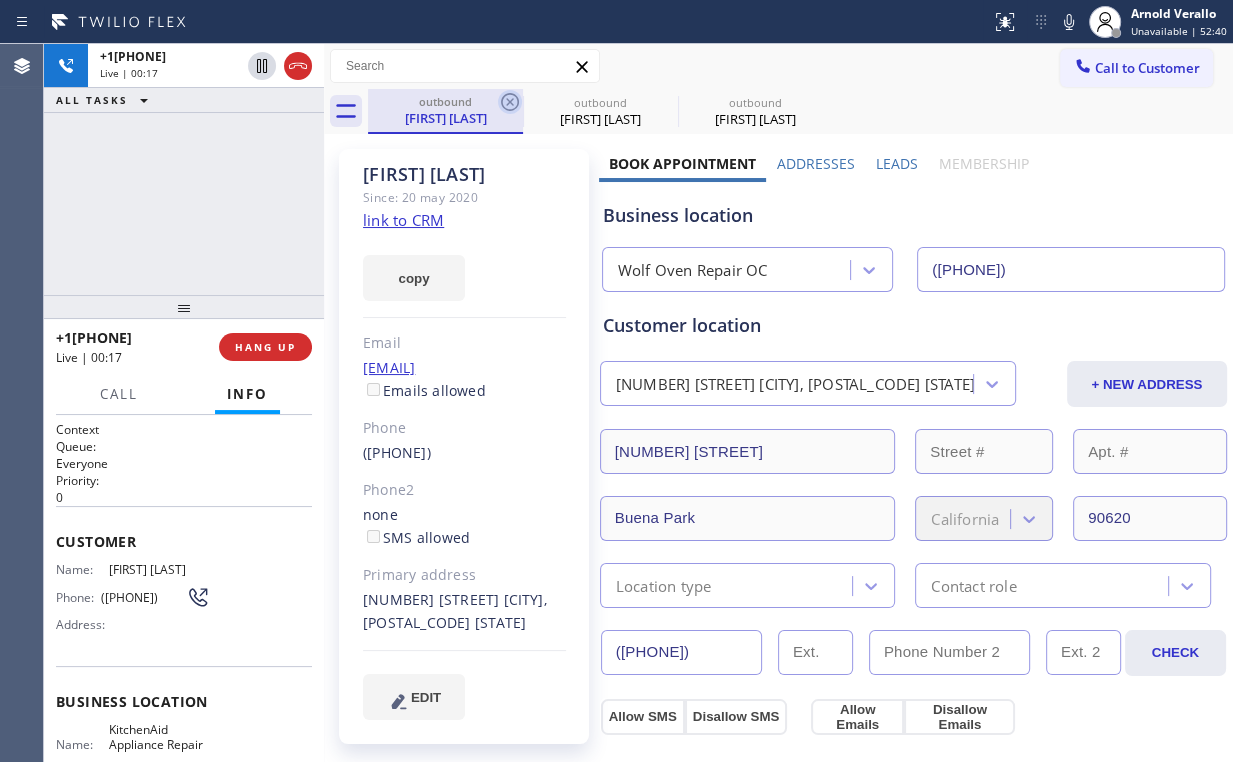 click 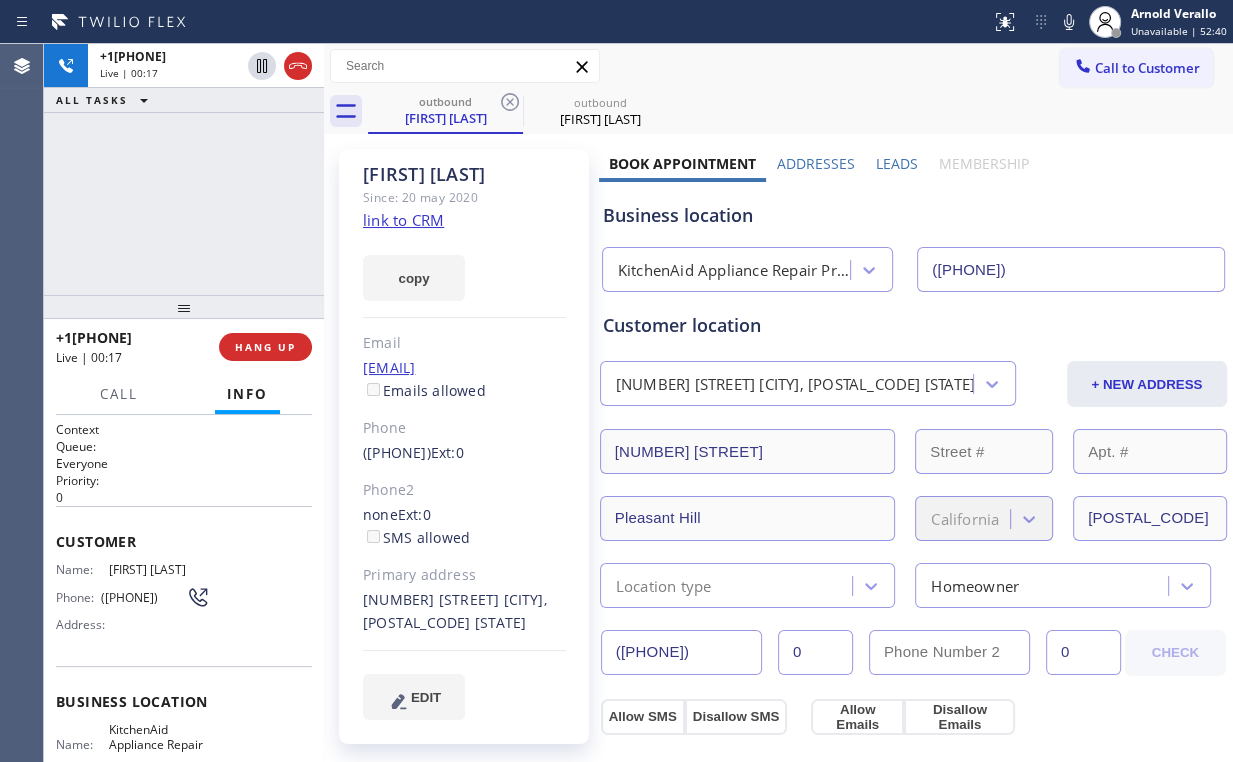 click on "[PHONE] Live | 00:17 ALL TASKS ALL TASKS ACTIVE TASKS TASKS IN WRAP UP" at bounding box center [184, 169] 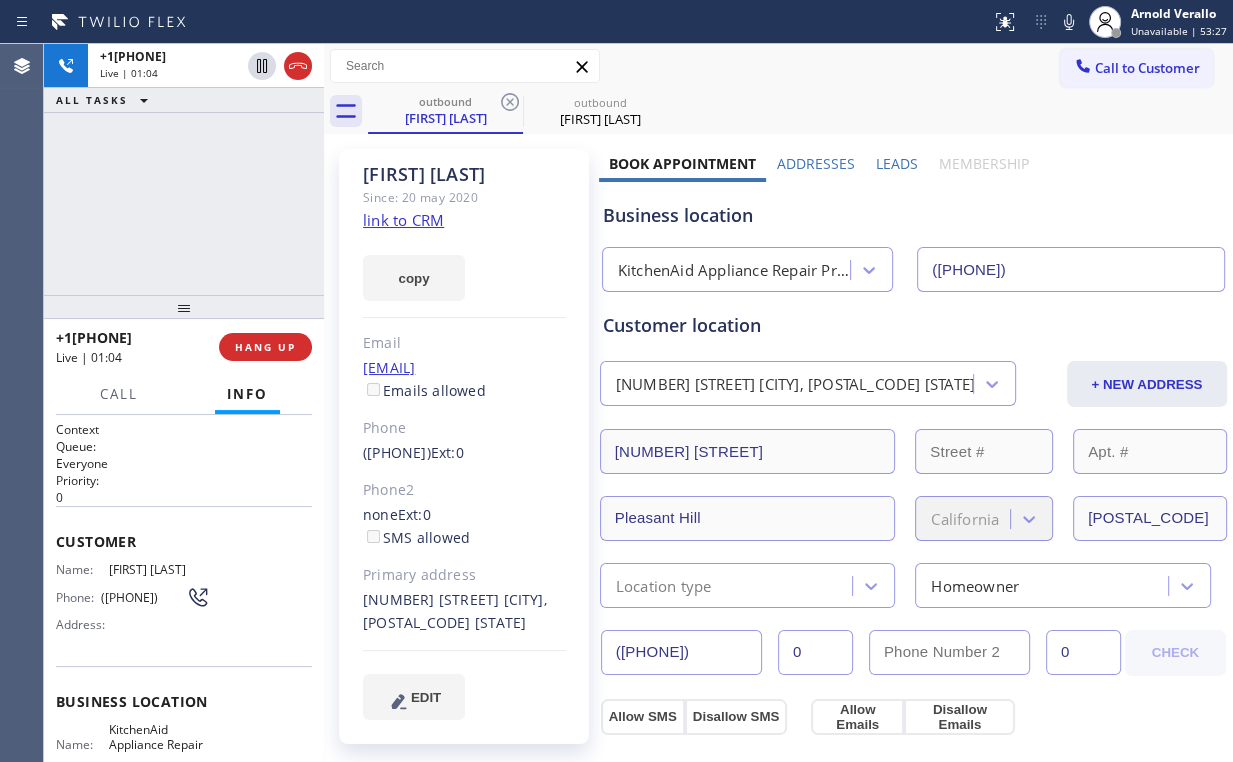 click on "+1[PHONE] Live | 01:04 ALL TASKS ALL TASKS ACTIVE TASKS TASKS IN WRAP UP" at bounding box center (184, 169) 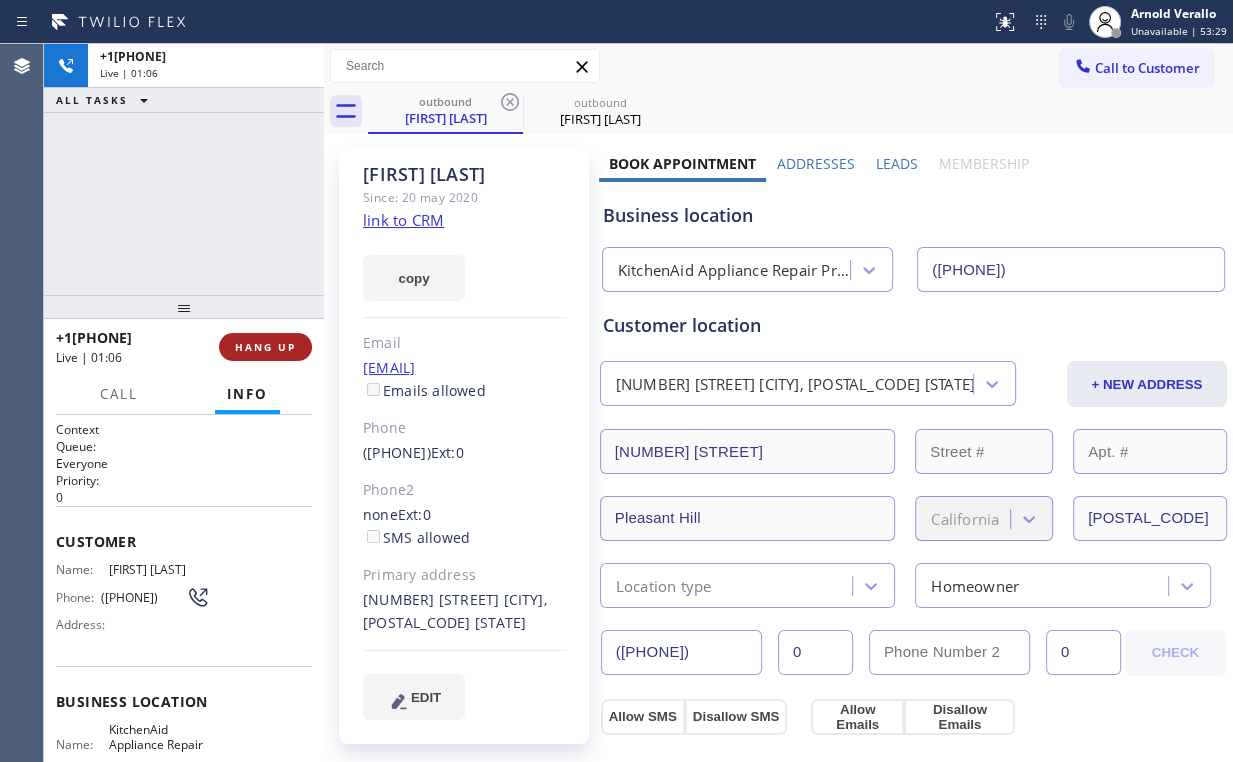 click on "[PHONE] Live | 01:06 HANG UP" at bounding box center (184, 347) 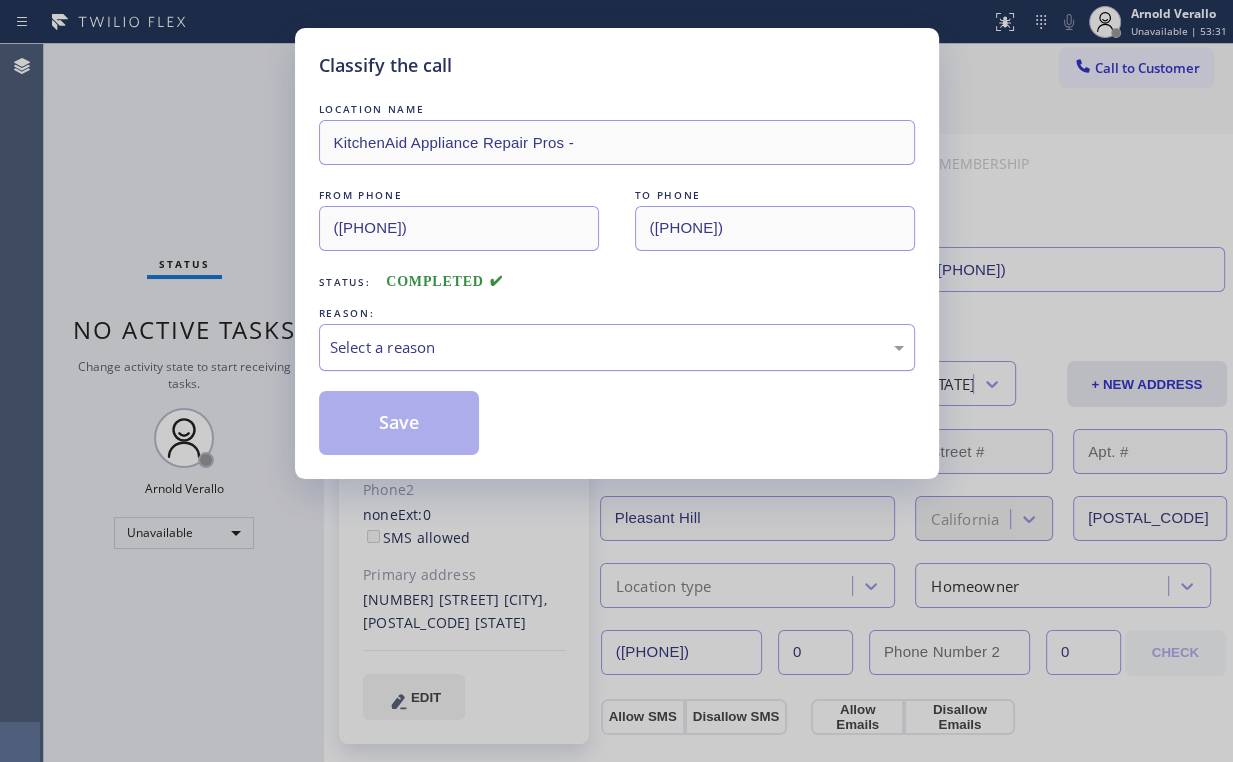 drag, startPoint x: 405, startPoint y: 332, endPoint x: 405, endPoint y: 368, distance: 36 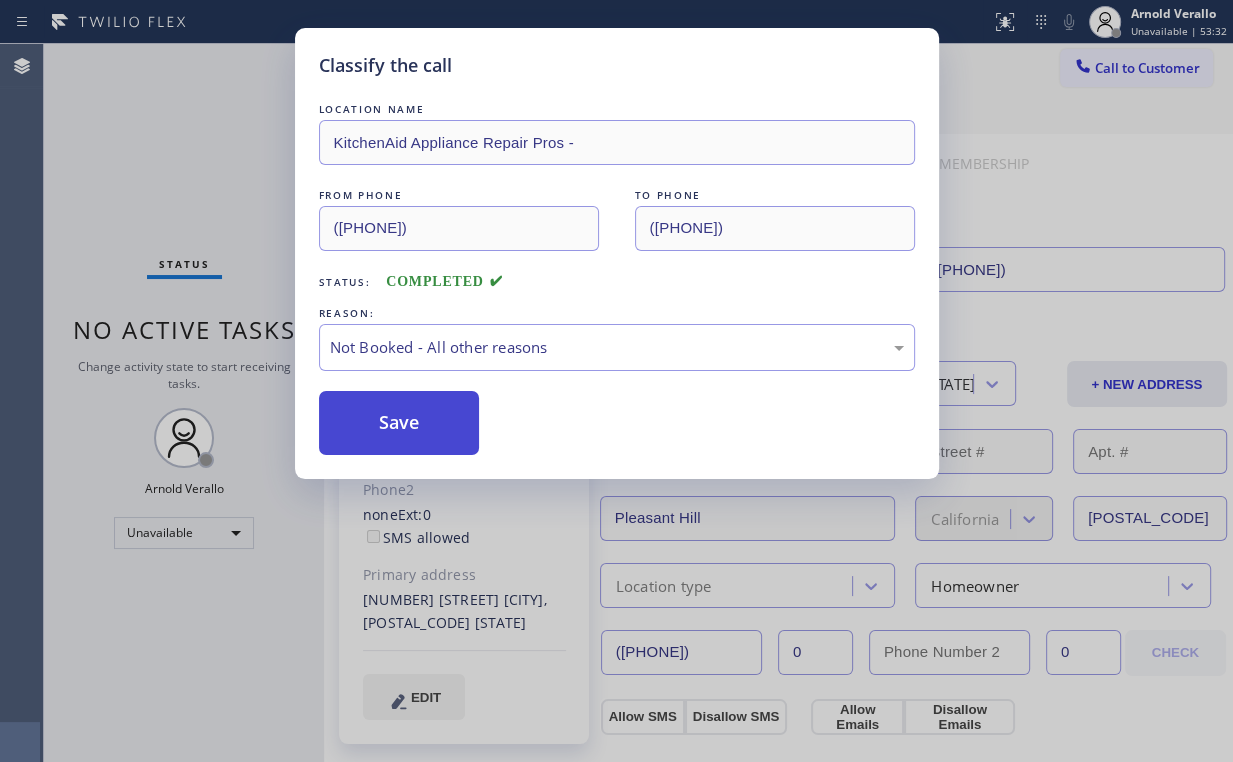 click on "Save" at bounding box center (399, 423) 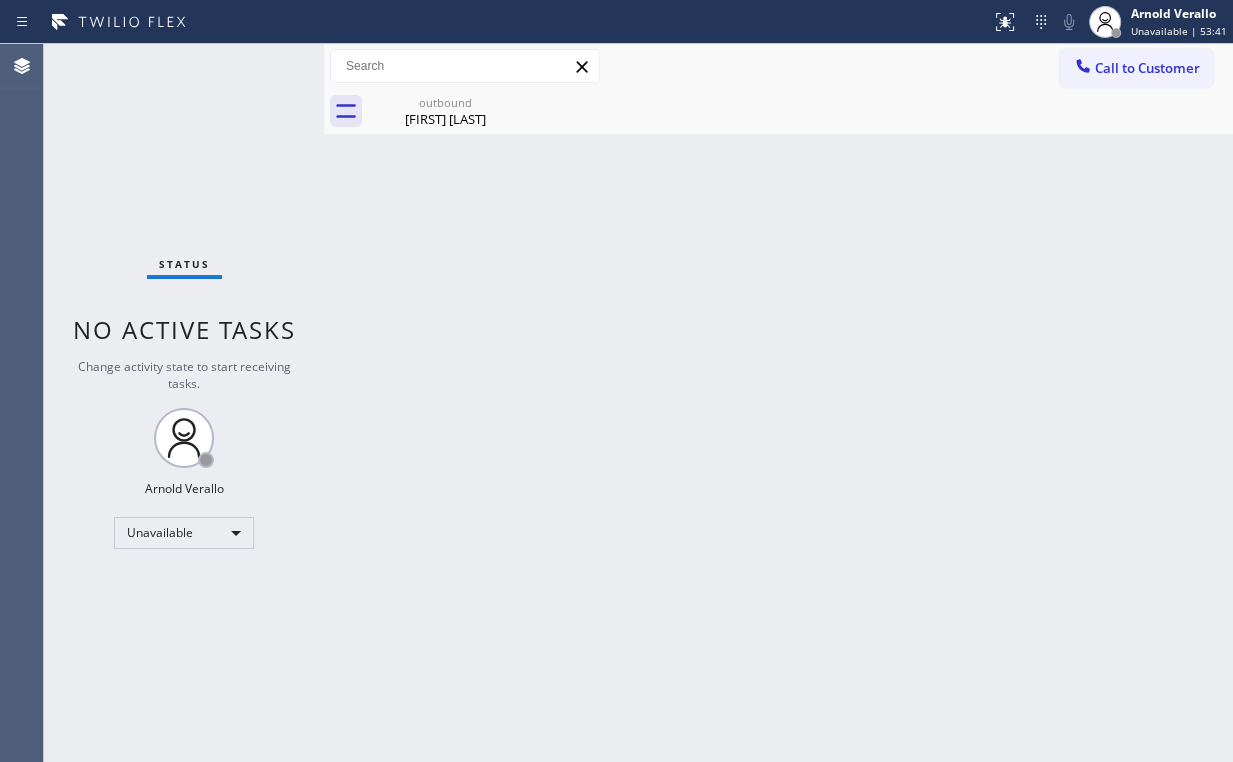 click on "Back to Dashboard Change Sender ID Customers Technicians Select a contact Outbound call Location Search location Your caller id phone number Customer number Call Customer info Name Phone none Address none Change Sender ID HVAC [PHONE] 5 Star Appliance [PHONE] Appliance Repair [PHONE] Plumbing [PHONE] Air Duct Cleaning [PHONE] Electricians [PHONE] Cancel Change Check personal SMS Reset Change outbound [FIRST] [LAST] Call to Customer Outbound call Location KitchenAid Appliance Repair Pros - Your caller id phone number ([PHONE]) Customer number Call Outbound call Technician Search Technician Your caller id phone number Your caller id phone number Call outbound [FIRST] [LAST] [FIRST] [LAST] Since: 20 may 2020 link to CRM copy Email [EMAIL] Emails allowed Phone ([PHONE]) Ext: 0 Phone2 none Ext: 0 SMS allowed Primary address [NUMBER] [STREET] [CITY], [POSTAL_CODE] [STATE] EDIT Outbound call Location KitchenAid Appliance Repair Pros - ([PHONE]) Call" at bounding box center [778, 403] 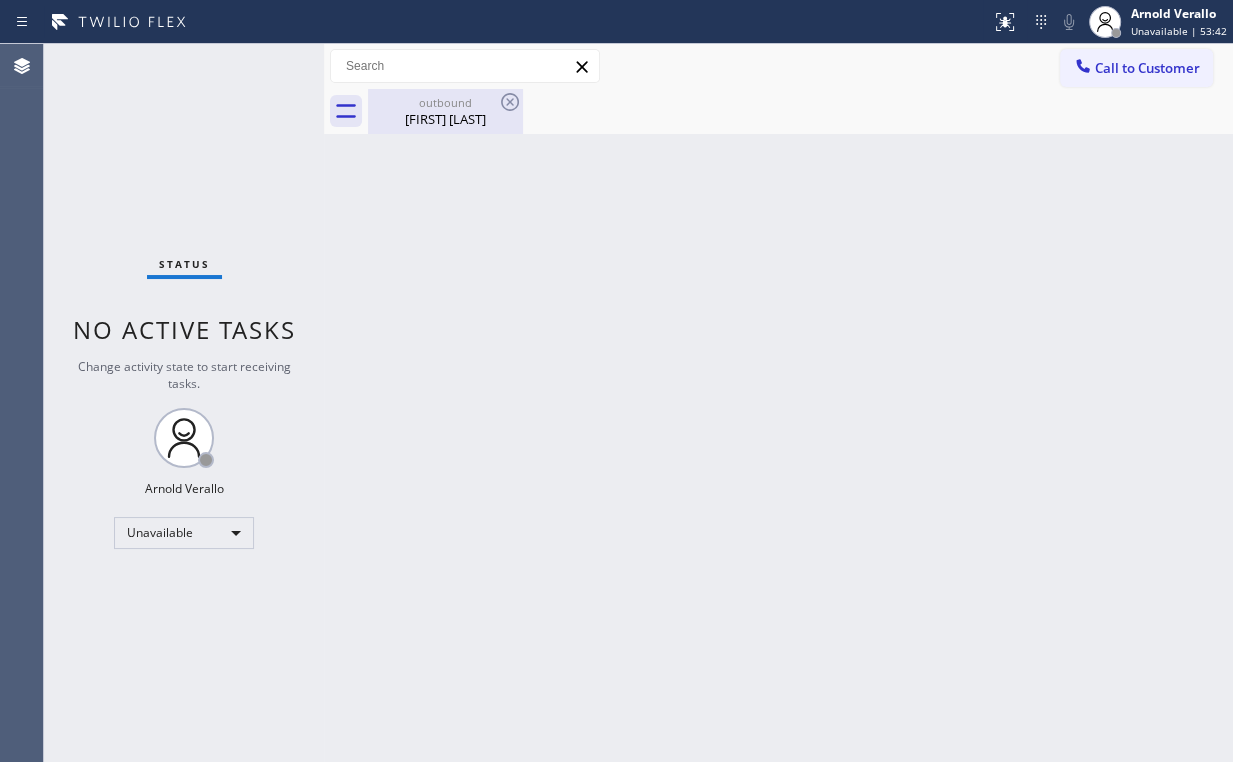 click on "outbound [FIRST] [LAST]" at bounding box center [445, 111] 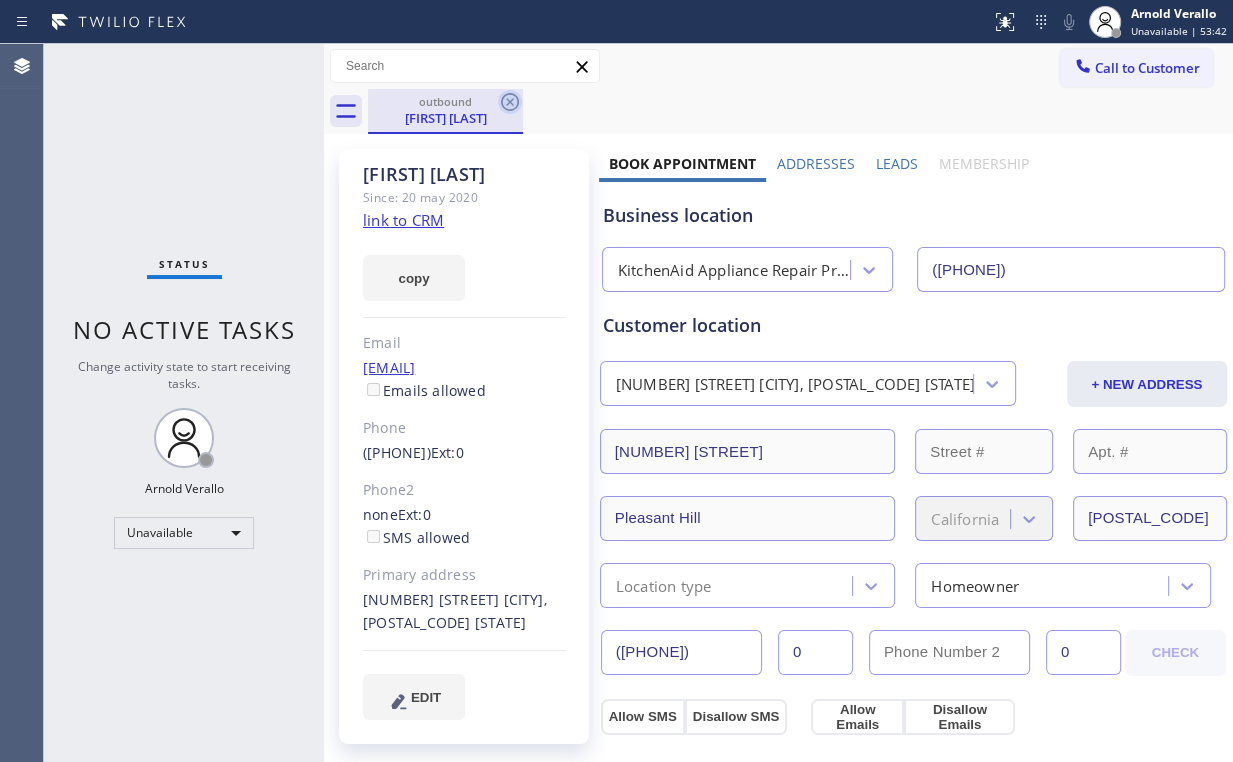 click 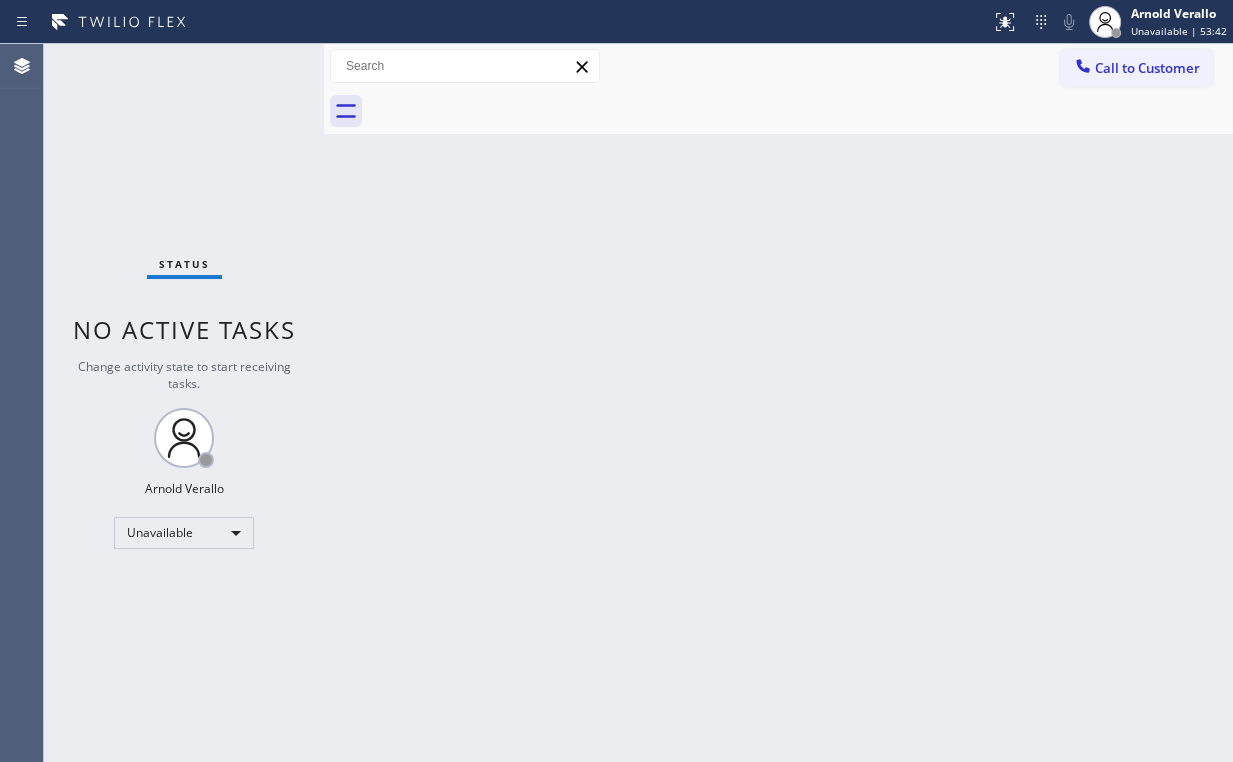 drag, startPoint x: 152, startPoint y: 126, endPoint x: 543, endPoint y: 89, distance: 392.74673 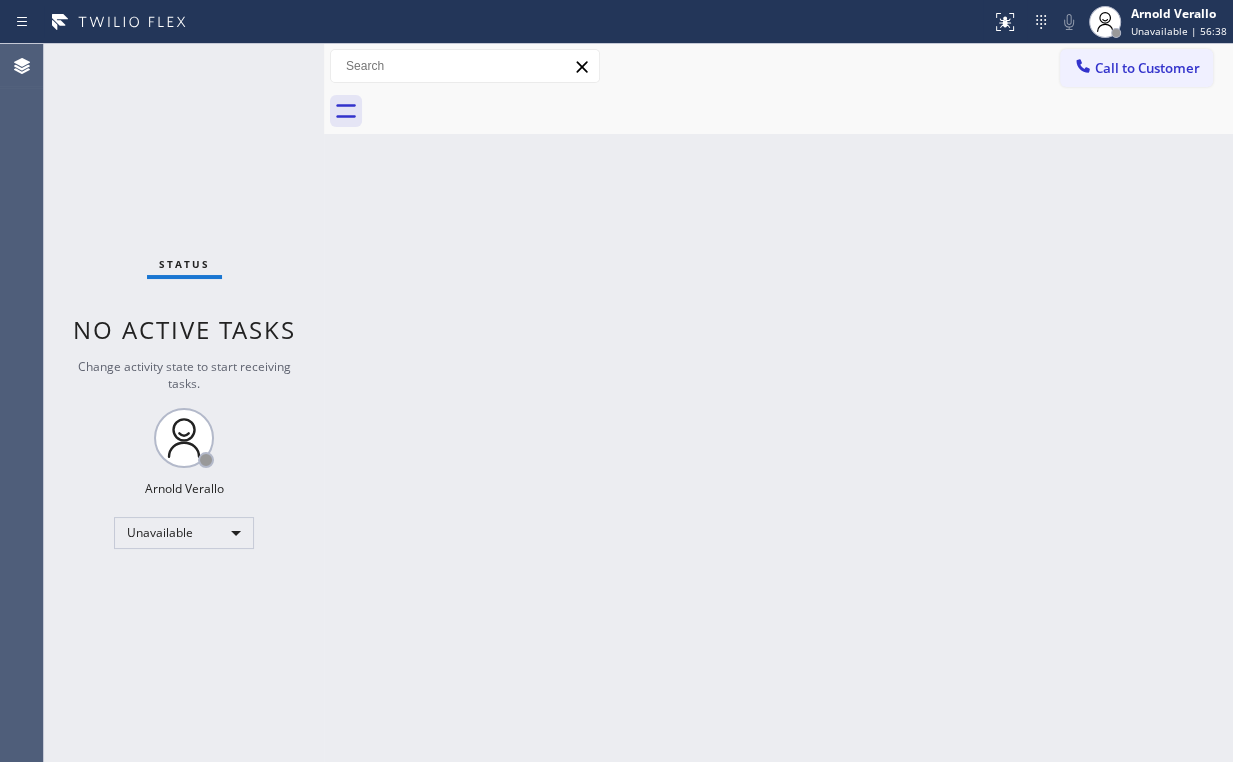 click on "Call to Customer" at bounding box center (1147, 68) 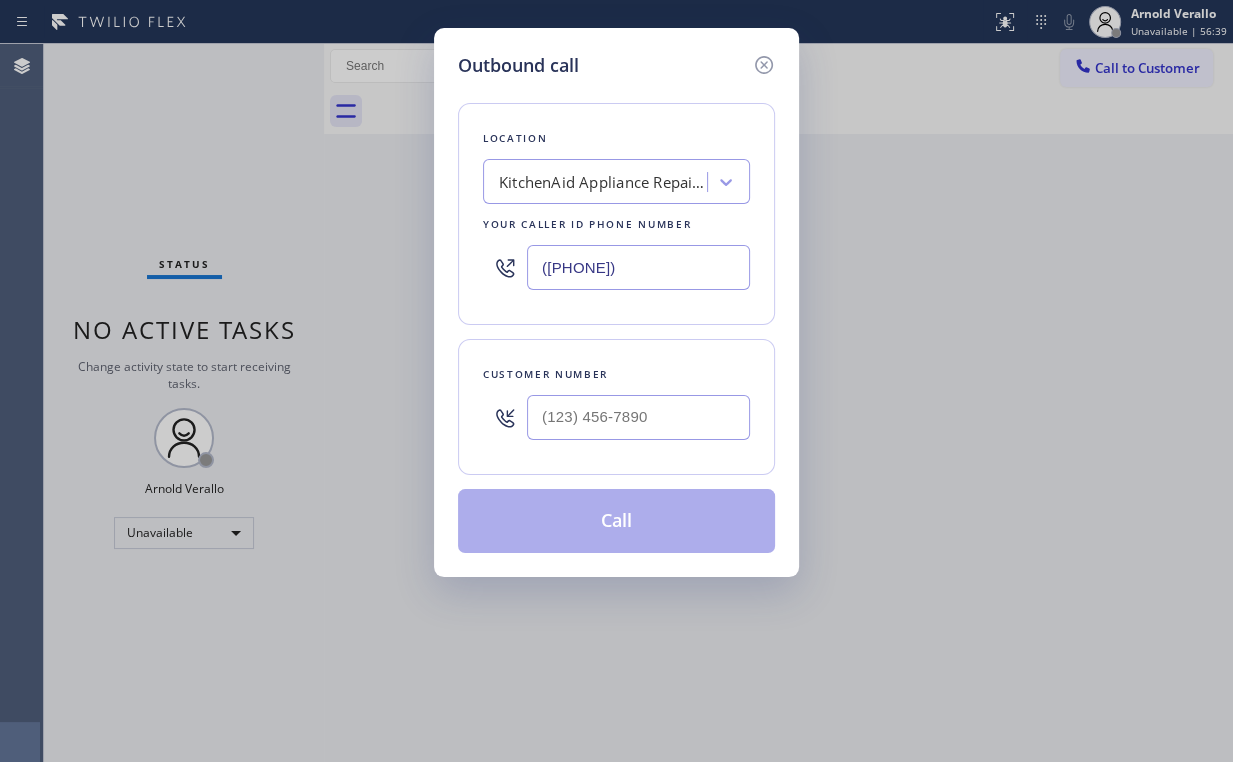 drag, startPoint x: 615, startPoint y: 258, endPoint x: 158, endPoint y: 305, distance: 459.4105 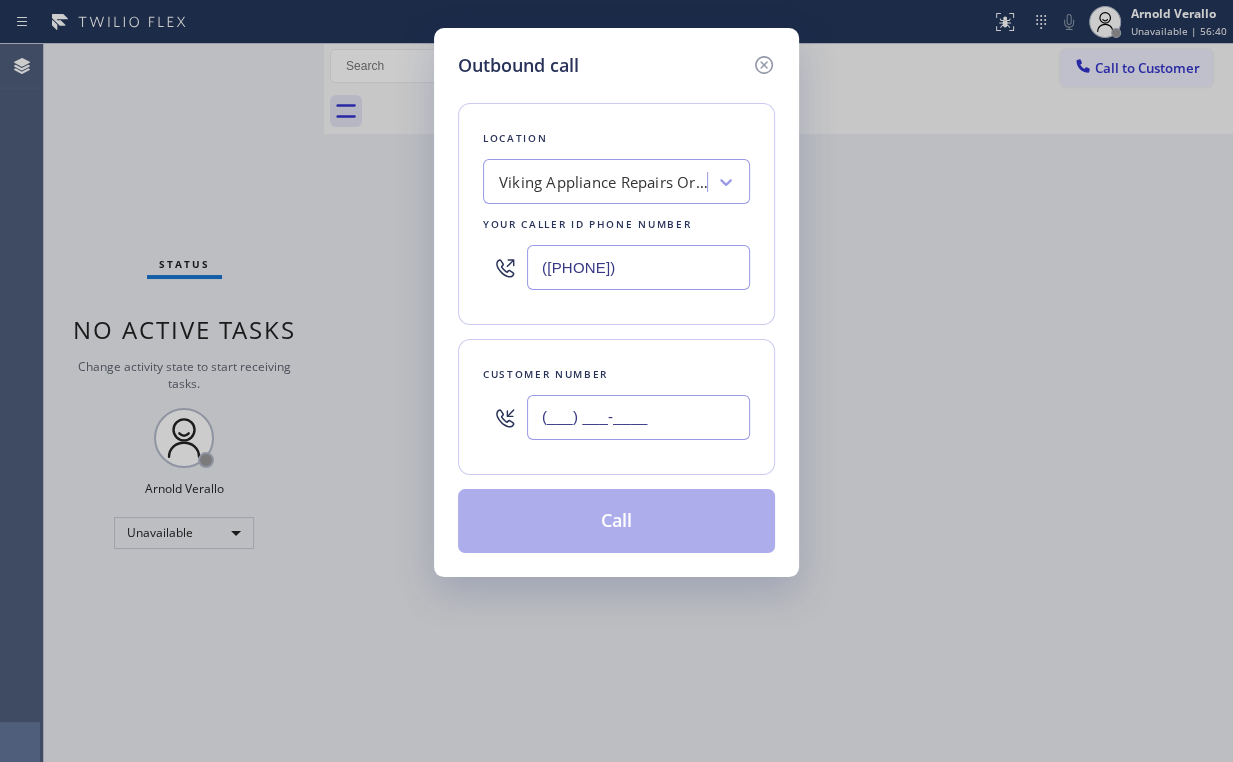 click on "(___) ___-____" at bounding box center [638, 417] 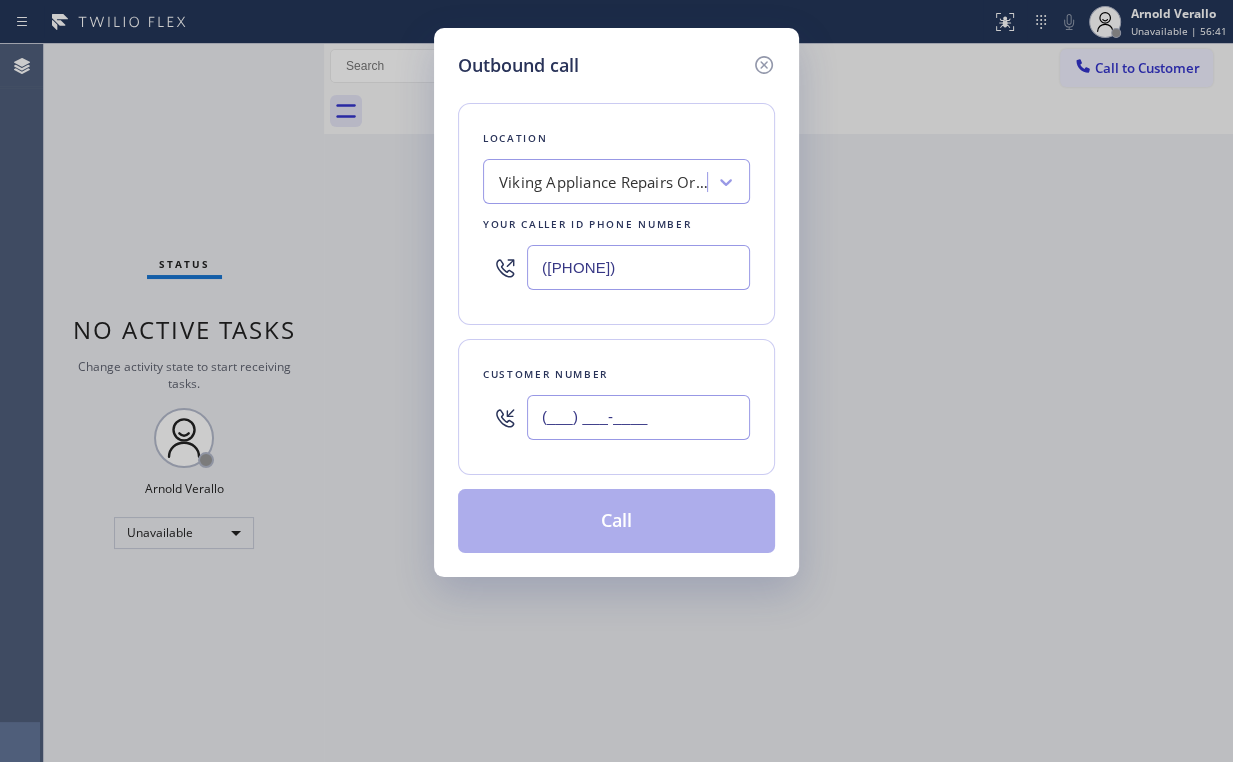 paste on "([PHONE])" 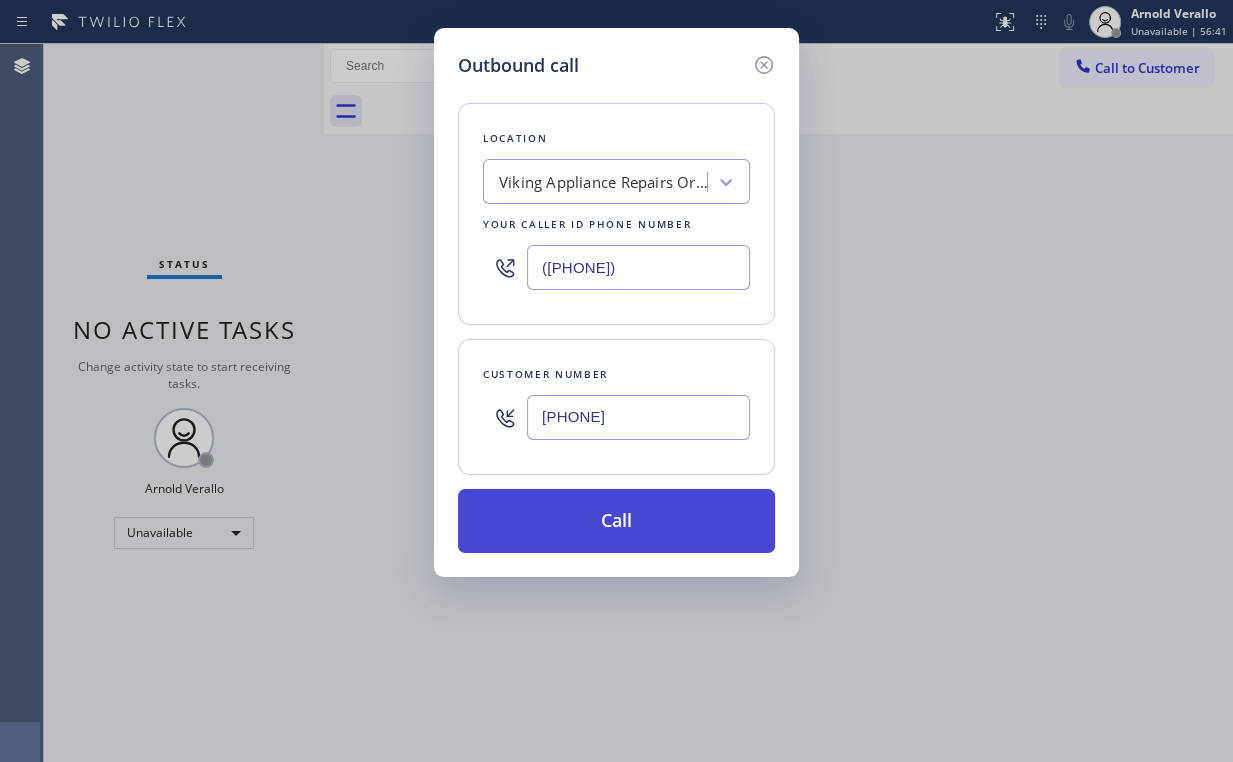 type on "[PHONE]" 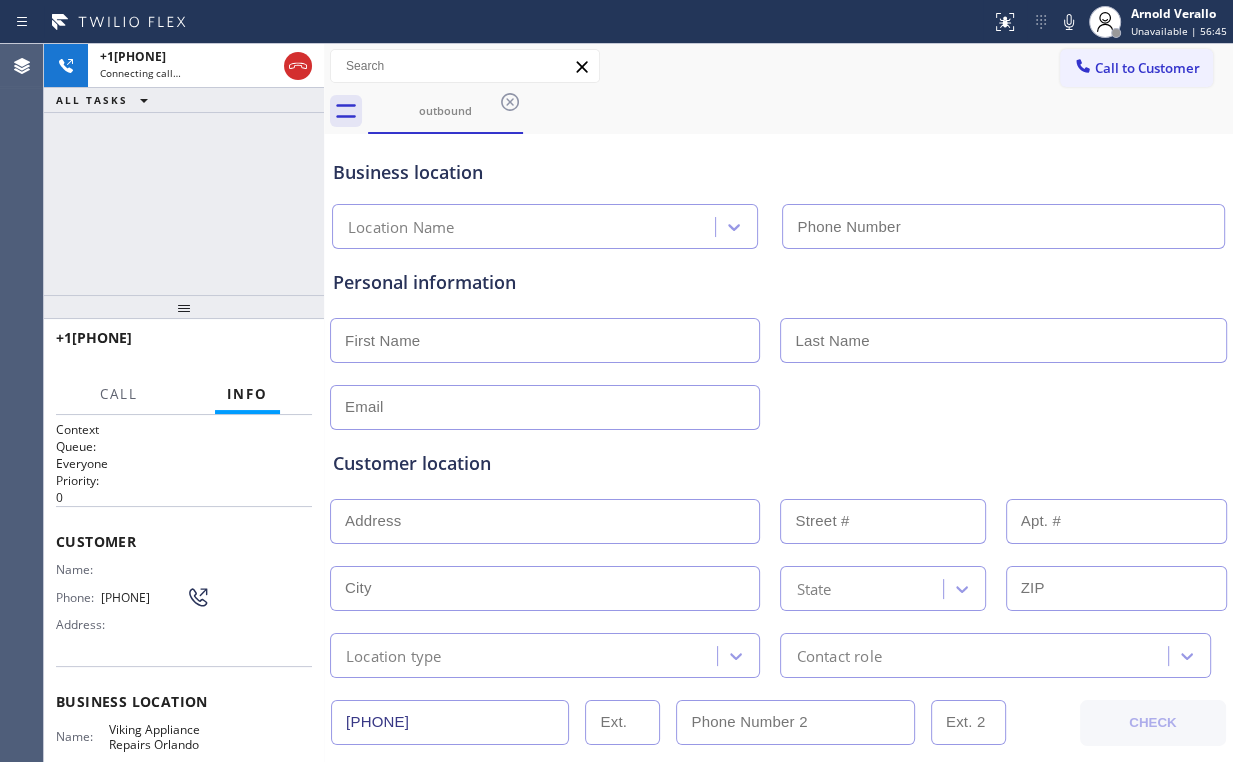type on "([PHONE])" 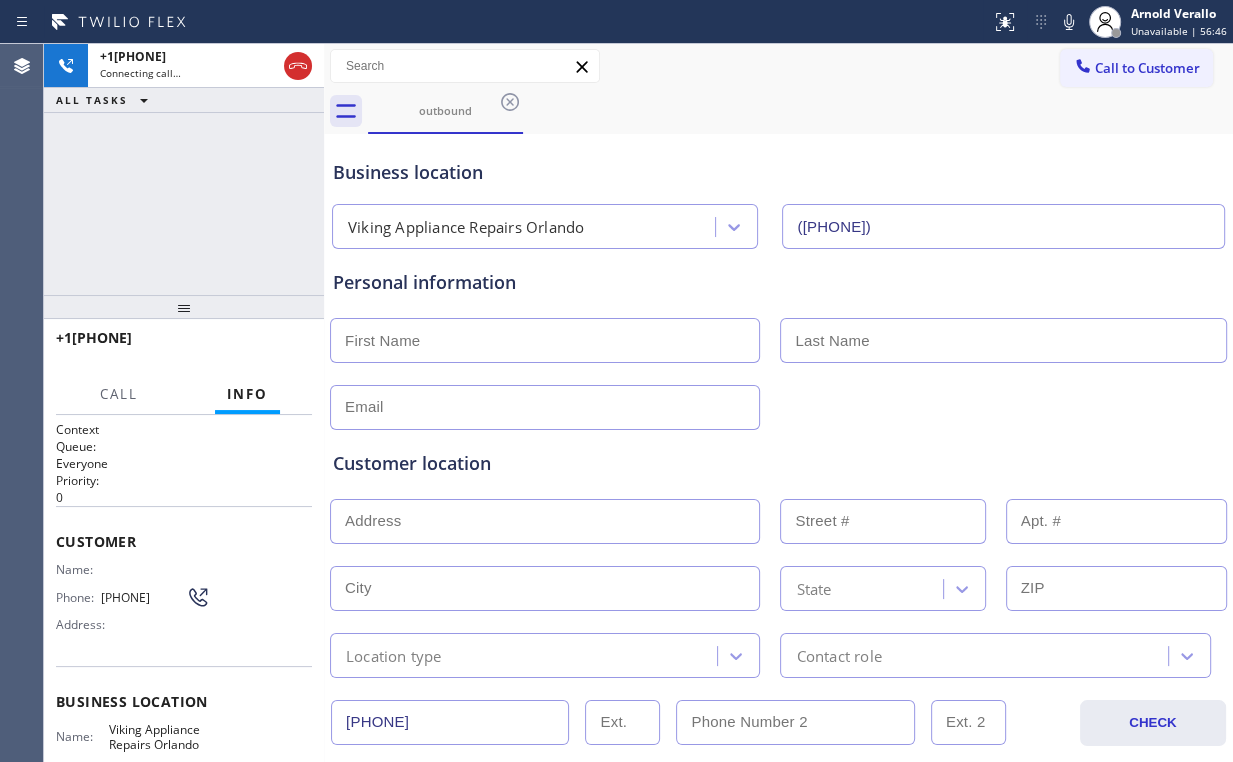 click on "+1[PHONE] Connecting call… ALL TASKS ALL TASKS ACTIVE TASKS TASKS IN WRAP UP" at bounding box center (184, 169) 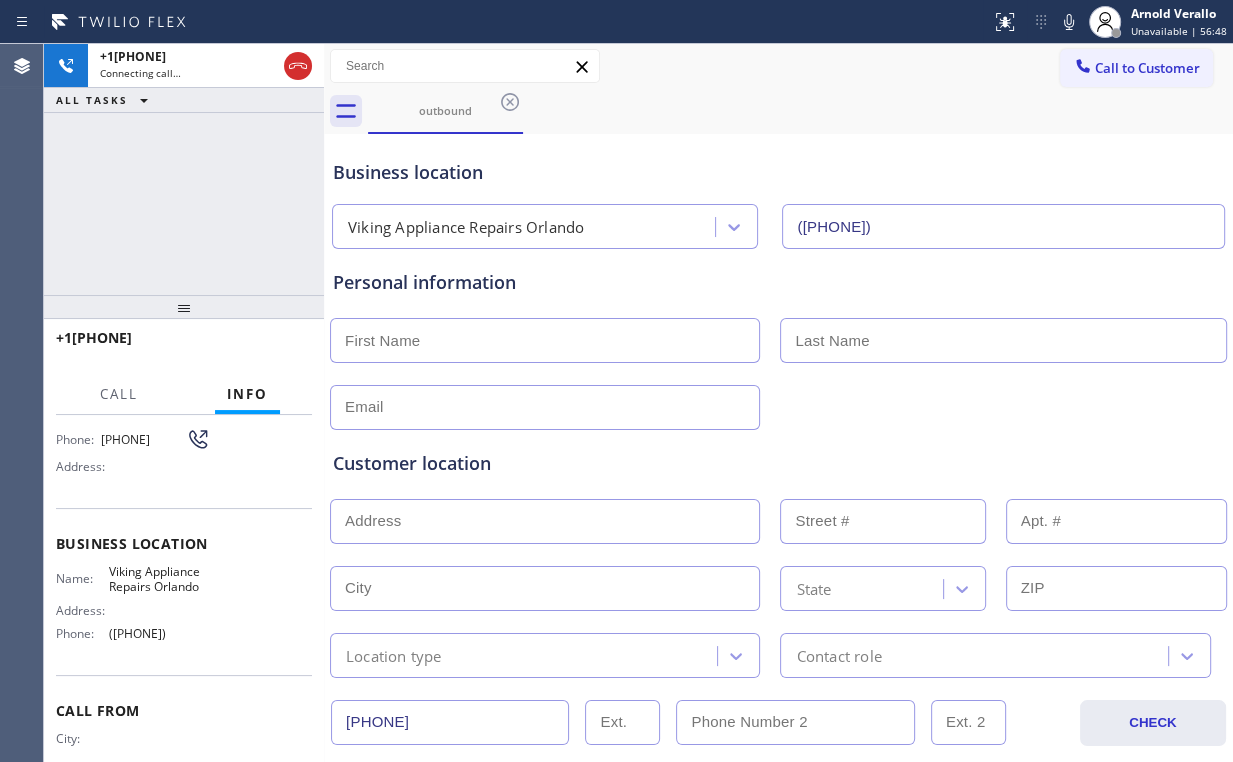 scroll, scrollTop: 160, scrollLeft: 0, axis: vertical 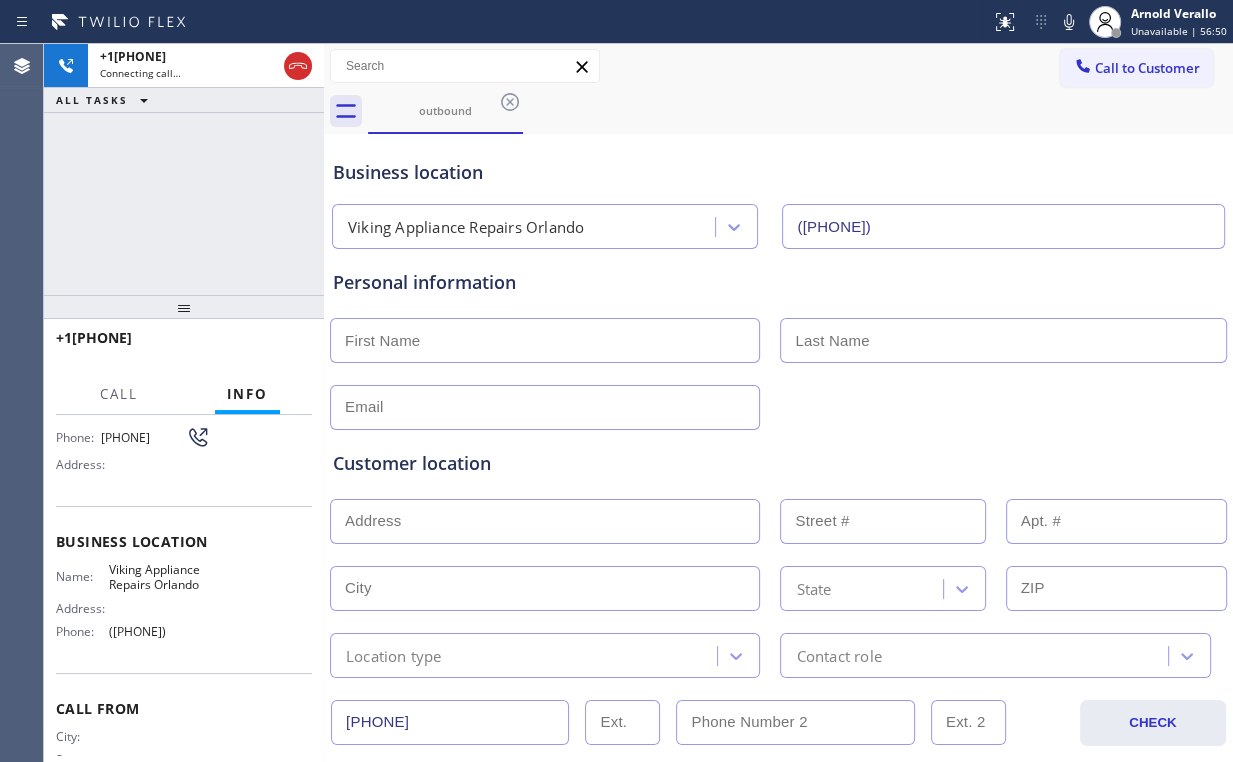 click on "+1[PHONE] Connecting call… ALL TASKS ALL TASKS ACTIVE TASKS TASKS IN WRAP UP" at bounding box center [184, 169] 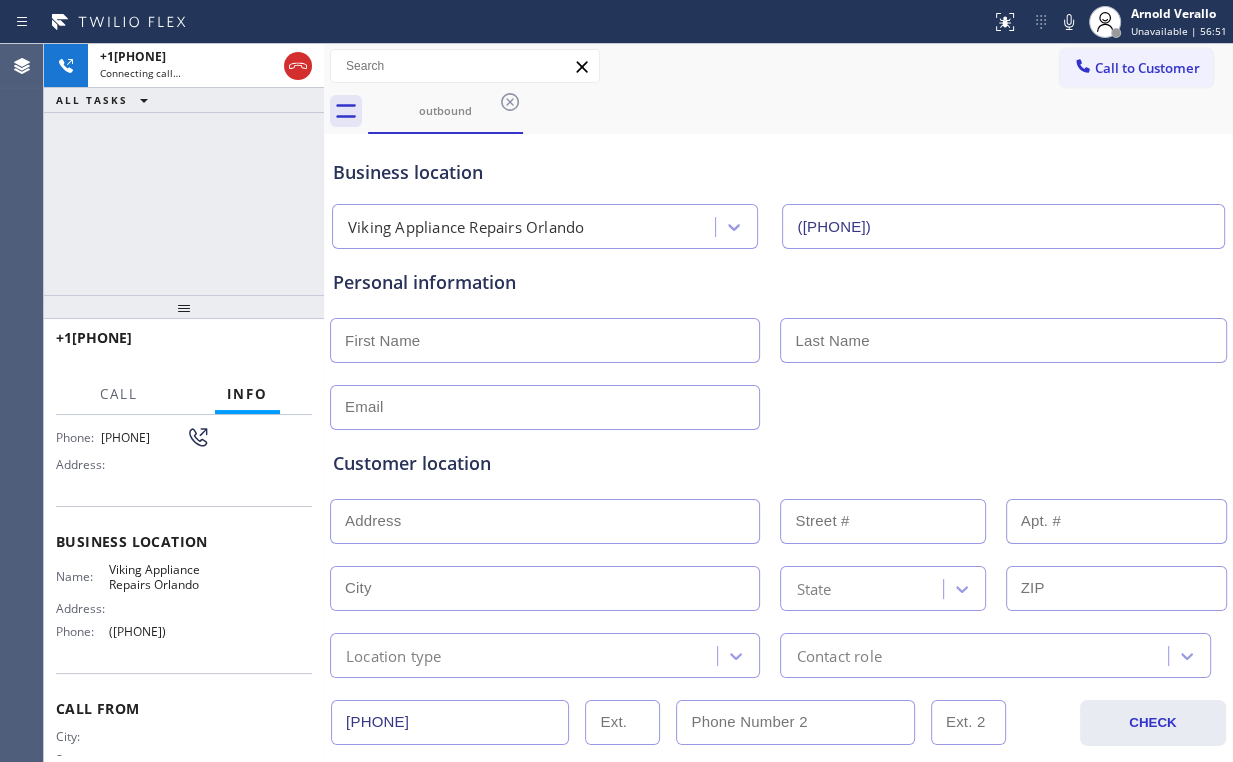 click on "+1[PHONE] Connecting call… ALL TASKS ALL TASKS ACTIVE TASKS TASKS IN WRAP UP" at bounding box center [184, 169] 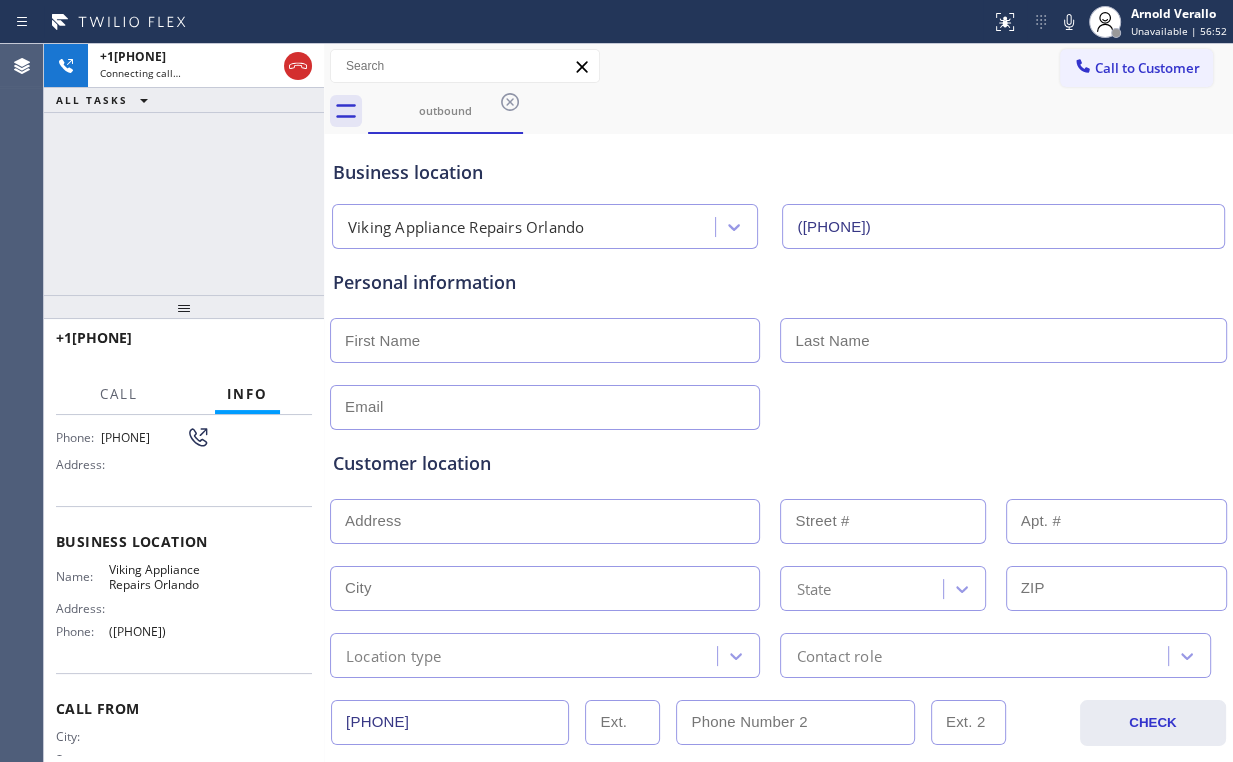 click on "+1[PHONE] Connecting call… ALL TASKS ALL TASKS ACTIVE TASKS TASKS IN WRAP UP" at bounding box center (184, 169) 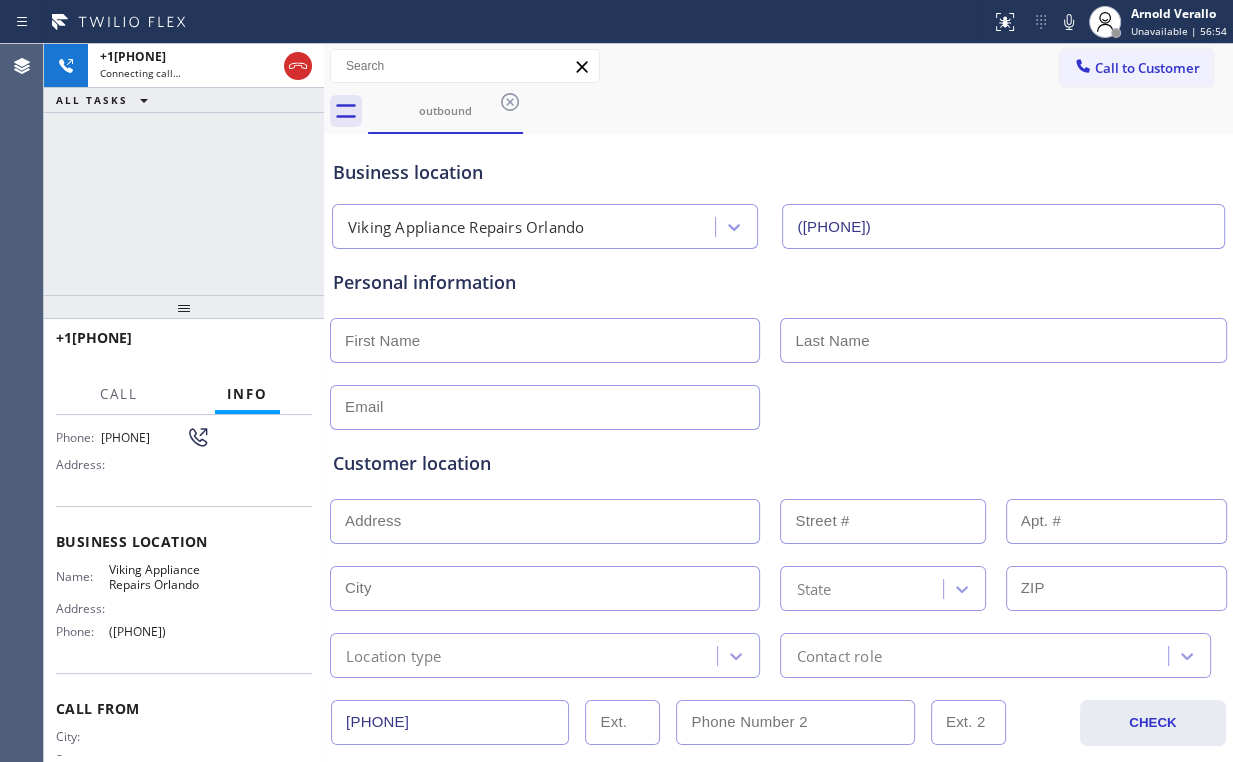 click on "+1[PHONE] Connecting call… ALL TASKS ALL TASKS ACTIVE TASKS TASKS IN WRAP UP" at bounding box center [184, 169] 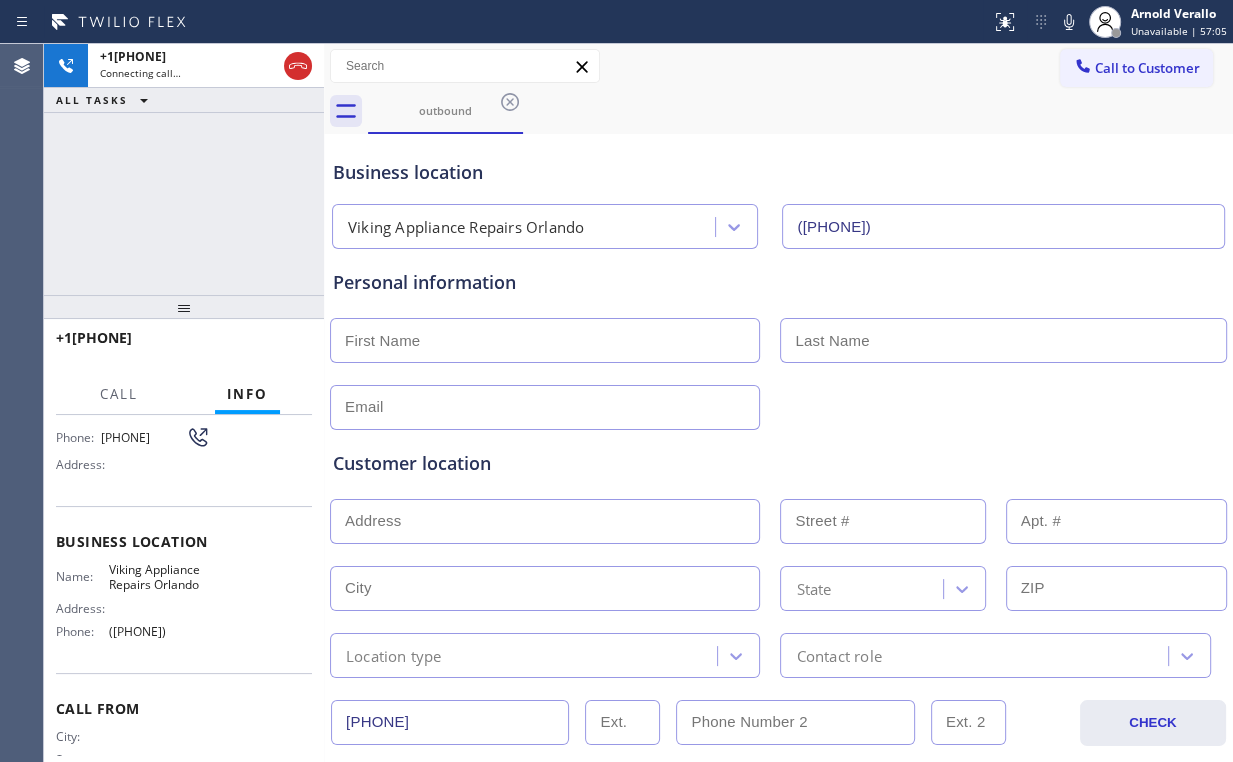 drag, startPoint x: 178, startPoint y: 208, endPoint x: 102, endPoint y: 116, distance: 119.331474 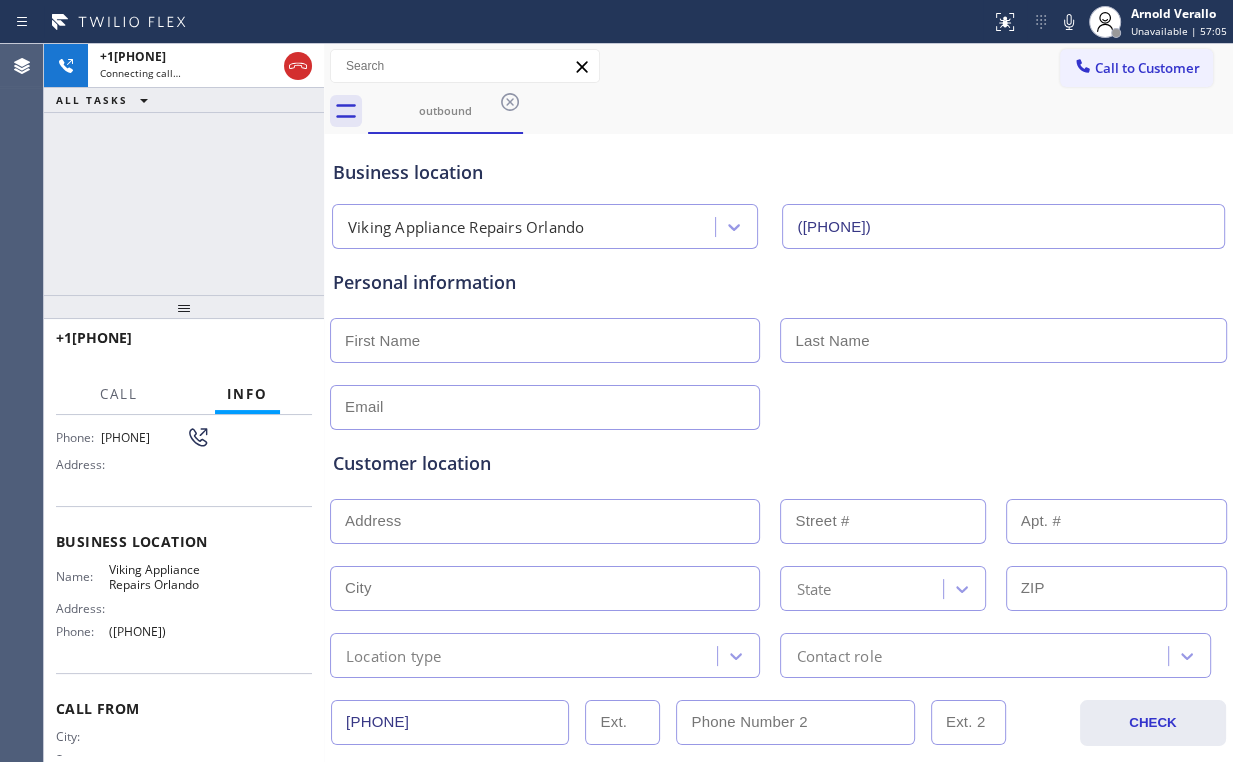 click on "+1[PHONE] Connecting call… ALL TASKS ALL TASKS ACTIVE TASKS TASKS IN WRAP UP" at bounding box center [184, 169] 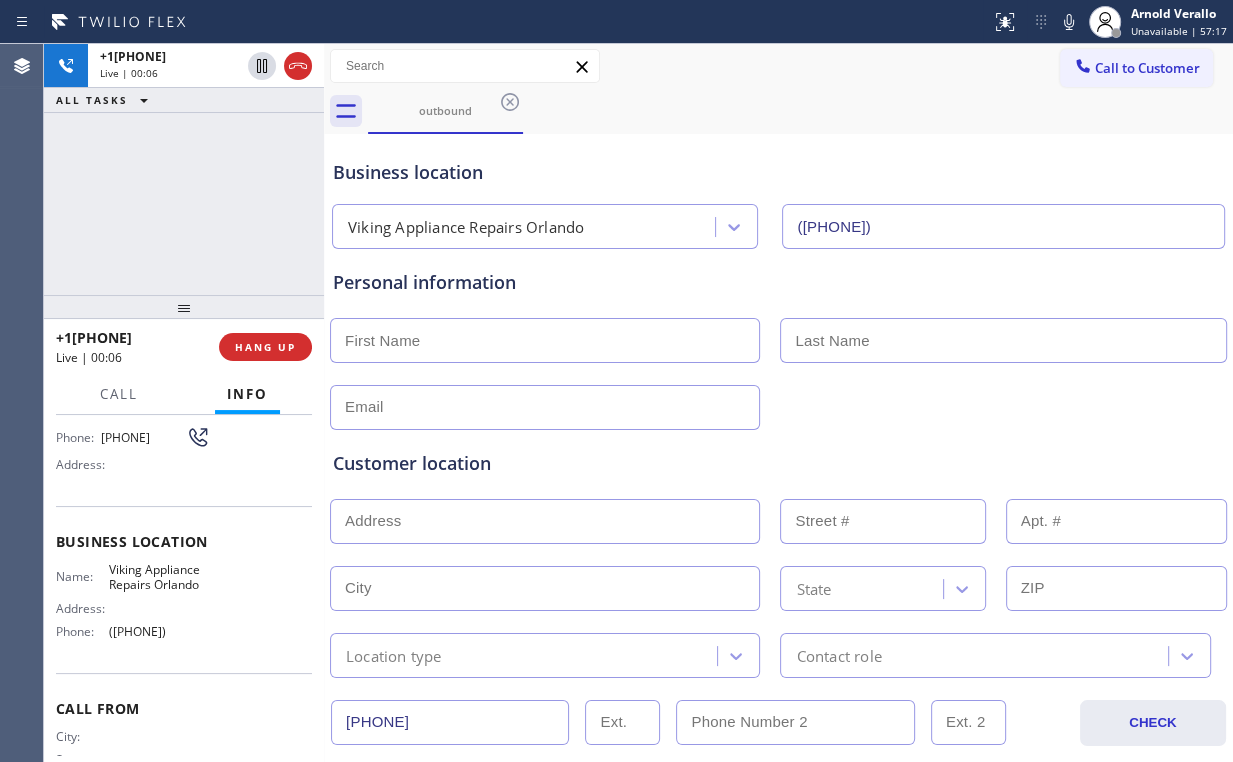click on "[PHONE] Live | 00:06 ALL TASKS ALL TASKS ACTIVE TASKS TASKS IN WRAP UP" at bounding box center (184, 169) 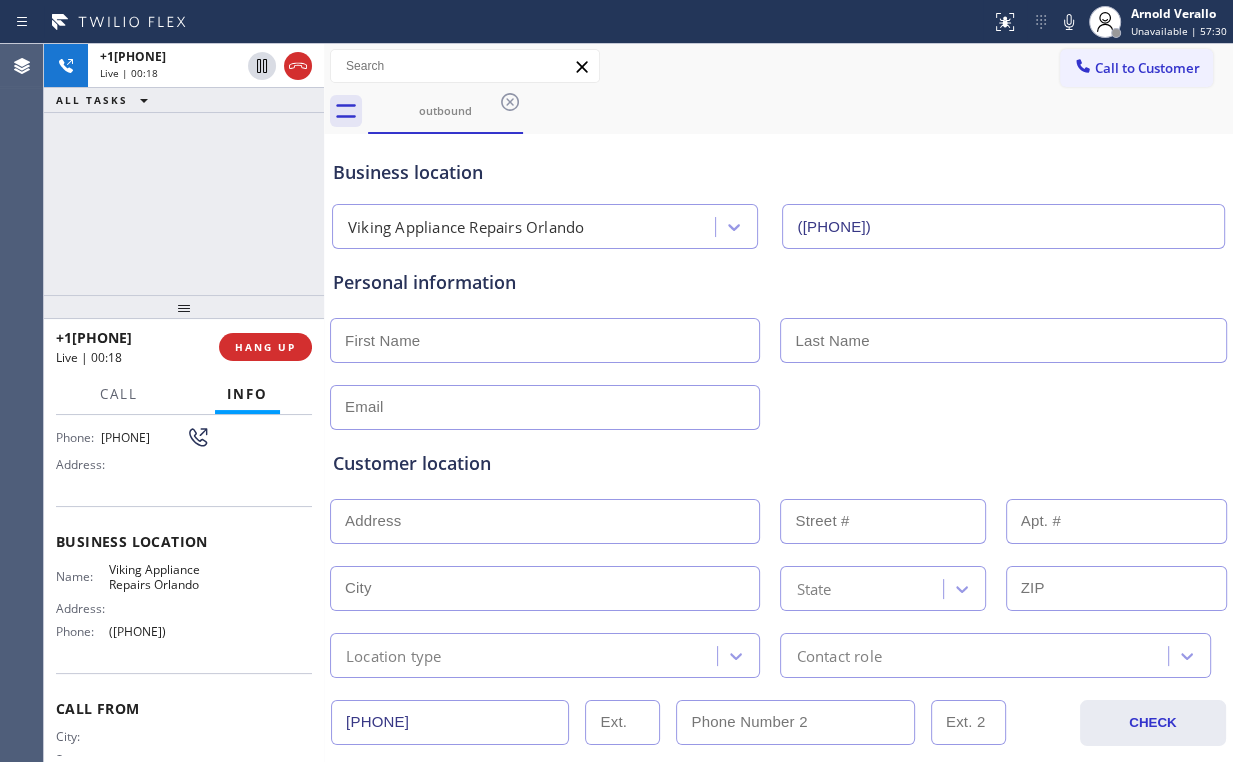 click on "[PHONE] Live | 00:18 ALL TASKS ALL TASKS ACTIVE TASKS TASKS IN WRAP UP" at bounding box center (184, 169) 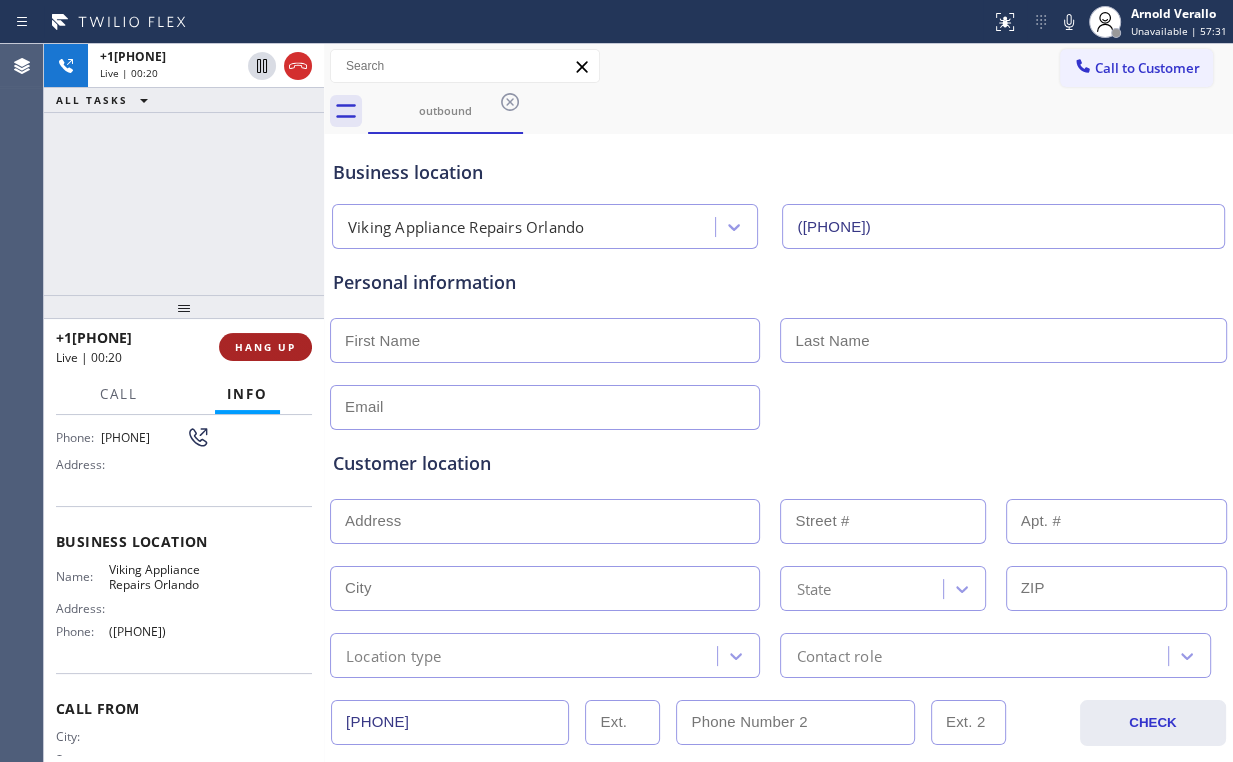 click on "HANG UP" at bounding box center (265, 347) 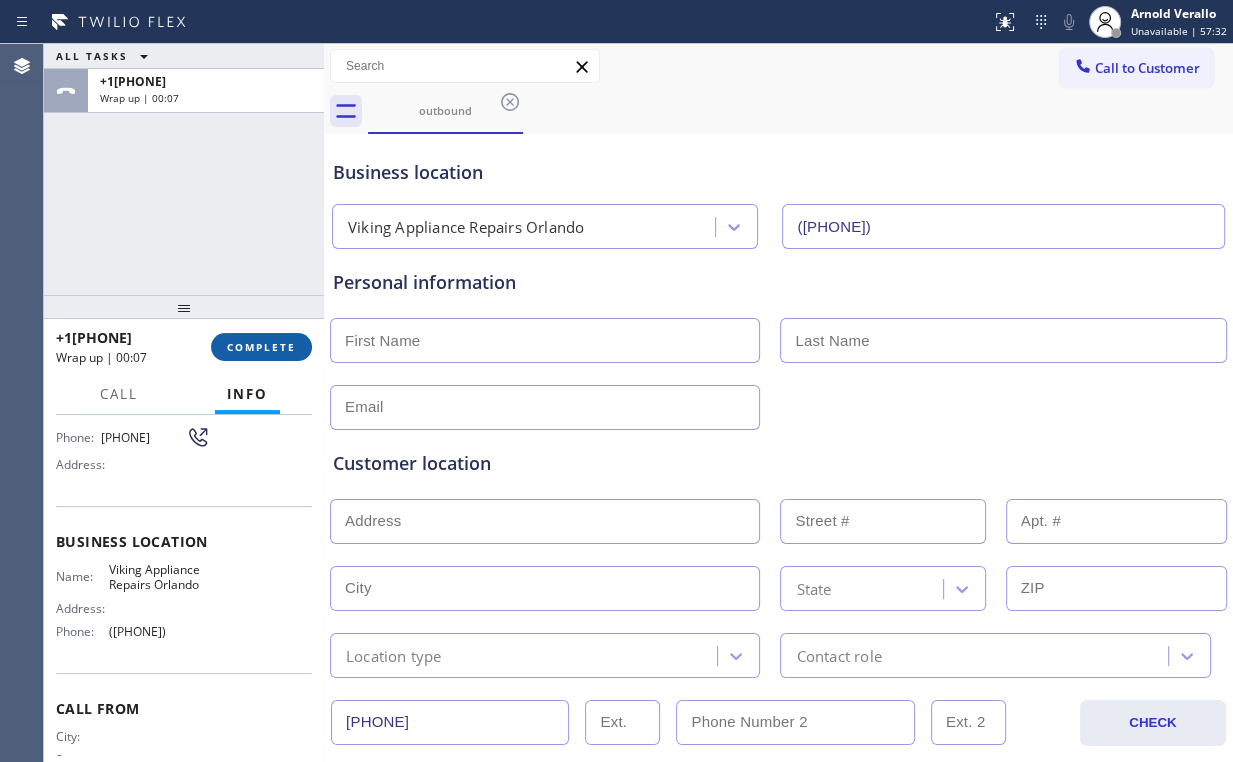 click on "COMPLETE" at bounding box center (261, 347) 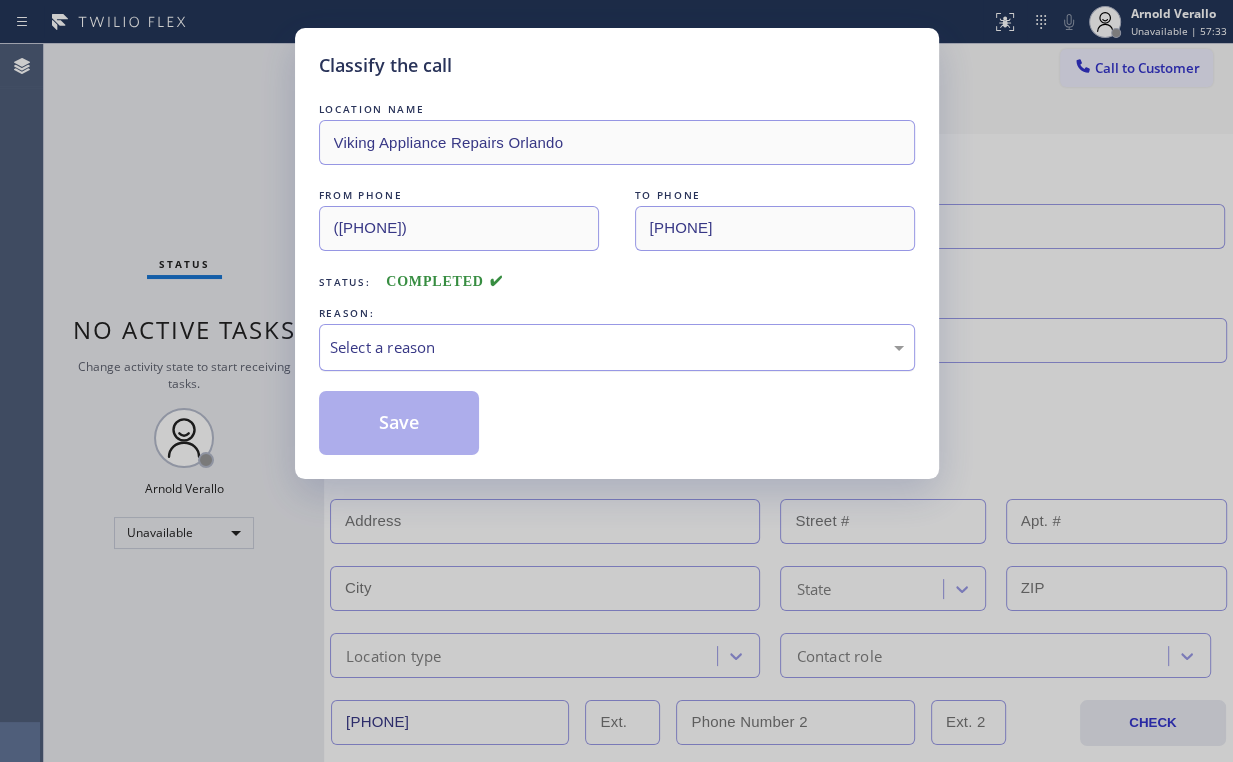 click on "Select a reason" at bounding box center (617, 347) 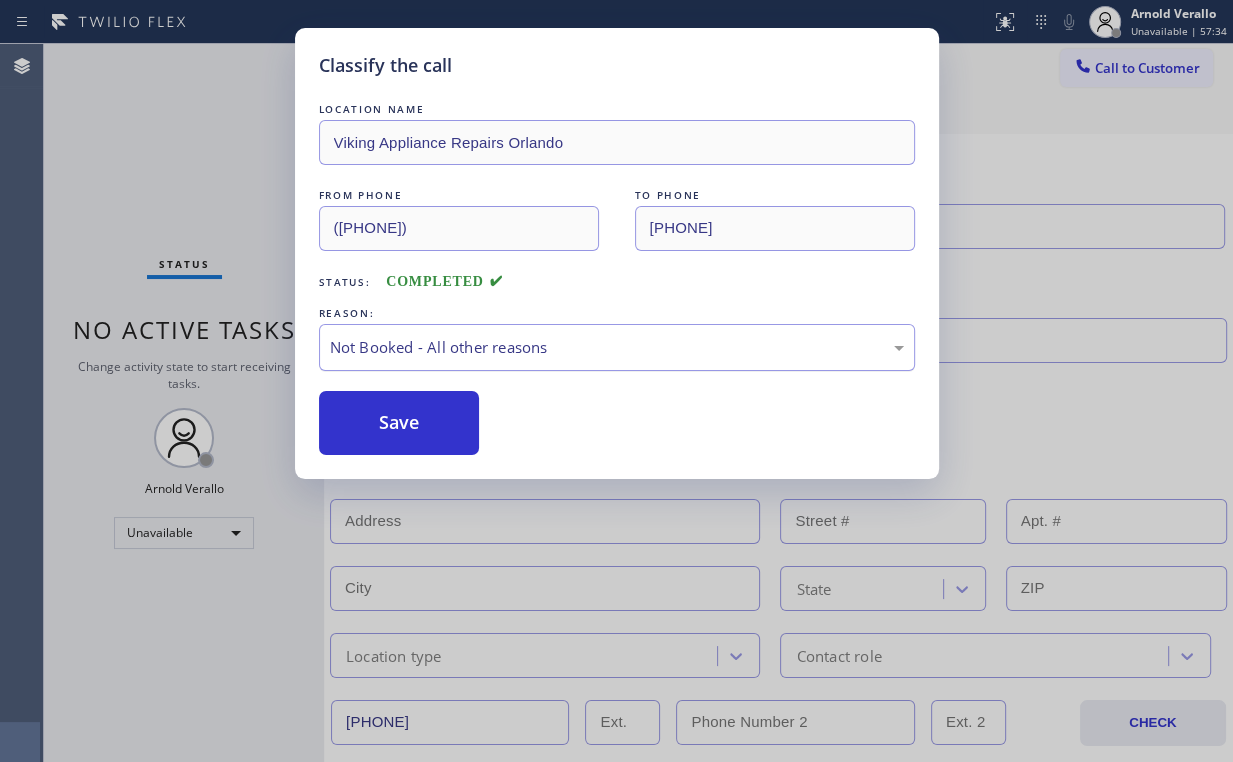 drag, startPoint x: 395, startPoint y: 424, endPoint x: 324, endPoint y: 327, distance: 120.20815 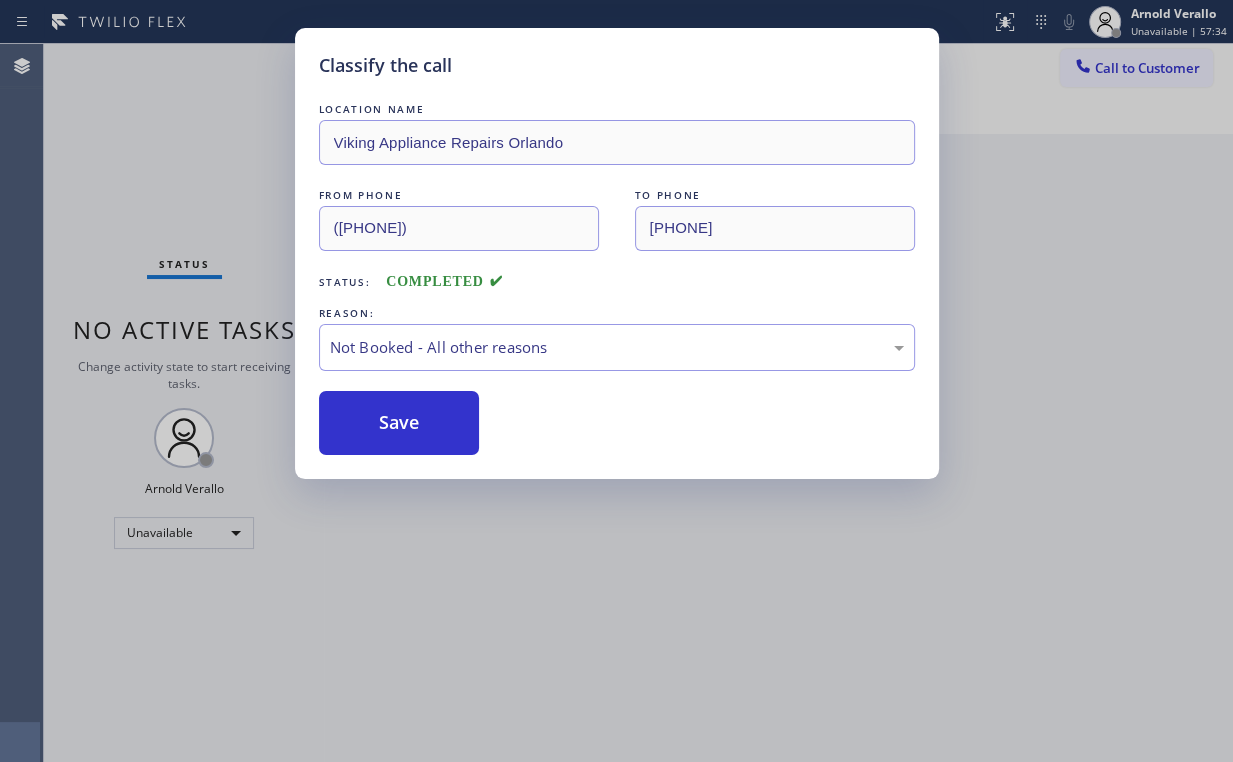 click on "Classify the call LOCATION NAME Viking Appliance Repairs [CITY] FROM PHONE [PHONE] TO PHONE [PHONE] Status: COMPLETED REASON: Not Booked - All other reasons Save" at bounding box center (616, 381) 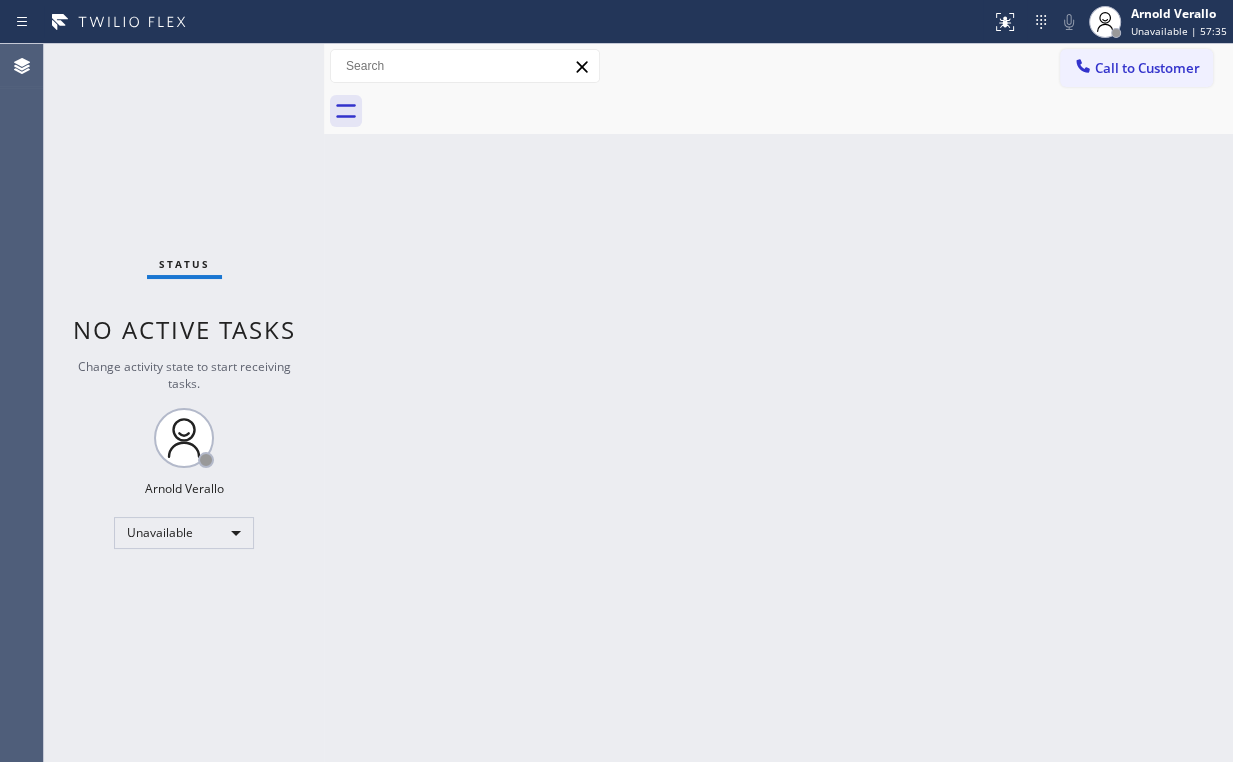 click on "Call to Customer" at bounding box center [1147, 68] 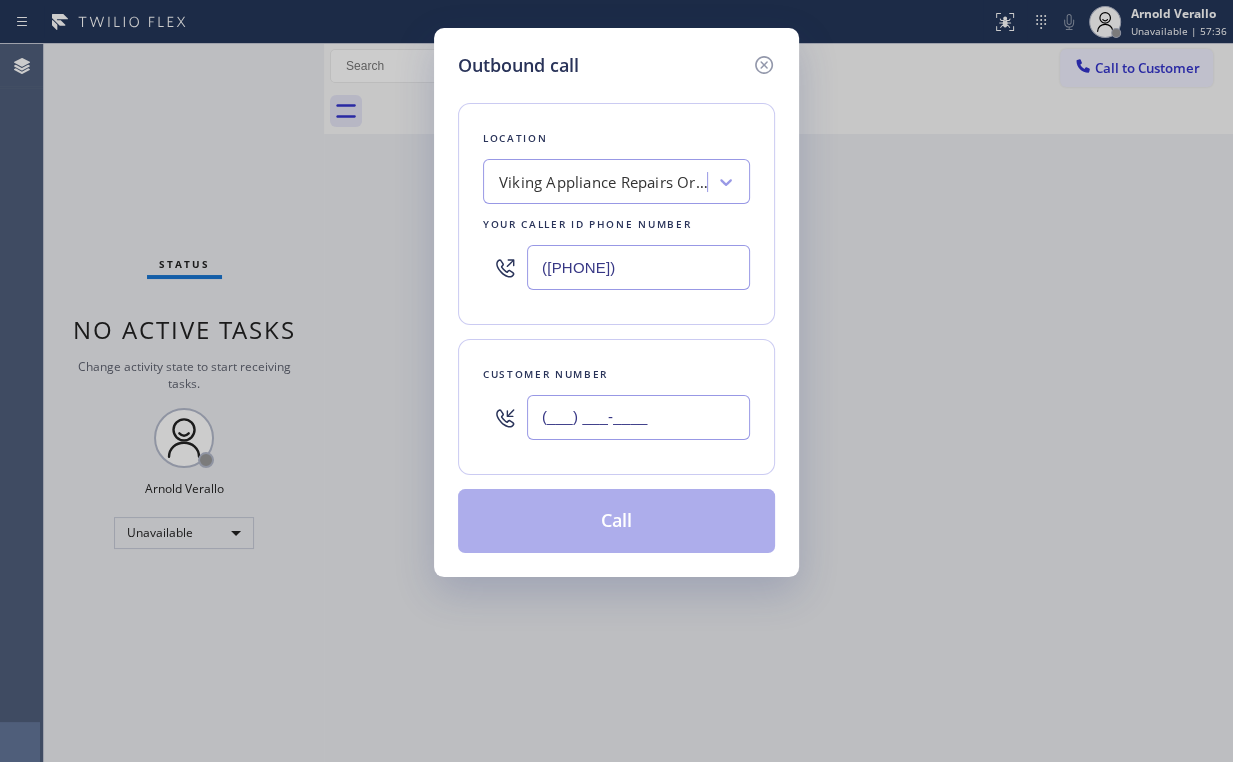 click on "(___) ___-____" at bounding box center (638, 417) 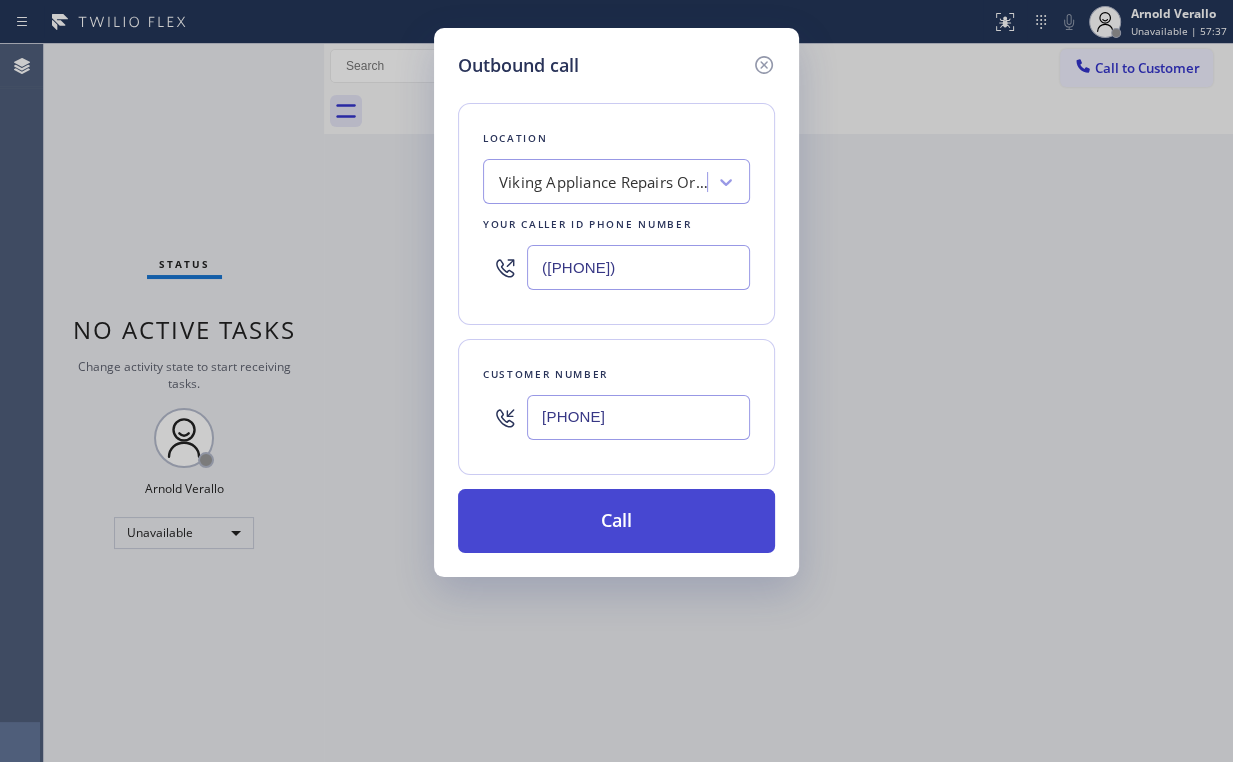 type on "[PHONE]" 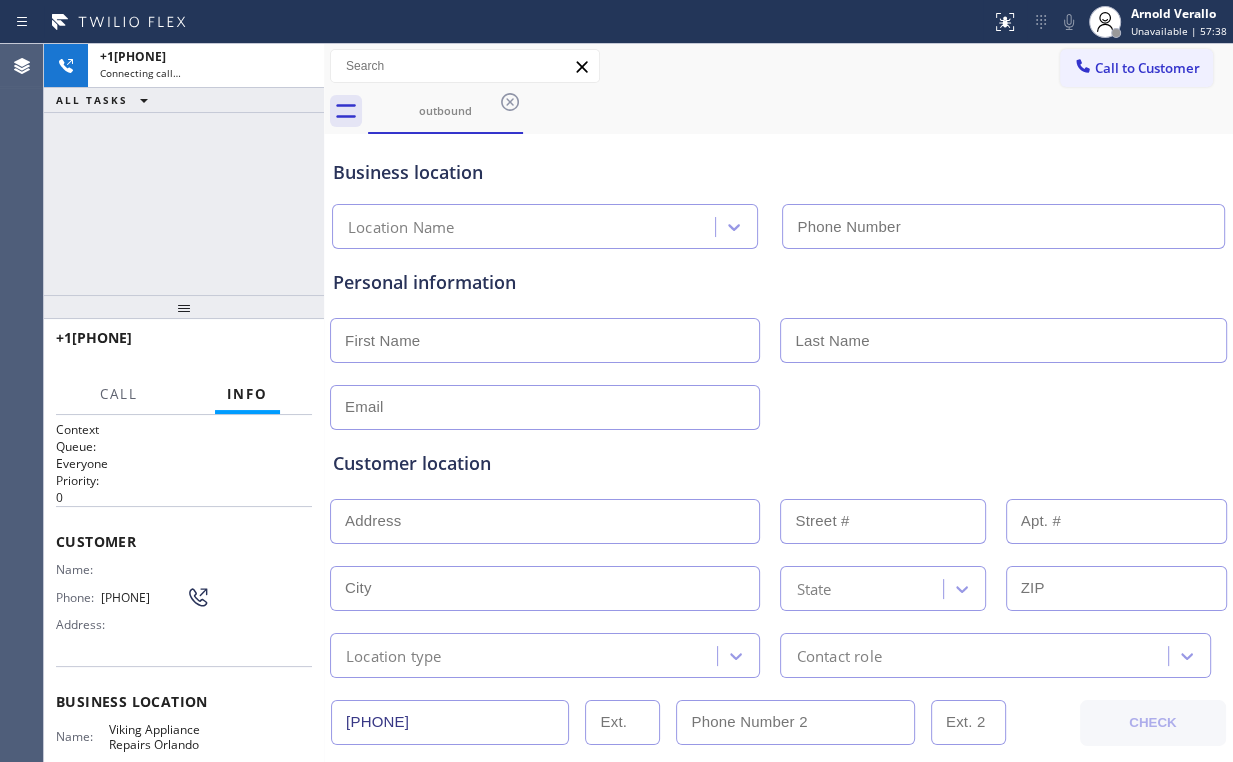 click on "+1[PHONE] Connecting call… ALL TASKS ALL TASKS ACTIVE TASKS TASKS IN WRAP UP" at bounding box center (184, 169) 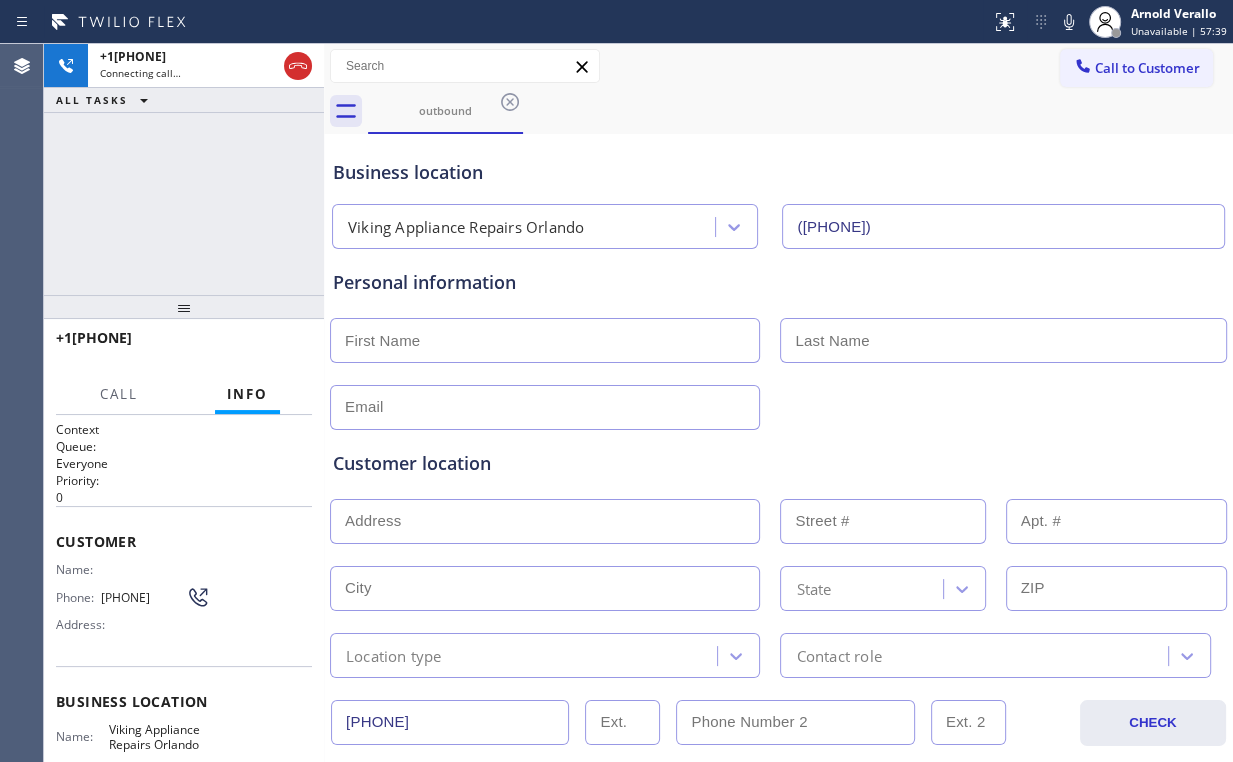 type on "([PHONE])" 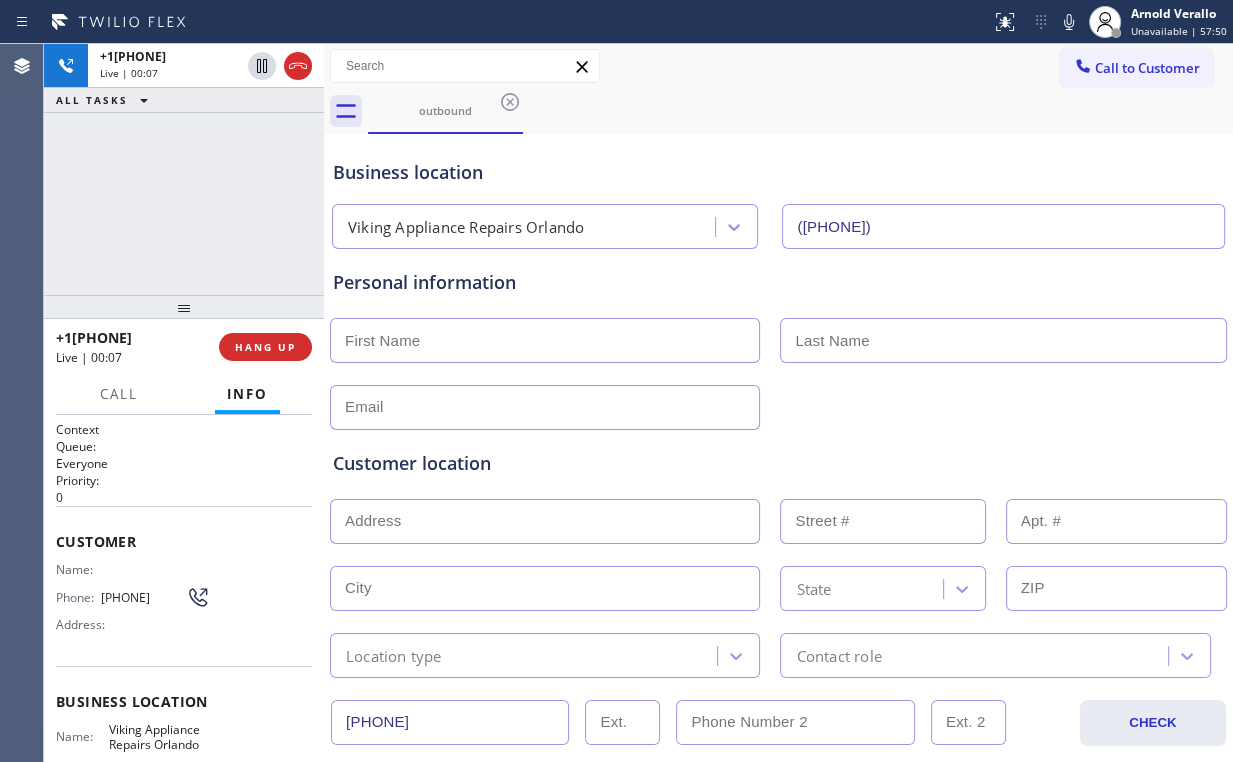 click on "[PHONE] Live | 00:07 ALL TASKS ALL TASKS ACTIVE TASKS TASKS IN WRAP UP" at bounding box center [184, 169] 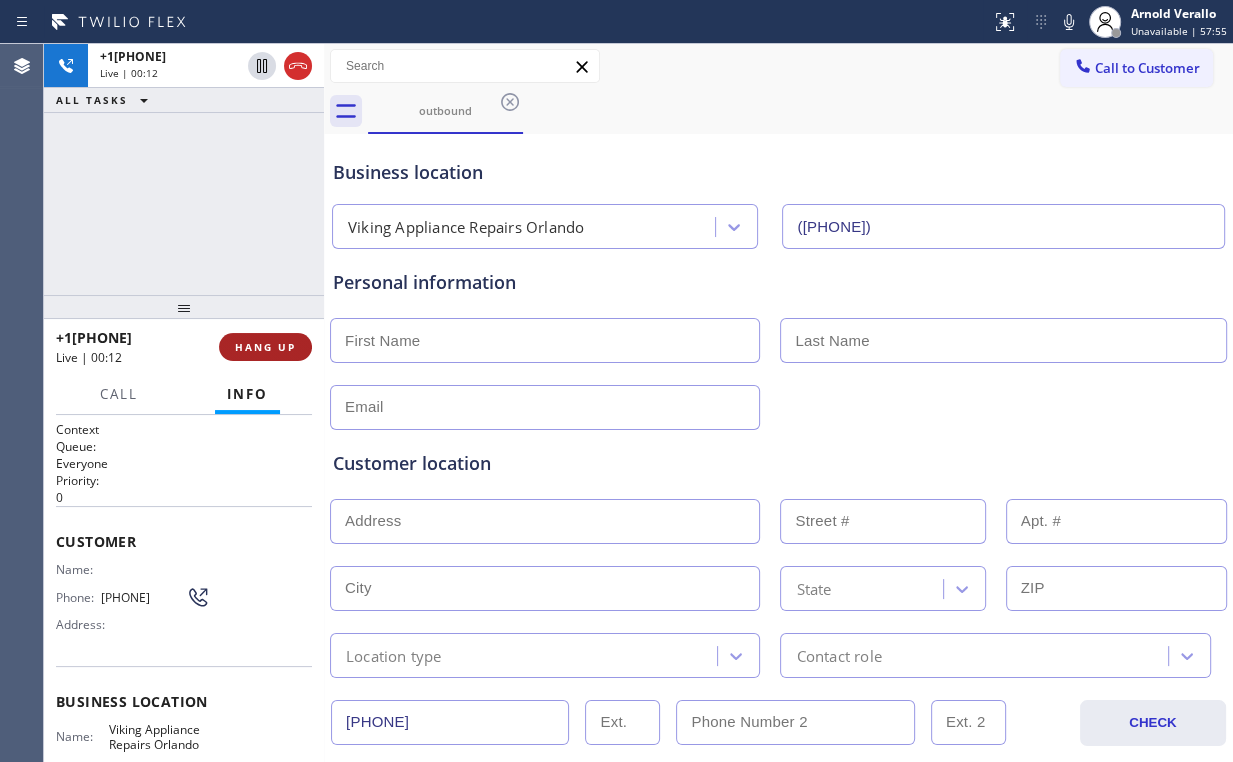 click on "HANG UP" at bounding box center [265, 347] 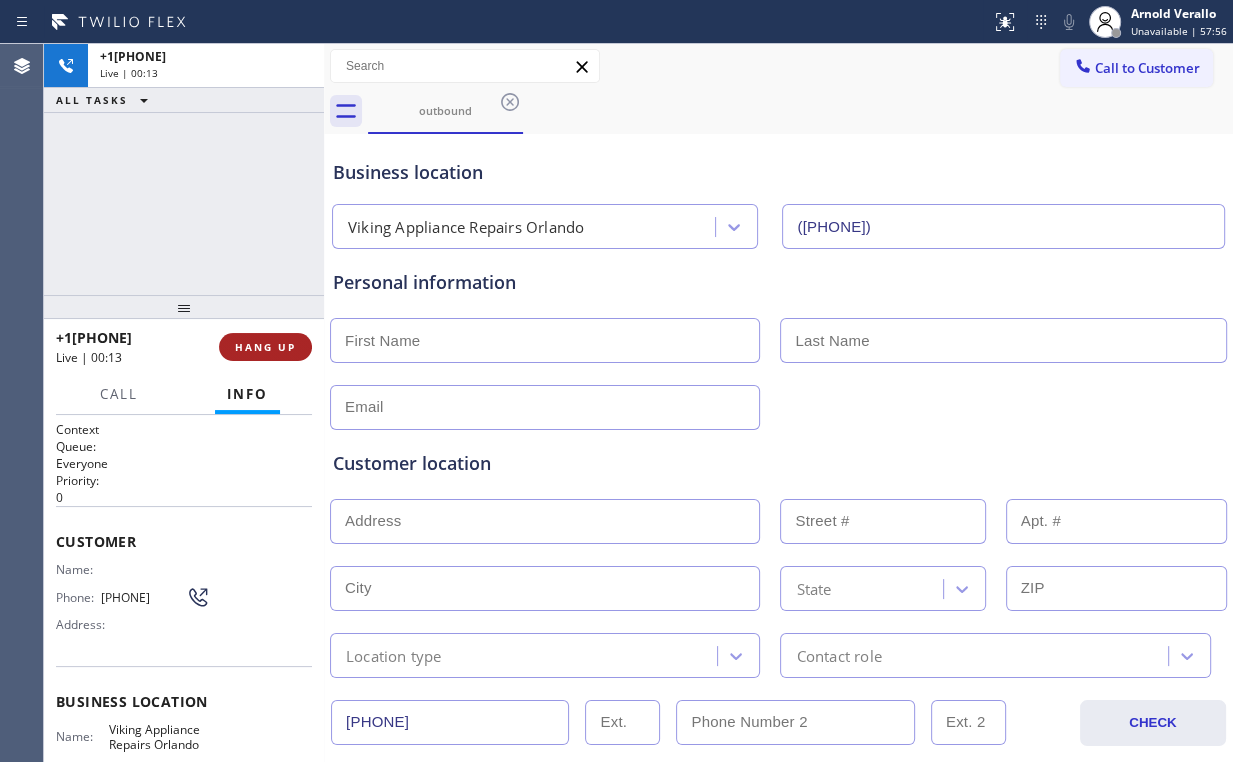 click on "HANG UP" at bounding box center [265, 347] 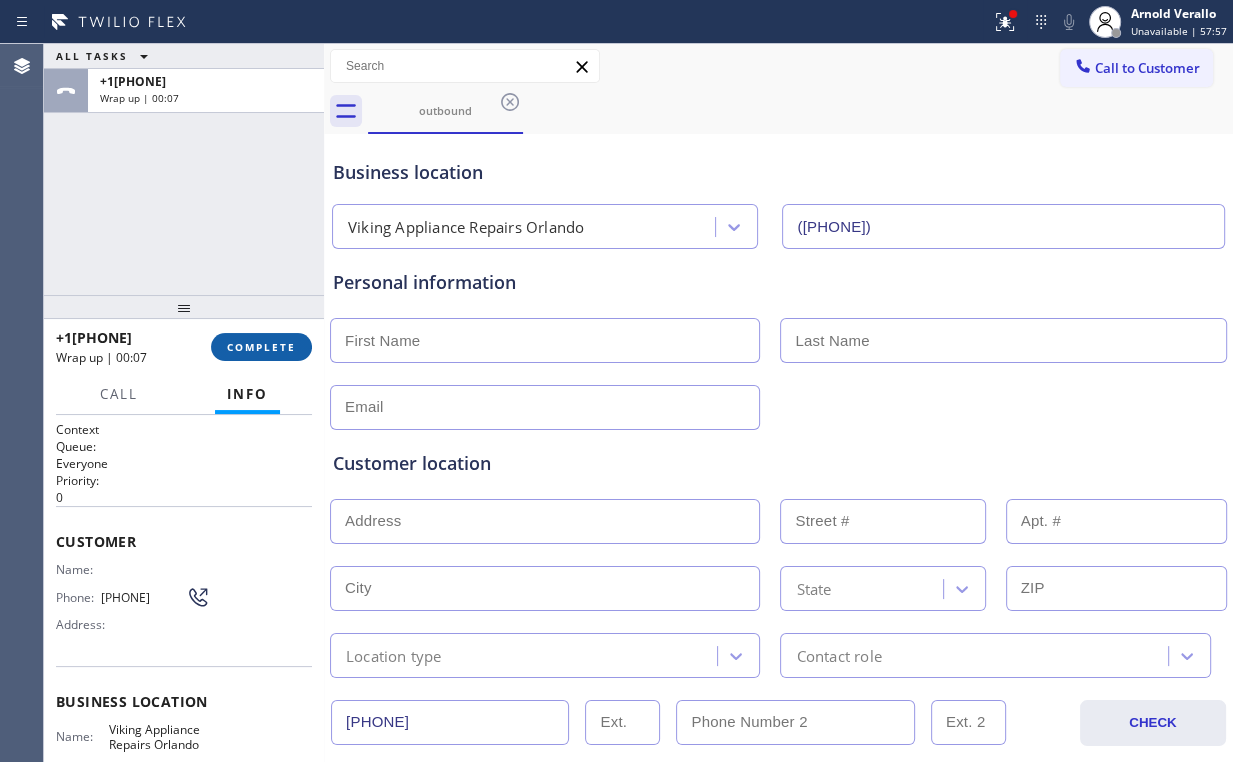 click on "COMPLETE" at bounding box center [261, 347] 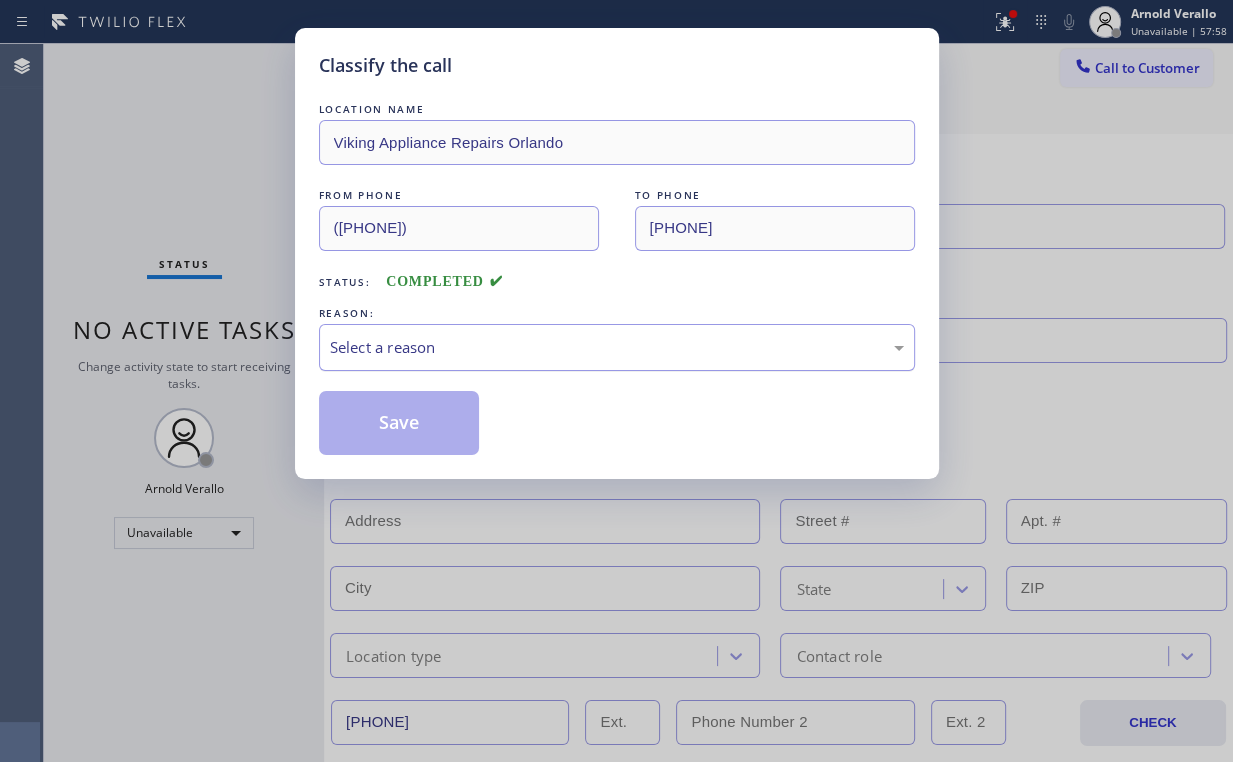 click on "Select a reason" at bounding box center (617, 347) 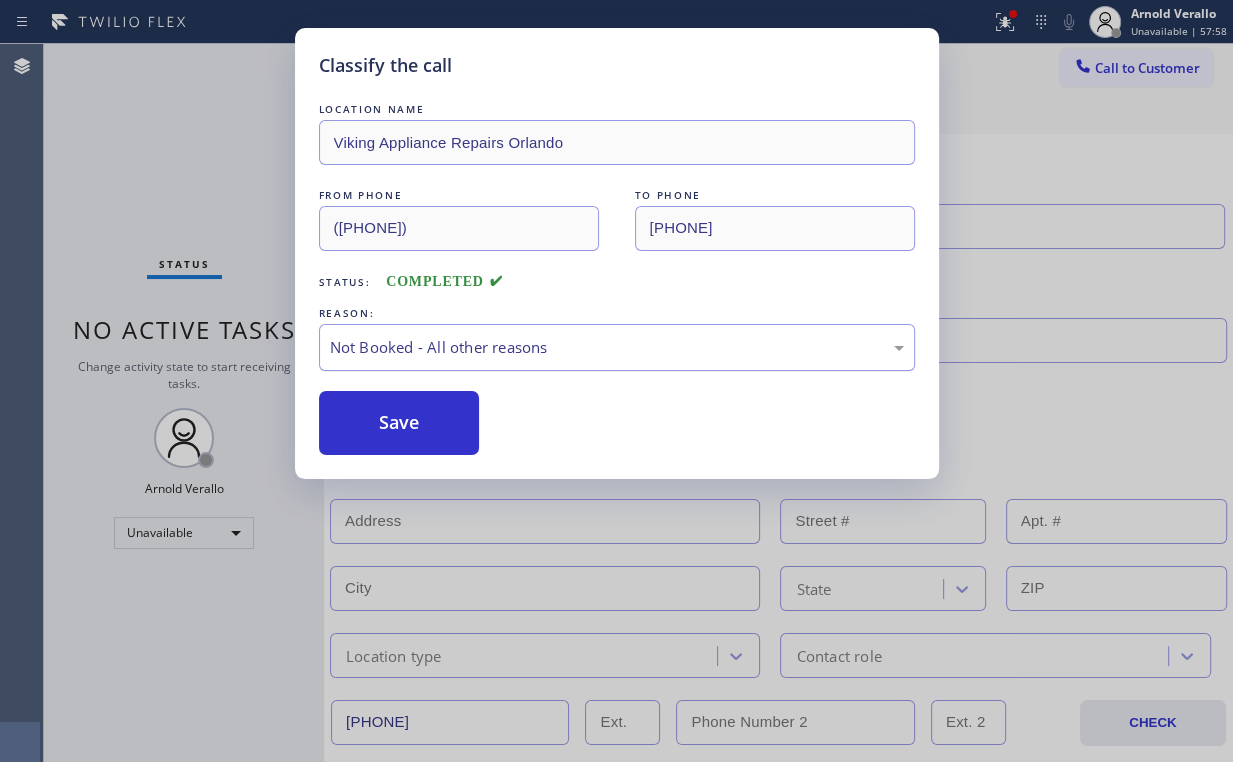 drag, startPoint x: 420, startPoint y: 423, endPoint x: 359, endPoint y: 356, distance: 90.60905 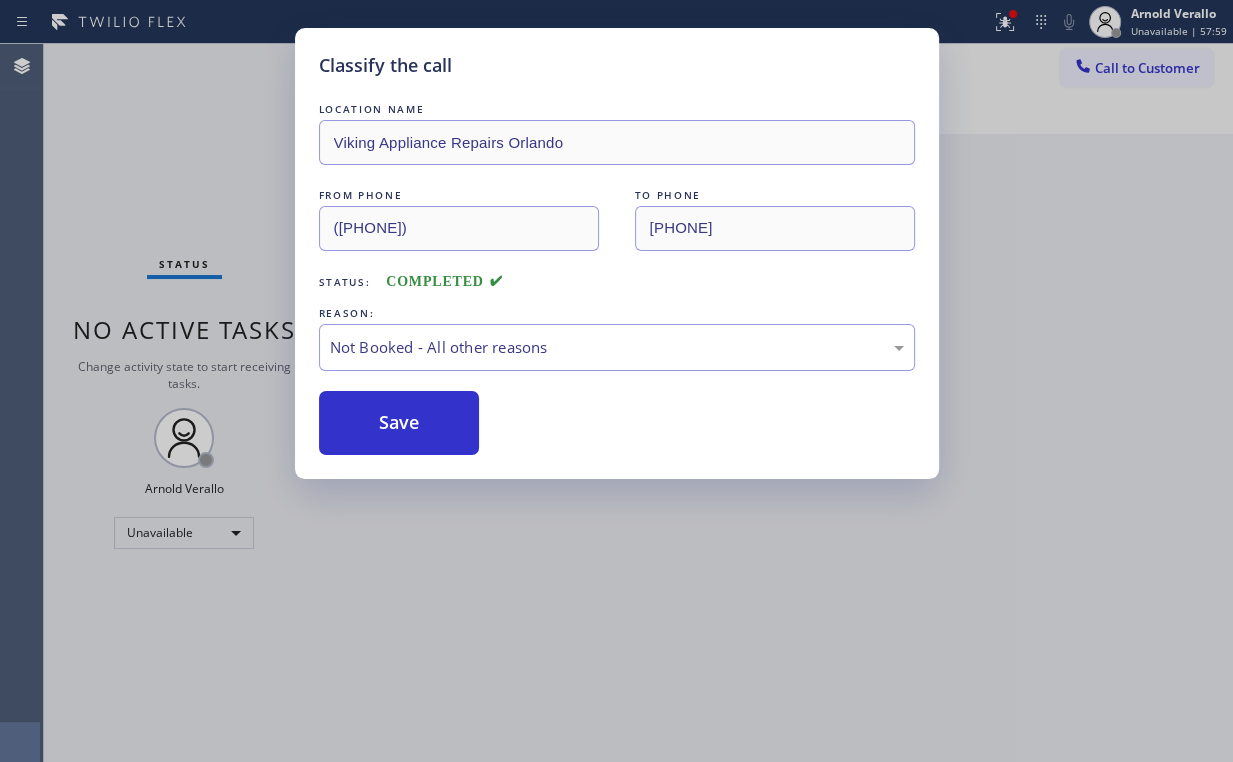 click on "Classify the call LOCATION NAME Viking Appliance Repairs [CITY] FROM PHONE [PHONE] TO PHONE [PHONE] Status: COMPLETED REASON: Not Booked - All other reasons Save" at bounding box center (616, 381) 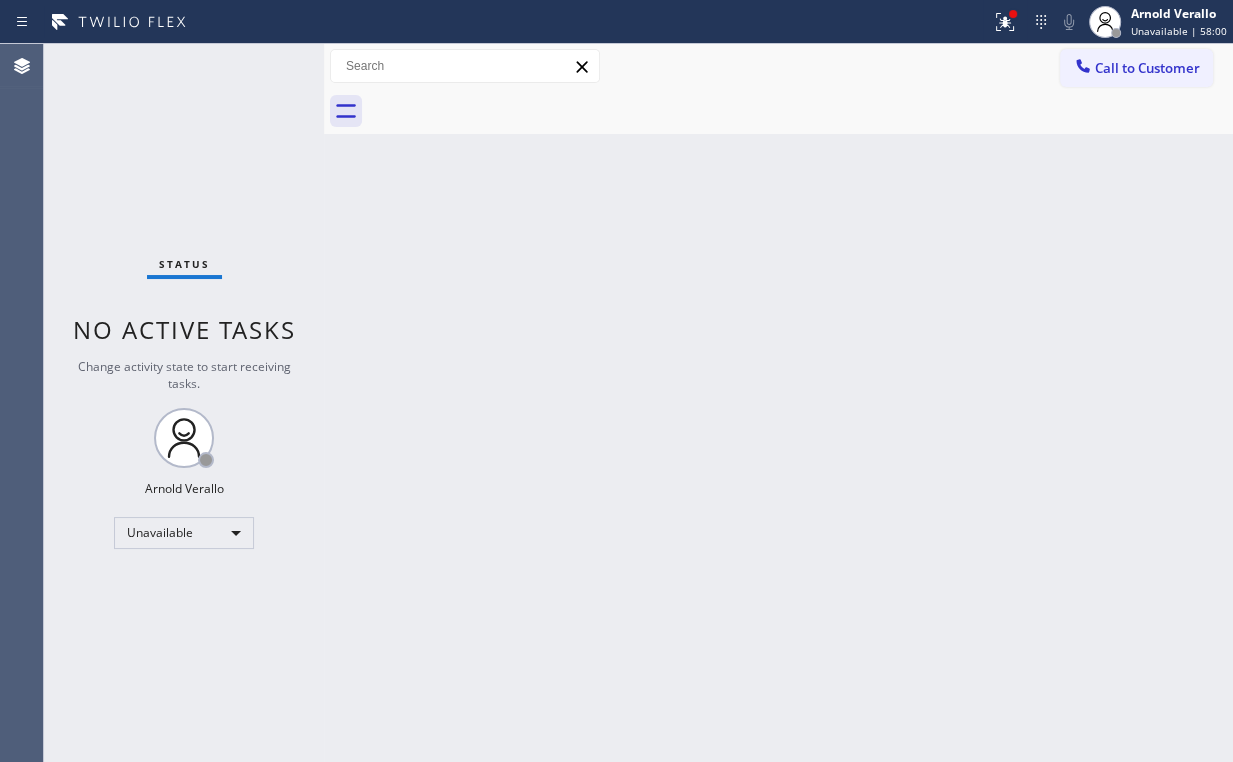 click on "Back to Dashboard Change Sender ID Customers Technicians Select a contact Outbound call Location Search location Your caller id phone number Customer number Call Customer info Name Phone none Address none Change Sender ID HVAC [PHONE] 5 Star Appliance [PHONE] Appliance Repair [PHONE] Plumbing [PHONE] Air Duct Cleaning [PHONE] Electricians [PHONE] Cancel Change Check personal SMS Reset Change No tabs Call to Customer Outbound call Location Viking Appliance Repairs Orlando Your caller id phone number ([PHONE]) Customer number Call Outbound call Technician Search Technician Your caller id phone number Your caller id phone number Call" at bounding box center [778, 403] 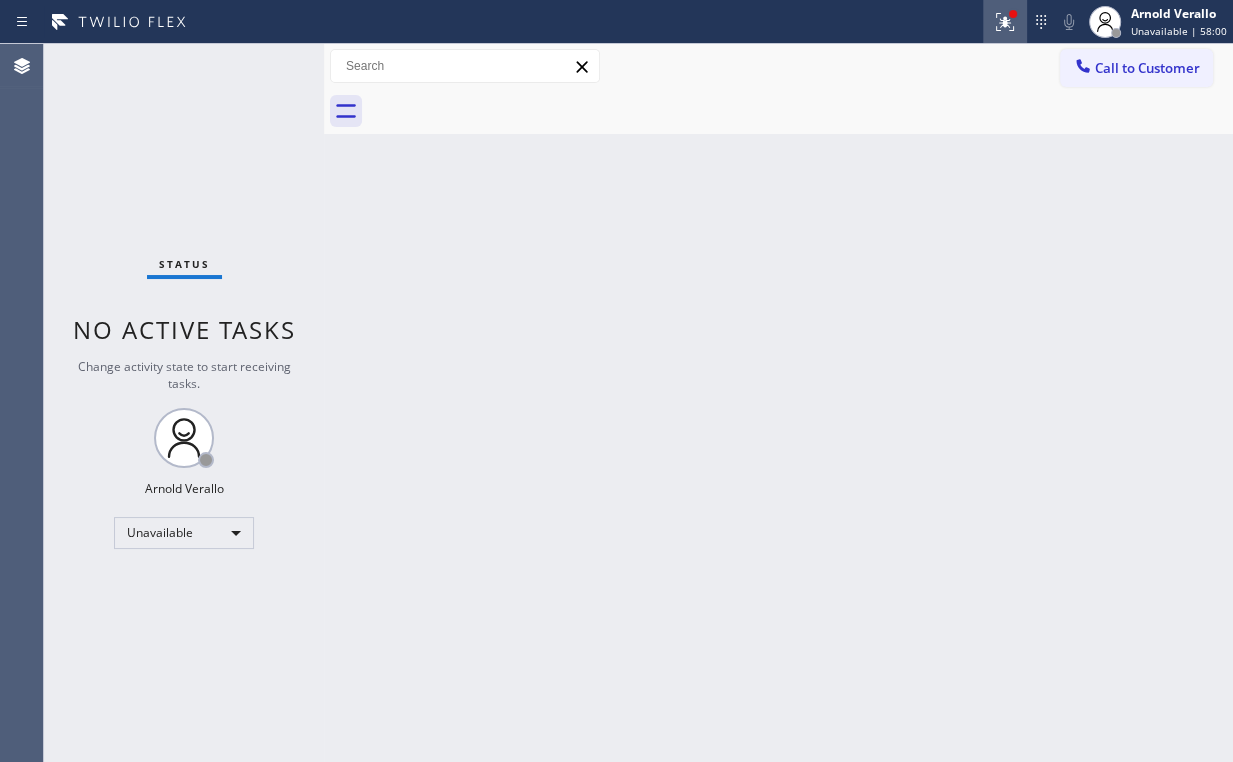 click 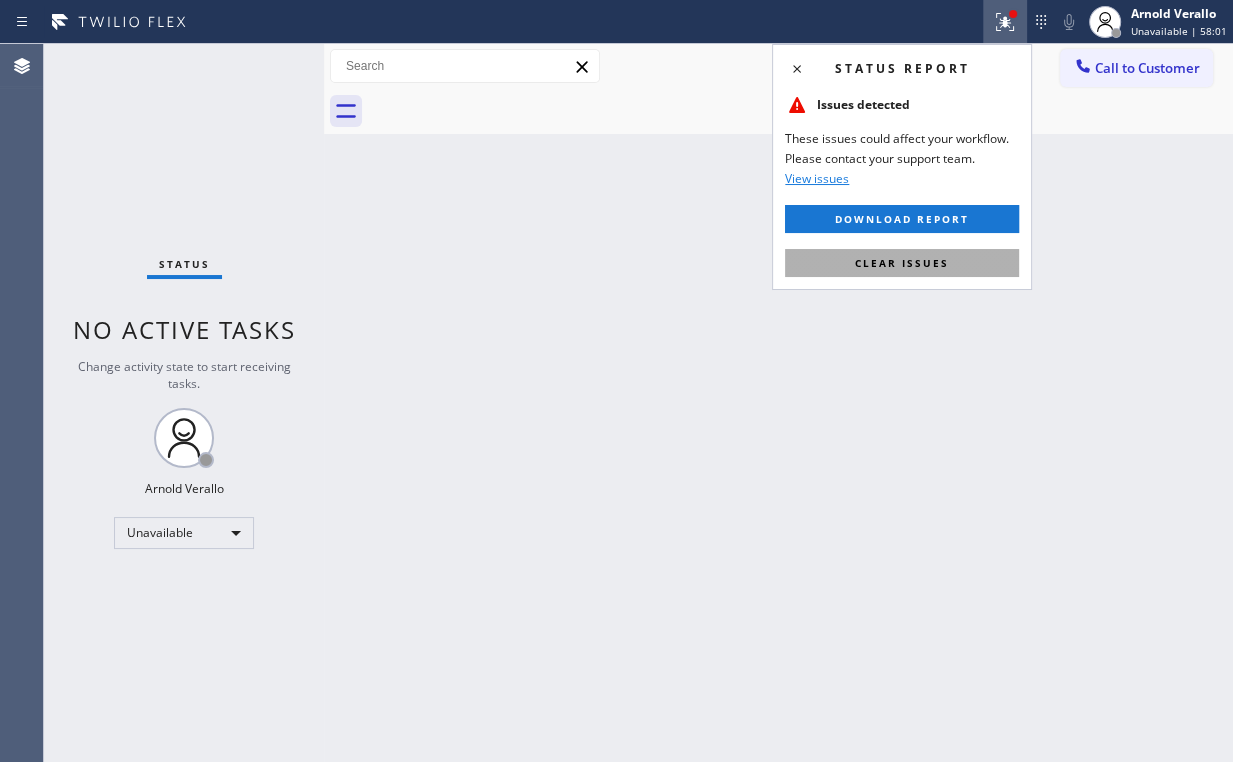 click on "Clear issues" at bounding box center [902, 263] 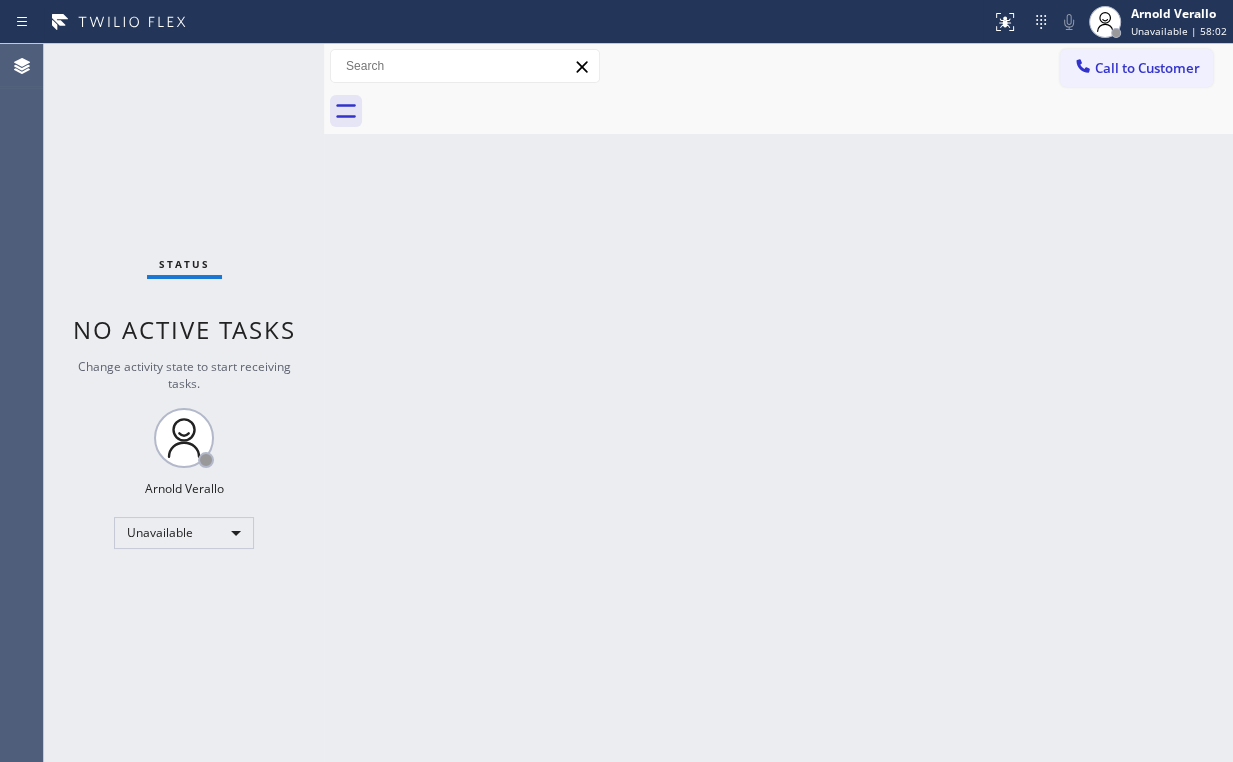 drag, startPoint x: 777, startPoint y: 394, endPoint x: 756, endPoint y: 391, distance: 21.213203 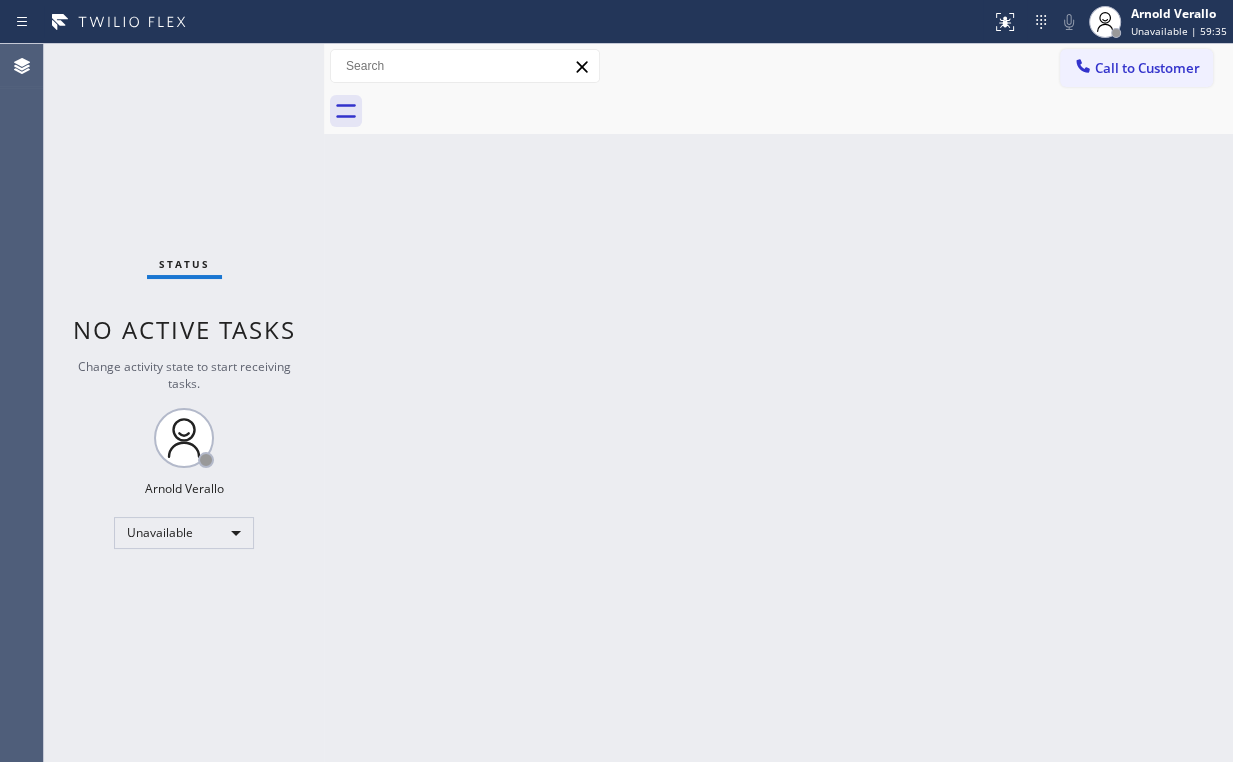 click on "Status No active tasks Change activity state to start receiving tasks. [FIRST] [LAST] Unavailable" at bounding box center [184, 403] 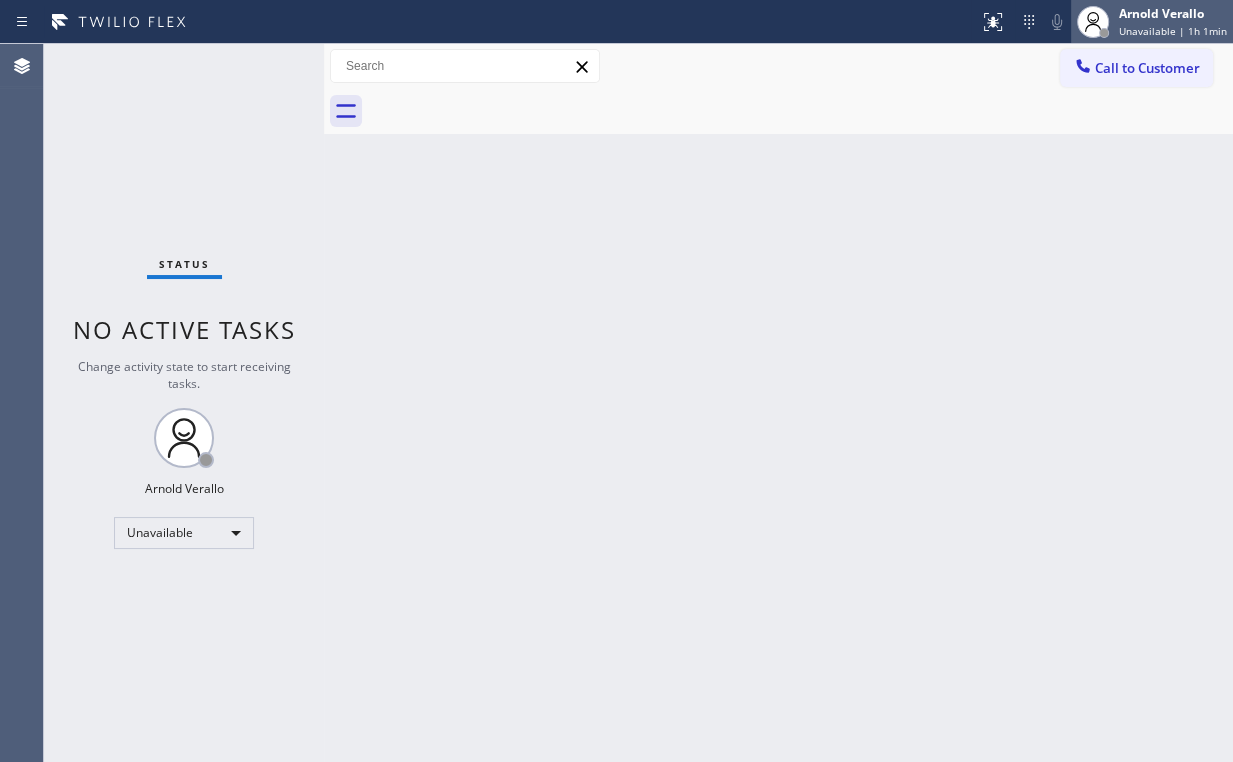 click on "[FIRST] [LAST] Unavailable | 1h 1min" at bounding box center (1152, 22) 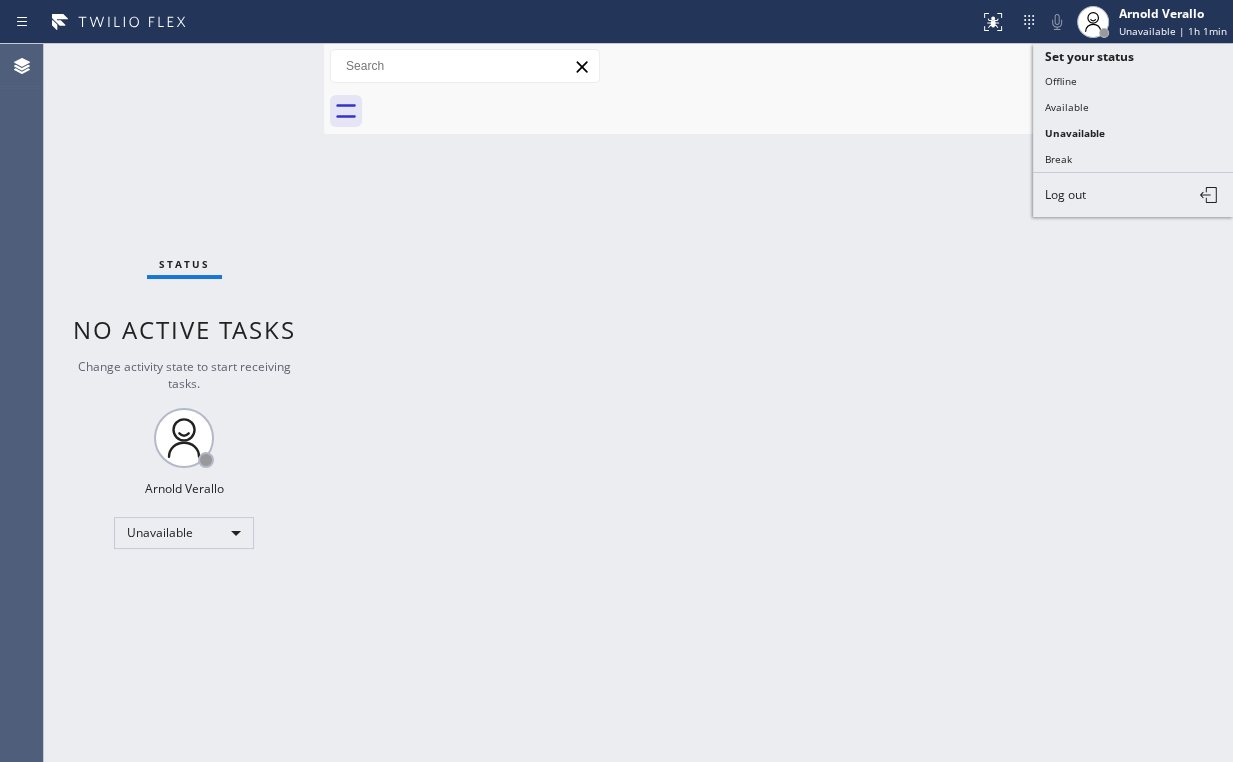 drag, startPoint x: 827, startPoint y: 114, endPoint x: 1023, endPoint y: 85, distance: 198.13379 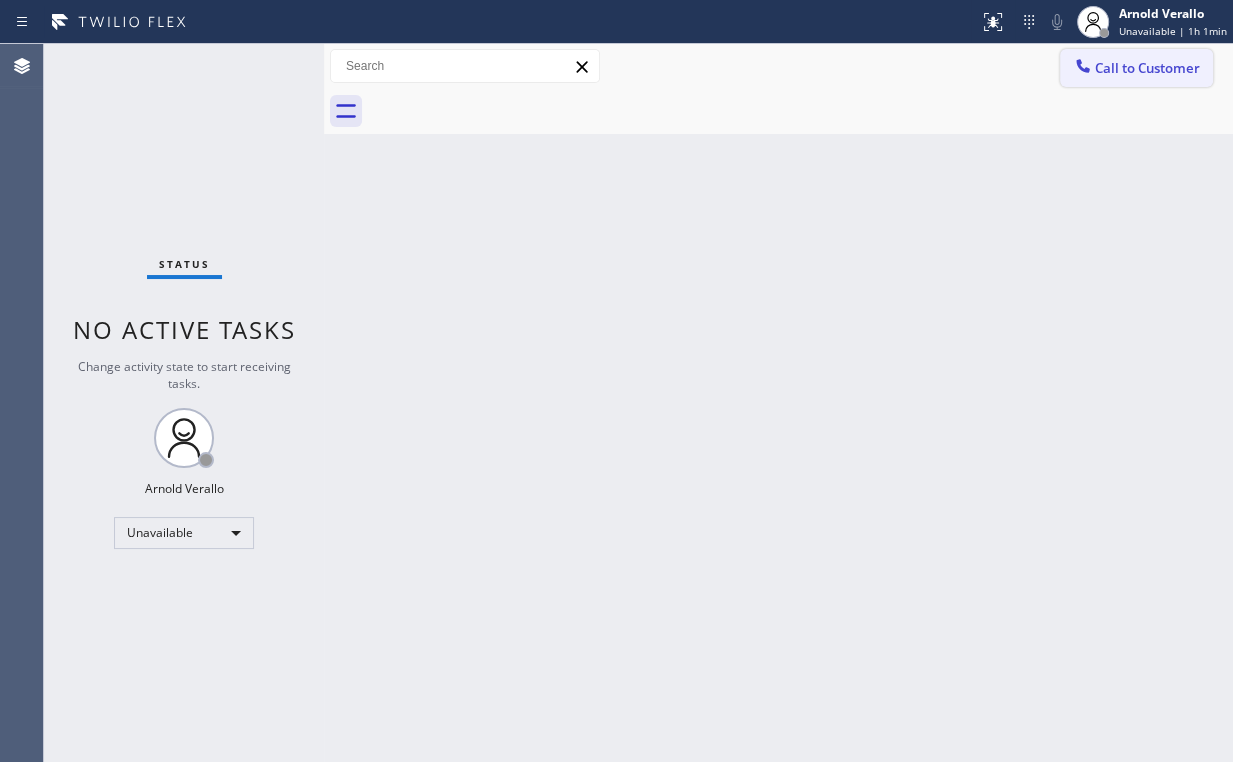 click on "Call to Customer" at bounding box center [1147, 68] 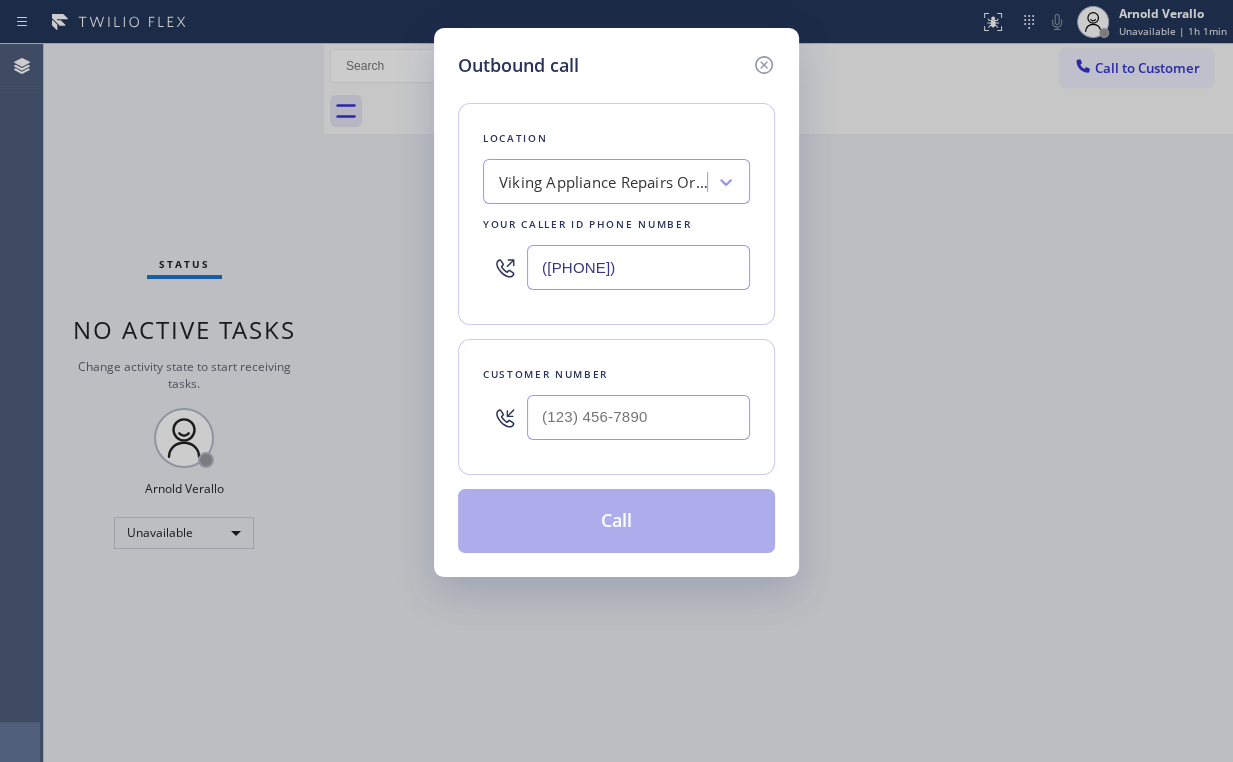 drag, startPoint x: 606, startPoint y: 264, endPoint x: 315, endPoint y: 132, distance: 319.53873 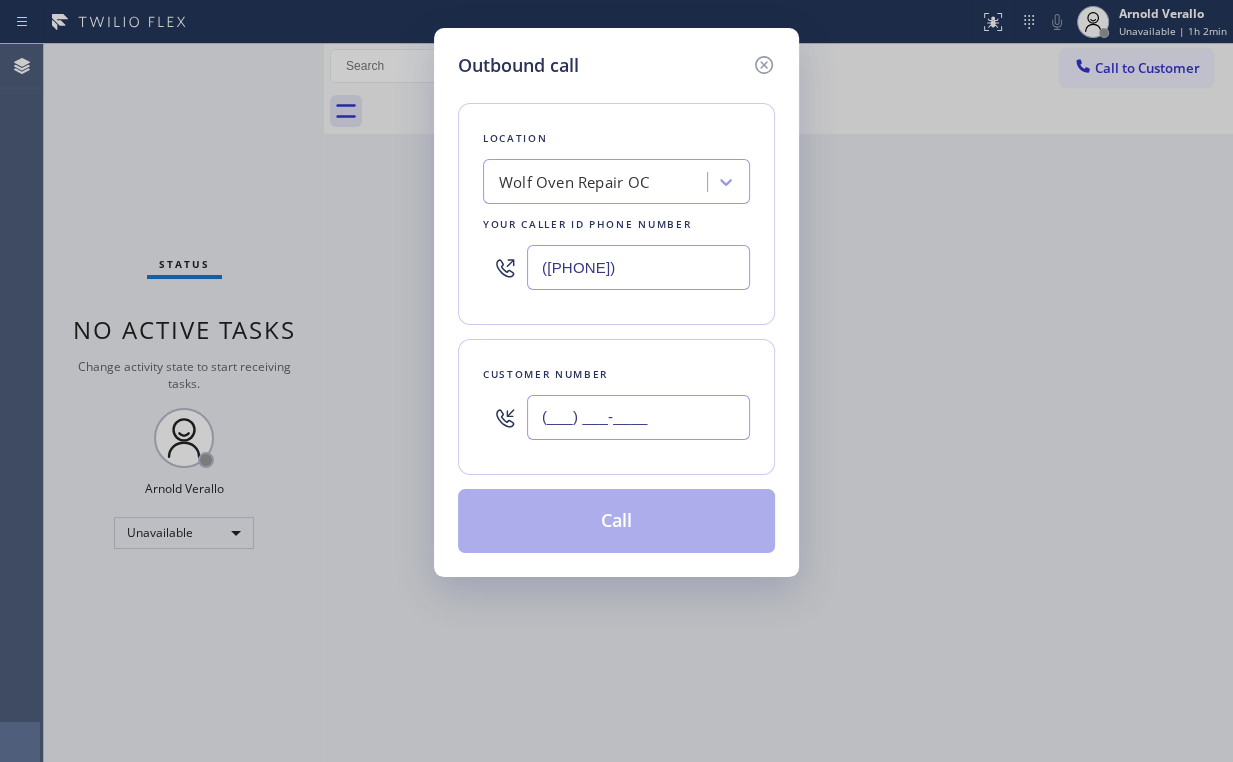 click on "(___) ___-____" at bounding box center [638, 417] 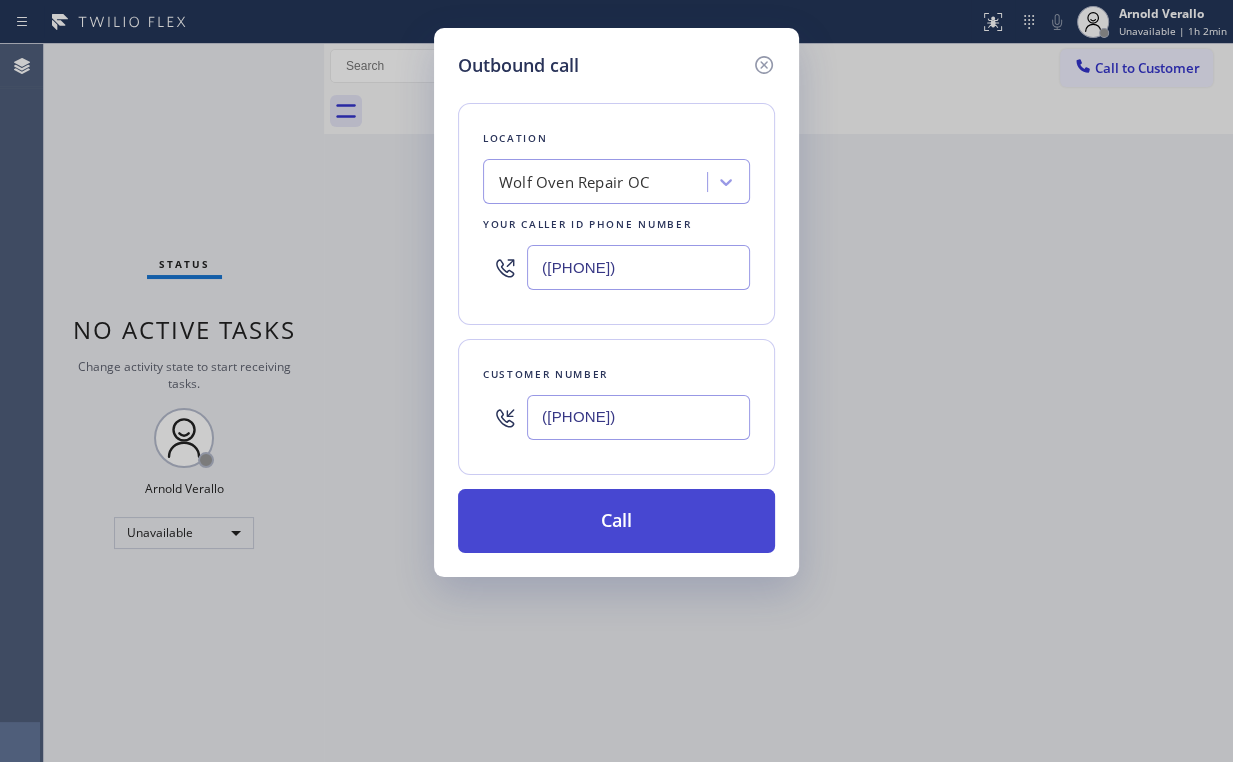 type on "([PHONE])" 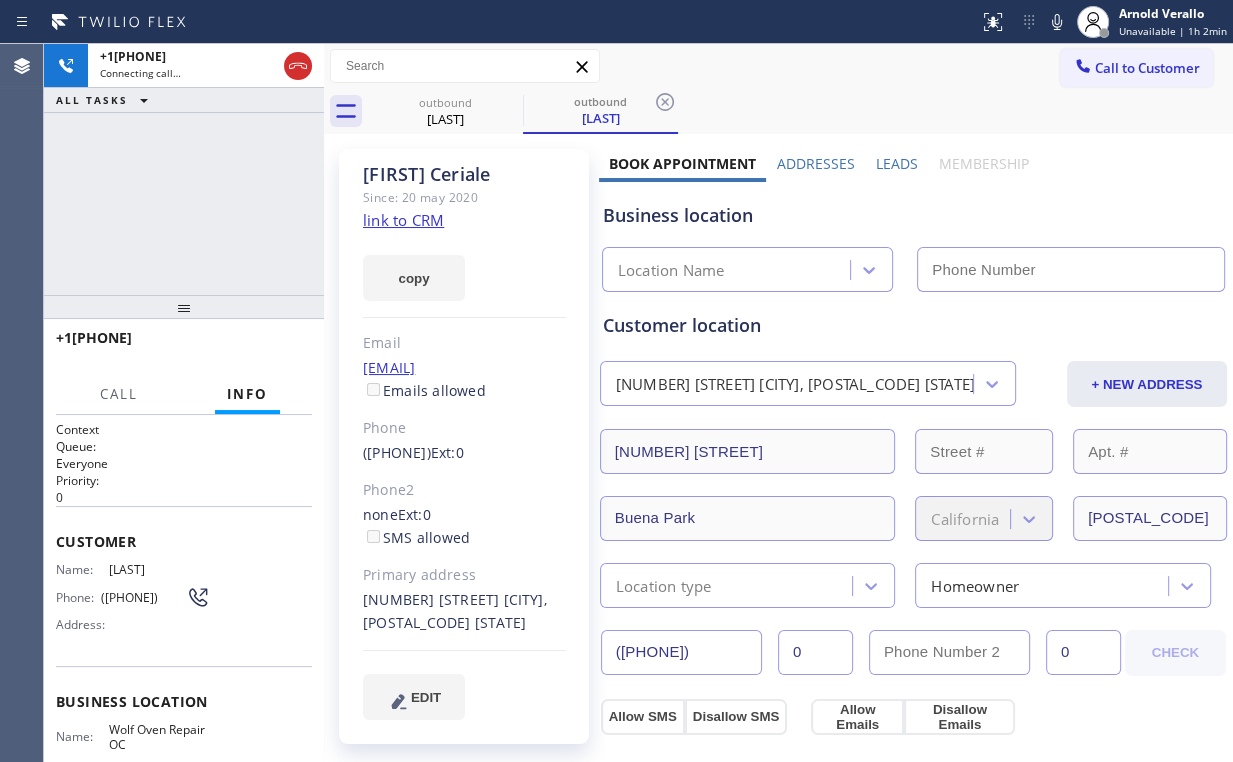 click on "[PHONE] Connecting call… ALL TASKS ALL TASKS ACTIVE TASKS TASKS IN WRAP UP" at bounding box center (184, 169) 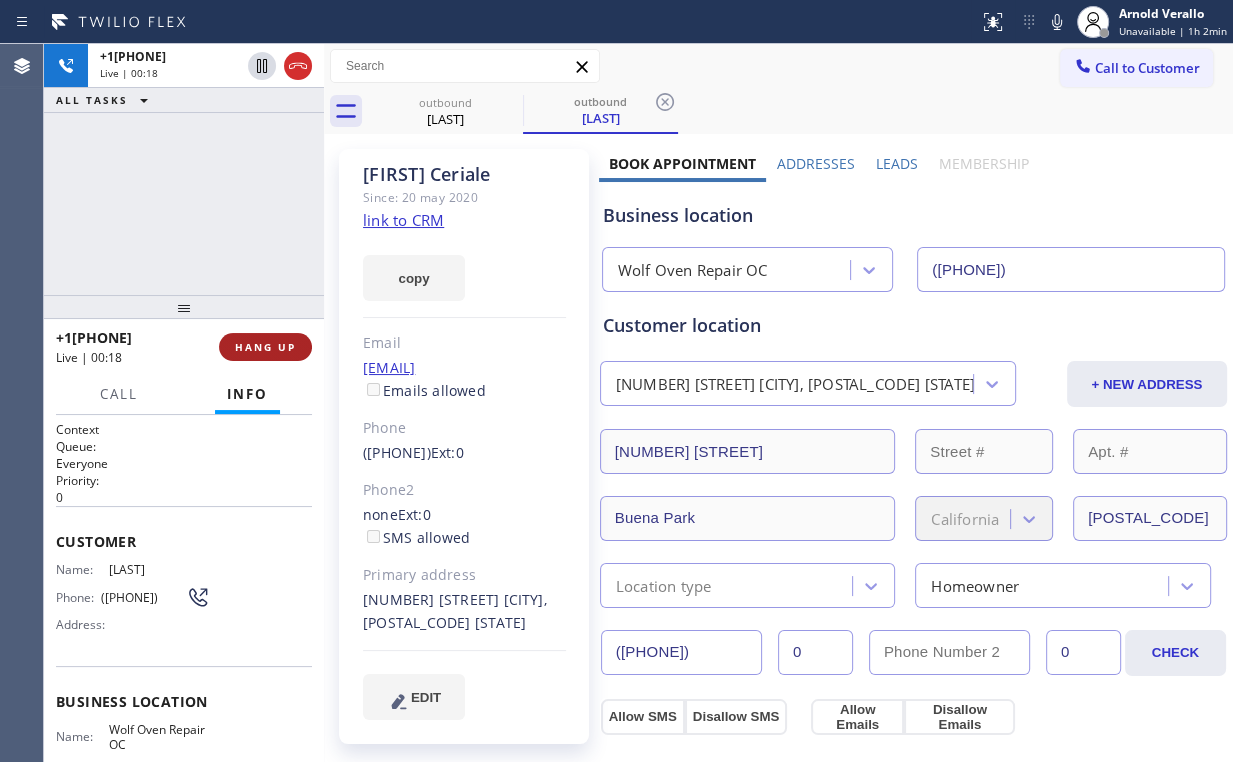 click on "HANG UP" at bounding box center [265, 347] 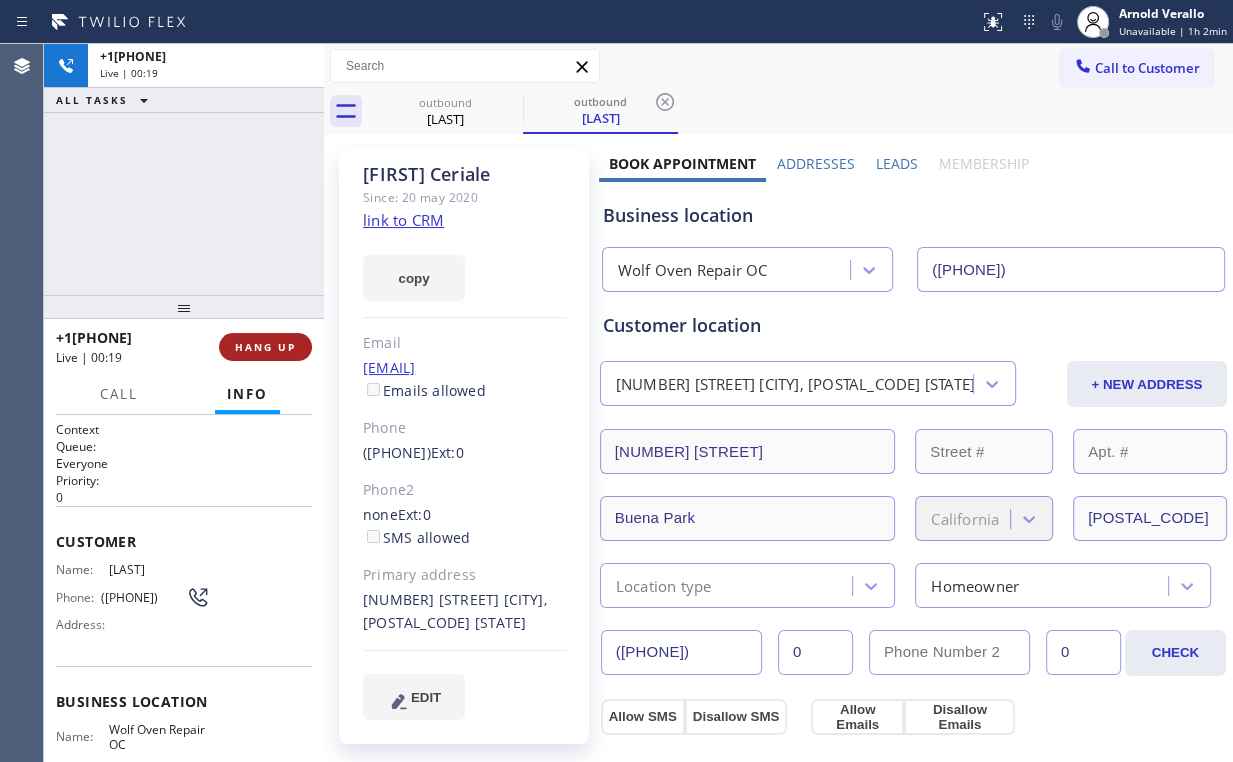 click on "HANG UP" at bounding box center [265, 347] 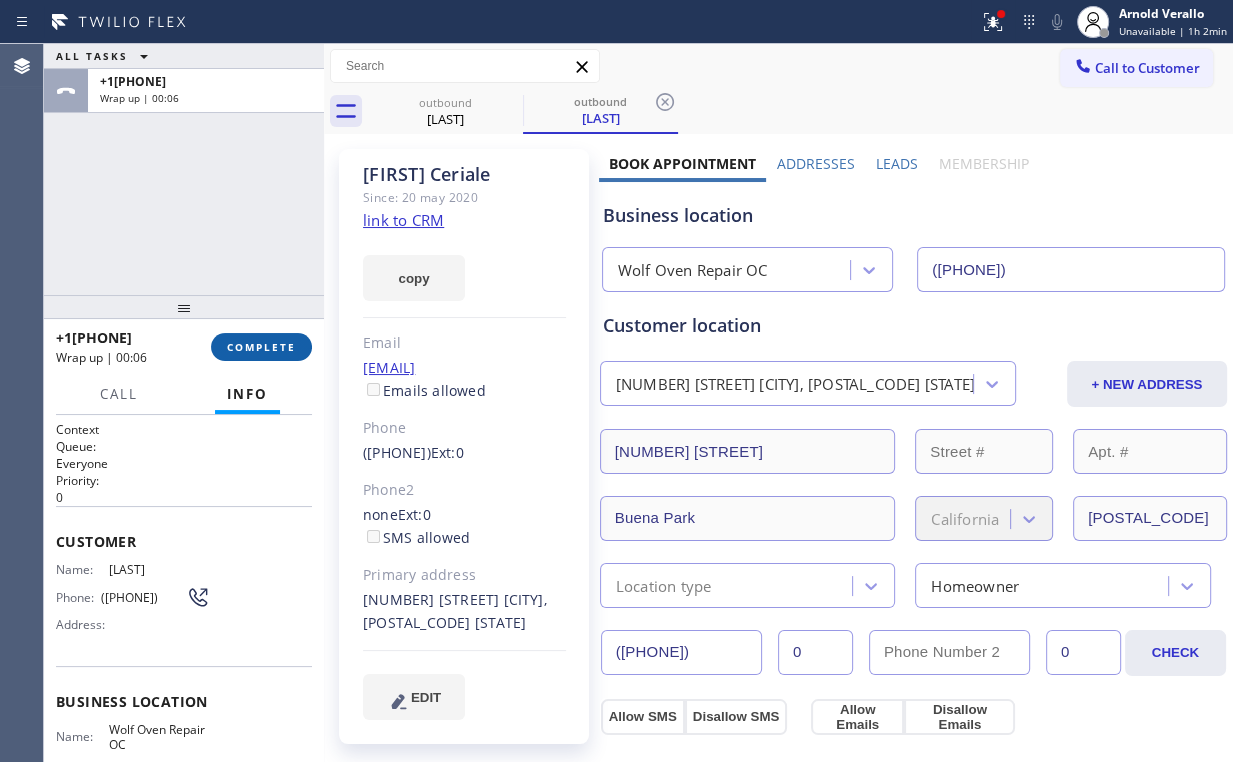 click on "COMPLETE" at bounding box center (261, 347) 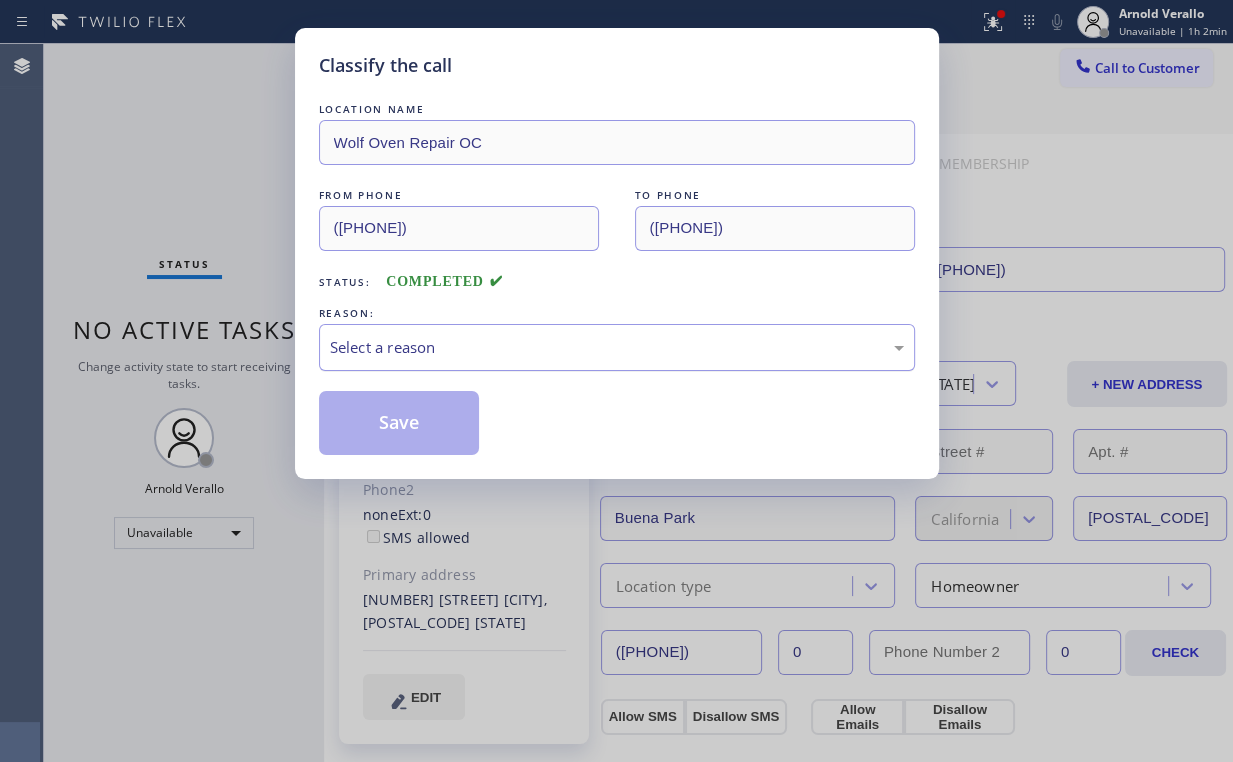 click on "Select a reason" at bounding box center [617, 347] 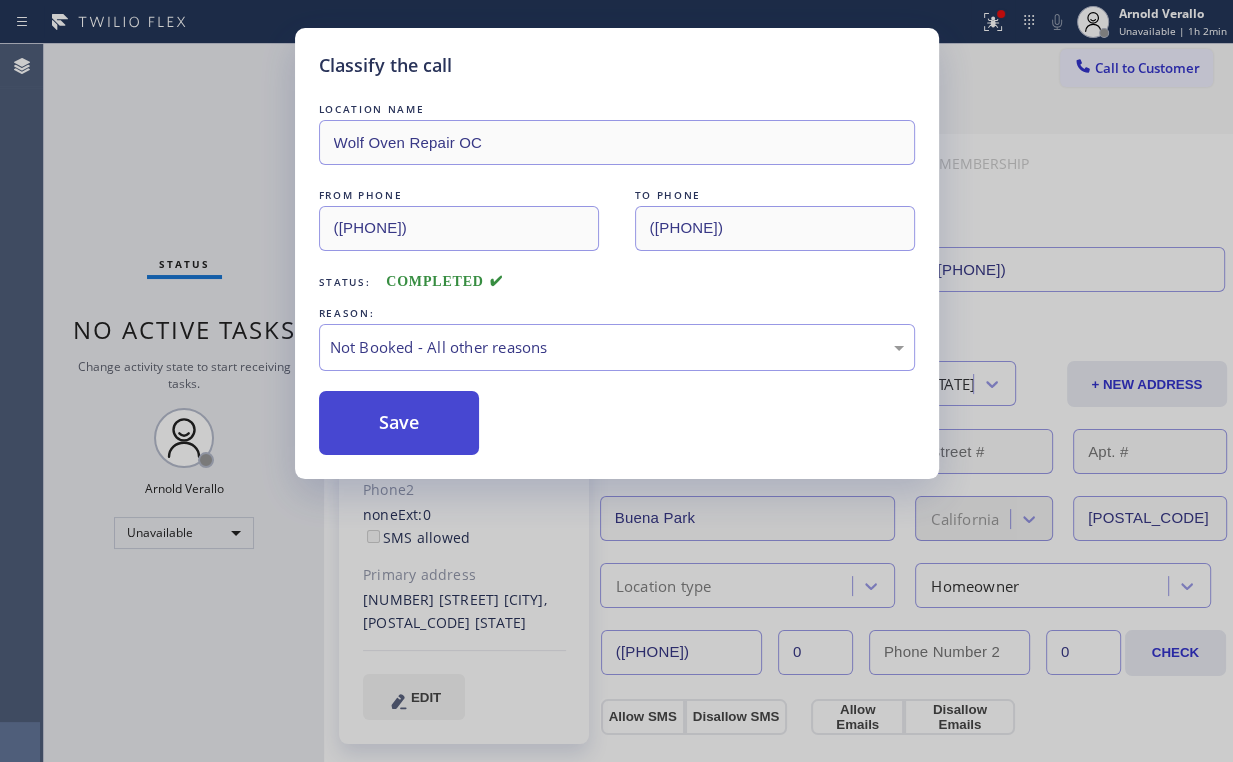 click on "Save" at bounding box center [399, 423] 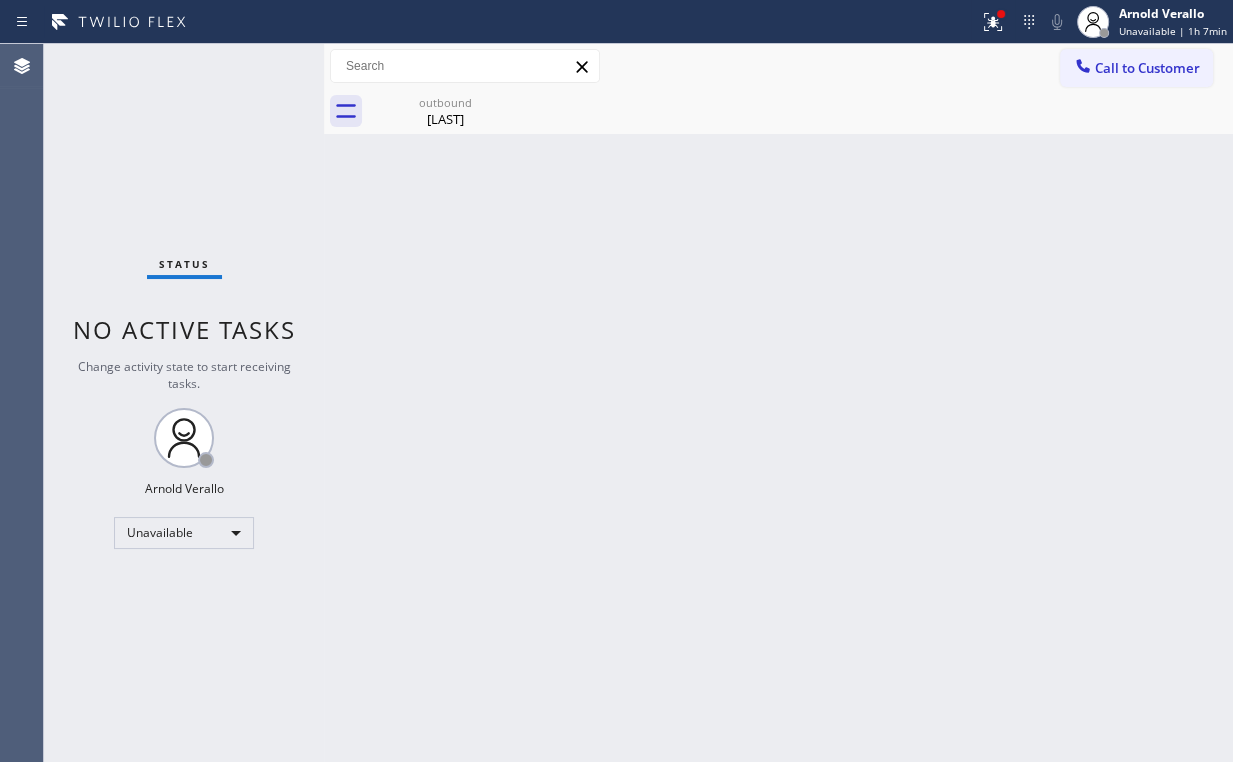 click on "outbound [FIRST] [LAST]" at bounding box center [800, 111] 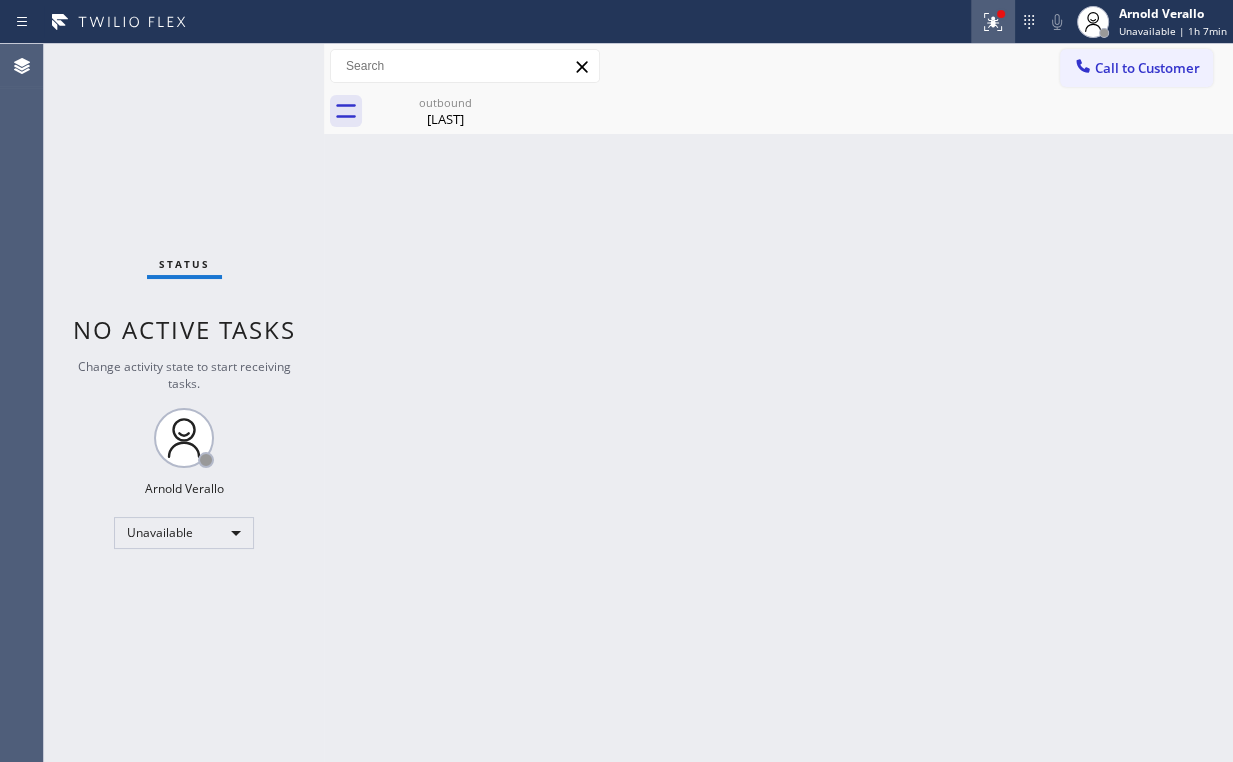click 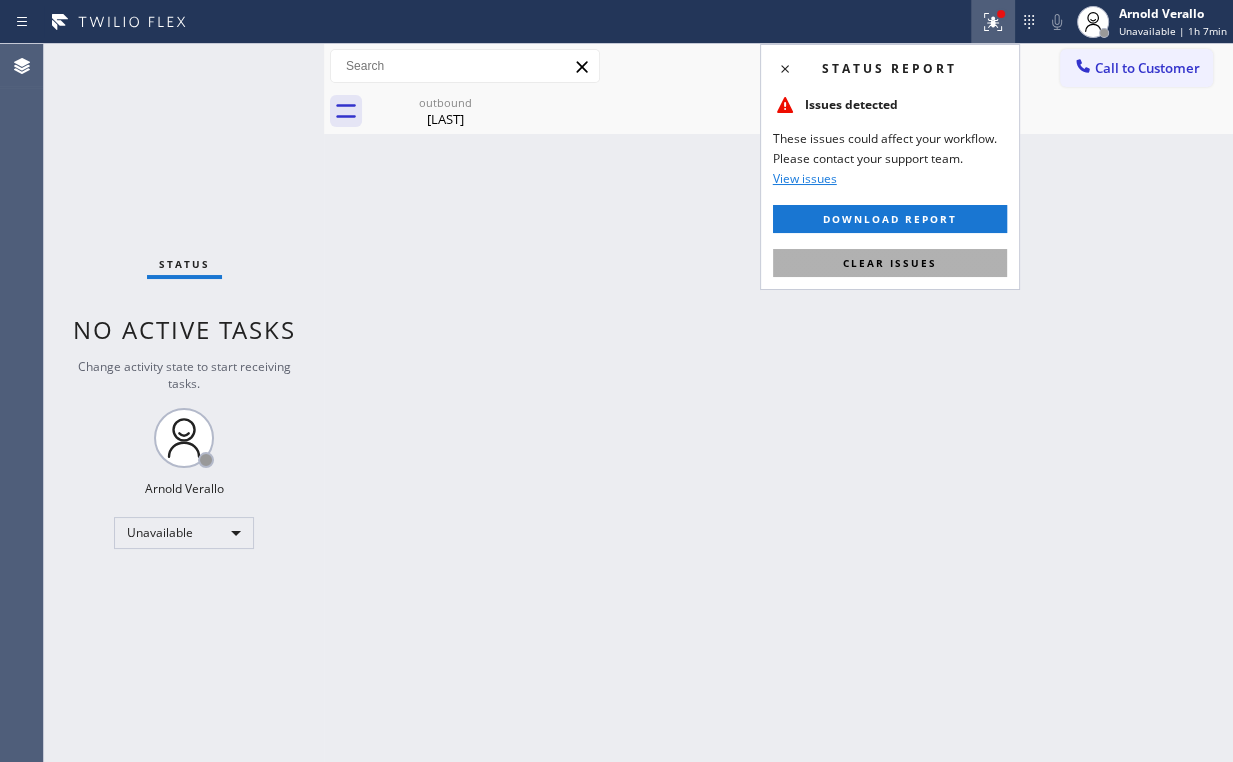 click on "Clear issues" at bounding box center (890, 263) 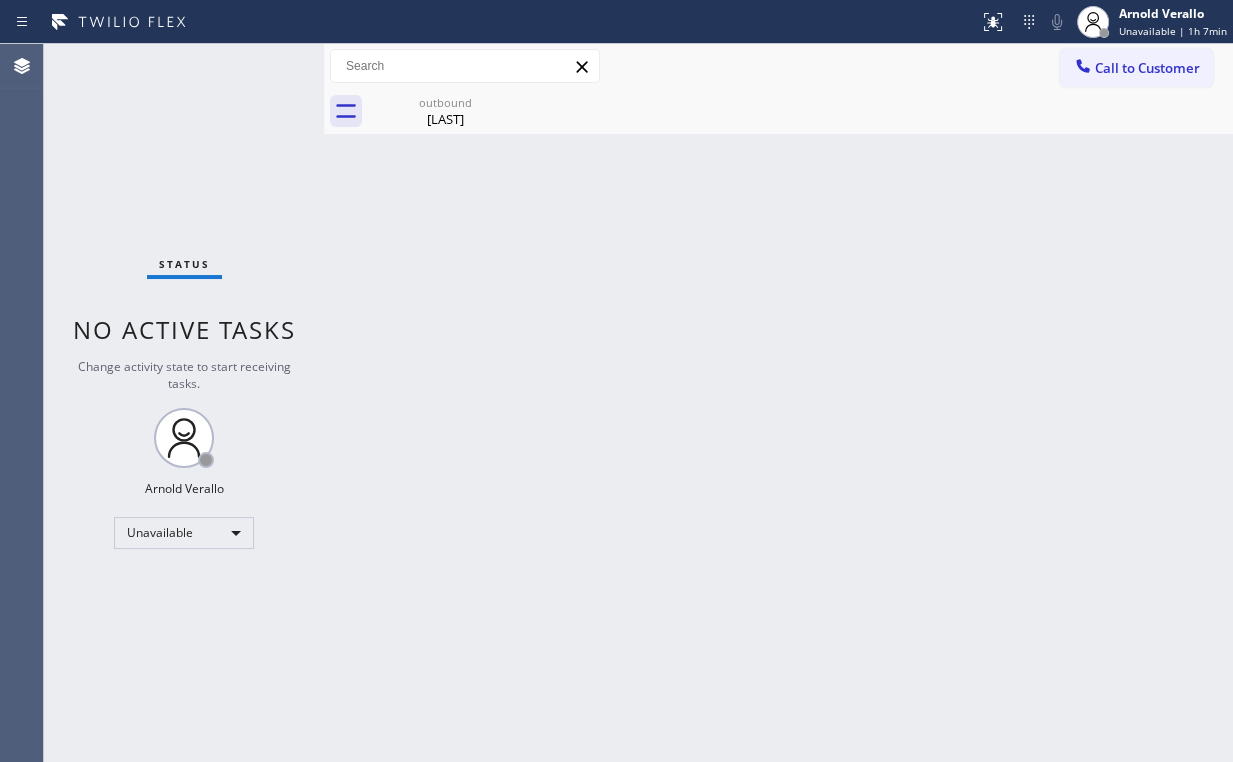 click on "Back to Dashboard Change Sender ID Customers Technicians Select a contact Outbound call Location Search location Your caller id phone number Customer number Call Customer info Name   Phone none Address none Change Sender ID HVAC +1[PHONE] 5 Star Appliance +1[PHONE] Appliance Repair +1[PHONE] Plumbing +1[PHONE] Air Duct Cleaning +1[PHONE]  Electricians +1[PHONE] Cancel Change Check personal SMS Reset Change outbound [FIRST] [LAST] Call to Customer Outbound call Location Wolf Oven Repair OC Your caller id phone number ([PHONE]) Customer number Call Outbound call Technician Search Technician Your caller id phone number Your caller id phone number Call outbound [FIRST] [LAST] [FIRST]   [LAST] Since: [DATE] link to CRM copy Email [EMAIL]  Emails allowed Phone ([PHONE])  Ext:  0 Phone2 none  Ext:  0  SMS allowed Primary address  [NUMBER] [STREET] [CITY], [POSTAL_CODE] [STATE] EDIT Outbound call Location Wolf Oven Repair OC Your caller id phone number ([PHONE]) Call" at bounding box center [778, 403] 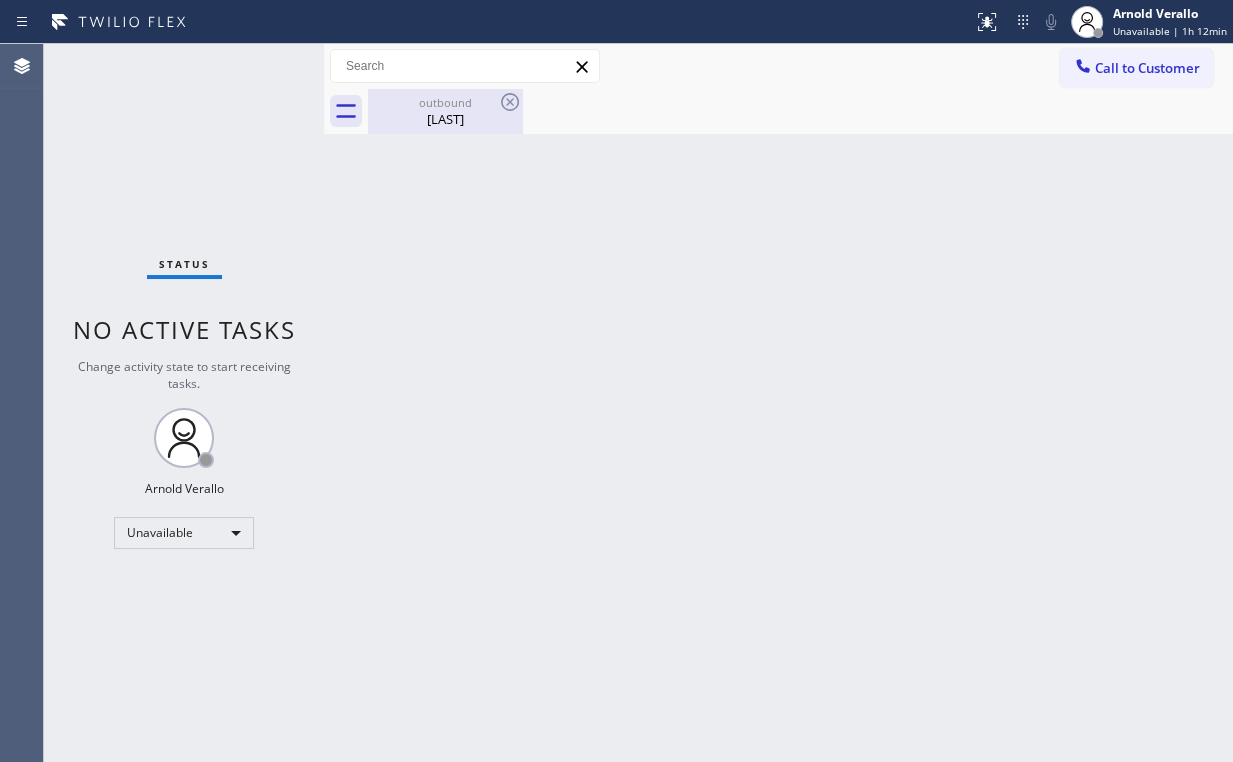 click on "[LAST]" at bounding box center (445, 119) 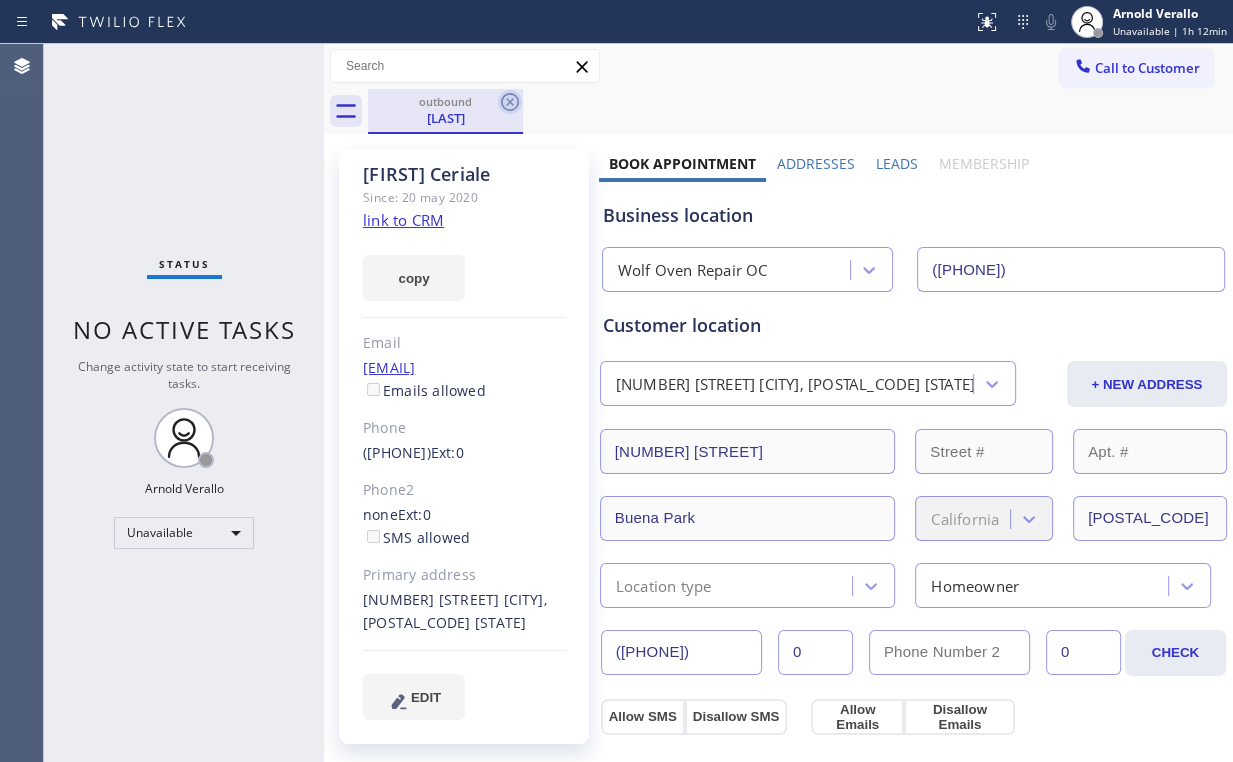 click 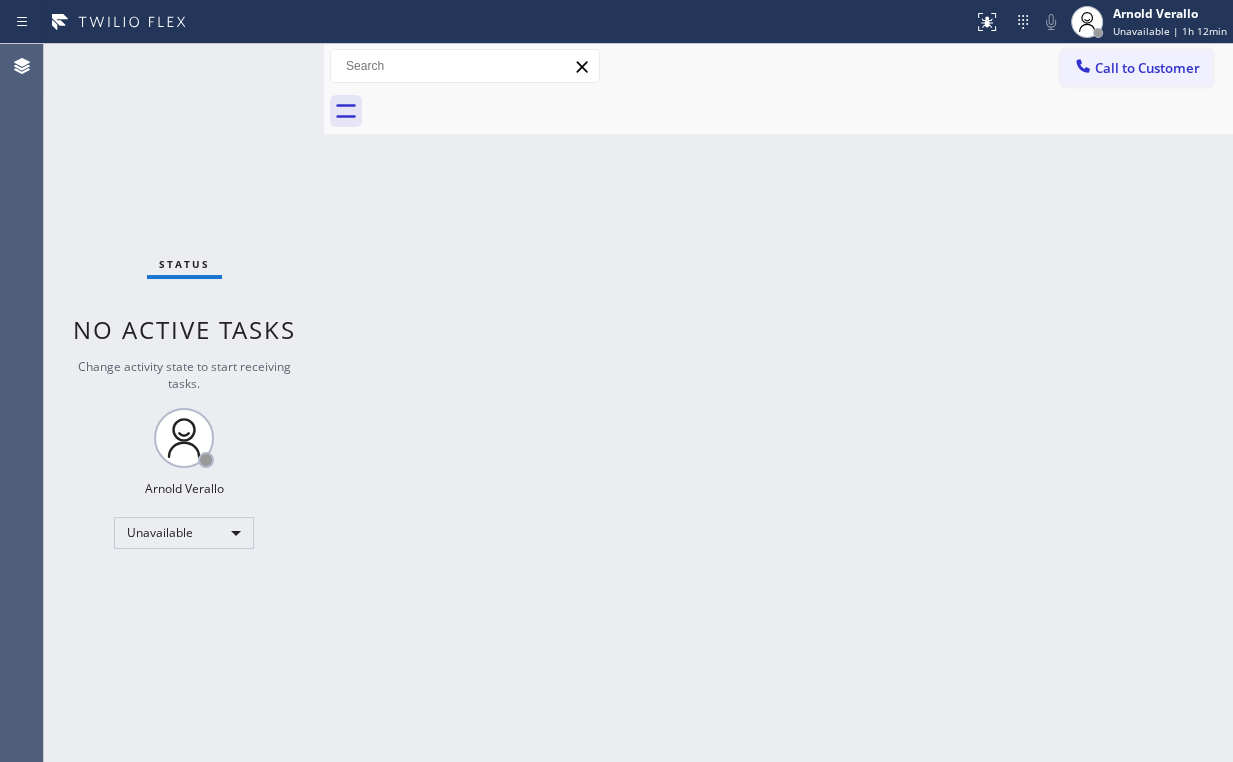 drag, startPoint x: 851, startPoint y: 264, endPoint x: 973, endPoint y: 44, distance: 251.56311 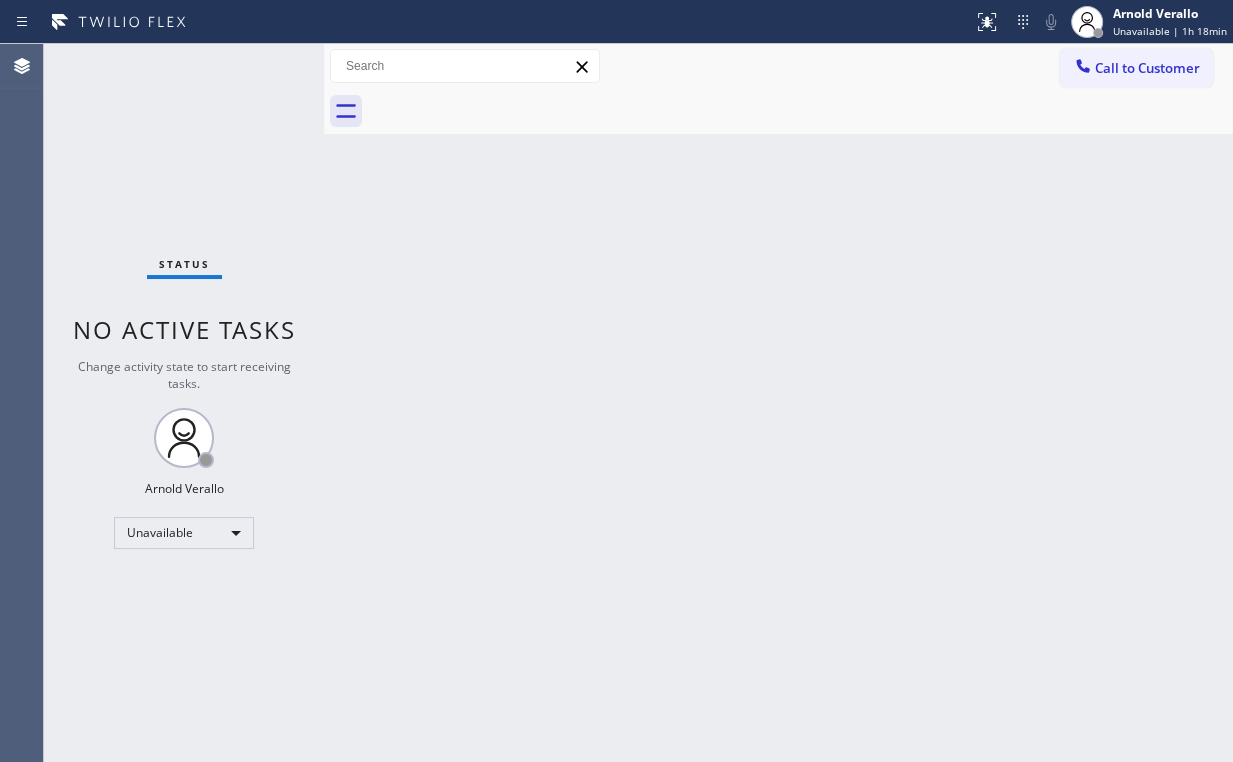 click on "Call to Customer" at bounding box center (1147, 68) 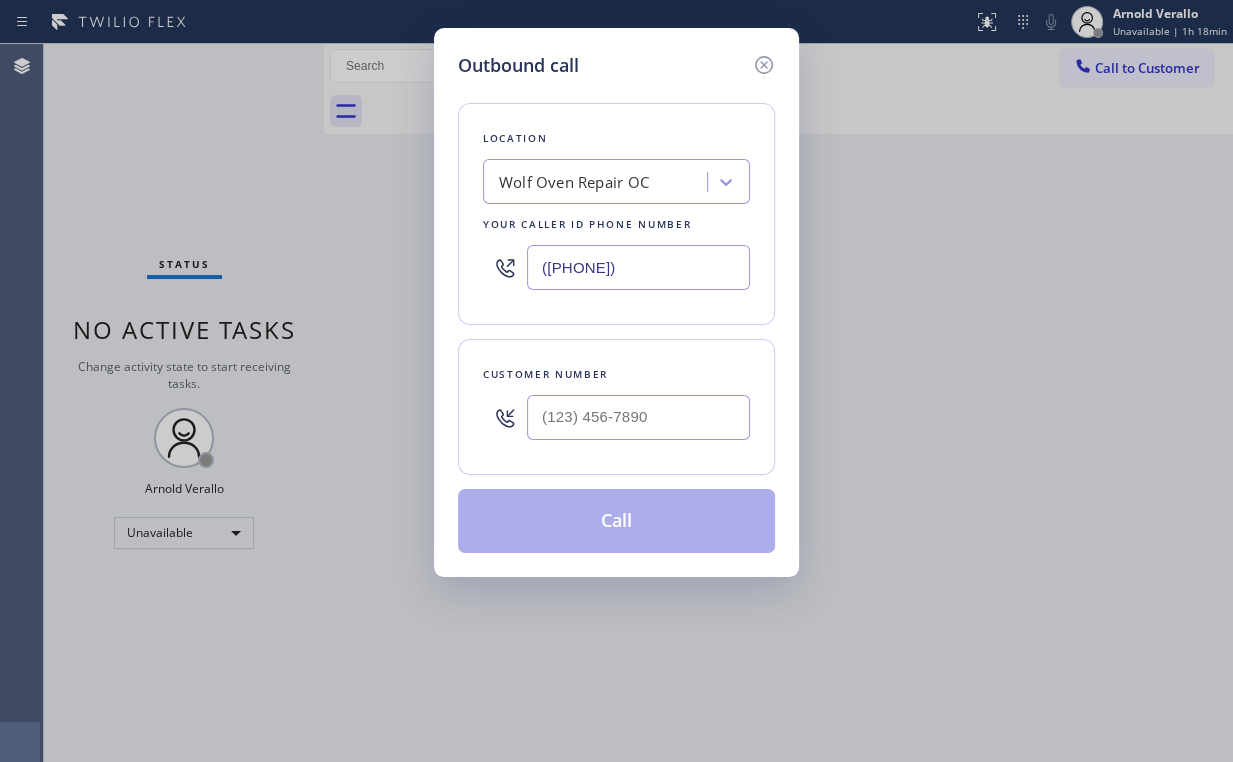 drag, startPoint x: 684, startPoint y: 268, endPoint x: 265, endPoint y: 259, distance: 419.09665 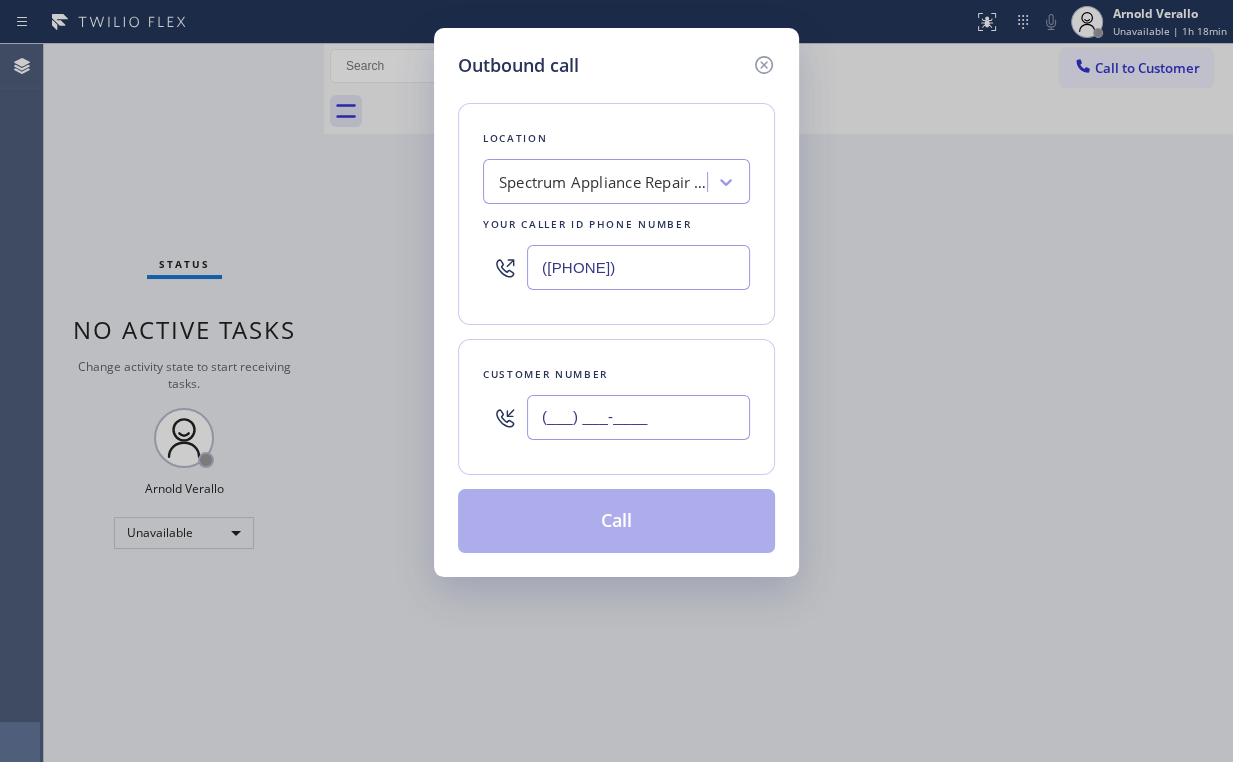 click on "(___) ___-____" at bounding box center [638, 417] 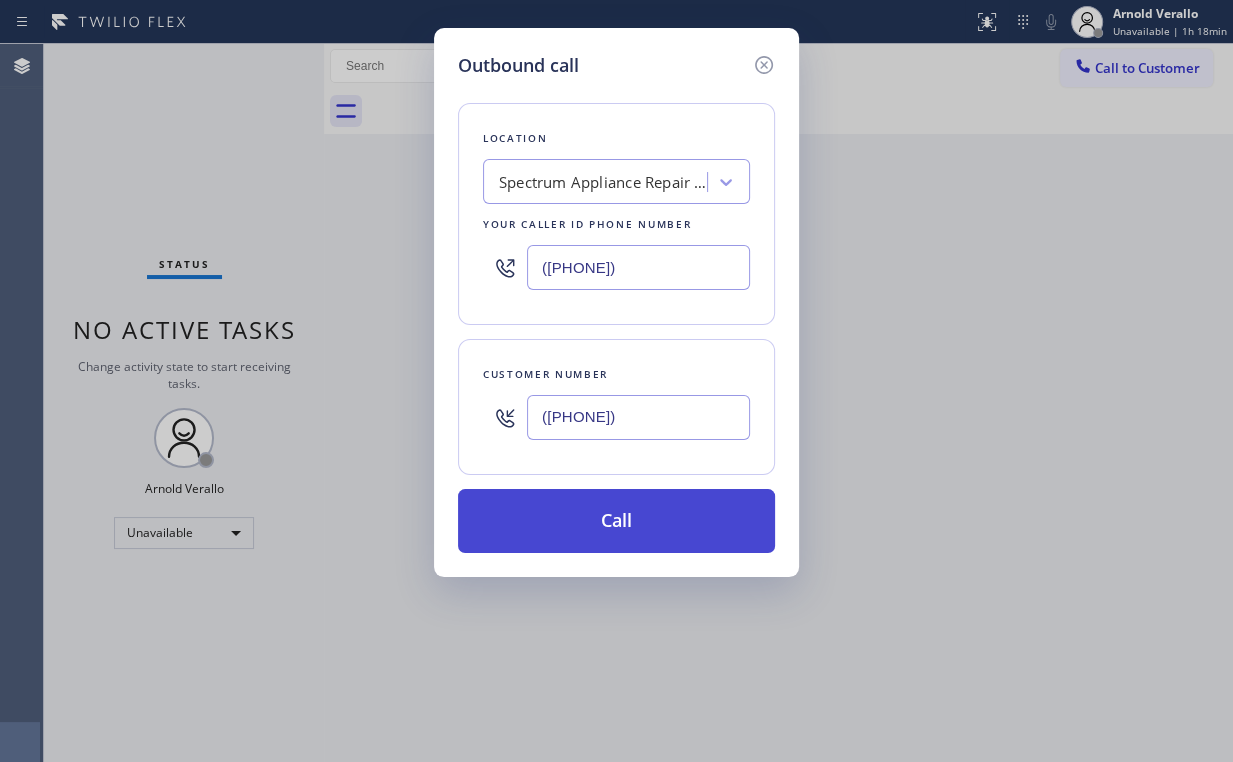 type on "([PHONE])" 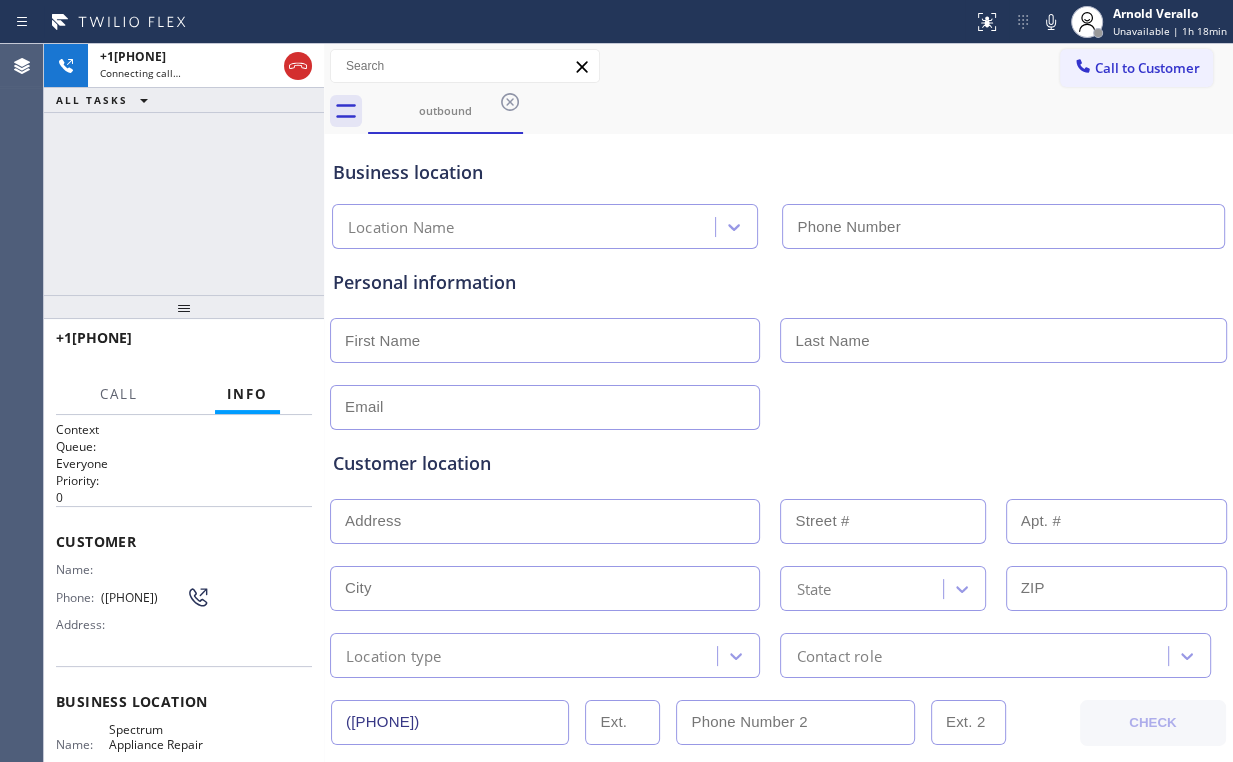 click on "[PHONE] Connecting call… ALL TASKS ALL TASKS ACTIVE TASKS TASKS IN WRAP UP" at bounding box center (184, 169) 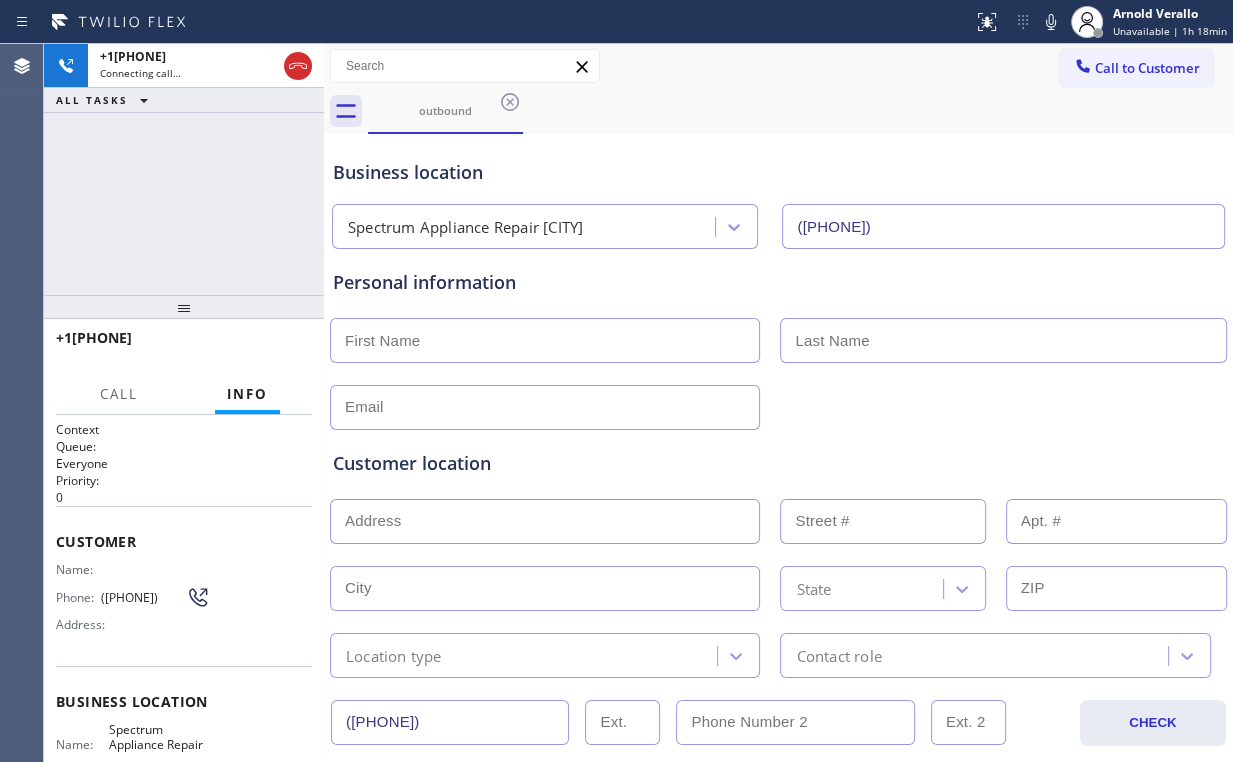 drag, startPoint x: 237, startPoint y: 196, endPoint x: 204, endPoint y: 166, distance: 44.598206 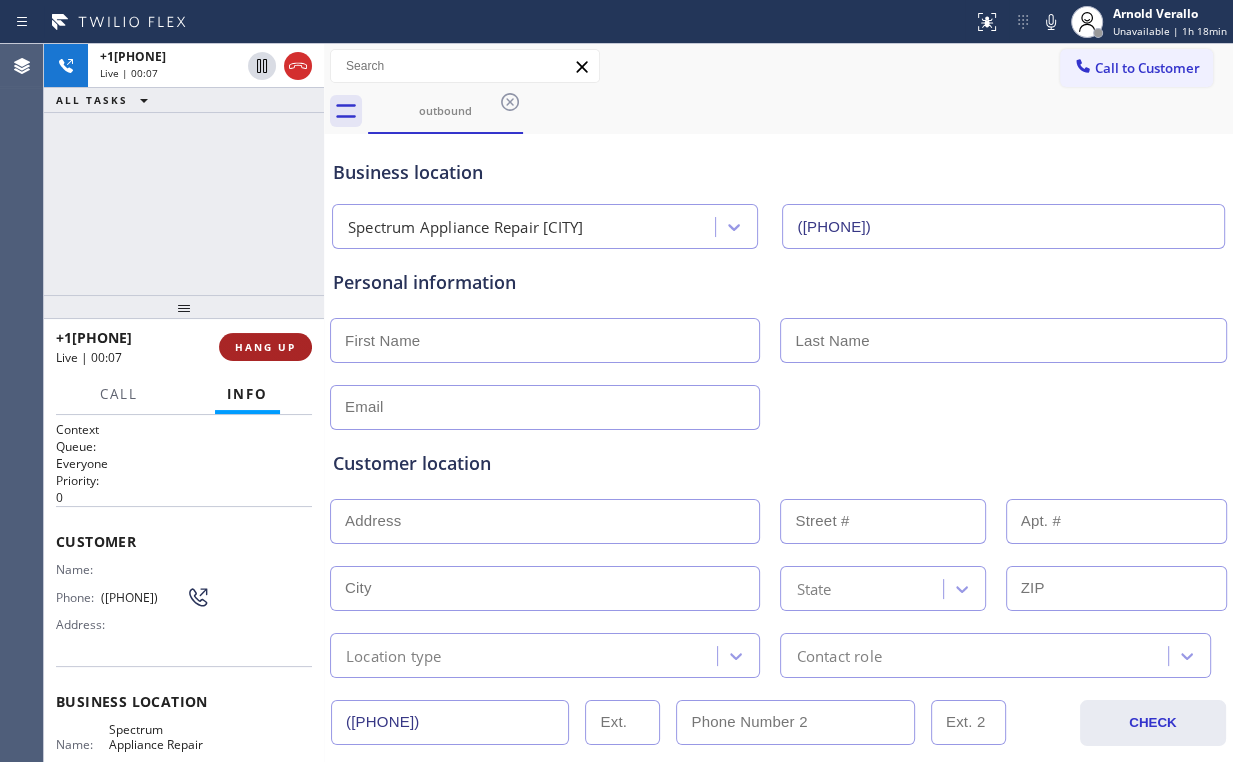 click on "HANG UP" at bounding box center [265, 347] 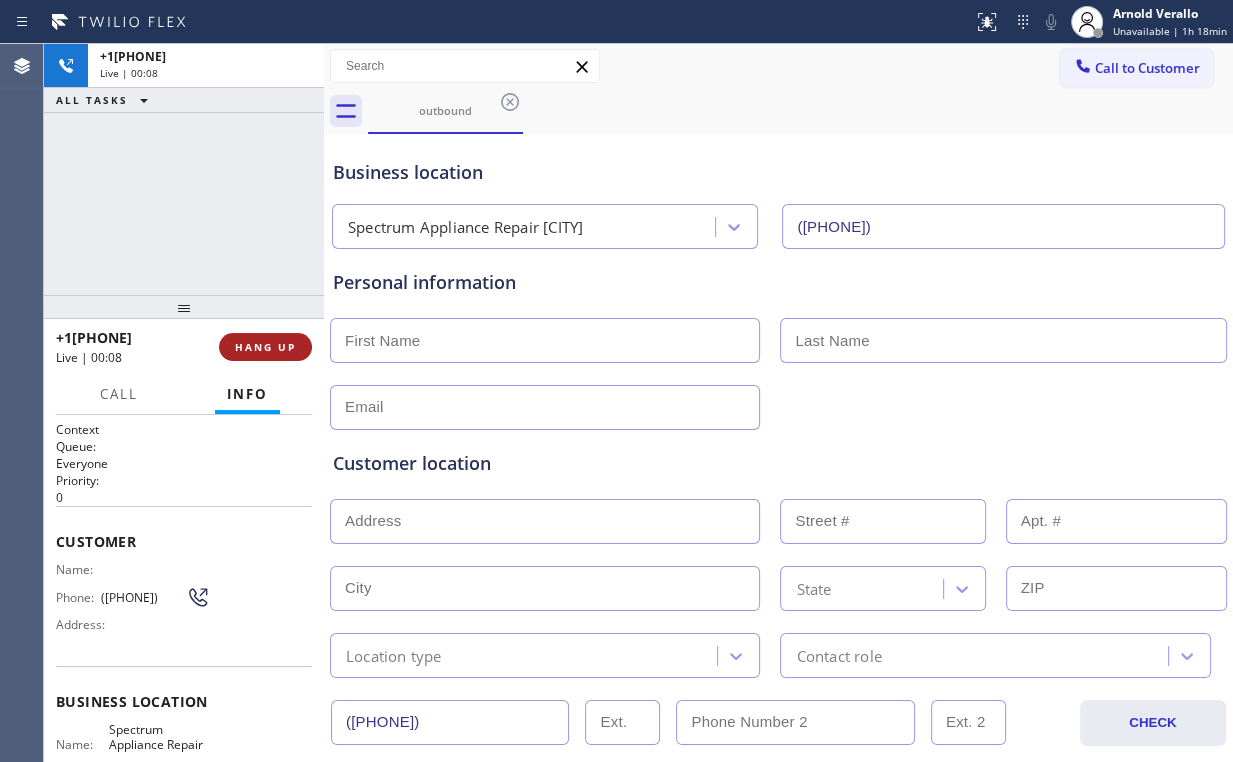 click on "HANG UP" at bounding box center (265, 347) 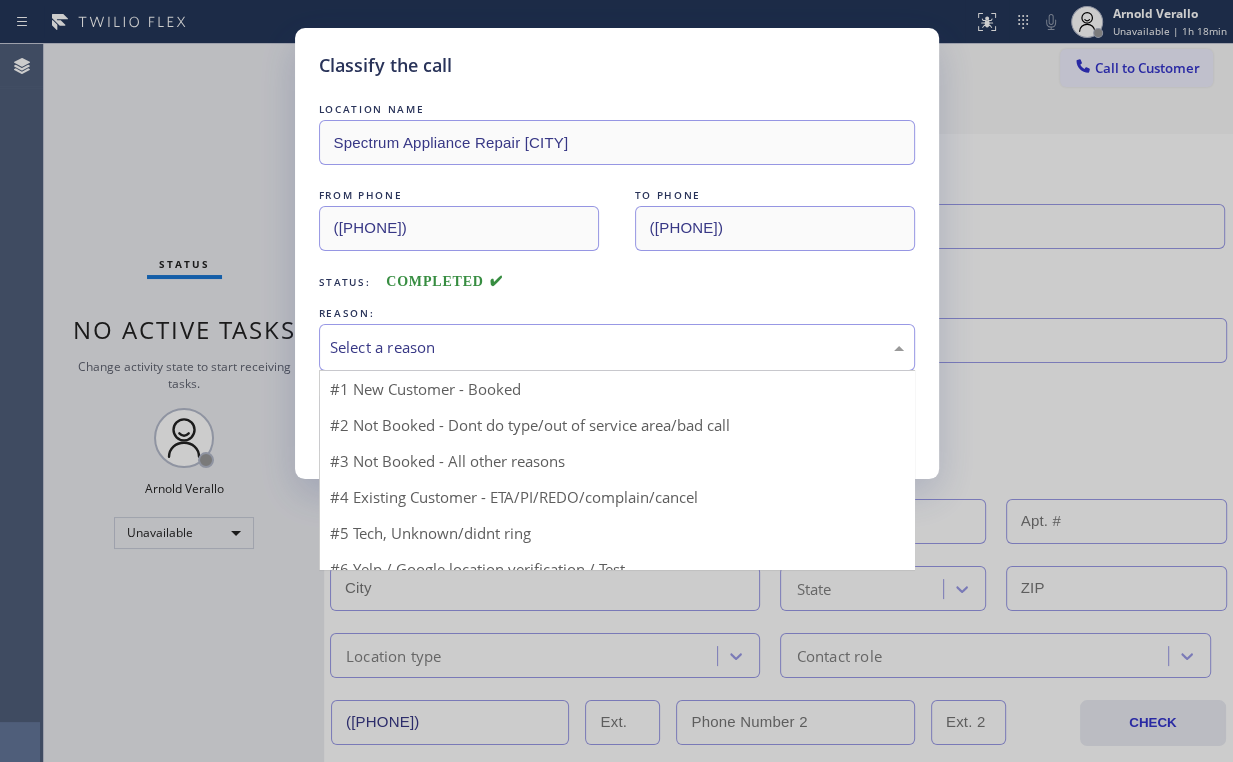 click on "Select a reason" at bounding box center (617, 347) 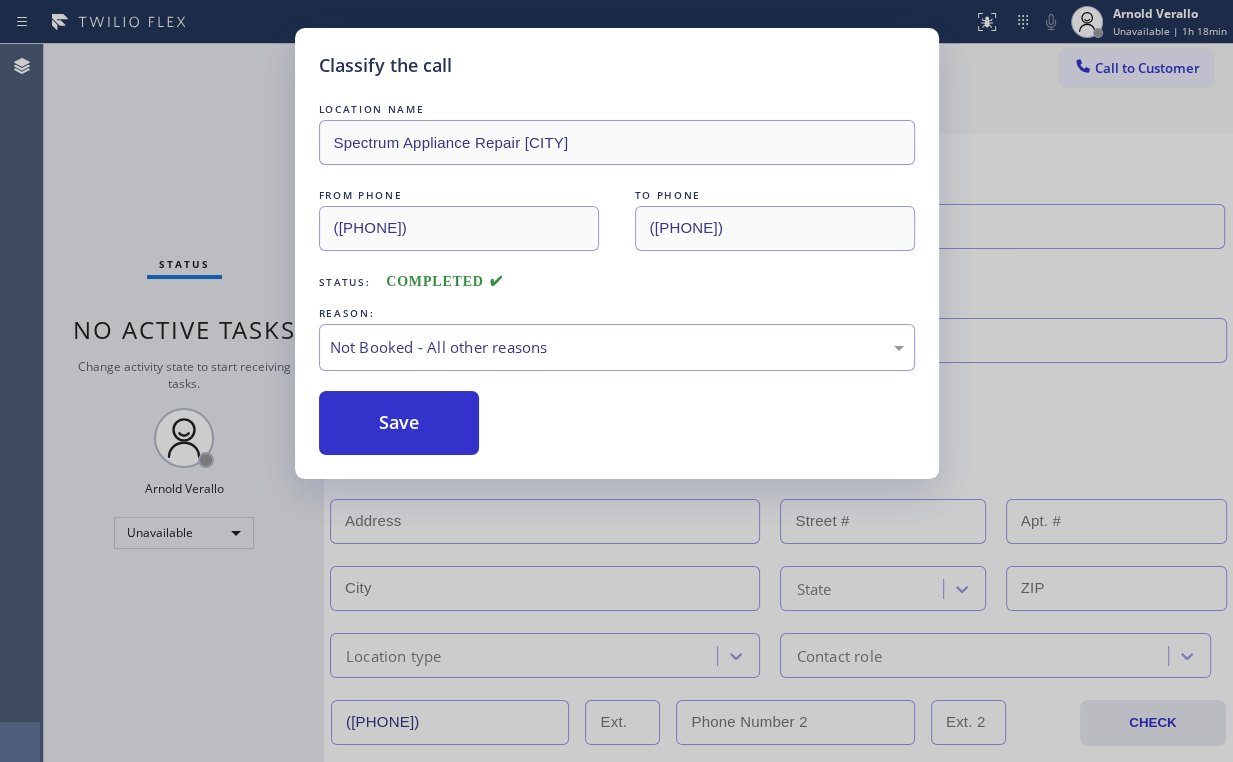 drag, startPoint x: 388, startPoint y: 428, endPoint x: 584, endPoint y: 400, distance: 197.9899 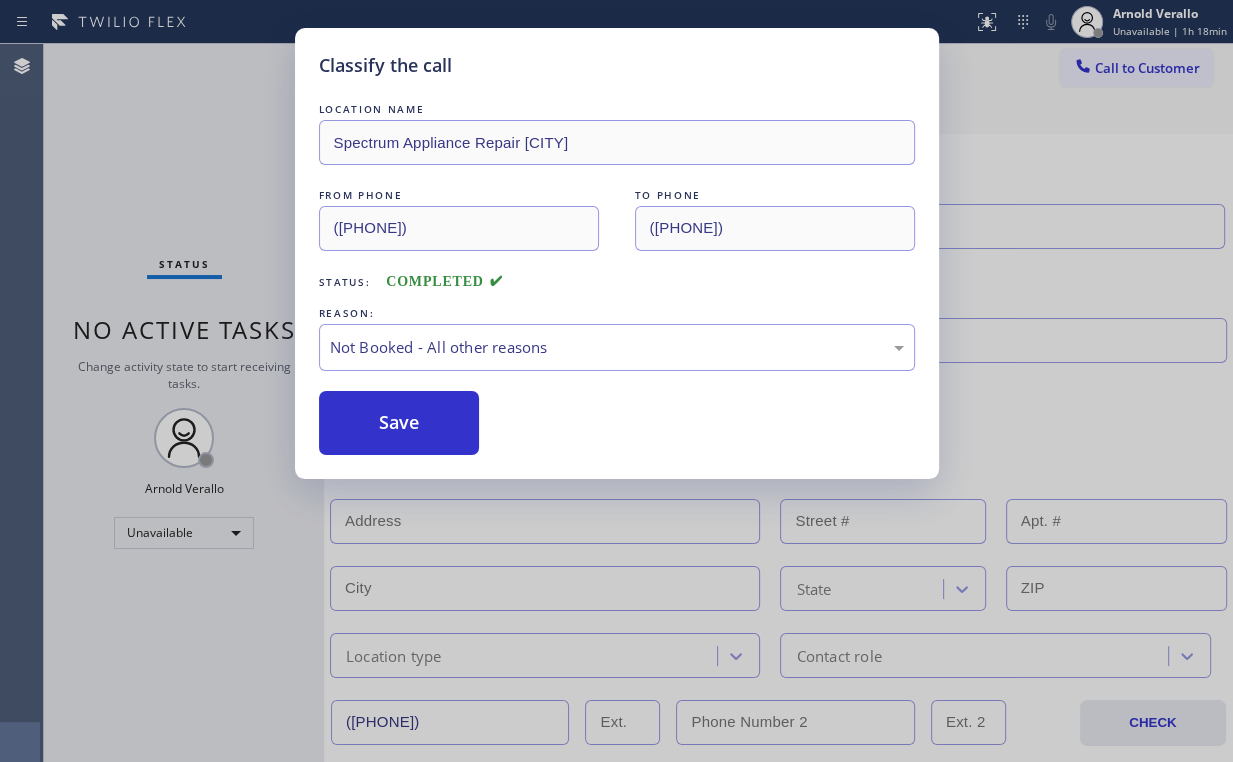 click on "Save" at bounding box center [399, 423] 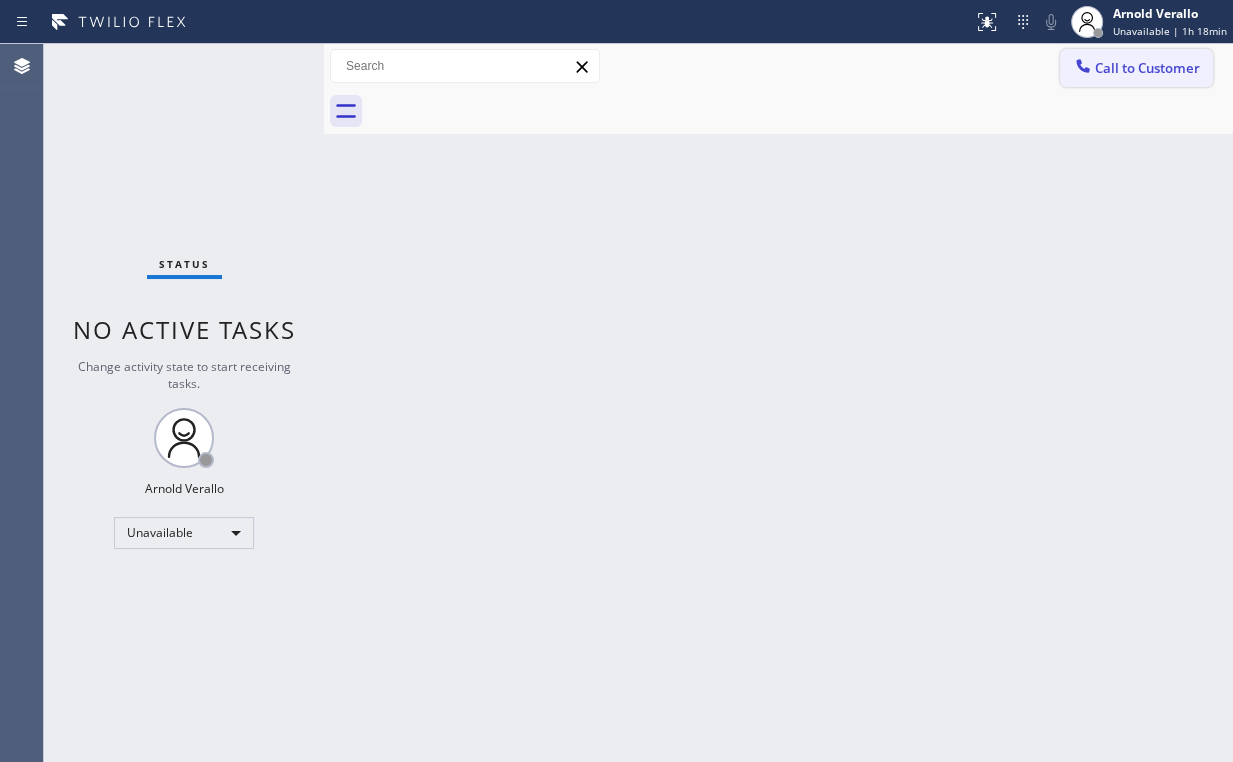 click on "Call to Customer" at bounding box center (1147, 68) 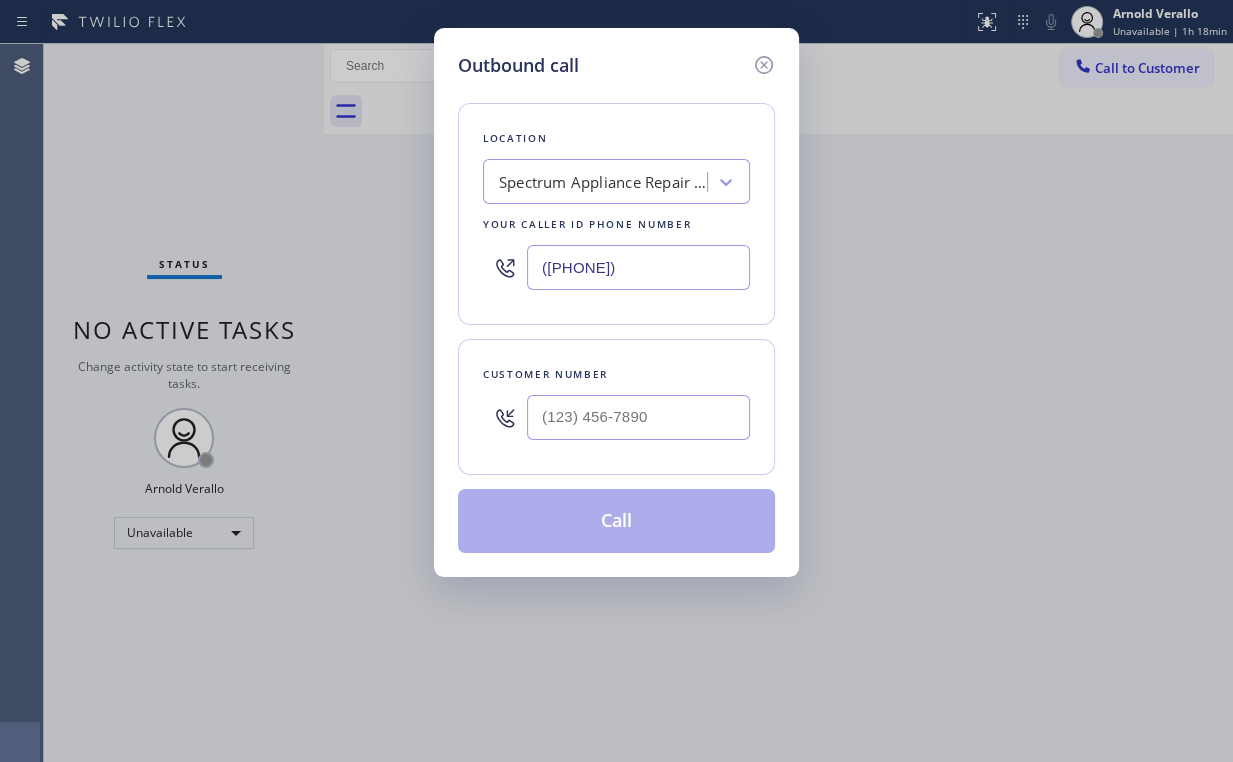 drag, startPoint x: 470, startPoint y: 296, endPoint x: 333, endPoint y: 307, distance: 137.4409 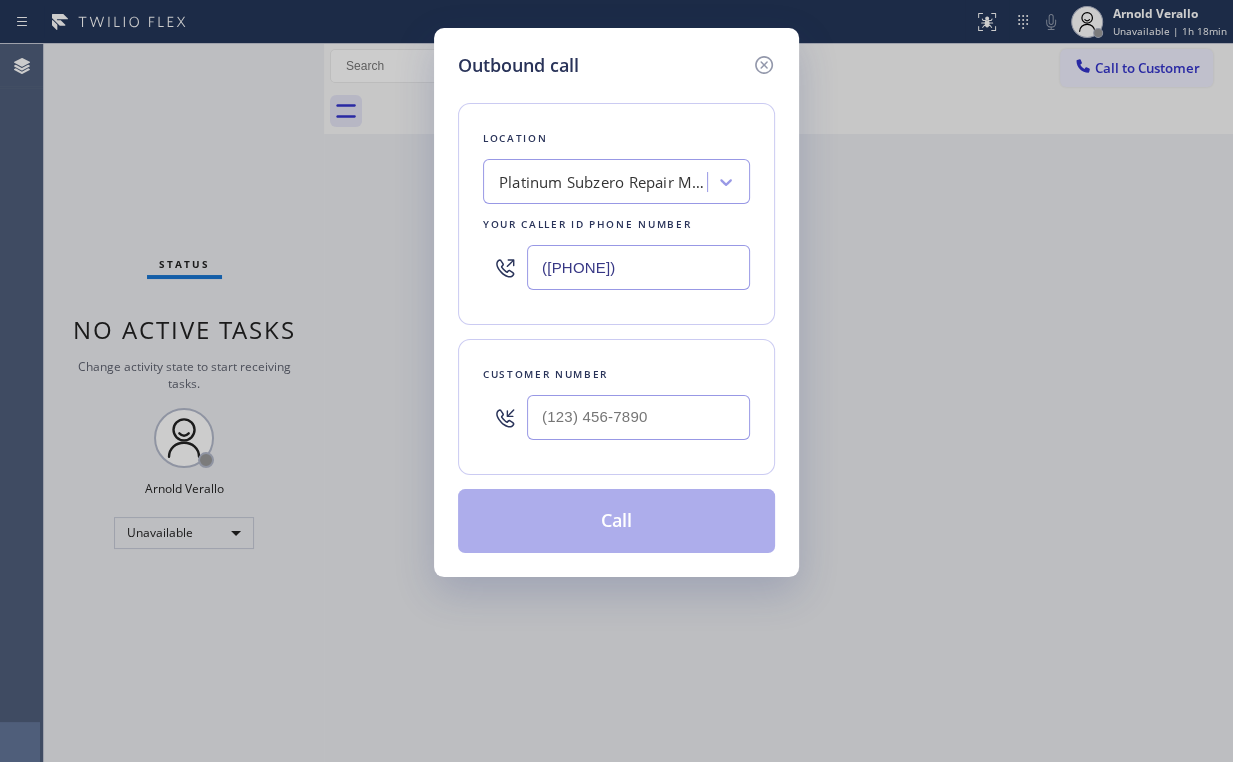 type on "([PHONE])" 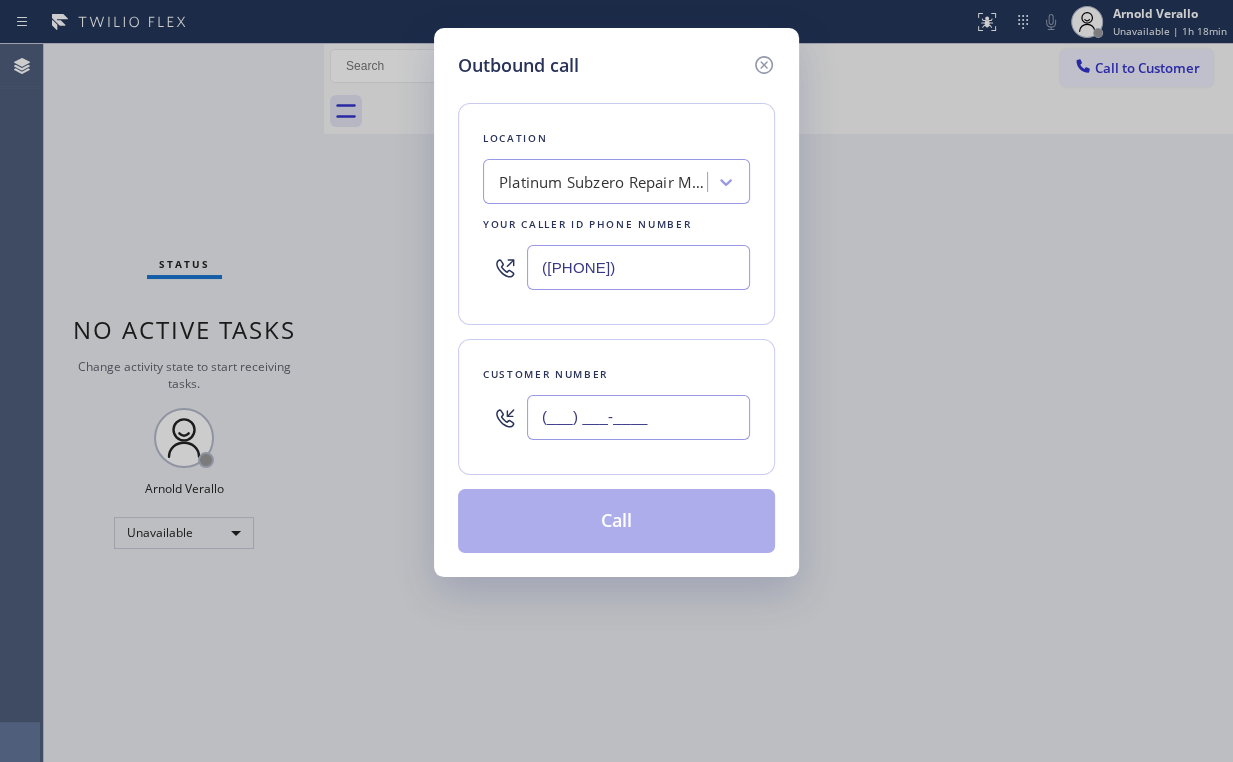 click on "(___) ___-____" at bounding box center [638, 417] 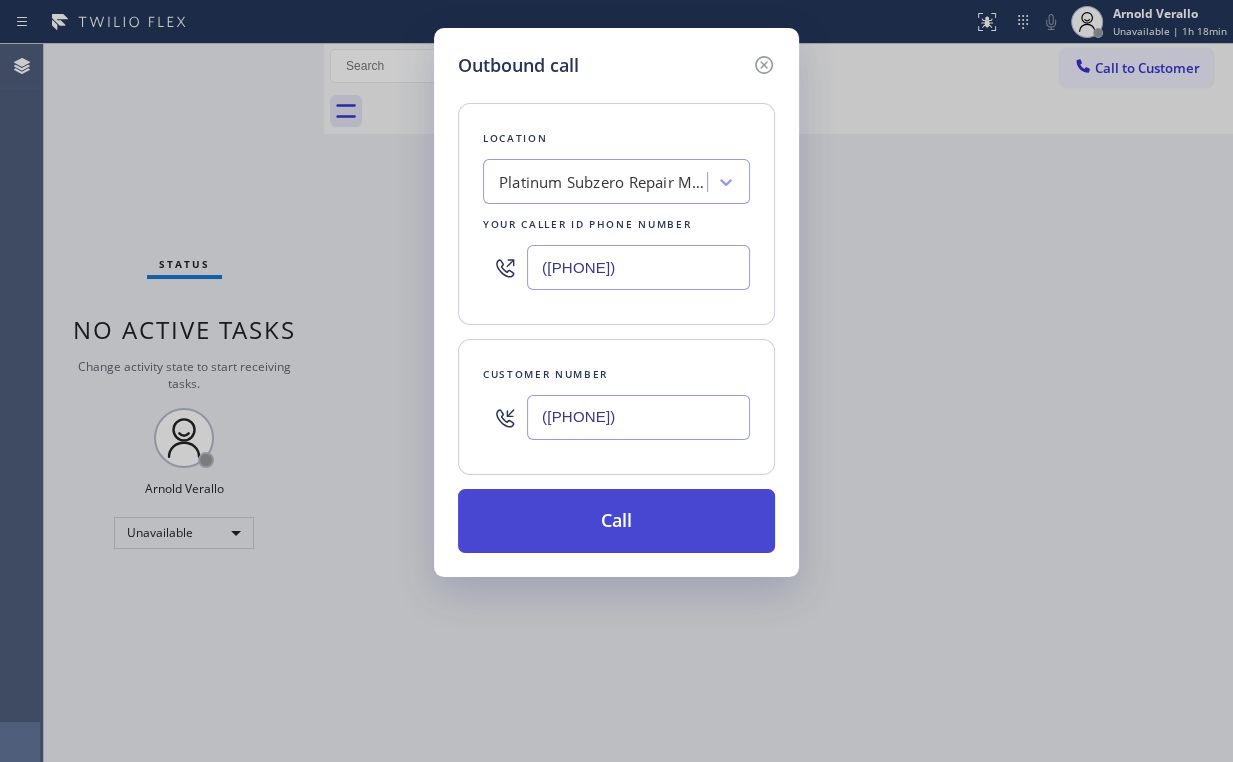 type on "([PHONE])" 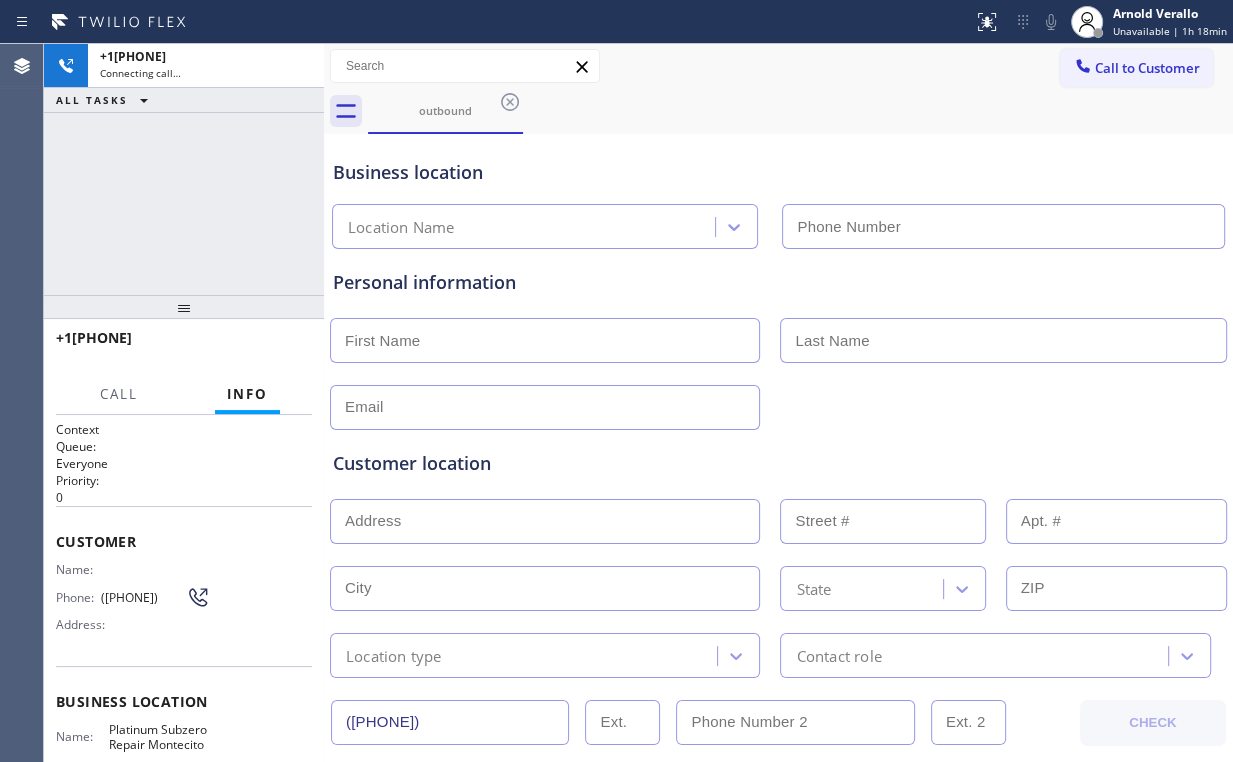 type on "([PHONE])" 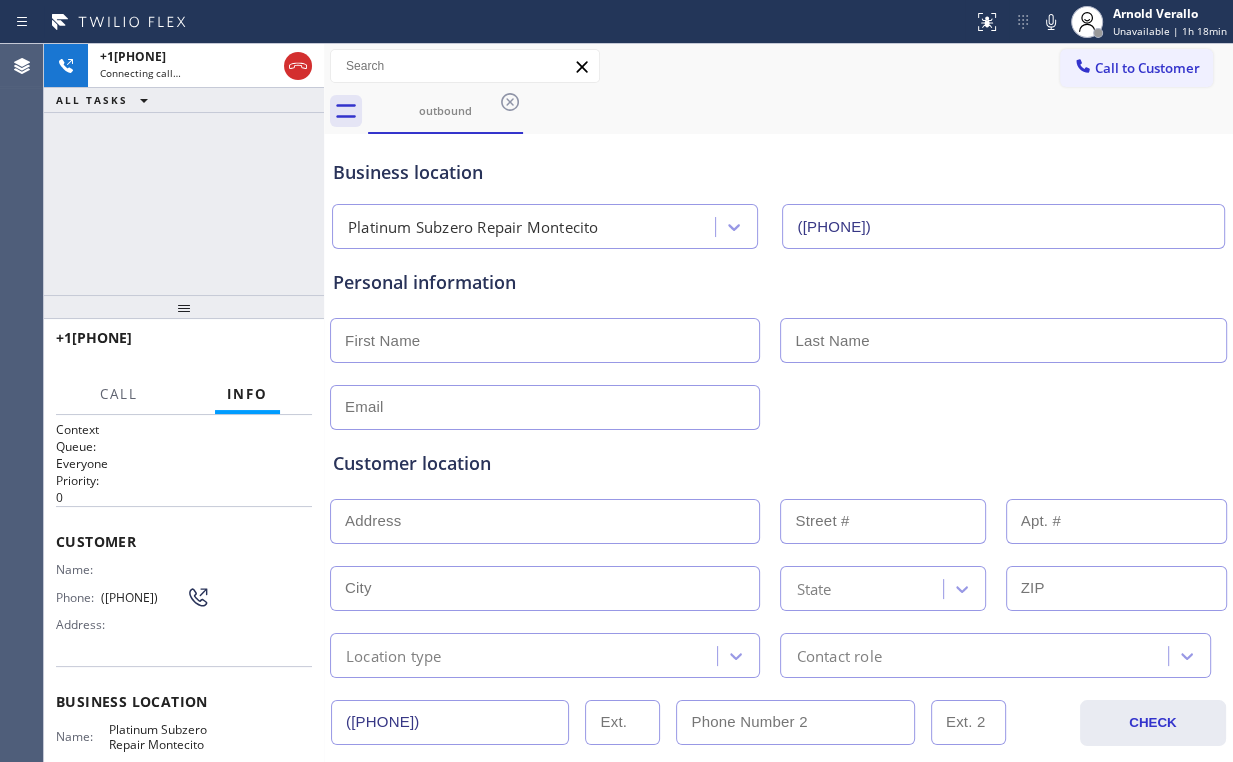 click on "+1[PHONE] Connecting call… ALL TASKS ALL TASKS ACTIVE TASKS TASKS IN WRAP UP" at bounding box center [184, 169] 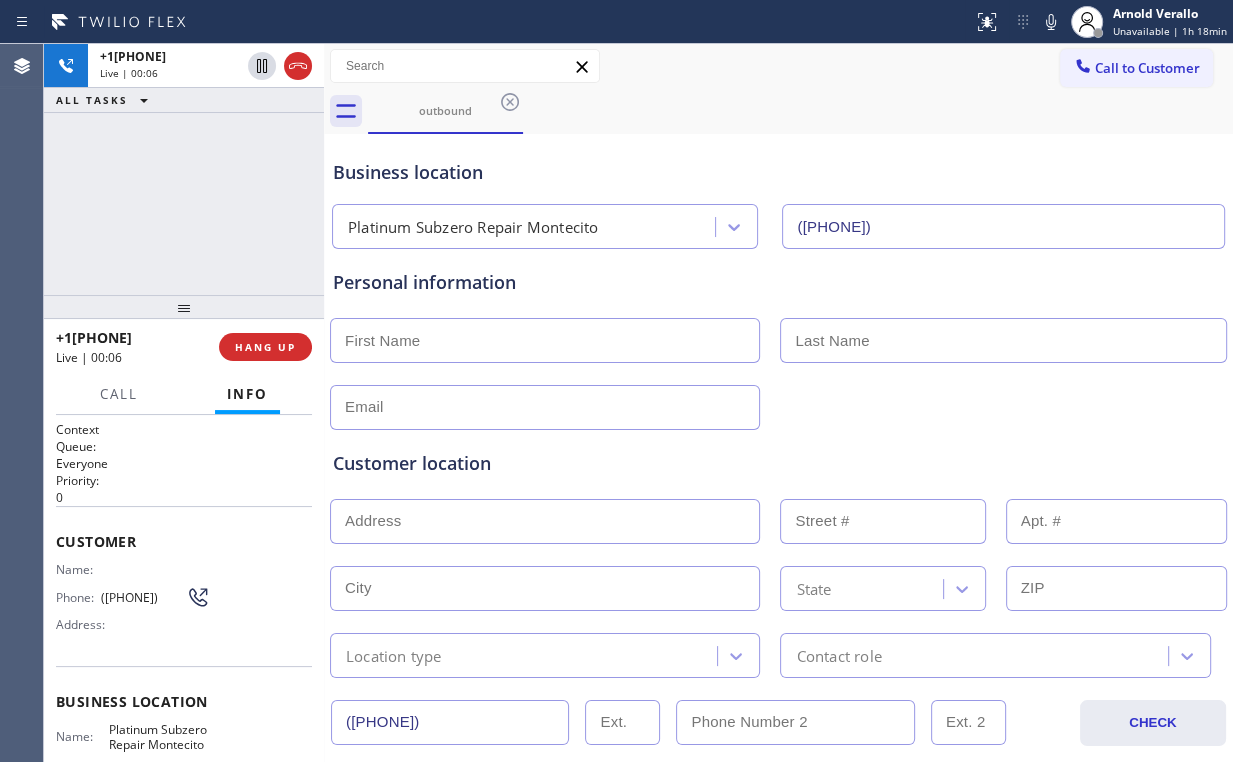 click on "+1[PHONE] Live | 00:06 ALL TASKS ALL TASKS ACTIVE TASKS TASKS IN WRAP UP" at bounding box center (184, 169) 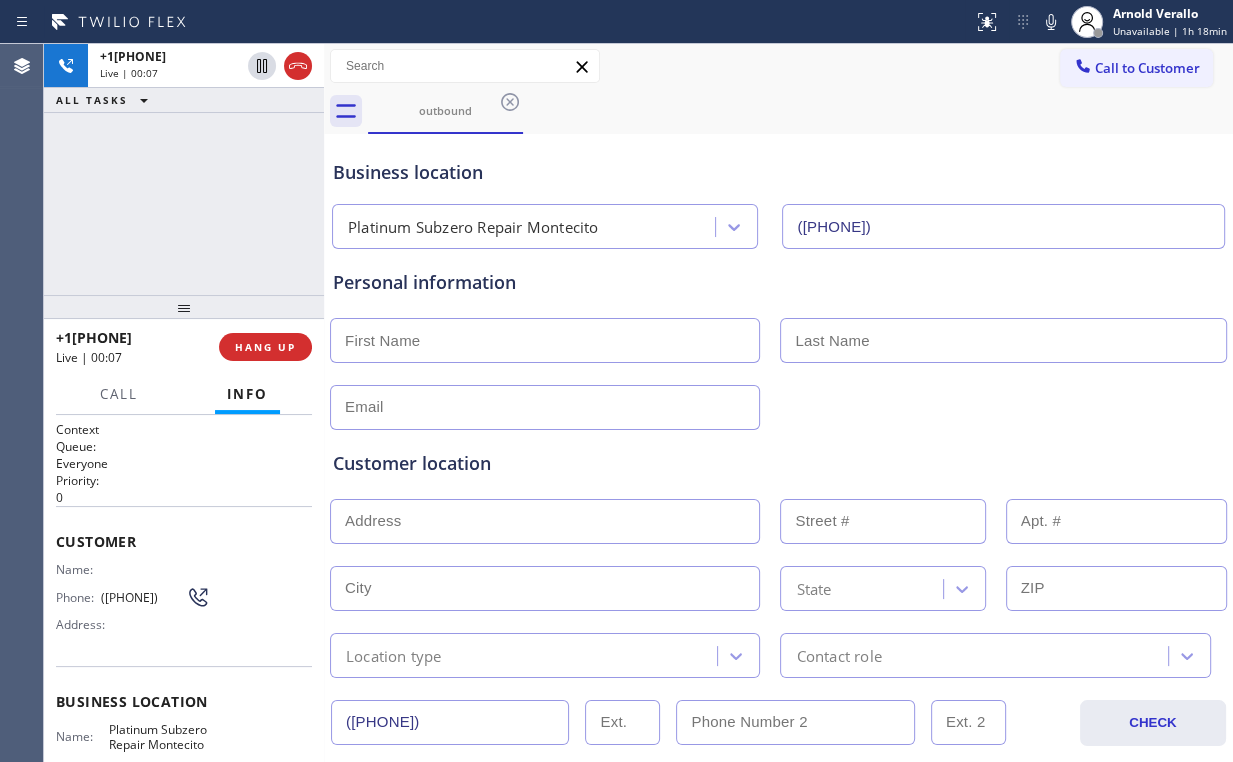 drag, startPoint x: 193, startPoint y: 192, endPoint x: 241, endPoint y: 283, distance: 102.88343 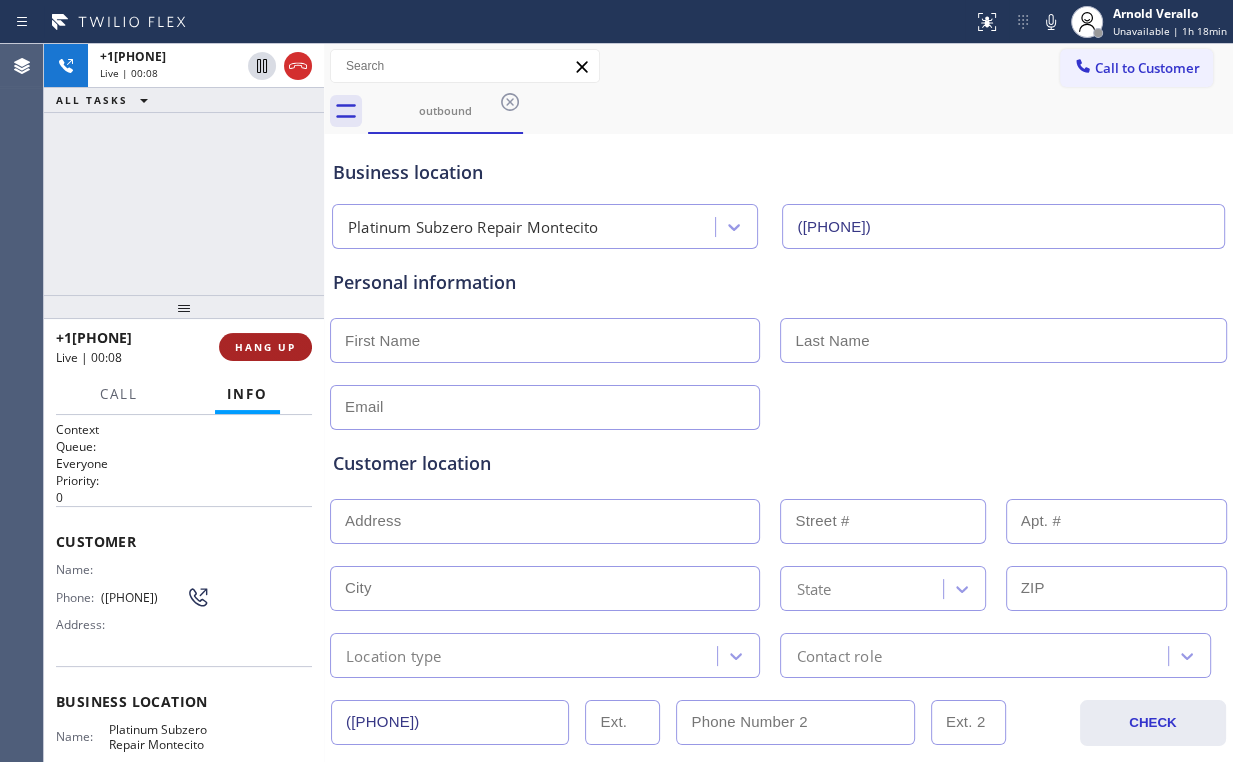 click on "HANG UP" at bounding box center (265, 347) 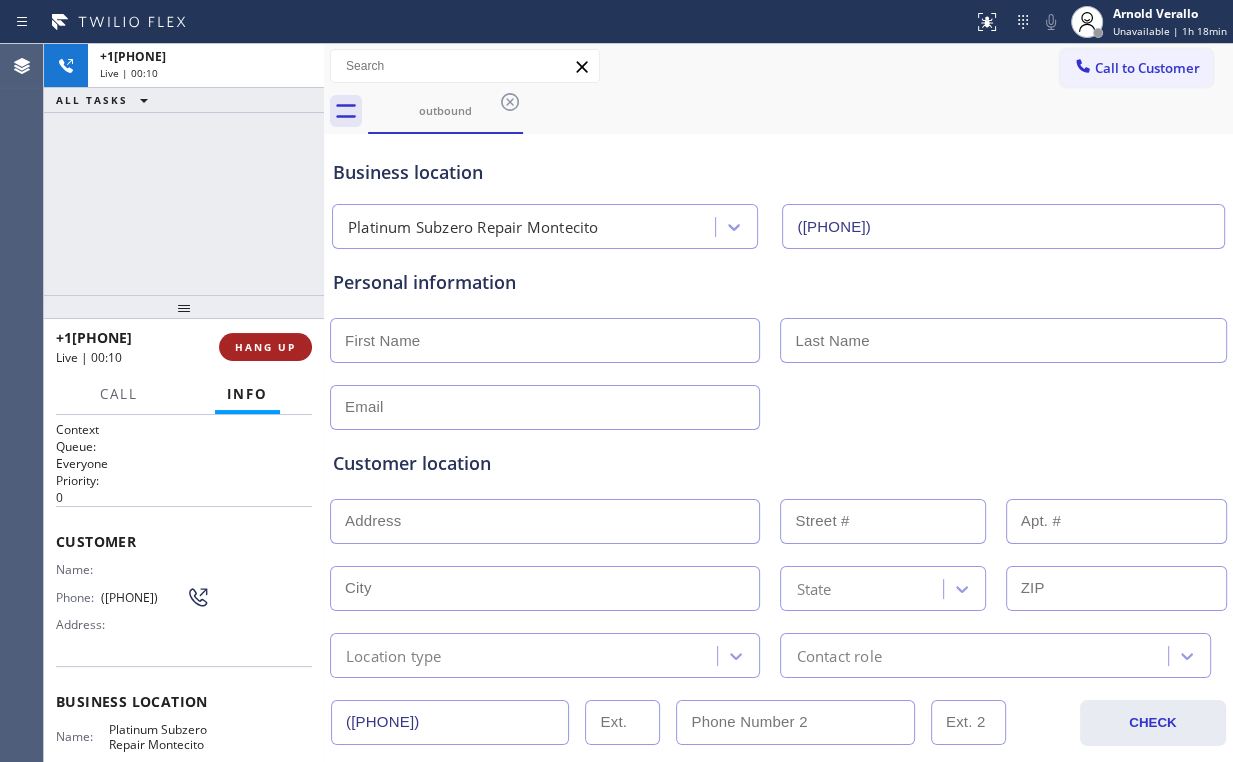 click on "HANG UP" at bounding box center (265, 347) 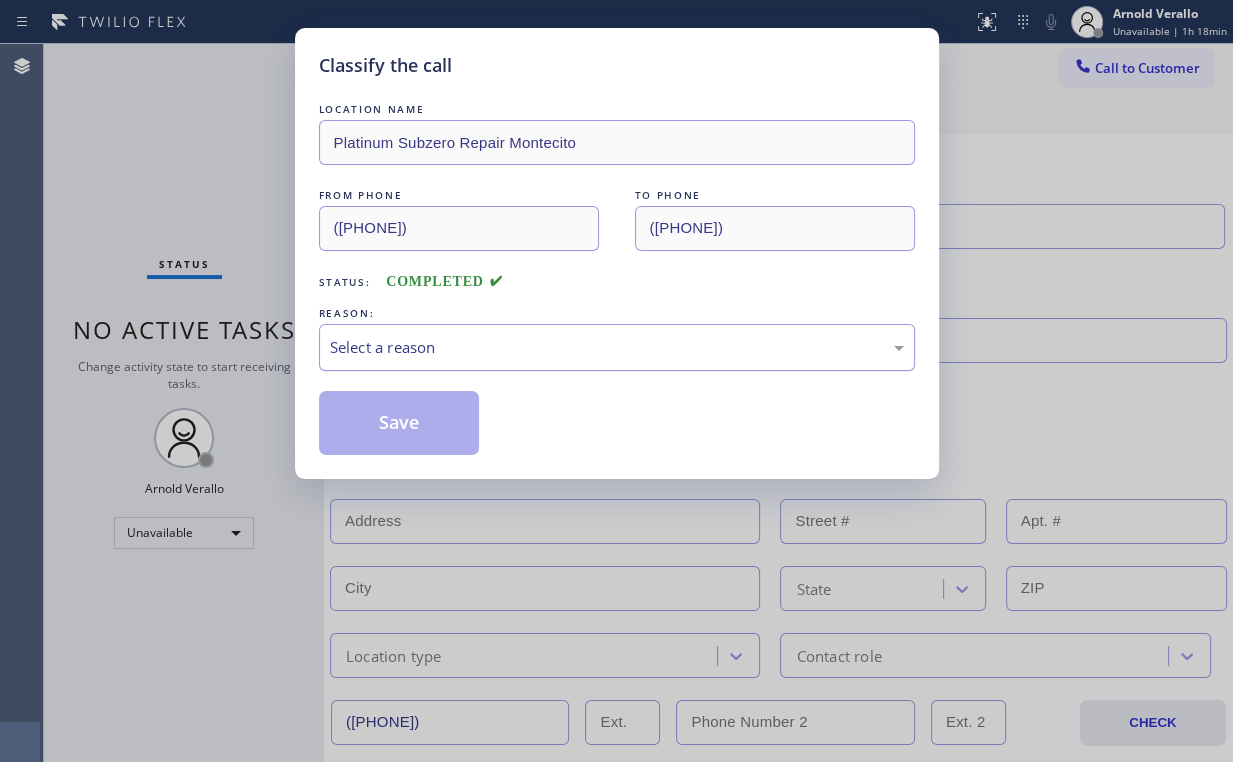 click on "Select a reason" at bounding box center [617, 347] 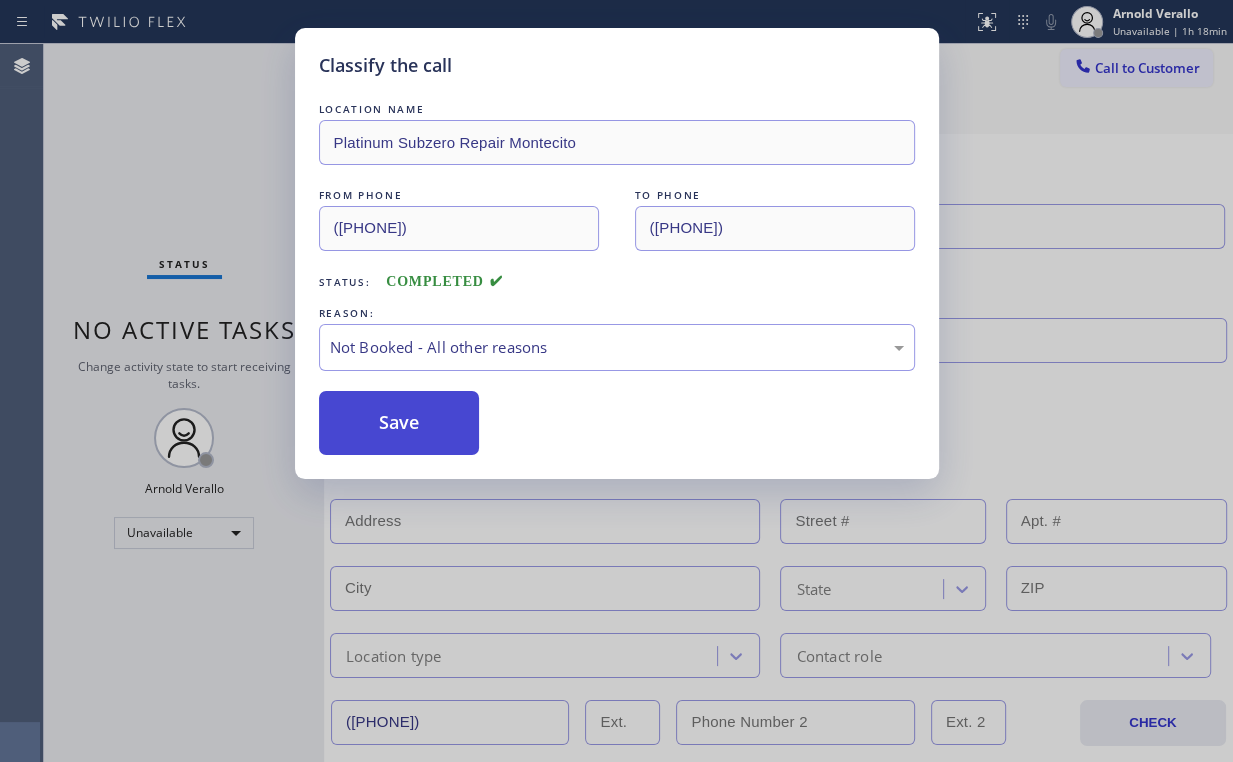 click on "Save" at bounding box center [399, 423] 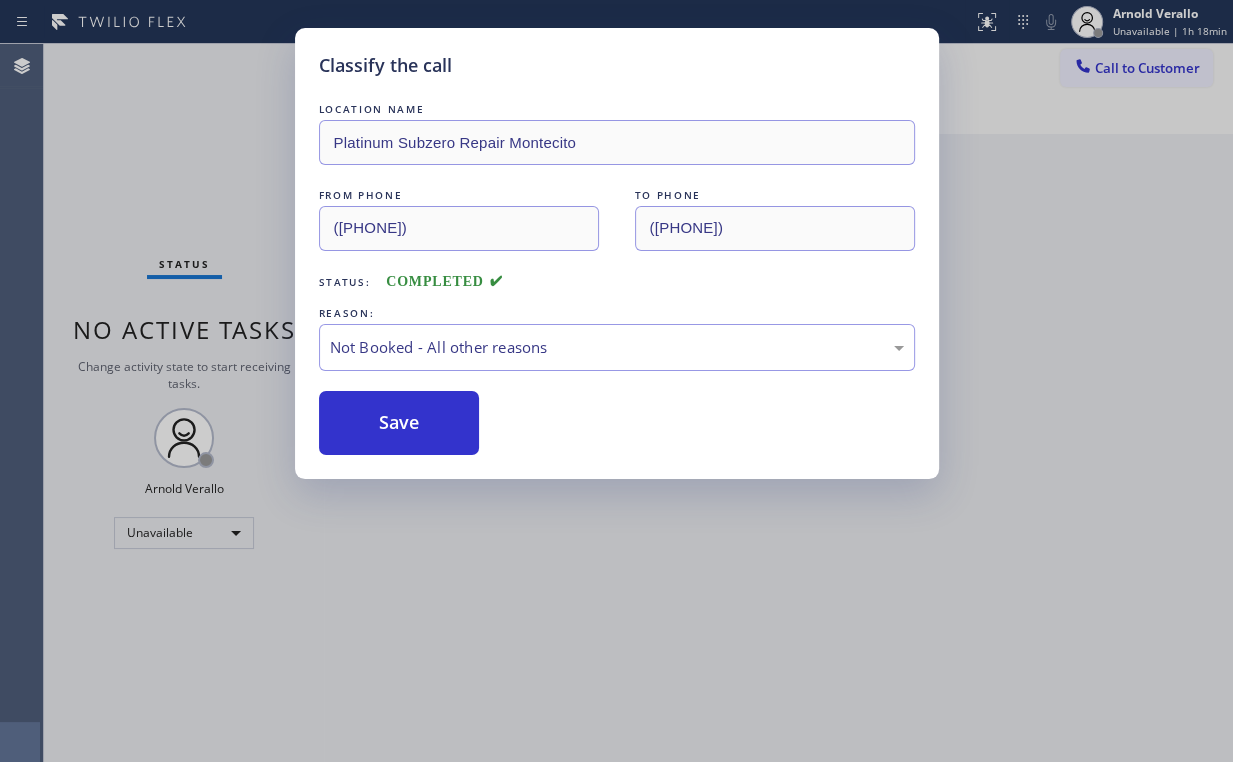 click on "Classify the call LOCATION NAME Haas GE Monogram Professional Repairs FROM PHONE ([PHONE]) TO PHONE ([PHONE]) Status: COMPLETED REASON: Not Booked - All other reasons Save Classify the call LOCATION NAME Wolf Appliance Repair Expert Chicago FROM PHONE ([PHONE]) TO PHONE ([PHONE]) Status: COMPLETED REASON: Not Booked - All other reasons Save Classify the call LOCATION NAME Thermador Repair Group Vallejo FROM PHONE ([PHONE]) TO PHONE ([PHONE]) Status: COMPLETED REASON: Not Booked - All other reasons Save Classify the call LOCATION NAME Thermador Repair Group Vallejo FROM PHONE ([PHONE]) TO PHONE ([PHONE]) Status: COMPLETED REASON: Not Booked - All other reasons Save Classify the call LOCATION NAME White's Washer and Dryer Maintenance FROM PHONE ([PHONE]) TO PHONE ([PHONE]) Status: COMPLETED REASON: Not Booked - All other reasons Save Classify the call LOCATION NAME White's Washer and Dryer Maintenance FROM PHONE ([PHONE]) TO PHONE ([PHONE]) Status:" at bounding box center (638, 403) 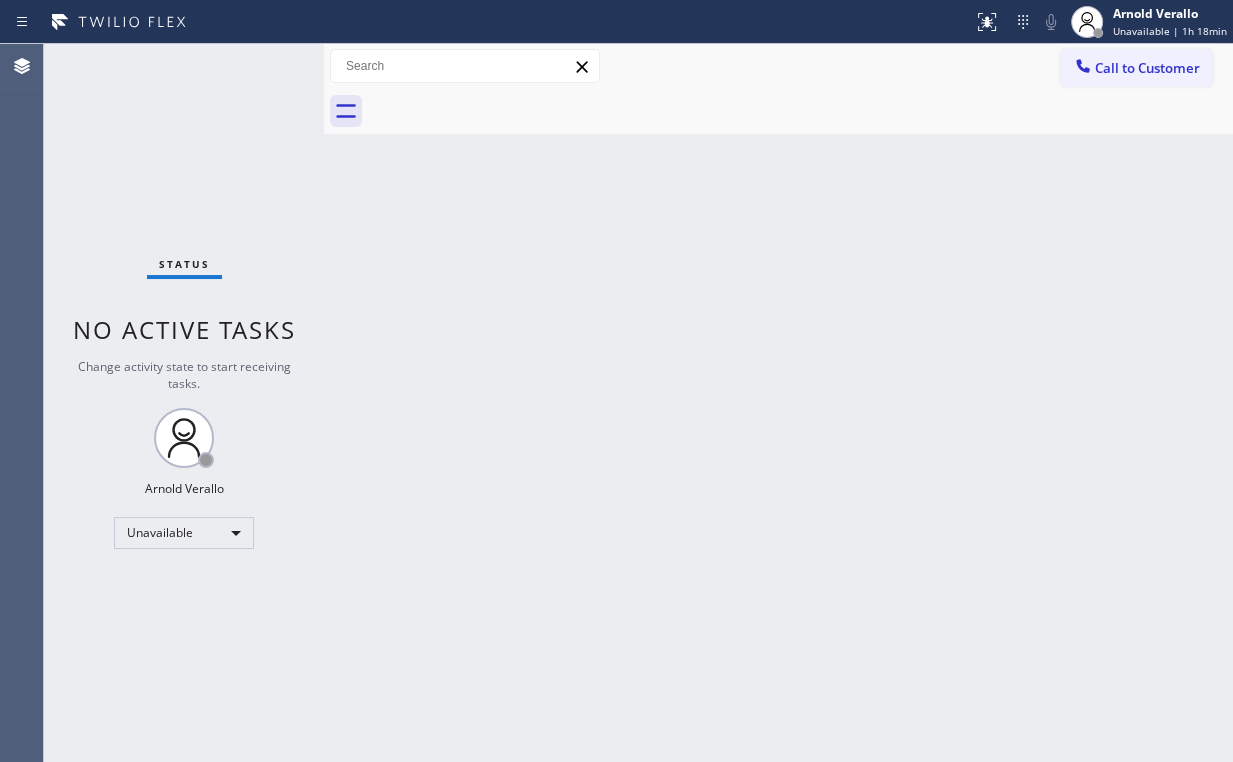 drag, startPoint x: 1152, startPoint y: 48, endPoint x: 1057, endPoint y: 118, distance: 118.004234 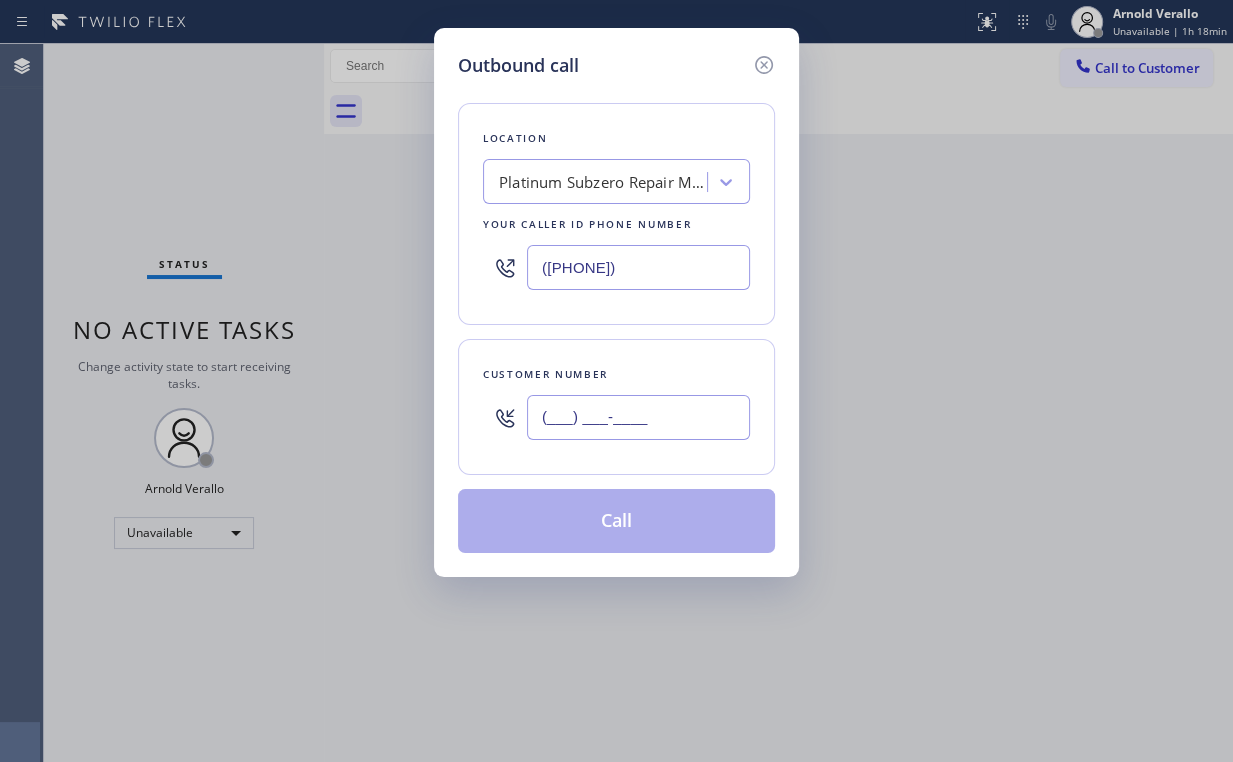 click on "(___) ___-____" at bounding box center [638, 417] 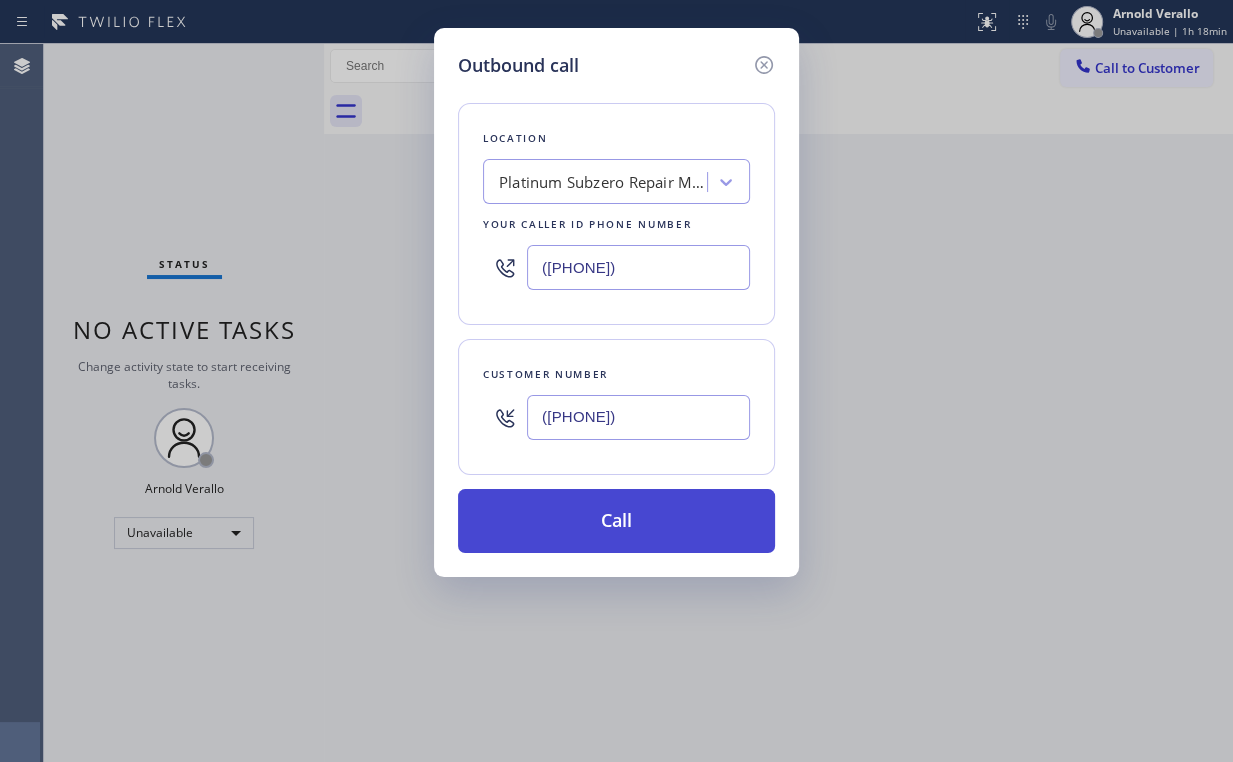 type on "([PHONE])" 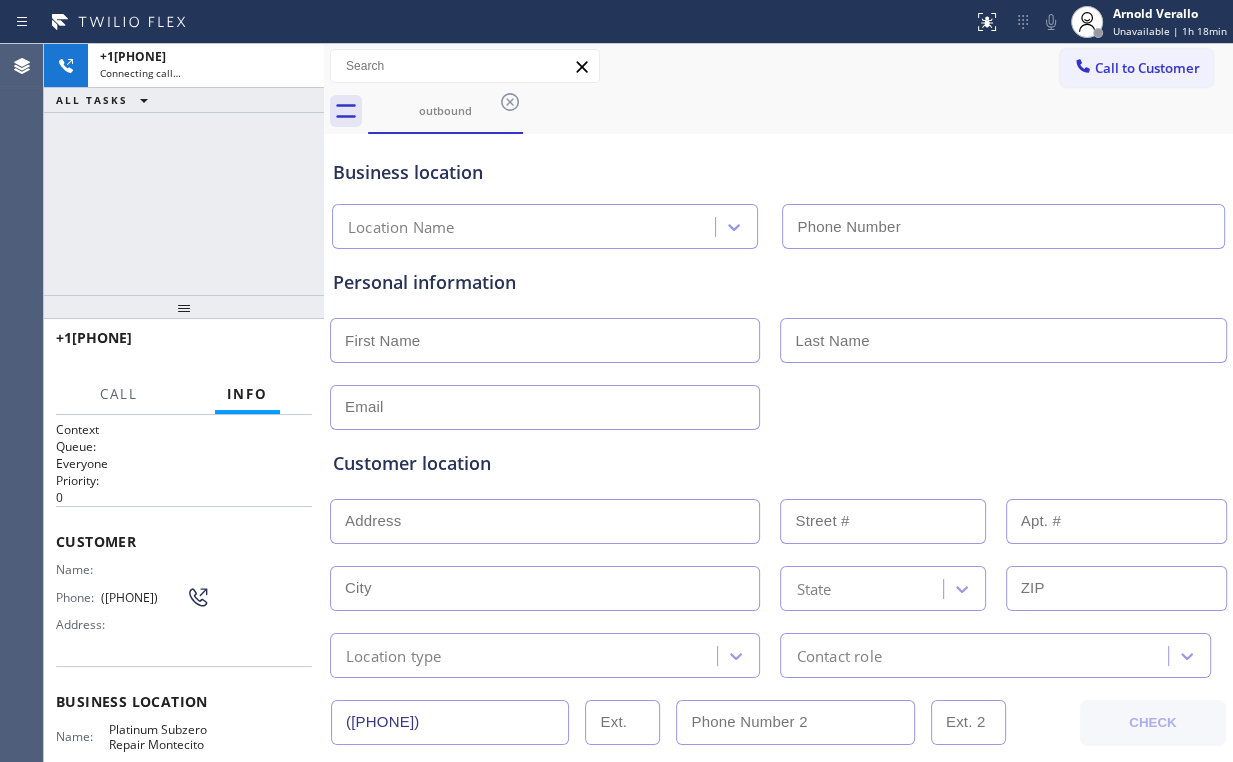 type on "([PHONE])" 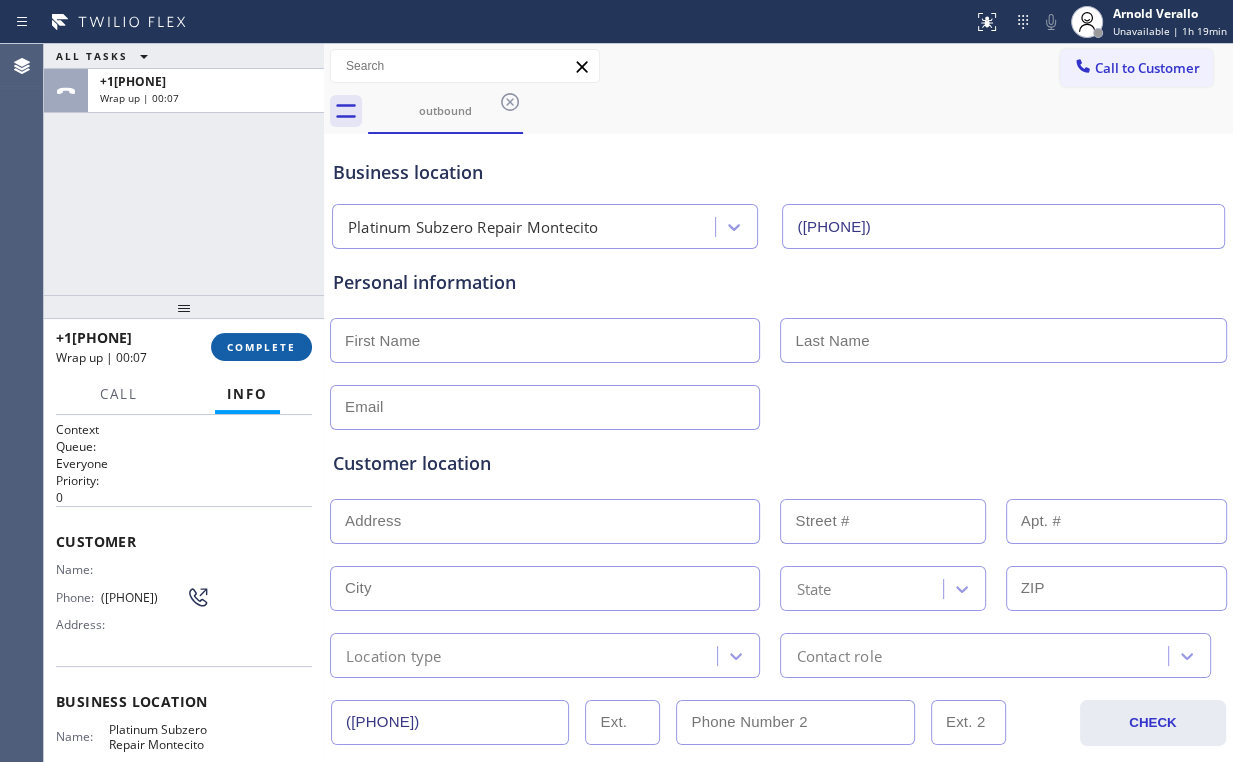 click on "COMPLETE" at bounding box center (261, 347) 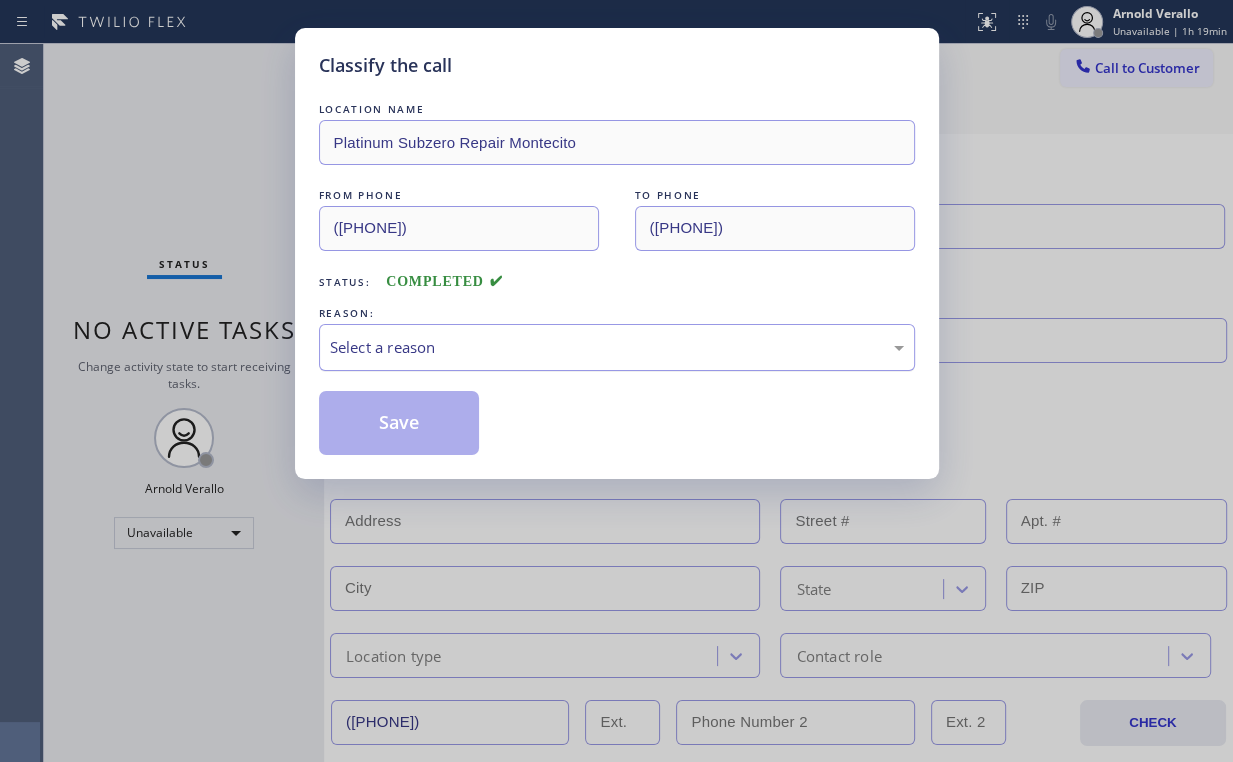 click on "Select a reason" at bounding box center [617, 347] 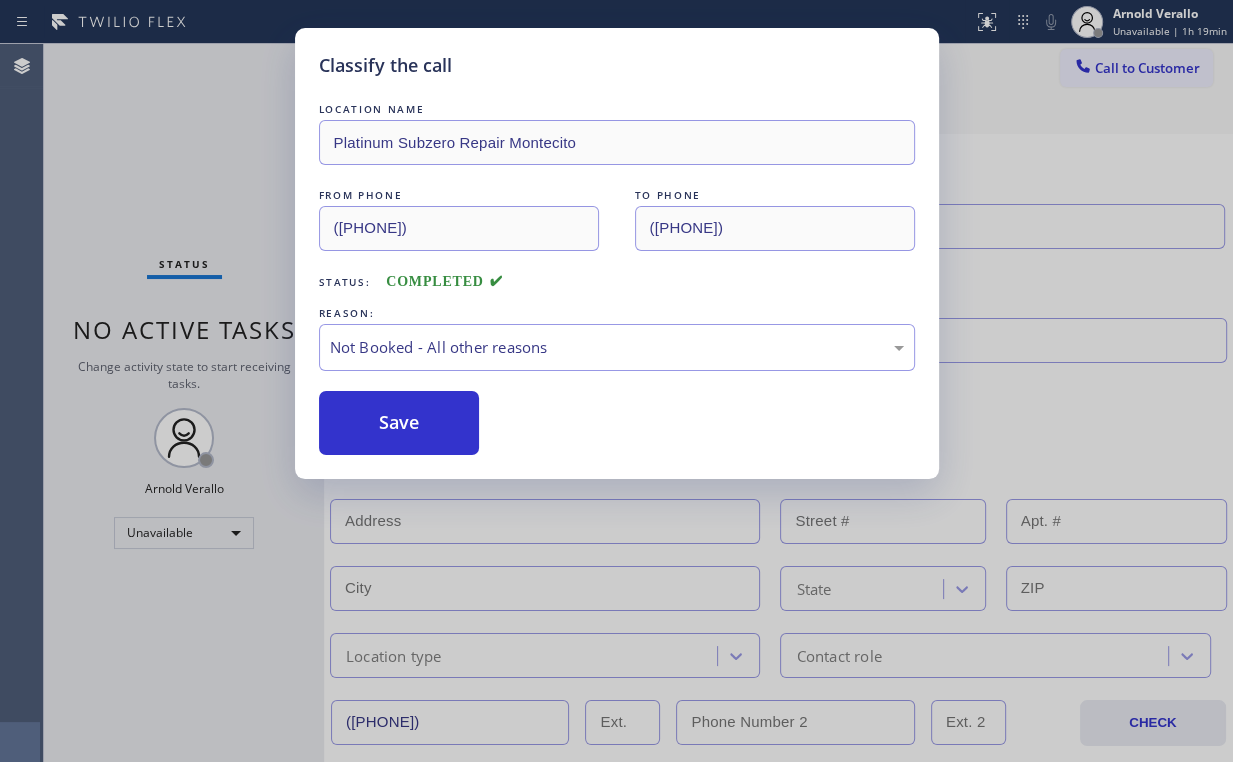 drag, startPoint x: 406, startPoint y: 416, endPoint x: 204, endPoint y: 183, distance: 308.37152 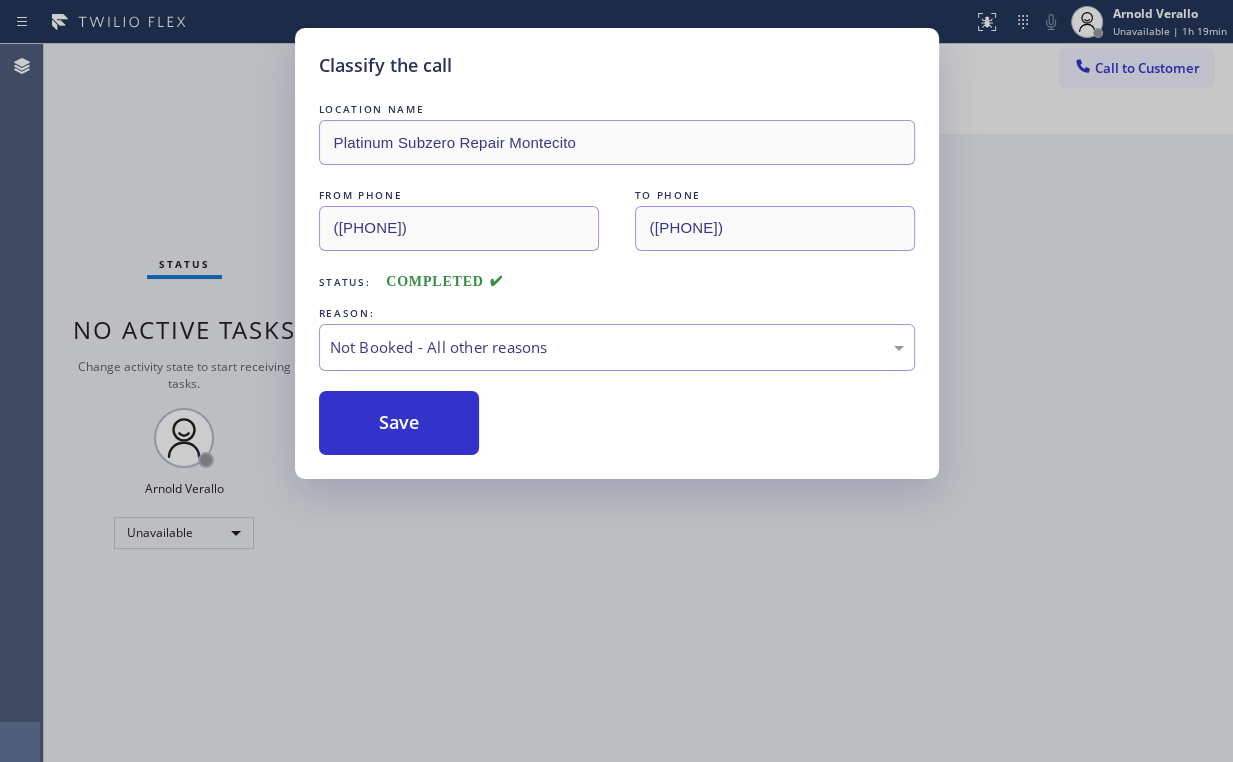 click on "Classify the call LOCATION NAME Platinum Subzero Repair [CITY] FROM PHONE [PHONE] TO PHONE [PHONE] Status: COMPLETED REASON: Not Booked - All other reasons Save" at bounding box center (616, 381) 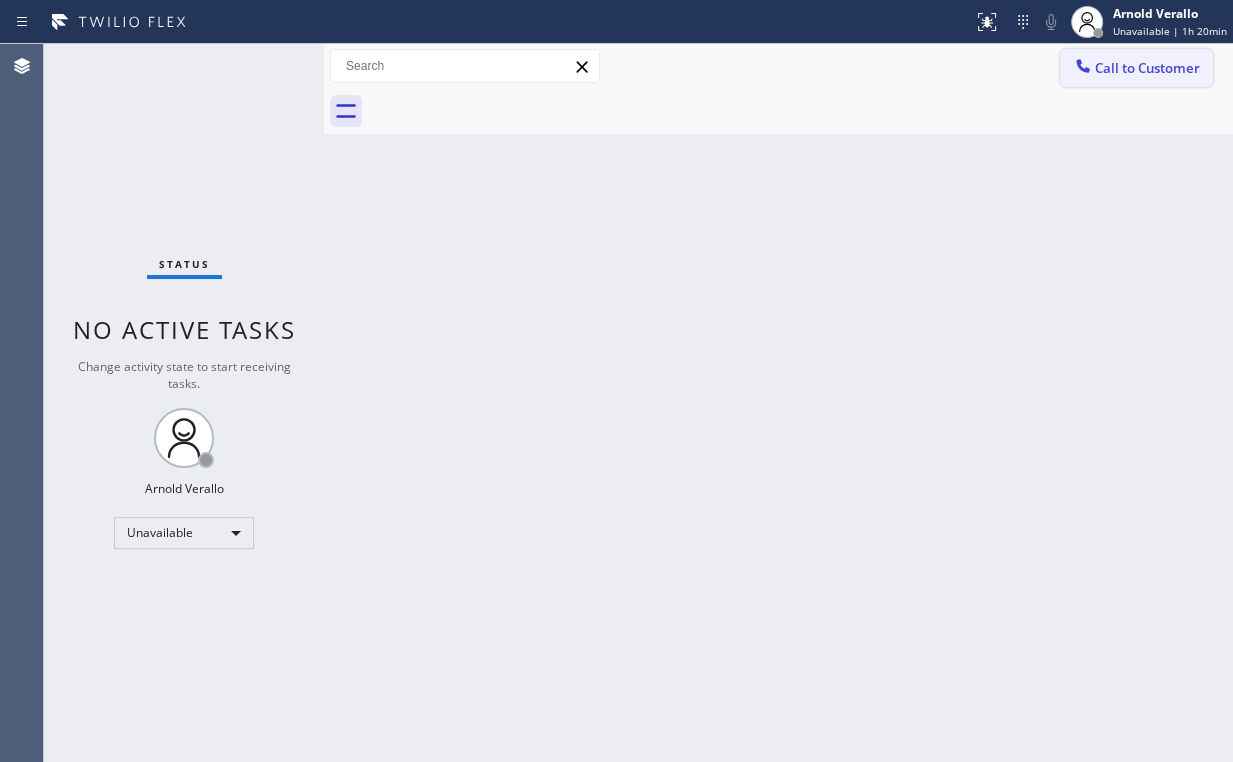 click on "Call to Customer" at bounding box center (1136, 68) 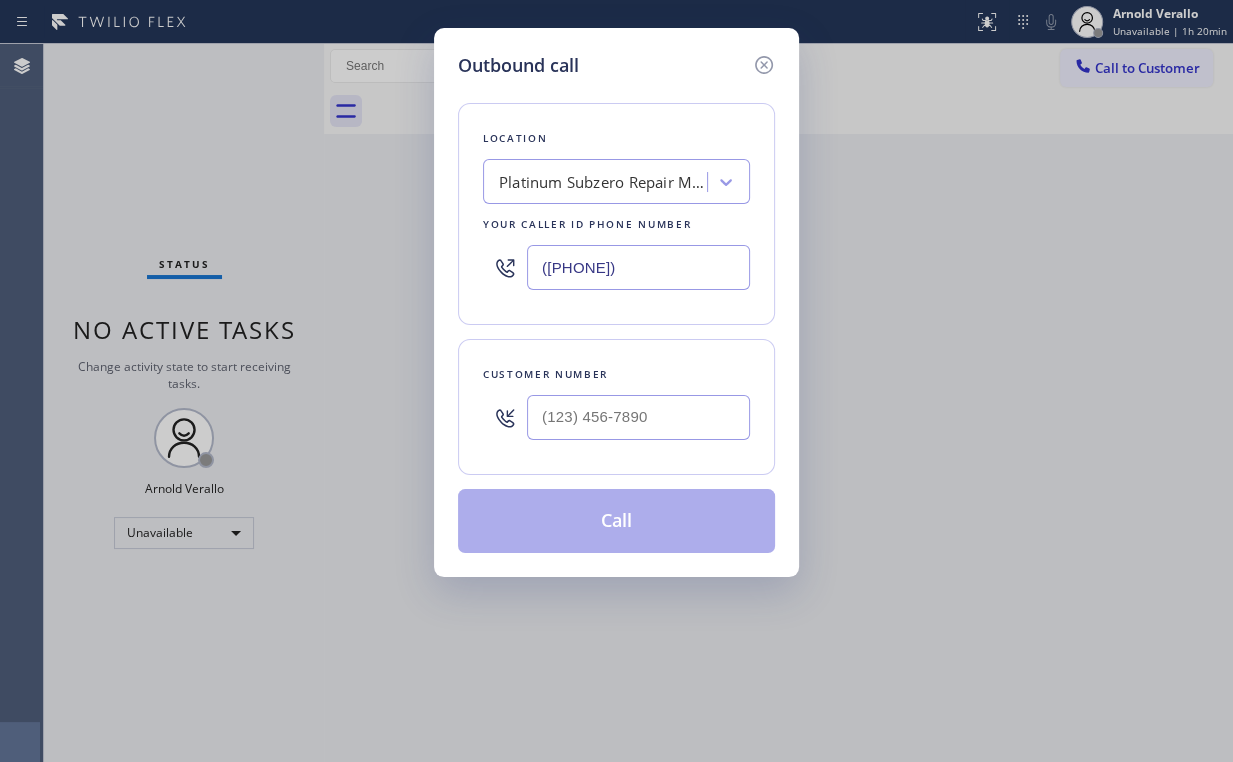 drag, startPoint x: 663, startPoint y: 284, endPoint x: 263, endPoint y: 283, distance: 400.00125 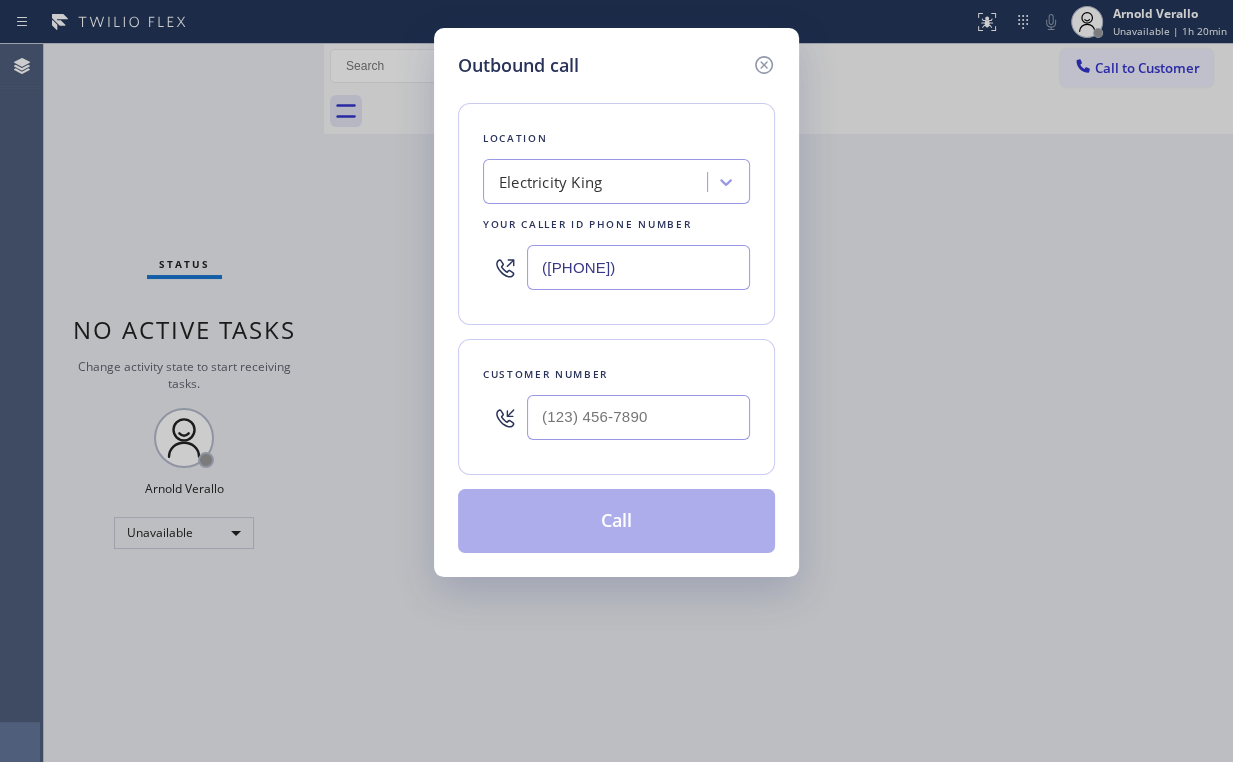 type on "([PHONE])" 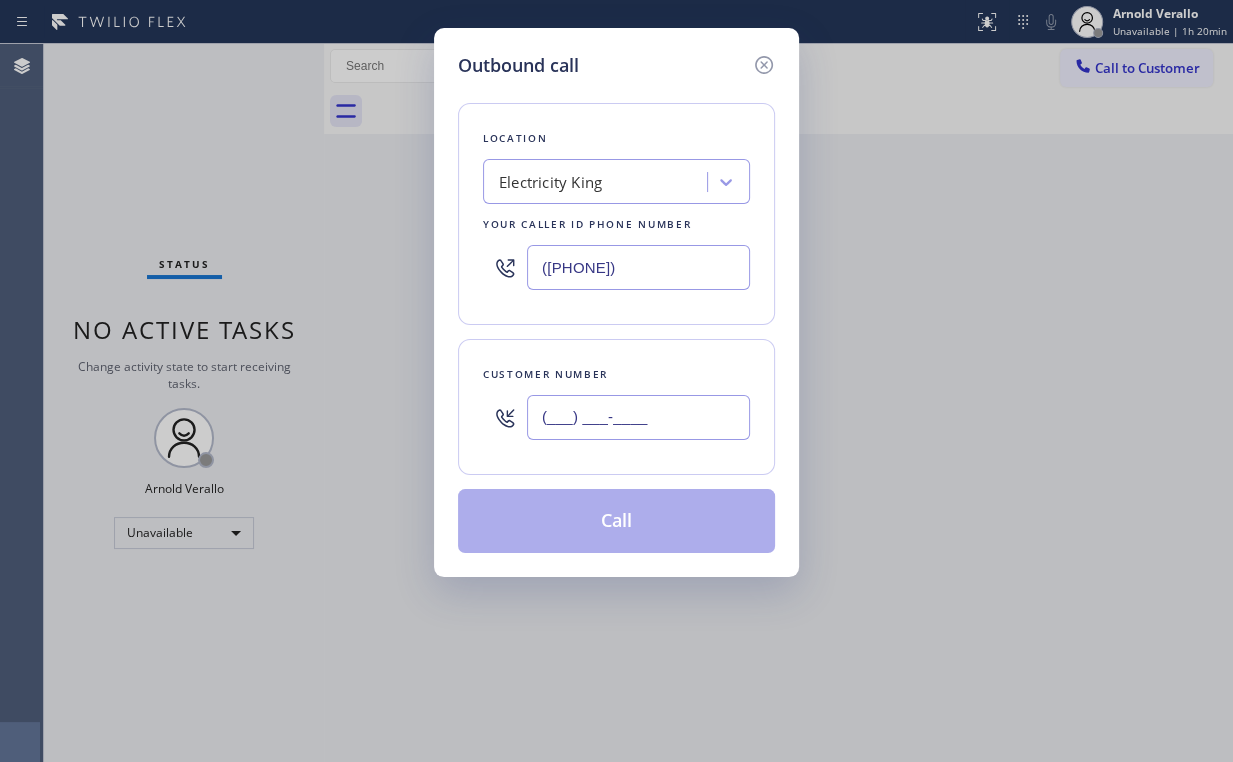 click on "(___) ___-____" at bounding box center [638, 417] 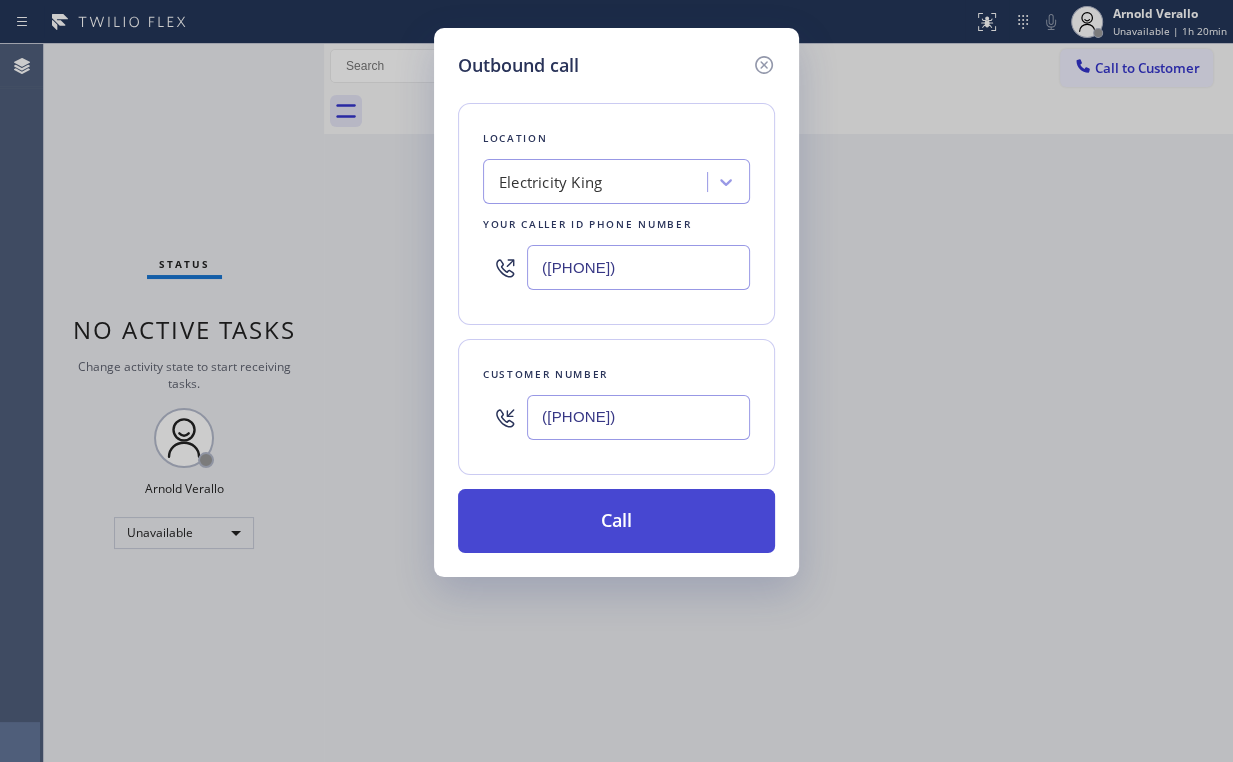 type on "([PHONE])" 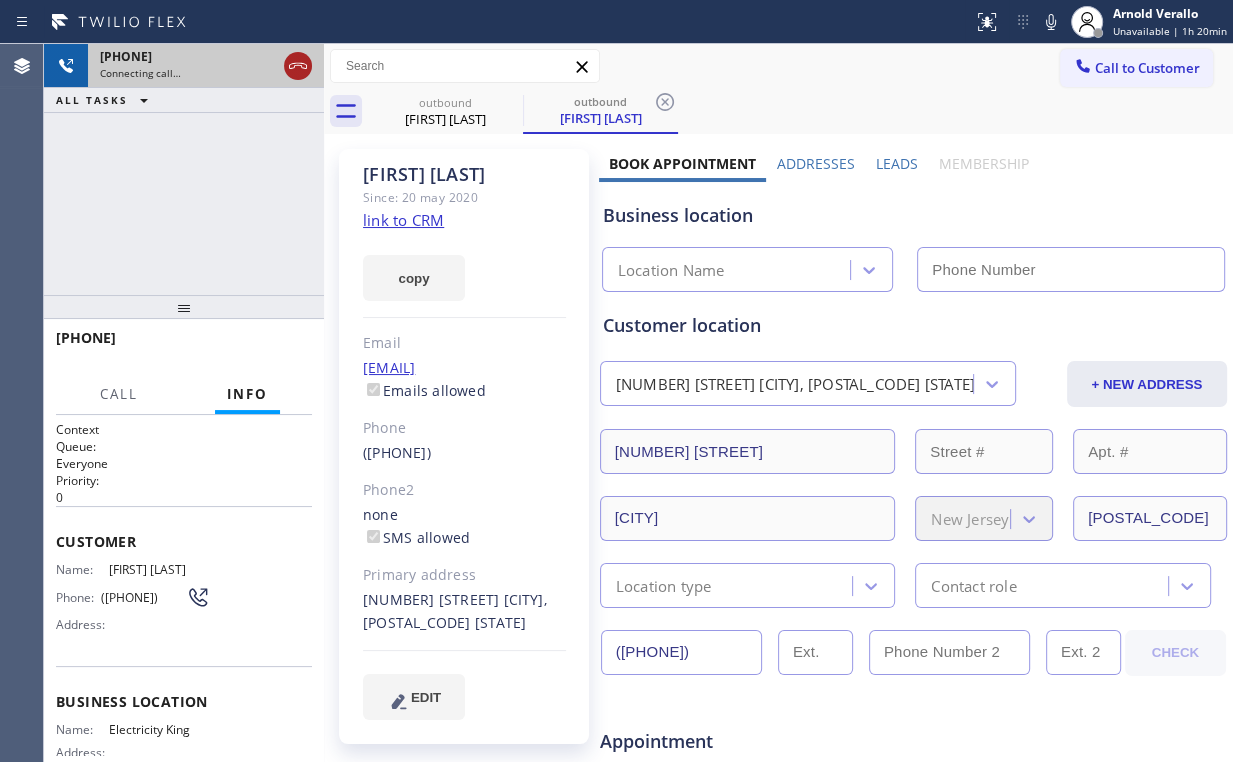 click 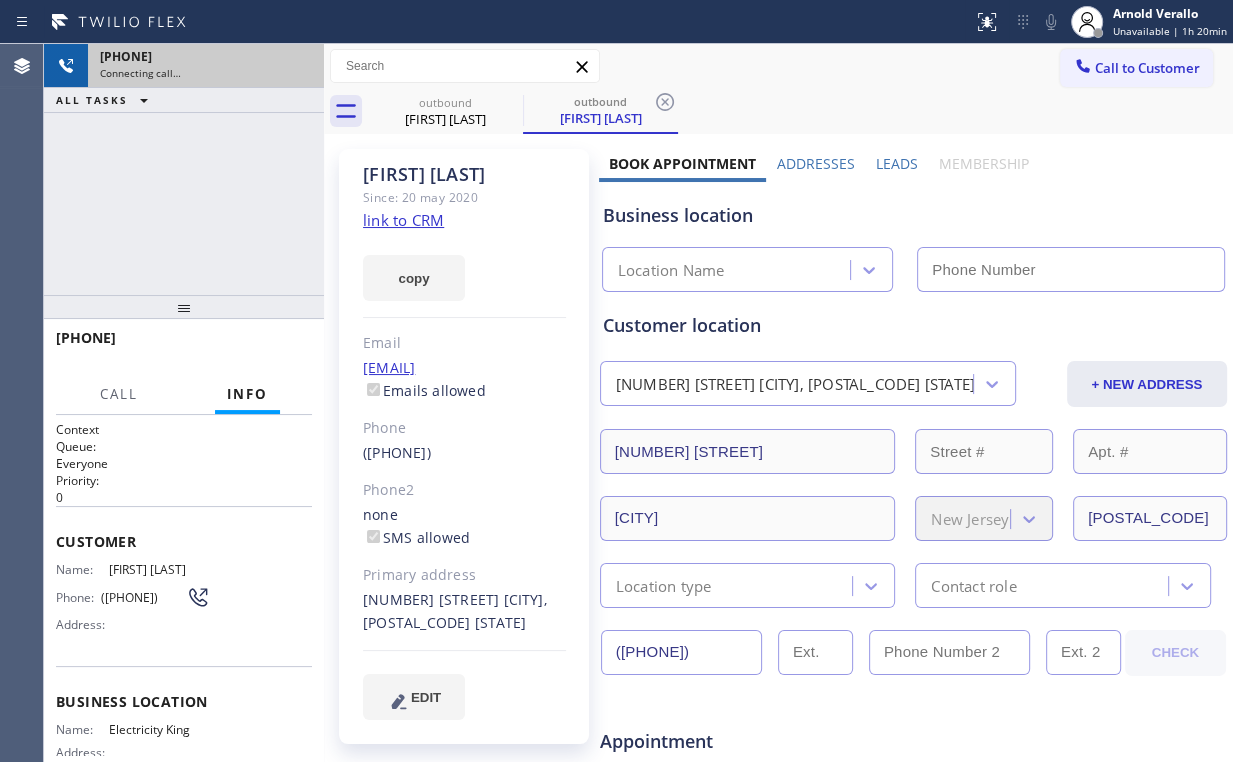 type on "([PHONE])" 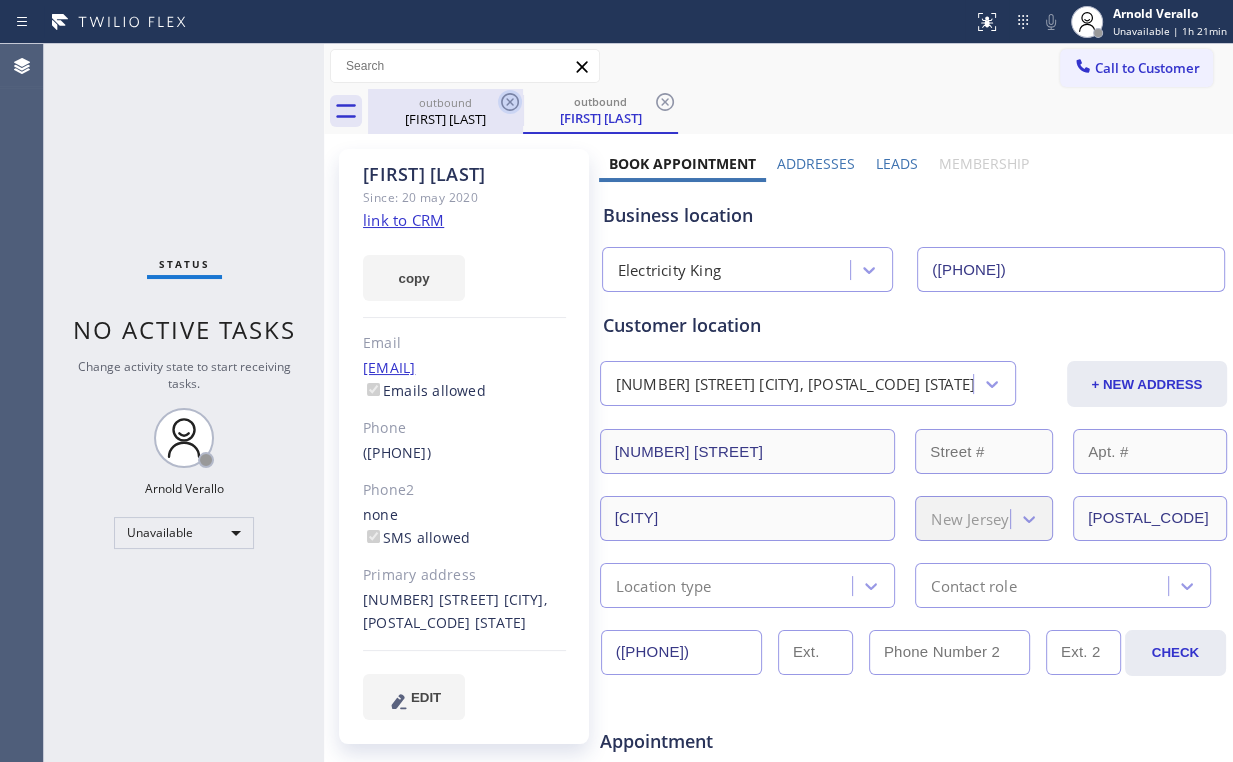 drag, startPoint x: 405, startPoint y: 108, endPoint x: 507, endPoint y: 106, distance: 102.01961 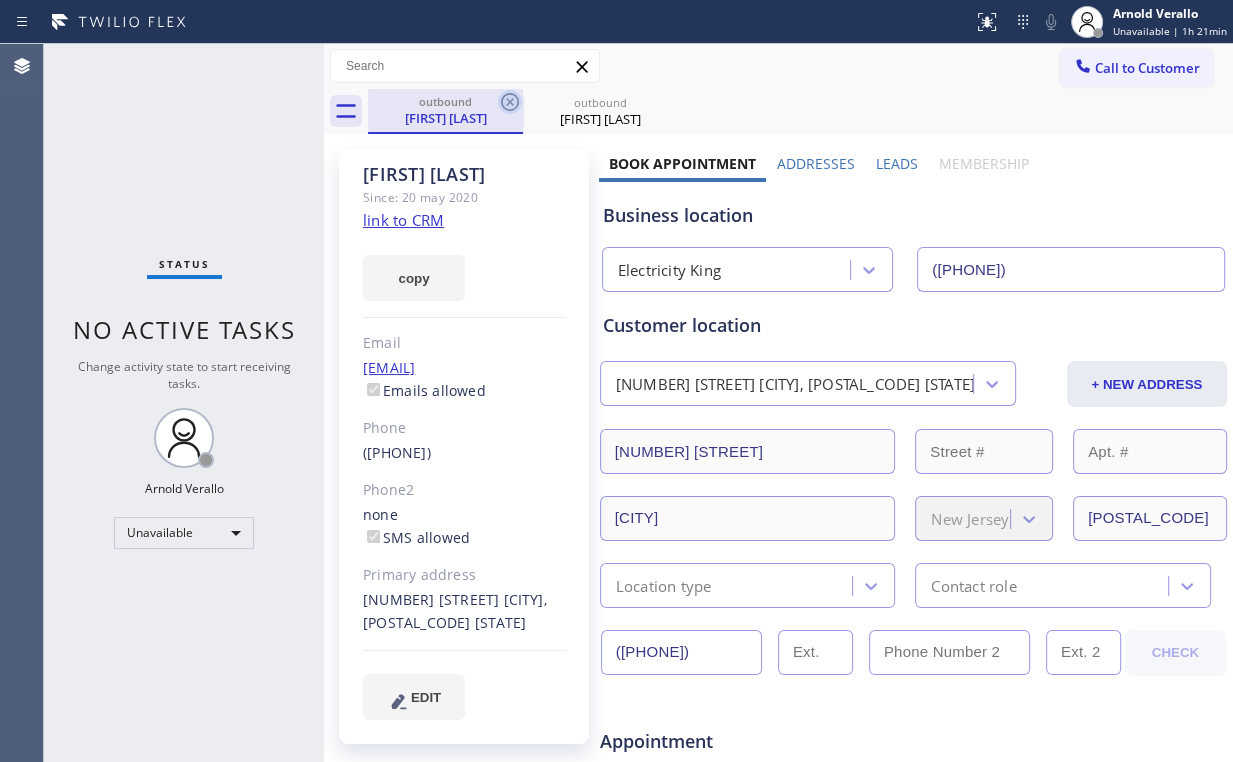 click 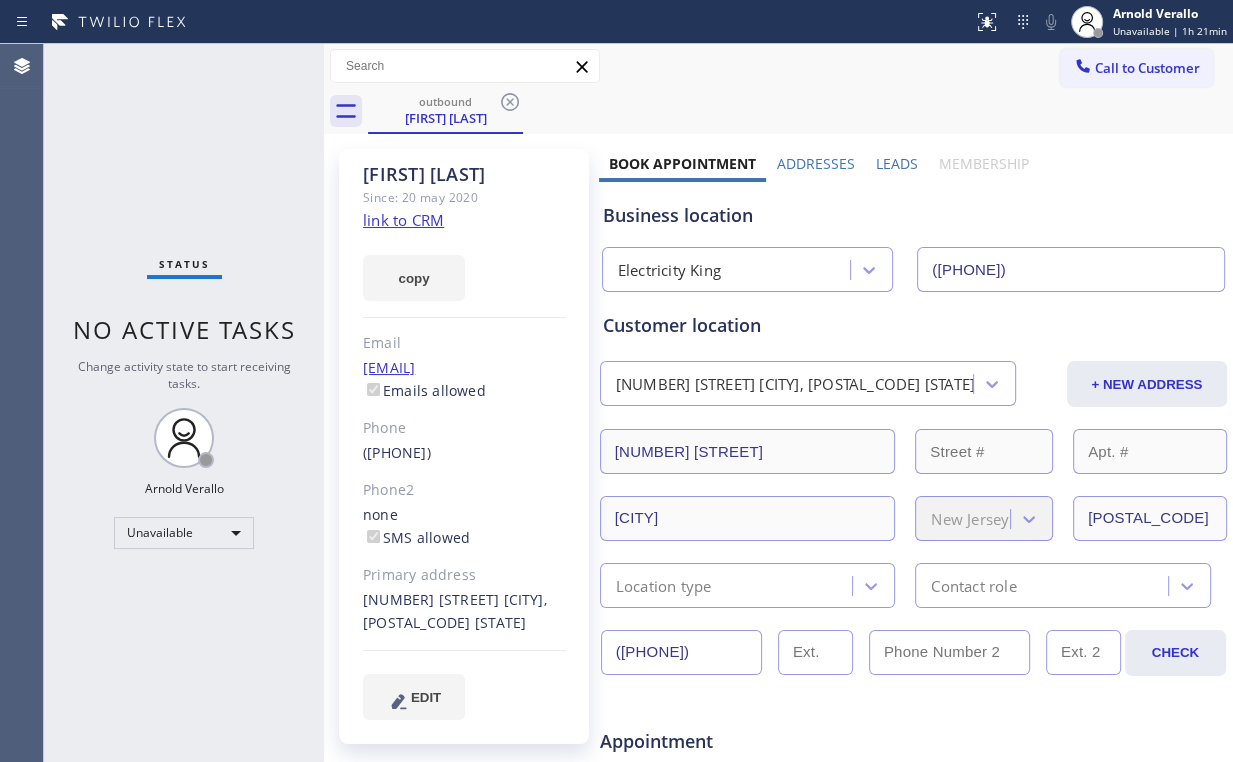 click 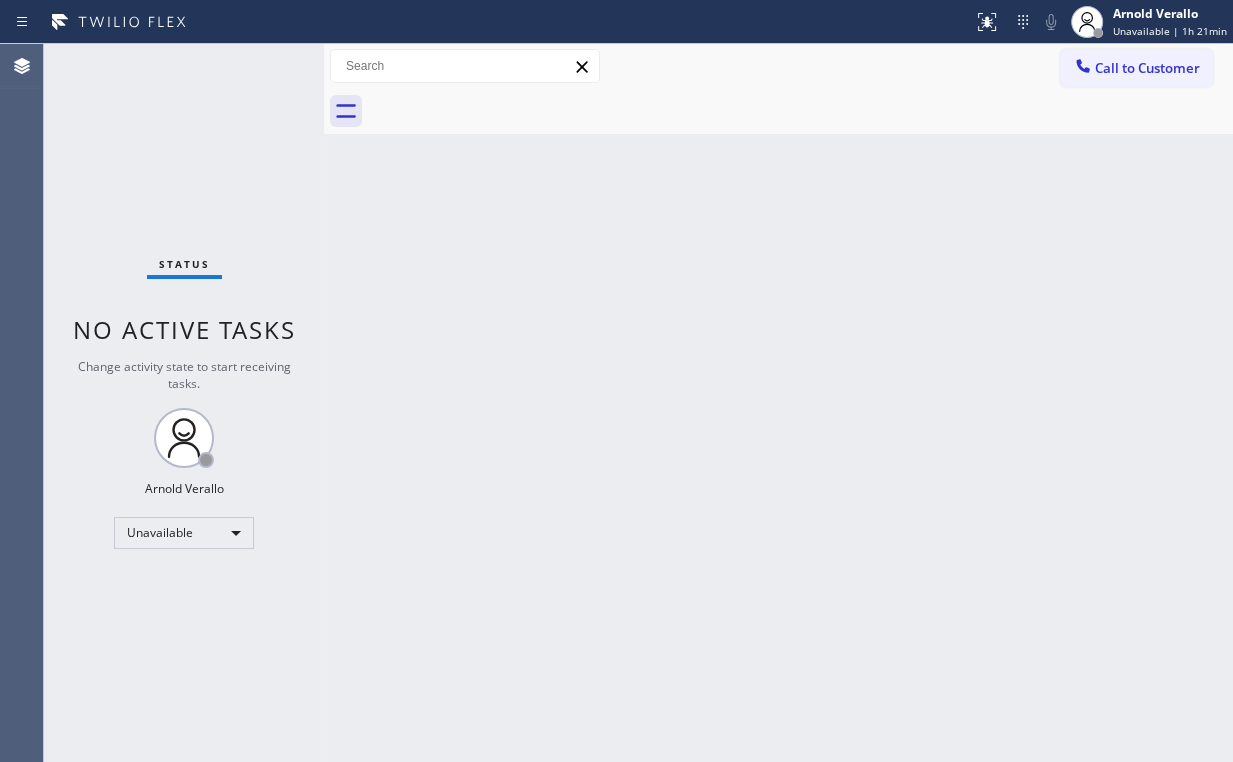 click on "Status No active tasks Change activity state to start receiving tasks. [FIRST] [LAST] Unavailable" at bounding box center [184, 403] 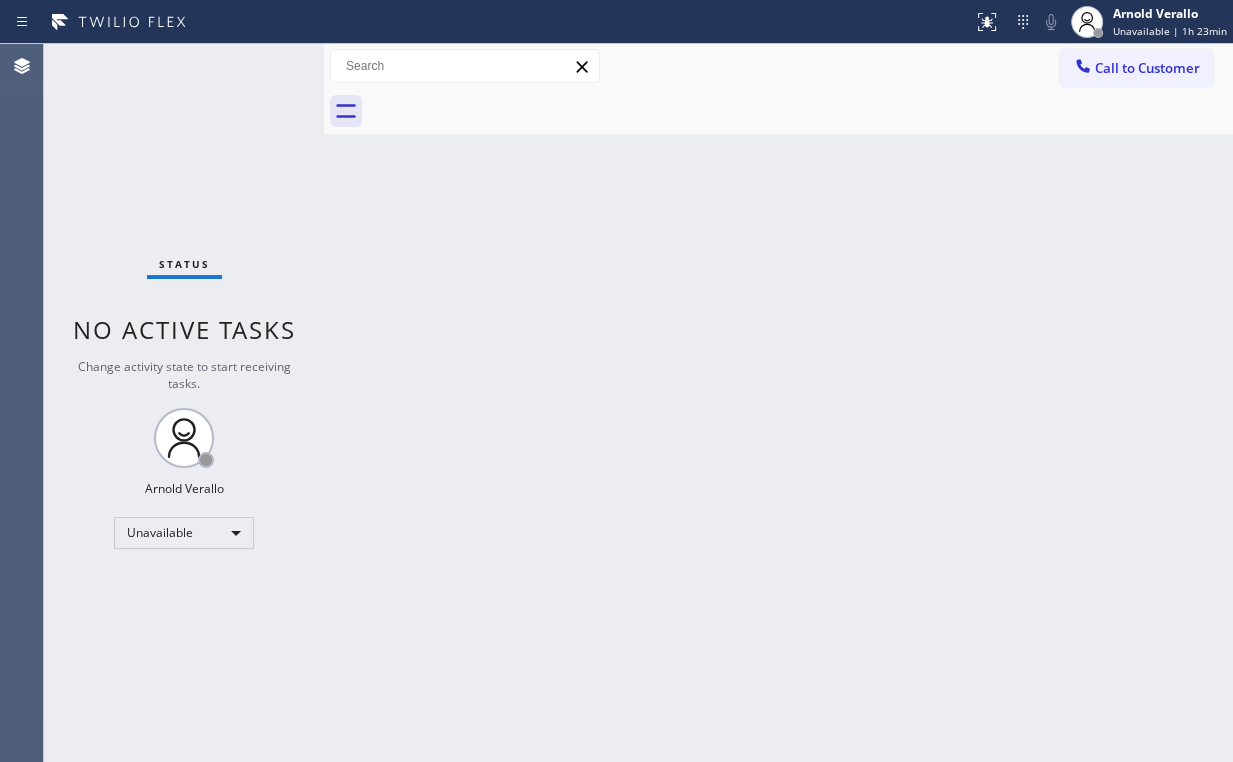 click on "Back to Dashboard Change Sender ID Customers Technicians Select a contact Outbound call Location Search location Your caller id phone number Customer number Call Customer info Name Phone none Address none Change Sender ID HVAC [PHONE] 5 Star Appliance [PHONE] Appliance Repair [PHONE] Plumbing [PHONE] Air Duct Cleaning [PHONE] Electricians [PHONE] Cancel Change Check personal SMS Reset Change No tabs Call to Customer Outbound call Location Electricity King Your caller id phone number ([PHONE]) Customer number Call Outbound call Technician Search Technician Your caller id phone number Your caller id phone number Call" at bounding box center [778, 403] 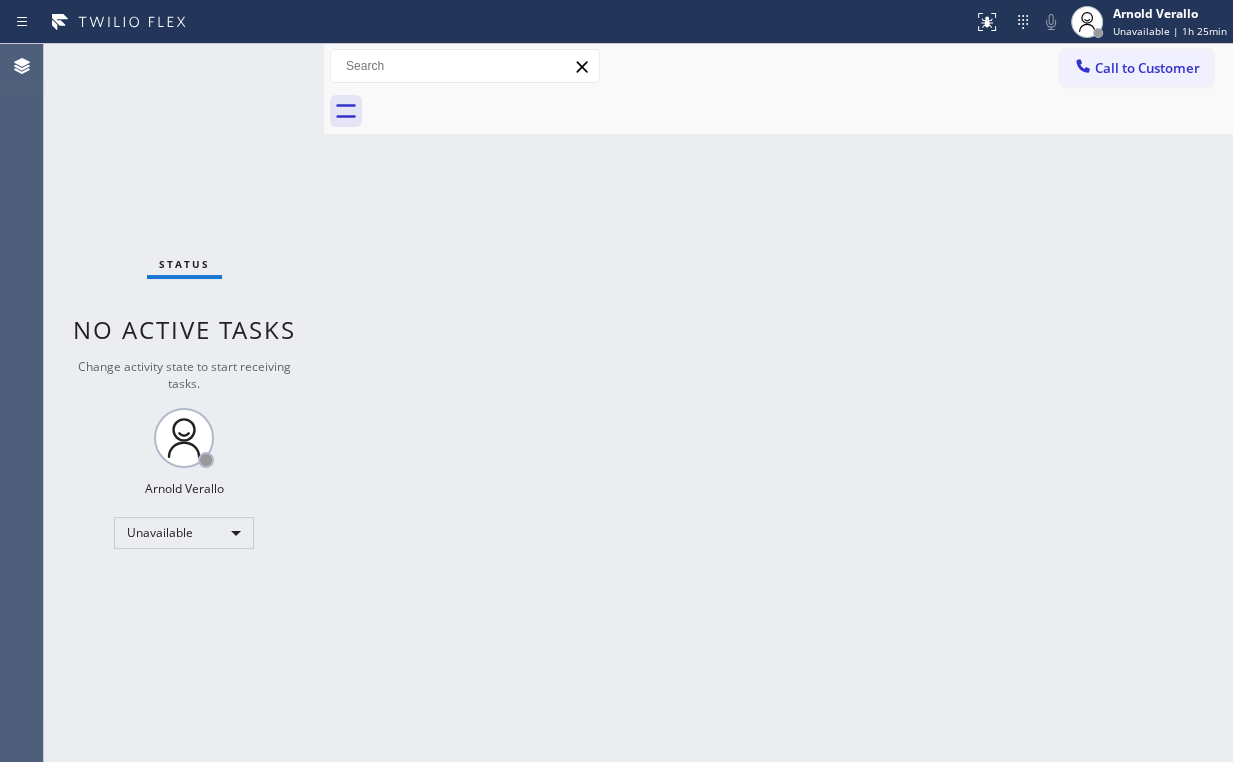 click on "Back to Dashboard Change Sender ID Customers Technicians Select a contact Outbound call Location Search location Your caller id phone number Customer number Call Customer info Name Phone none Address none Change Sender ID HVAC [PHONE] 5 Star Appliance [PHONE] Appliance Repair [PHONE] Plumbing [PHONE] Air Duct Cleaning [PHONE] Electricians [PHONE] Cancel Change Check personal SMS Reset Change No tabs Call to Customer Outbound call Location Electricity King Your caller id phone number ([PHONE]) Customer number Call Outbound call Technician Search Technician Your caller id phone number Your caller id phone number Call" at bounding box center (778, 403) 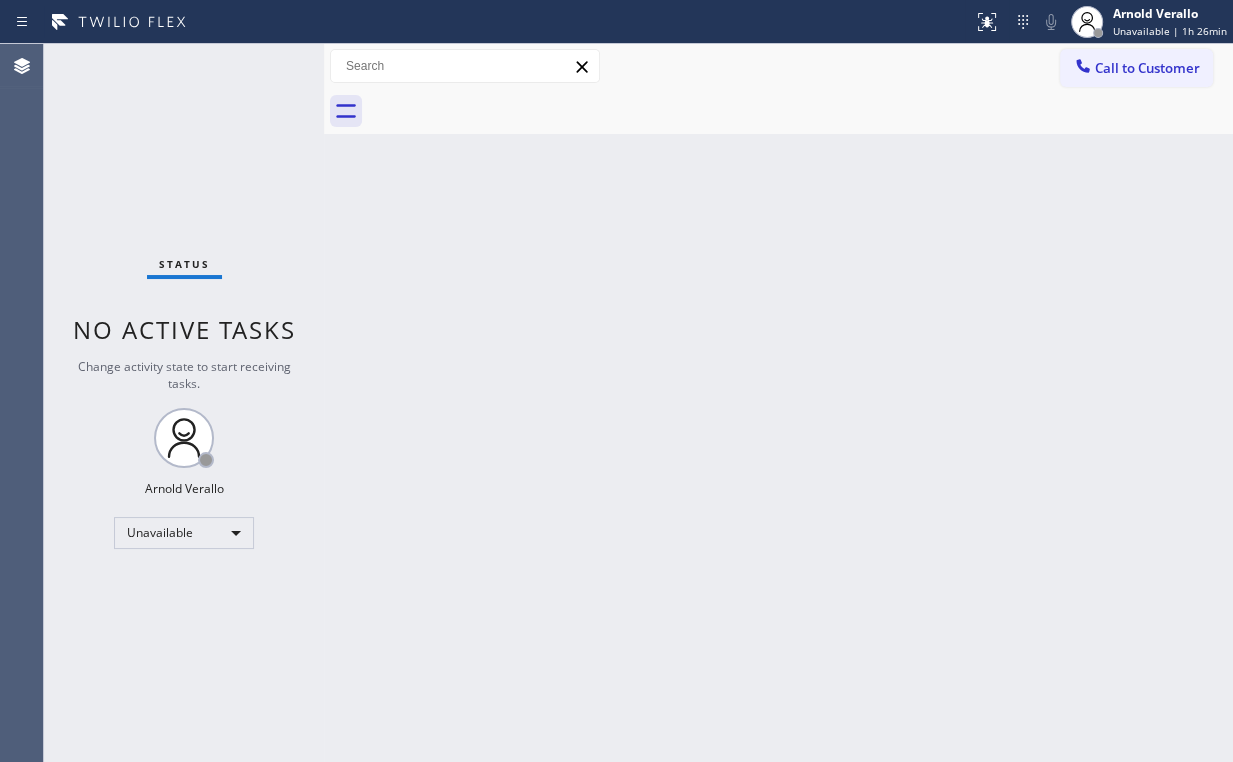 drag, startPoint x: 216, startPoint y: 176, endPoint x: 208, endPoint y: 169, distance: 10.630146 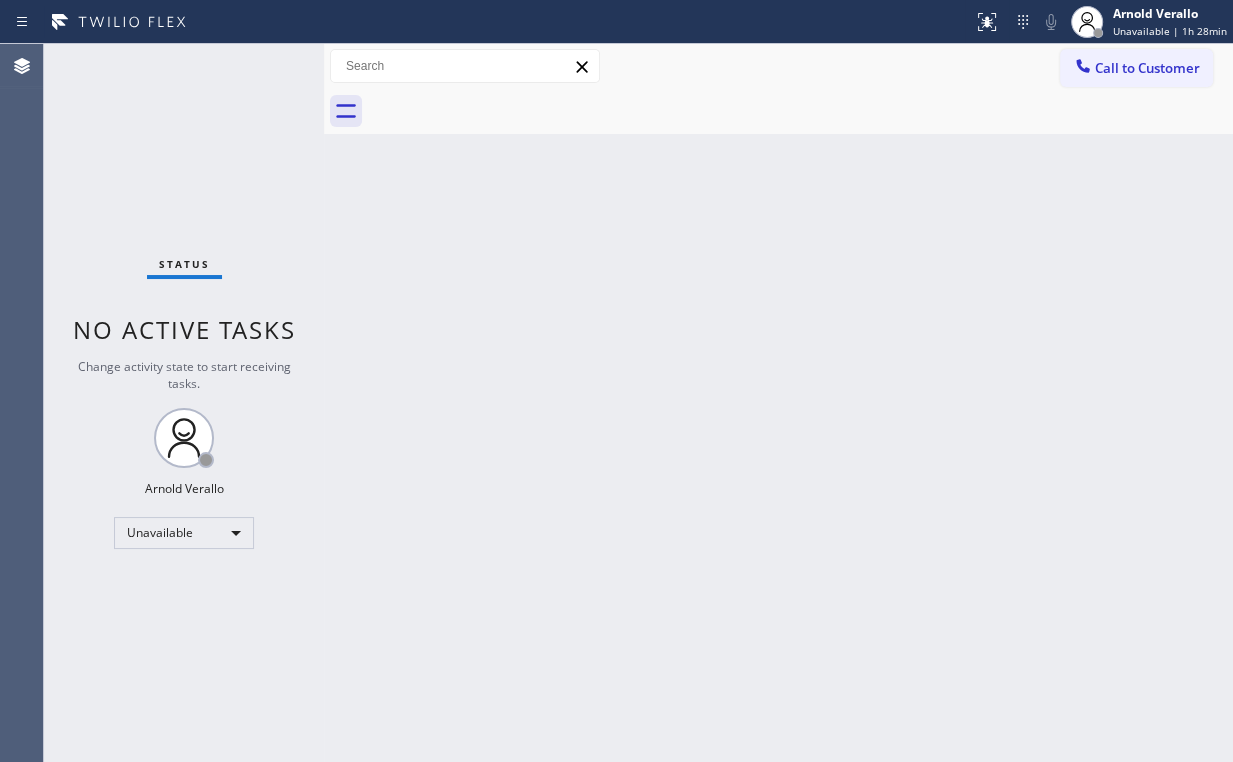 drag, startPoint x: 700, startPoint y: 177, endPoint x: 736, endPoint y: 91, distance: 93.230896 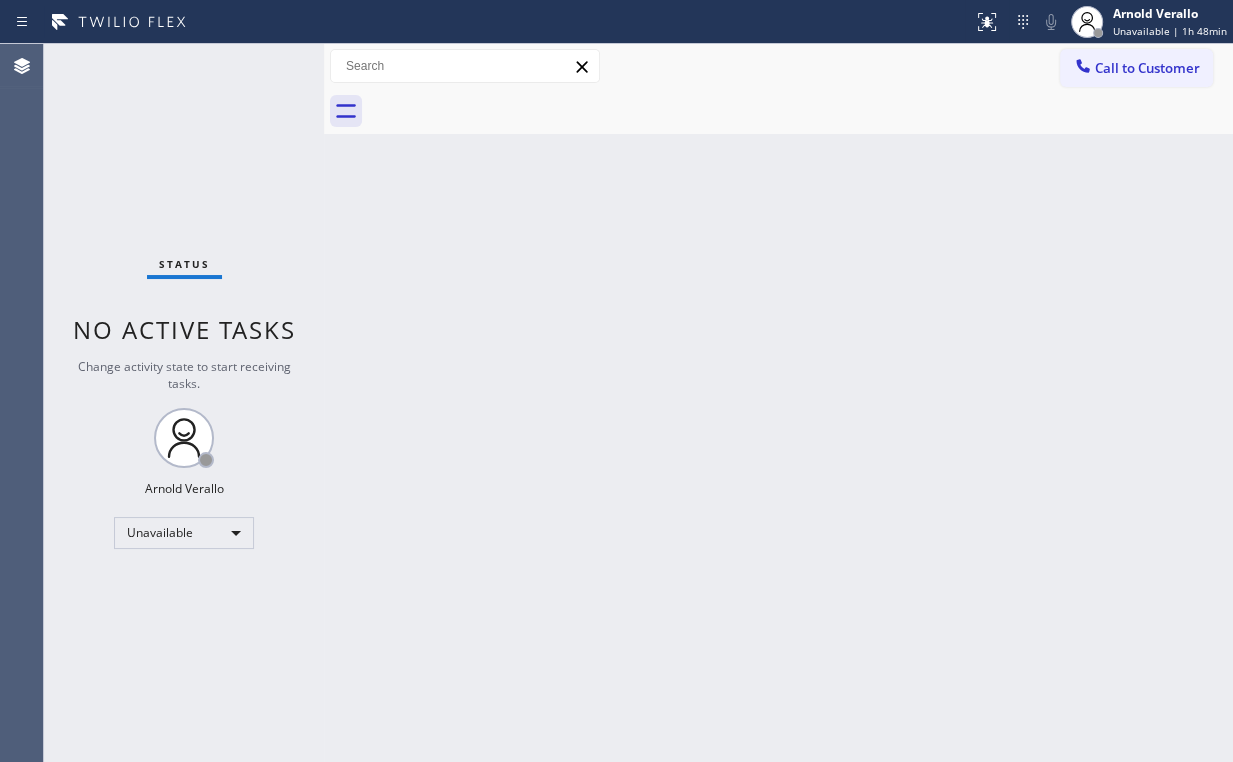 click on "Call to Customer Outbound call Location Electricity King Your caller id phone number ([PHONE]) Customer number Call Outbound call Technician Search Technician Your caller id phone number Your caller id phone number Call" at bounding box center (778, 66) 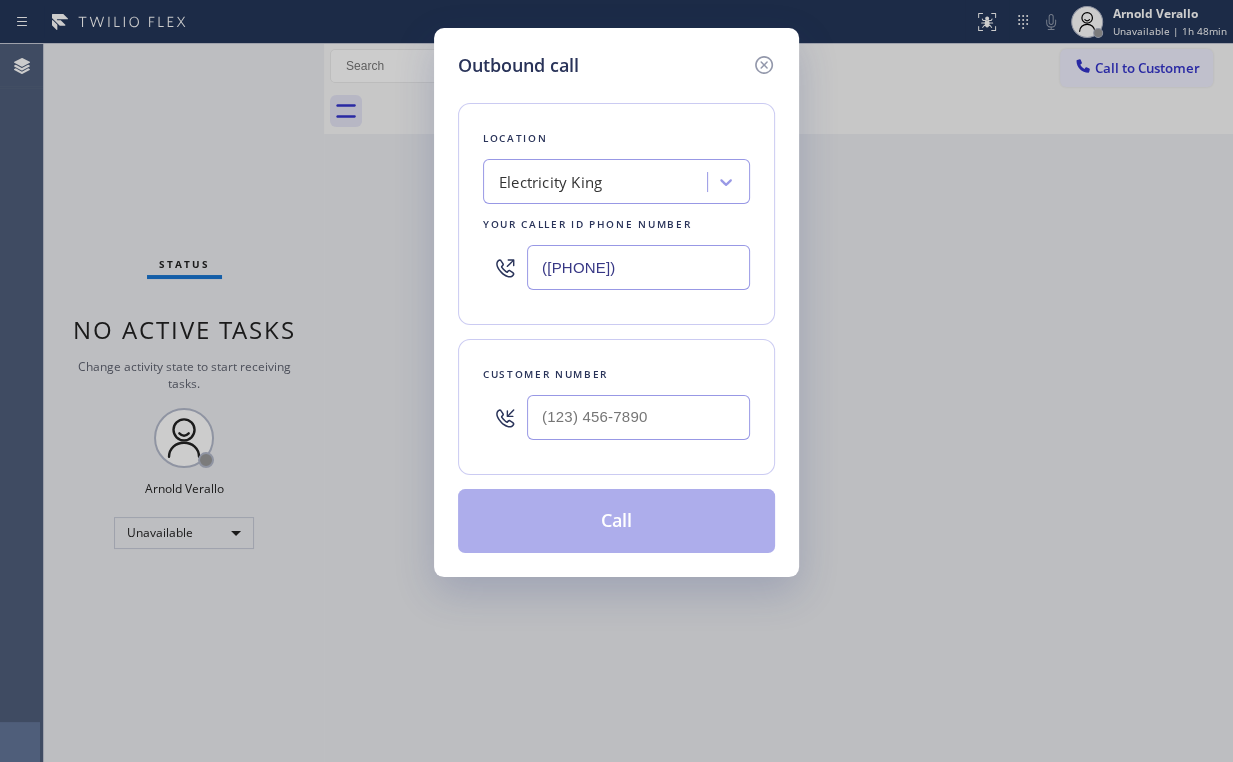 drag, startPoint x: 324, startPoint y: 267, endPoint x: 268, endPoint y: 261, distance: 56.32051 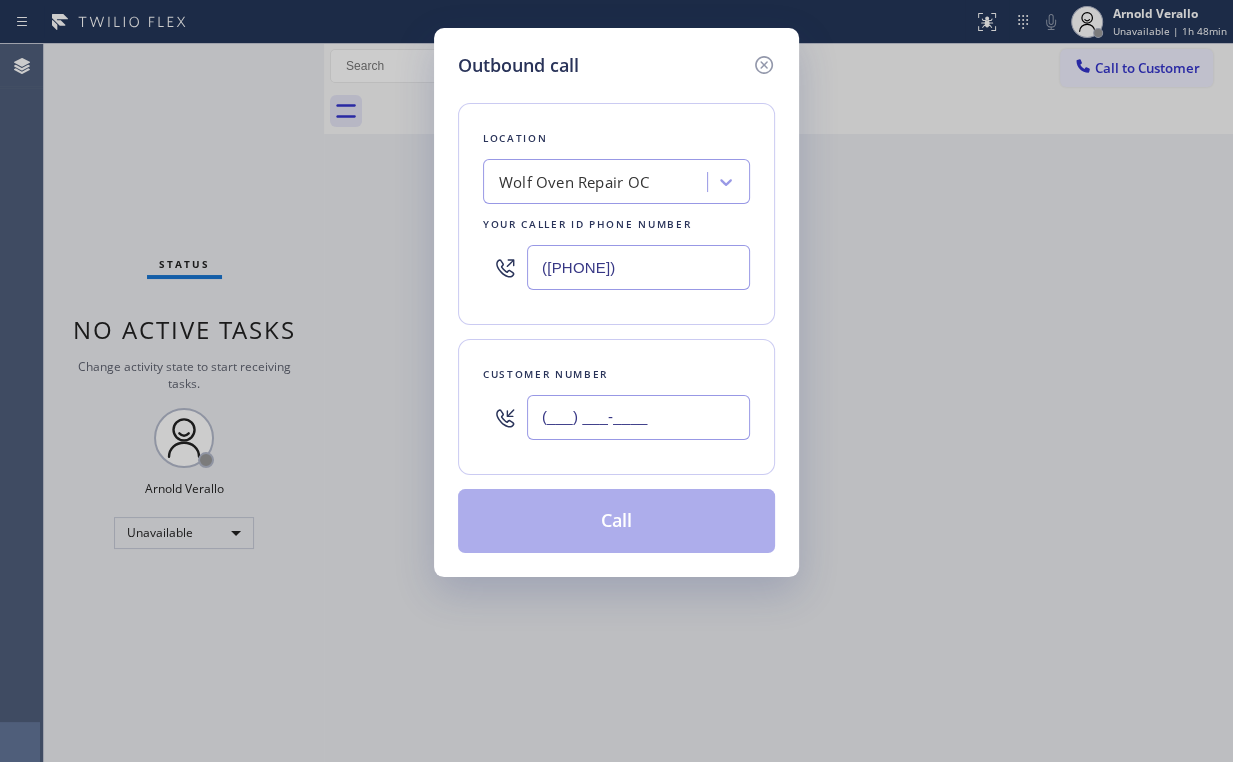 click on "(___) ___-____" at bounding box center [638, 417] 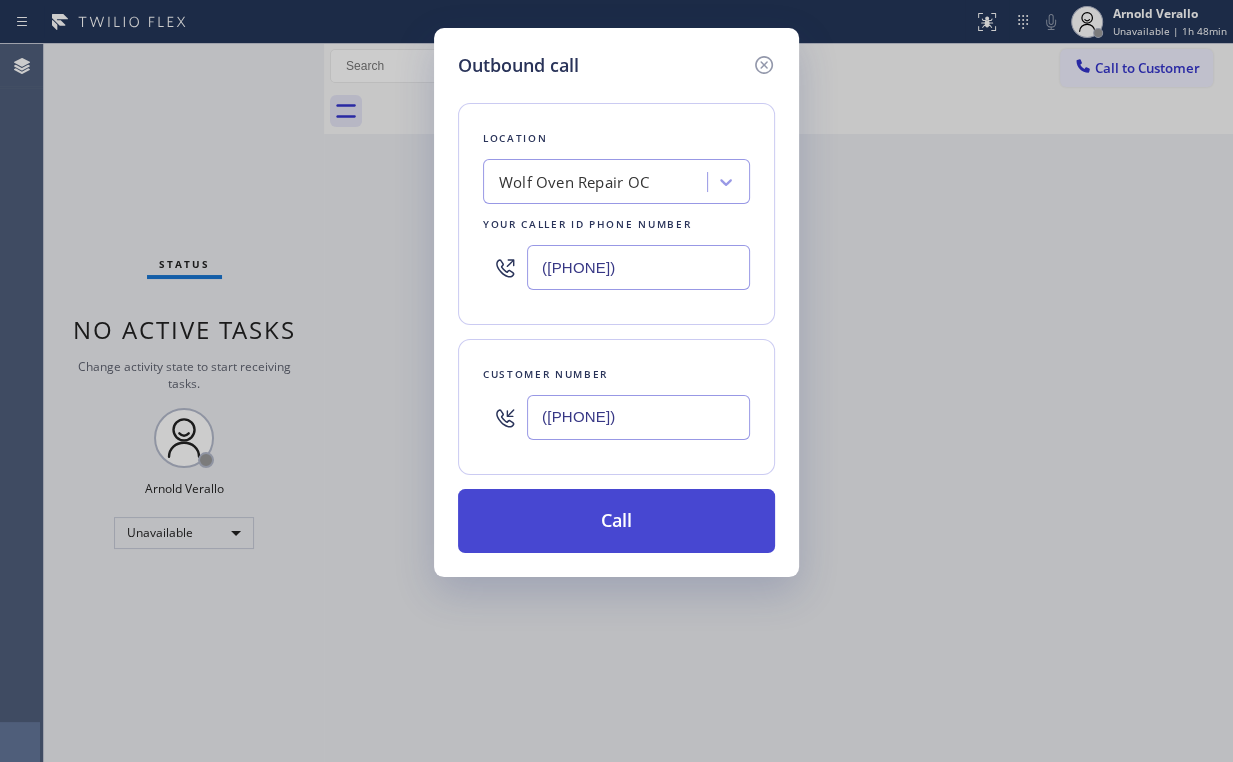 type on "([PHONE])" 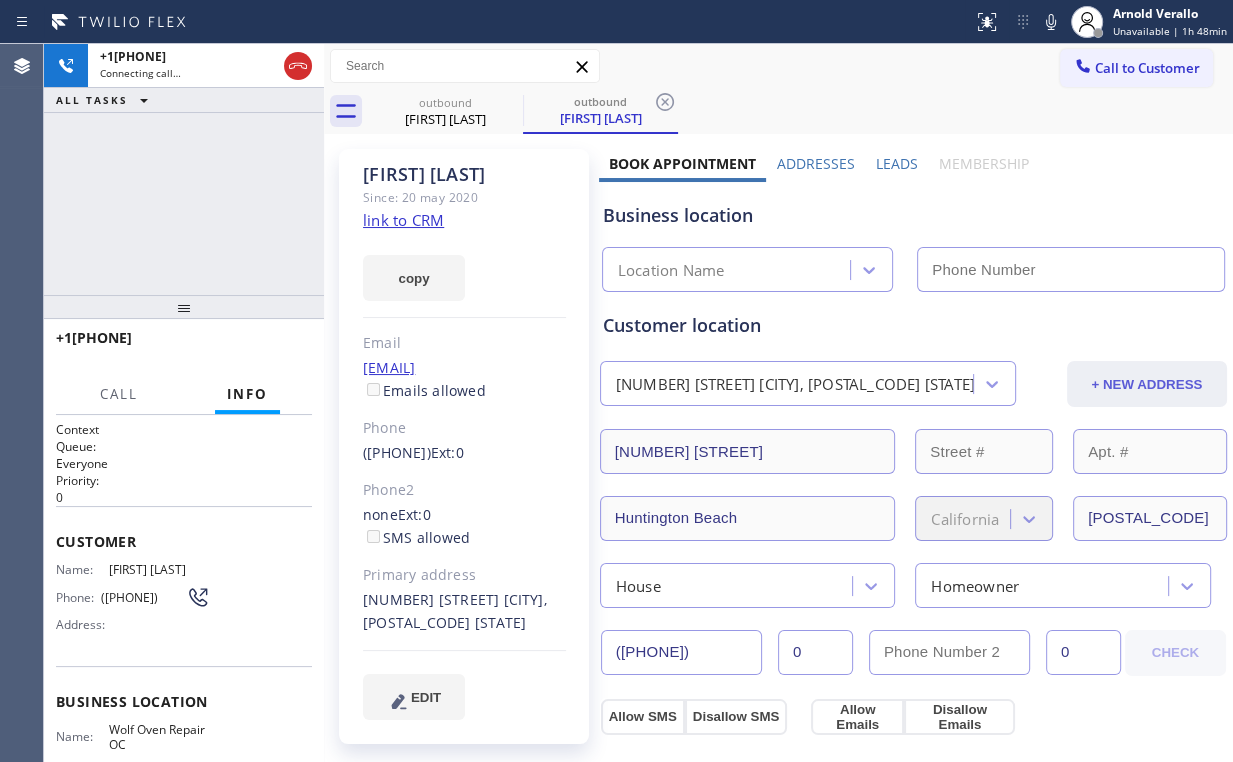 type on "([PHONE])" 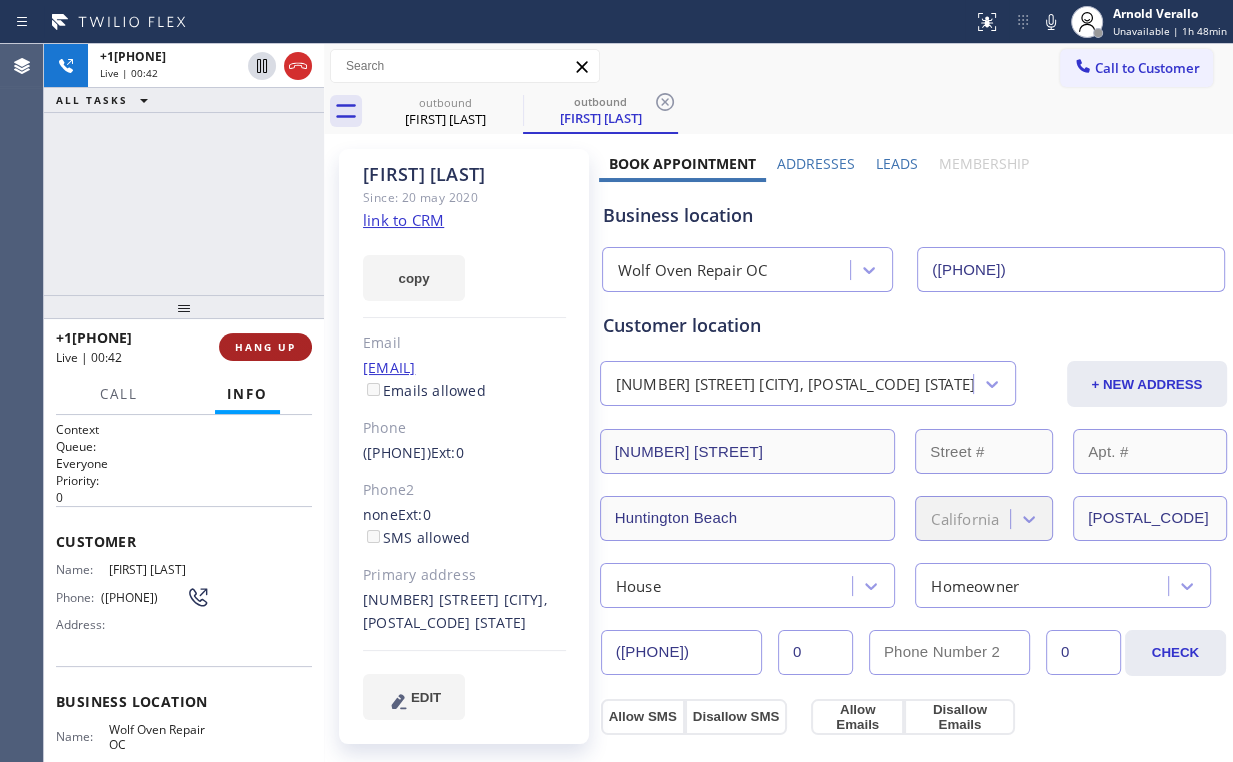 click on "HANG UP" at bounding box center [265, 347] 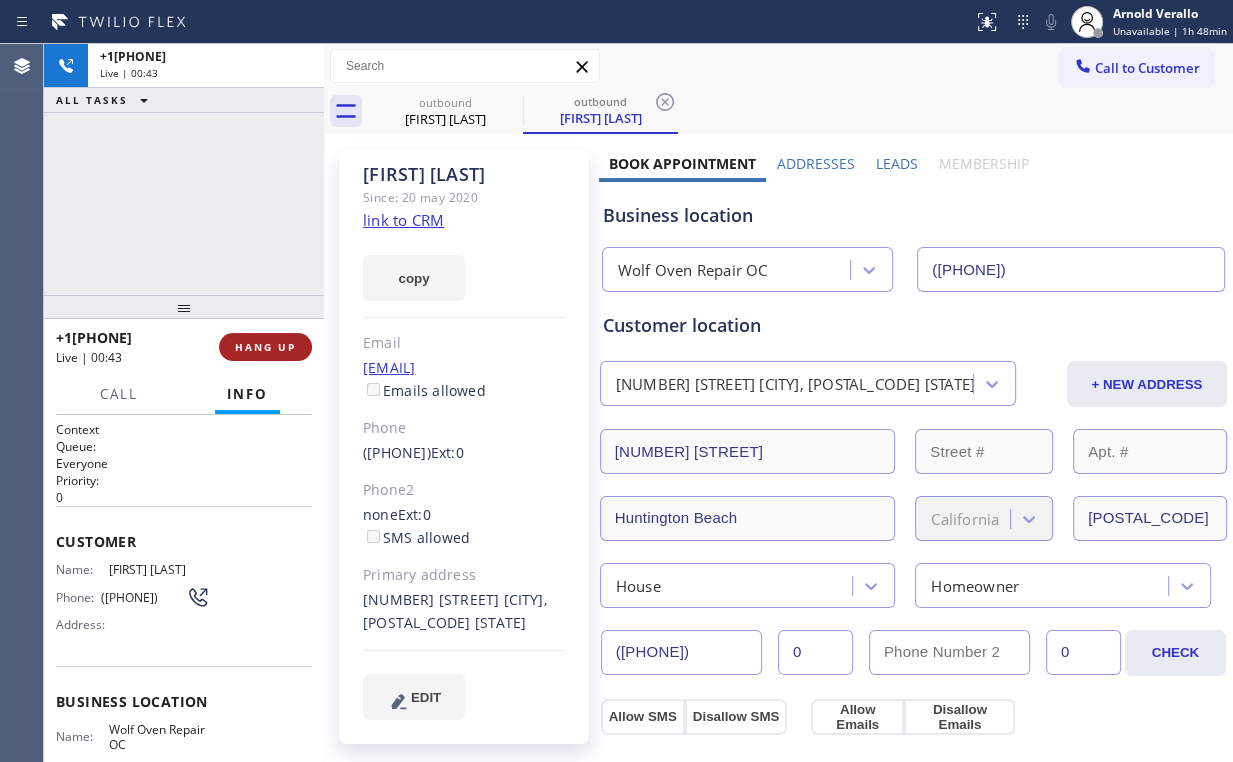 click on "HANG UP" at bounding box center [265, 347] 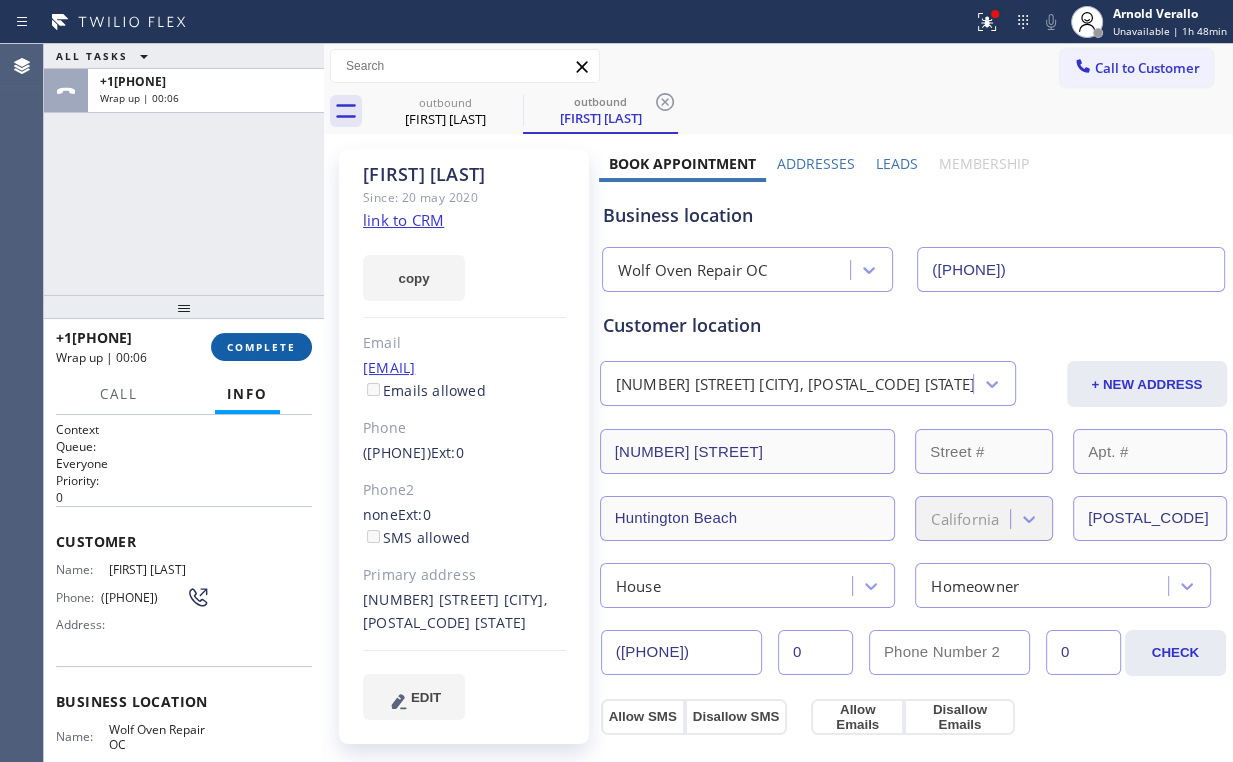 click on "COMPLETE" at bounding box center [261, 347] 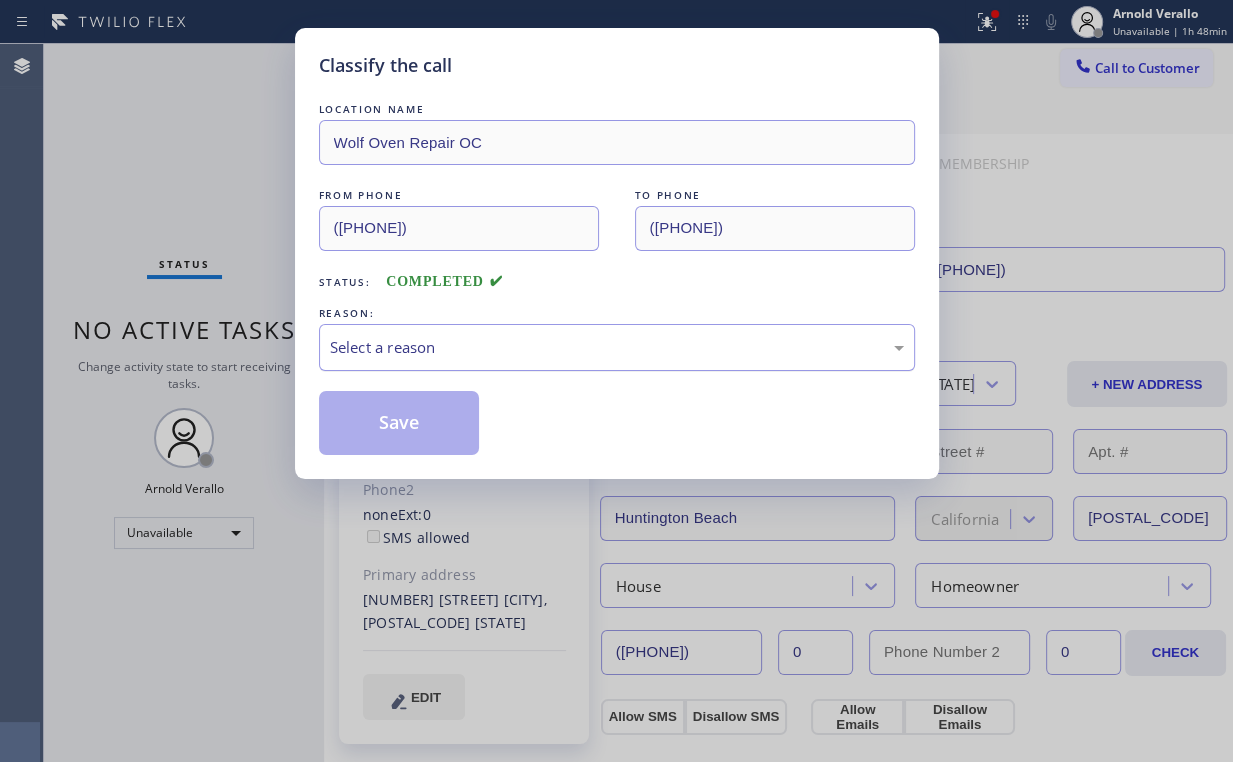 drag, startPoint x: 403, startPoint y: 334, endPoint x: 405, endPoint y: 364, distance: 30.066593 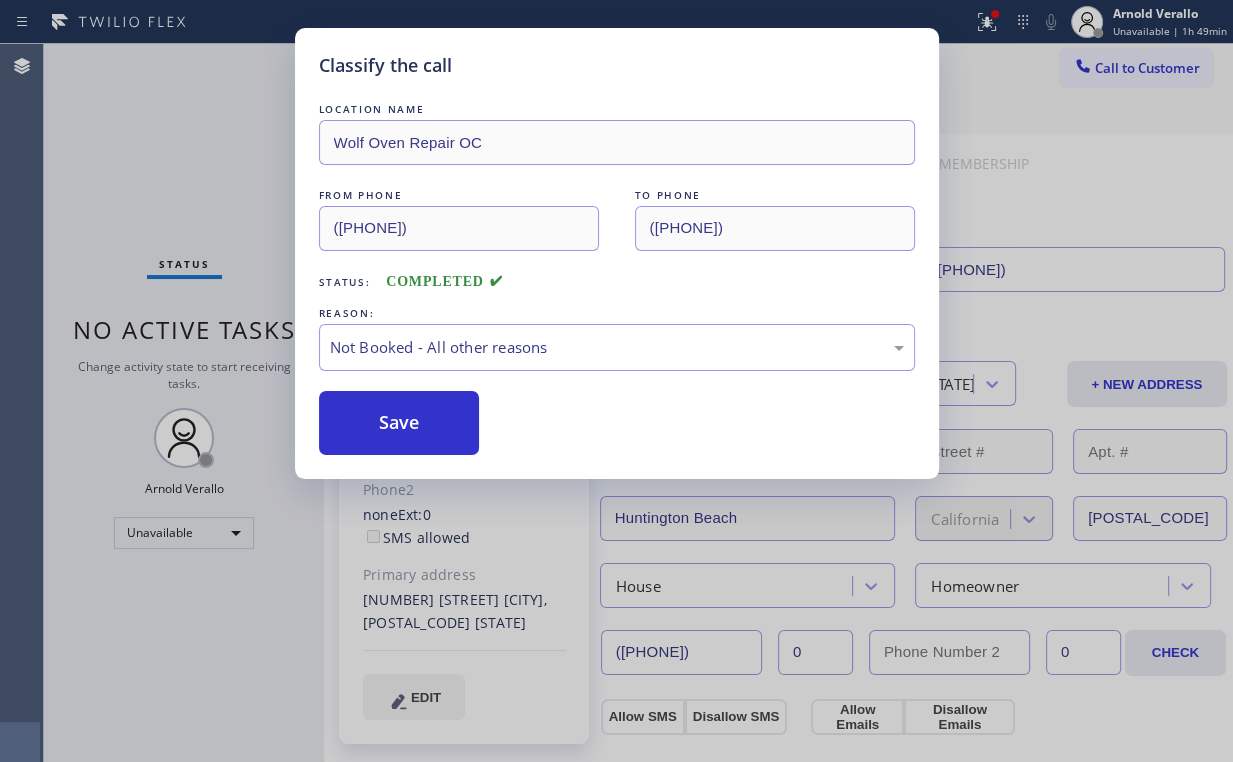 drag, startPoint x: 404, startPoint y: 428, endPoint x: 194, endPoint y: 163, distance: 338.1198 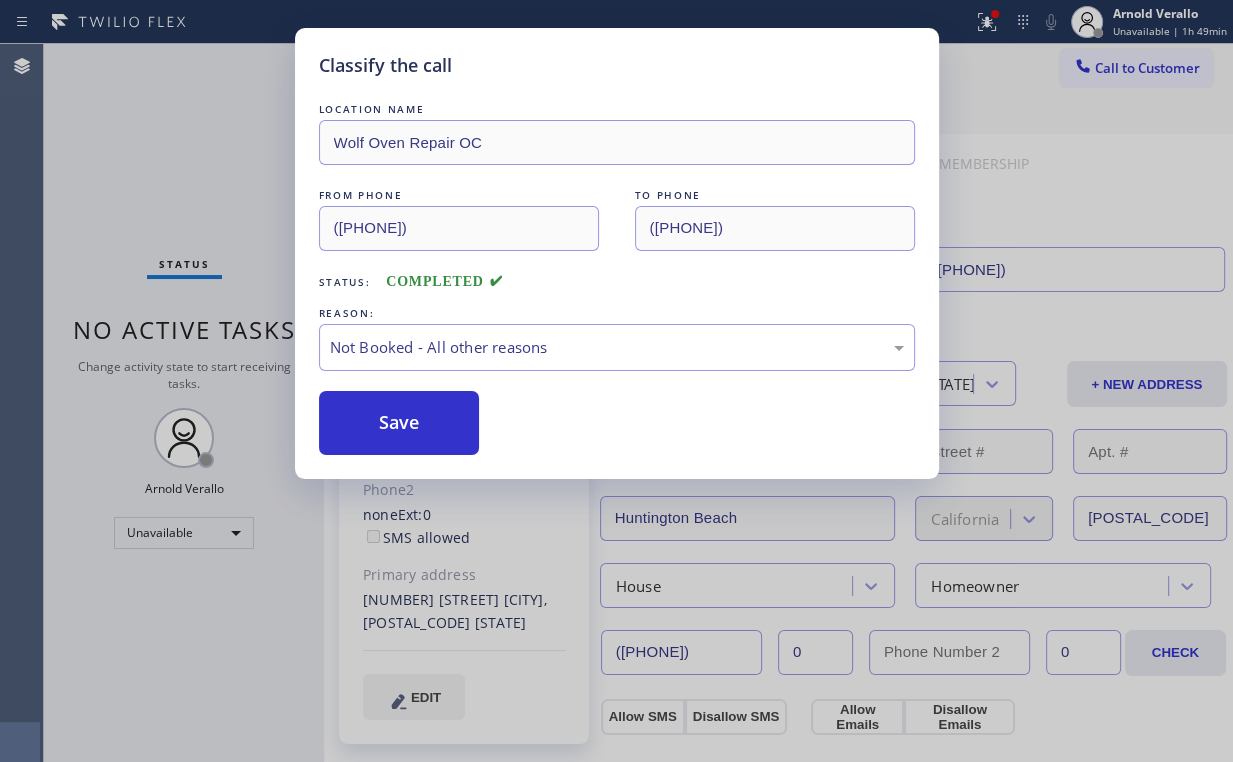 click on "Save" at bounding box center [399, 423] 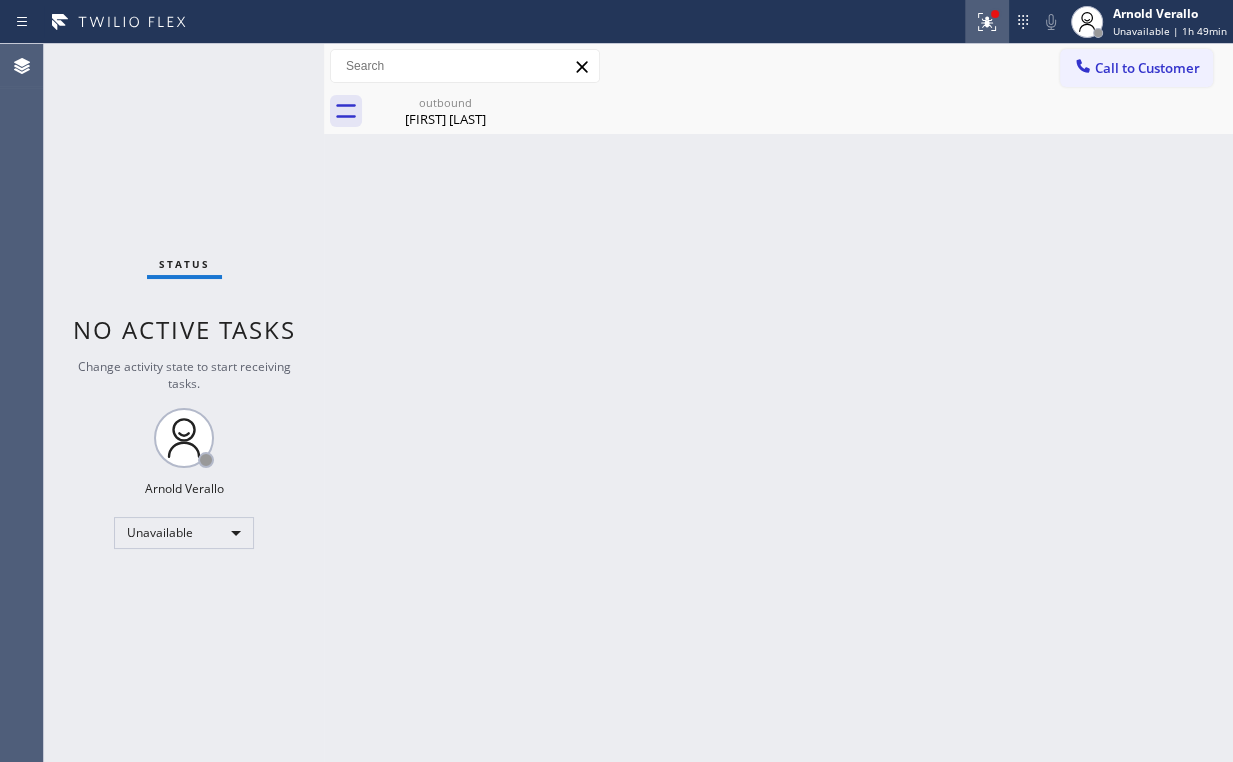click 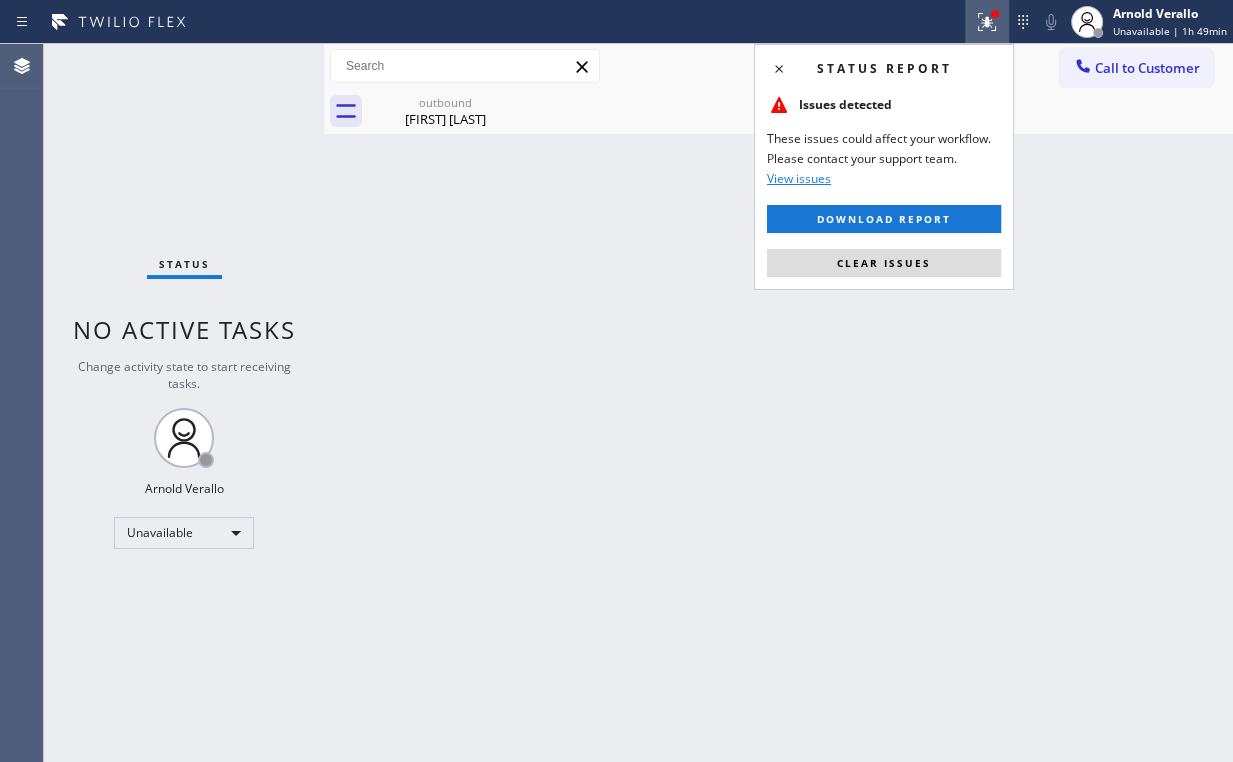 click on "Clear issues" at bounding box center (884, 263) 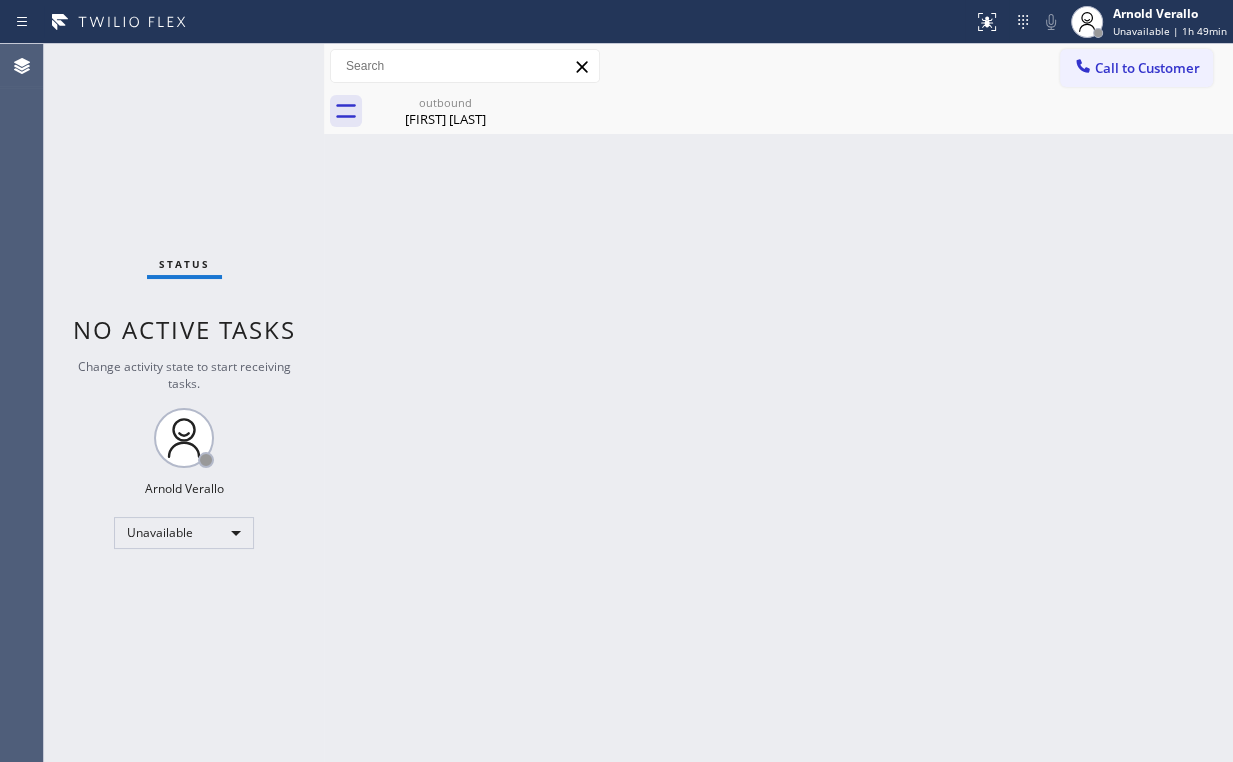 drag, startPoint x: 1102, startPoint y: 185, endPoint x: 1119, endPoint y: 87, distance: 99.46356 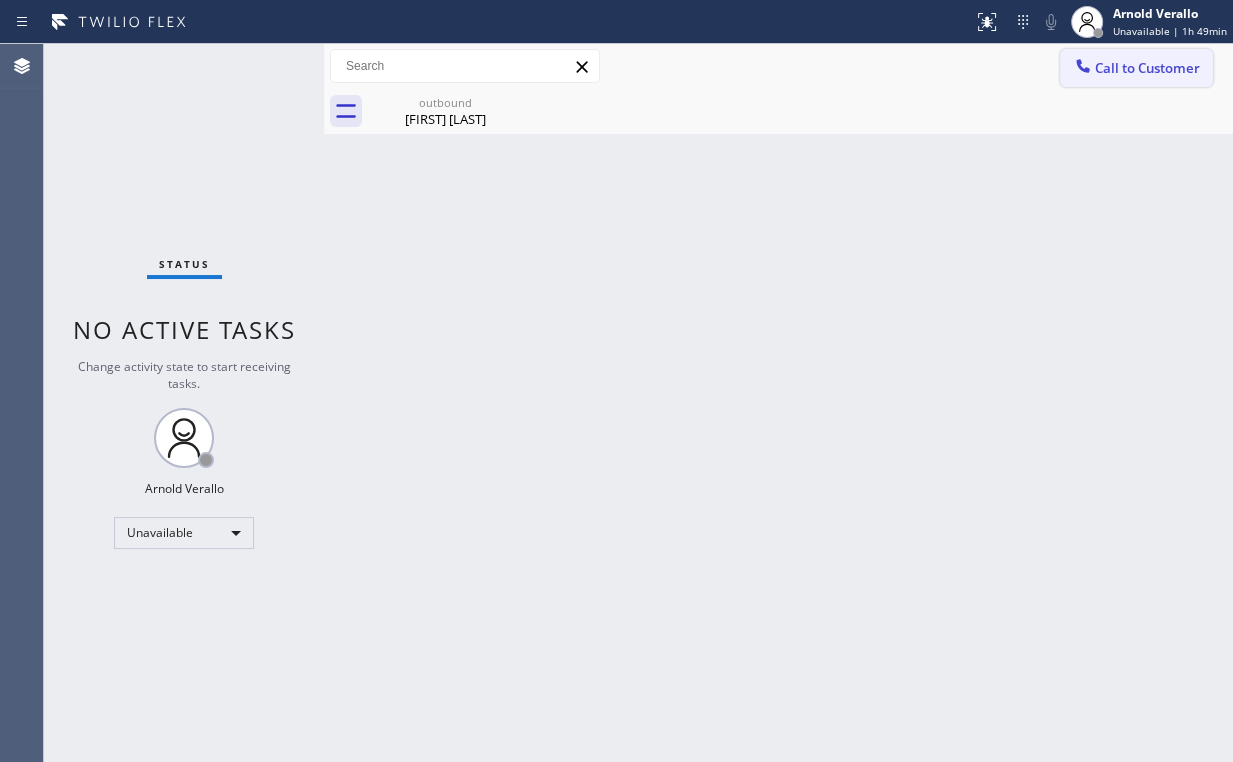 click on "Call to Customer" at bounding box center (1147, 68) 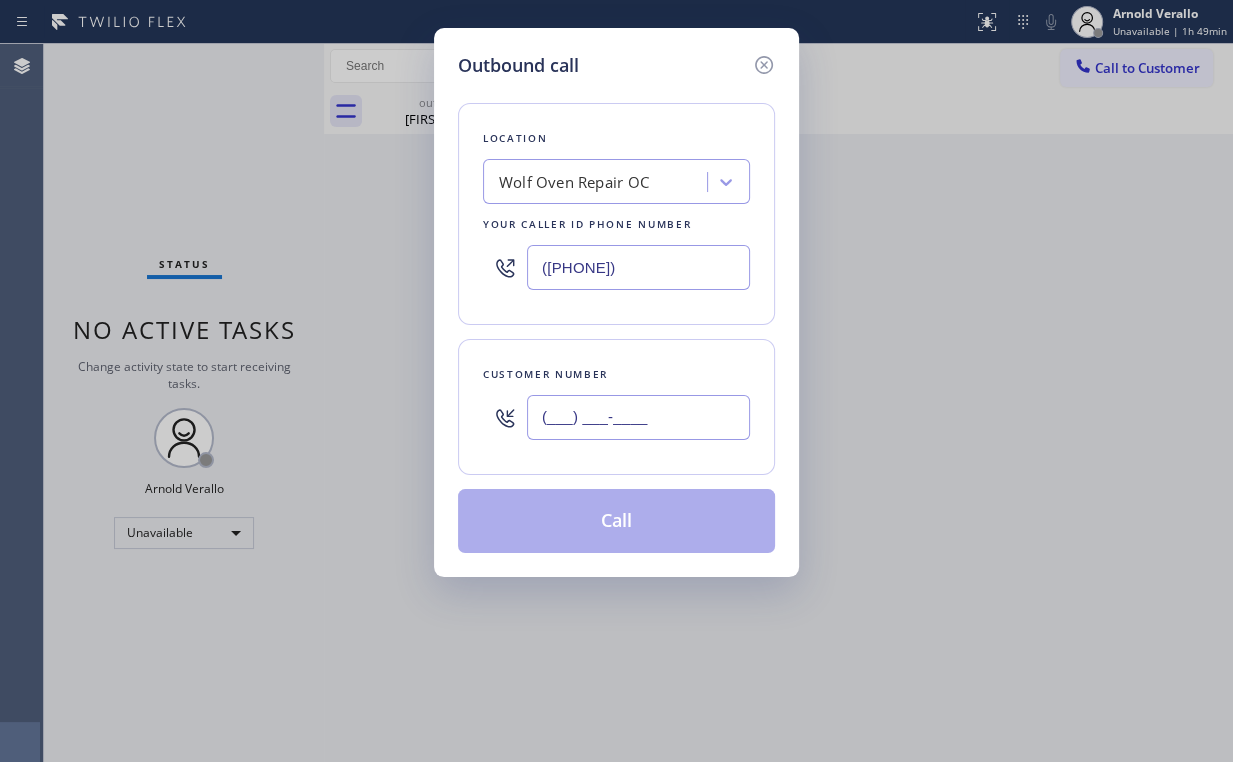 click on "(___) ___-____" at bounding box center [638, 417] 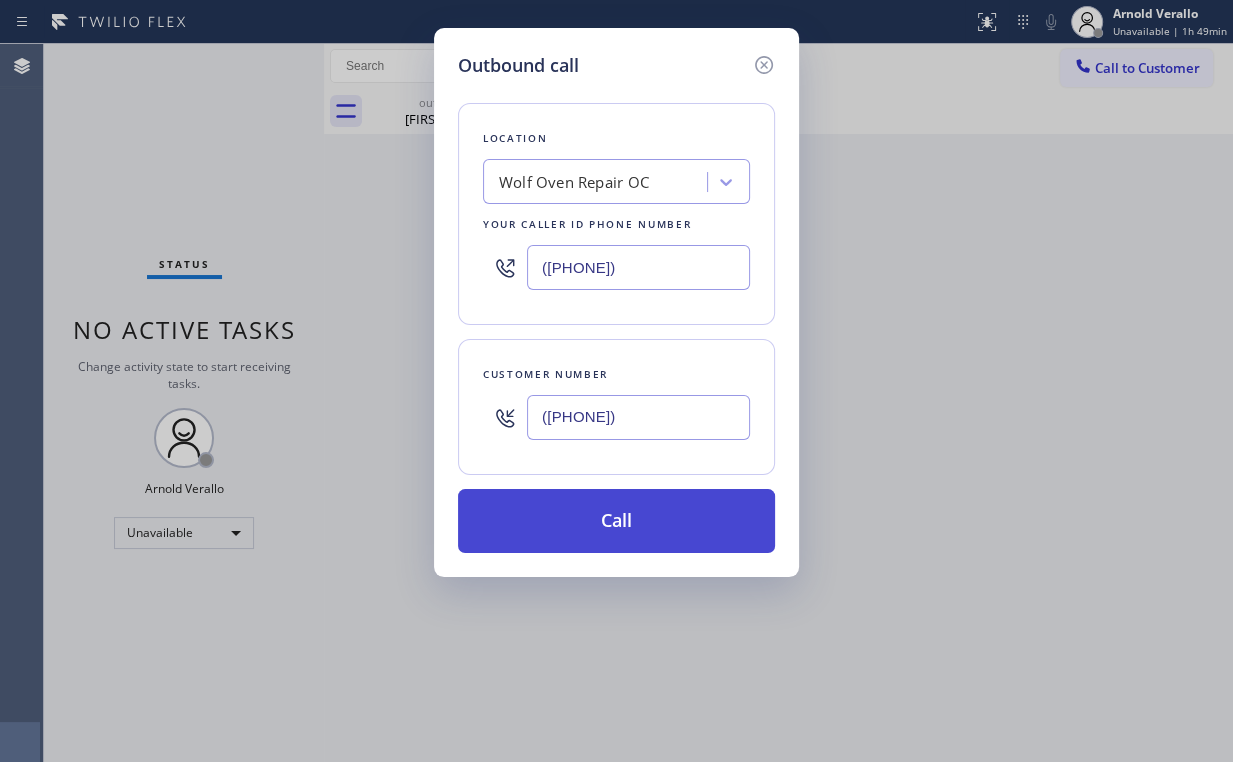 type on "([PHONE])" 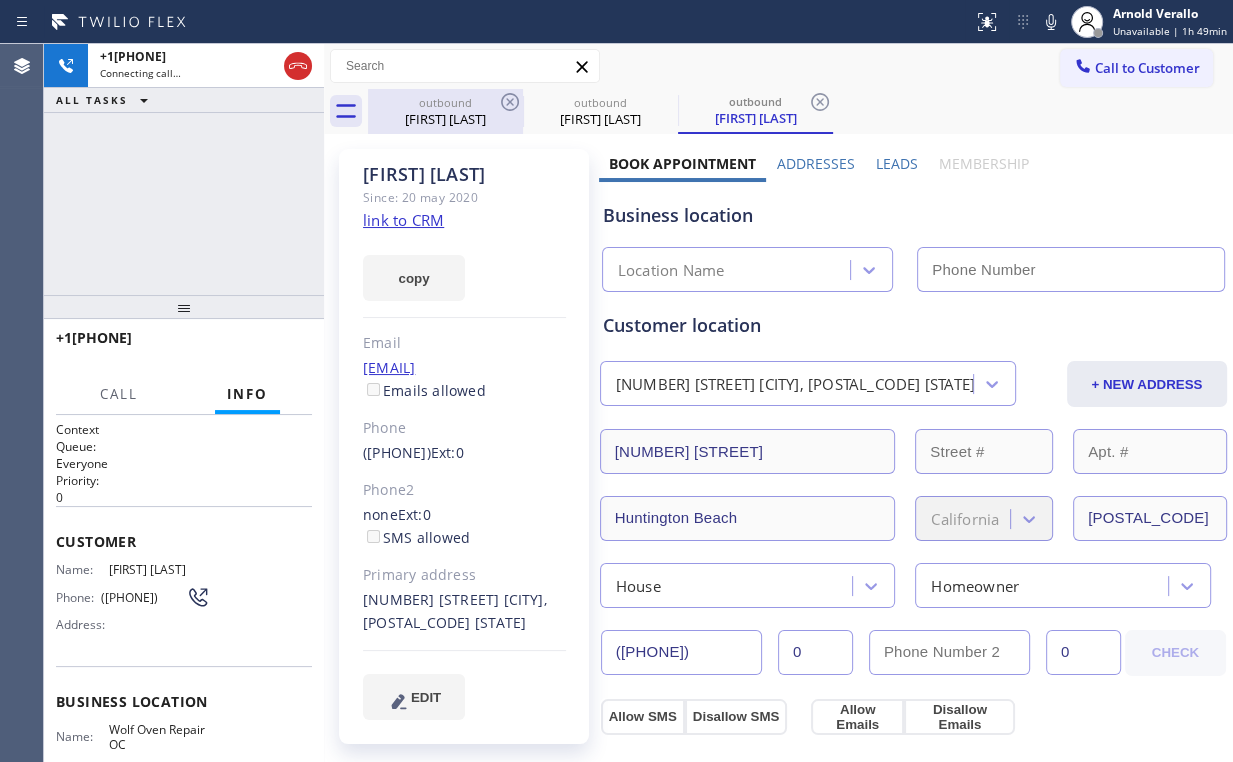 click on "[FIRST] [LAST]" at bounding box center (445, 119) 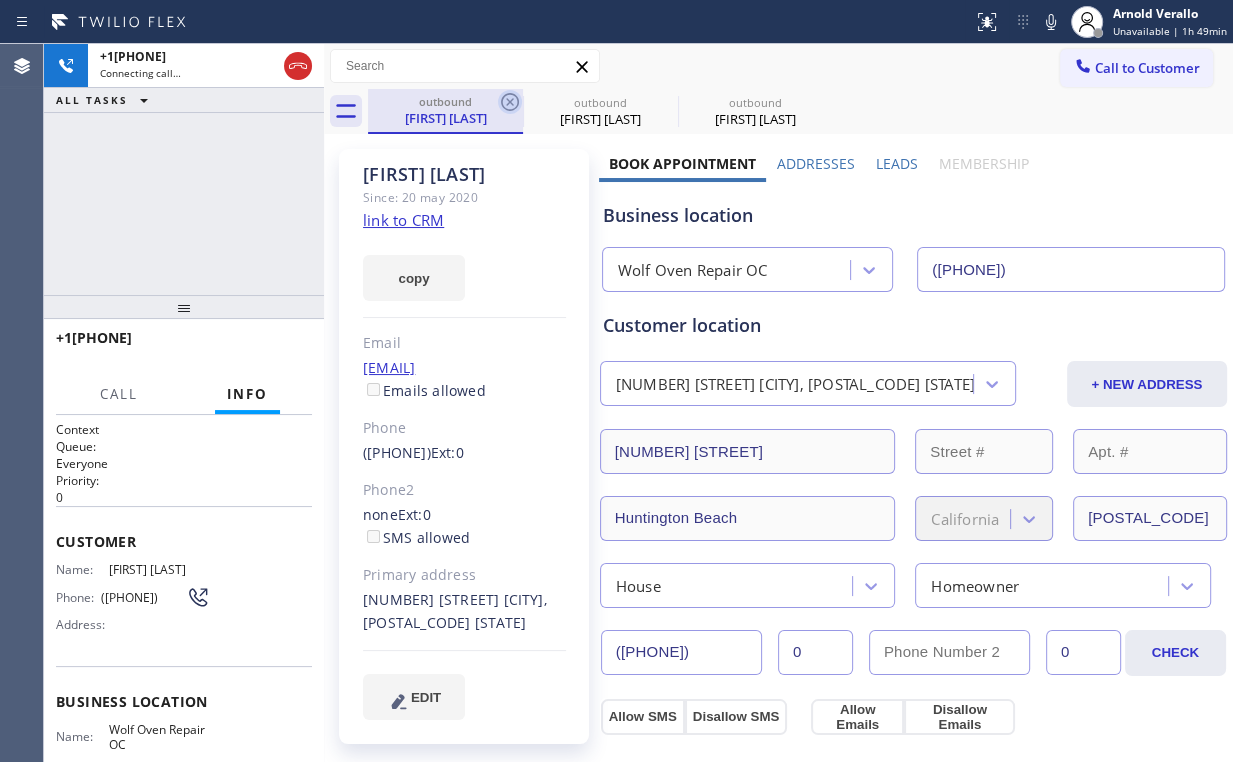 type on "([PHONE])" 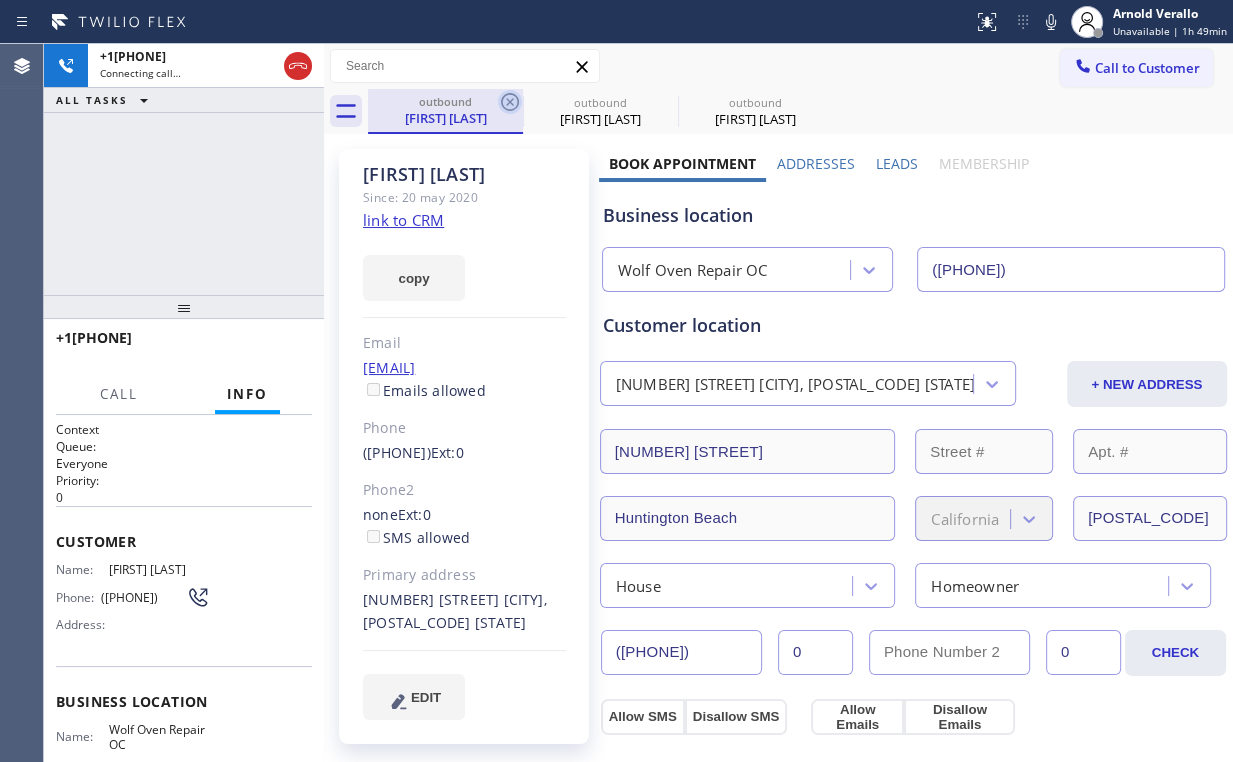 click 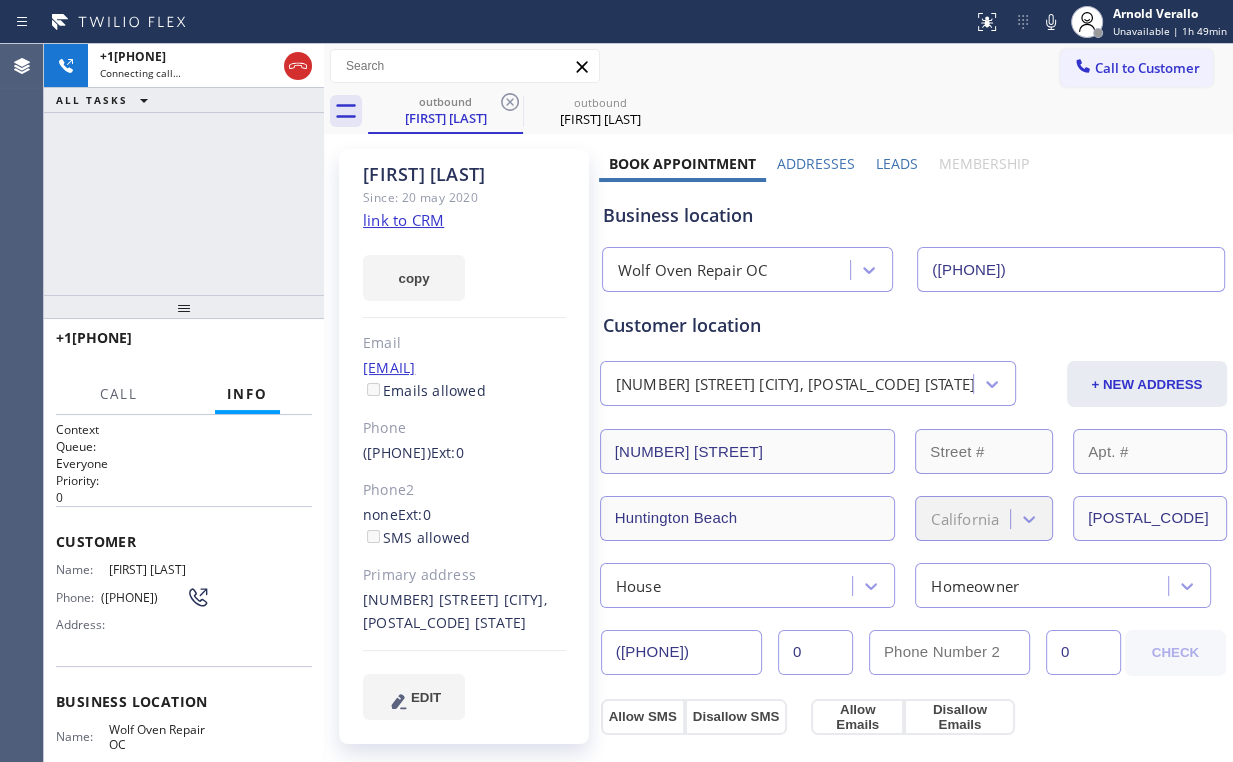 click on "+1[PHONE] Connecting call… ALL TASKS ALL TASKS ACTIVE TASKS TASKS IN WRAP UP" at bounding box center [184, 169] 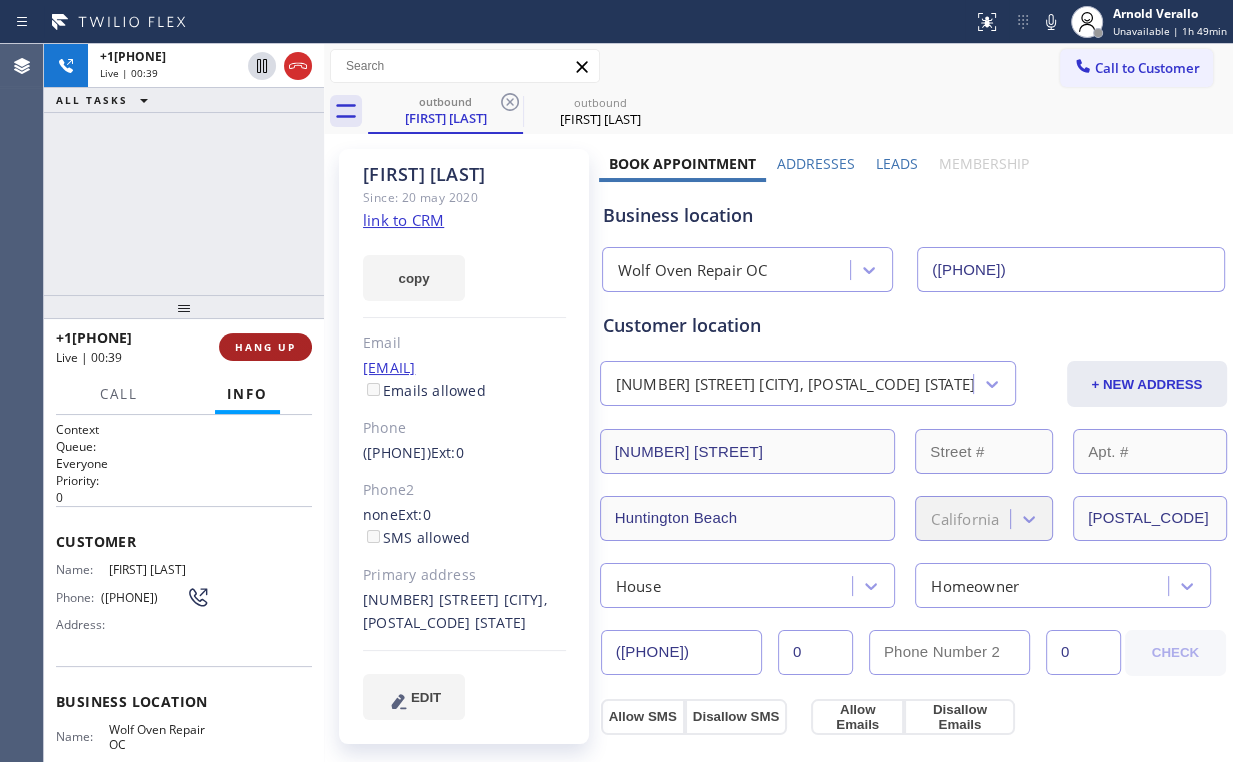click on "HANG UP" at bounding box center [265, 347] 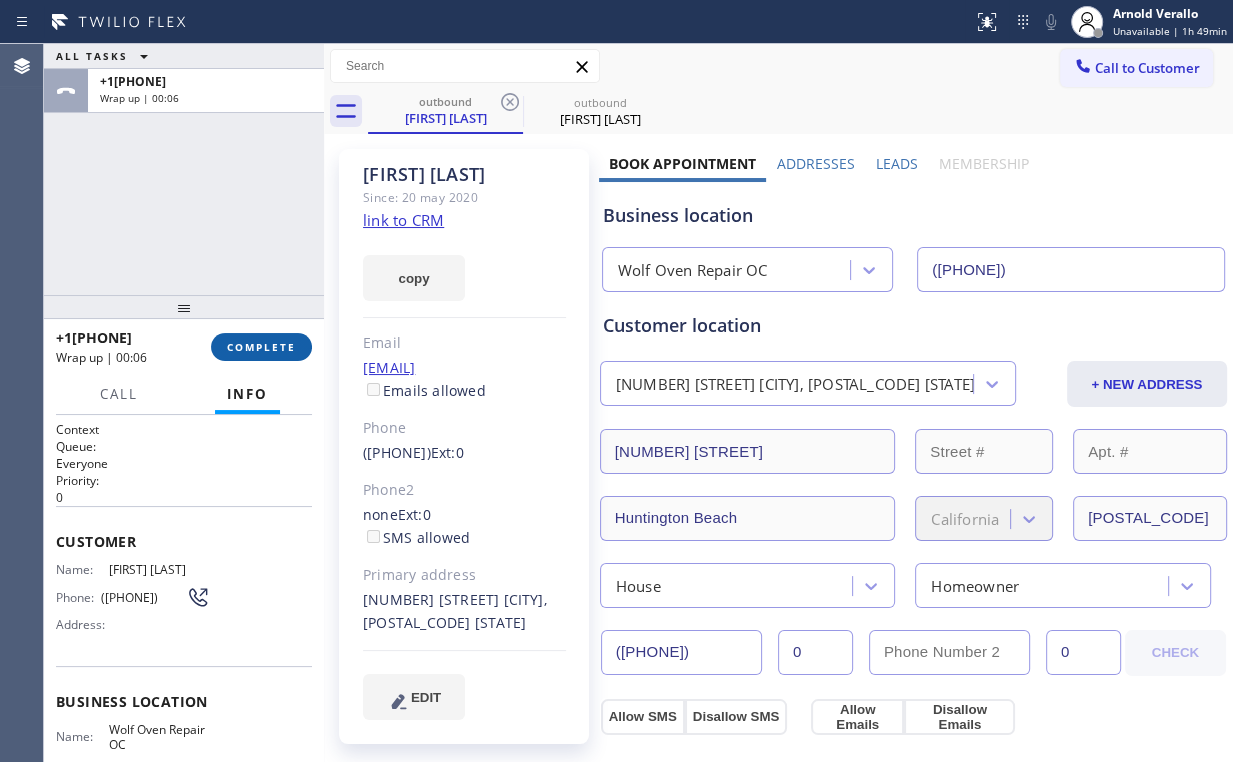 click on "COMPLETE" at bounding box center [261, 347] 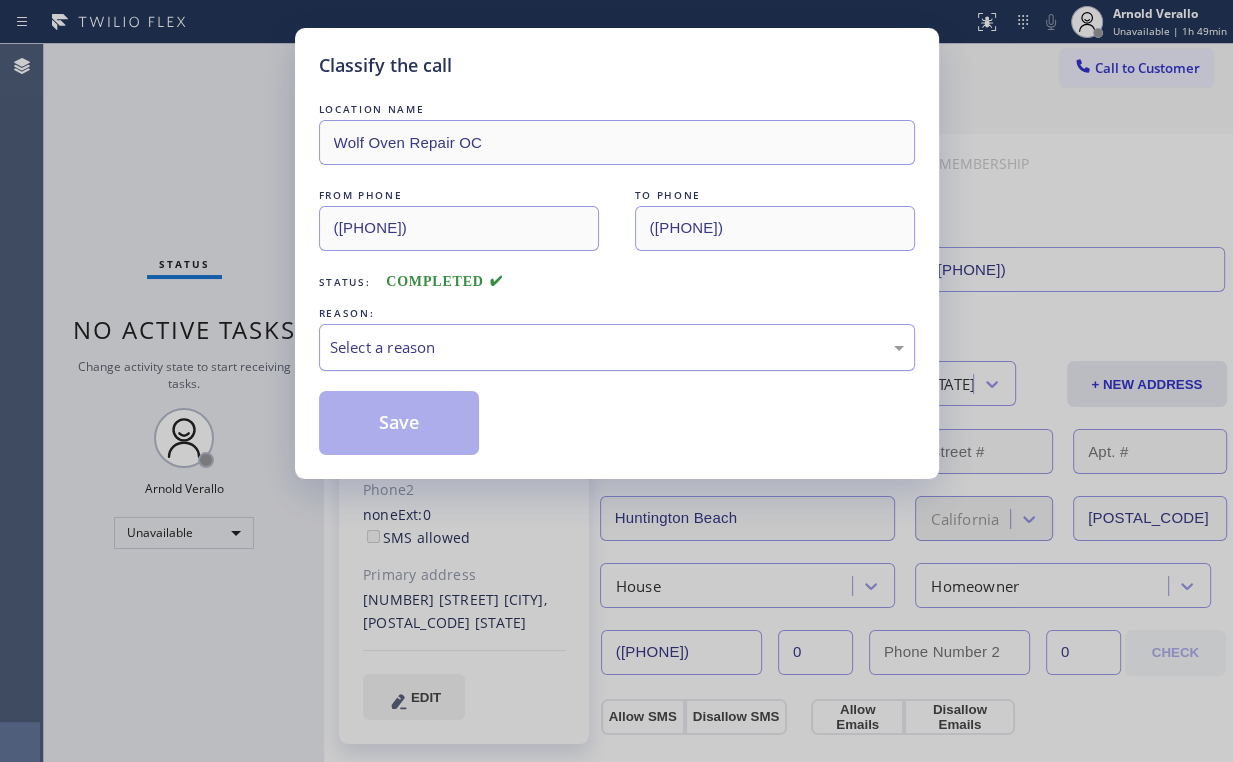 click on "Select a reason" at bounding box center (617, 347) 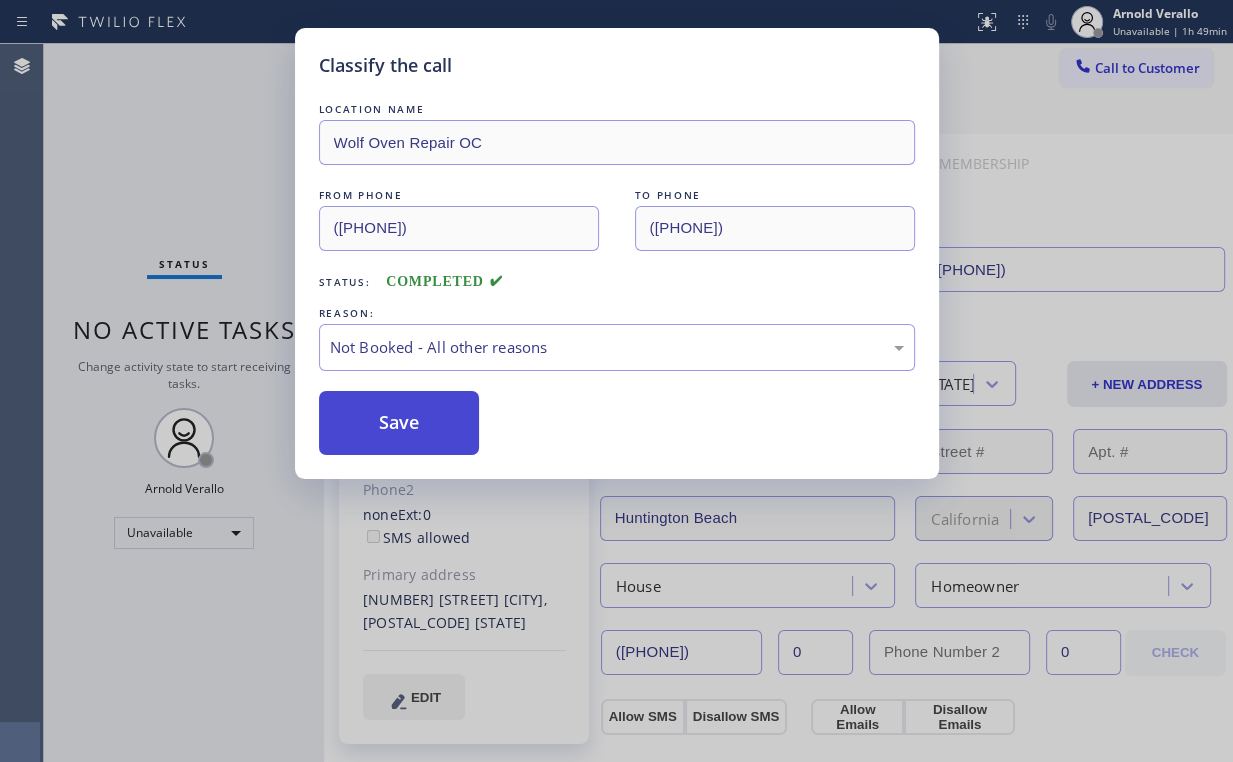 drag, startPoint x: 413, startPoint y: 420, endPoint x: 260, endPoint y: 233, distance: 241.6154 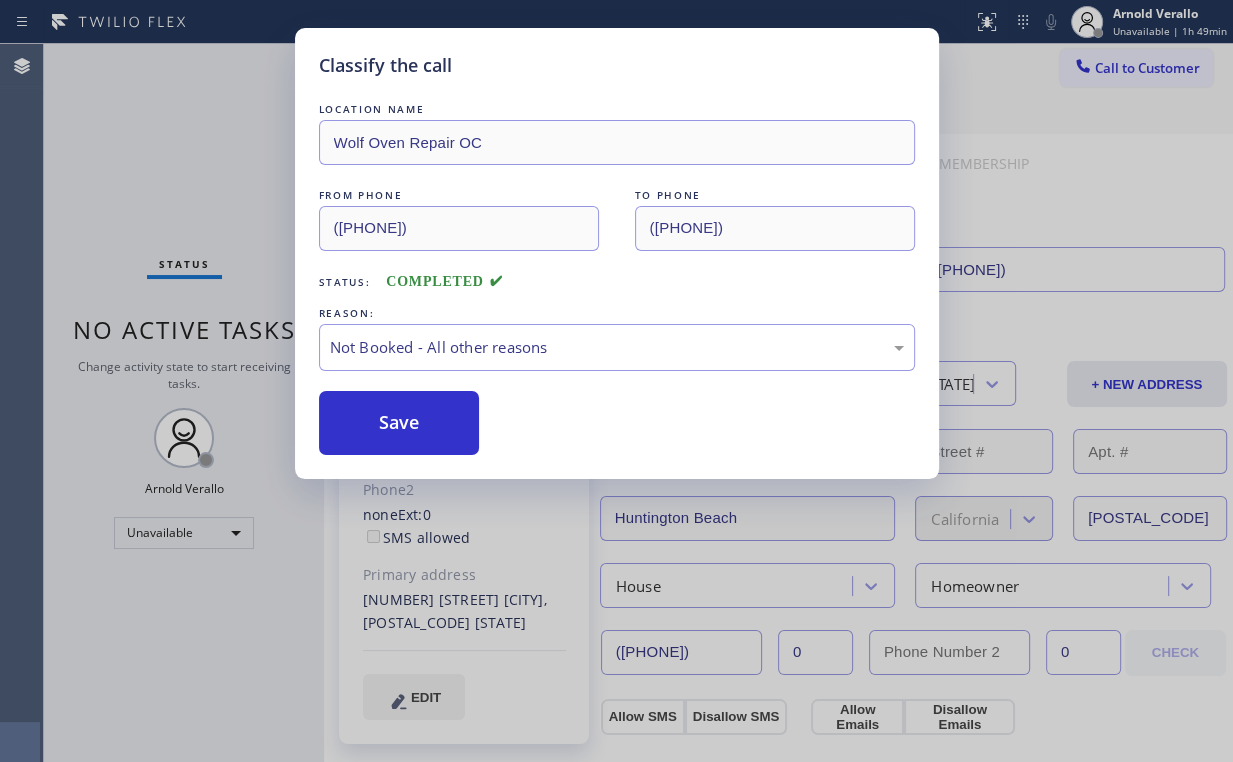 click on "Save" at bounding box center [399, 423] 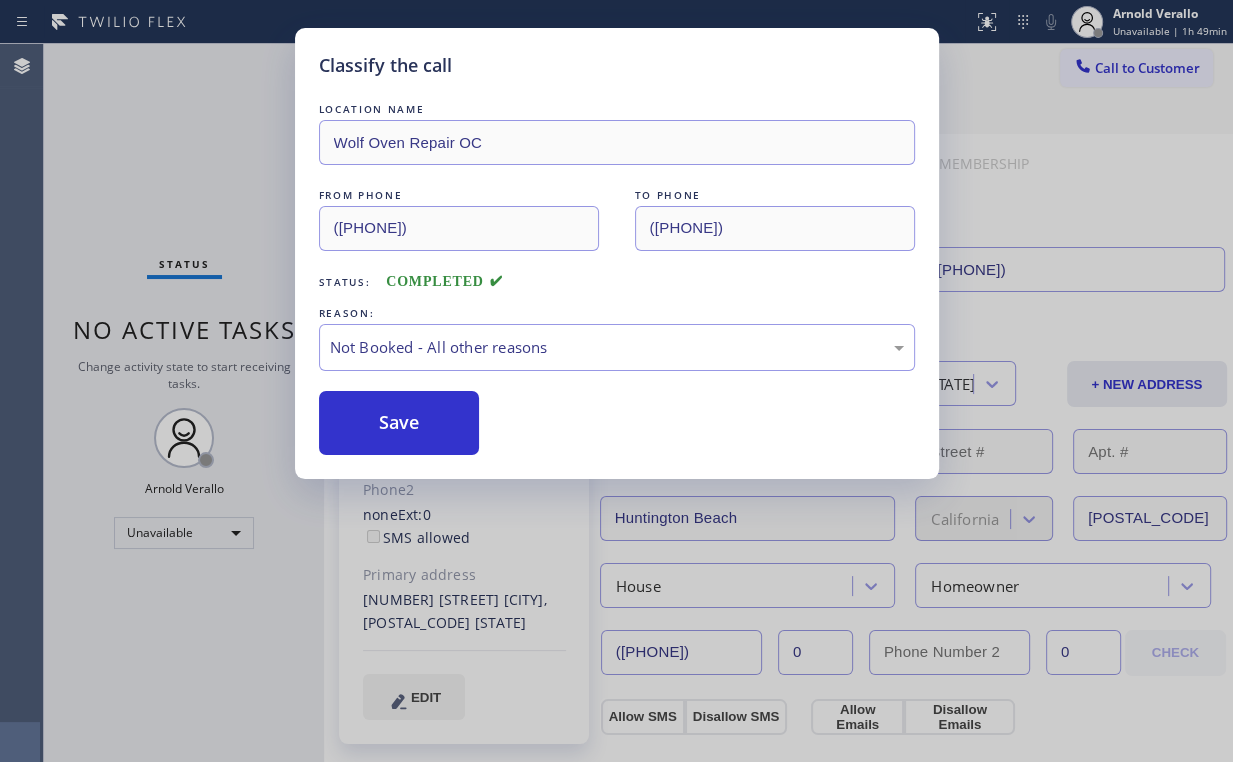 click on "Classify the call LOCATION NAME Wolf Oven Repair [CITY] FROM PHONE [PHONE] TO PHONE [PHONE] Status: COMPLETED REASON: Not Booked - All other reasons Save" at bounding box center [616, 381] 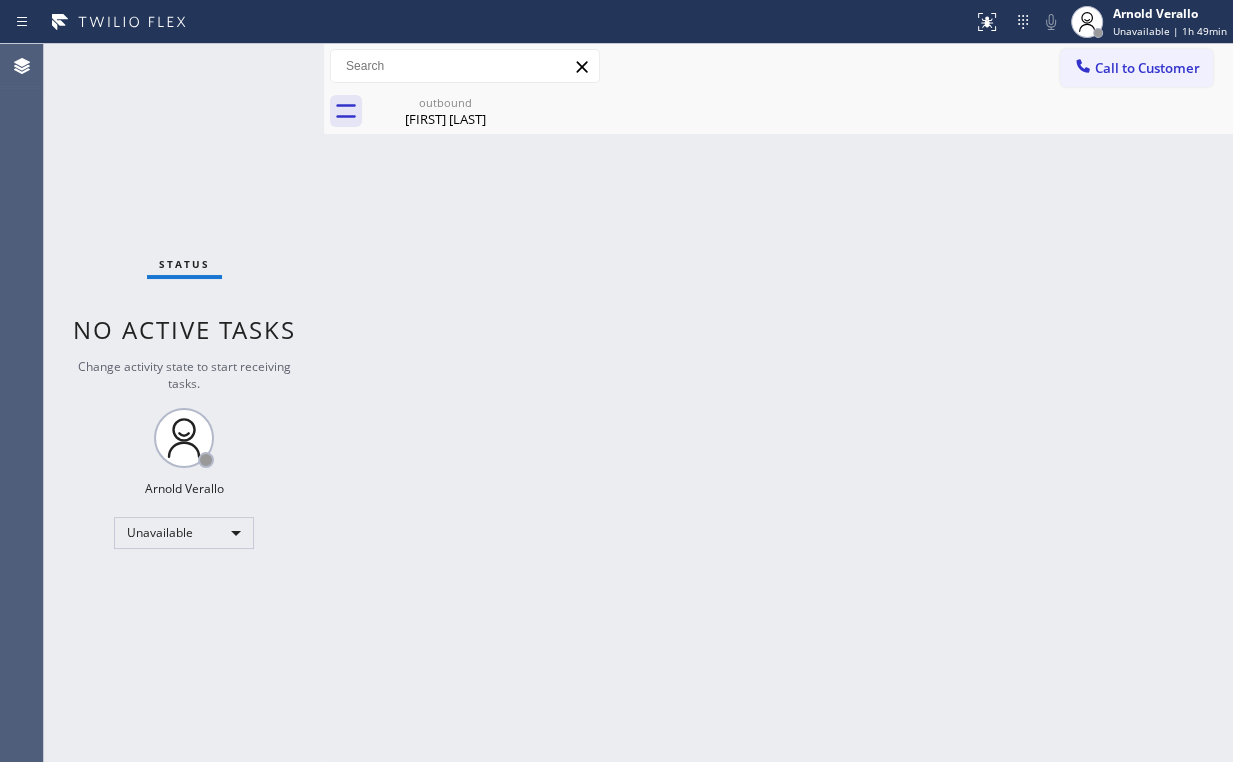 drag, startPoint x: 348, startPoint y: 197, endPoint x: 346, endPoint y: 185, distance: 12.165525 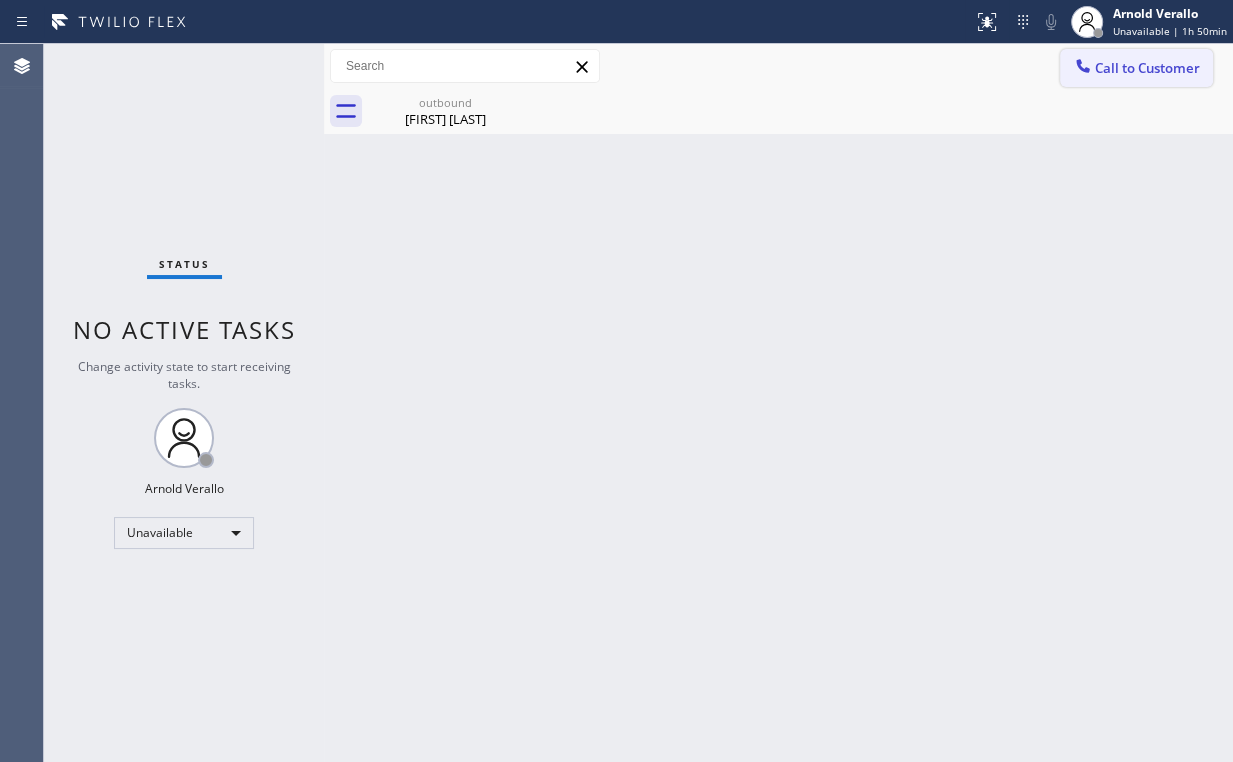 click on "Call to Customer" at bounding box center [1147, 68] 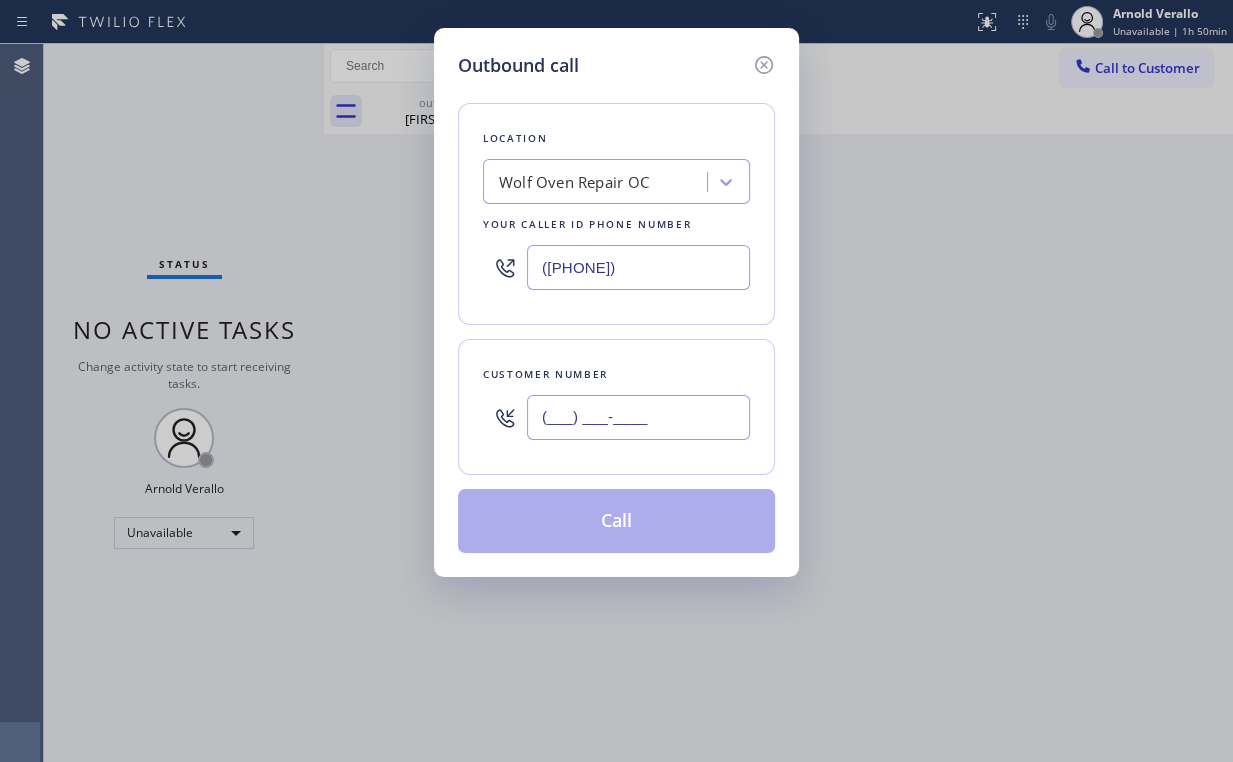click on "(___) ___-____" at bounding box center [638, 417] 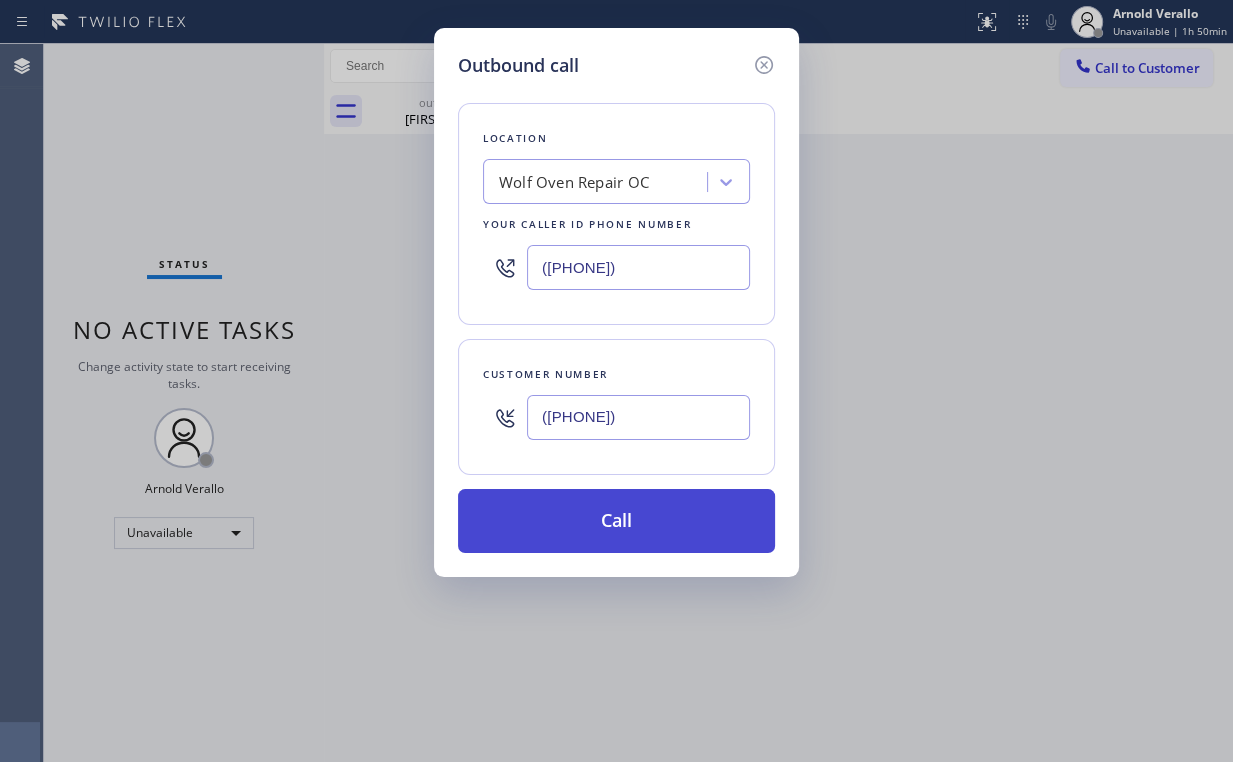 type on "([PHONE])" 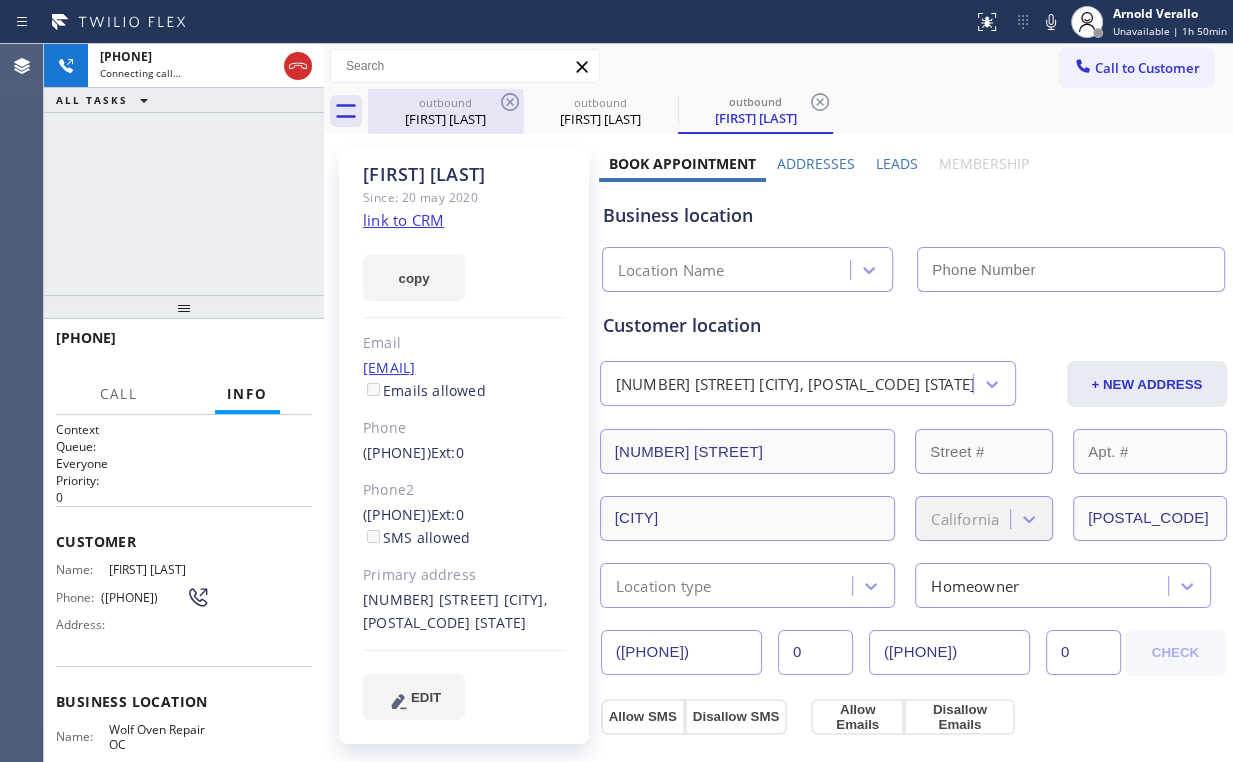 drag, startPoint x: 444, startPoint y: 114, endPoint x: 485, endPoint y: 111, distance: 41.109608 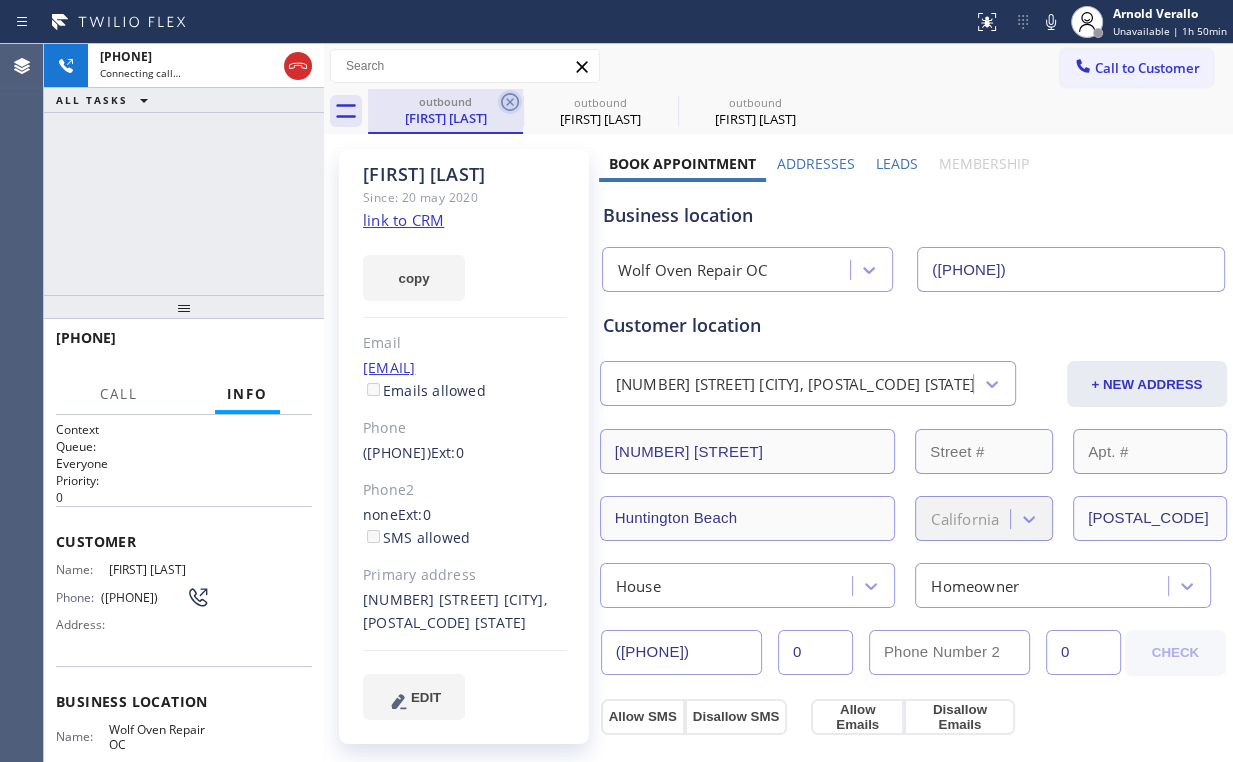 click 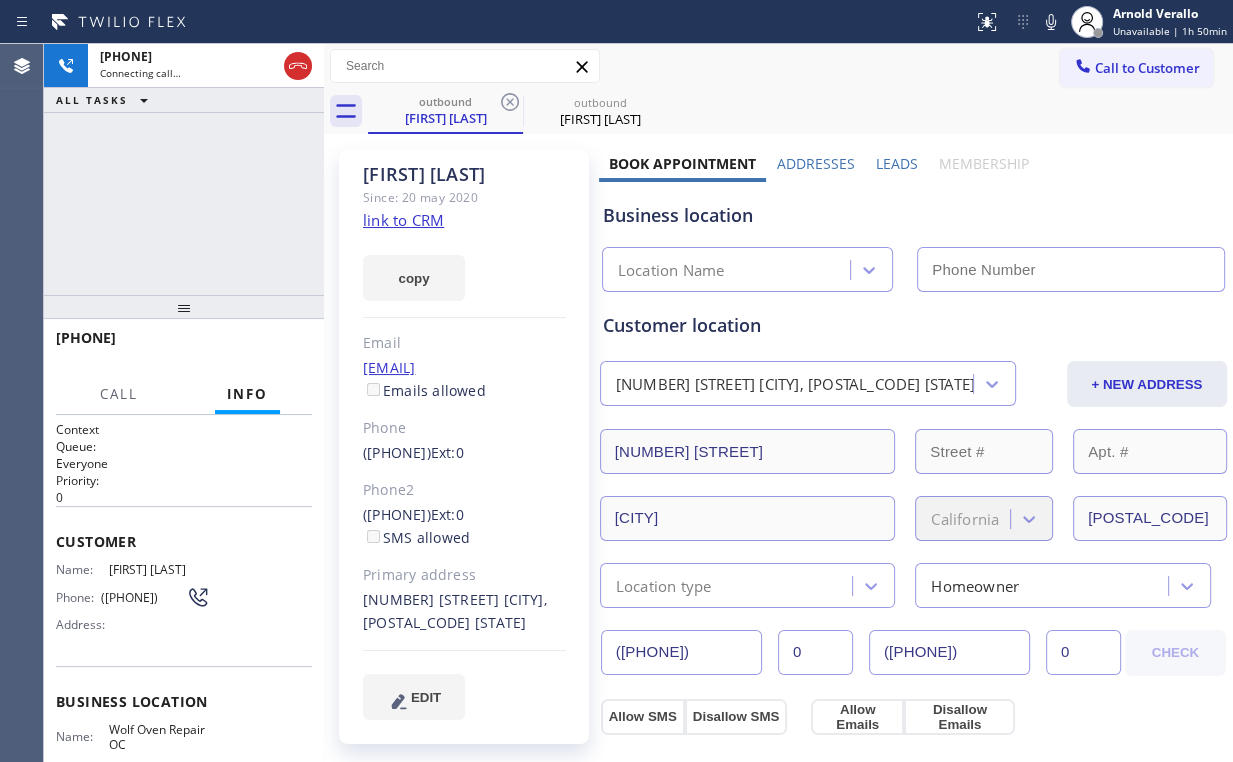 click on "+1[PHONE] Connecting call… ALL TASKS ALL TASKS ACTIVE TASKS TASKS IN WRAP UP" at bounding box center [184, 169] 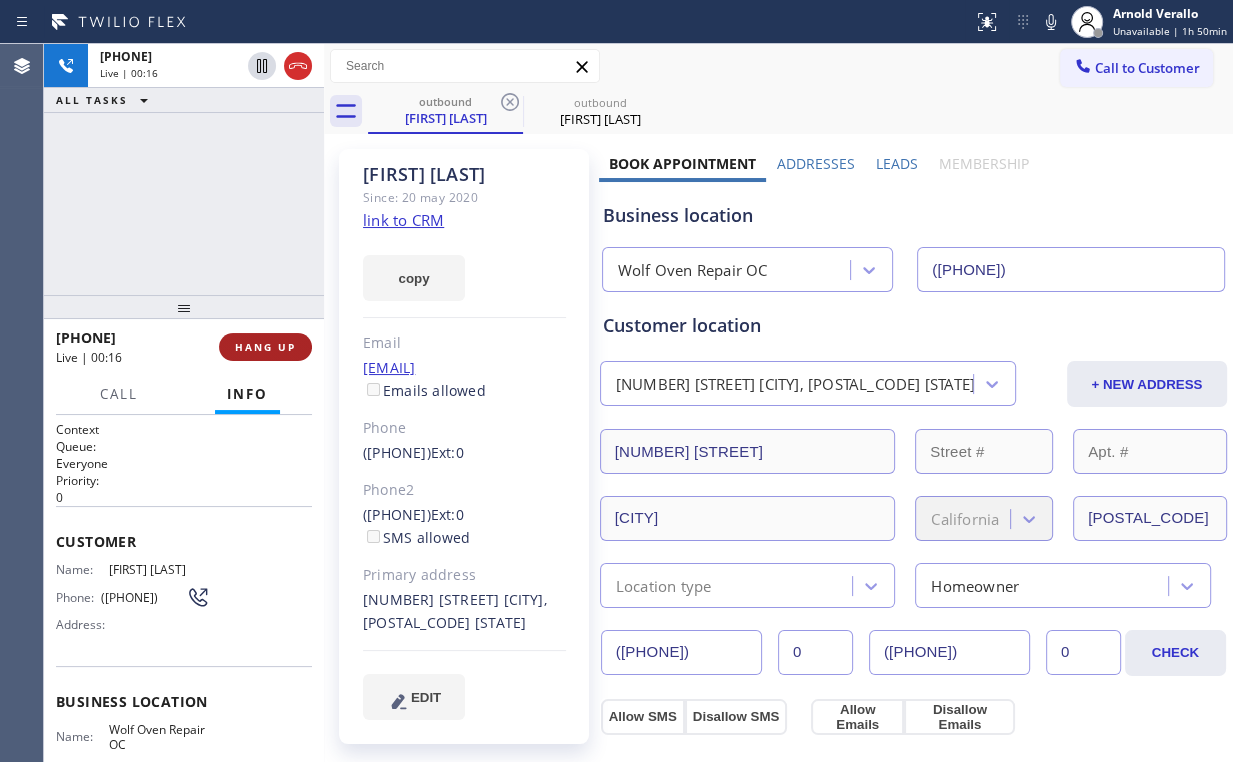 click on "HANG UP" at bounding box center (265, 347) 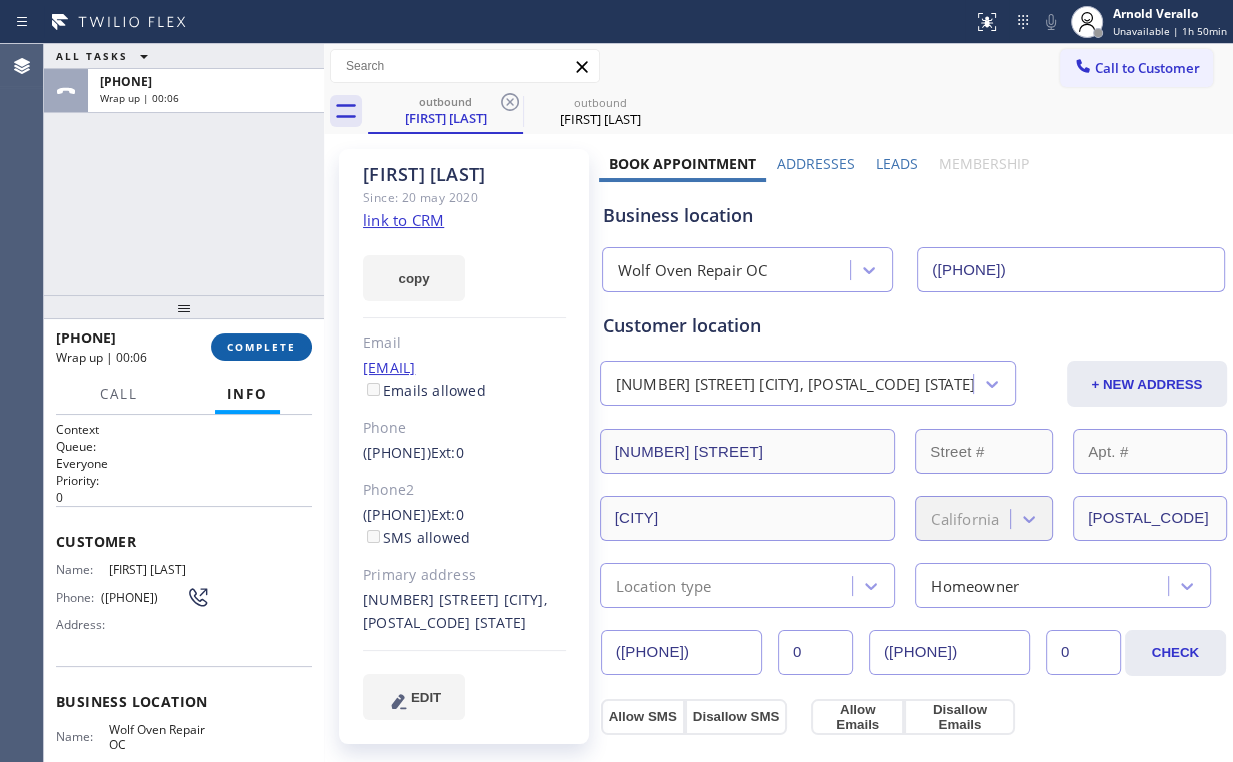 click on "COMPLETE" at bounding box center [261, 347] 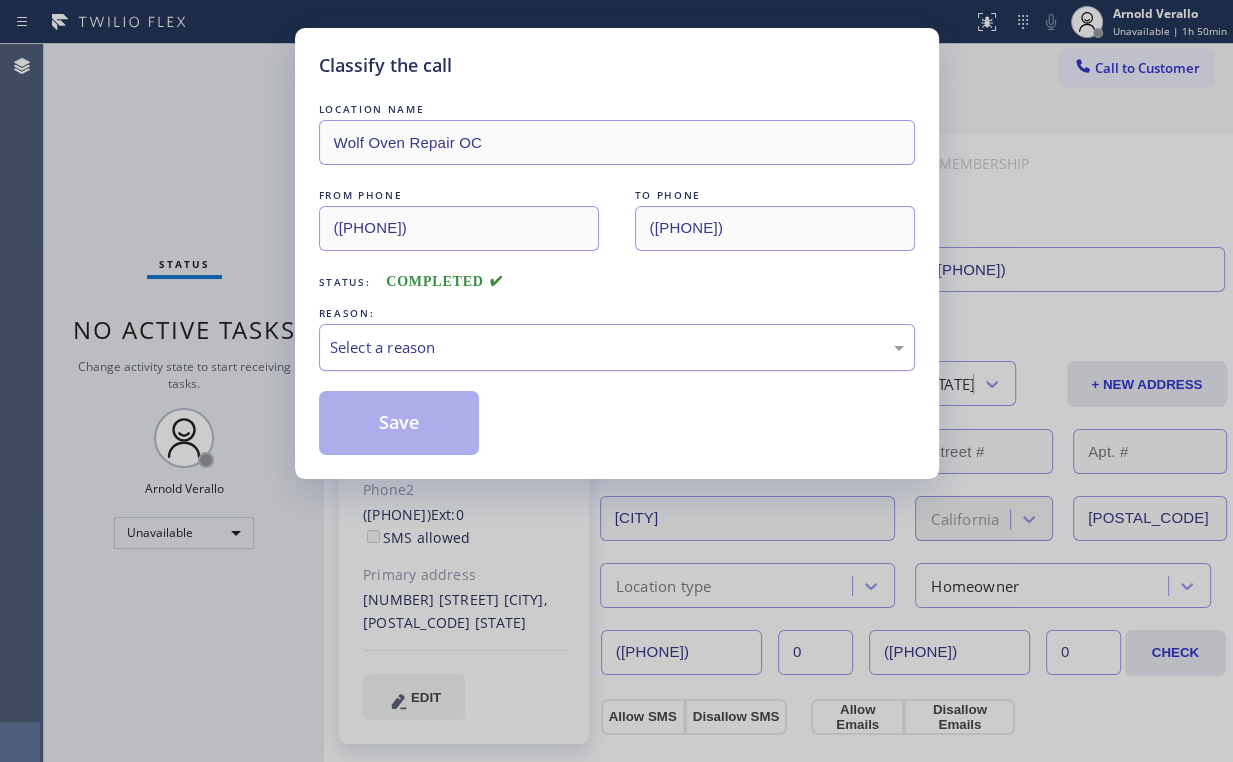 drag, startPoint x: 395, startPoint y: 335, endPoint x: 392, endPoint y: 358, distance: 23.194826 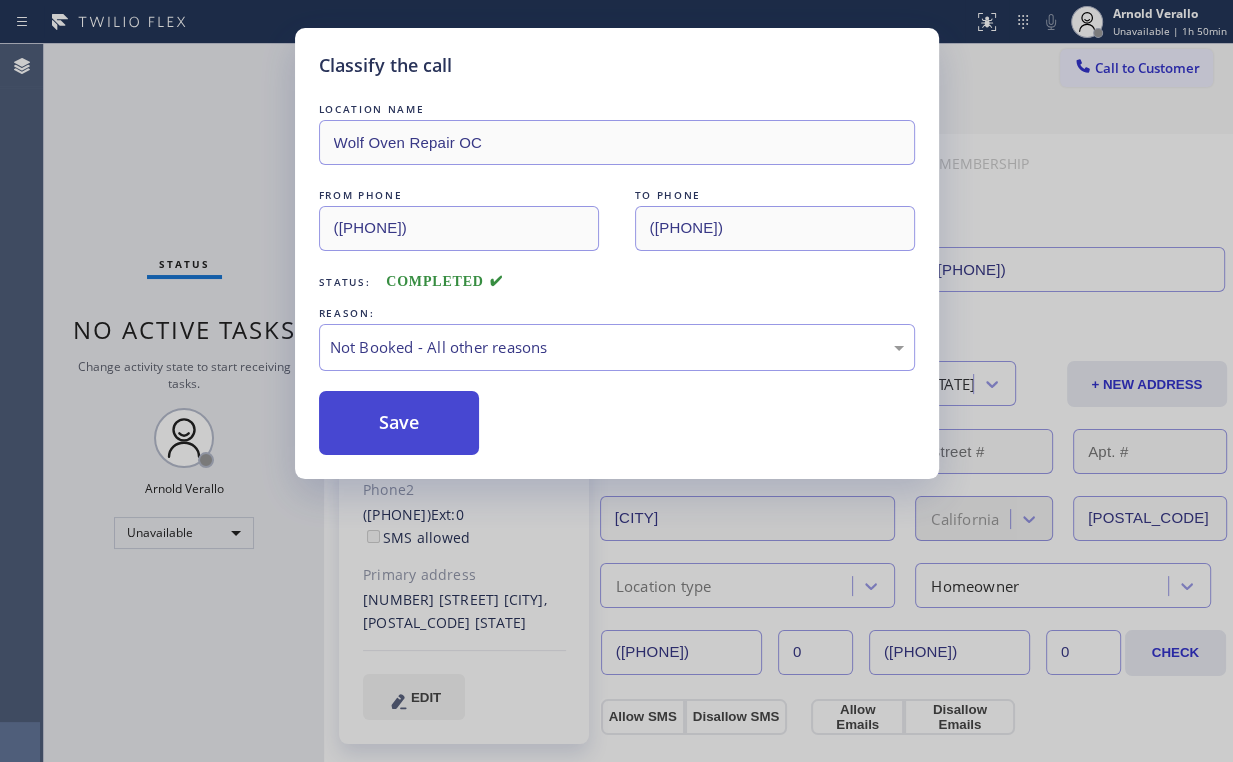 click on "Save" at bounding box center (399, 423) 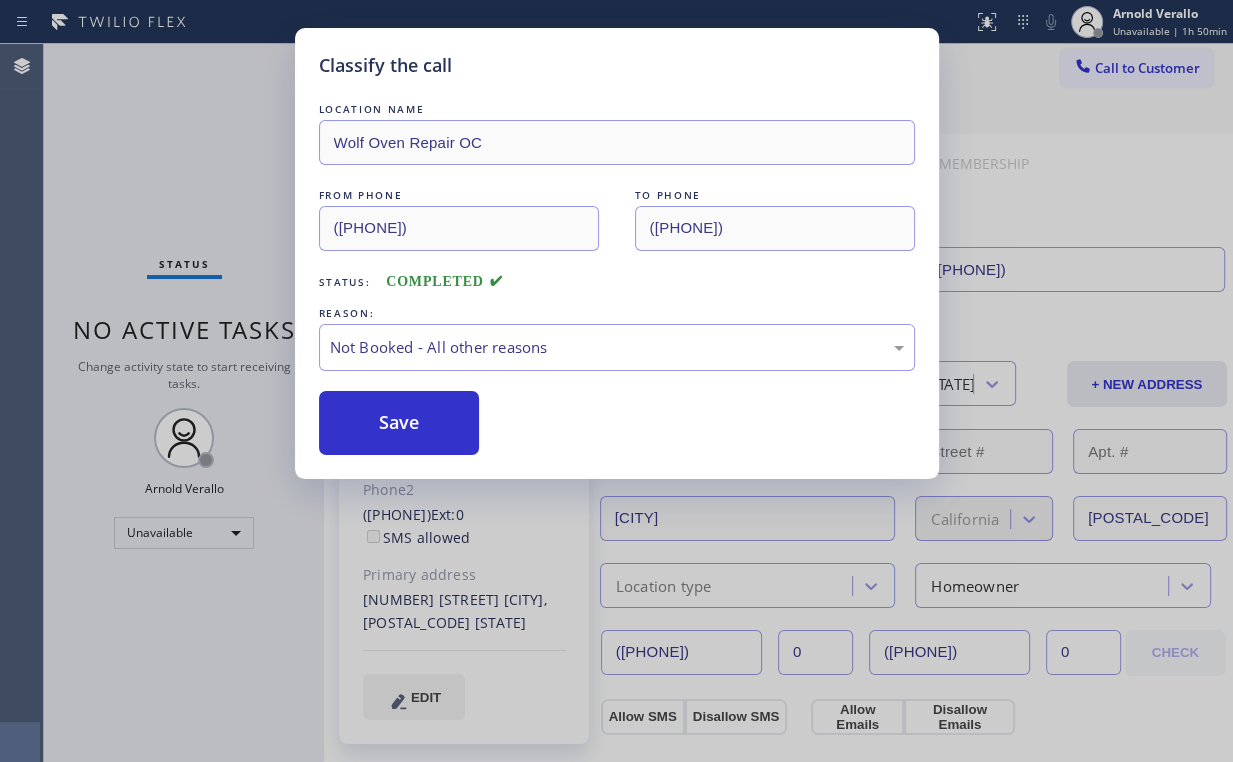 click on "Classify the call LOCATION NAME Wolf Oven Repair OC FROM PHONE ([PHONE]) TO PHONE ([PHONE]) Status: COMPLETED REASON: Not Booked - All other reasons Save" at bounding box center (616, 381) 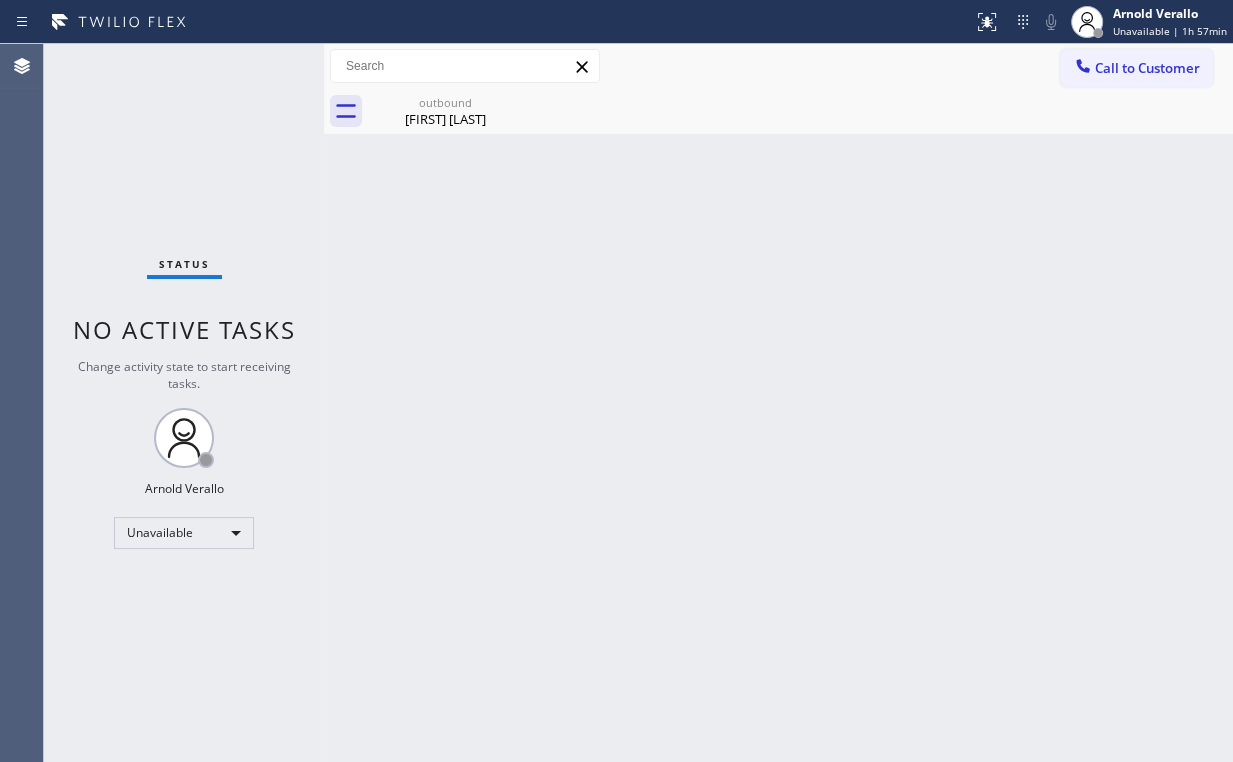 click on "Back to Dashboard Change Sender ID Customers Technicians Select a contact Outbound call Location Search location Your caller id phone number Customer number Call Customer info Name Phone none Address none Change Sender ID HVAC [PHONE] 5 Star Appliance [PHONE] Appliance Repair [PHONE] Plumbing [PHONE] Air Duct Cleaning [PHONE] Electricians [PHONE] Cancel Change Check personal SMS Reset Change outbound [FIRST] [LAST] Call to Customer Outbound call Location Wolf Oven Repair OC Your caller id phone number ([PHONE]) Customer number Call Outbound call Technician Search Technician Your caller id phone number Your caller id phone number Call outbound [FIRST] [LAST] [FIRST] [LAST] Since: 20 may 2020 link to CRM copy Email [EMAIL] Emails allowed Phone ([PHONE]) Ext: 0 Phone2 ([PHONE]) Ext: 0 SMS allowed Primary address [NUMBER] [STREET] [CITY], [POSTAL_CODE] [STATE] EDIT Outbound call Location Wolf Oven Repair OC Your caller id phone number ([PHONE]) Call 0" at bounding box center [778, 403] 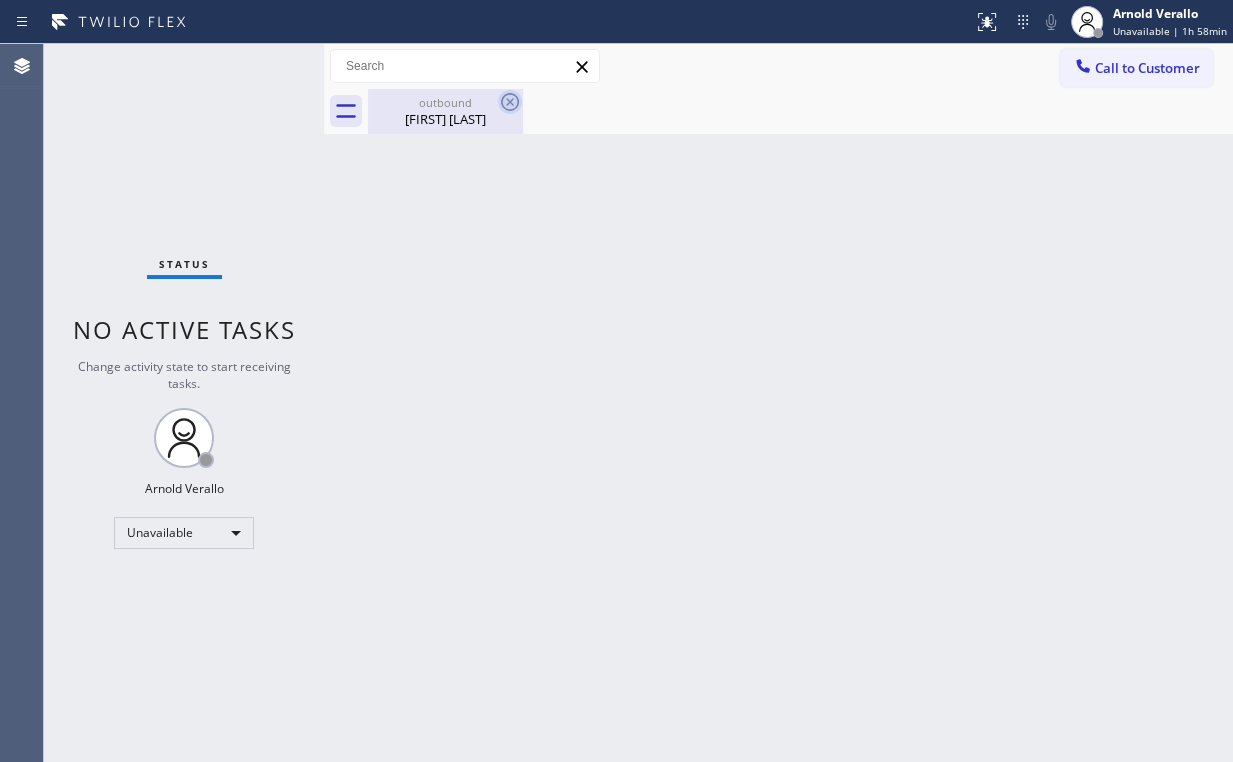 drag, startPoint x: 448, startPoint y: 108, endPoint x: 504, endPoint y: 102, distance: 56.32051 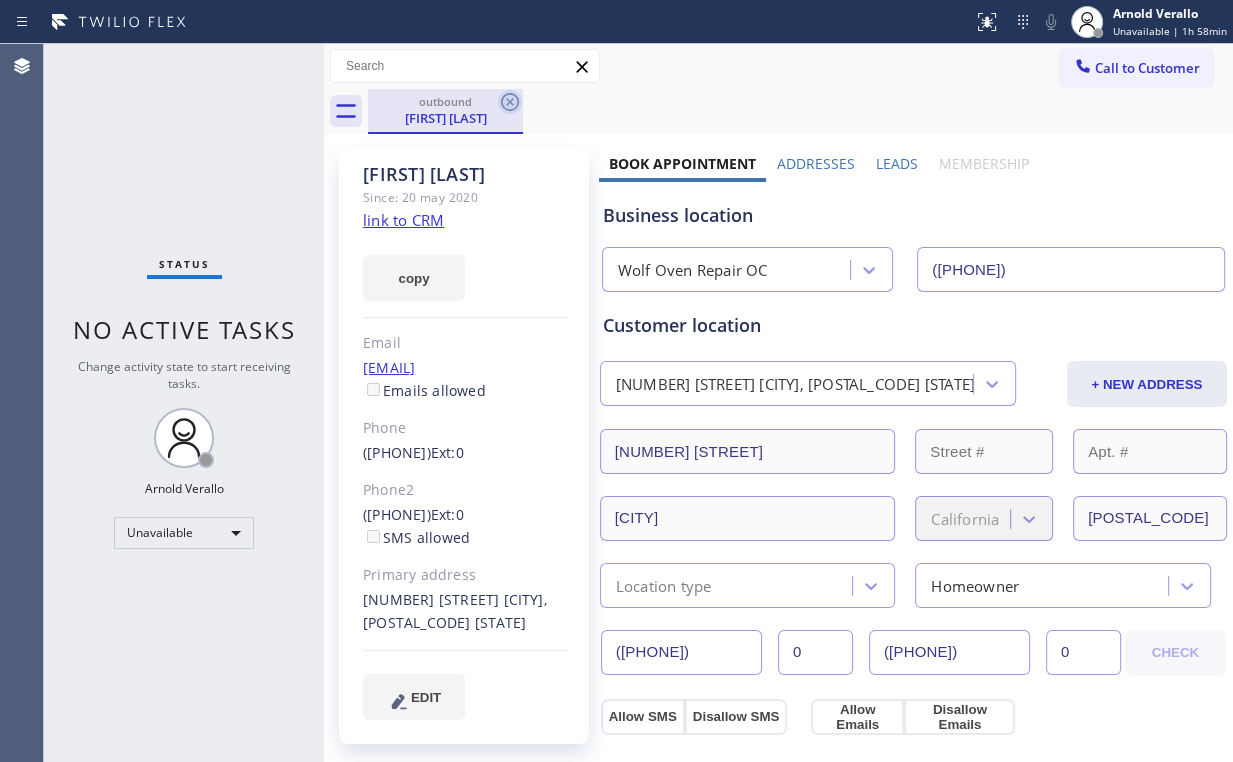 click 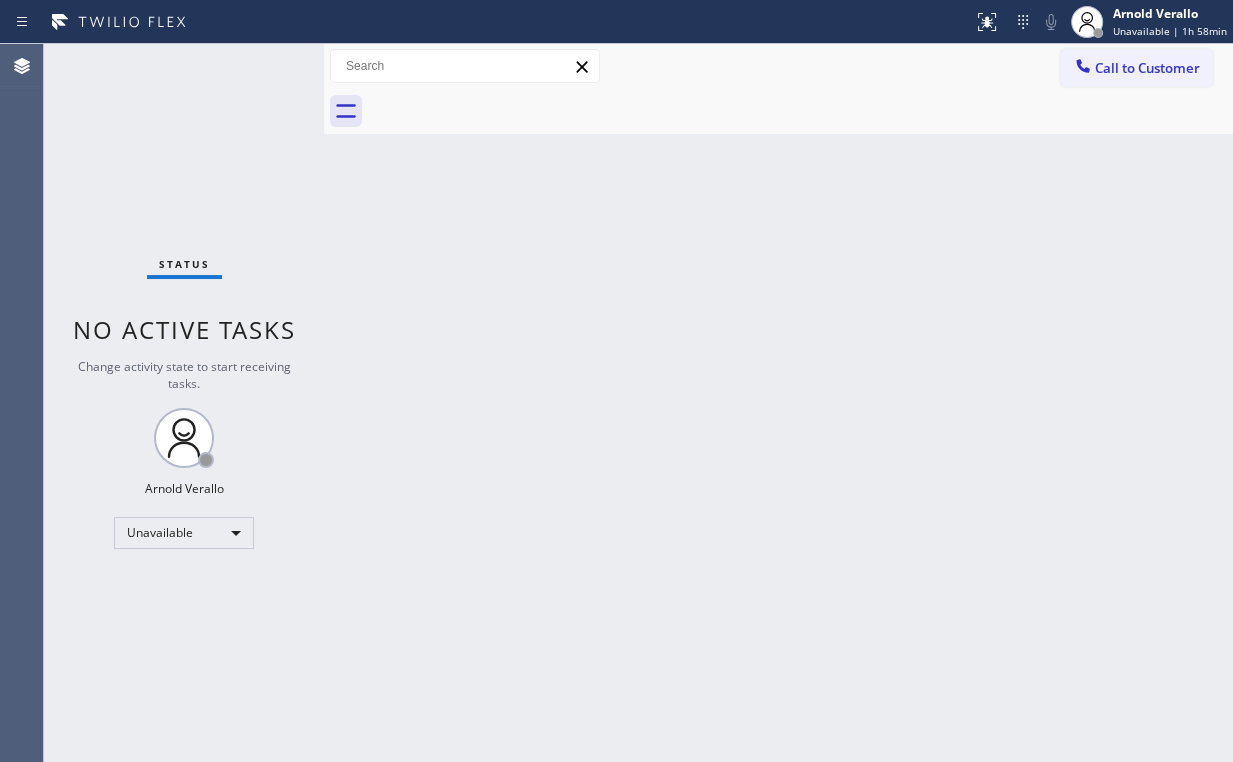 click on "Status No active tasks Change activity state to start receiving tasks. [FIRST] [LAST] Unavailable" at bounding box center [184, 403] 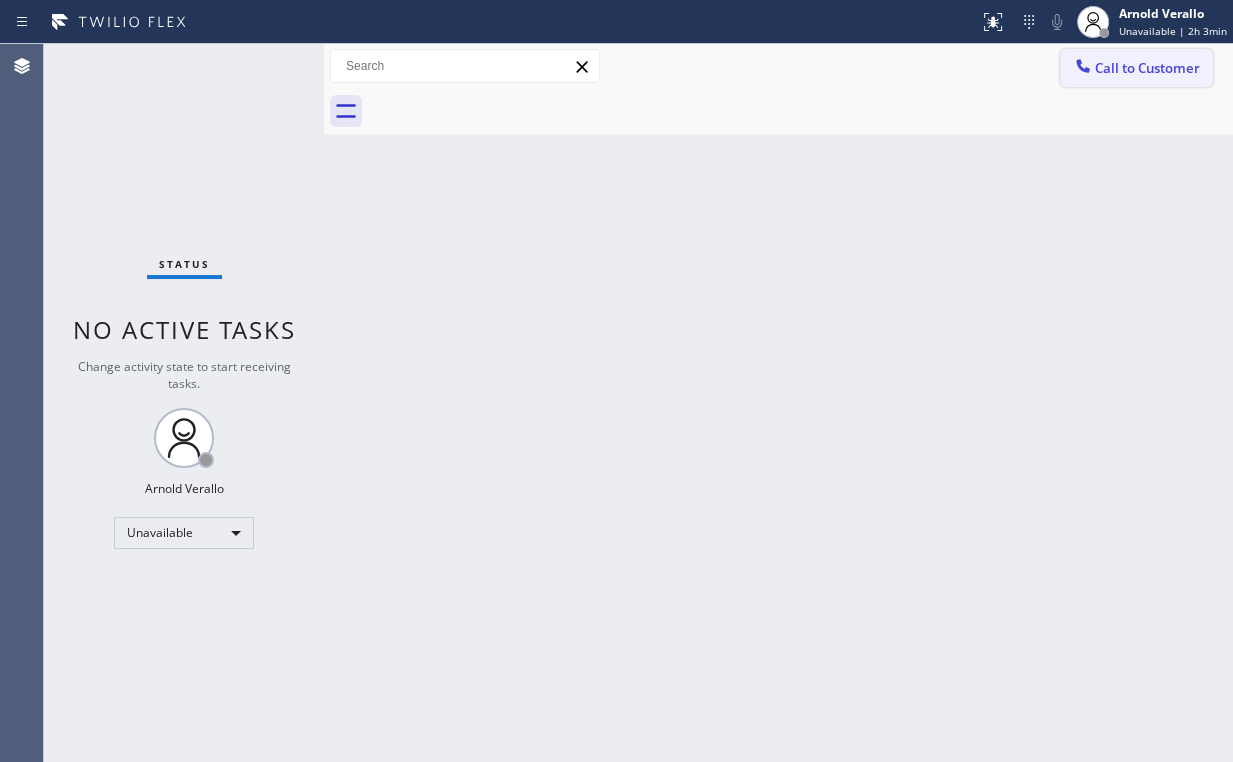 click 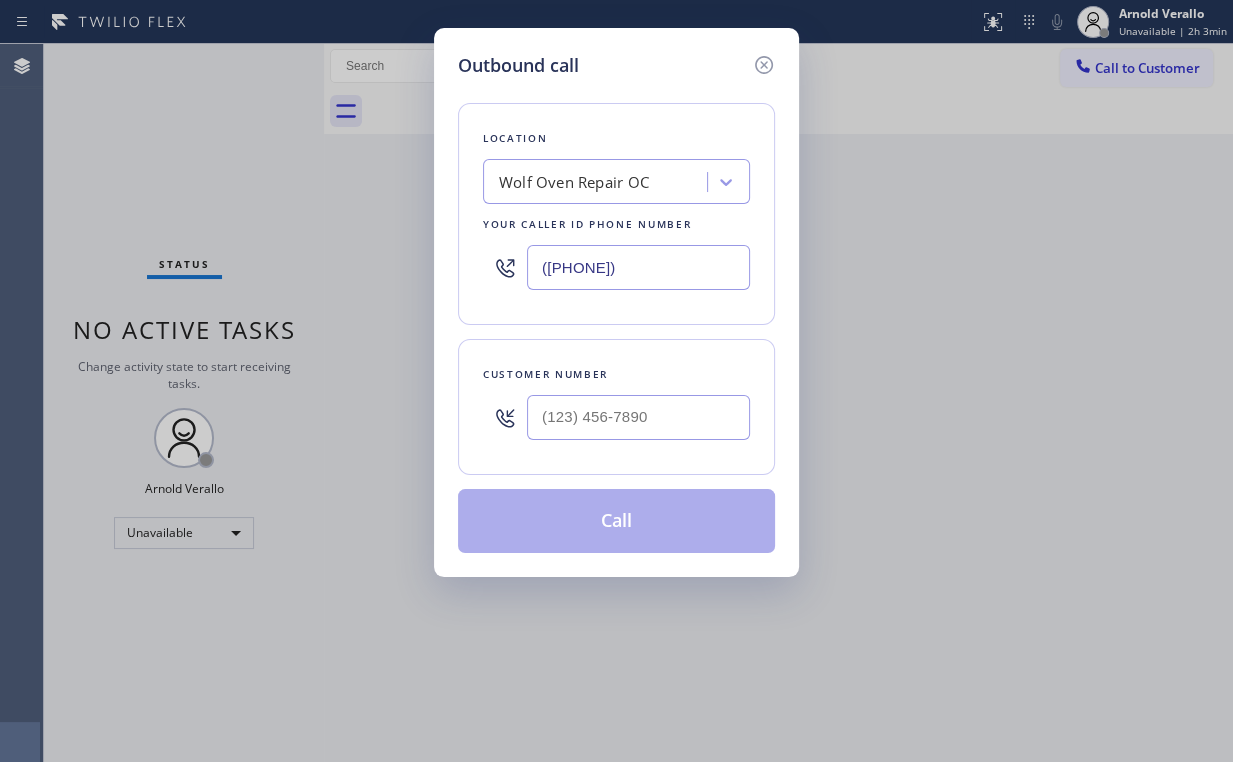 drag, startPoint x: 660, startPoint y: 252, endPoint x: 631, endPoint y: 288, distance: 46.227695 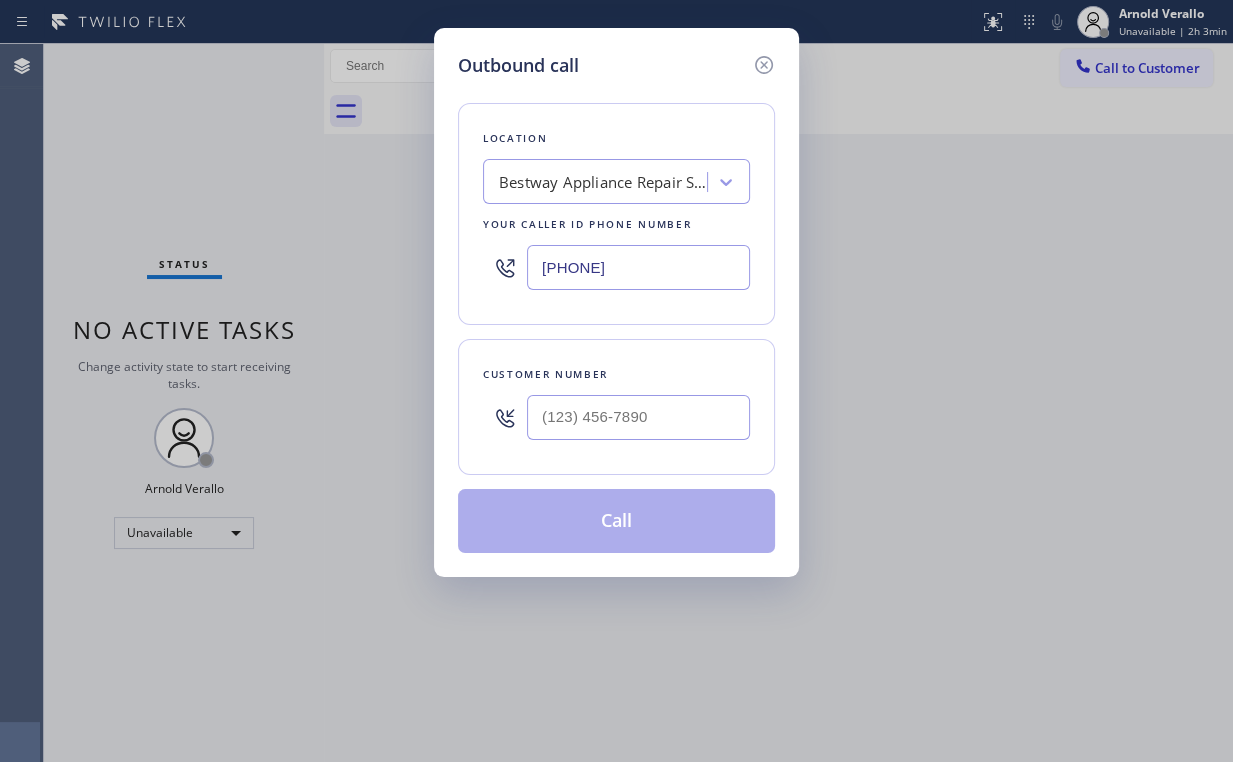 type on "[PHONE]" 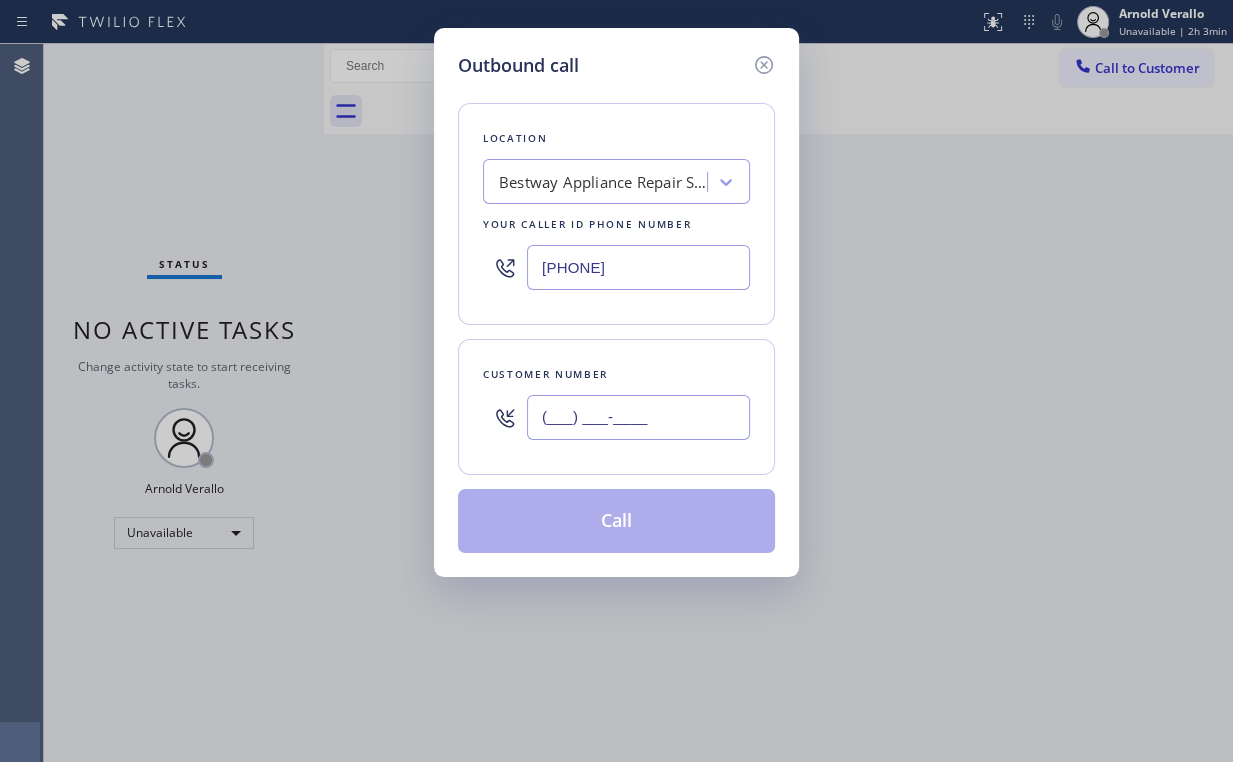 click on "(___) ___-____" at bounding box center [638, 417] 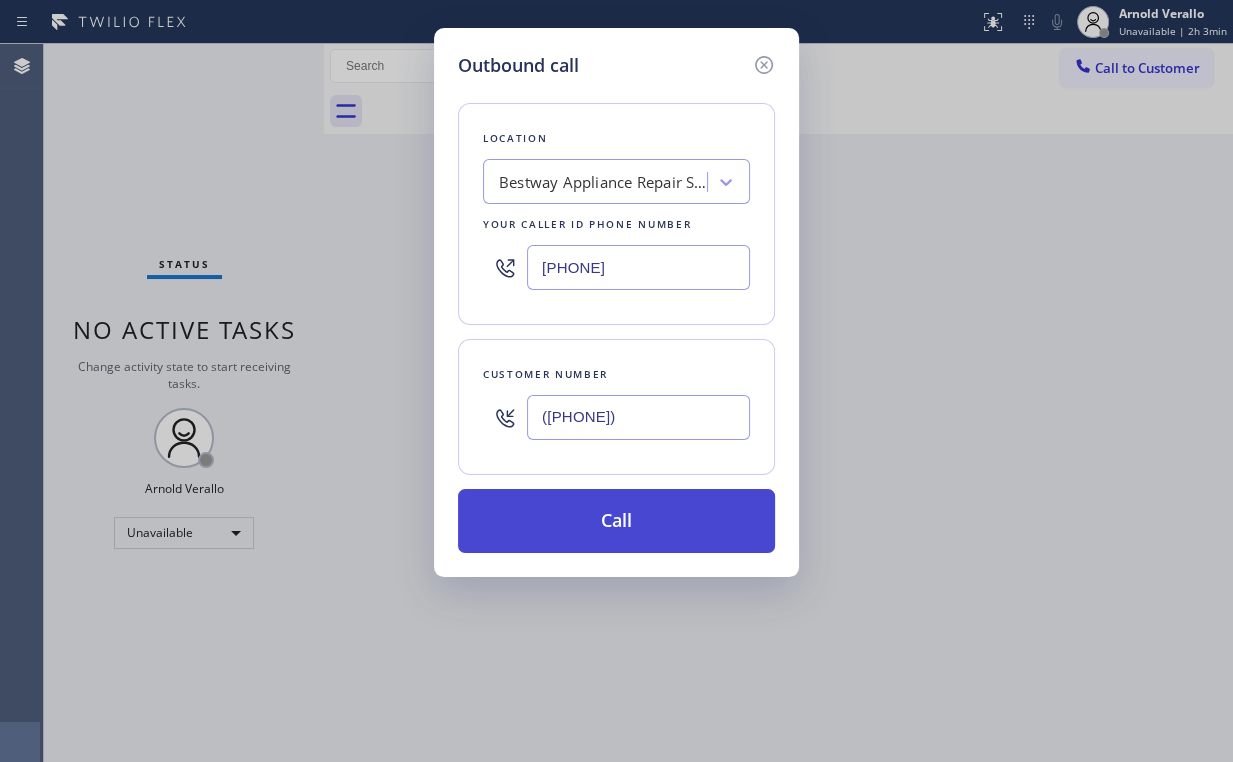 type on "([PHONE])" 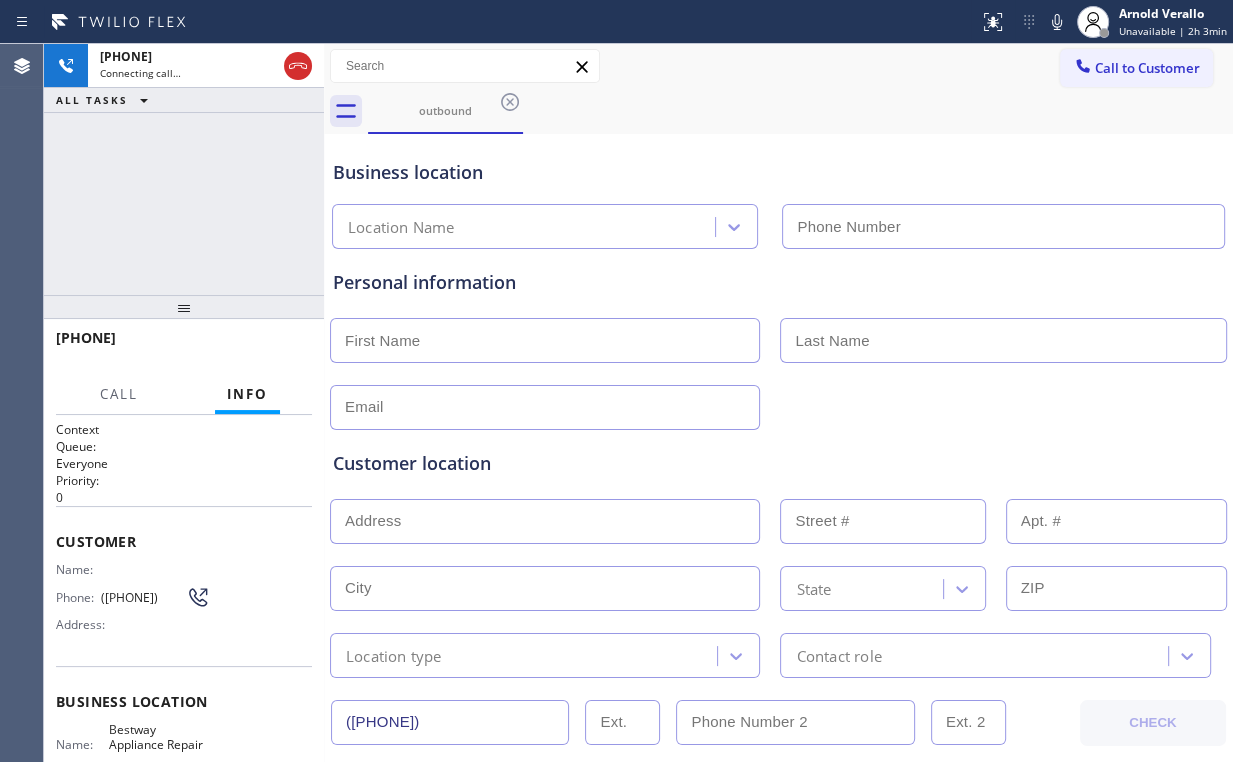 type on "[PHONE]" 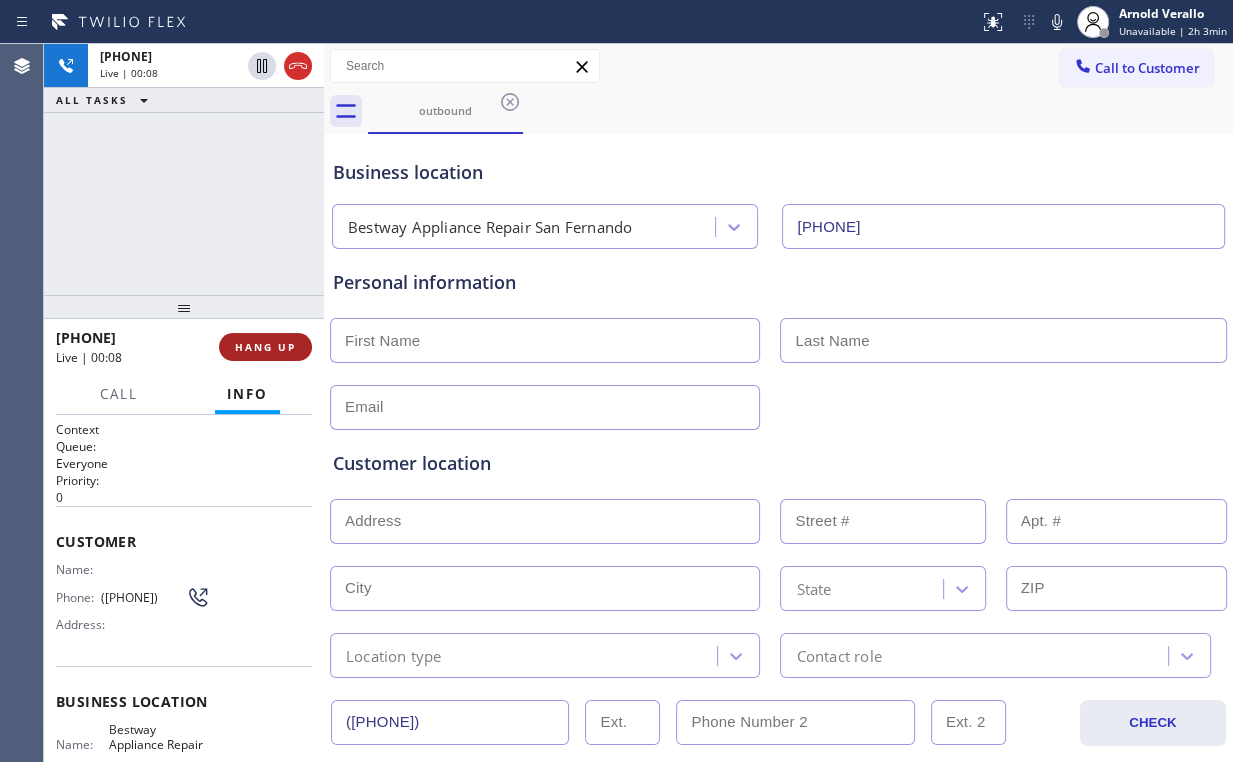 click on "HANG UP" at bounding box center [265, 347] 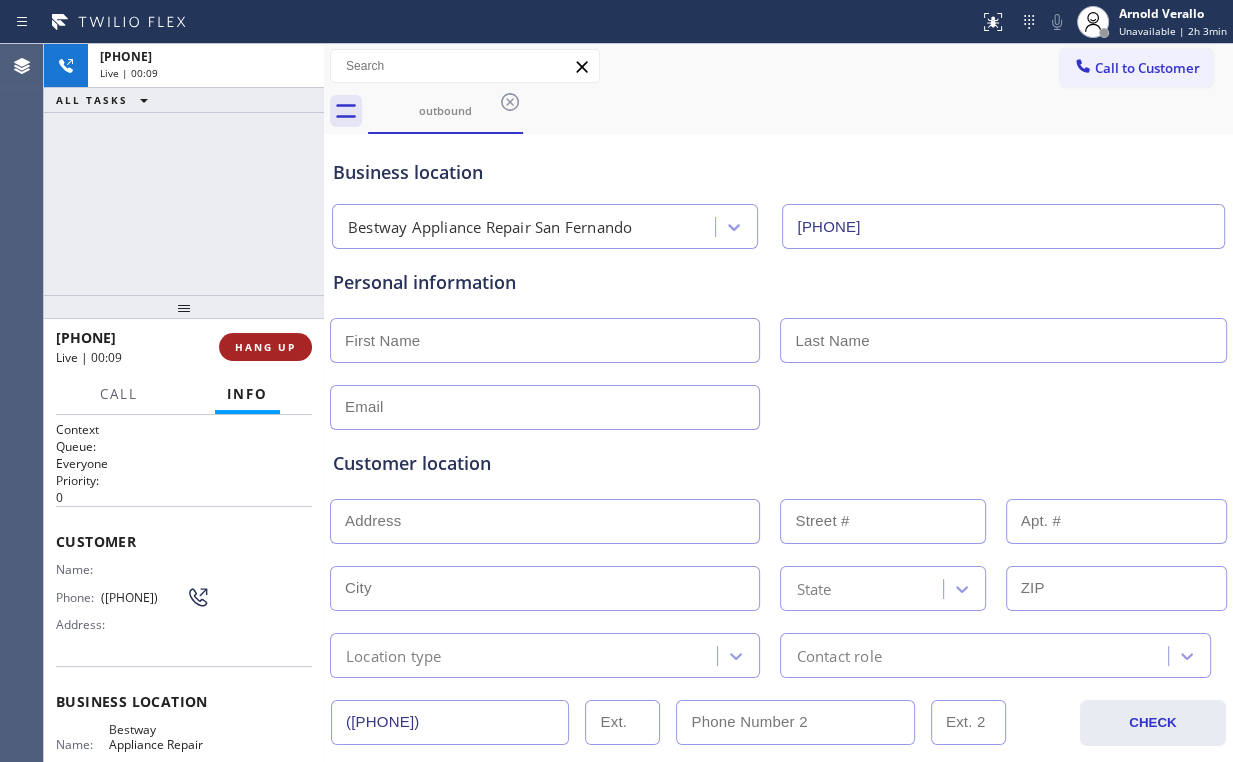 click on "HANG UP" at bounding box center [265, 347] 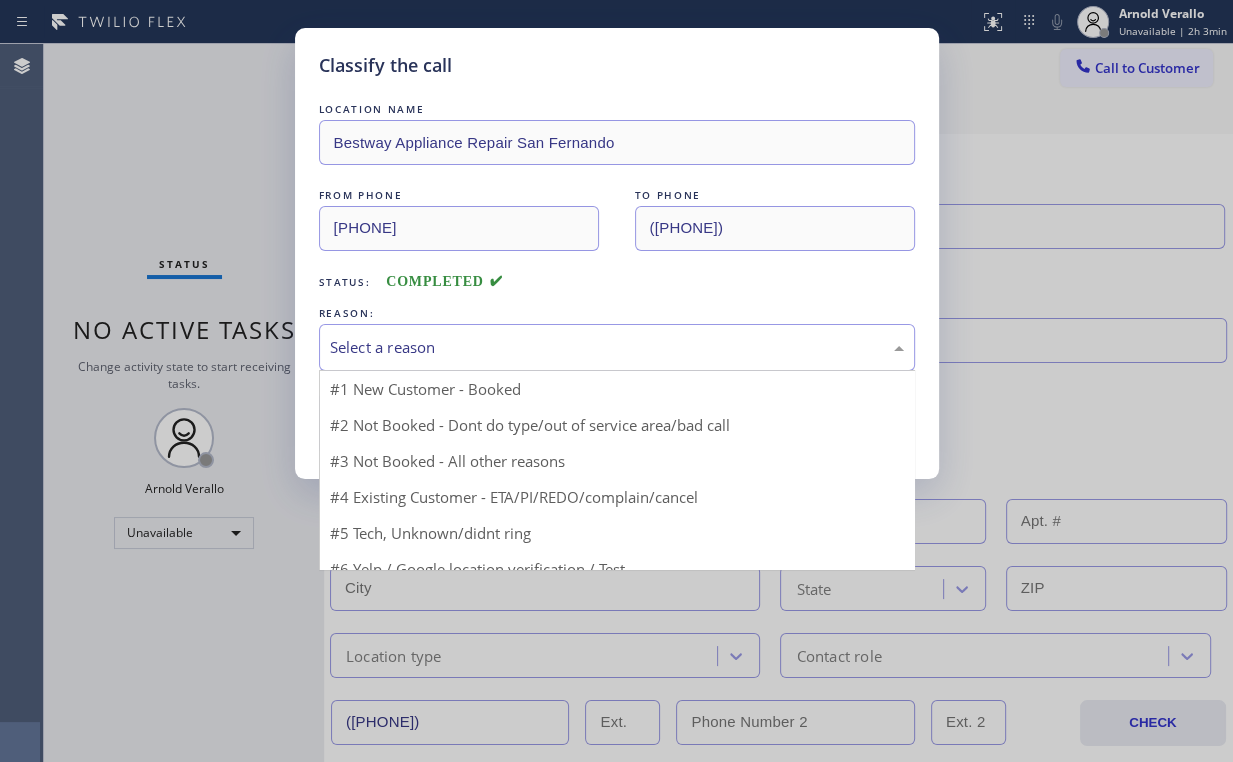 click on "Select a reason" at bounding box center (617, 347) 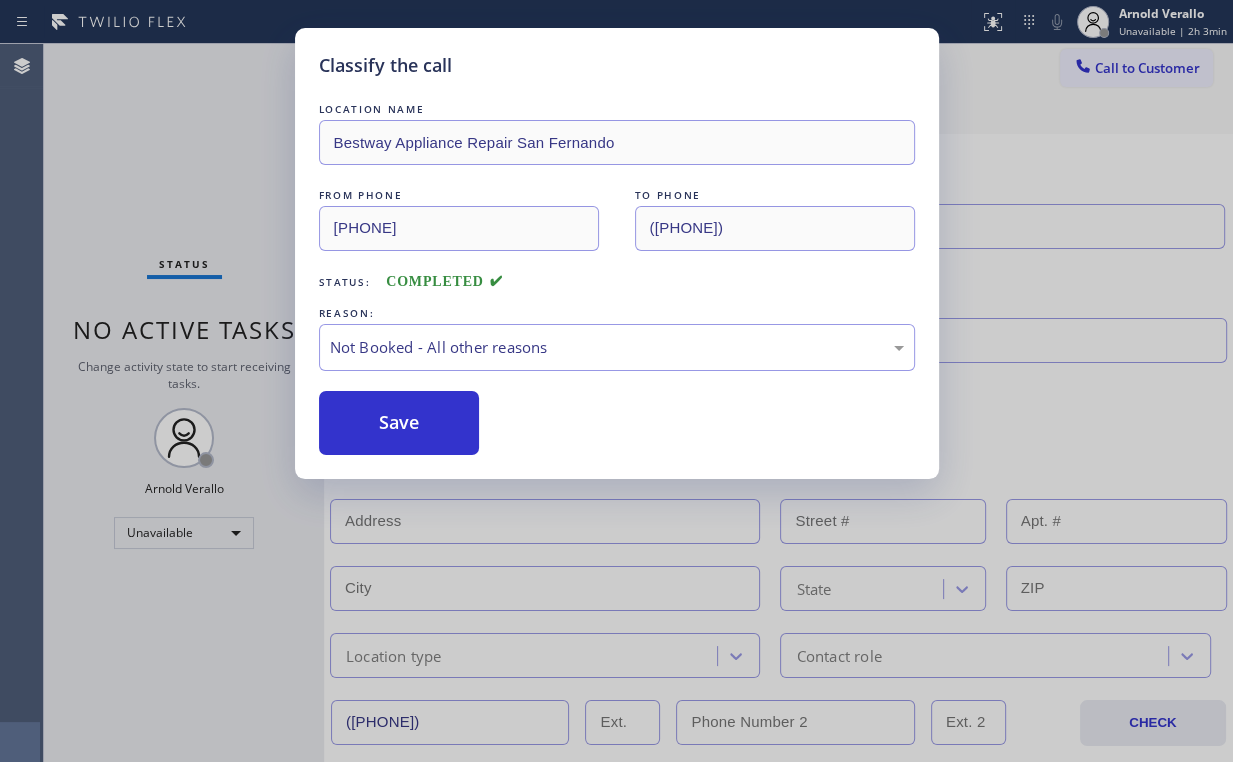 drag, startPoint x: 385, startPoint y: 416, endPoint x: 207, endPoint y: 176, distance: 298.8043 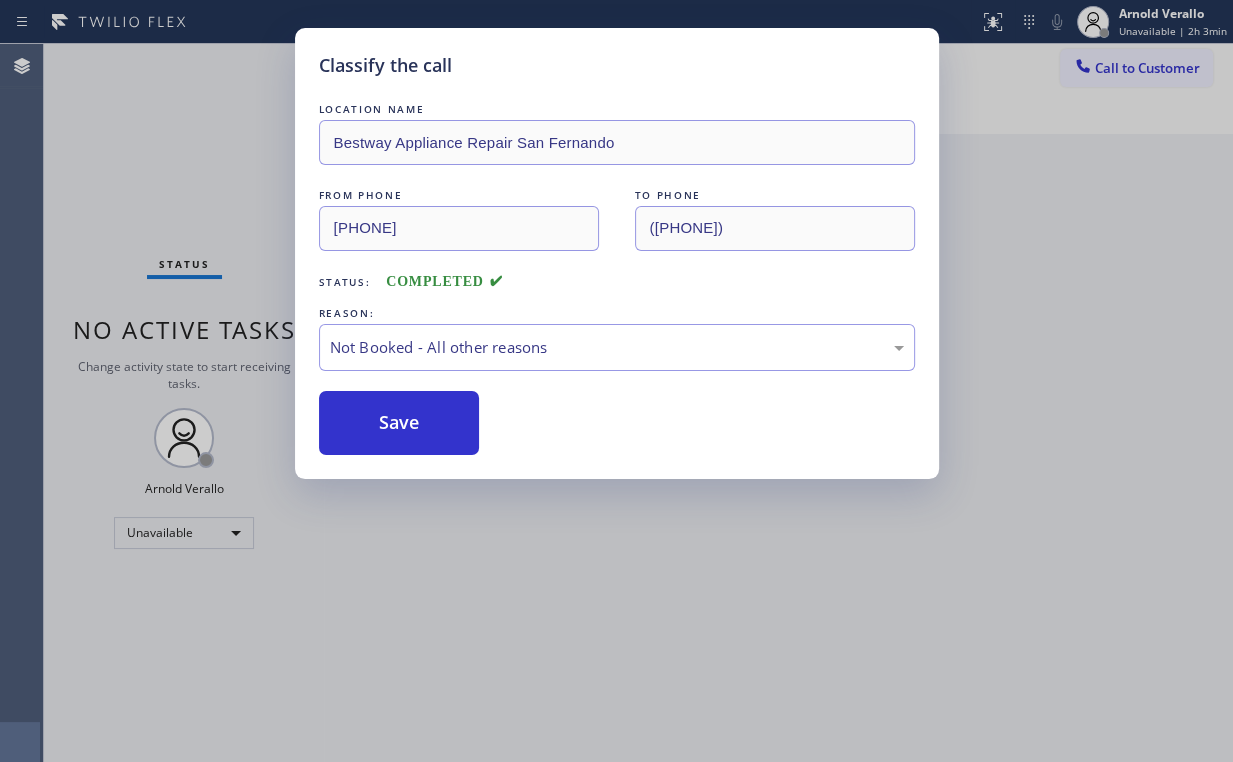 drag, startPoint x: 186, startPoint y: 134, endPoint x: 304, endPoint y: 152, distance: 119.36499 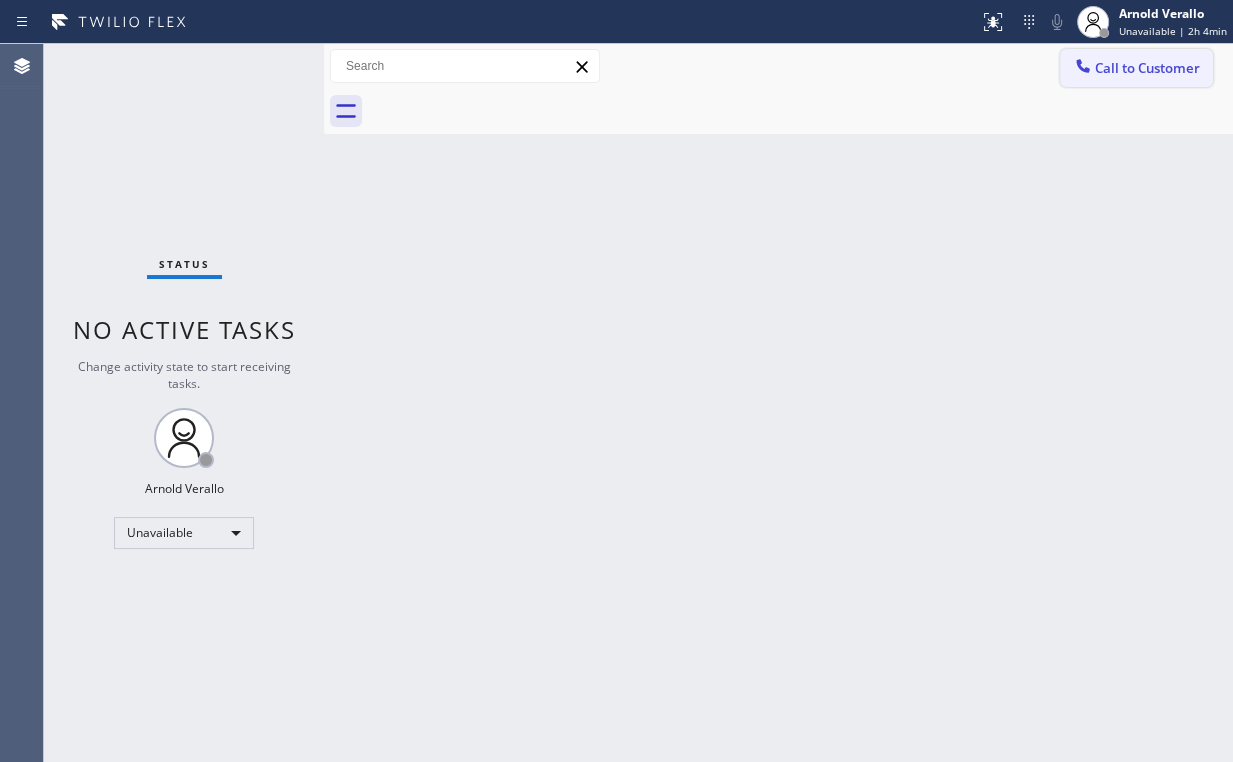 click at bounding box center (1083, 68) 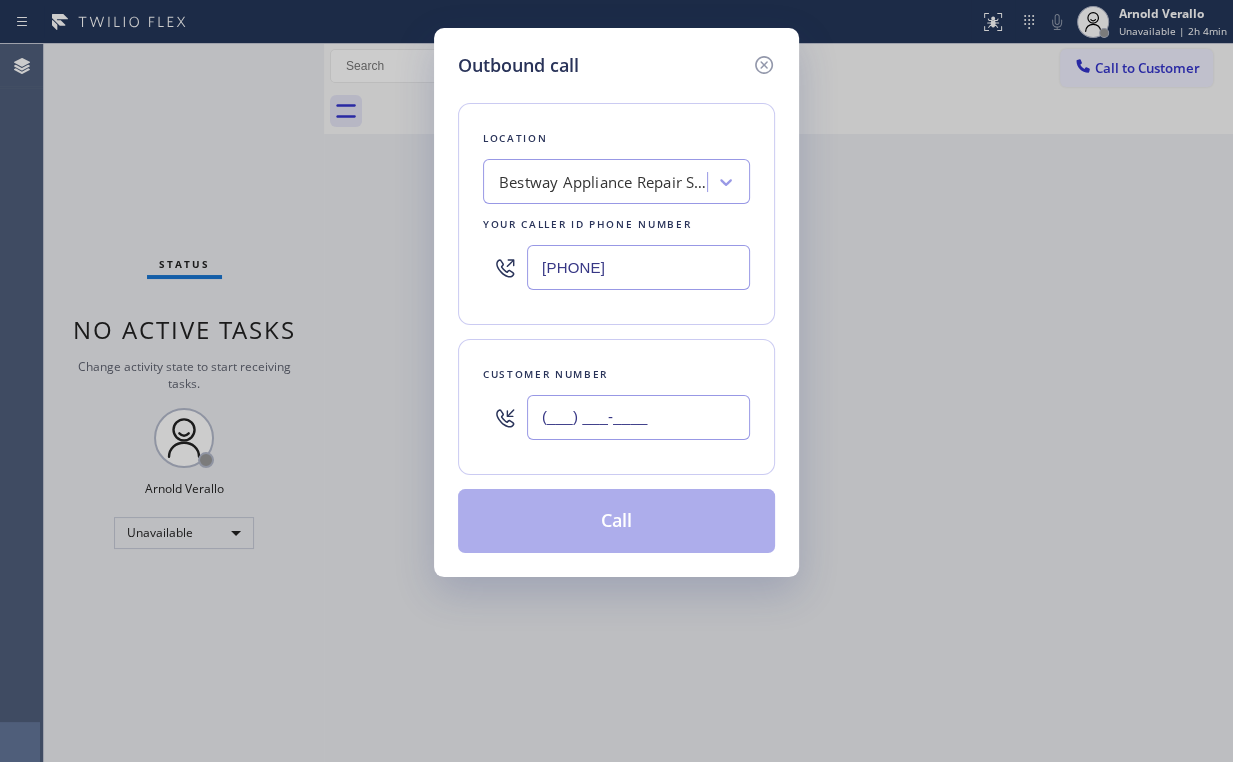 click on "(___) ___-____" at bounding box center (638, 417) 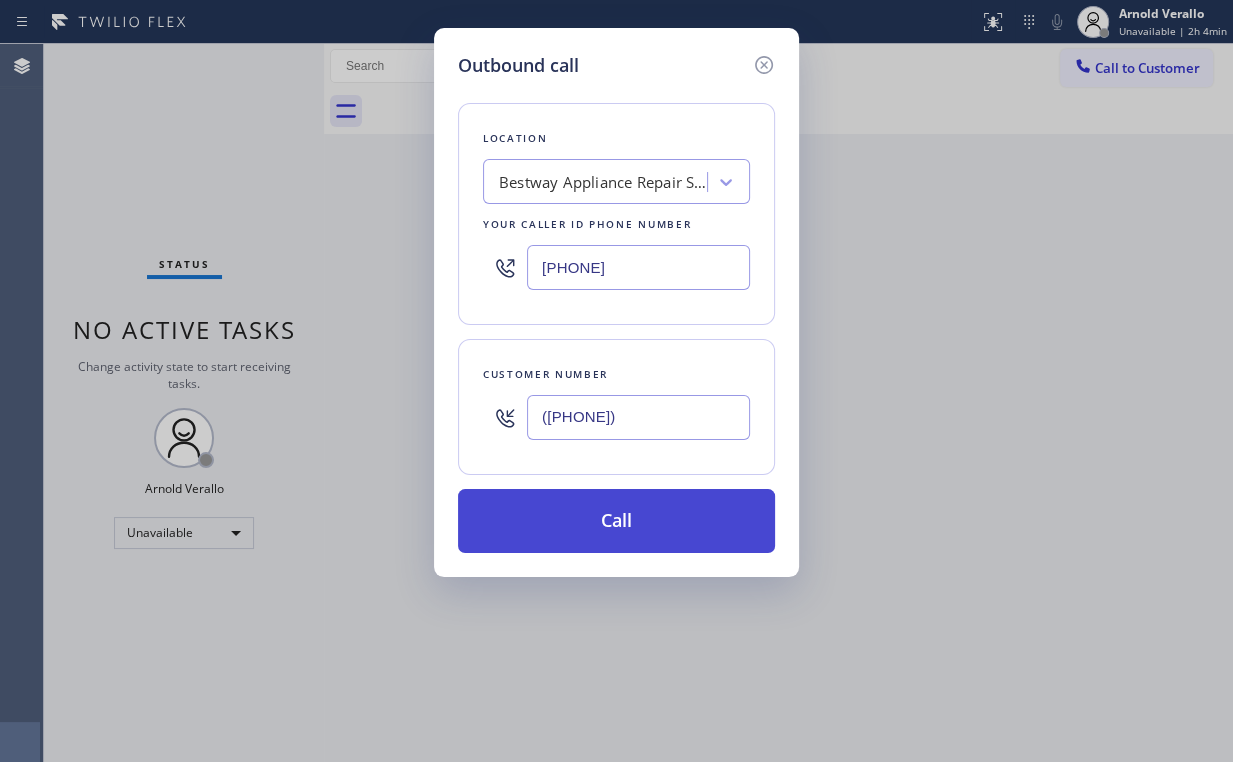 type on "([PHONE])" 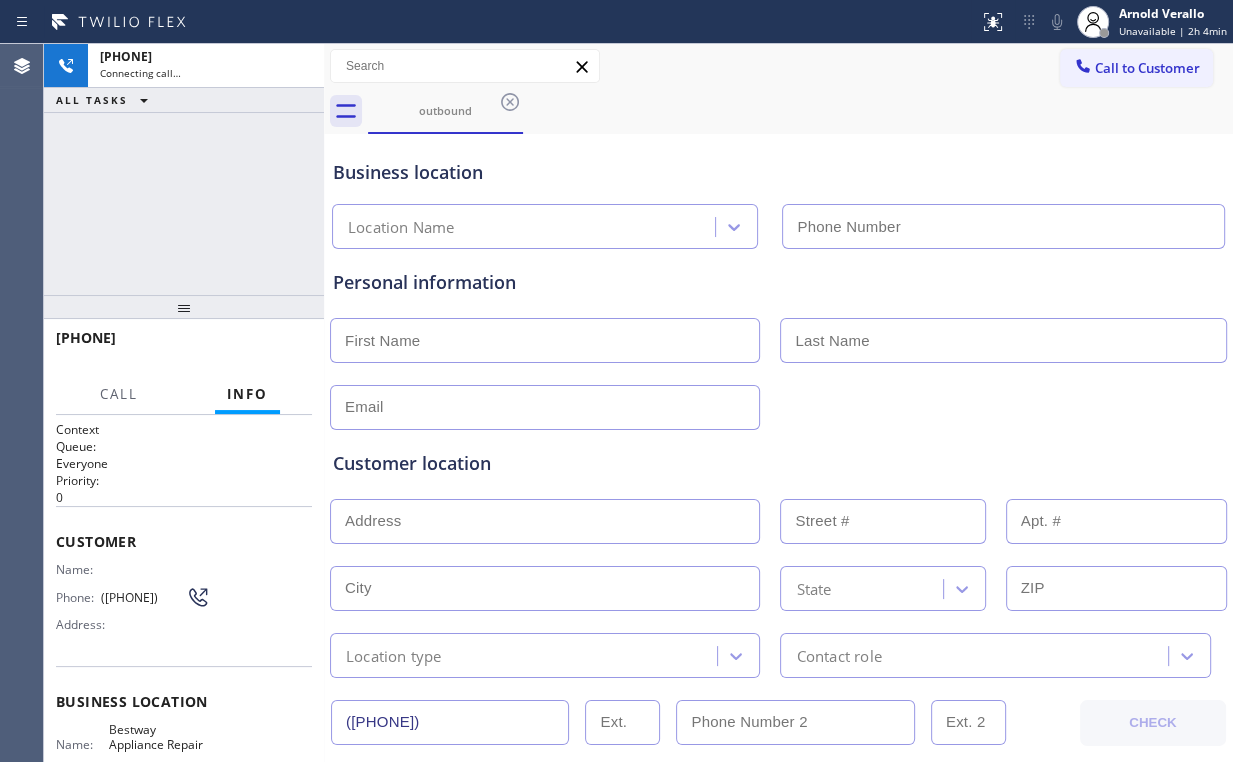 type on "[PHONE]" 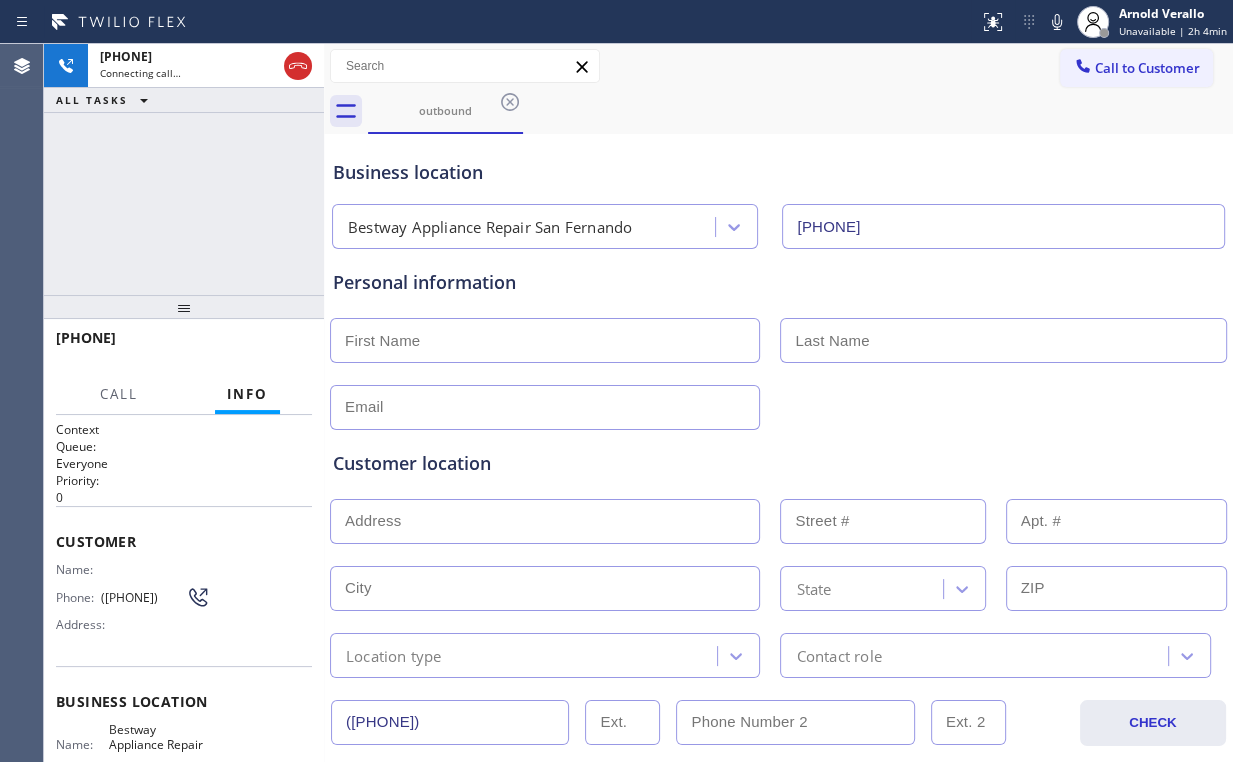 drag, startPoint x: 191, startPoint y: 202, endPoint x: 204, endPoint y: 208, distance: 14.3178215 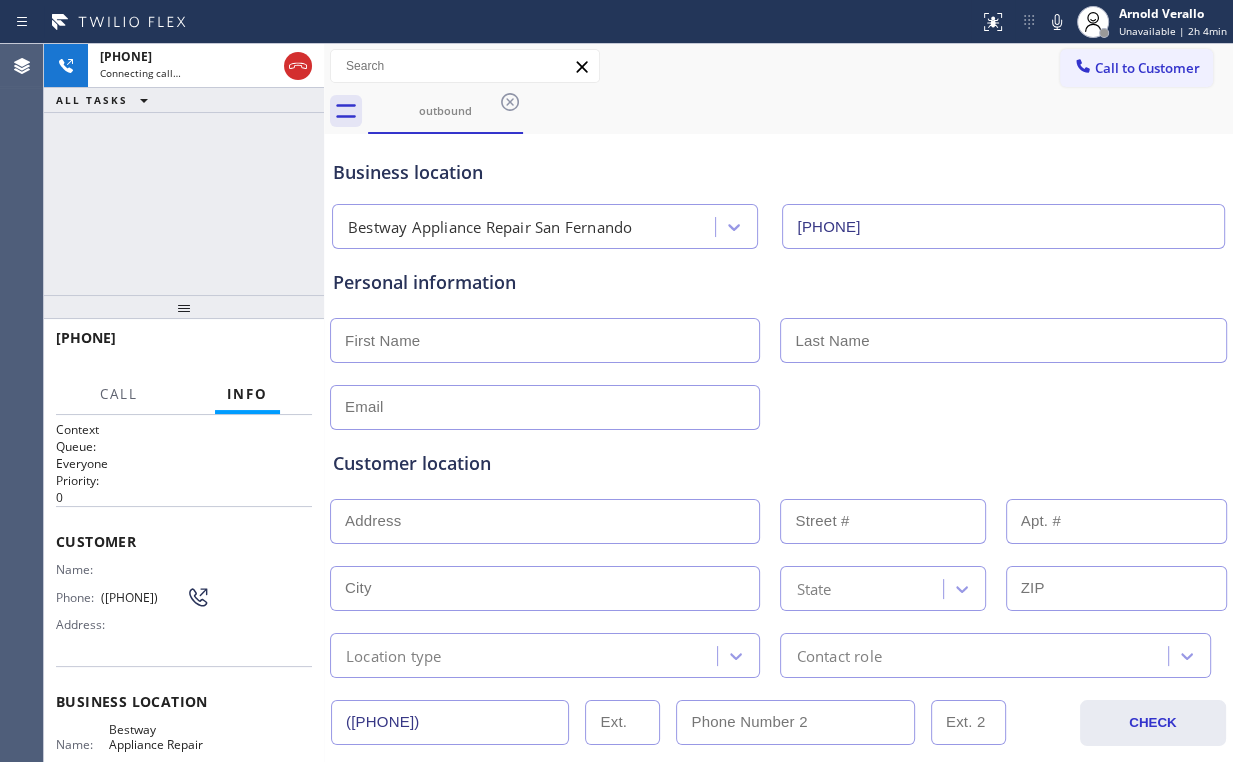click on "+1[PHONE] Connecting call… ALL TASKS ALL TASKS ACTIVE TASKS TASKS IN WRAP UP" at bounding box center (184, 169) 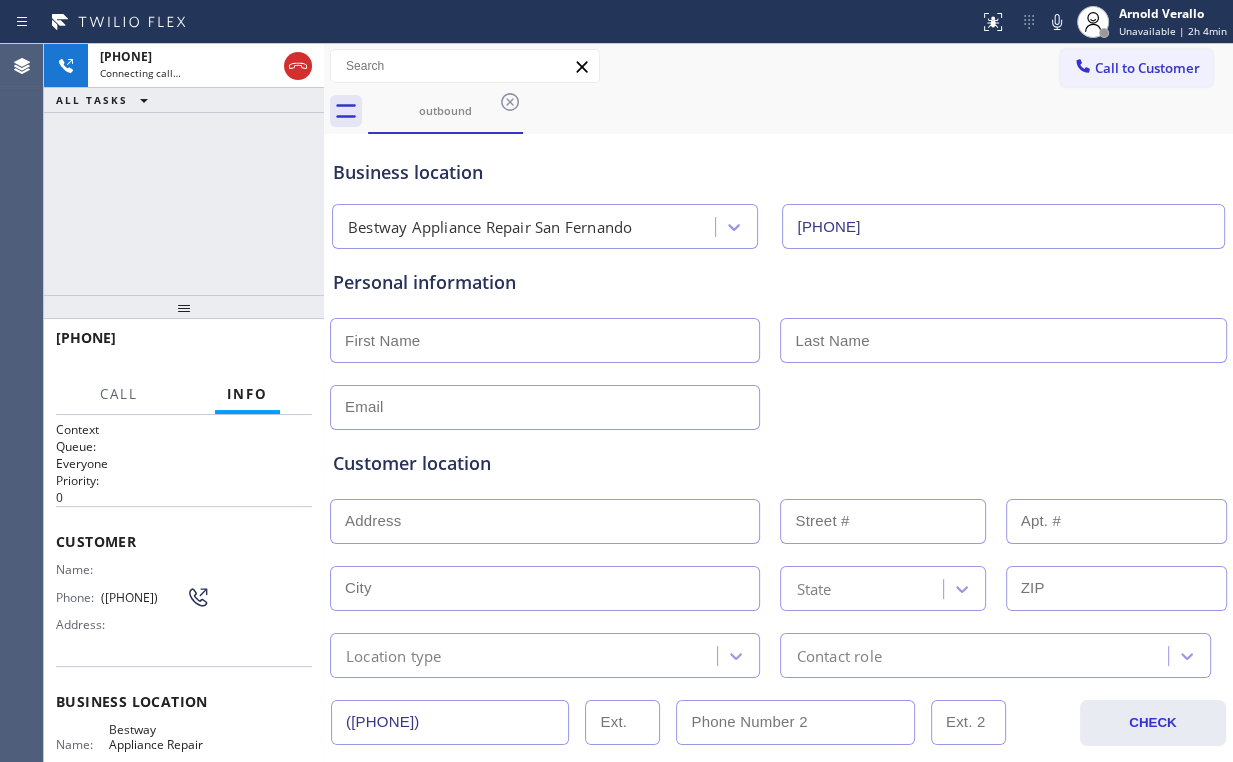 click on "+1[PHONE] Connecting call… ALL TASKS ALL TASKS ACTIVE TASKS TASKS IN WRAP UP" at bounding box center (184, 169) 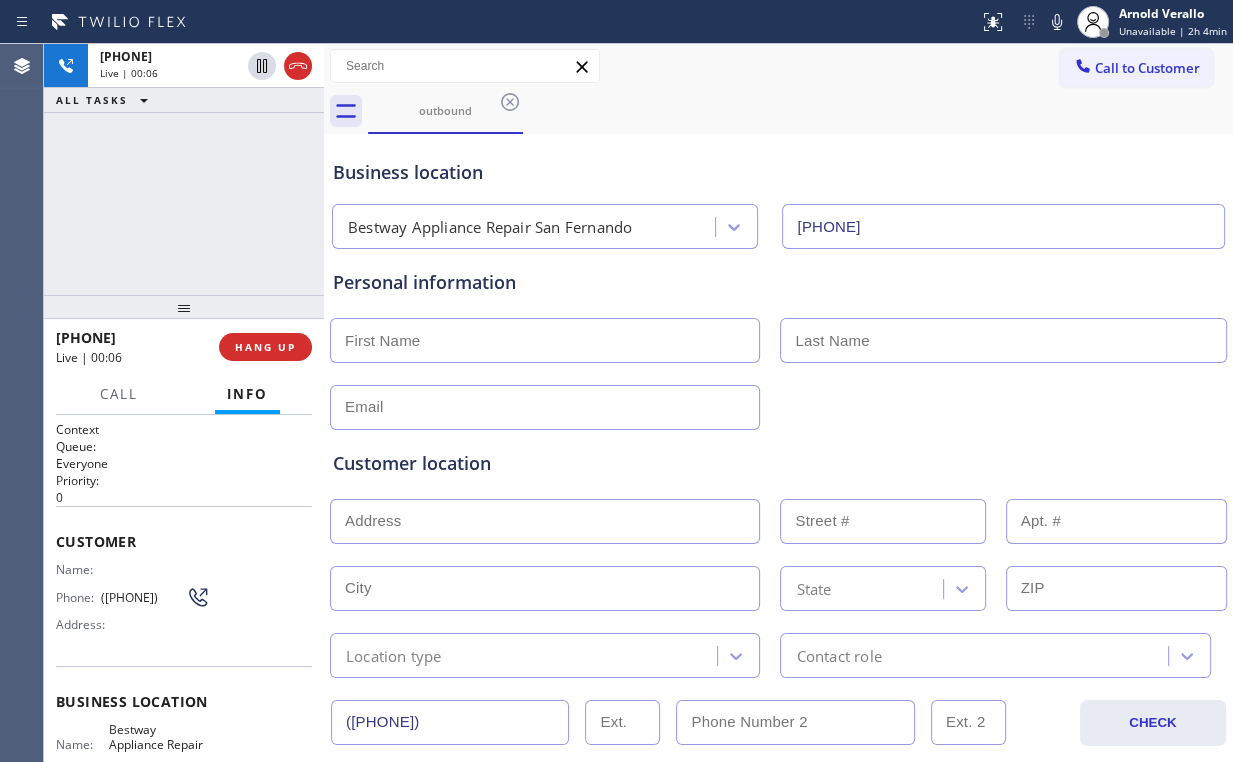 click on "+1[PHONE] Live | 00:06 ALL TASKS ALL TASKS ACTIVE TASKS TASKS IN WRAP UP" at bounding box center (184, 169) 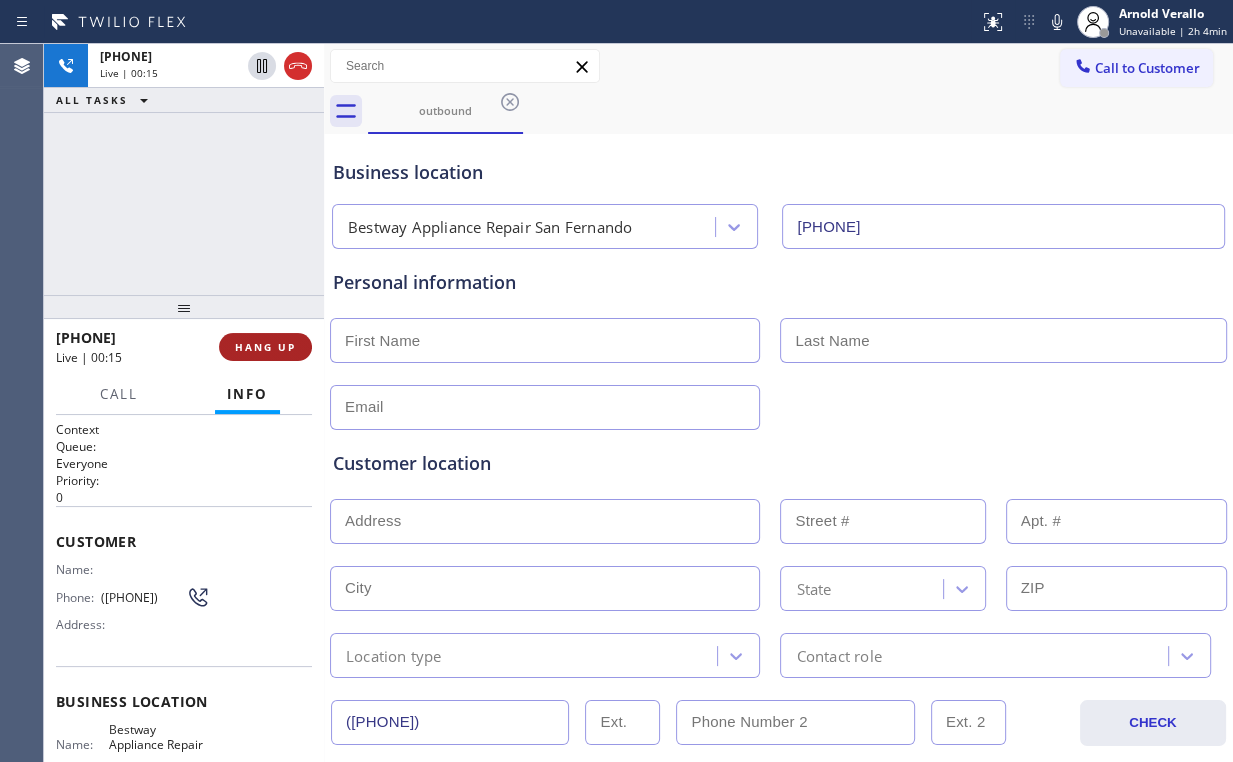 click on "HANG UP" at bounding box center [265, 347] 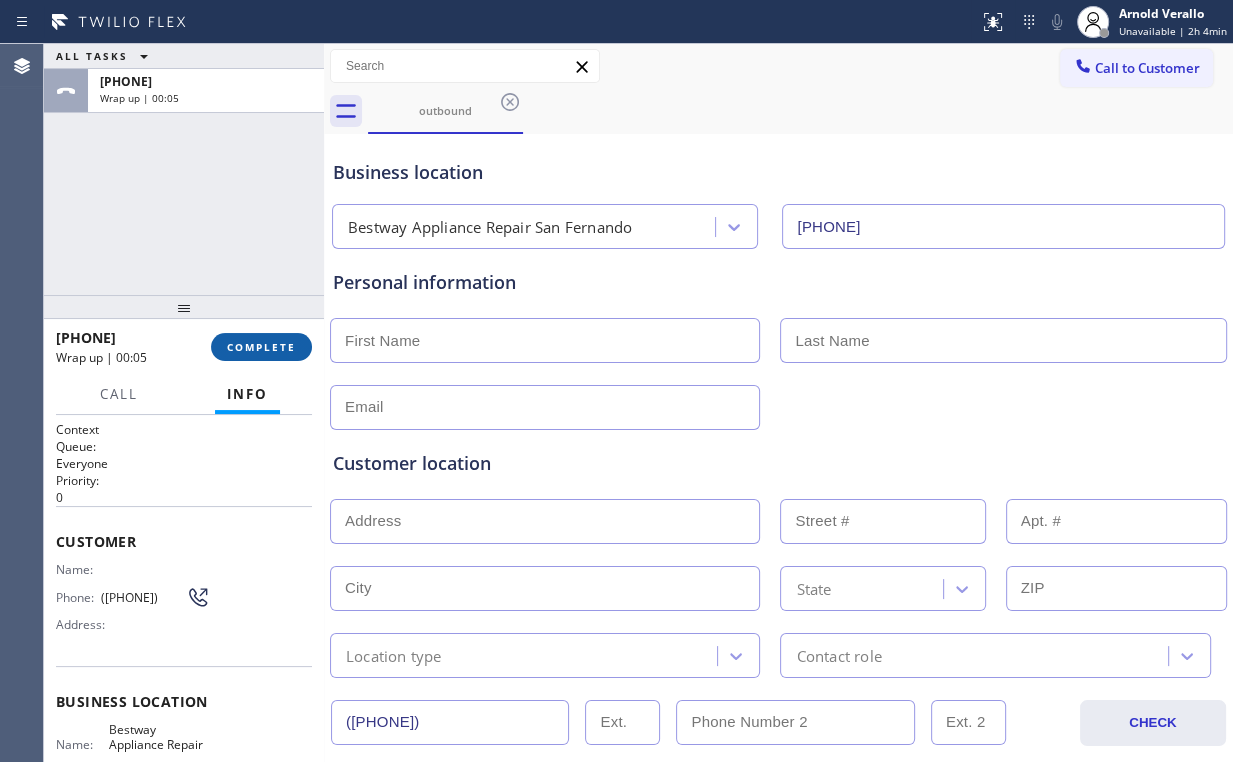 click on "COMPLETE" at bounding box center [261, 347] 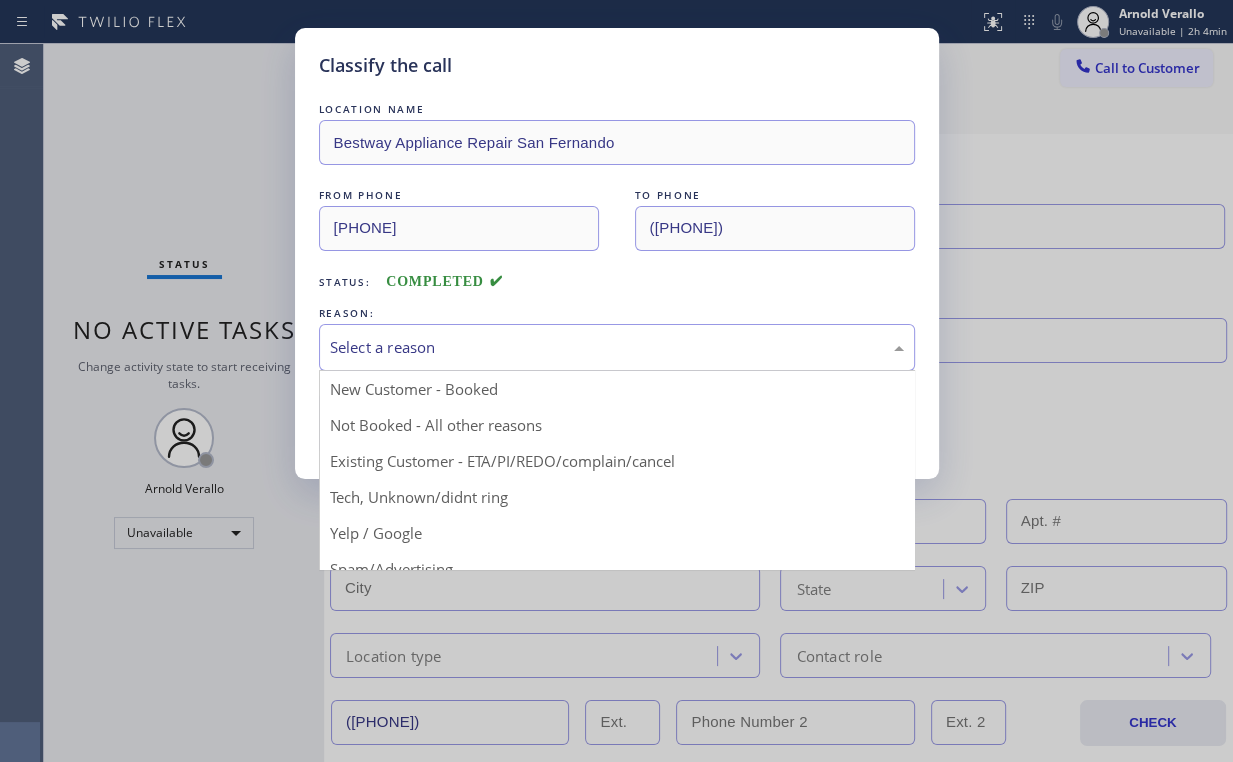drag, startPoint x: 419, startPoint y: 353, endPoint x: 436, endPoint y: 357, distance: 17.464249 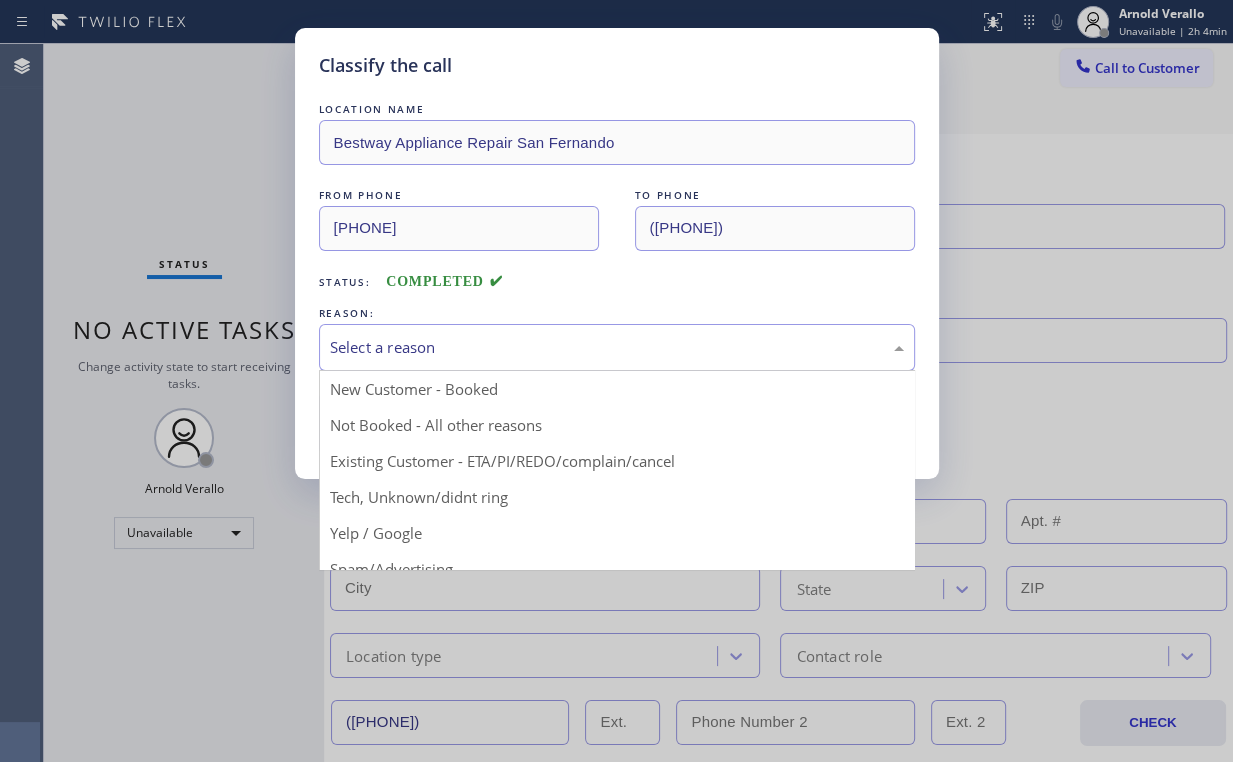 click on "Select a reason" at bounding box center [617, 347] 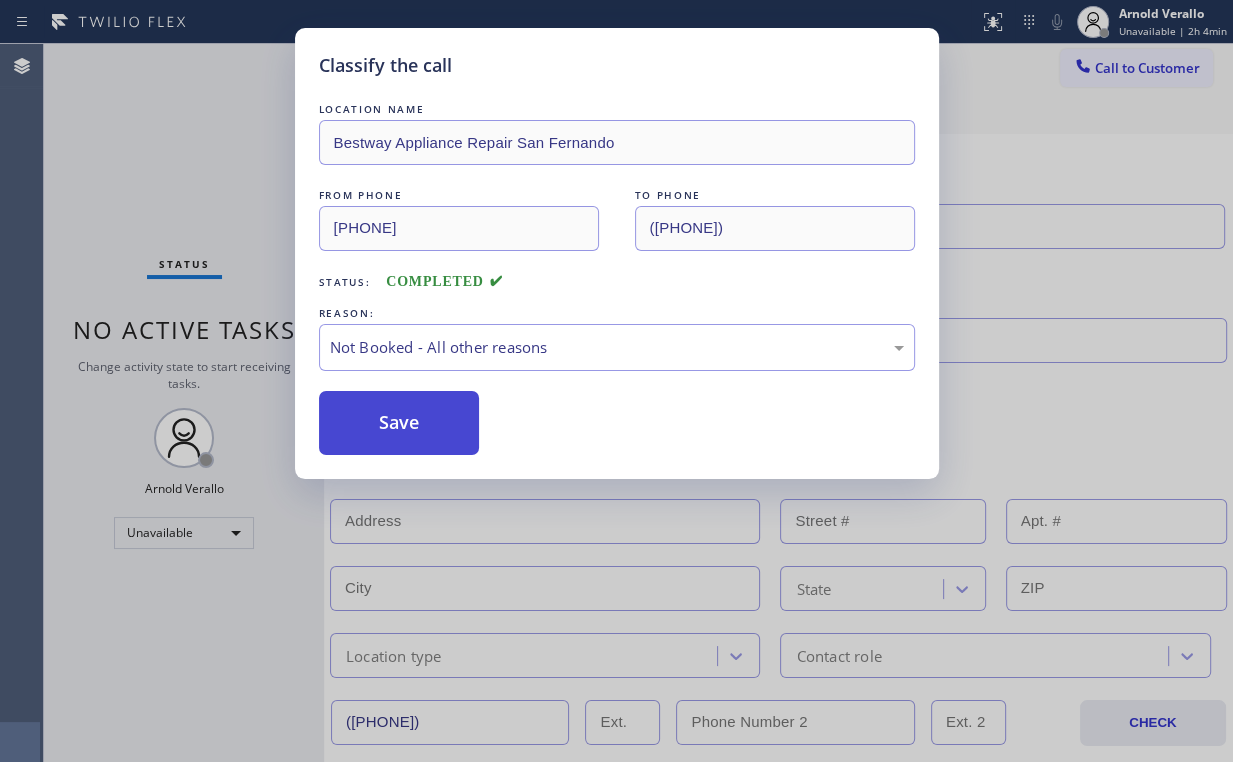 click on "Save" at bounding box center [399, 423] 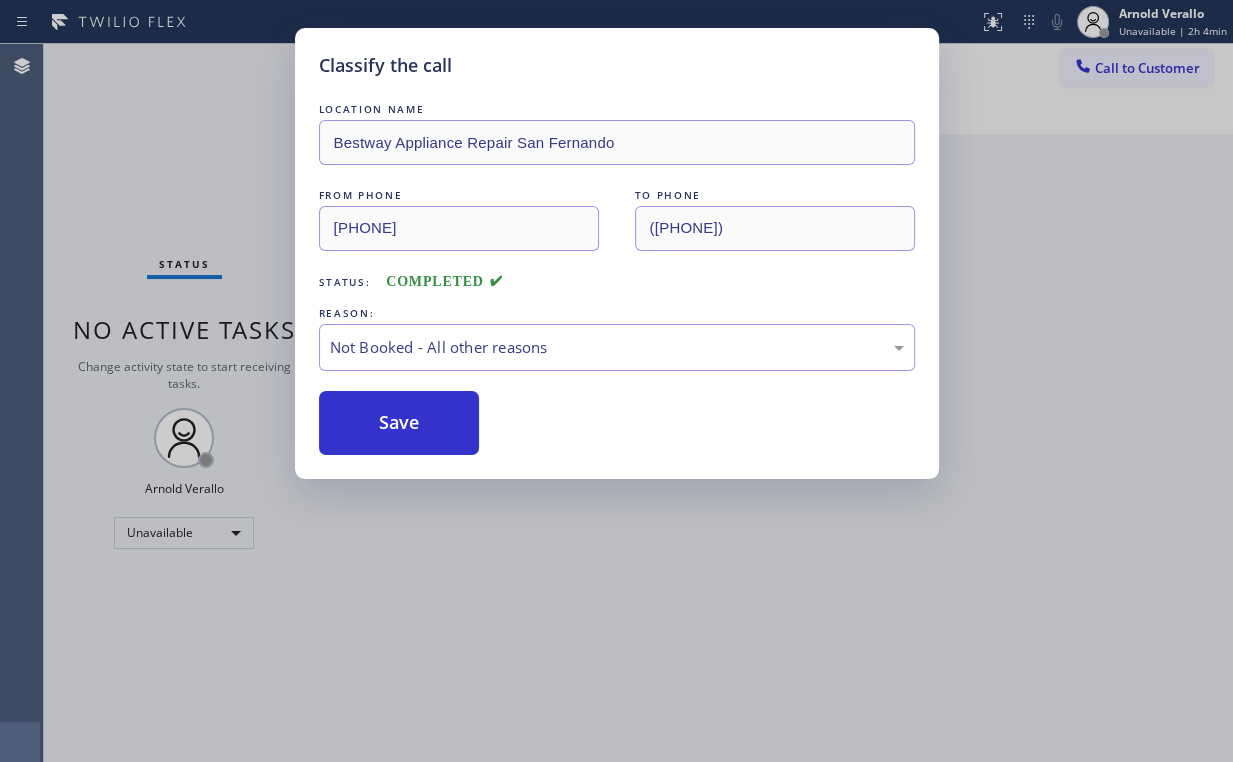click on "Classify the call LOCATION NAME Bestway Appliance Repair San Fernando FROM PHONE ([PHONE]) TO PHONE ([PHONE]) Status: COMPLETED REASON: Not Booked - All other reasons Save" at bounding box center [616, 381] 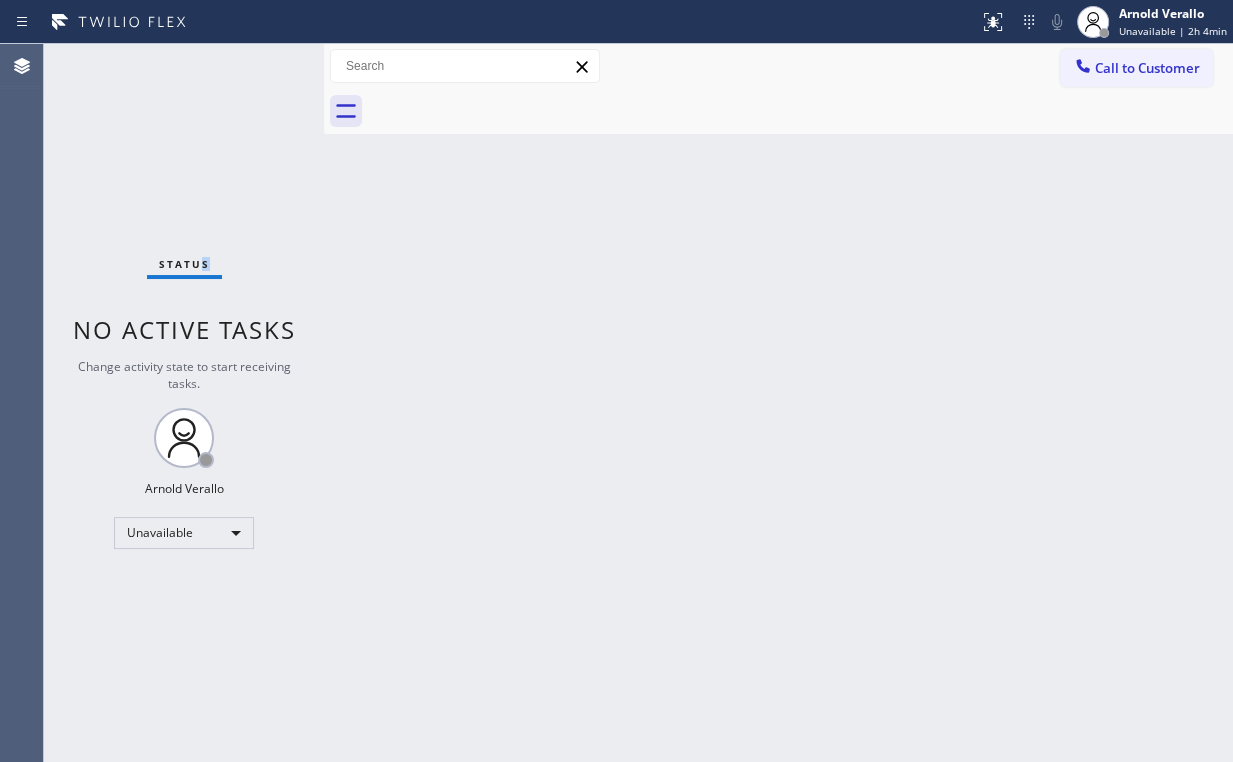 click on "Status No active tasks Change activity state to start receiving tasks. [FIRST] [LAST] Unavailable" at bounding box center [184, 403] 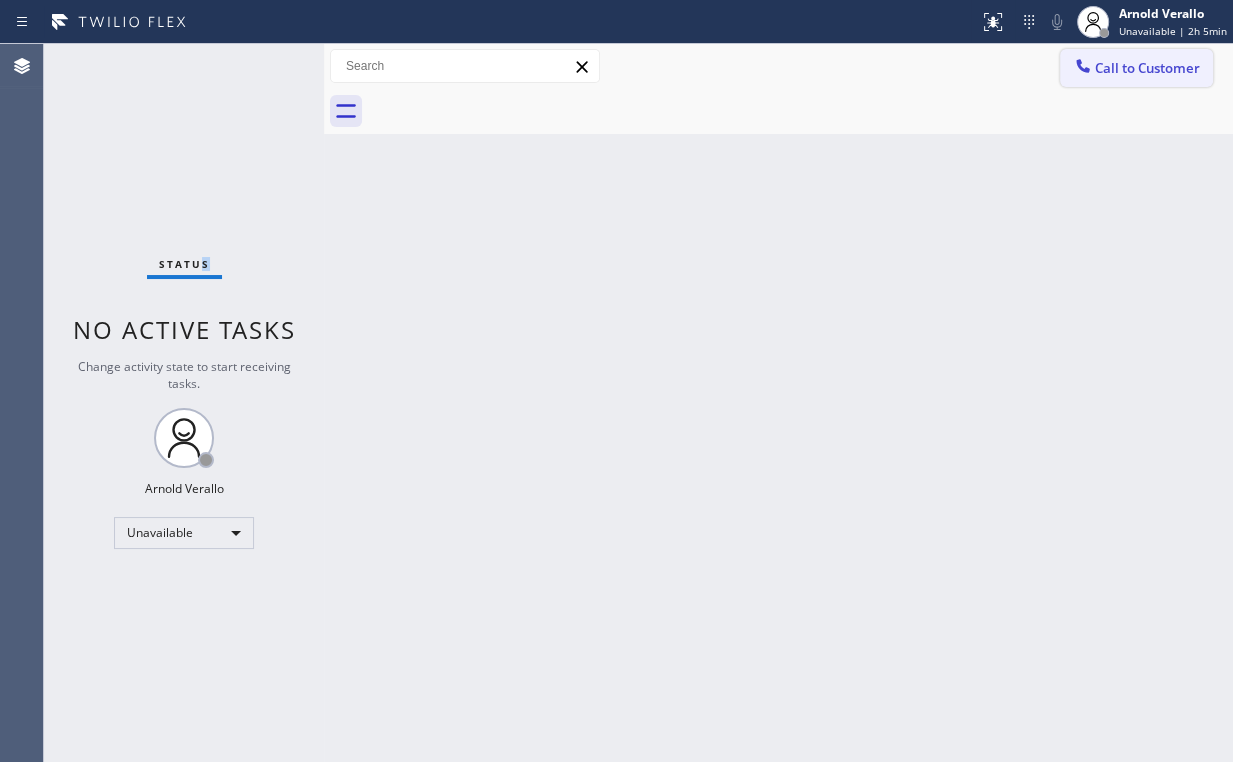 click on "Call to Customer" at bounding box center (1147, 68) 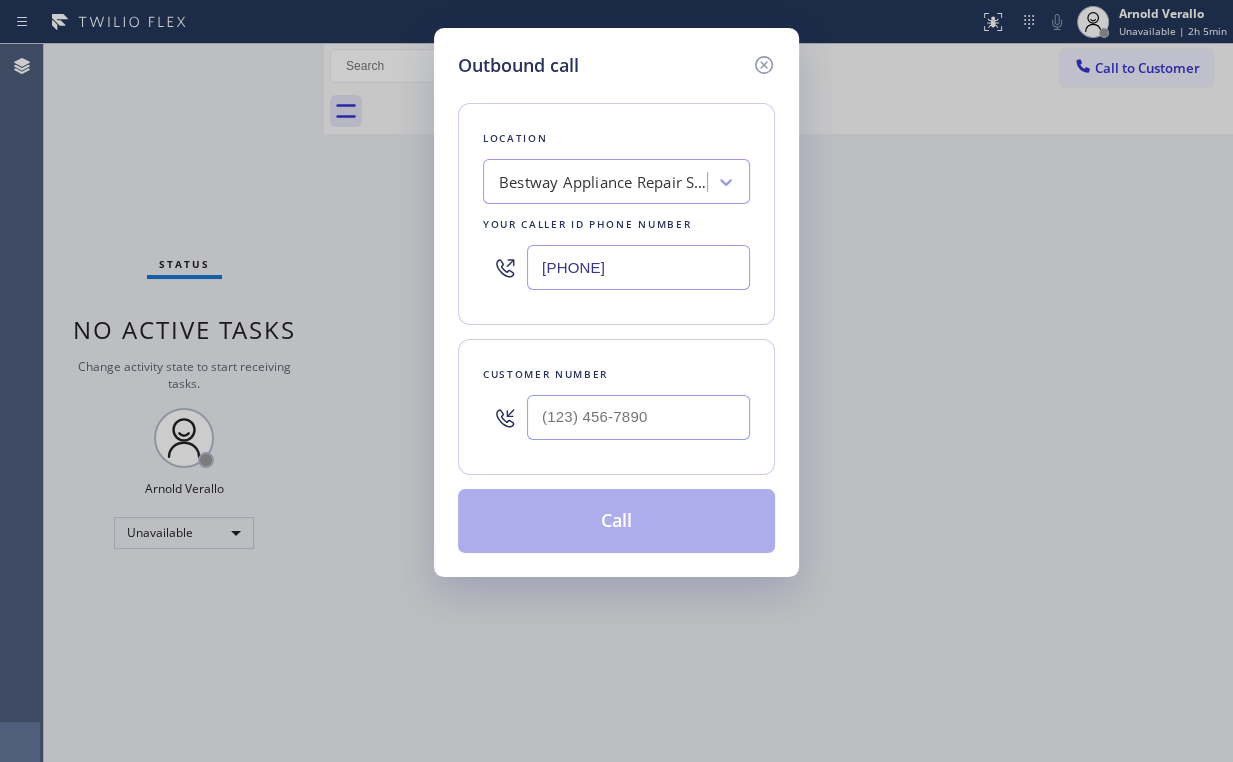 drag, startPoint x: 660, startPoint y: 260, endPoint x: 272, endPoint y: 288, distance: 389.009 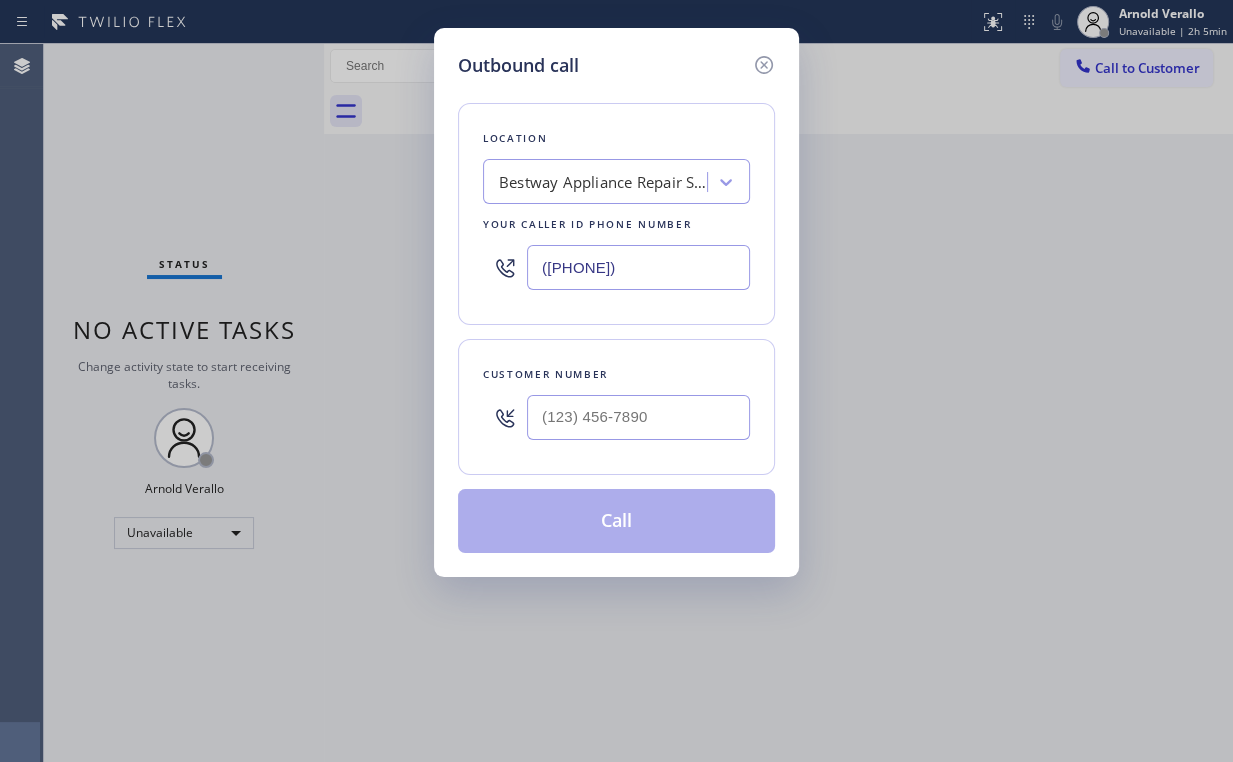 type on "([PHONE])" 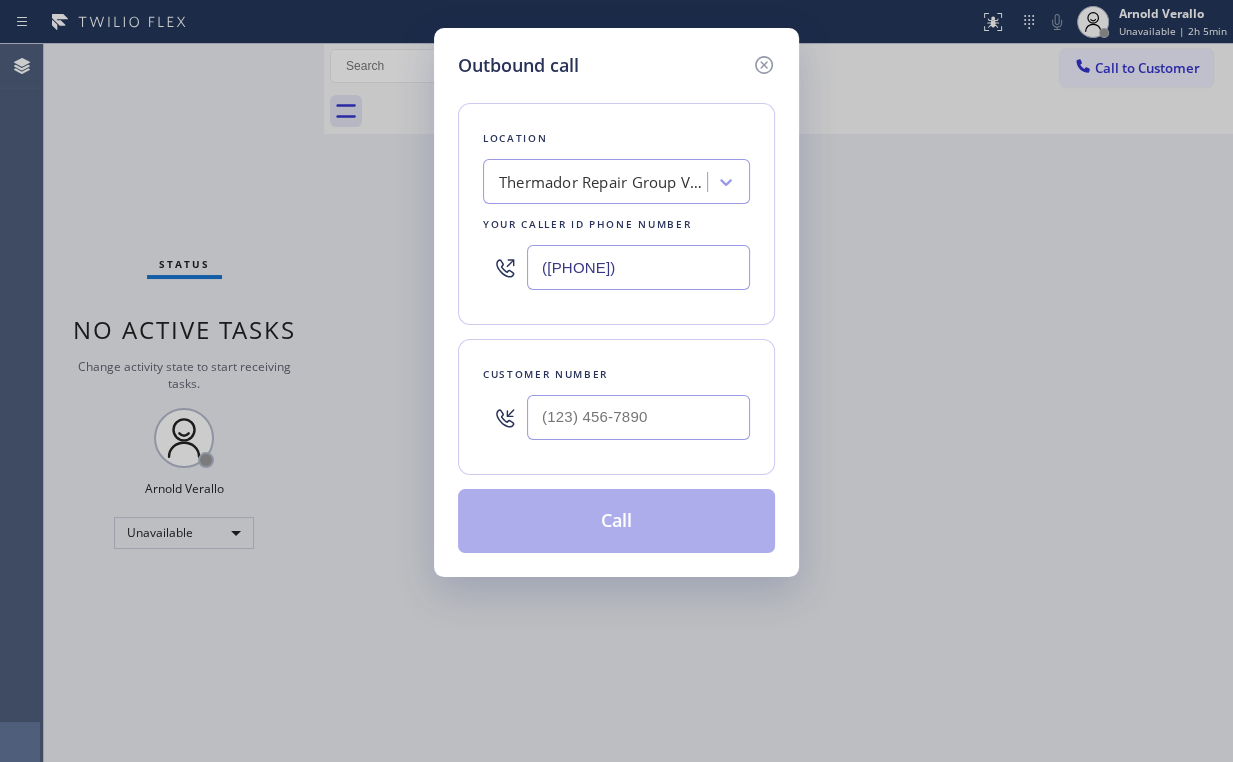 click on "Outbound call Location Thermador Repair Group Vallejo Your caller id phone number ([PHONE]) Customer number Call" at bounding box center [616, 302] 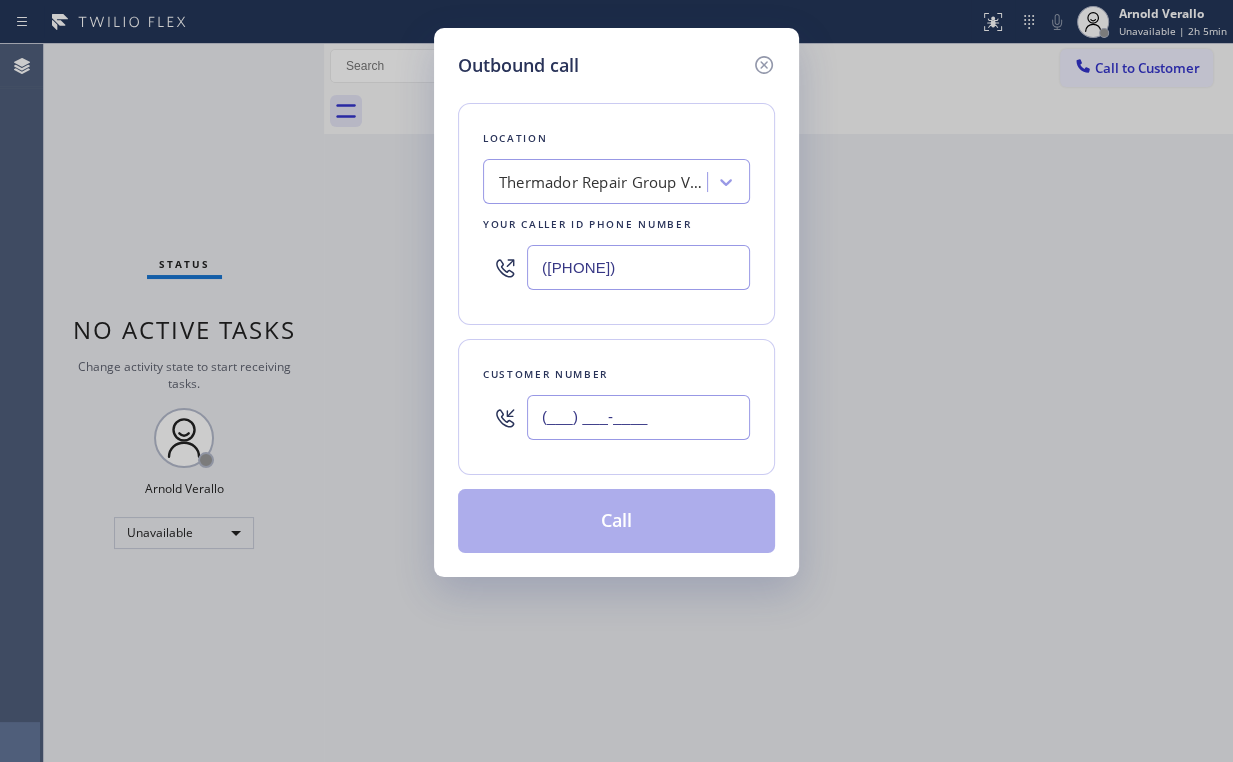 click on "(___) ___-____" at bounding box center (638, 417) 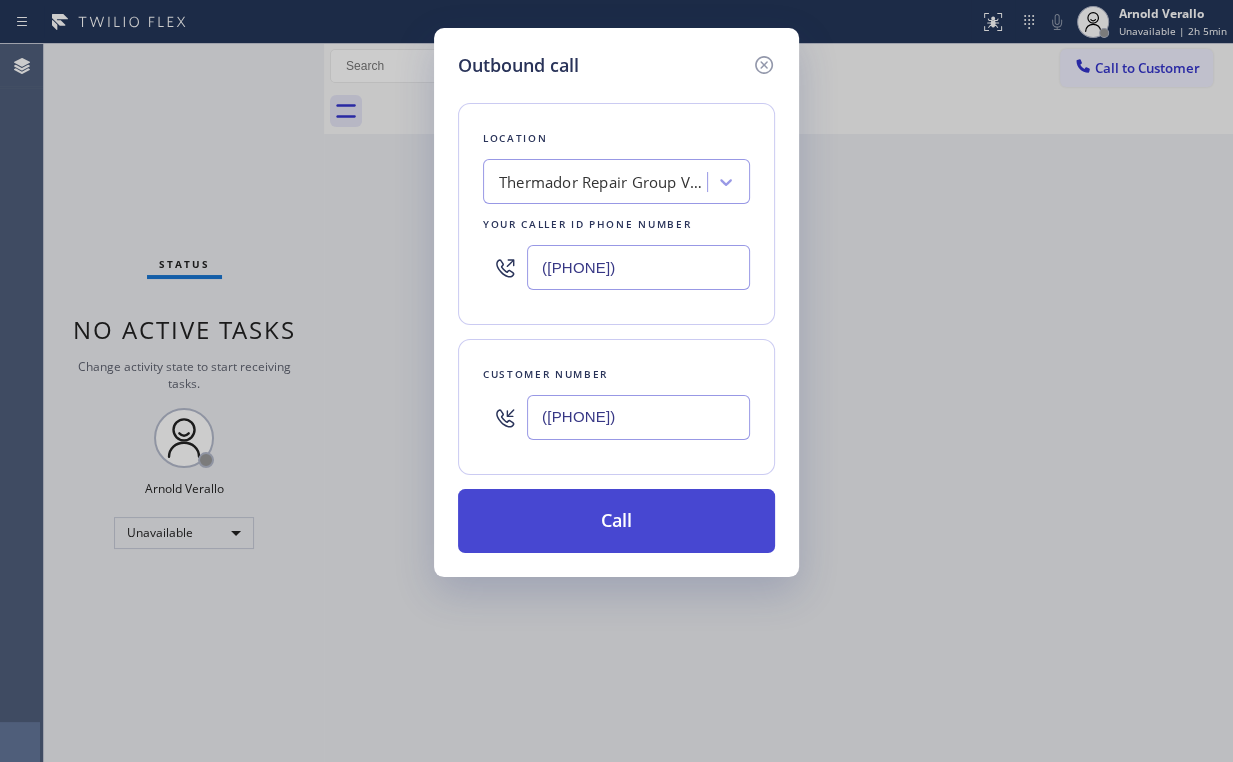type on "([PHONE])" 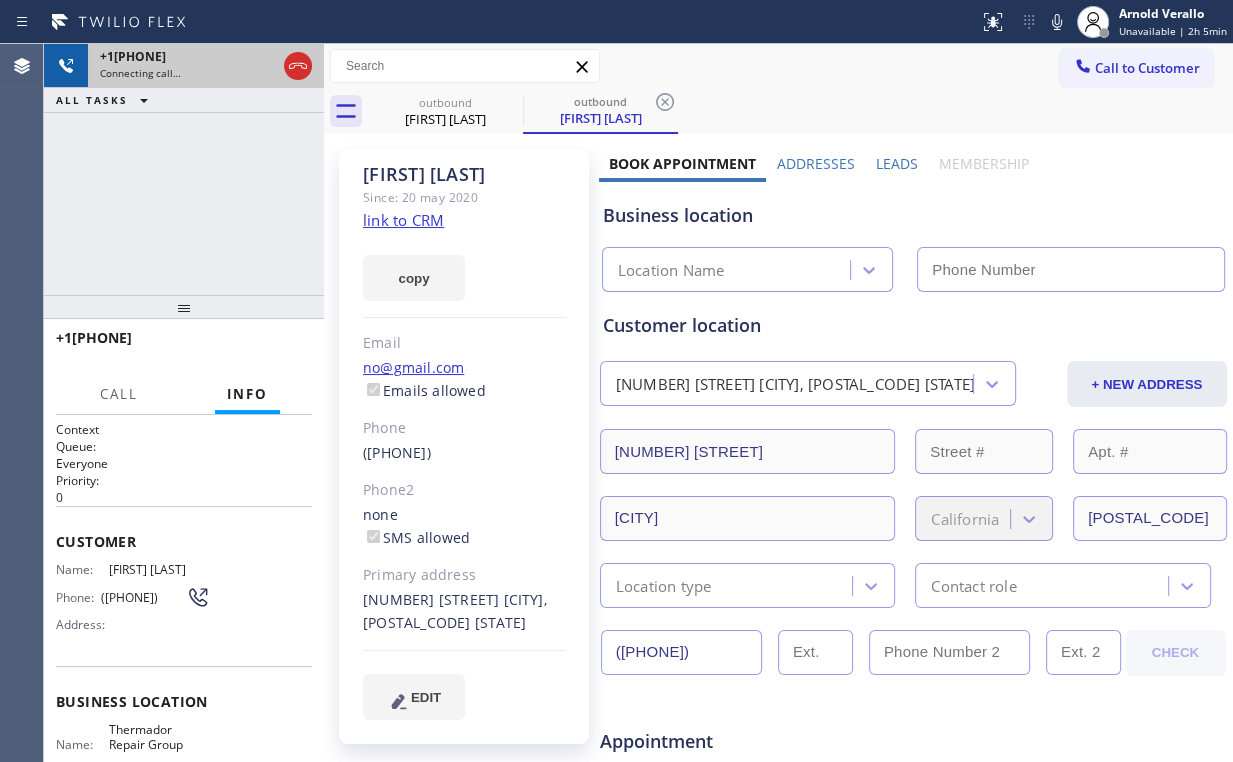 click at bounding box center (298, 66) 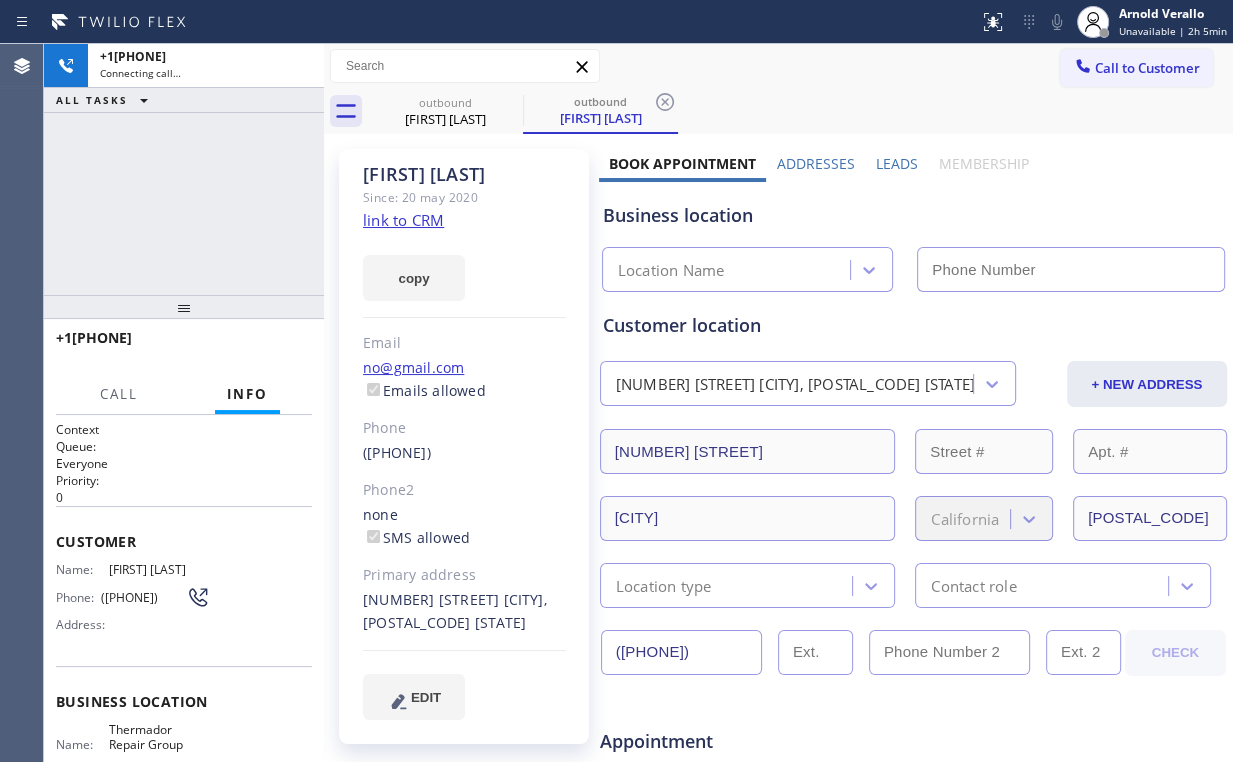 click on "link to CRM" 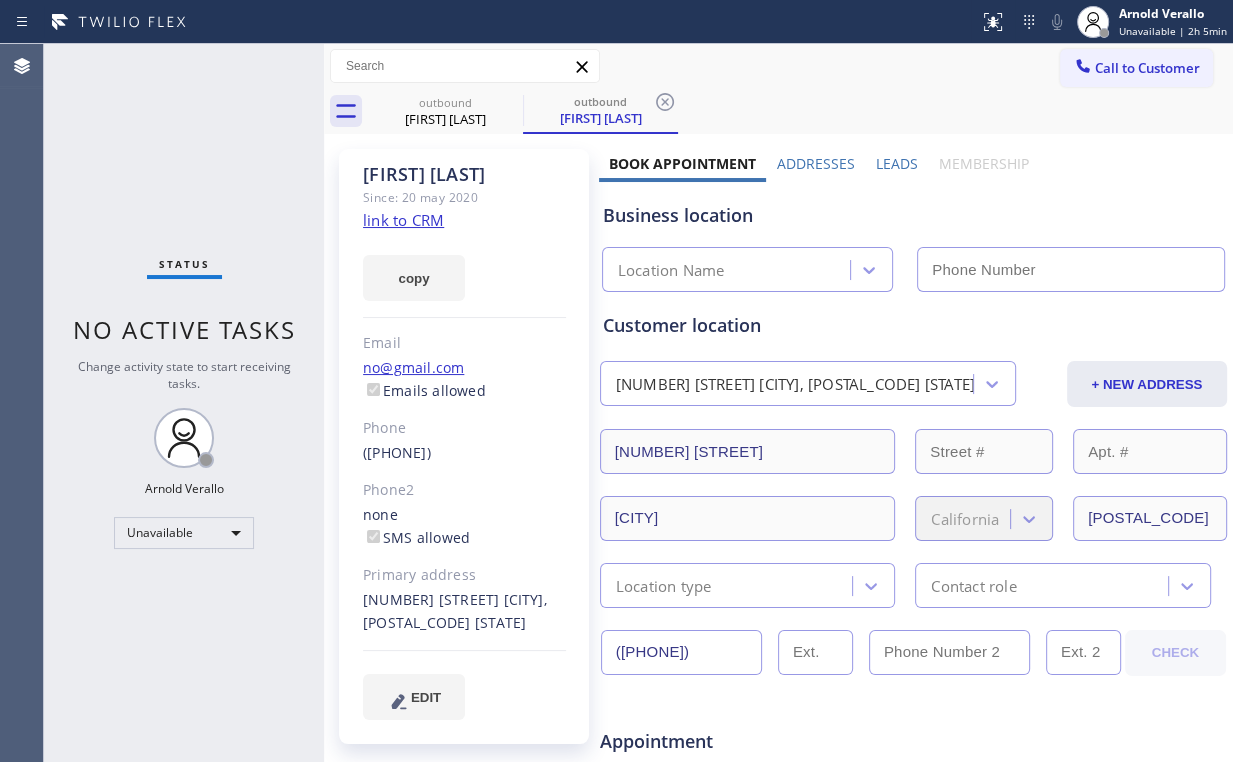 type on "([PHONE])" 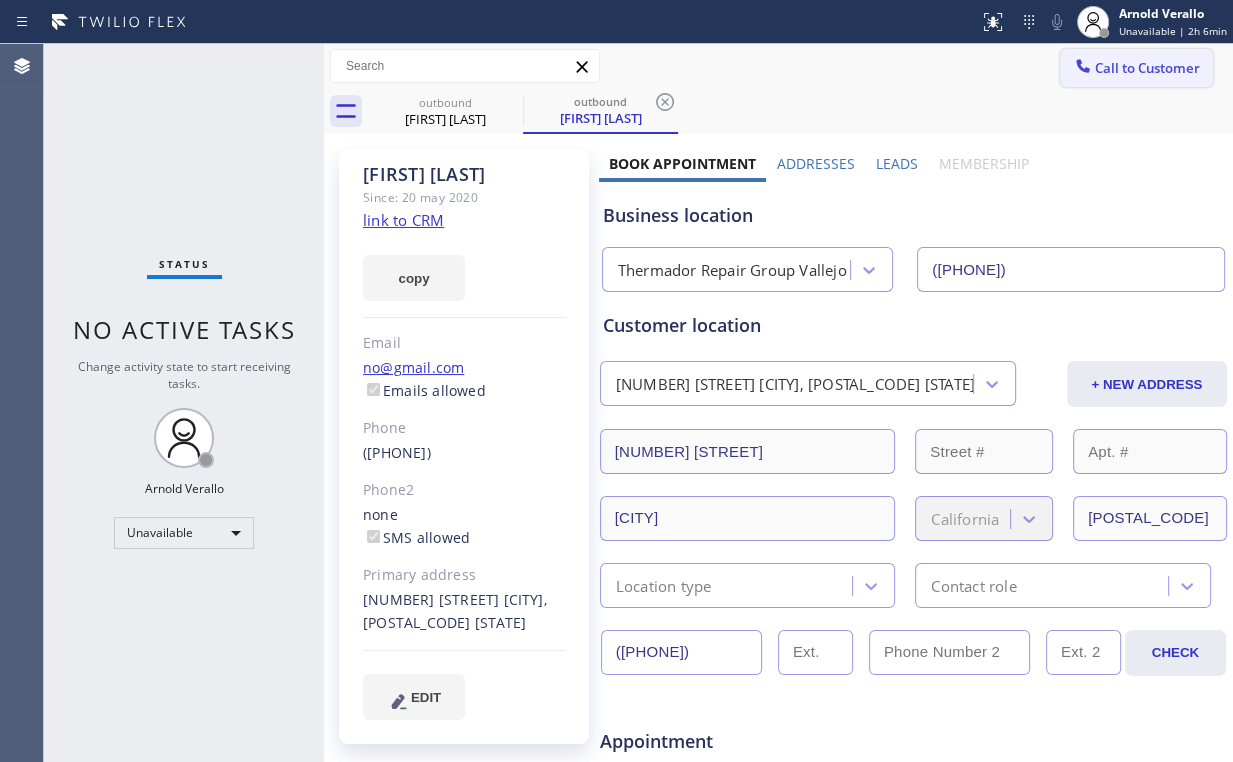 click on "Call to Customer" at bounding box center [1147, 68] 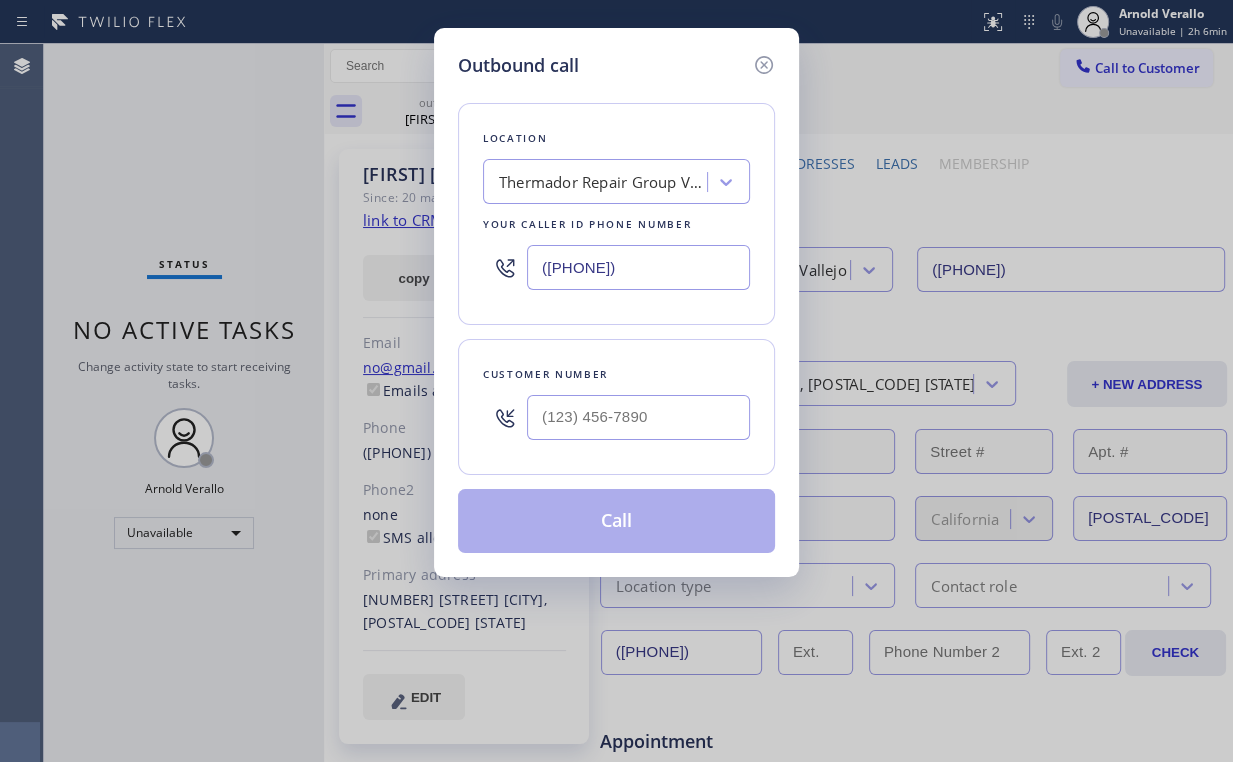 drag, startPoint x: 695, startPoint y: 256, endPoint x: 166, endPoint y: 216, distance: 530.51013 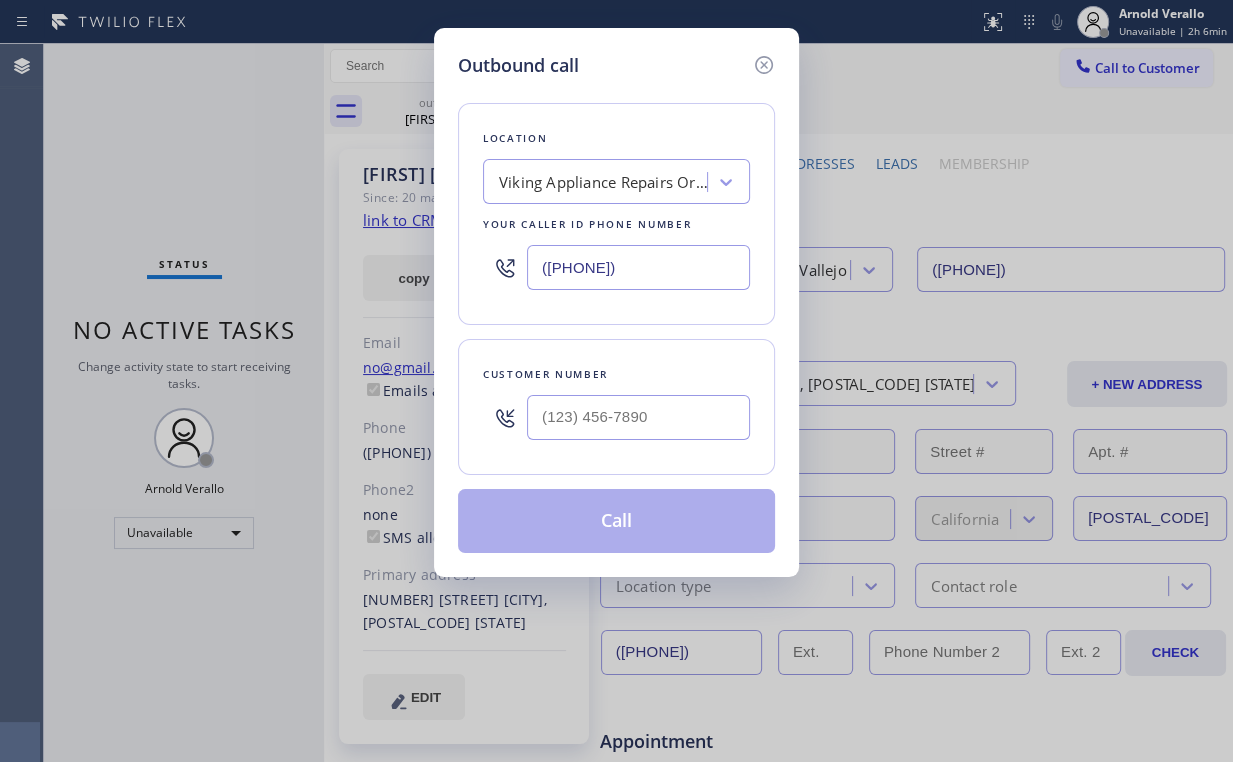 type on "([PHONE])" 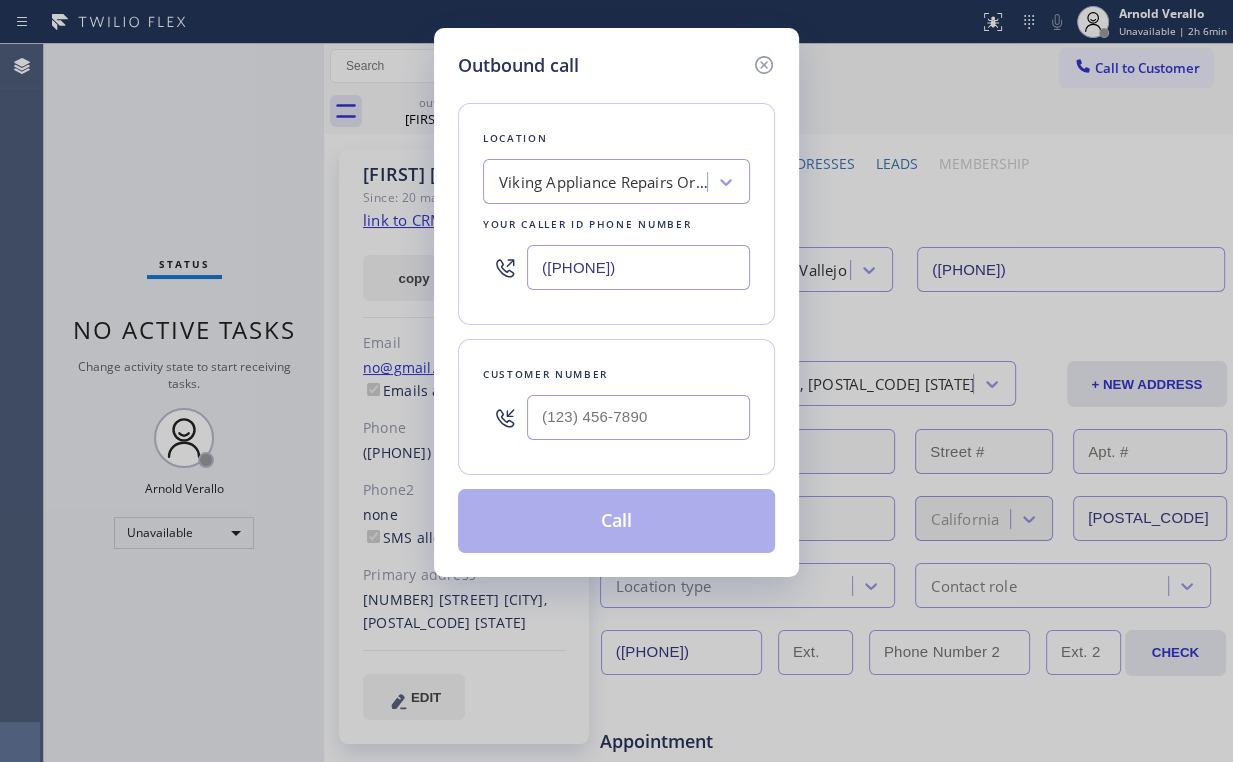 click on "Outbound call Location Viking Appliance Repairs Orlando Your caller id phone number ([PHONE]) Customer number Call" at bounding box center [616, 316] 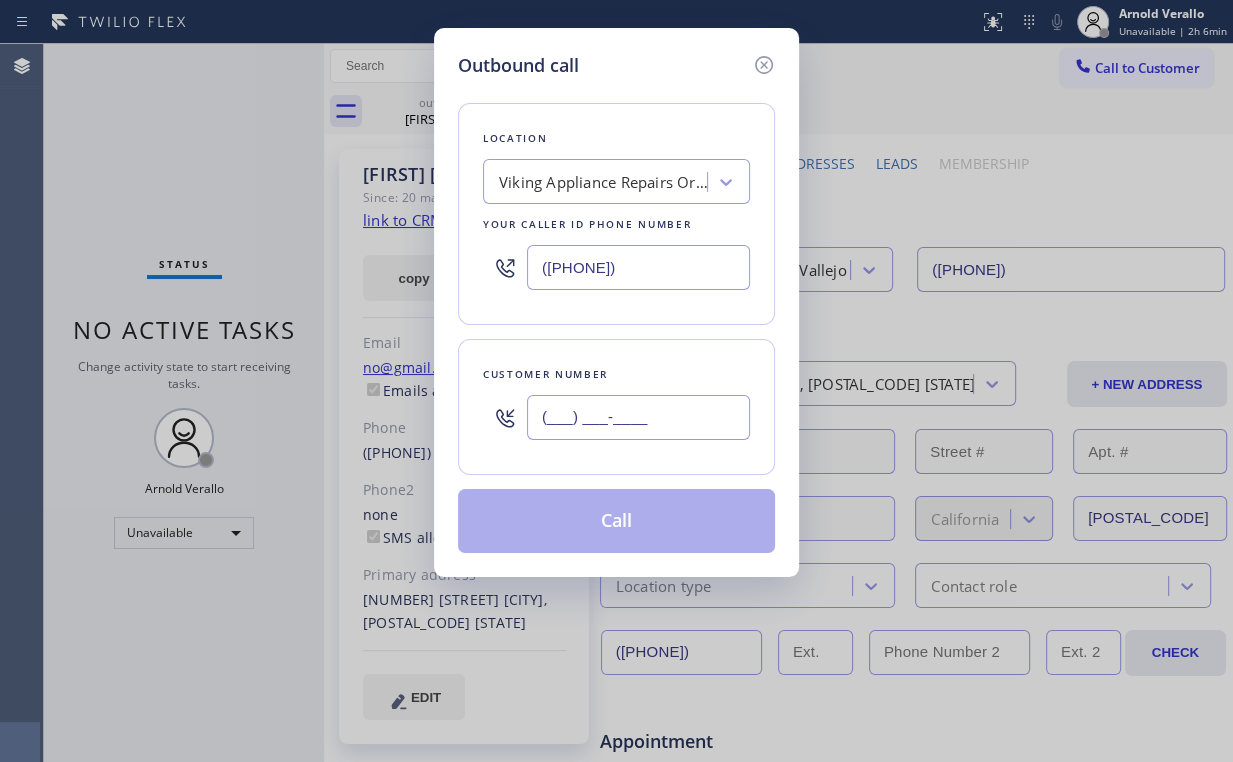 click on "(___) ___-____" at bounding box center [638, 417] 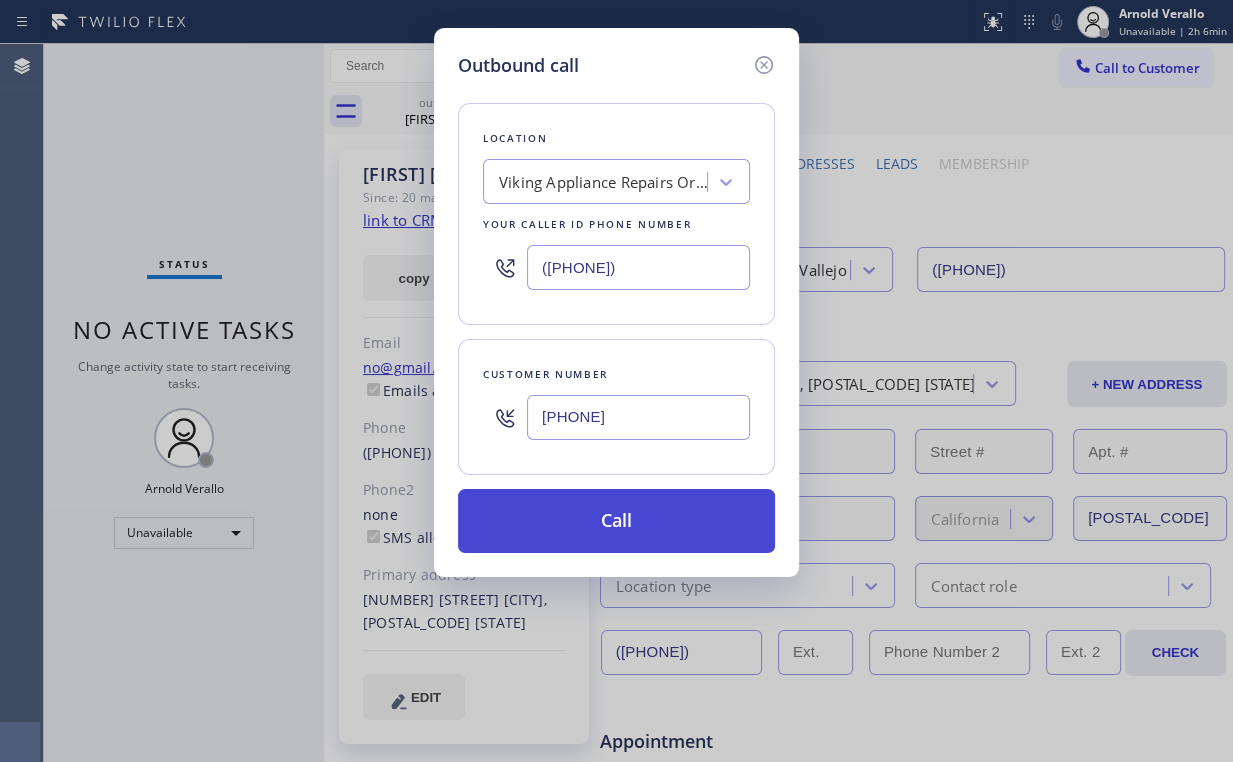 type on "[PHONE]" 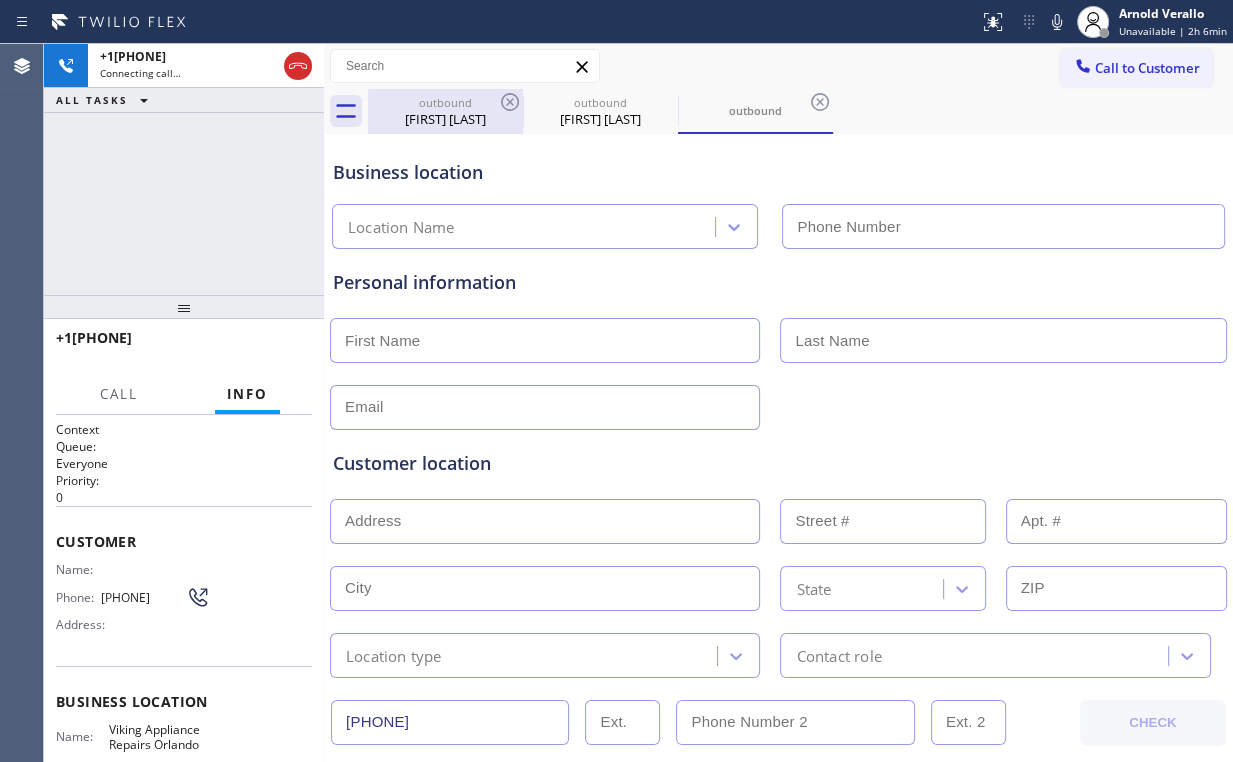 drag, startPoint x: 433, startPoint y: 103, endPoint x: 492, endPoint y: 104, distance: 59.008472 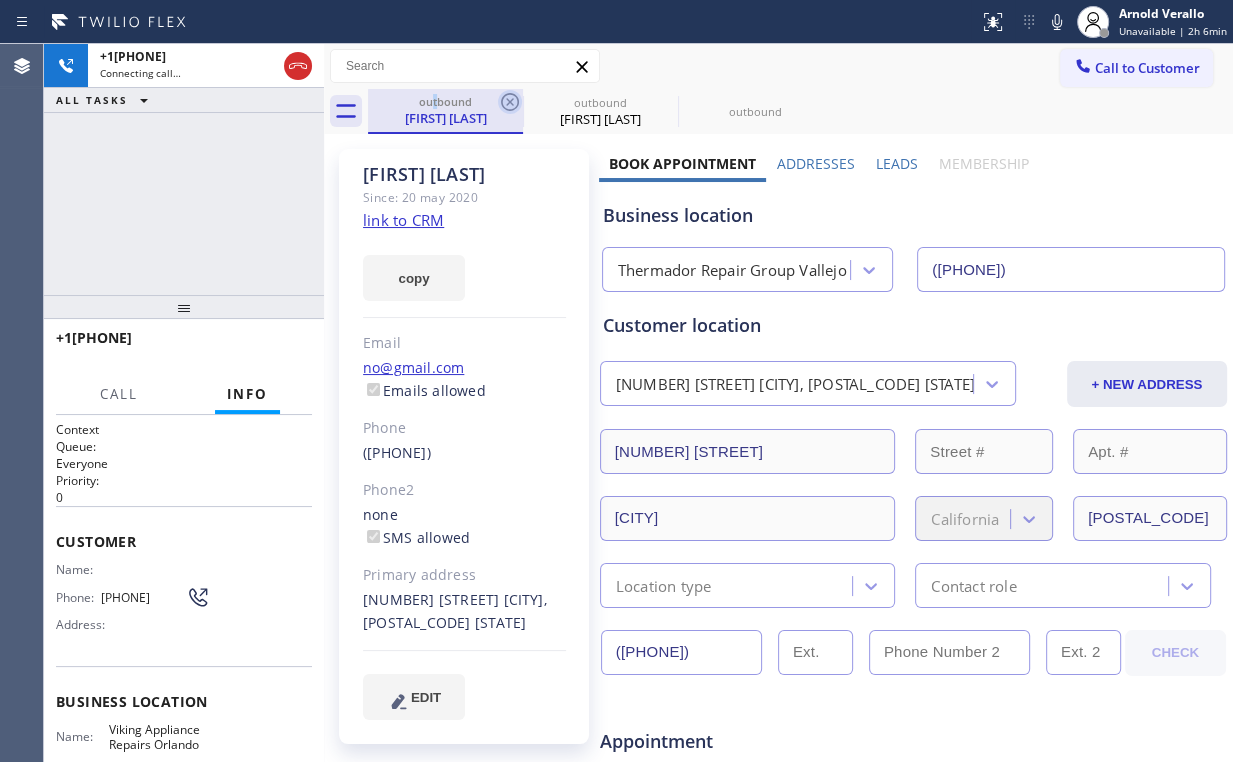 type on "([PHONE])" 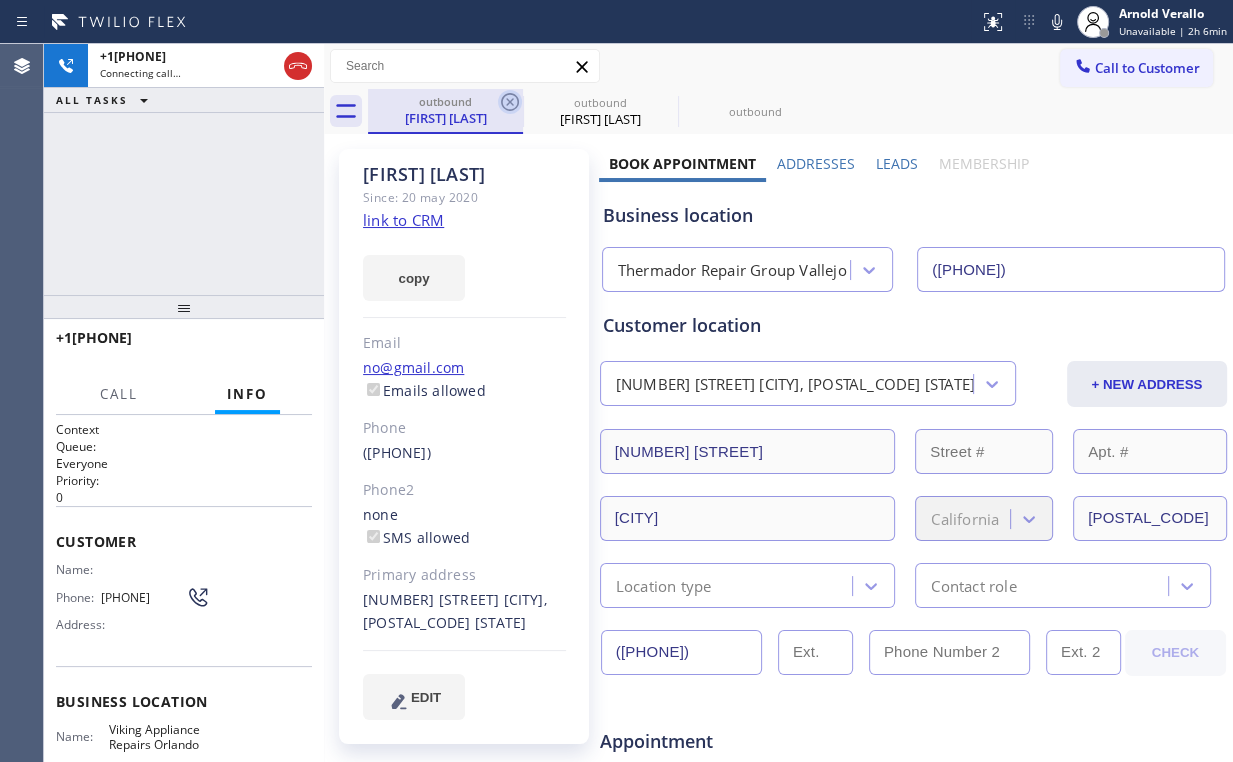 click 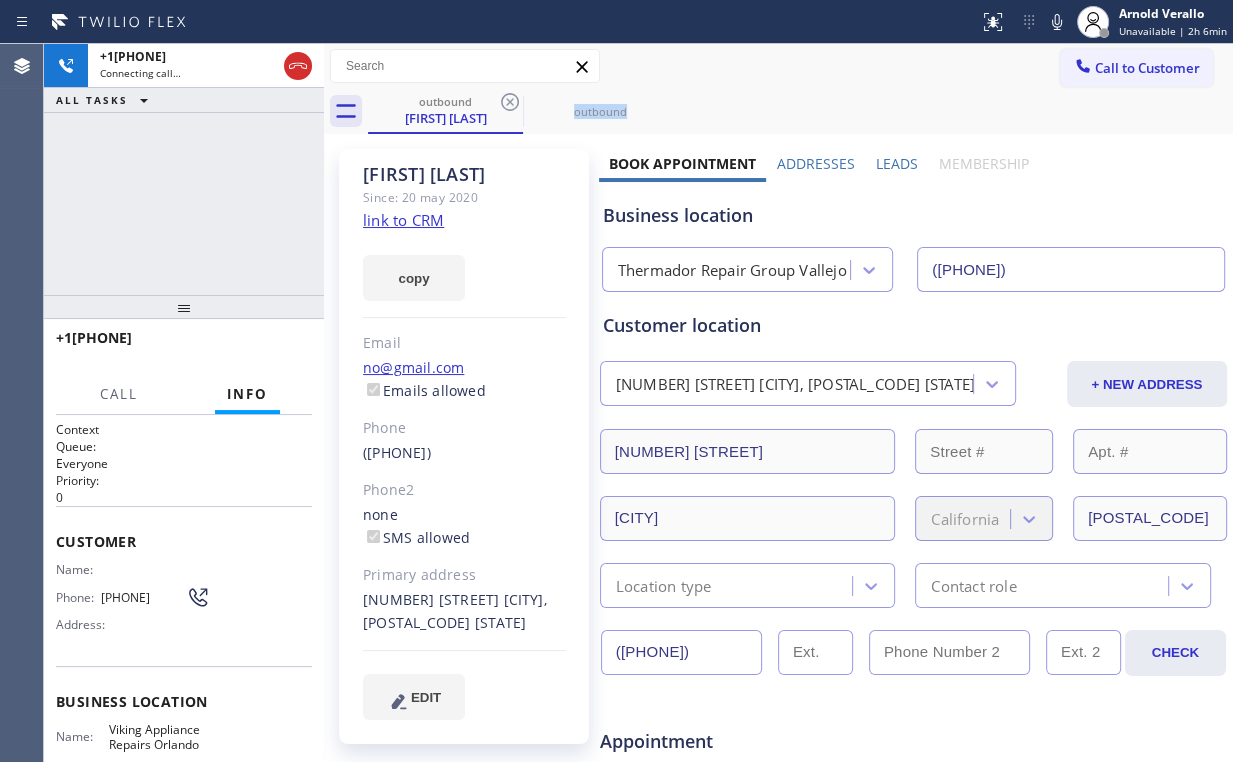 click 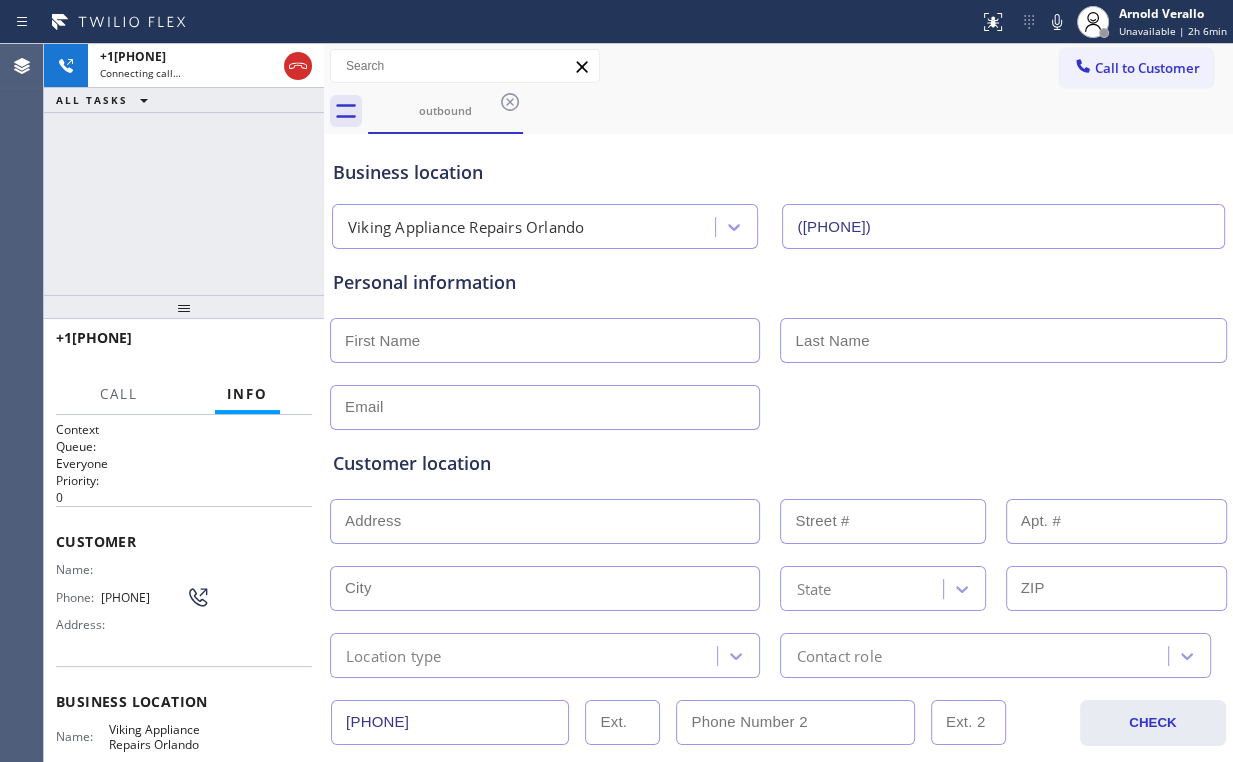 click on "+1[PHONE] Connecting call… ALL TASKS ALL TASKS ACTIVE TASKS TASKS IN WRAP UP" at bounding box center (184, 169) 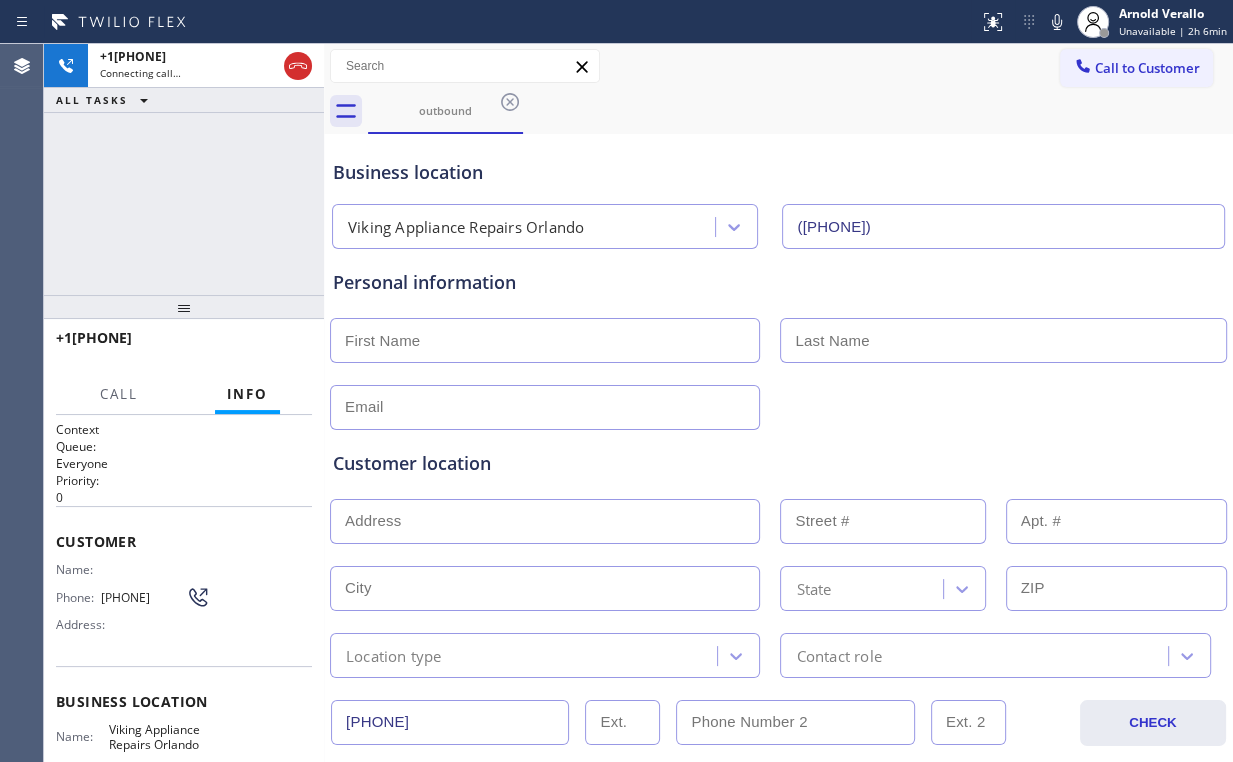 click on "+1[PHONE] Connecting call… ALL TASKS ALL TASKS ACTIVE TASKS TASKS IN WRAP UP" at bounding box center (184, 169) 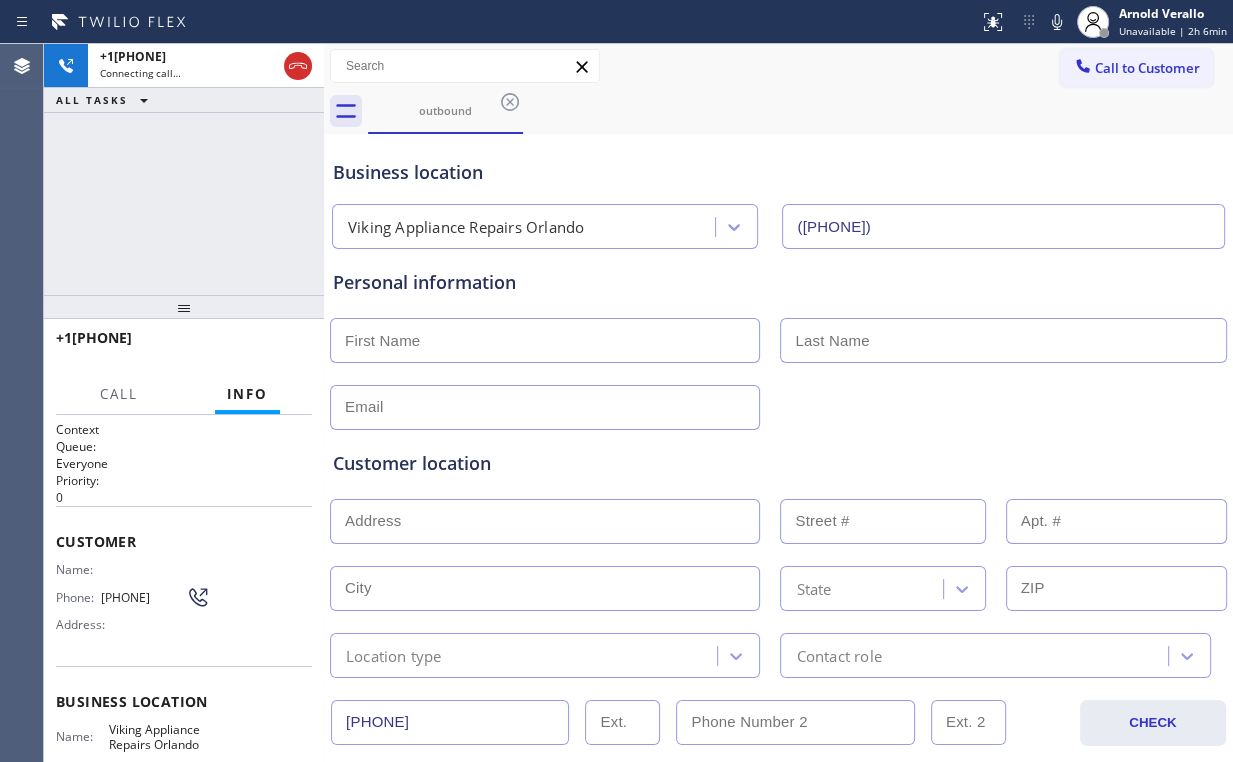 click on "+1[PHONE] Connecting call… ALL TASKS ALL TASKS ACTIVE TASKS TASKS IN WRAP UP" at bounding box center (184, 169) 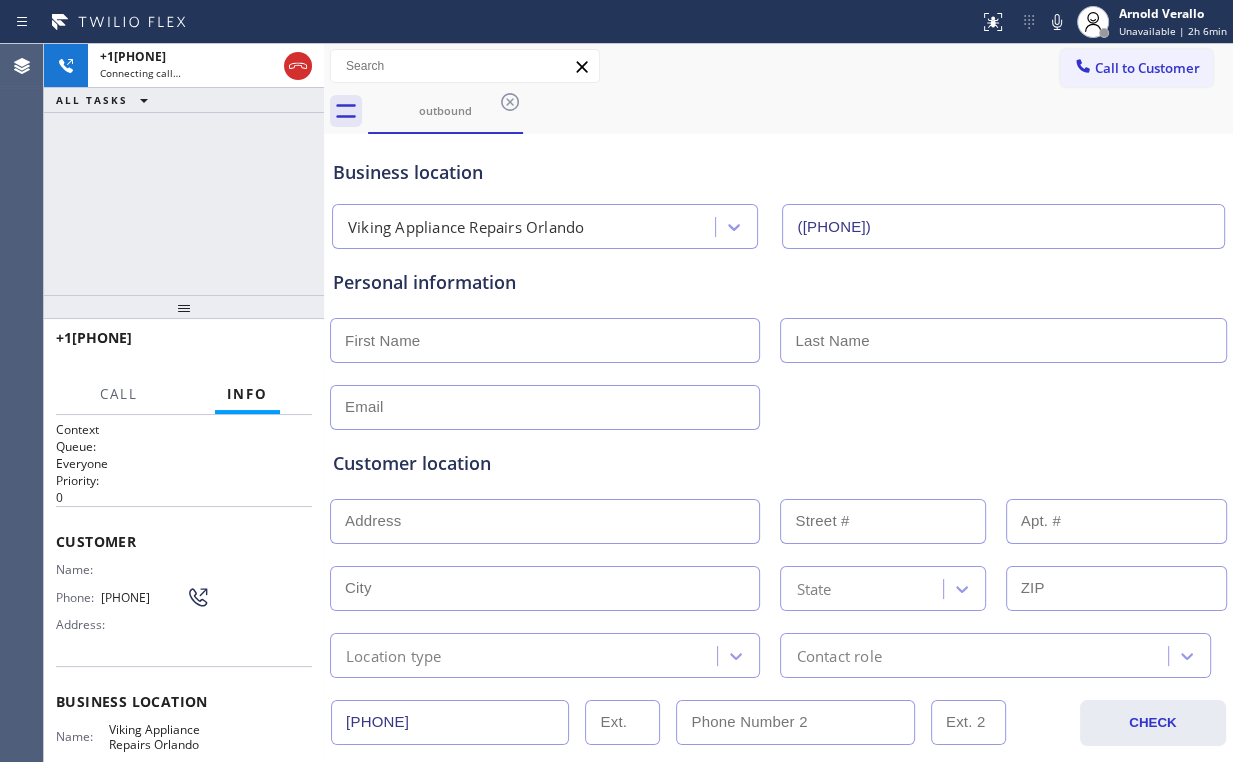 click on "+1[PHONE] Connecting call… ALL TASKS ALL TASKS ACTIVE TASKS TASKS IN WRAP UP" at bounding box center (184, 169) 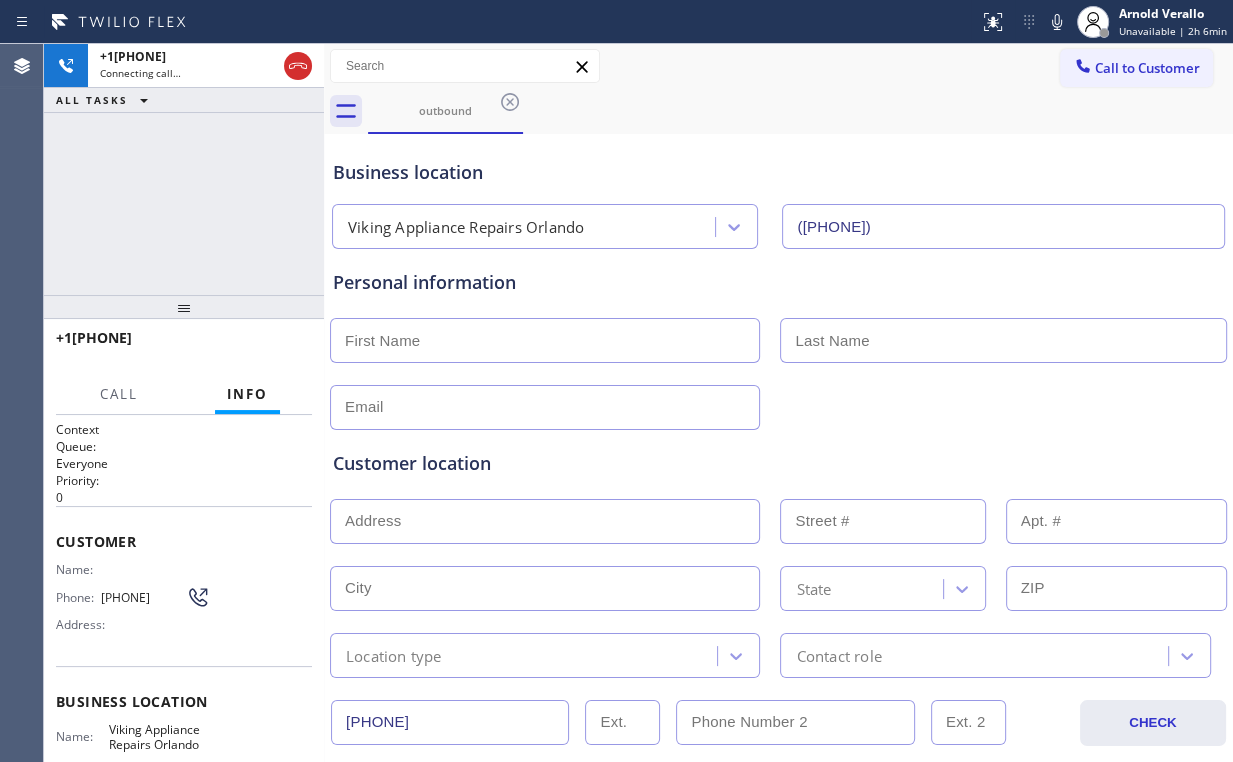 click on "+1[PHONE] Connecting call… ALL TASKS ALL TASKS ACTIVE TASKS TASKS IN WRAP UP" at bounding box center [184, 169] 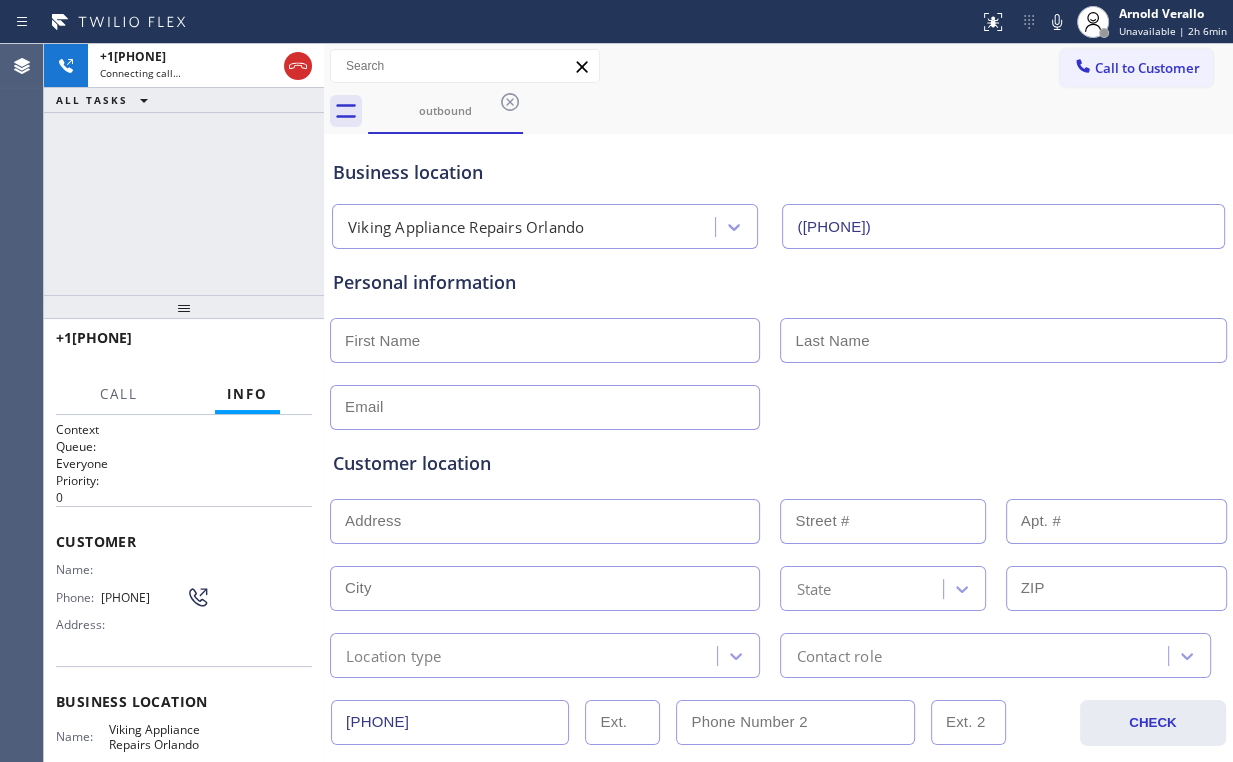click on "+1[PHONE] Connecting call… ALL TASKS ALL TASKS ACTIVE TASKS TASKS IN WRAP UP" at bounding box center [184, 169] 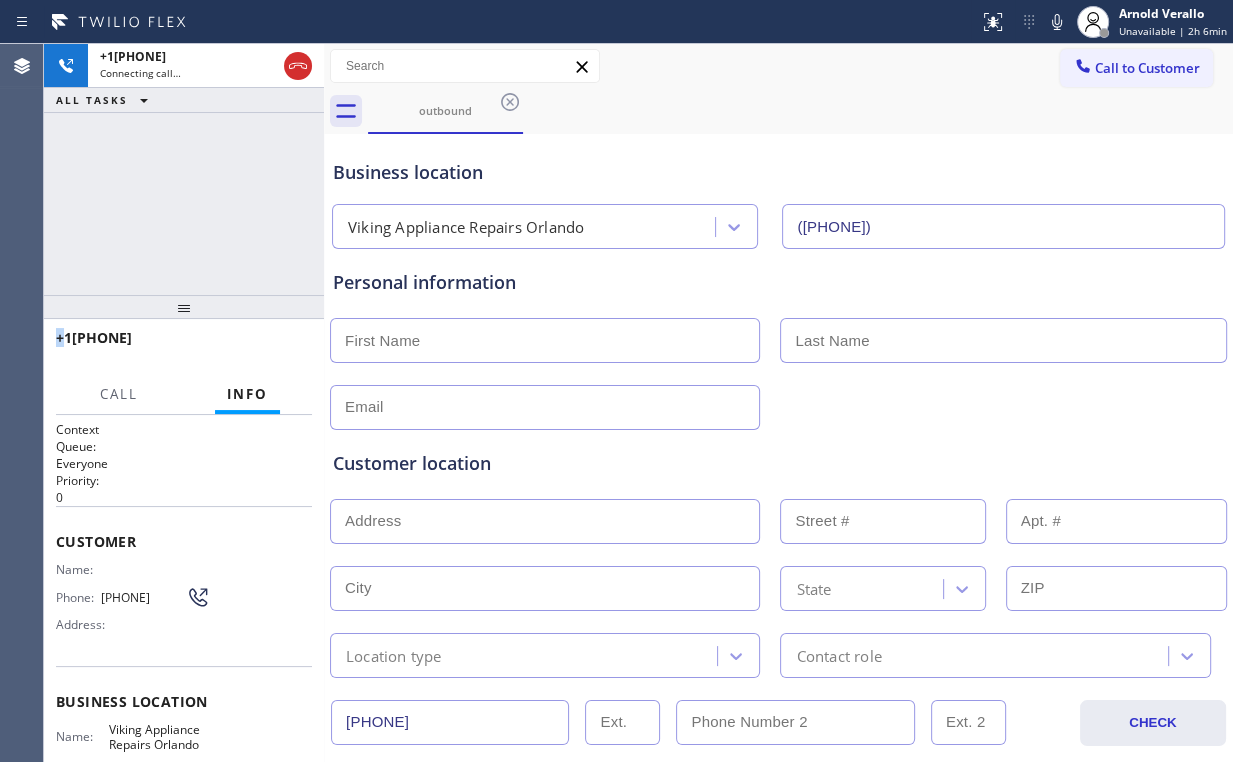 click on "+1[PHONE] Connecting call… ALL TASKS ALL TASKS ACTIVE TASKS TASKS IN WRAP UP" at bounding box center [184, 169] 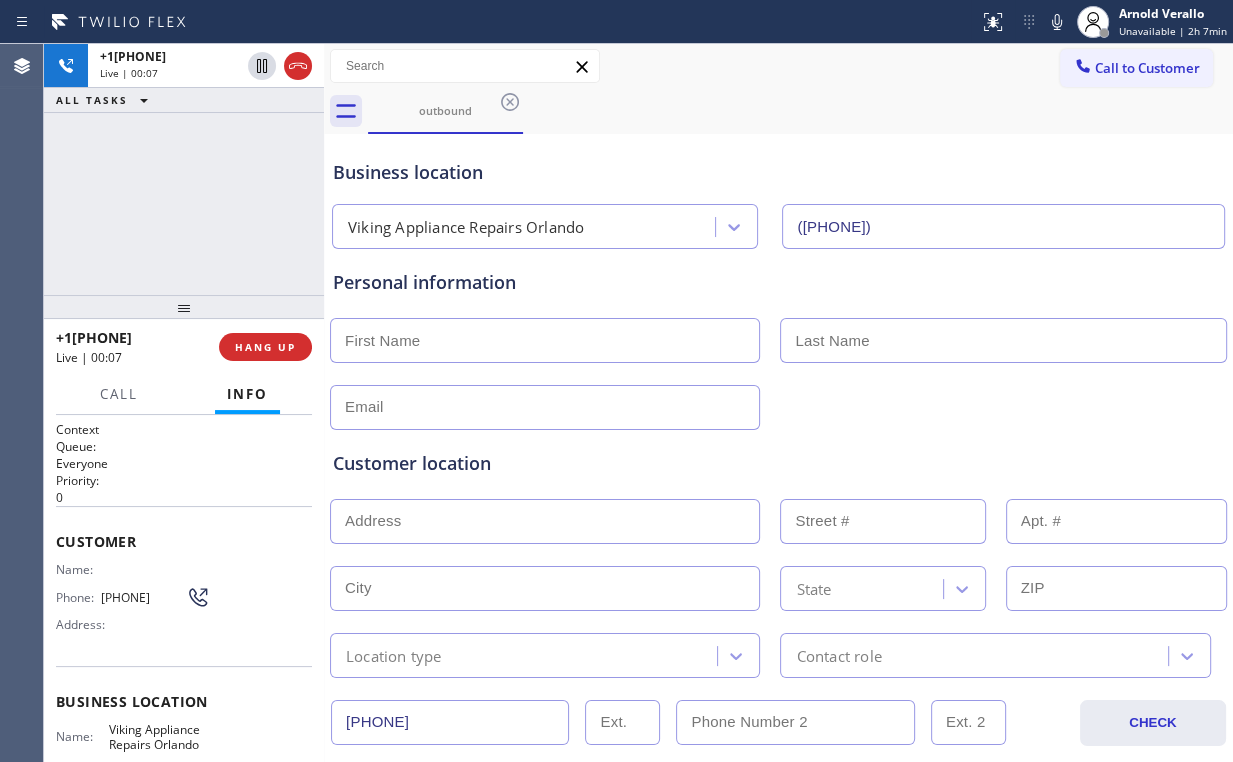 click on "[PHONE] Live | 00:07 ALL TASKS ALL TASKS ACTIVE TASKS TASKS IN WRAP UP" at bounding box center [184, 169] 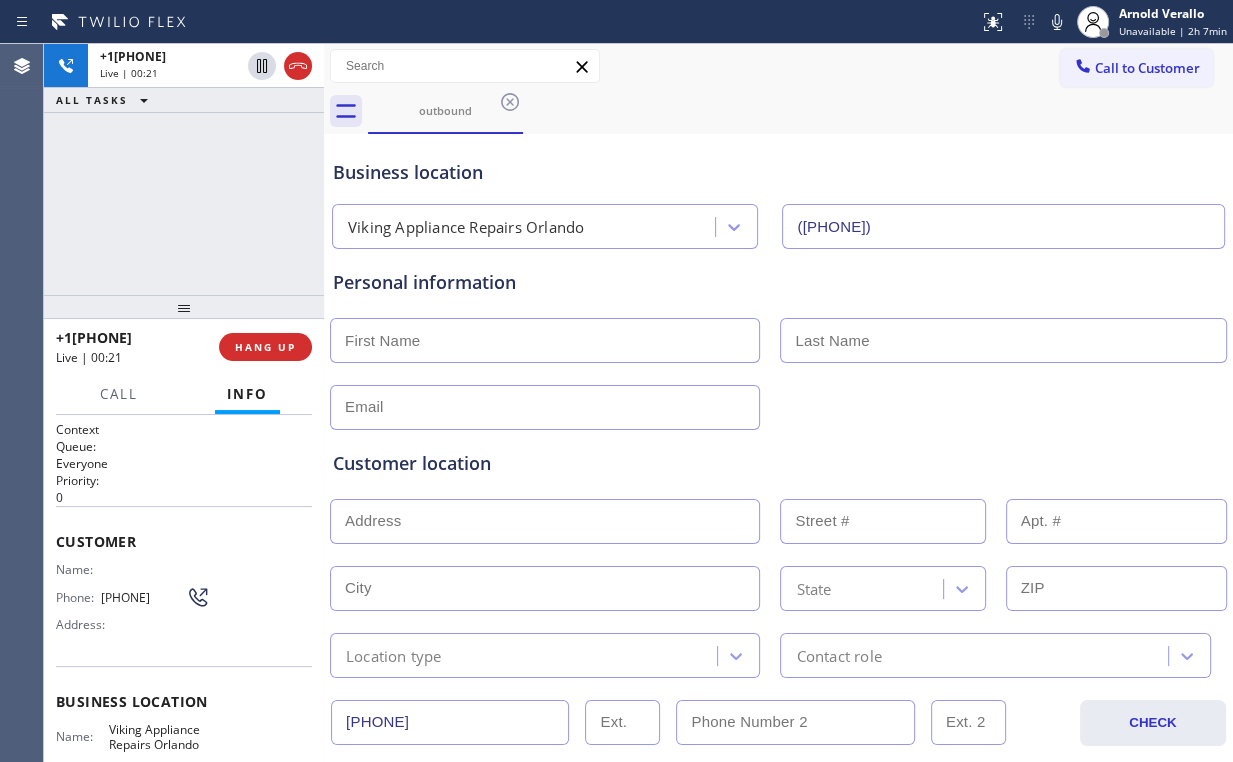 click on "[PHONE] Live | 00:21 ALL TASKS ALL TASKS ACTIVE TASKS TASKS IN WRAP UP" at bounding box center [184, 169] 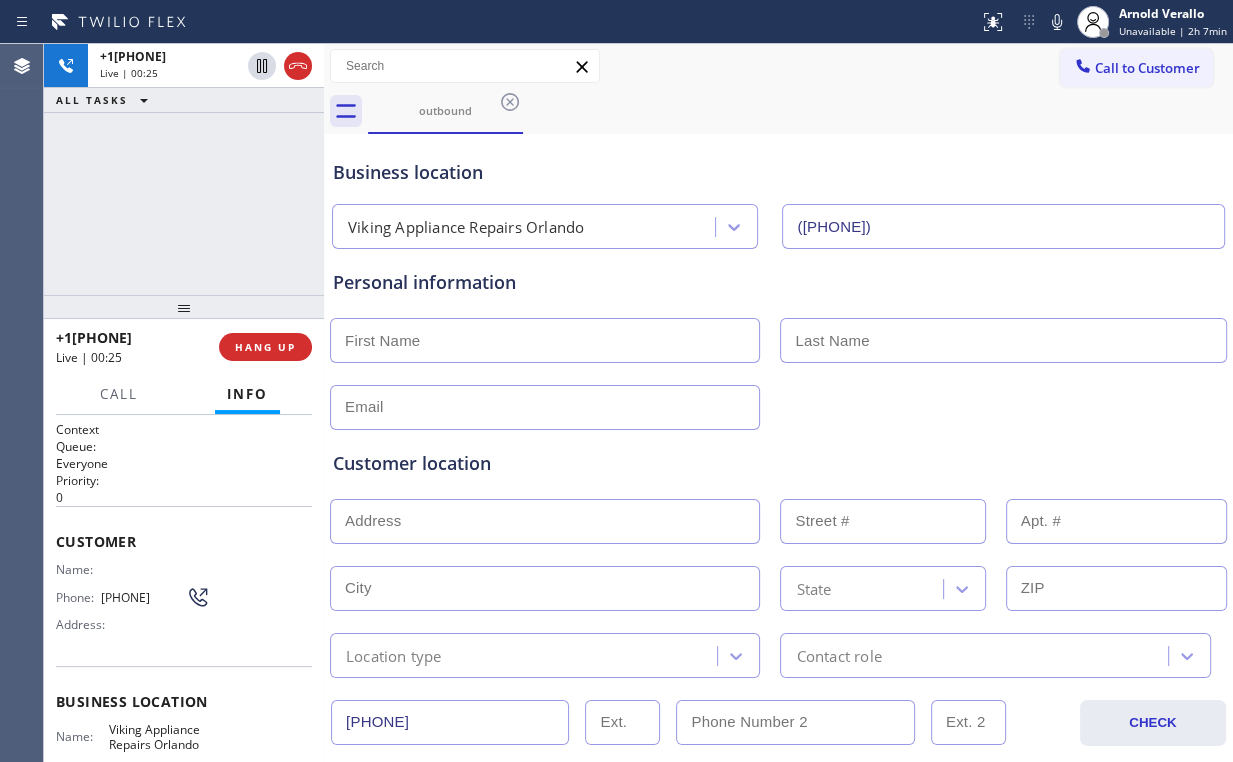 click on "[PHONE] Live | 00:25 ALL TASKS ALL TASKS ACTIVE TASKS TASKS IN WRAP UP" at bounding box center [184, 169] 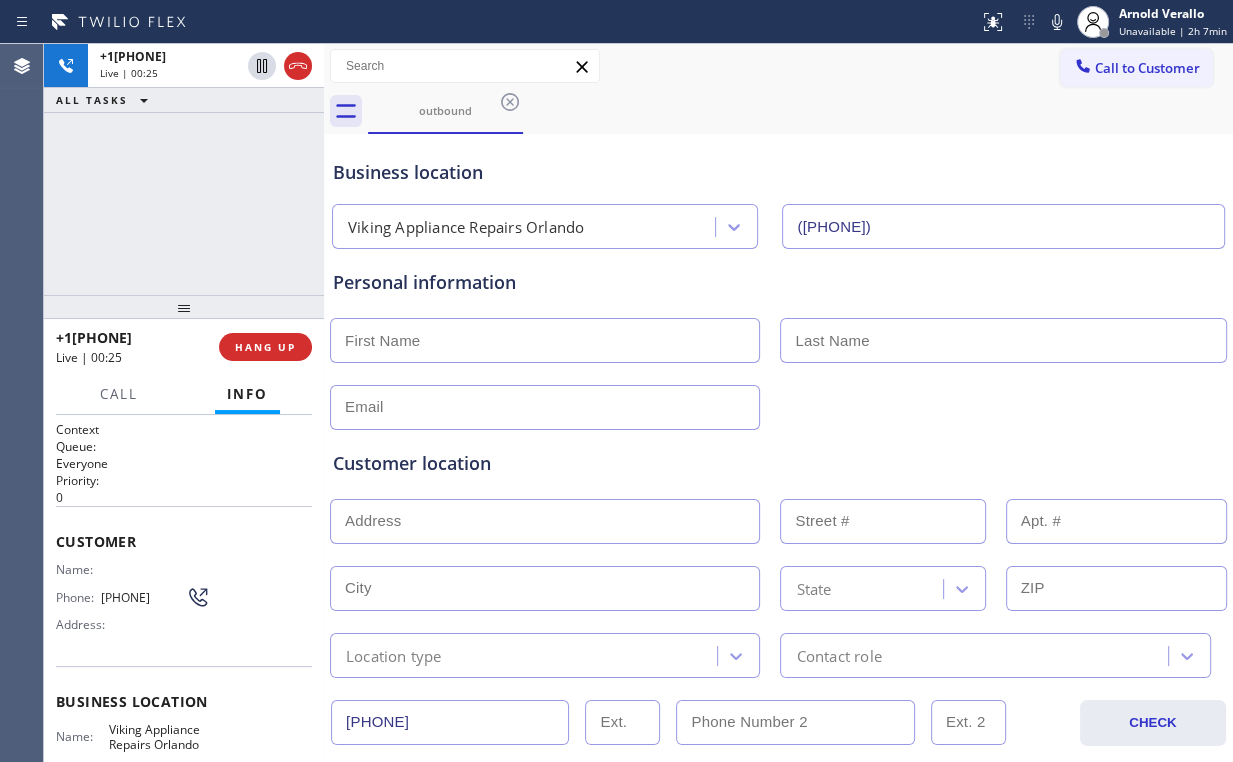 click on "[PHONE] Live | 00:25 ALL TASKS ALL TASKS ACTIVE TASKS TASKS IN WRAP UP" at bounding box center [184, 169] 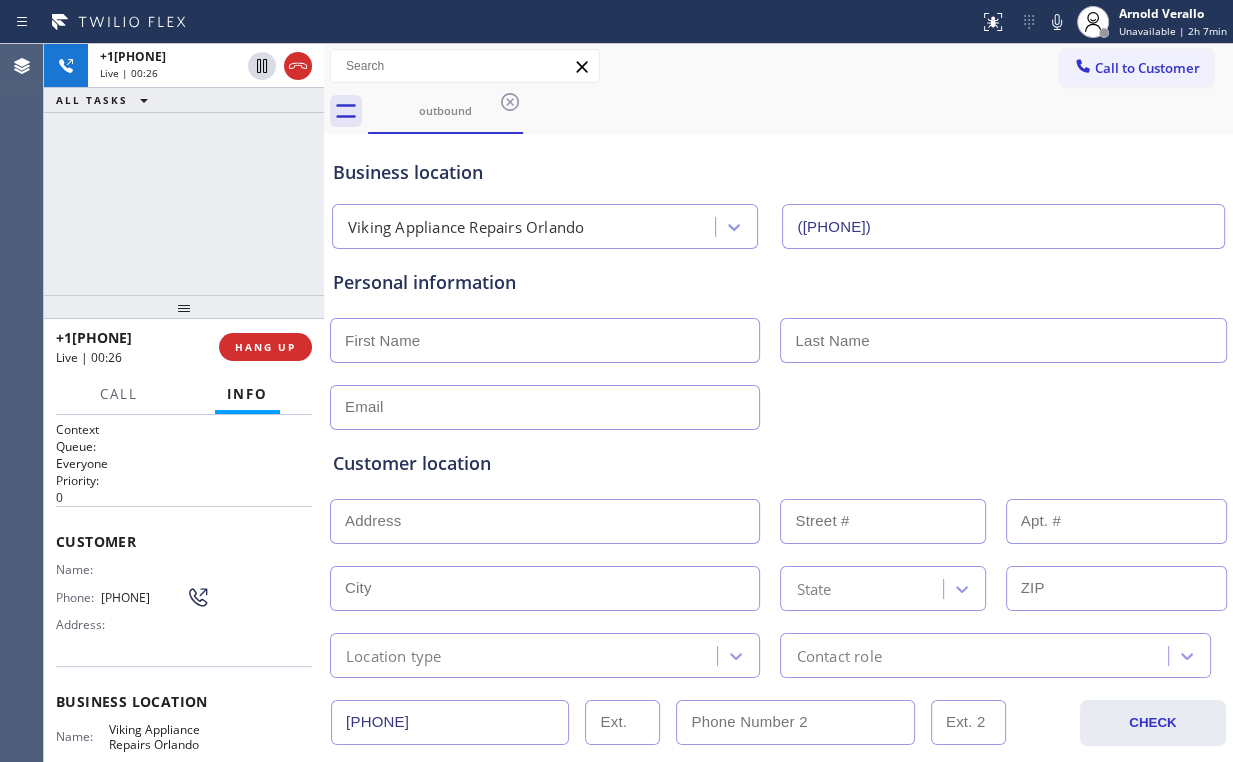 click on "+1[PHONE] Live | 00:26 ALL TASKS ALL TASKS ACTIVE TASKS TASKS IN WRAP UP" at bounding box center [184, 169] 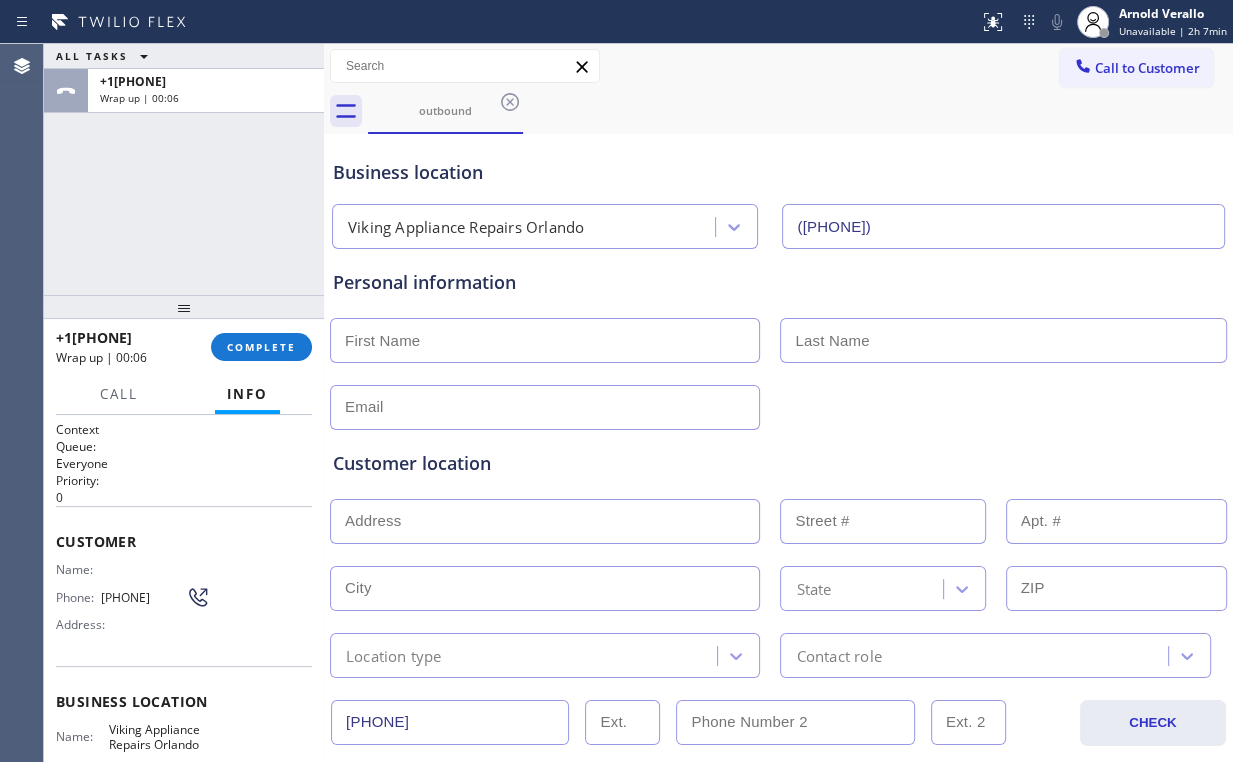 click on "ALL TASKS ALL TASKS ACTIVE TASKS TASKS IN WRAP UP [PHONE] Wrap up | 00:06" at bounding box center (184, 169) 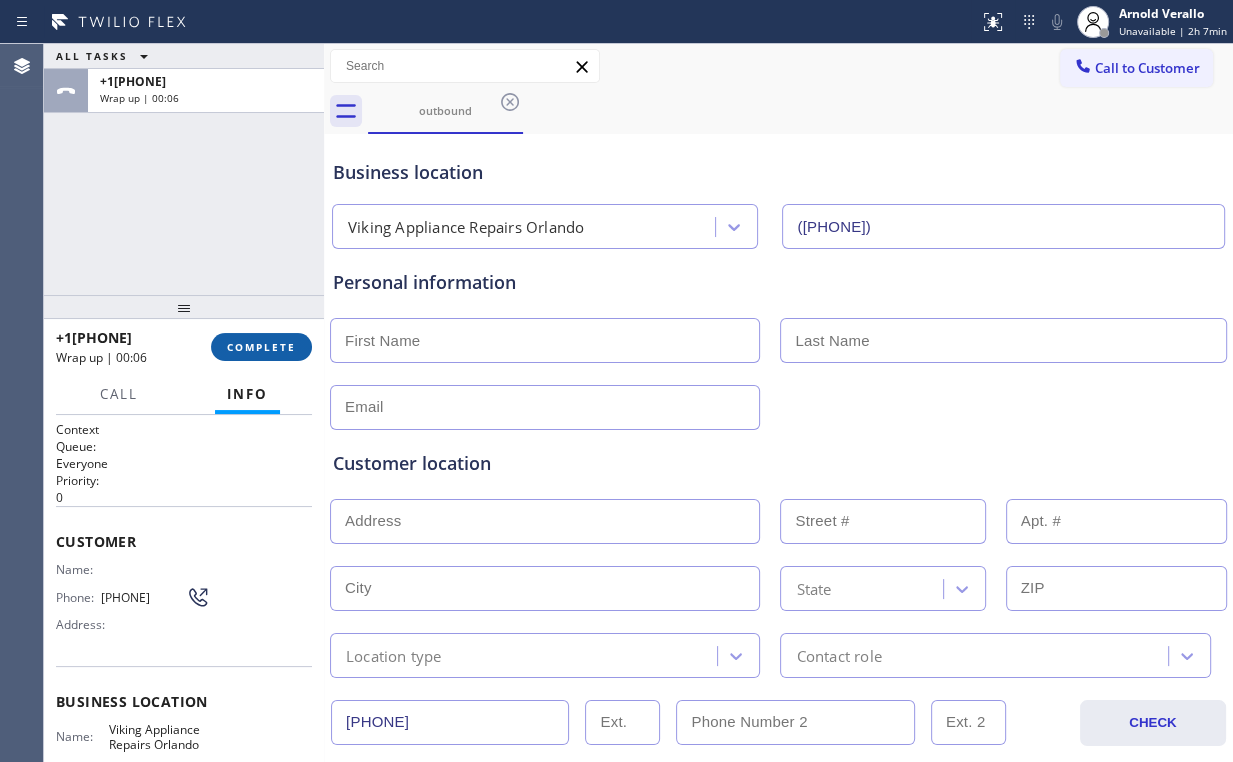 click on "COMPLETE" at bounding box center [261, 347] 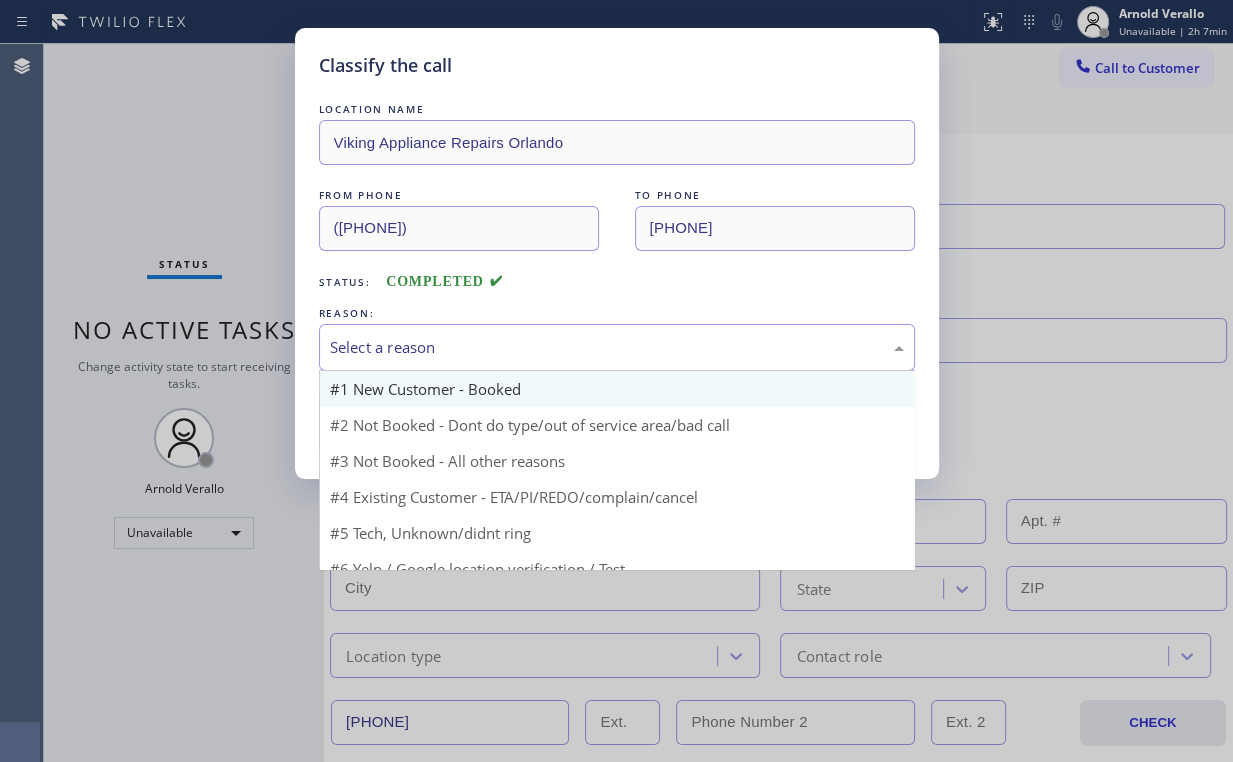 drag, startPoint x: 373, startPoint y: 348, endPoint x: 392, endPoint y: 401, distance: 56.302753 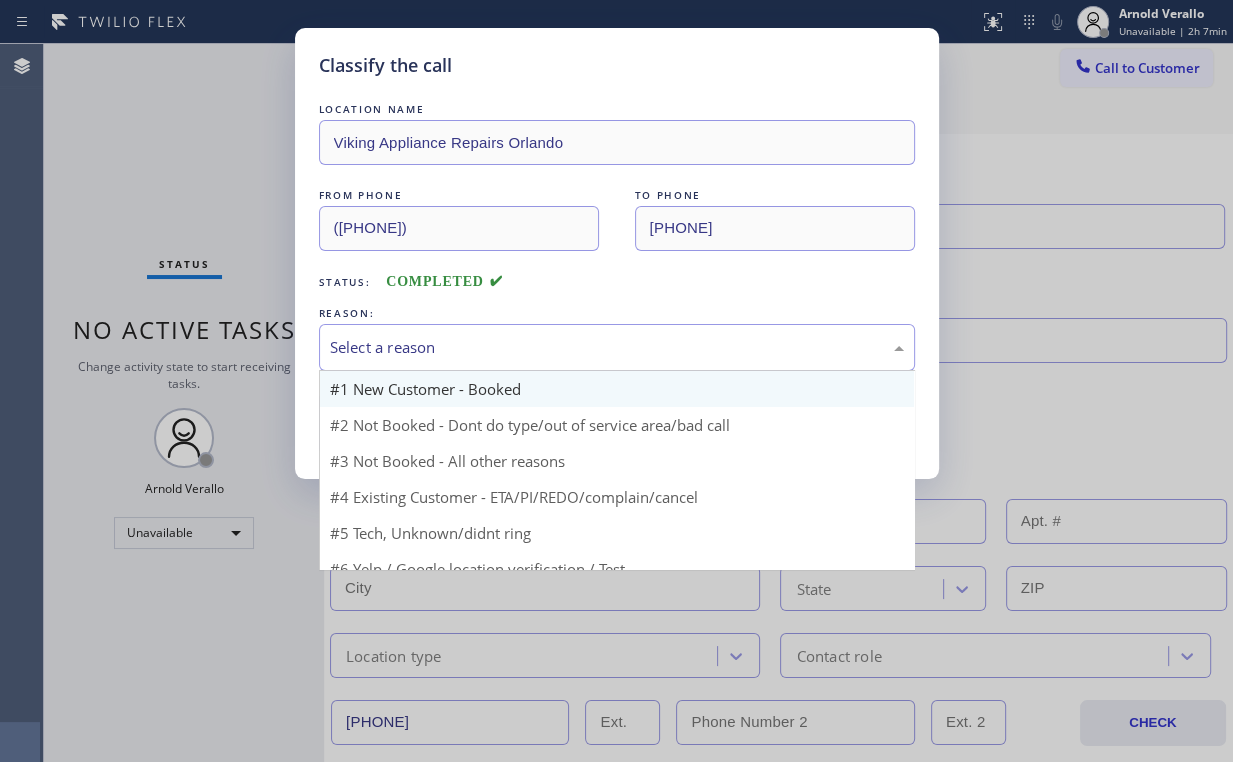 click on "Select a reason" at bounding box center [617, 347] 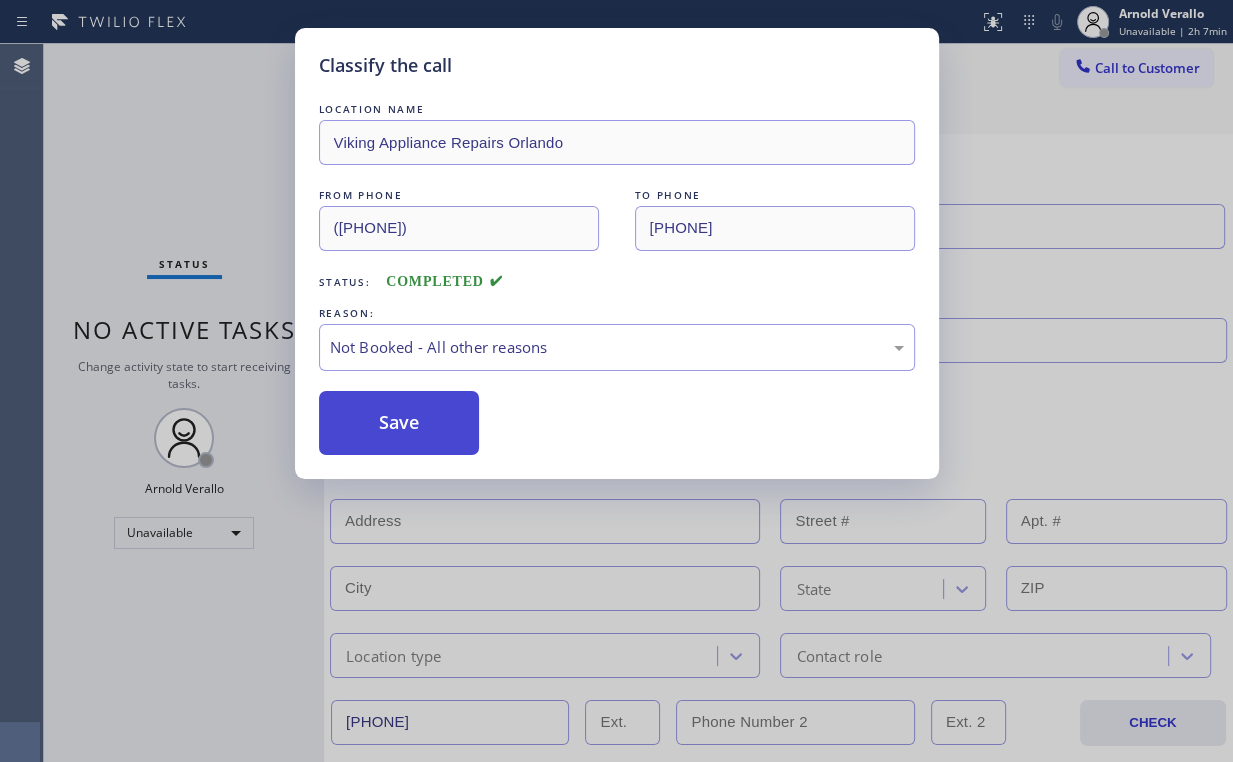 click on "Save" at bounding box center (399, 423) 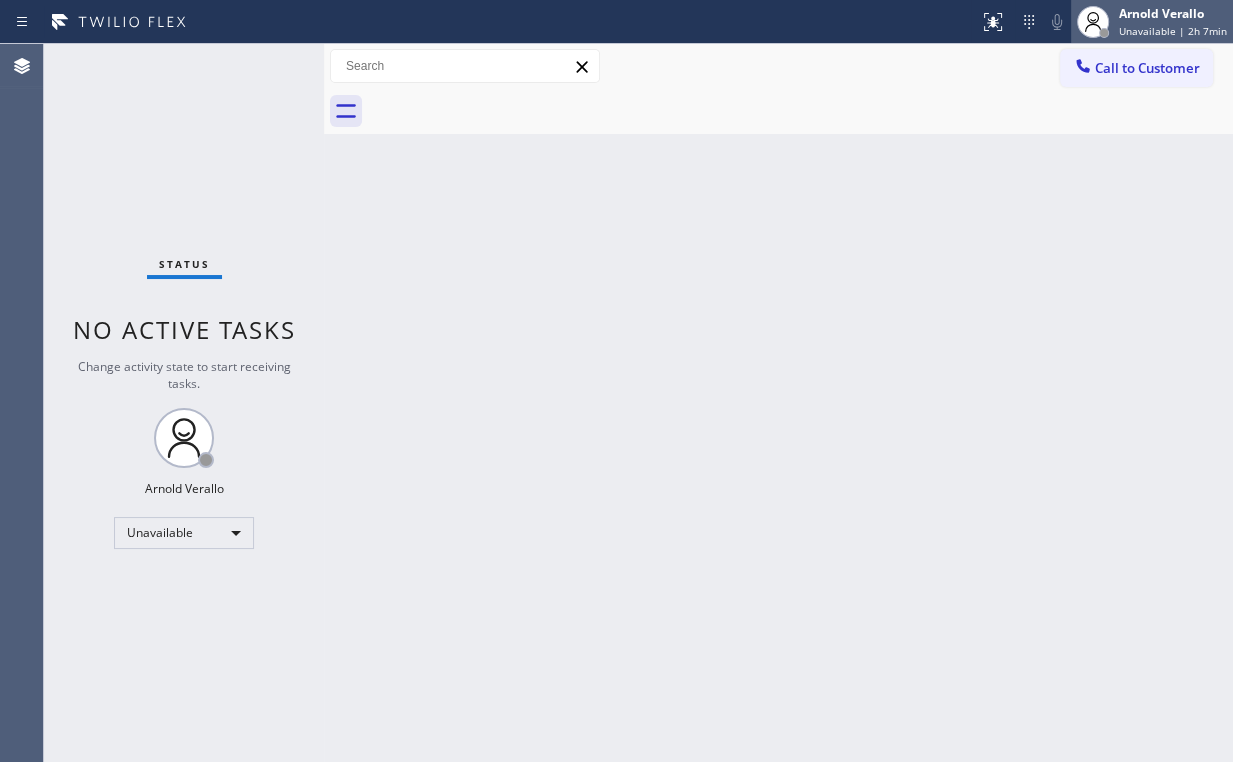 click on "Arnold Verallo" at bounding box center [1173, 13] 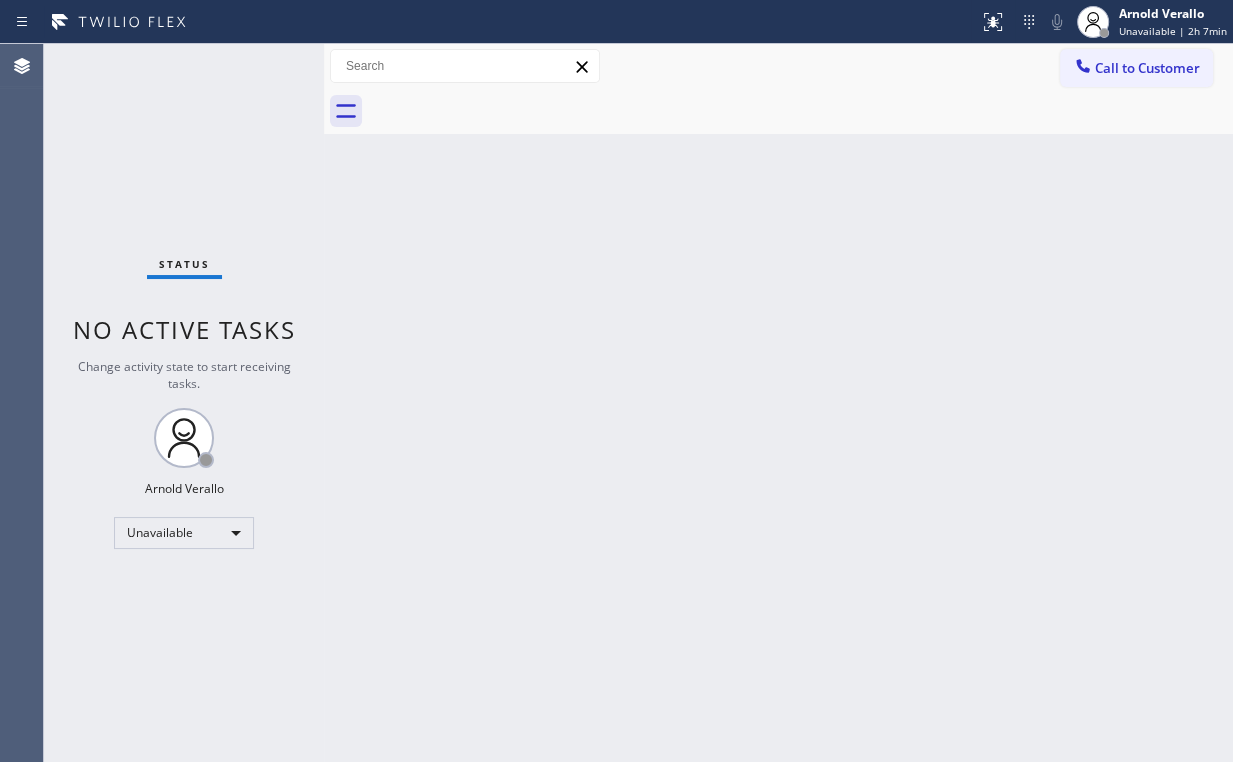 drag, startPoint x: 775, startPoint y: 243, endPoint x: 819, endPoint y: 243, distance: 44 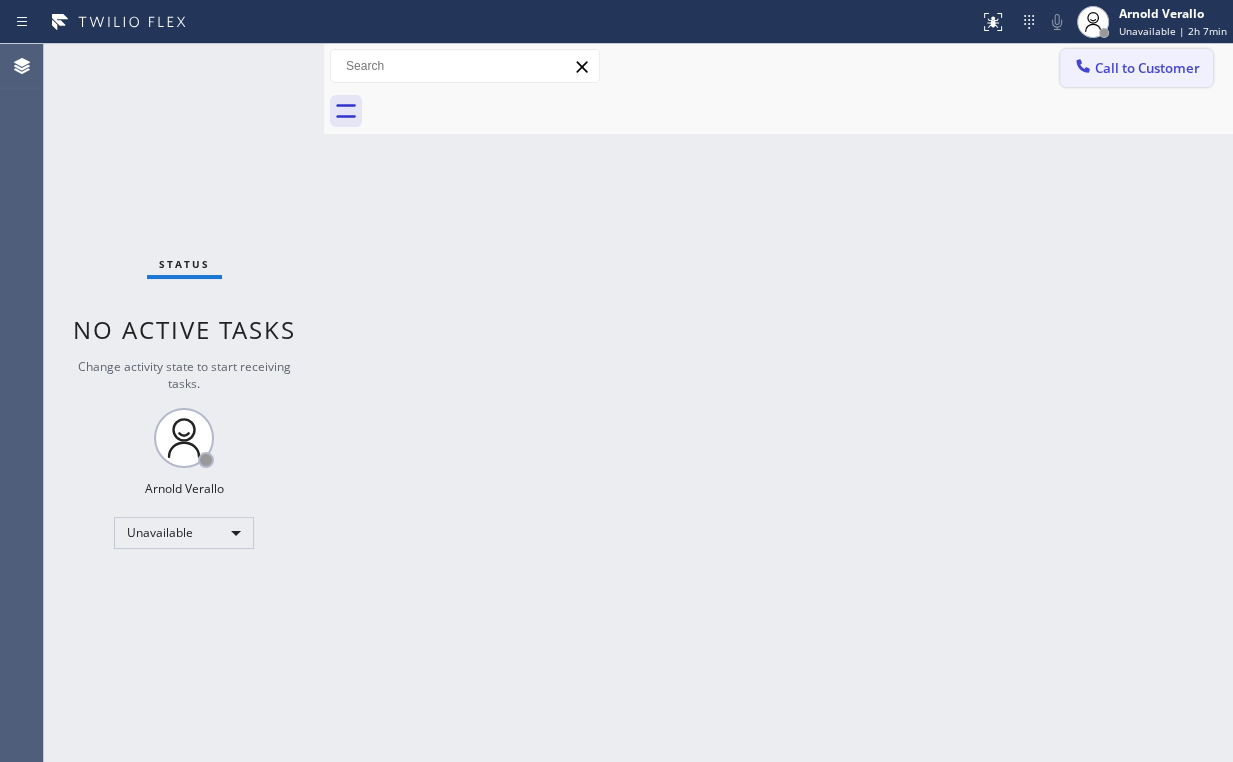 click on "Call to Customer" at bounding box center [1136, 68] 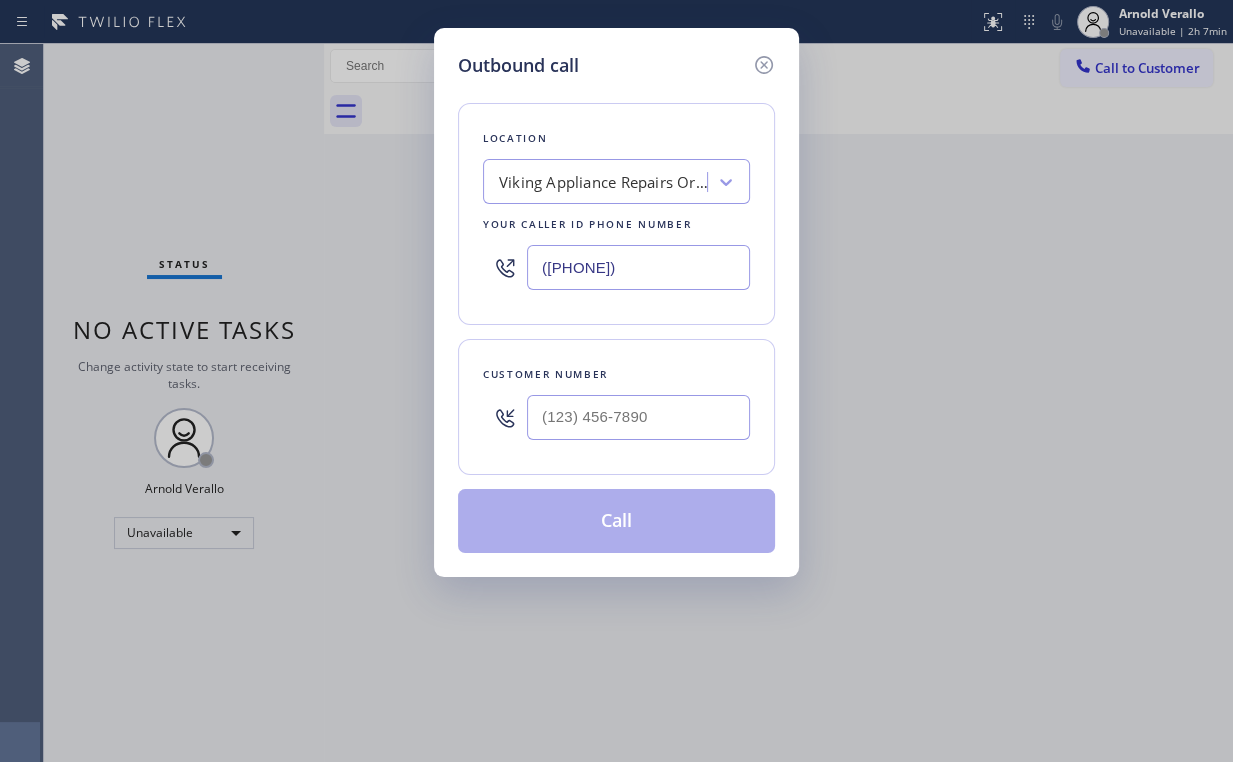 drag, startPoint x: 664, startPoint y: 260, endPoint x: 300, endPoint y: 273, distance: 364.23206 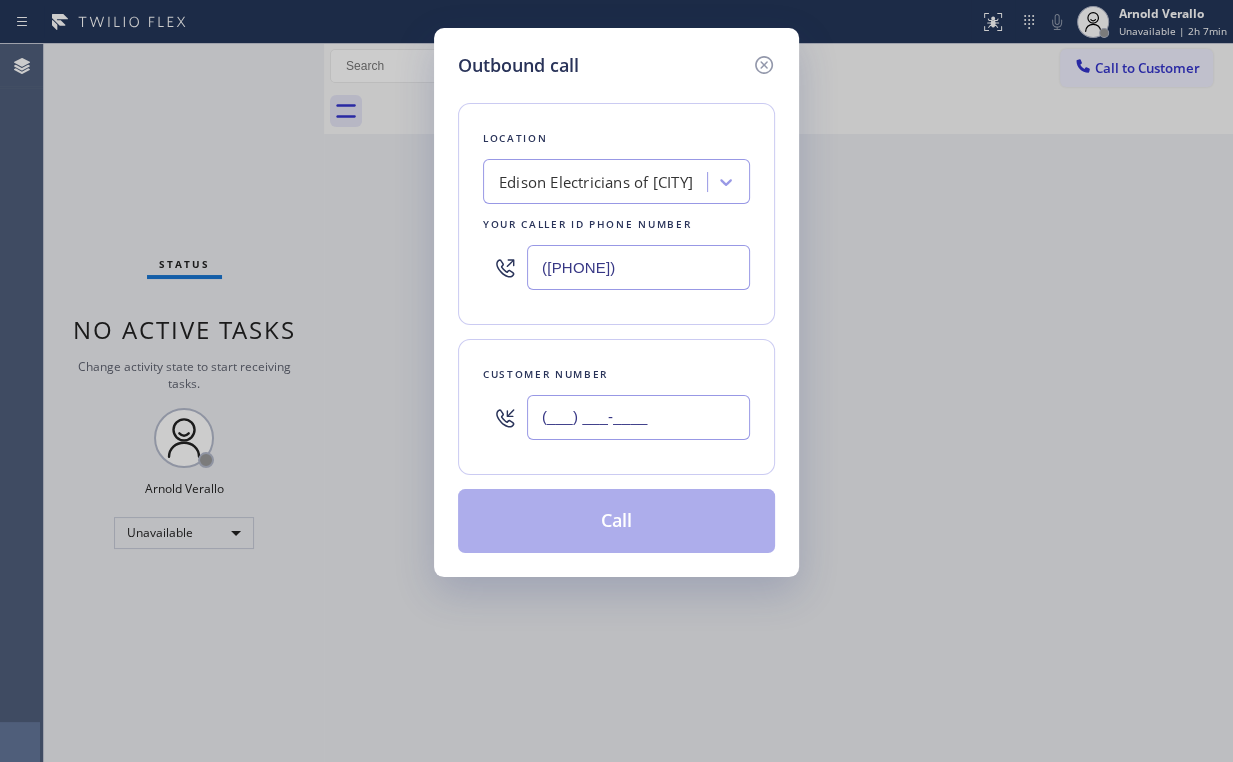 click on "(___) ___-____" at bounding box center [638, 417] 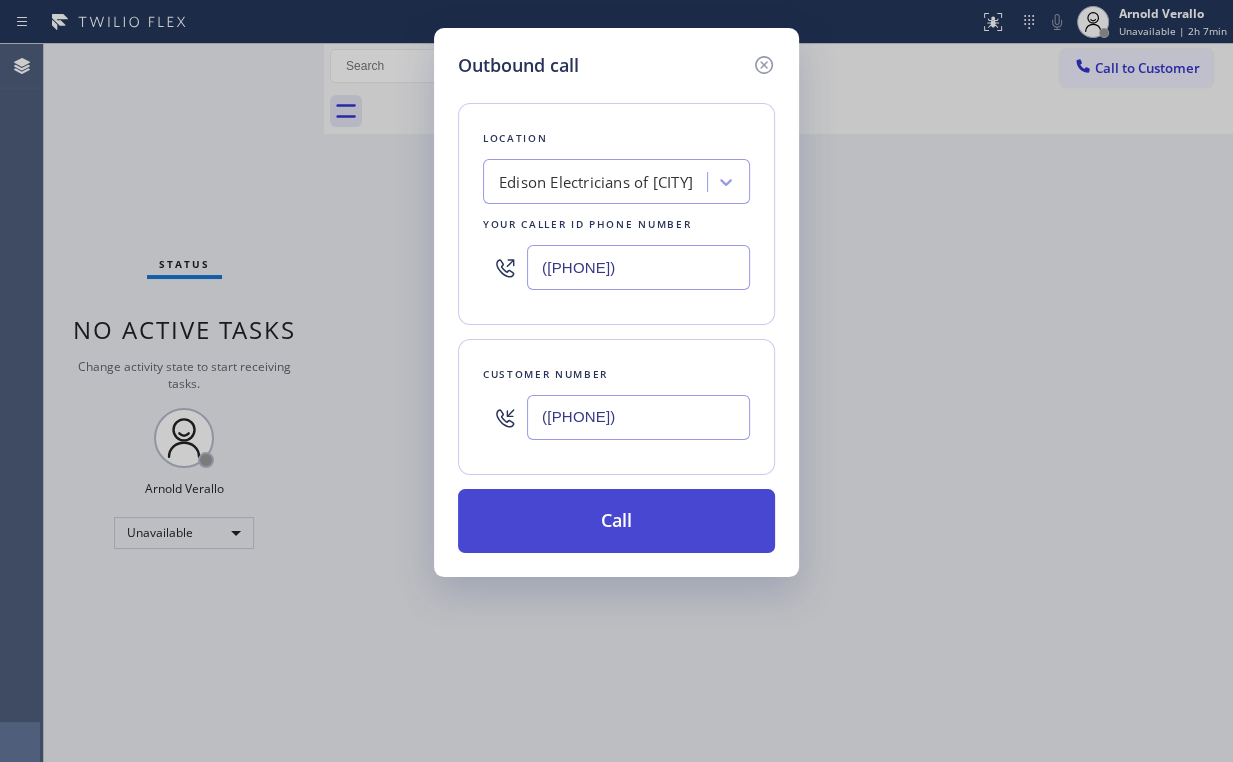 type on "([PHONE])" 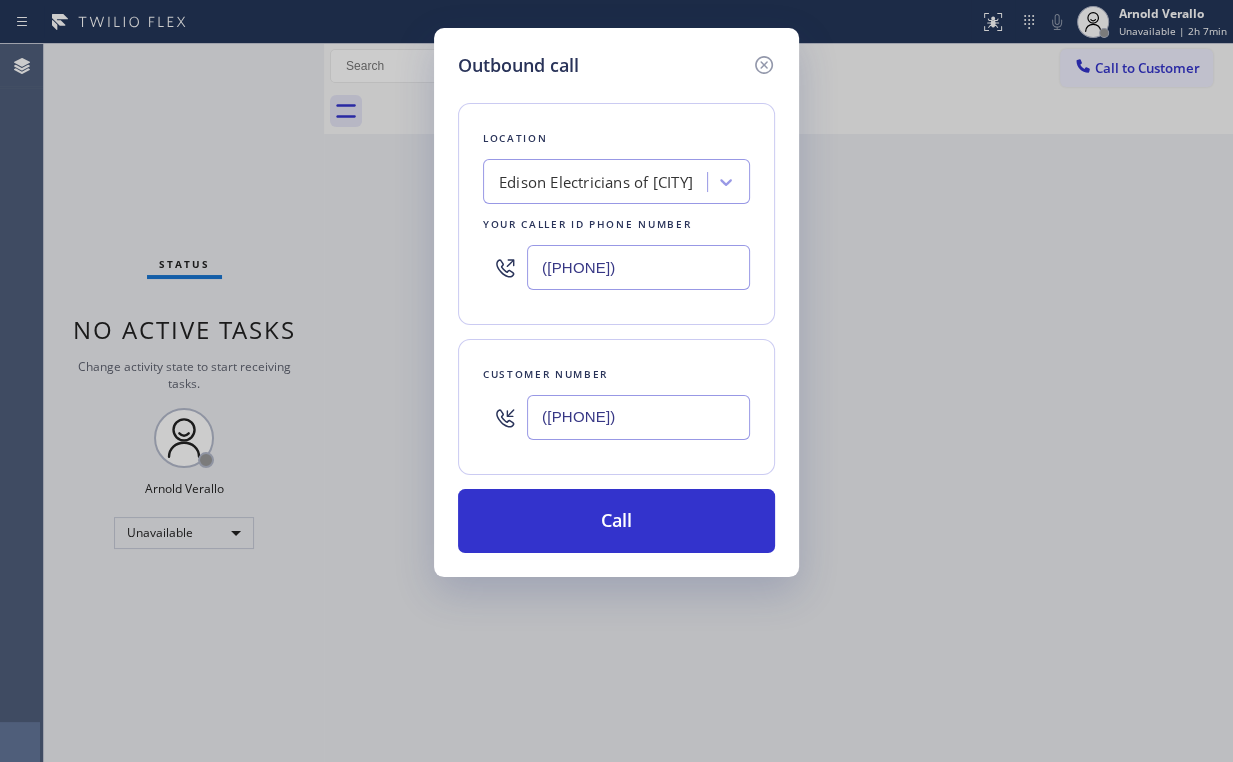 drag, startPoint x: 586, startPoint y: 516, endPoint x: 494, endPoint y: 693, distance: 199.48183 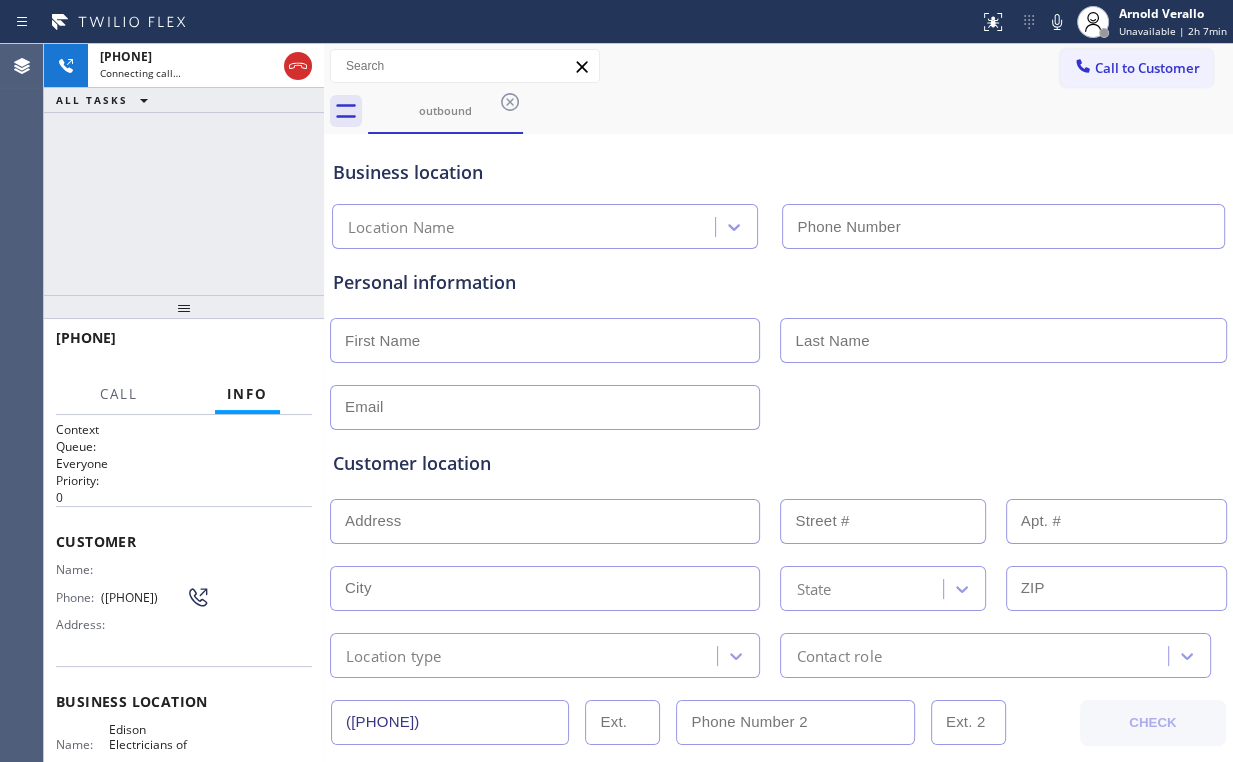 type on "([PHONE])" 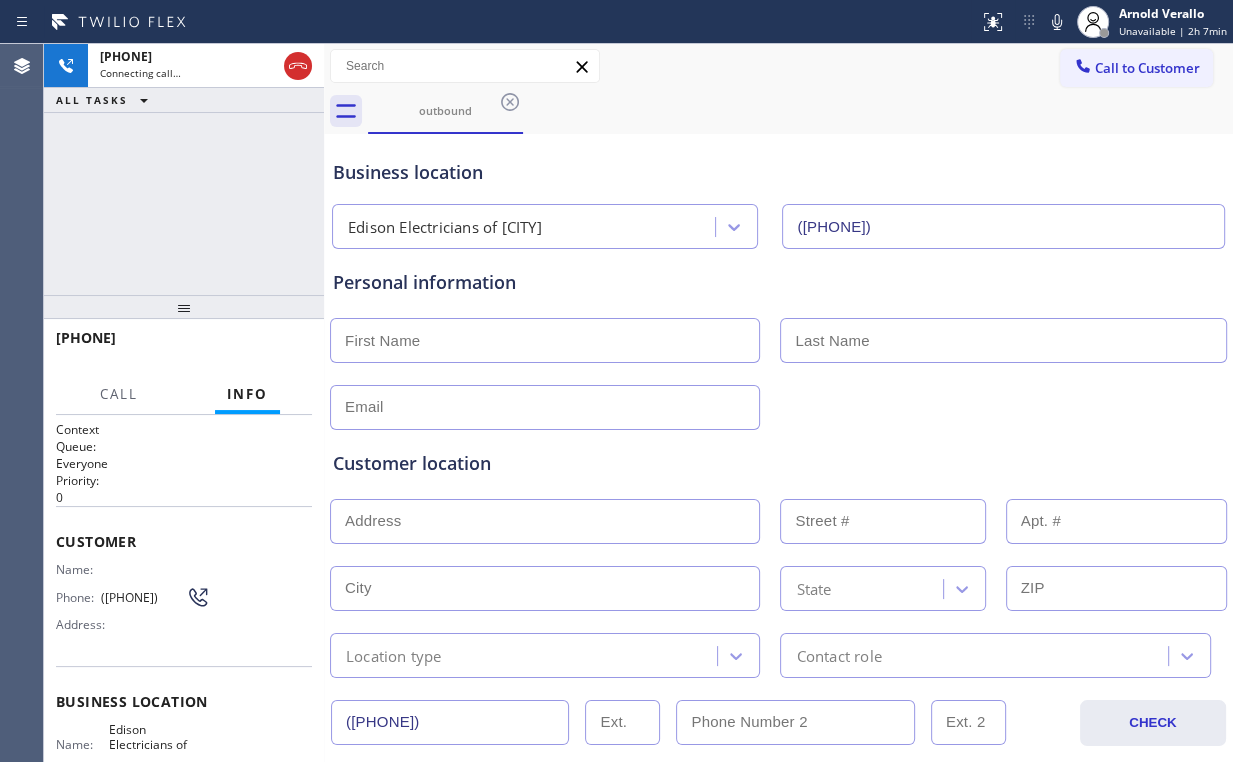 click on "[PHONE] Connecting call… ALL TASKS ALL TASKS ACTIVE TASKS TASKS IN WRAP UP" at bounding box center [184, 169] 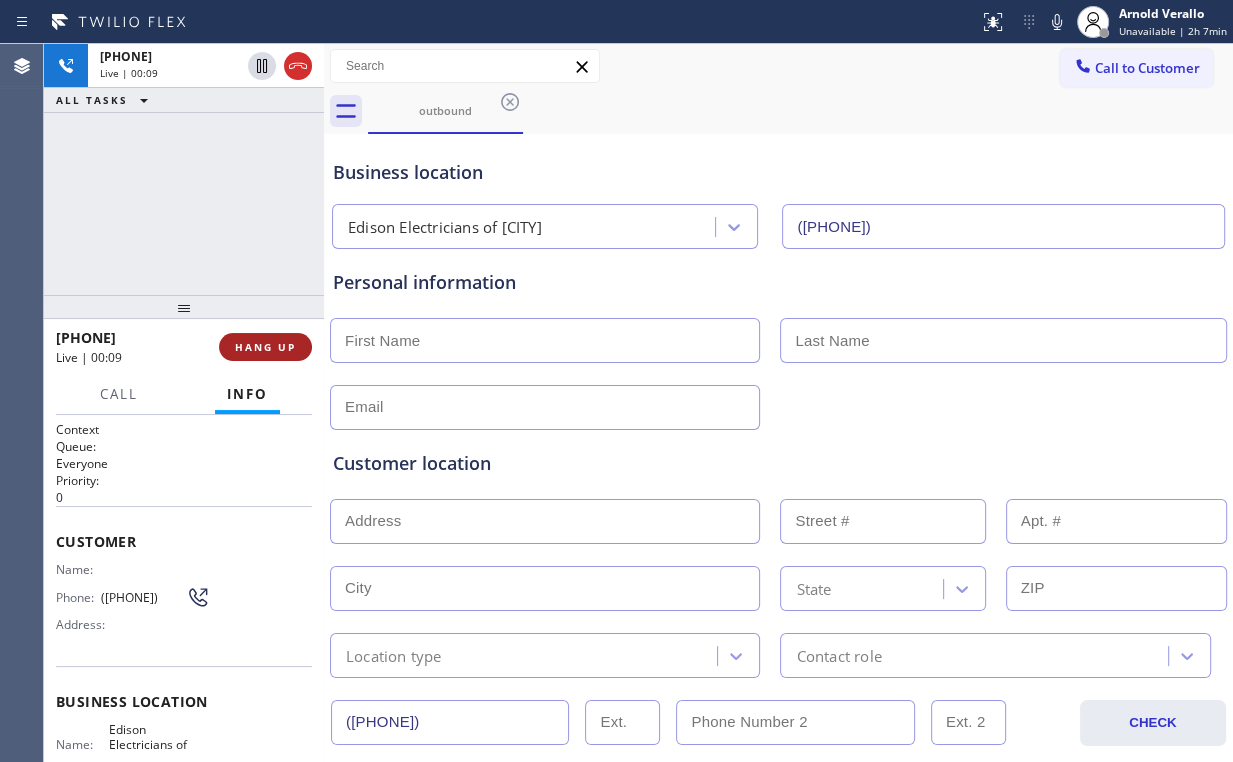 click on "HANG UP" at bounding box center (265, 347) 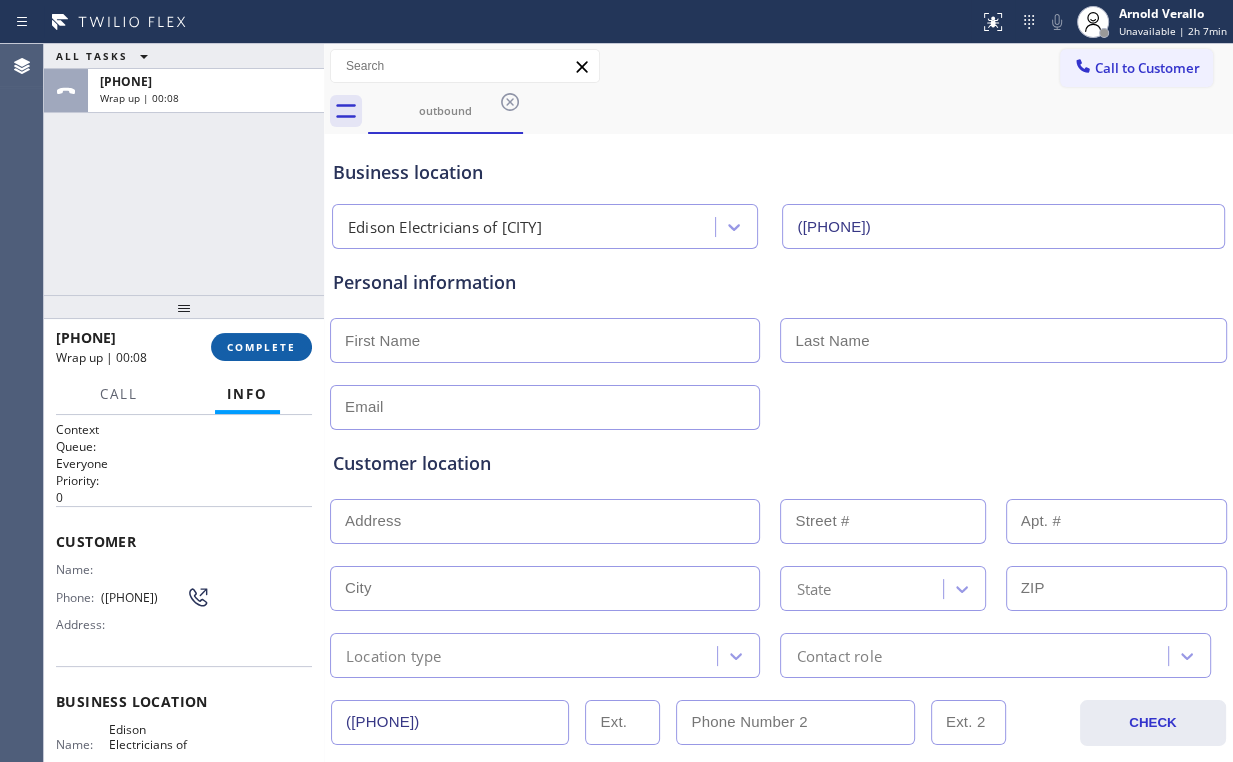 click on "COMPLETE" at bounding box center (261, 347) 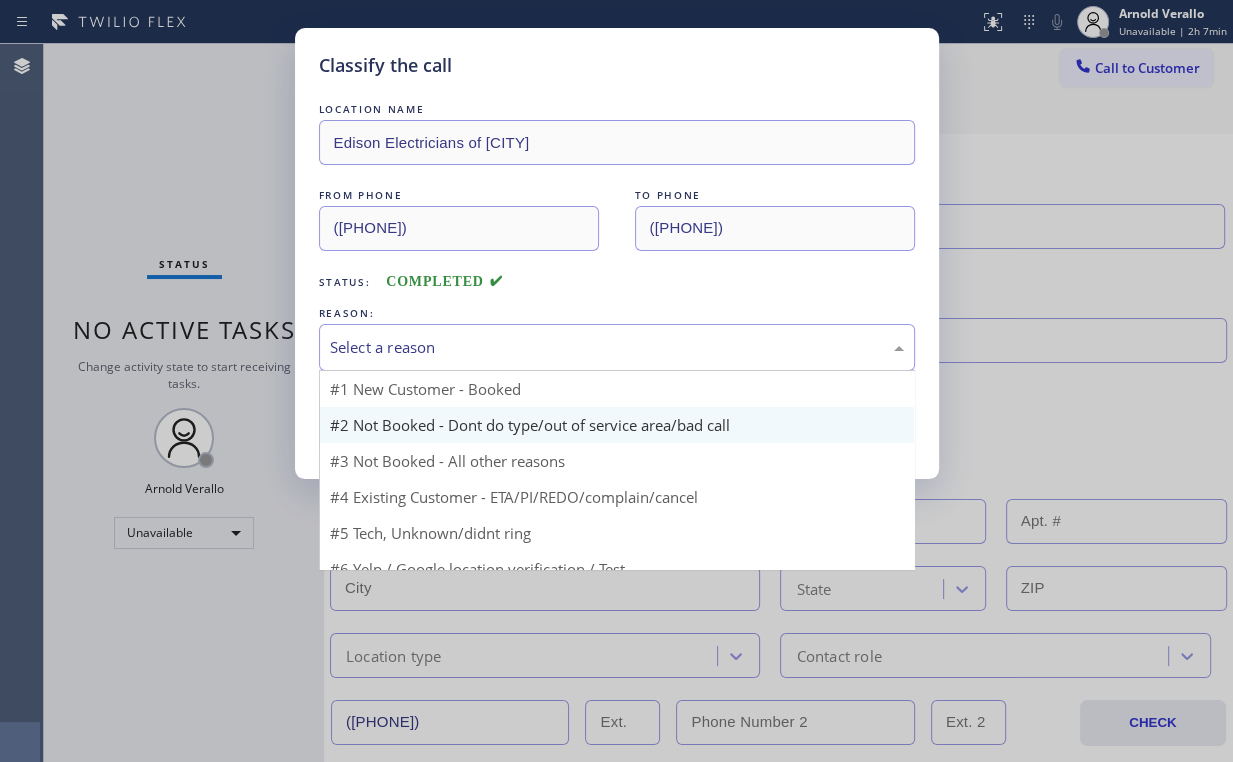 drag, startPoint x: 399, startPoint y: 346, endPoint x: 410, endPoint y: 408, distance: 62.968246 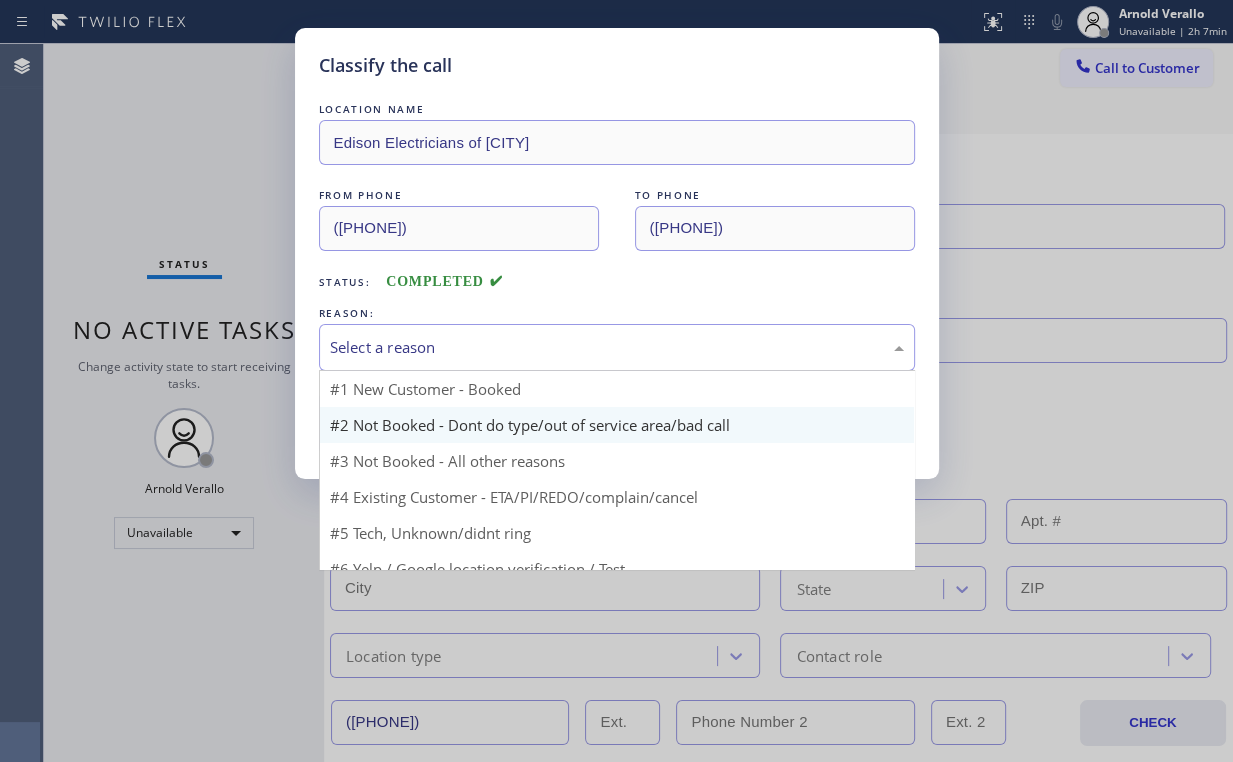 click on "Select a reason" at bounding box center [617, 347] 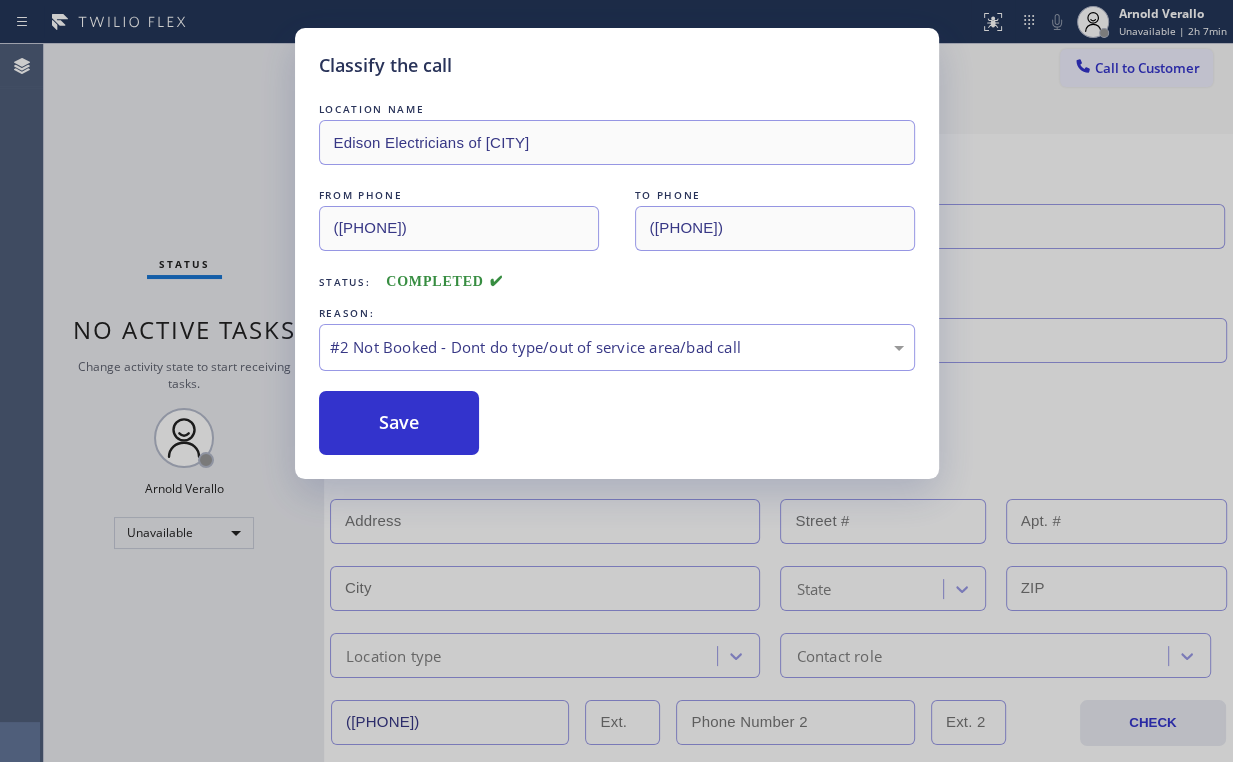 drag, startPoint x: 416, startPoint y: 420, endPoint x: 160, endPoint y: 189, distance: 344.81445 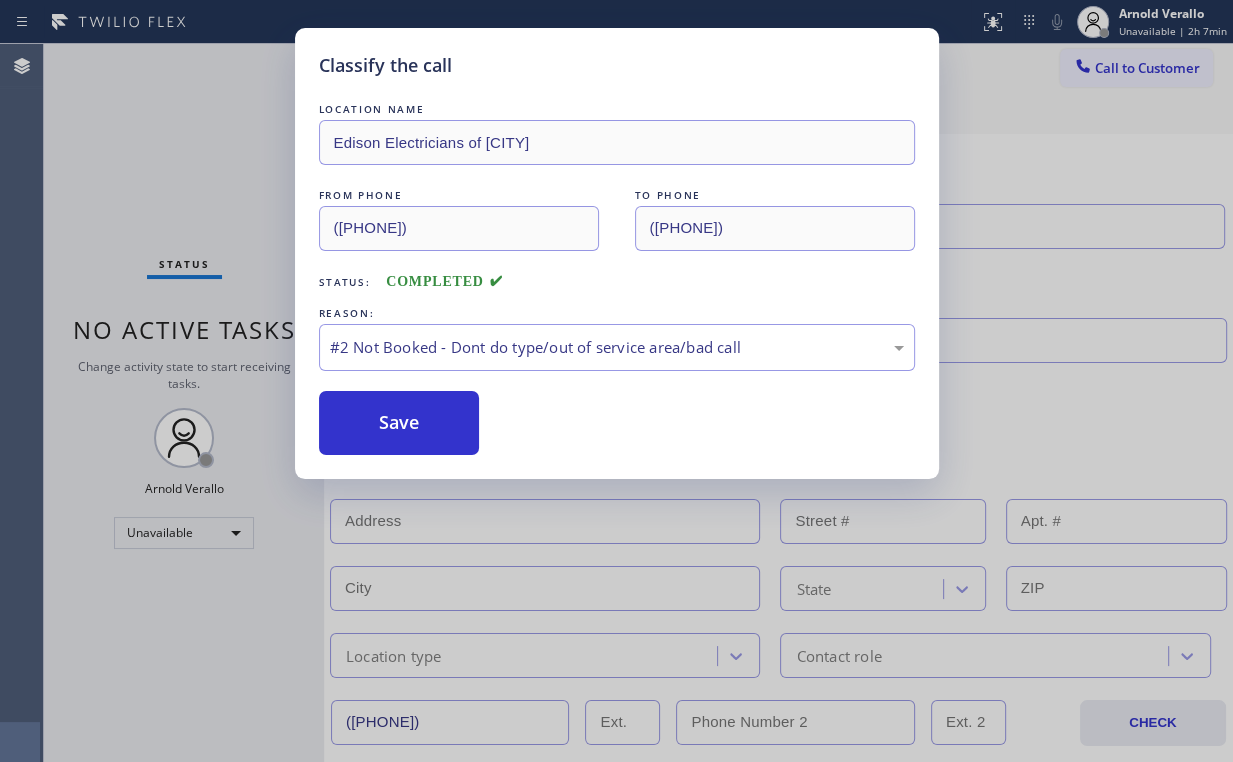 click on "Save" at bounding box center [399, 423] 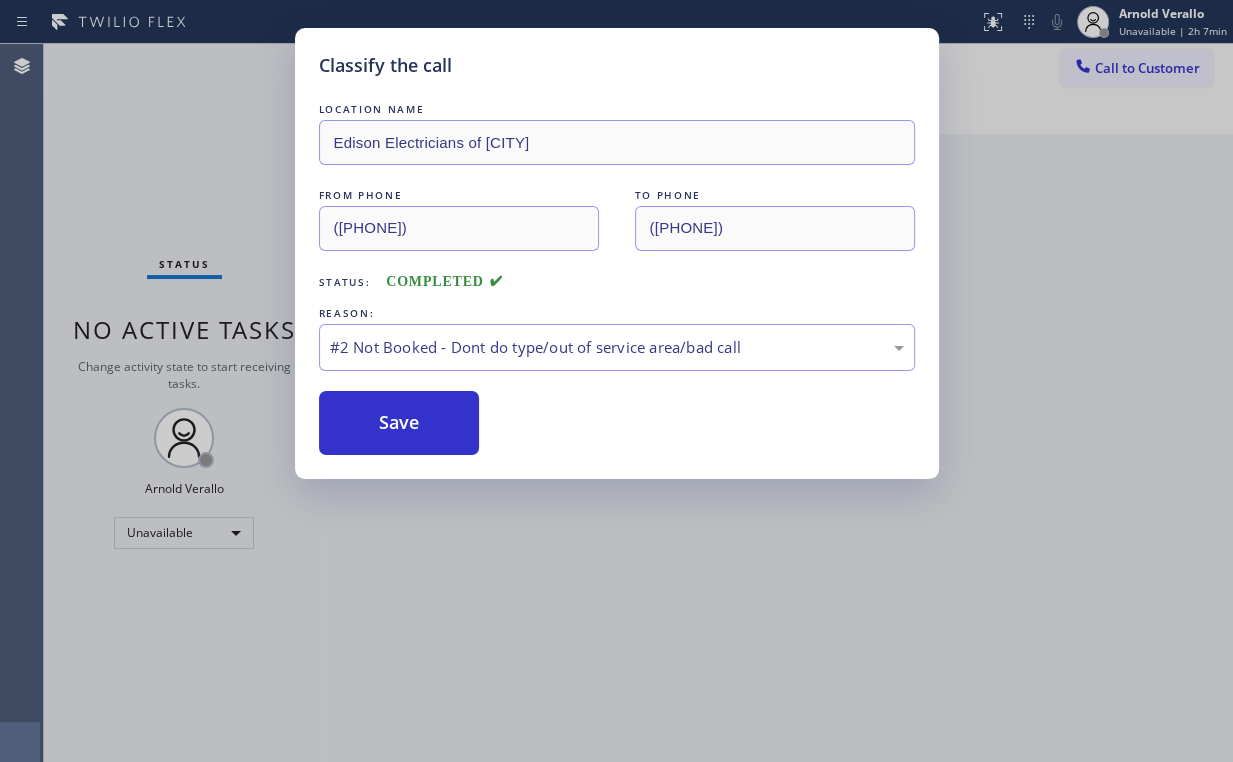 drag, startPoint x: 150, startPoint y: 166, endPoint x: 169, endPoint y: 181, distance: 24.207438 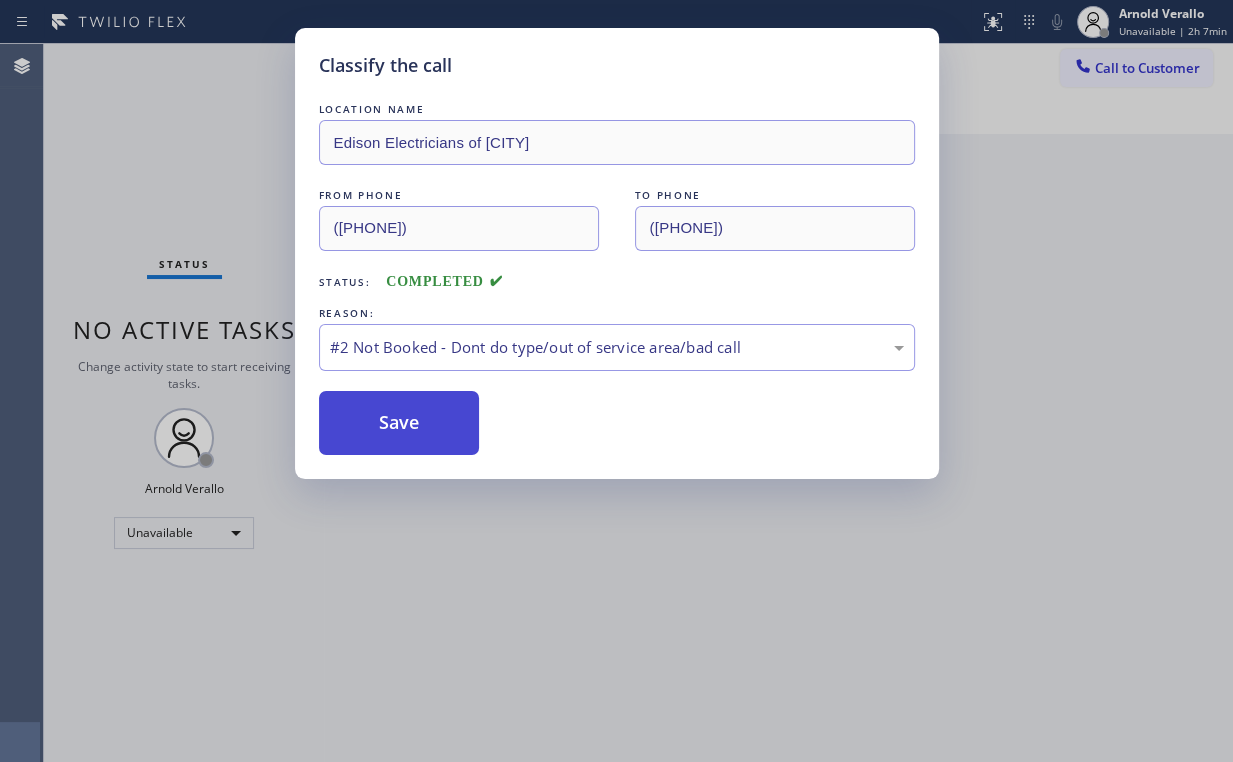 click on "Save" at bounding box center (399, 423) 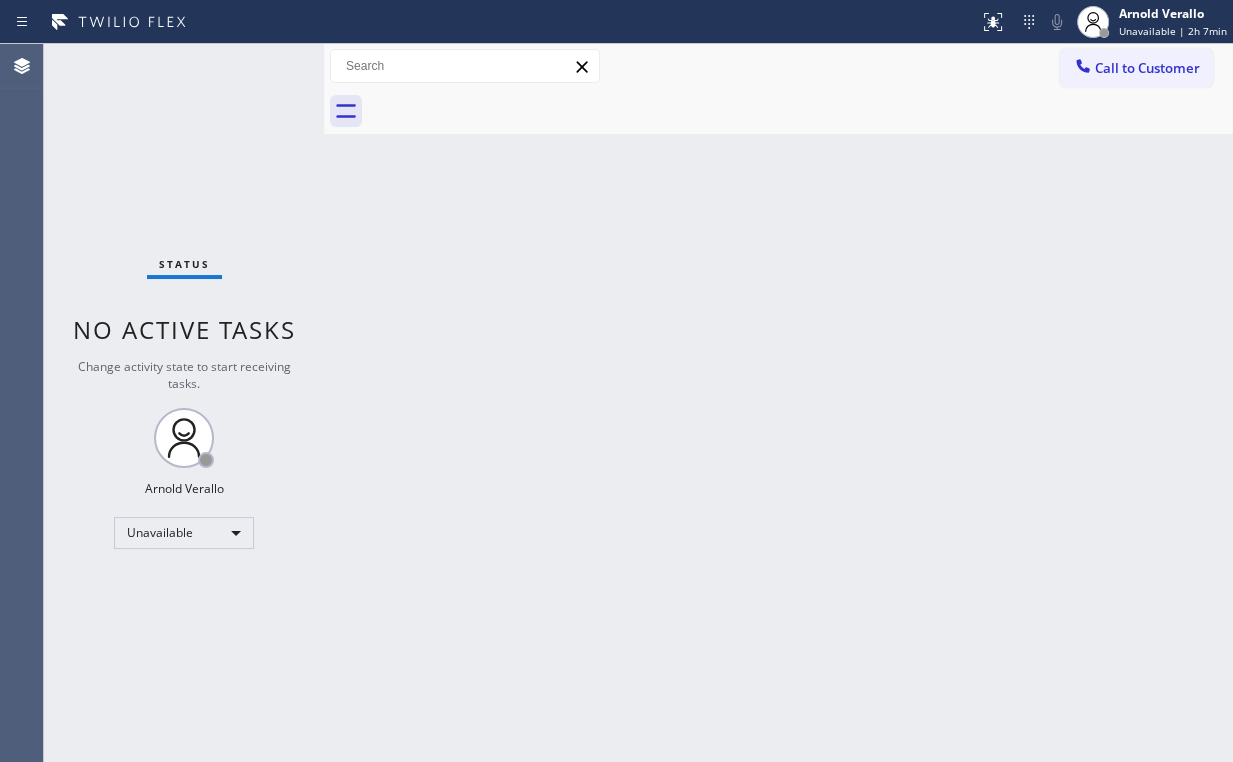 drag, startPoint x: 567, startPoint y: 272, endPoint x: 340, endPoint y: 19, distance: 339.9088 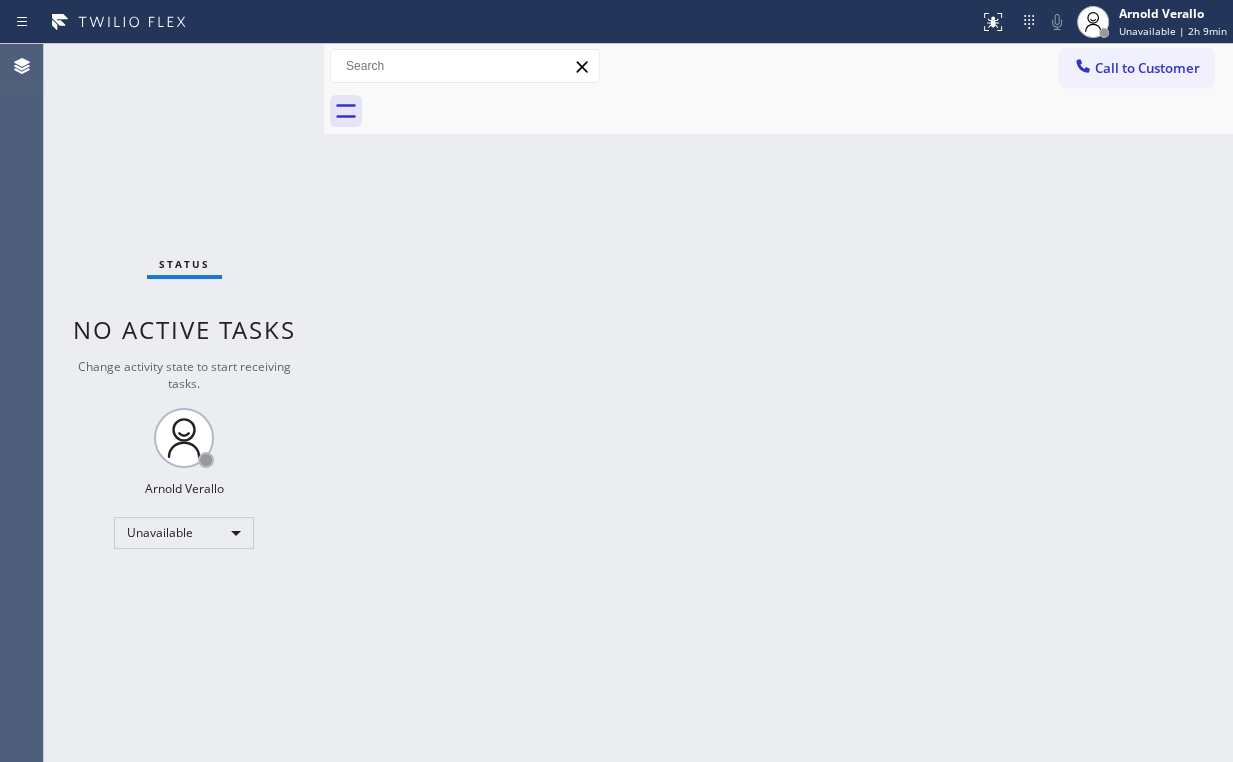 drag, startPoint x: 1139, startPoint y: 60, endPoint x: 1125, endPoint y: 72, distance: 18.439089 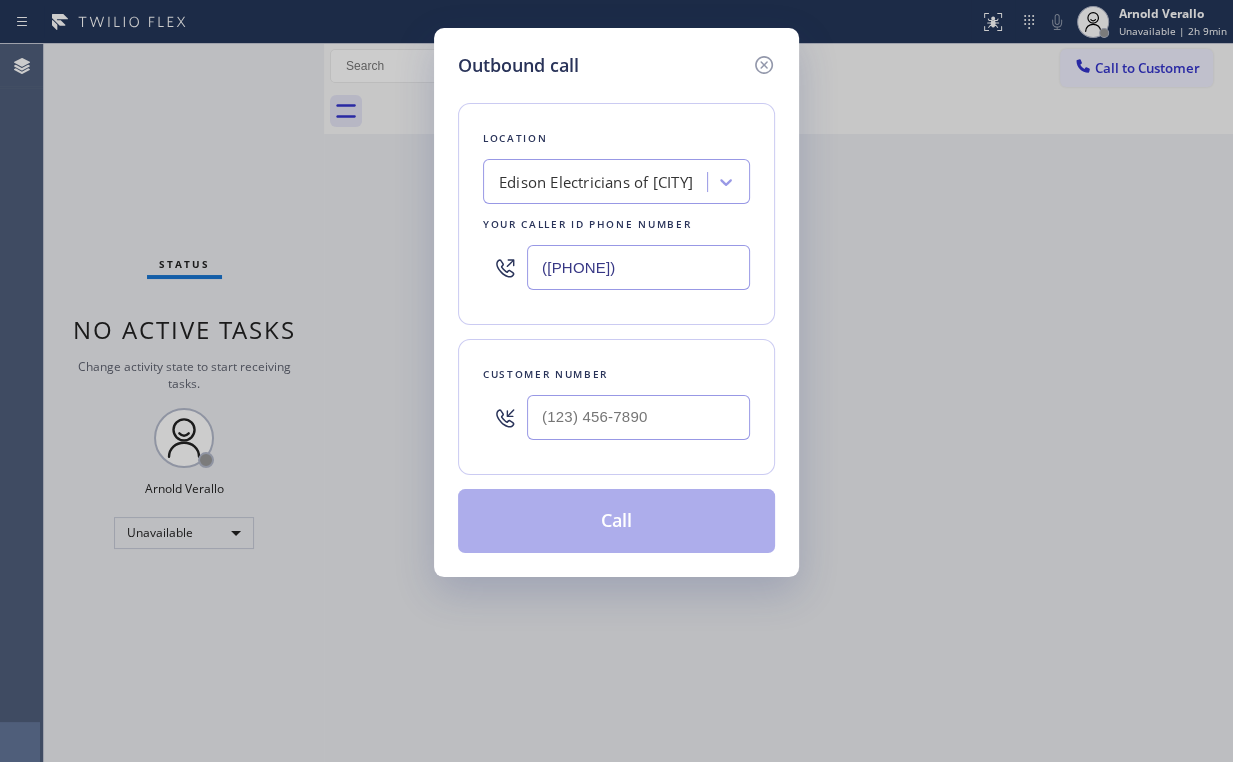 drag, startPoint x: 592, startPoint y: 252, endPoint x: 322, endPoint y: 238, distance: 270.36273 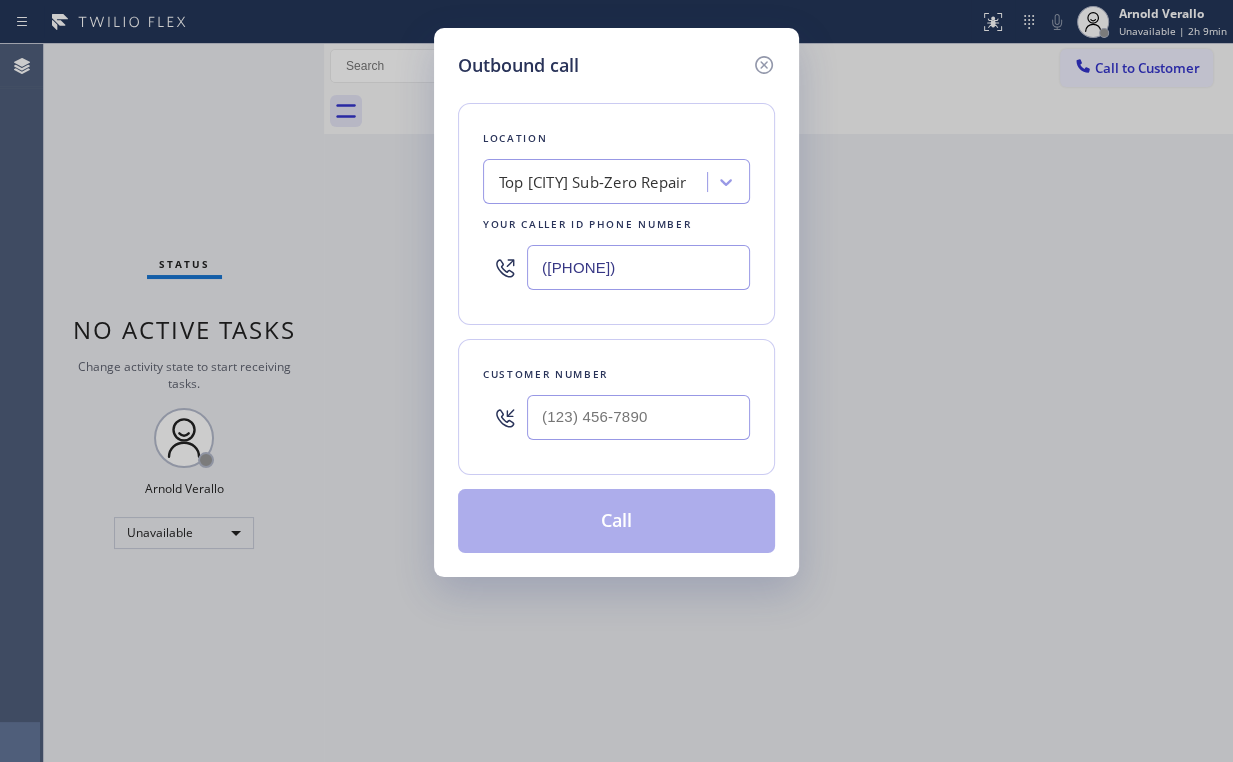 type on "([PHONE])" 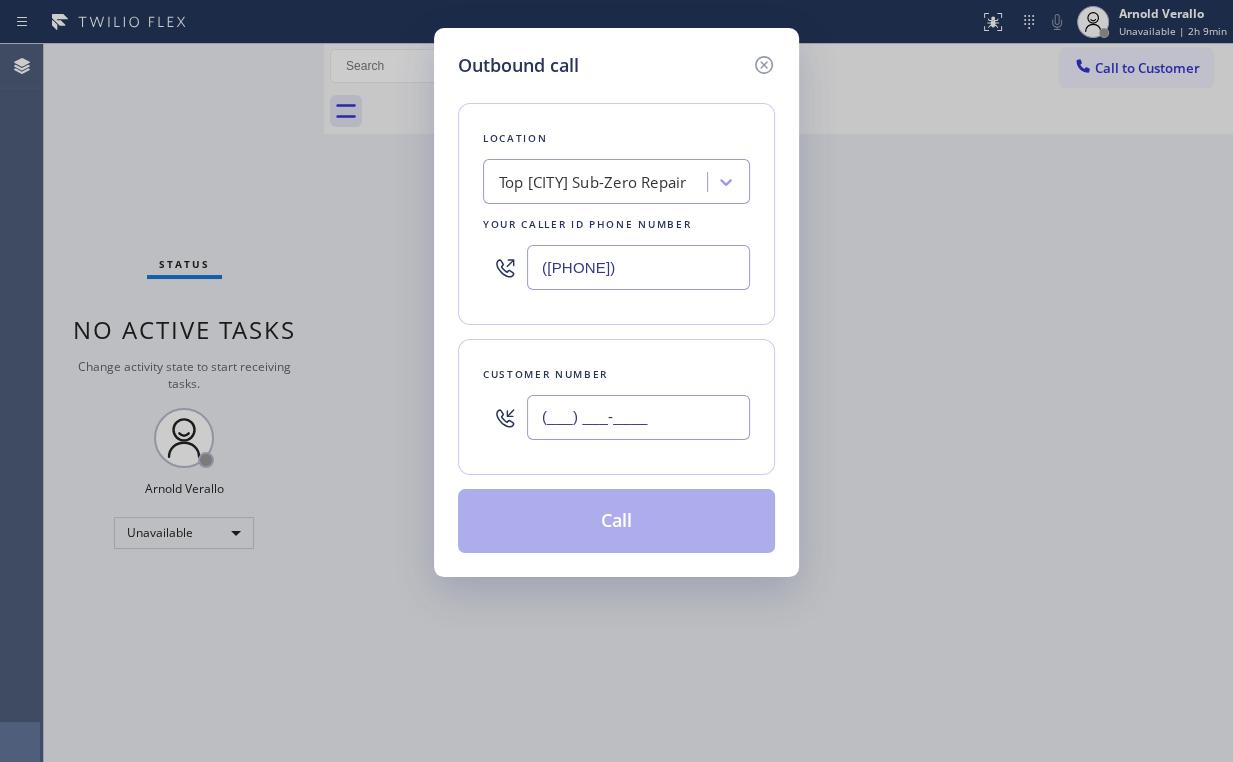 drag, startPoint x: 628, startPoint y: 423, endPoint x: 682, endPoint y: 404, distance: 57.245087 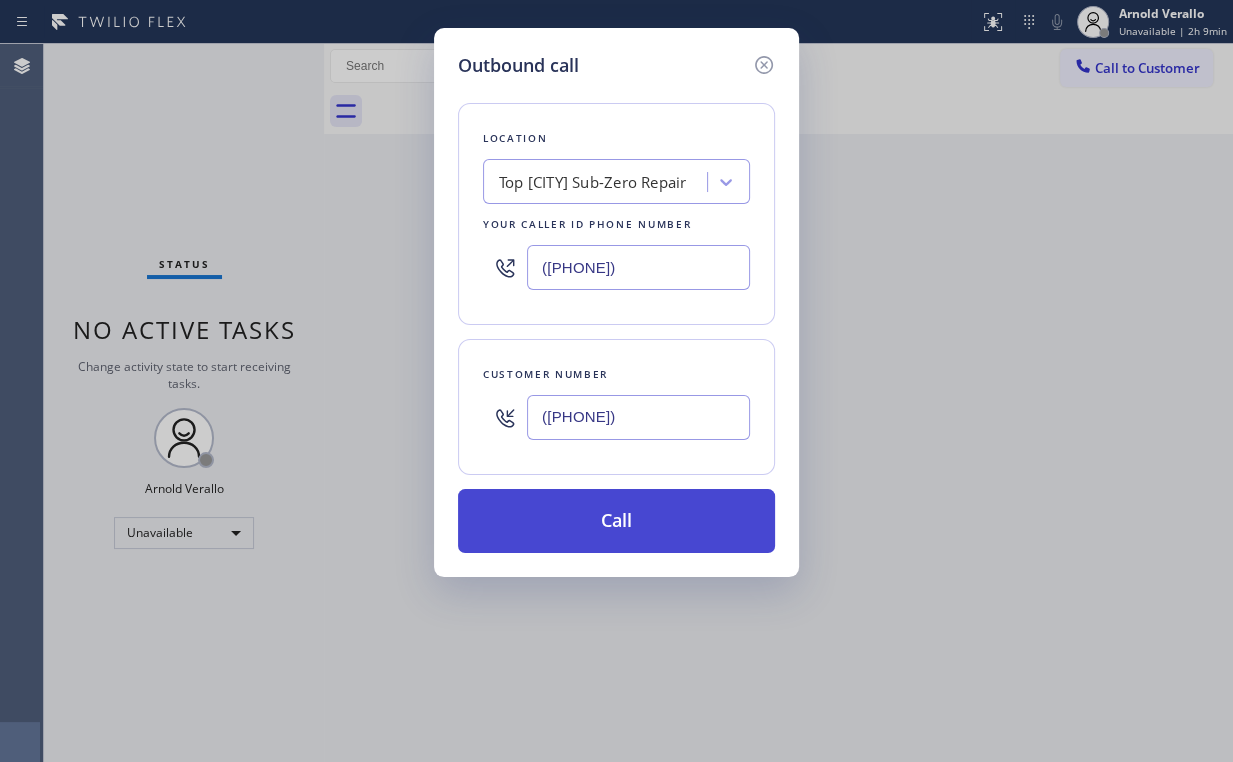 type on "([PHONE])" 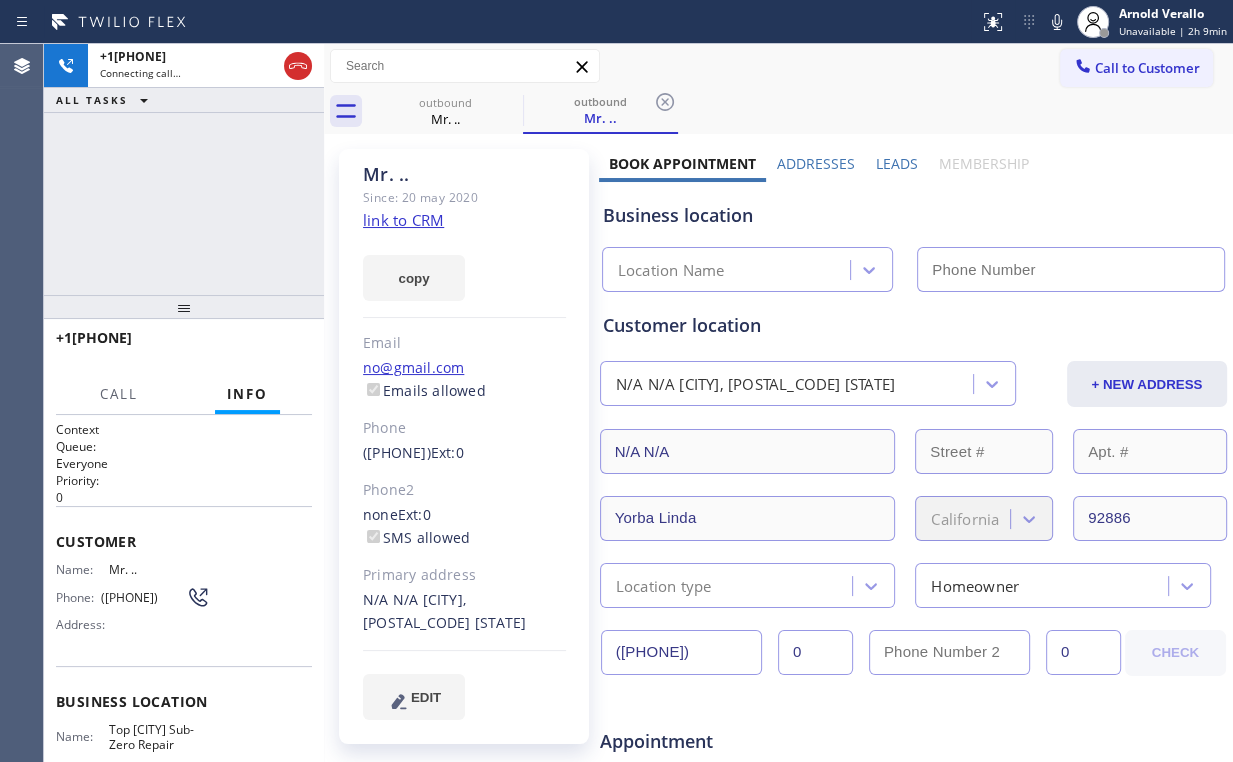click on "+1[PHONE] Connecting call… ALL TASKS ALL TASKS ACTIVE TASKS TASKS IN WRAP UP" at bounding box center (184, 169) 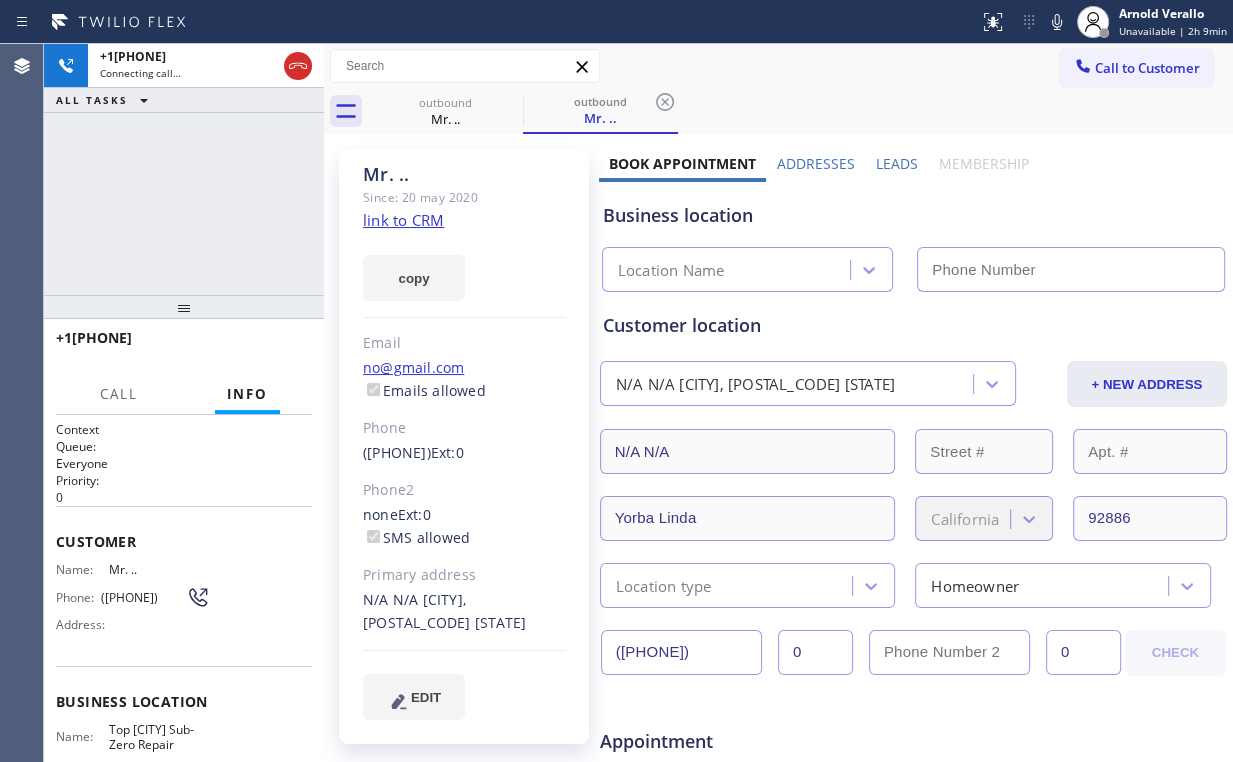 type on "([PHONE])" 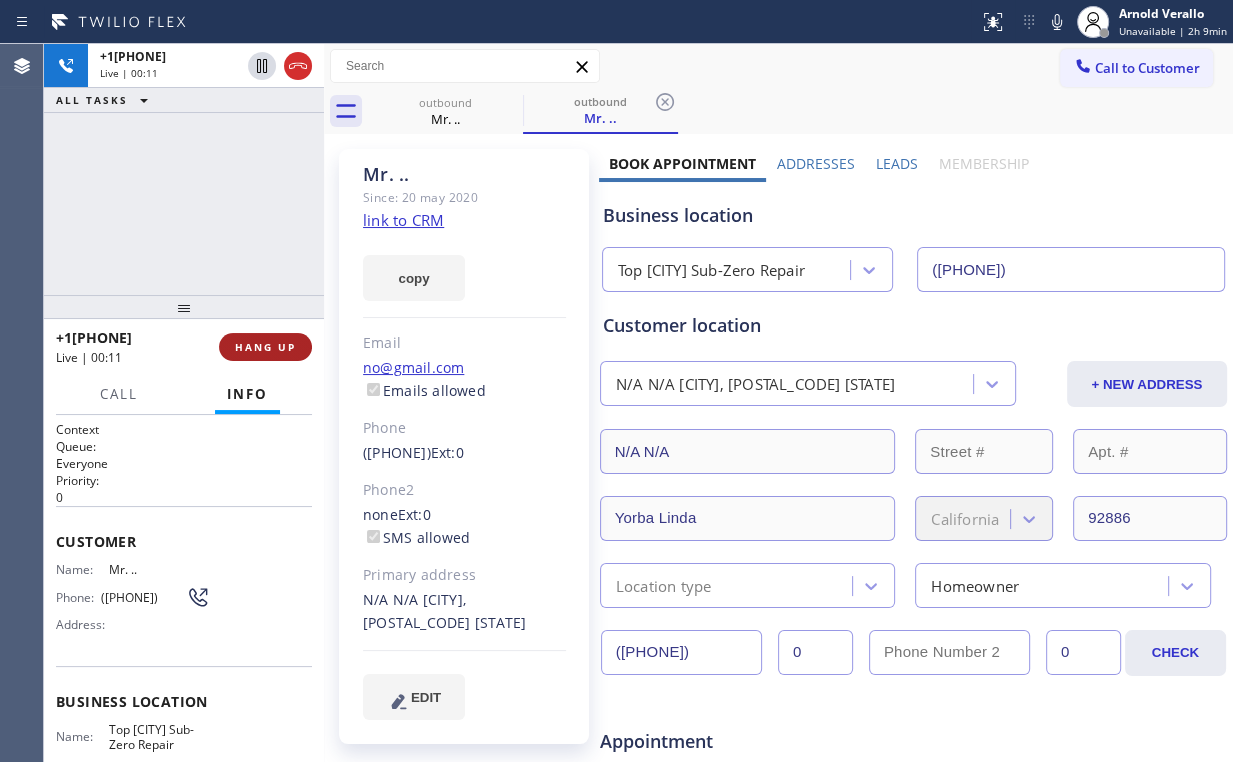 click on "HANG UP" at bounding box center [265, 347] 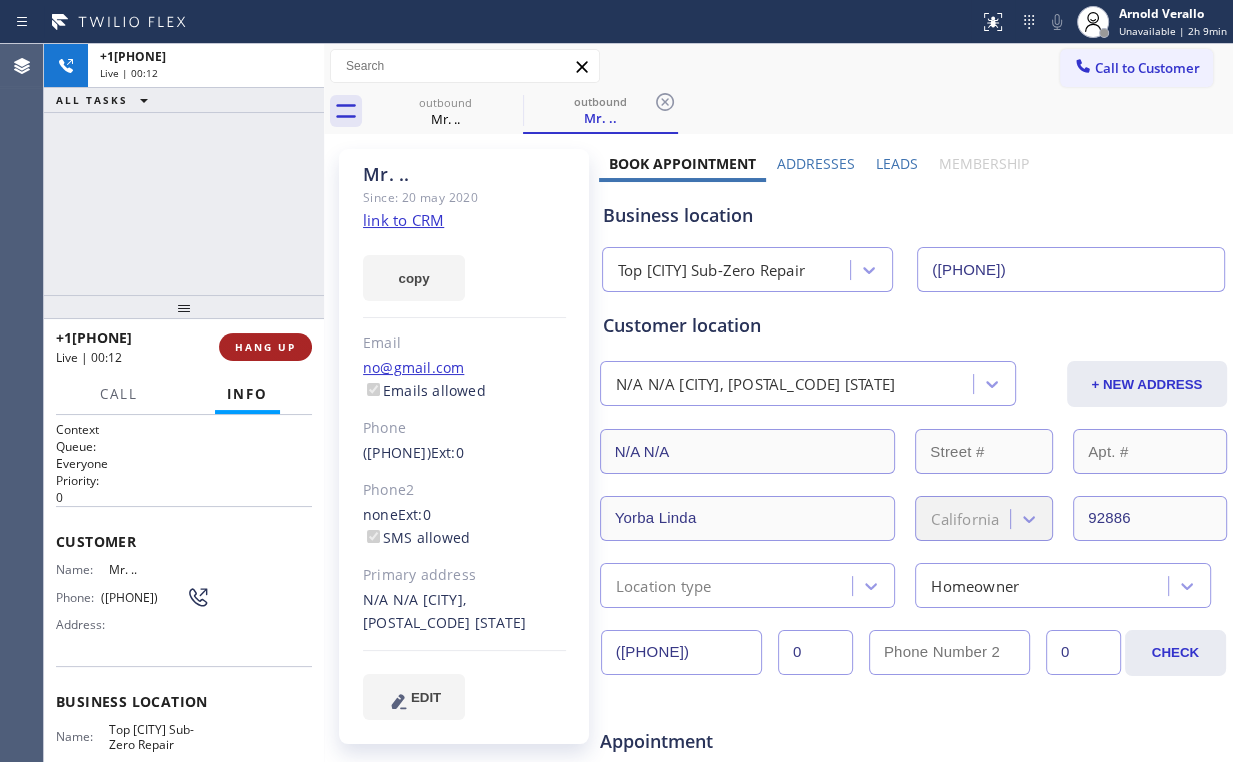 click on "HANG UP" at bounding box center [265, 347] 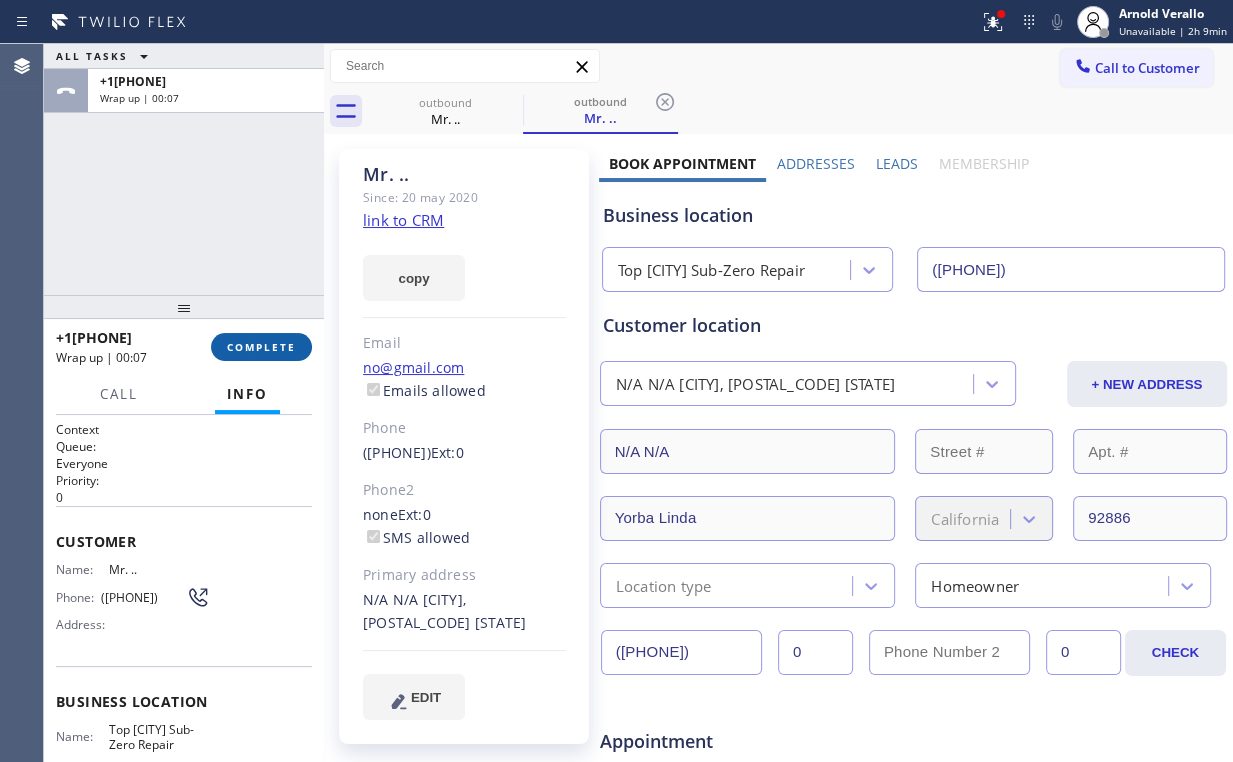 click on "COMPLETE" at bounding box center [261, 347] 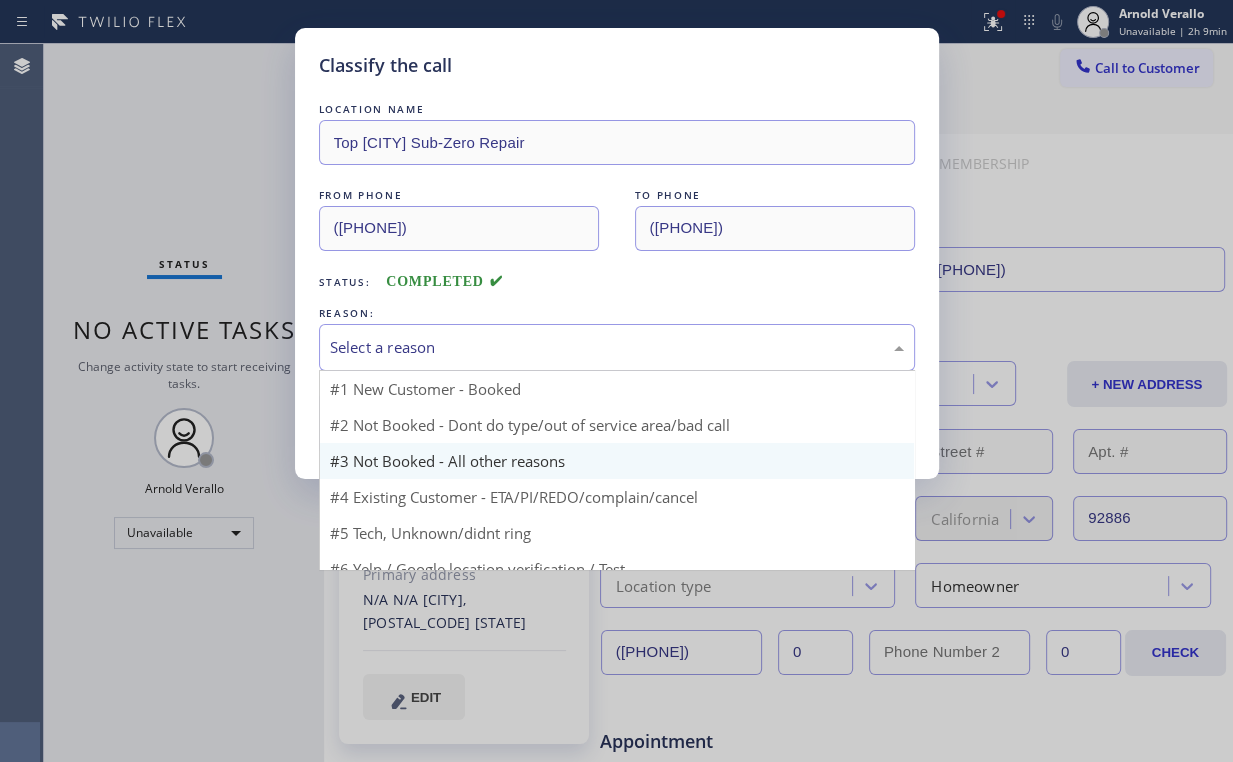 drag, startPoint x: 435, startPoint y: 336, endPoint x: 431, endPoint y: 405, distance: 69.115845 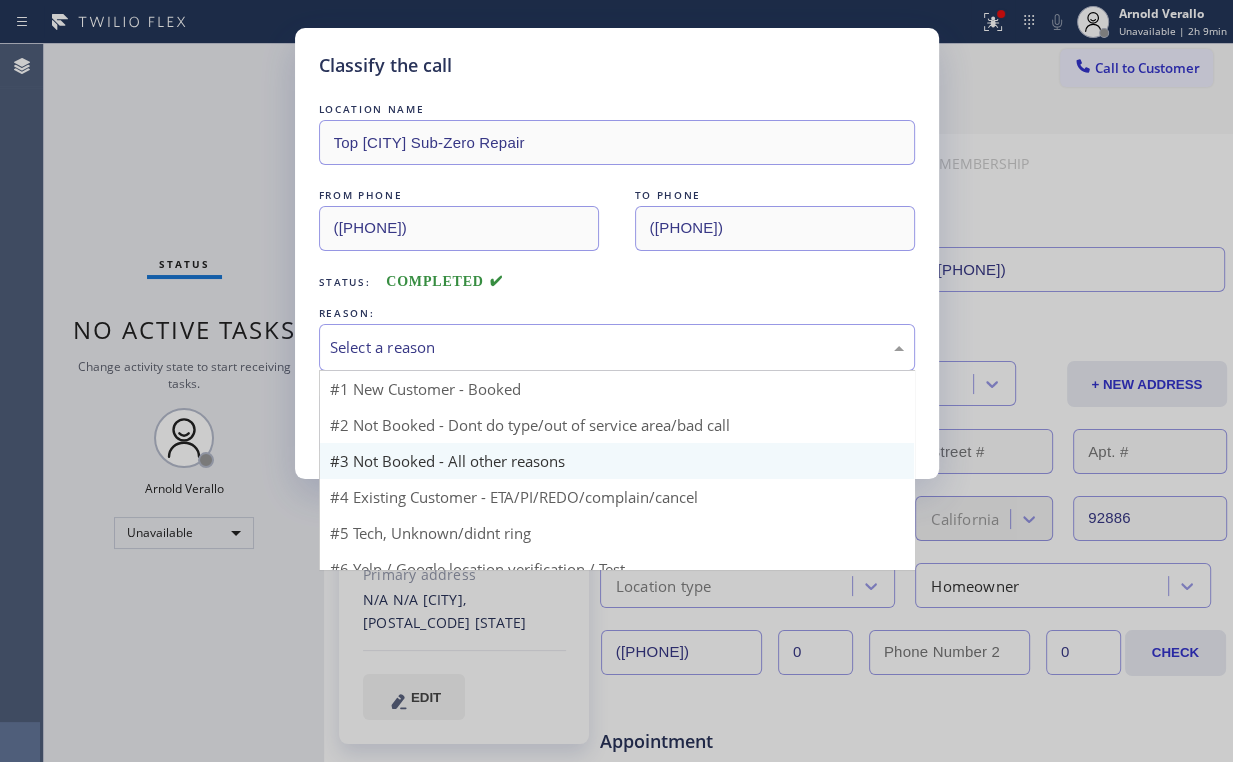click on "Select a reason" at bounding box center (617, 347) 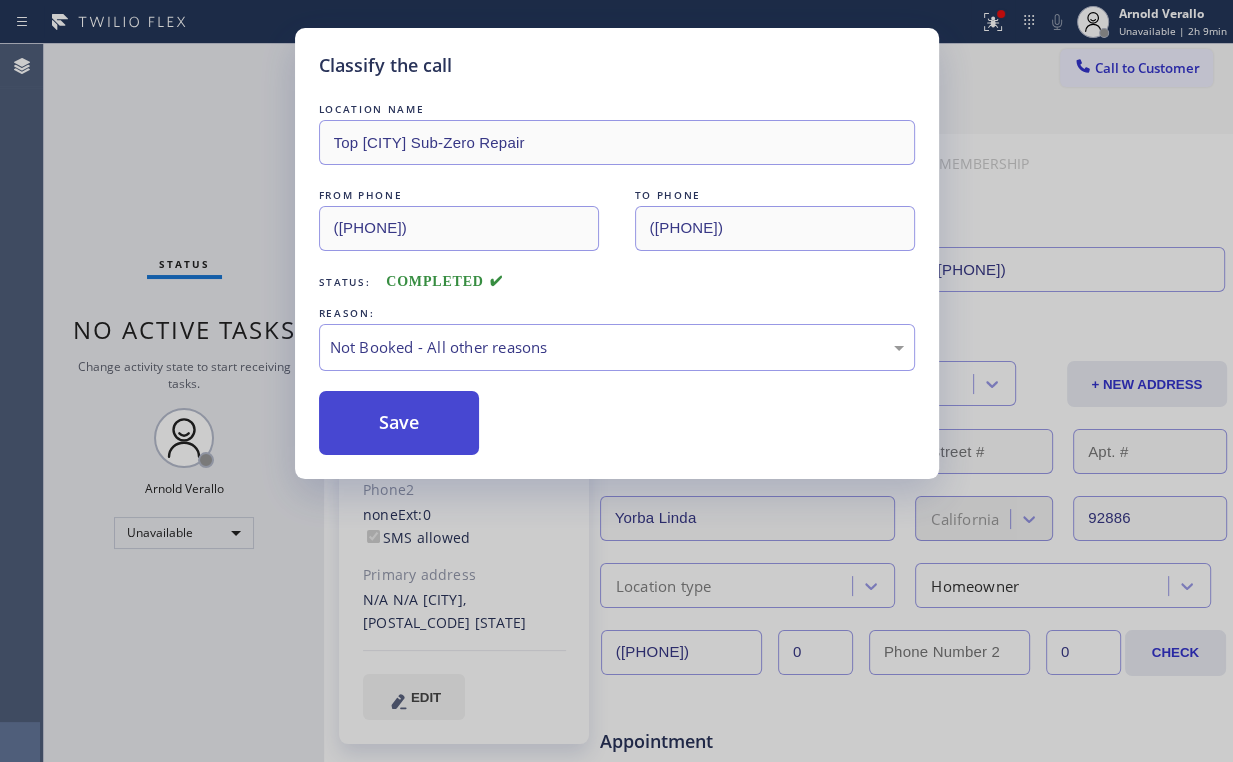 click on "Save" at bounding box center (399, 423) 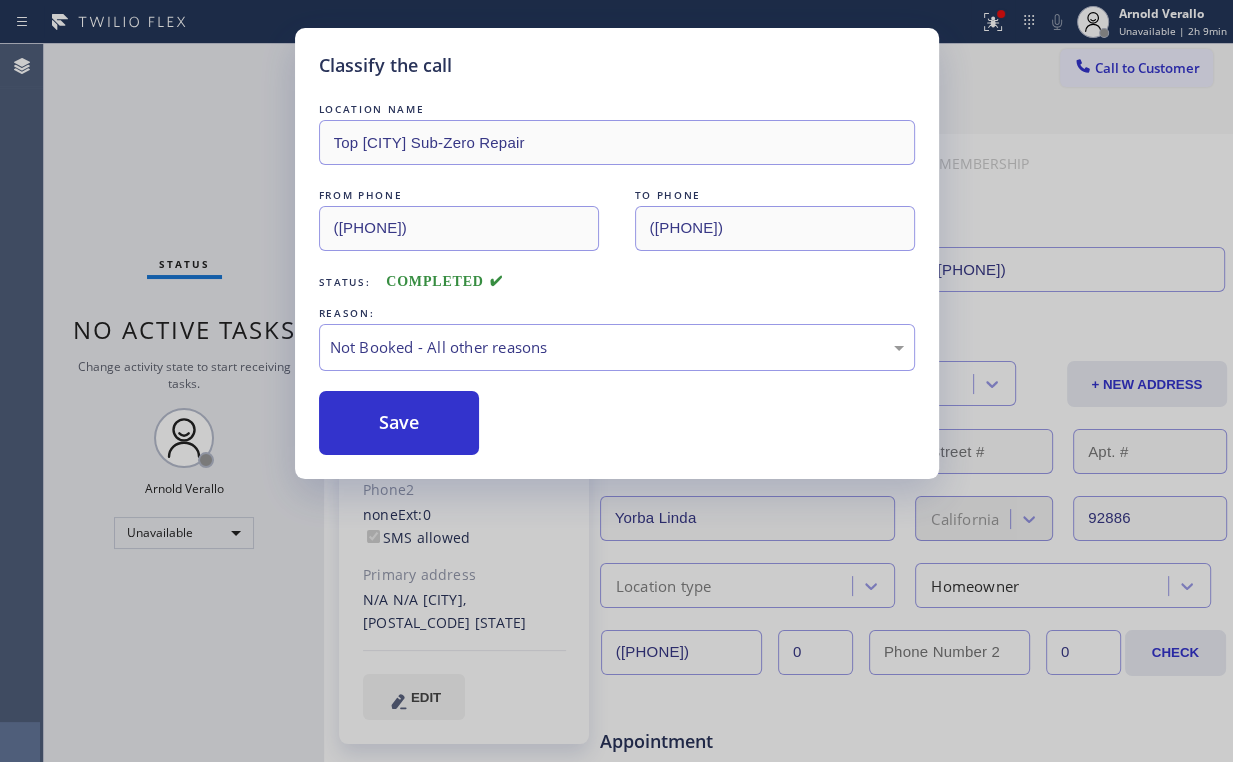 click on "Classify the call LOCATION NAME Wolf Oven Repair OC FROM PHONE ([PHONE]) TO PHONE ([PHONE]) Status: COMPLETED REASON: Not Booked - All other reasons Save" at bounding box center [616, 381] 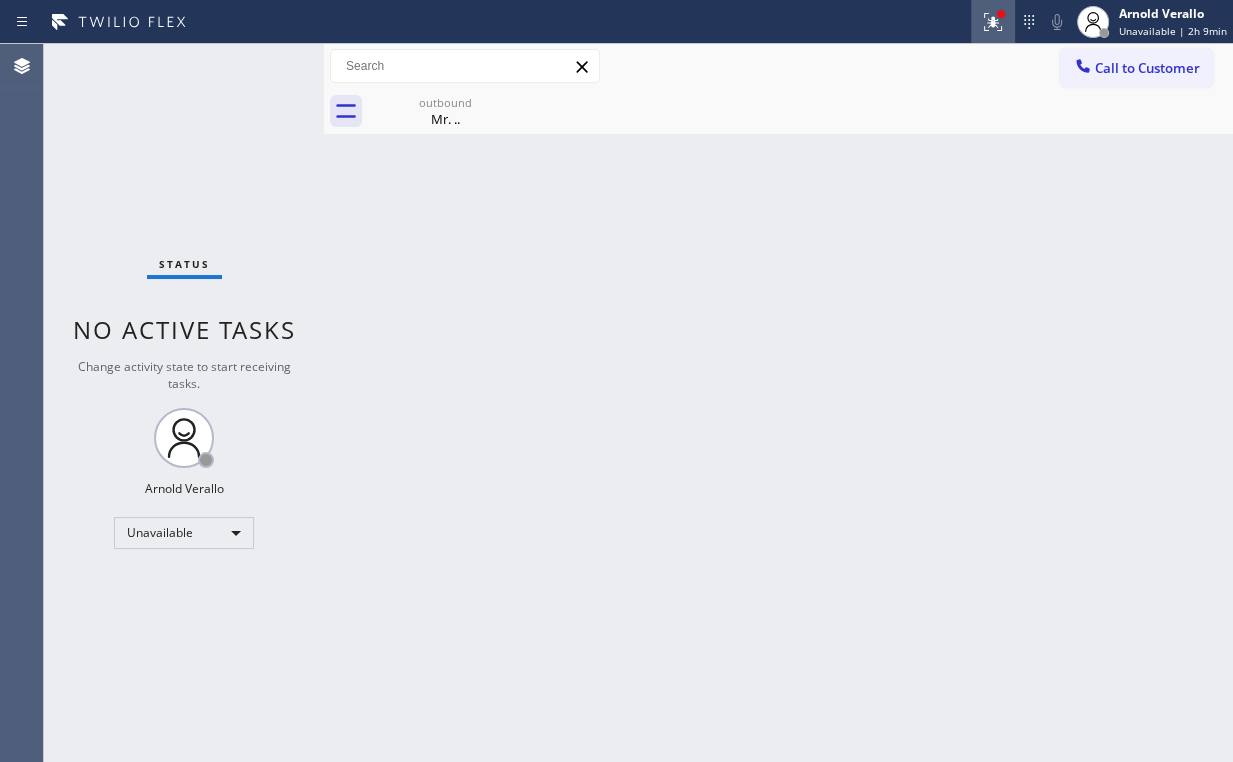 click 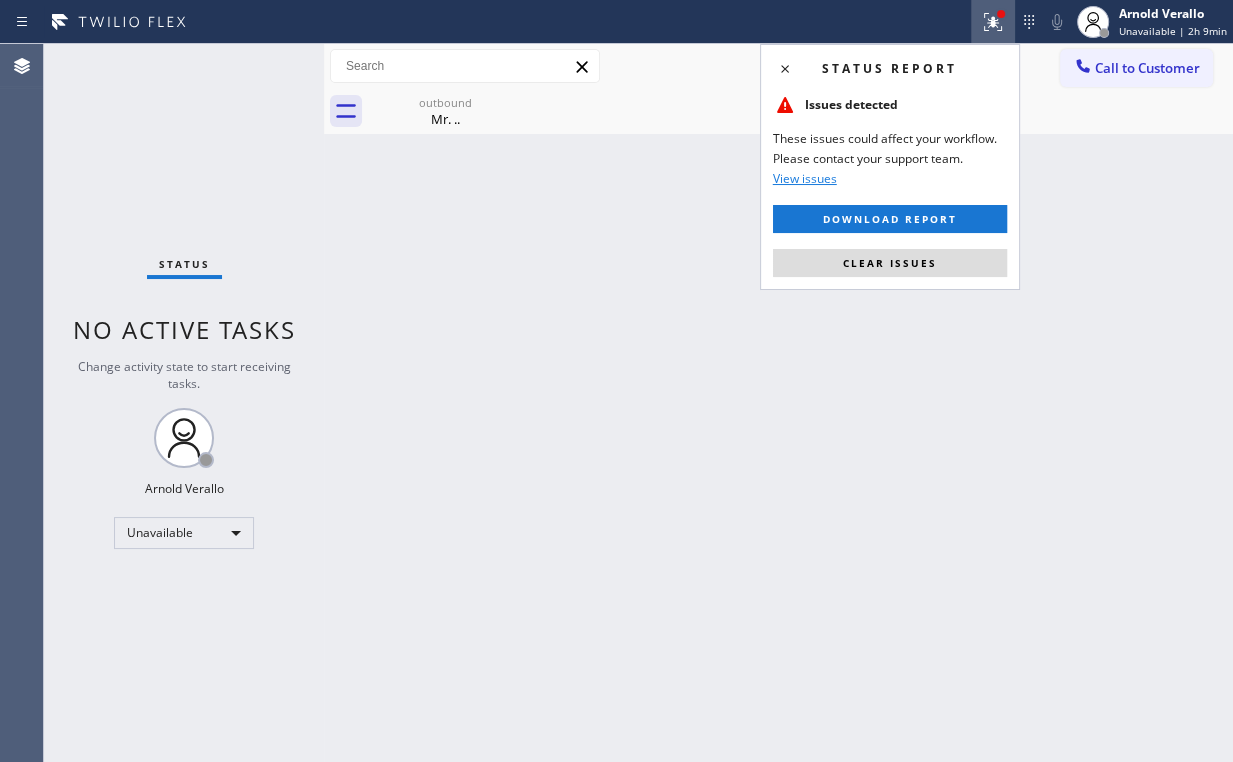 drag, startPoint x: 924, startPoint y: 268, endPoint x: 620, endPoint y: 224, distance: 307.1677 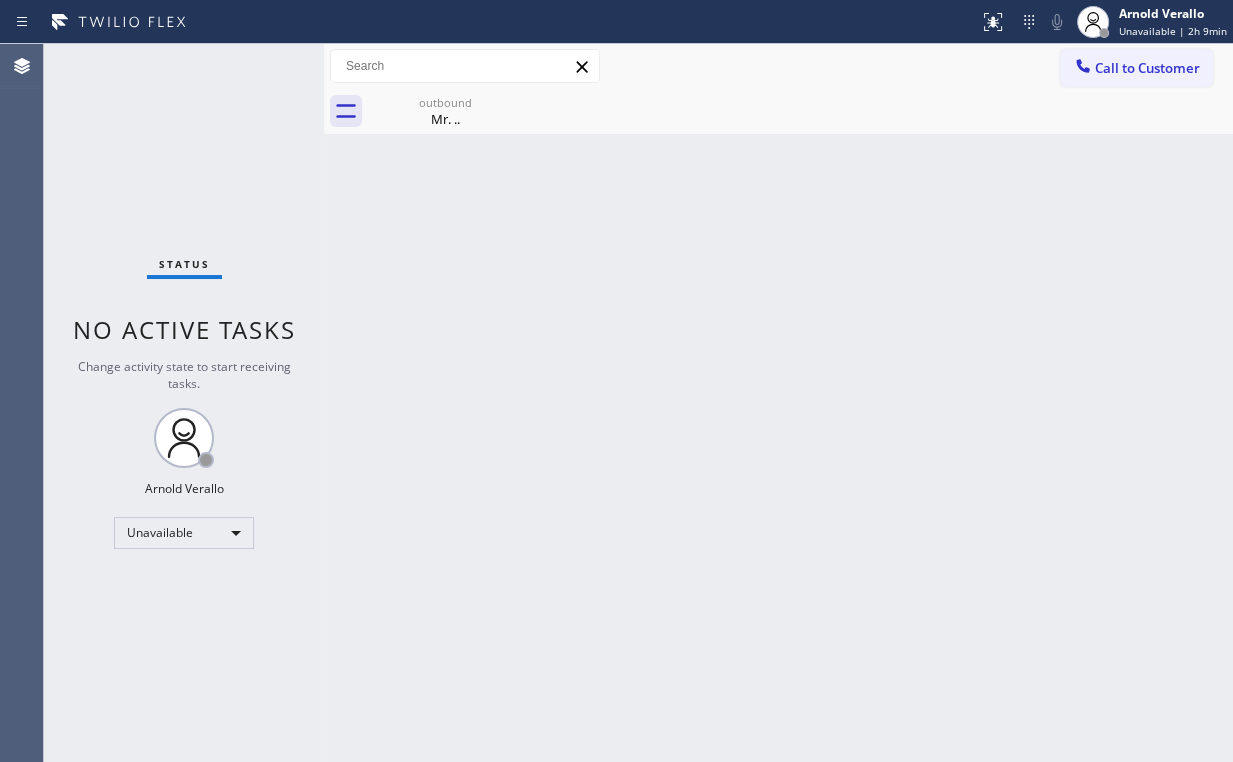 click on "Back to Dashboard Change Sender ID Customers Technicians Select a contact Outbound call Location Search location Your caller id phone number Customer number Call Customer info Name   Phone none Address none Change Sender ID HVAC +1[PHONE] 5 Star Appliance +1[PHONE] Appliance Repair +1[PHONE] Plumbing +1[PHONE] Air Duct Cleaning +1[PHONE]  Electricians +1[PHONE] Cancel Change Check personal SMS Reset Change outbound Mr. .. Call to Customer Outbound call Location Top Yorba Linda Sub-Zero Repair Your caller id phone number ([PHONE]) Customer number Call Outbound call Technician Search Technician Your caller id phone number Your caller id phone number Call outbound Mr. .. Mr.   .. Since: [DATE] link to CRM copy Email [EMAIL]  Emails allowed Phone ([PHONE])  Ext:  0 Phone2 none  Ext:  0  SMS allowed Primary address  N/A N/A [CITY], [POSTAL_CODE] [STATE] EDIT Outbound call Location Top Yorba Linda Sub-Zero Repair Your caller id phone number ([PHONE]) Customer number Call Leads 0" at bounding box center (778, 403) 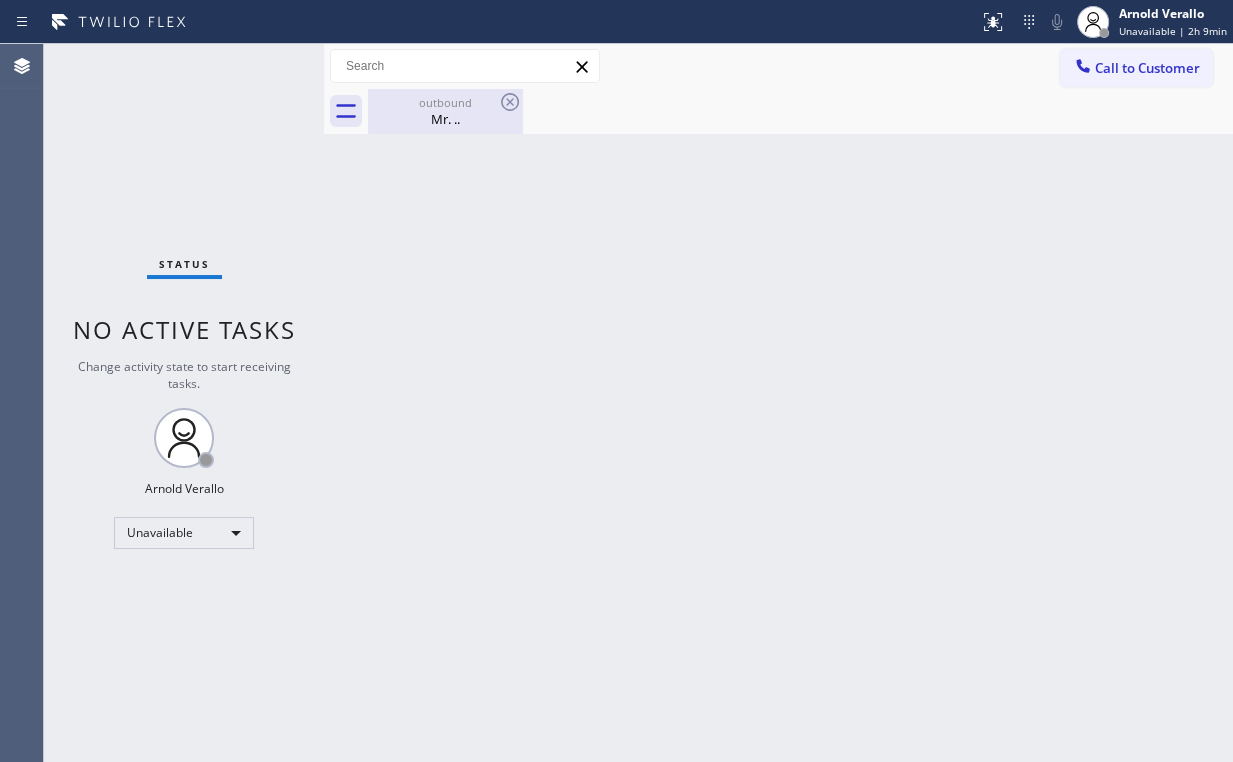 click on "outbound" at bounding box center (445, 102) 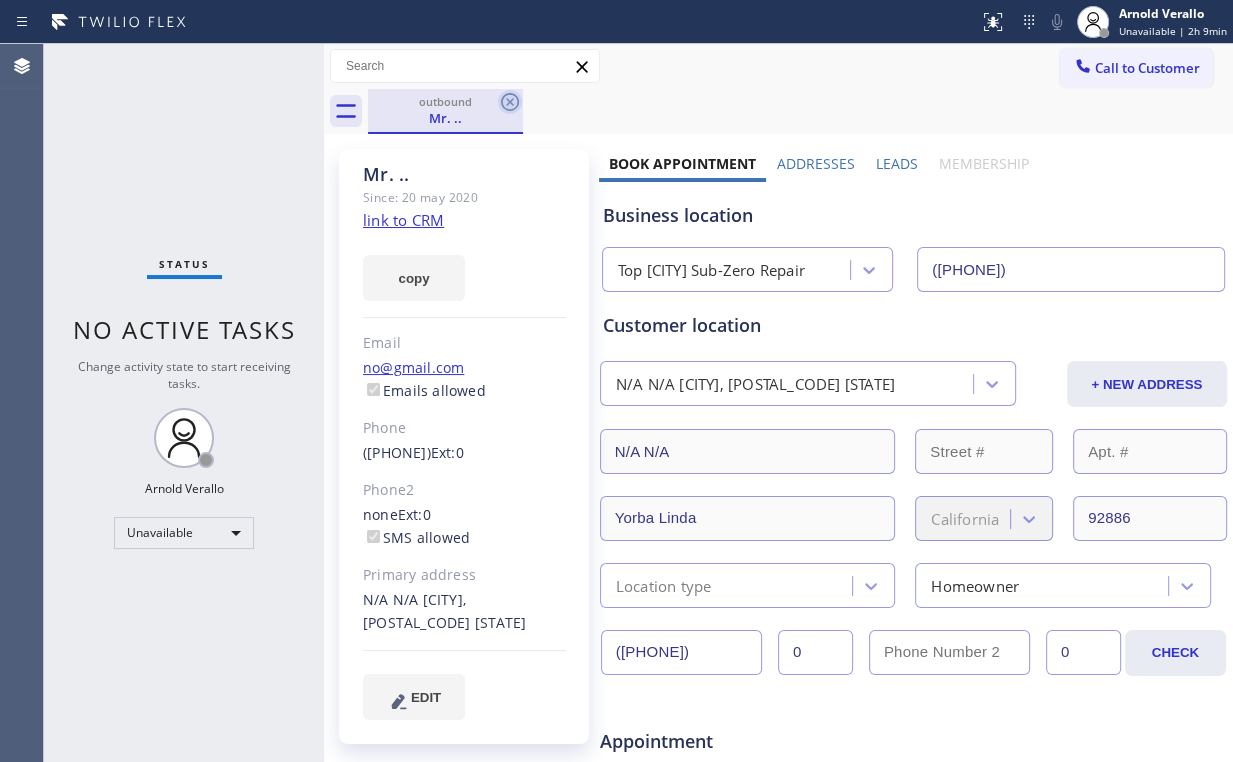 click 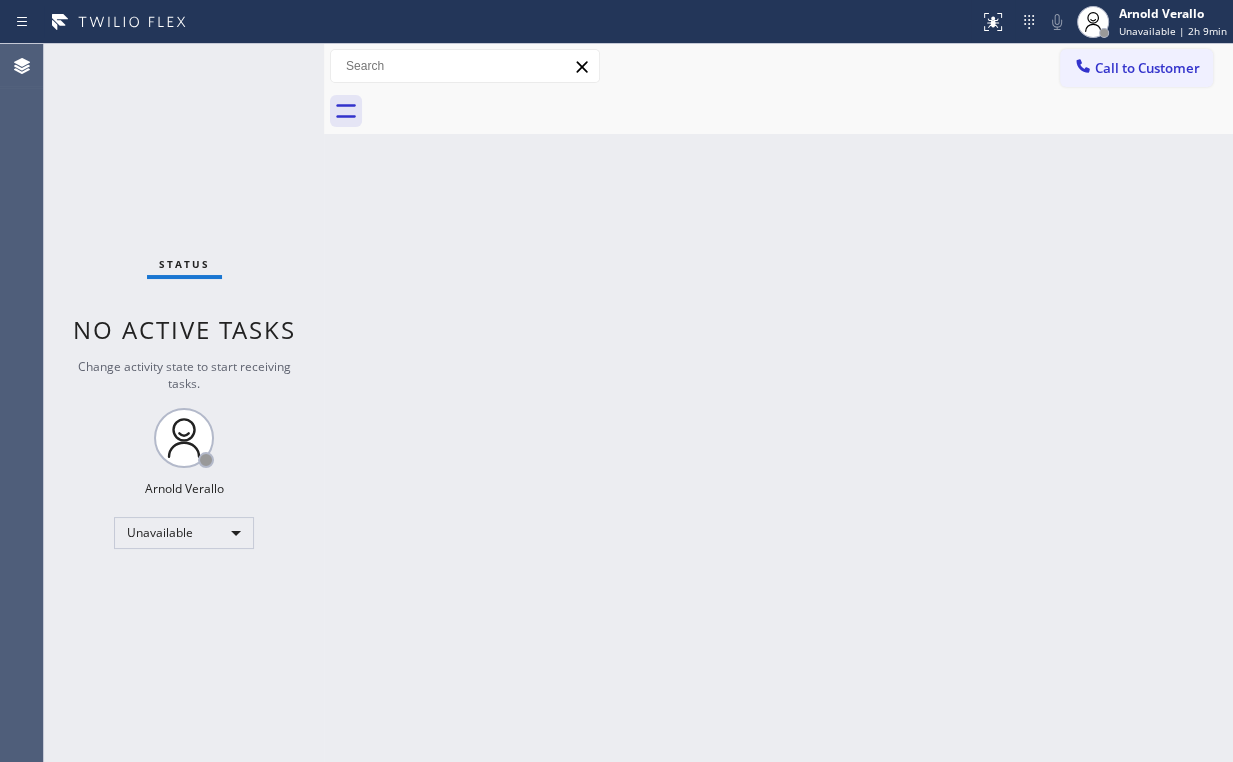 drag, startPoint x: 793, startPoint y: 236, endPoint x: 905, endPoint y: 54, distance: 213.70073 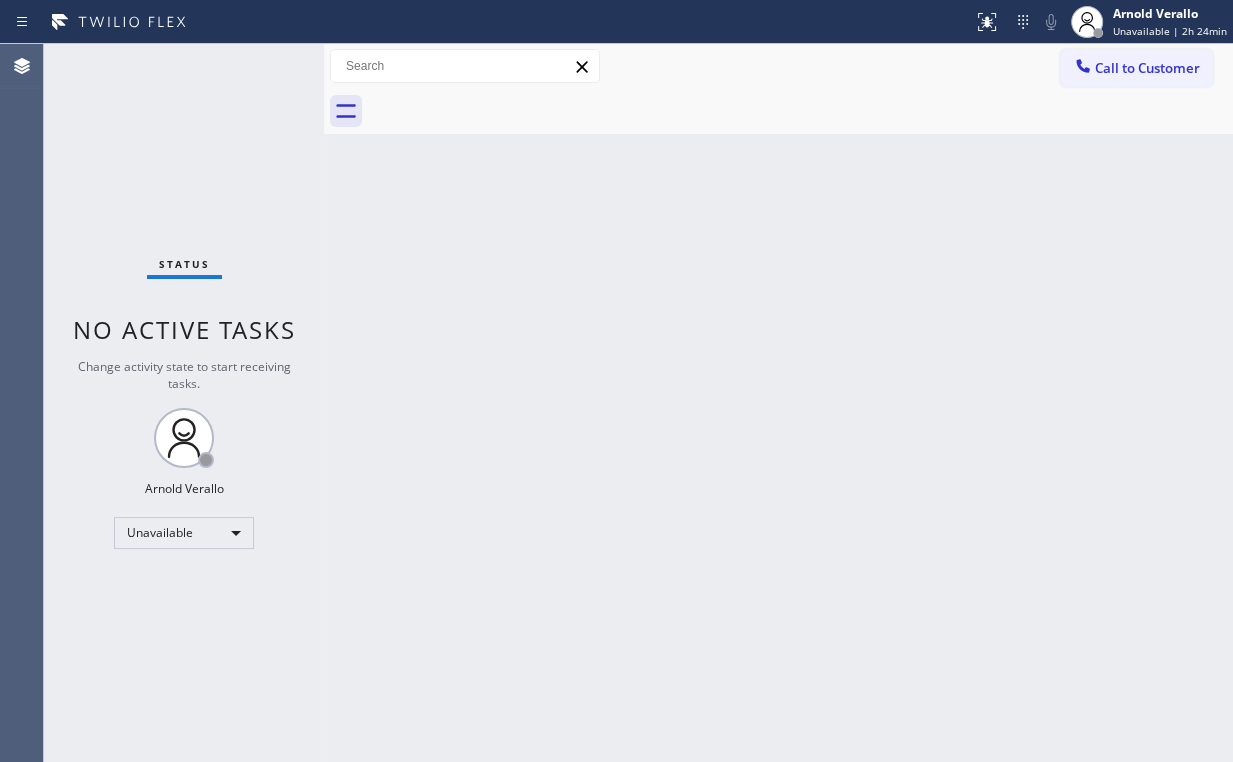 click on "Back to Dashboard Change Sender ID Customers Technicians Select a contact Outbound call Location Search location Your caller id phone number Customer number Call Customer info Name Phone none Address none Change Sender ID HVAC [PHONE] 5 Star Appliance [PHONE] Appliance Repair [PHONE] Plumbing [PHONE] Air Duct Cleaning [PHONE] Electricians [PHONE] Cancel Change Check personal SMS Reset Change No tabs Call to Customer Outbound call Location Top Yorba Linda Sub-Zero Repair Your caller id phone number ([PHONE]) Customer number Call Outbound call Technician Search Technician Your caller id phone number Your caller id phone number Call" at bounding box center (778, 403) 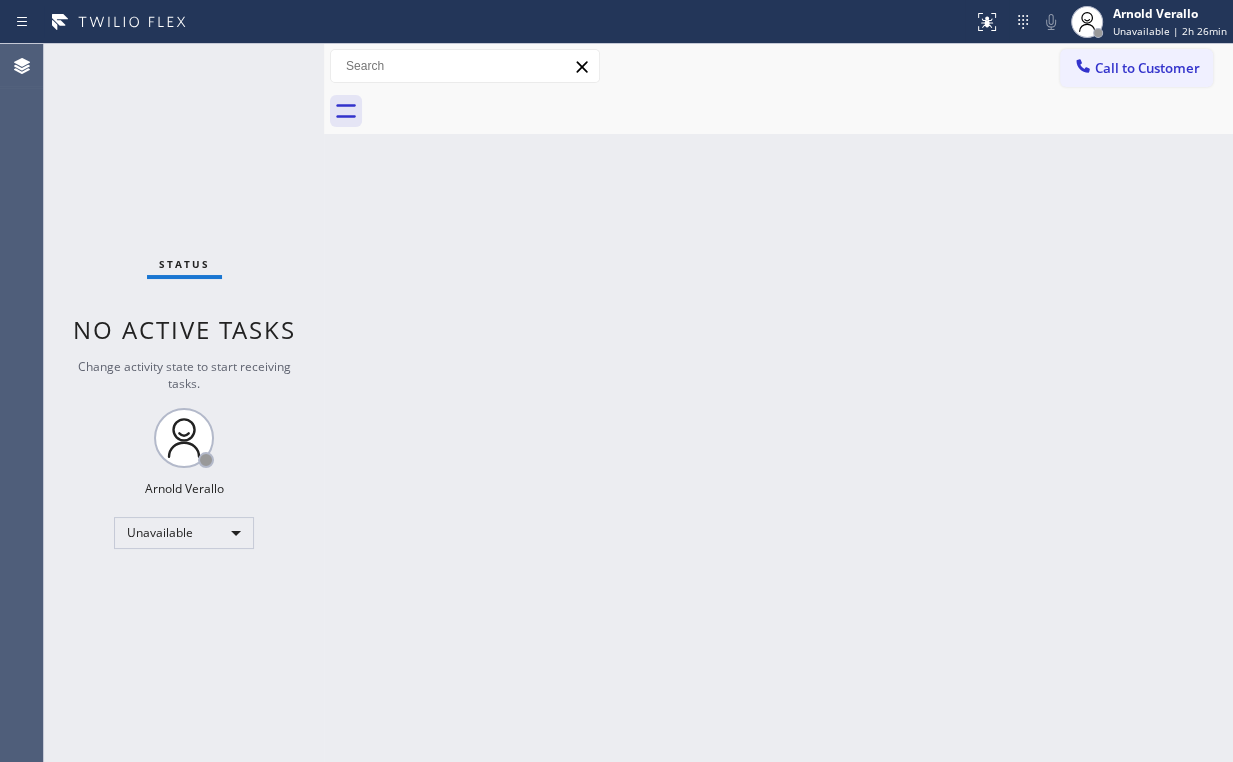 click on "Status No active tasks Change activity state to start receiving tasks. [FIRST] [LAST] Unavailable" at bounding box center (184, 403) 